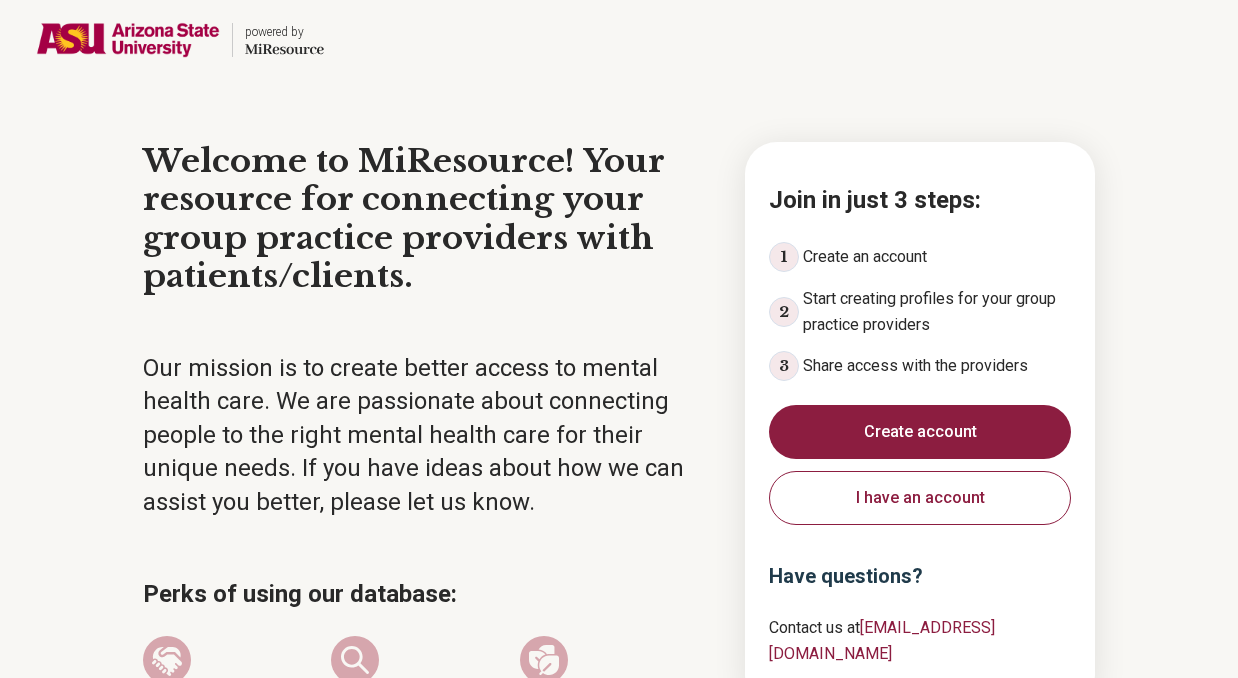 scroll, scrollTop: 0, scrollLeft: 0, axis: both 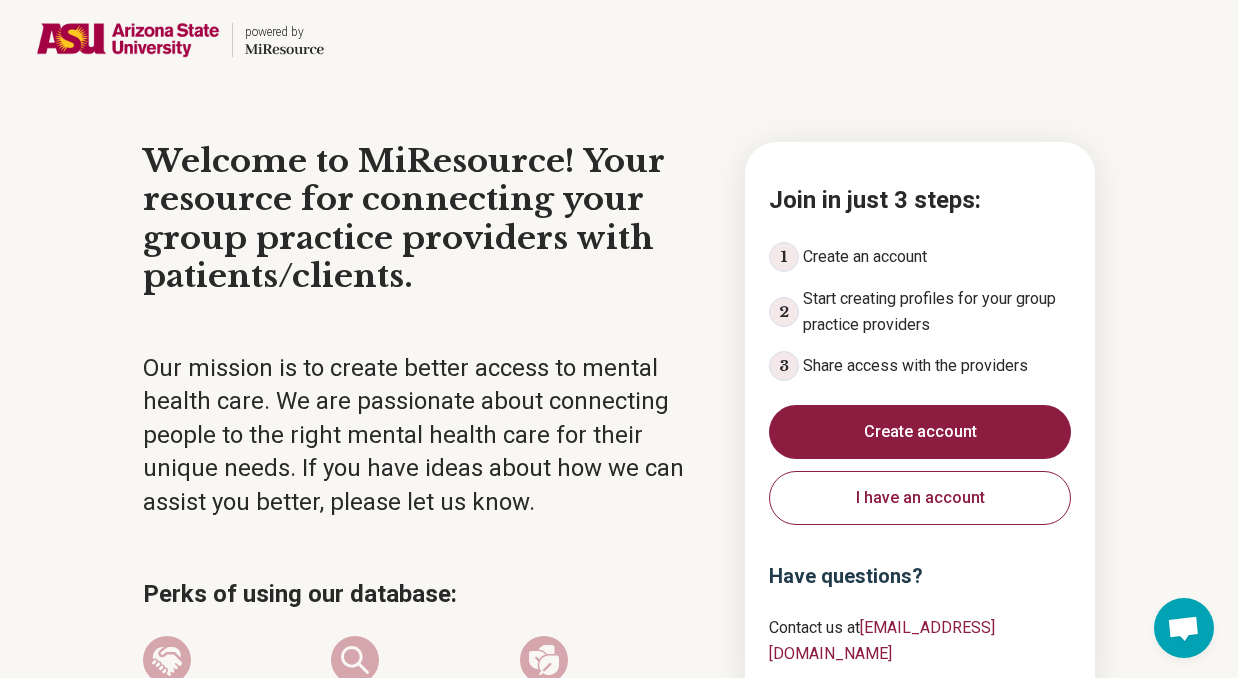 click on "Create account" at bounding box center (920, 432) 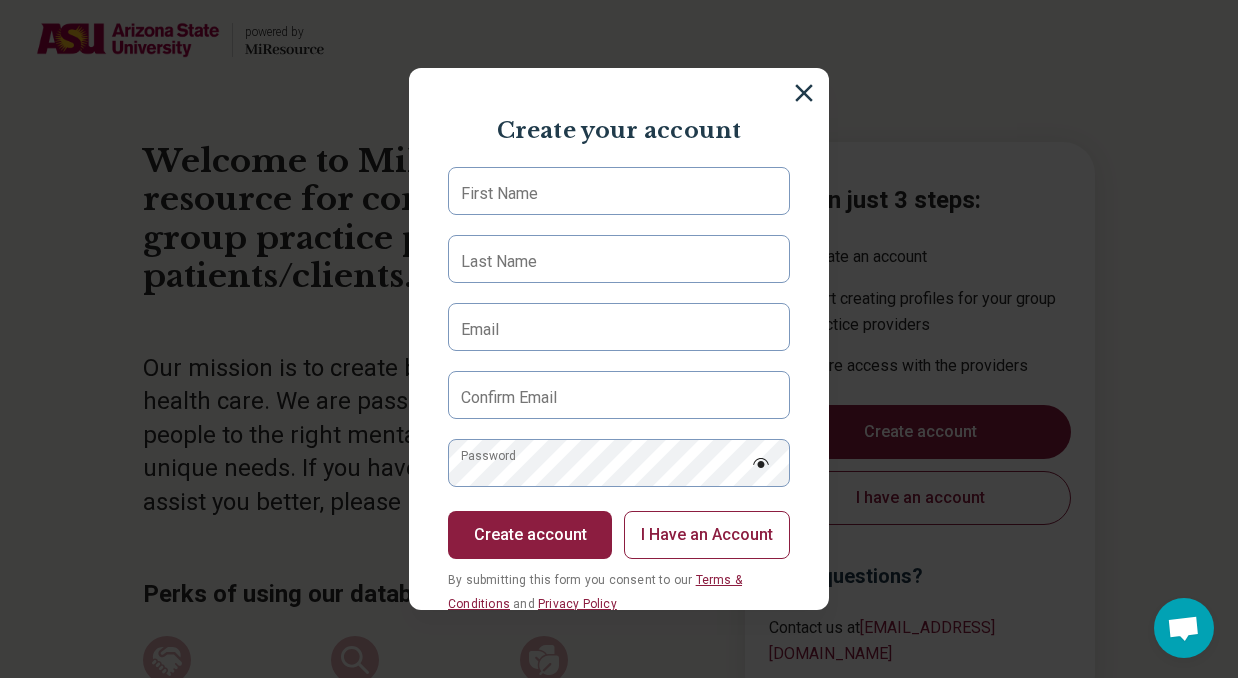 click on "First Name" at bounding box center [499, 194] 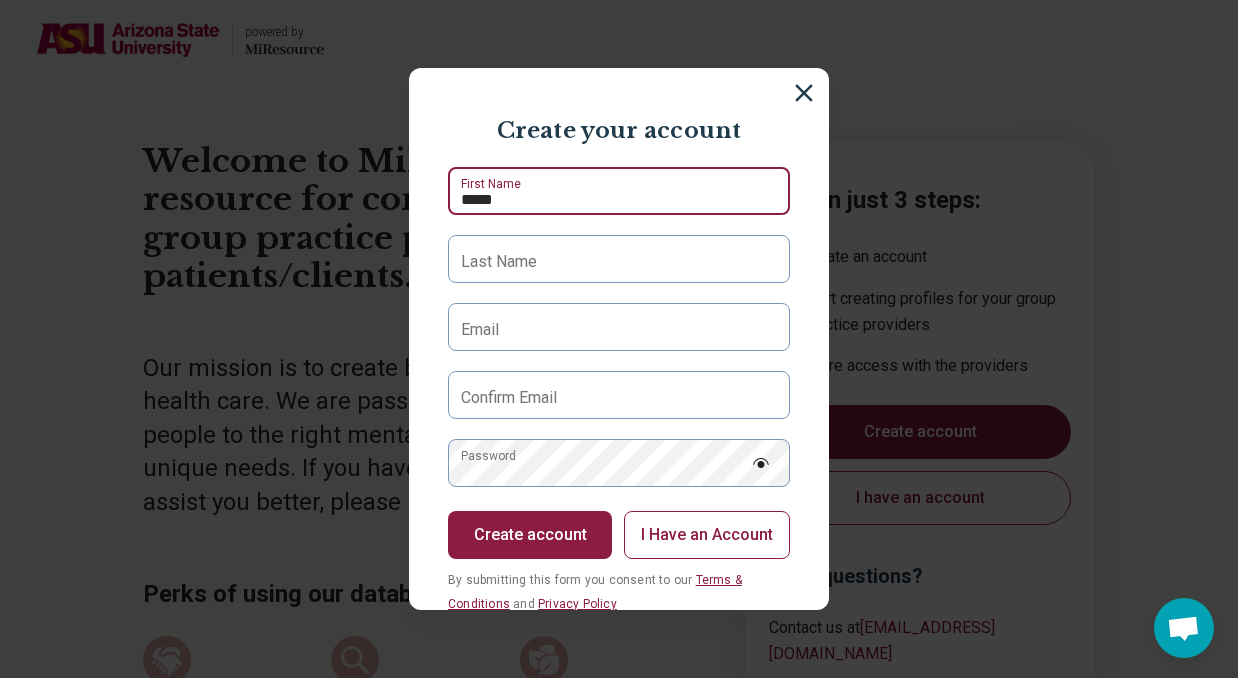 type on "*****" 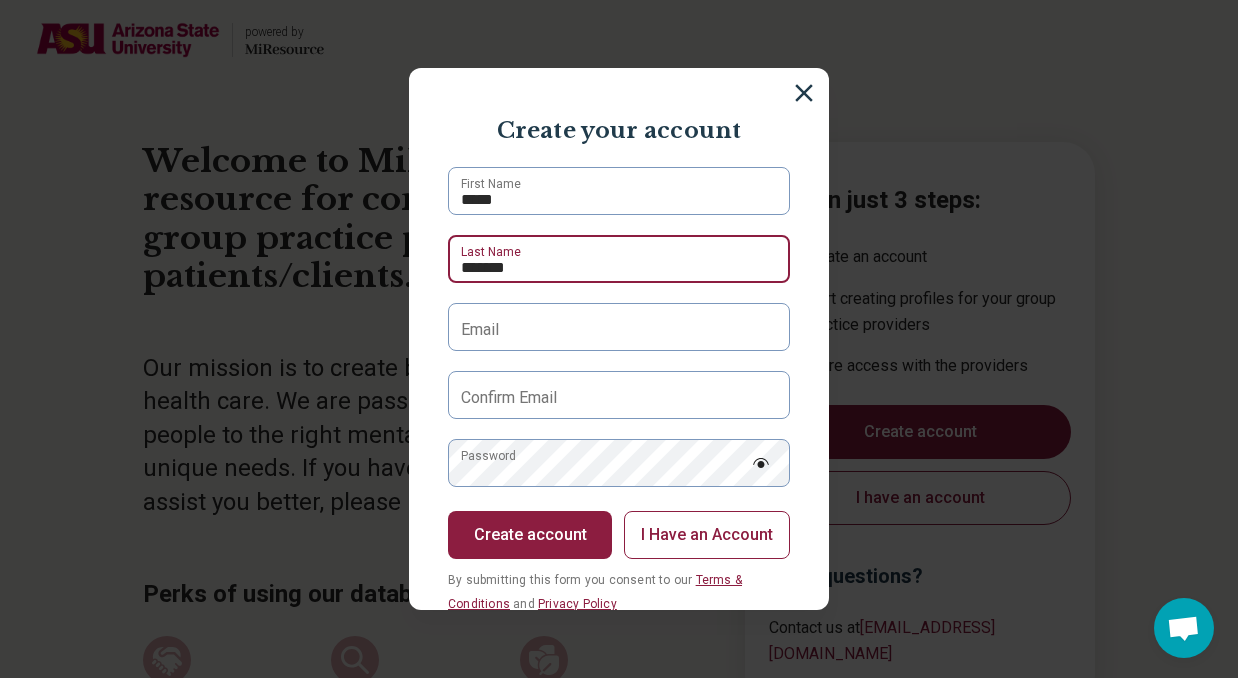 type on "*******" 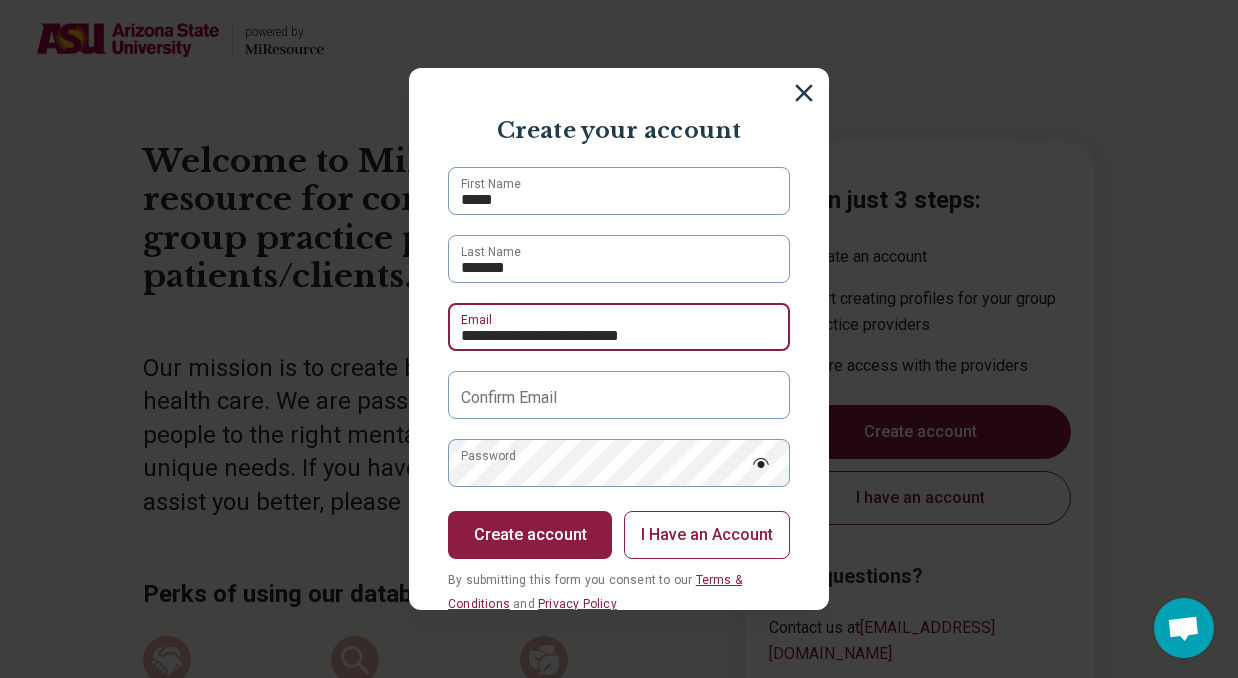 type on "**********" 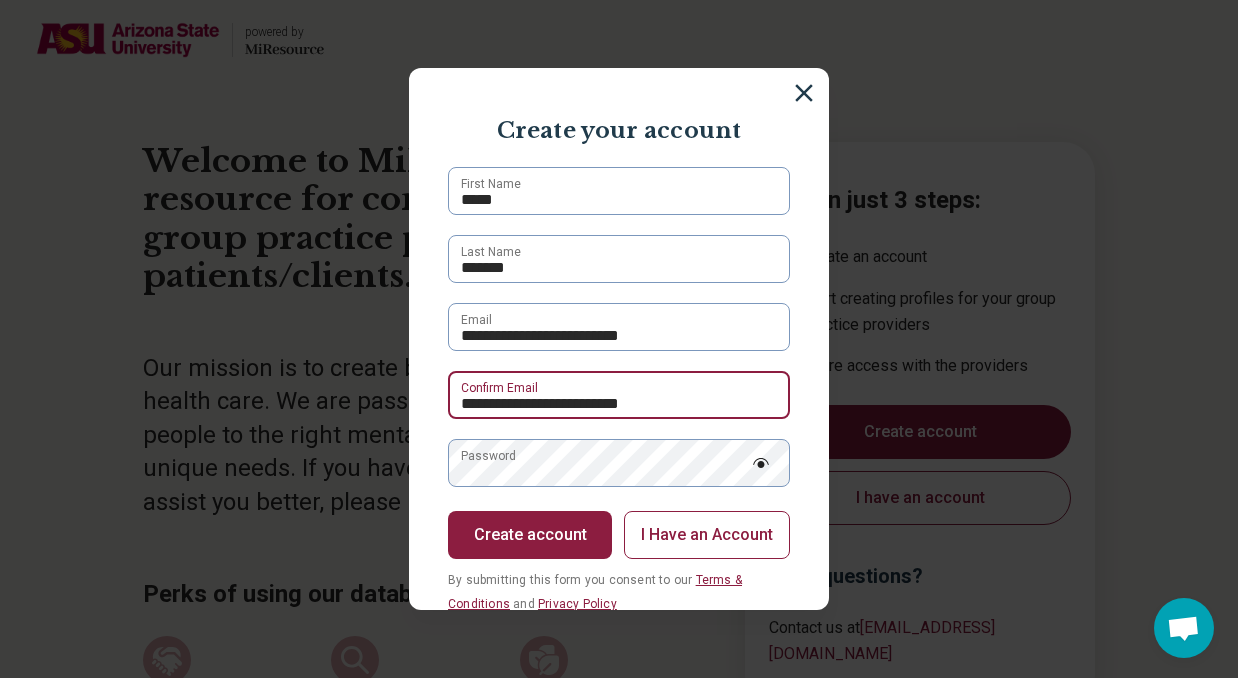 type on "**********" 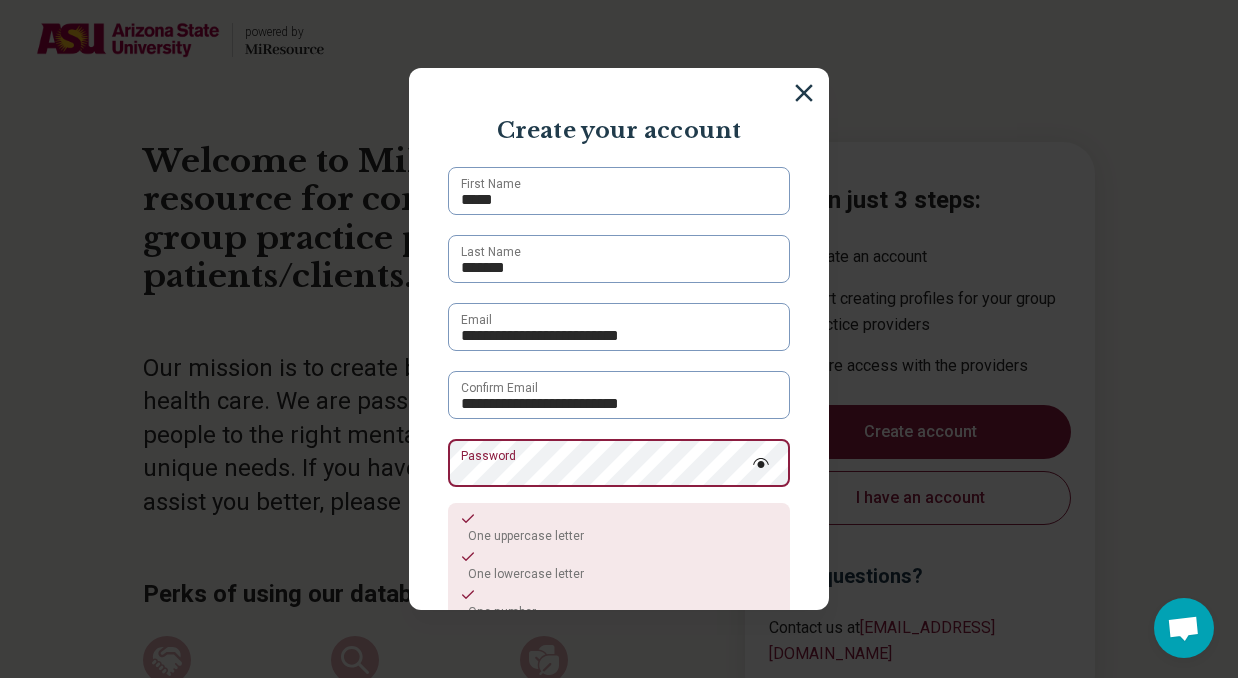 scroll, scrollTop: 52, scrollLeft: 0, axis: vertical 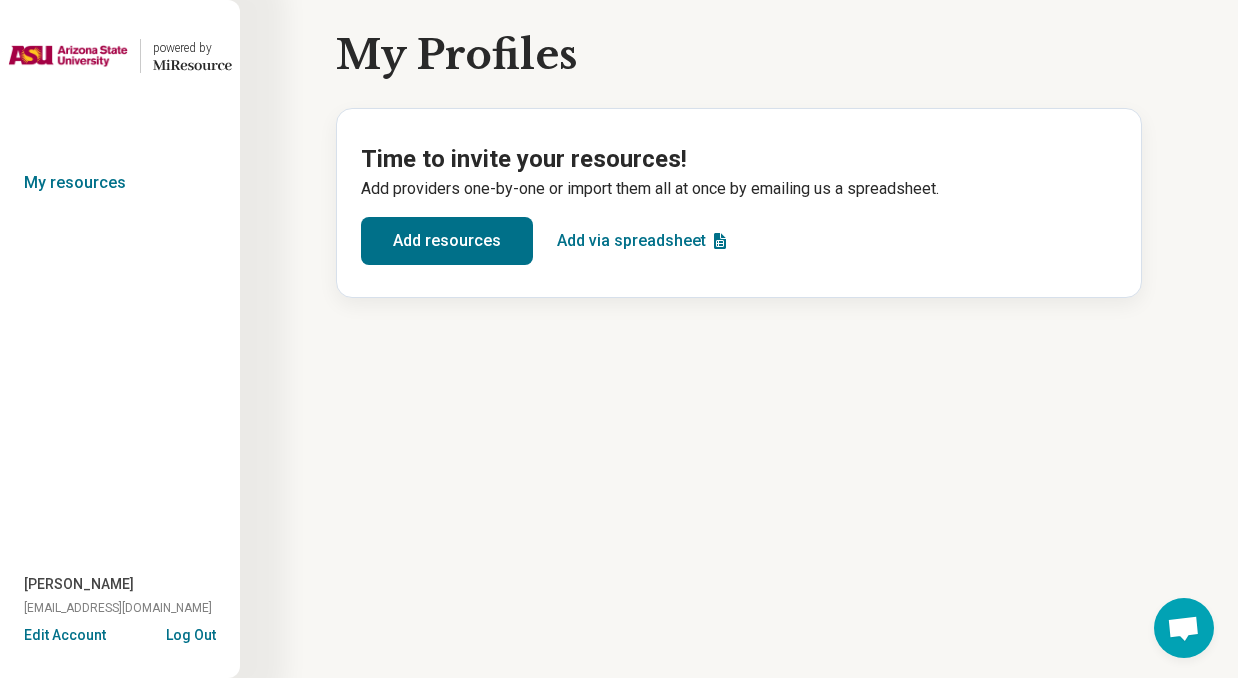 click on "Add resources" at bounding box center [447, 241] 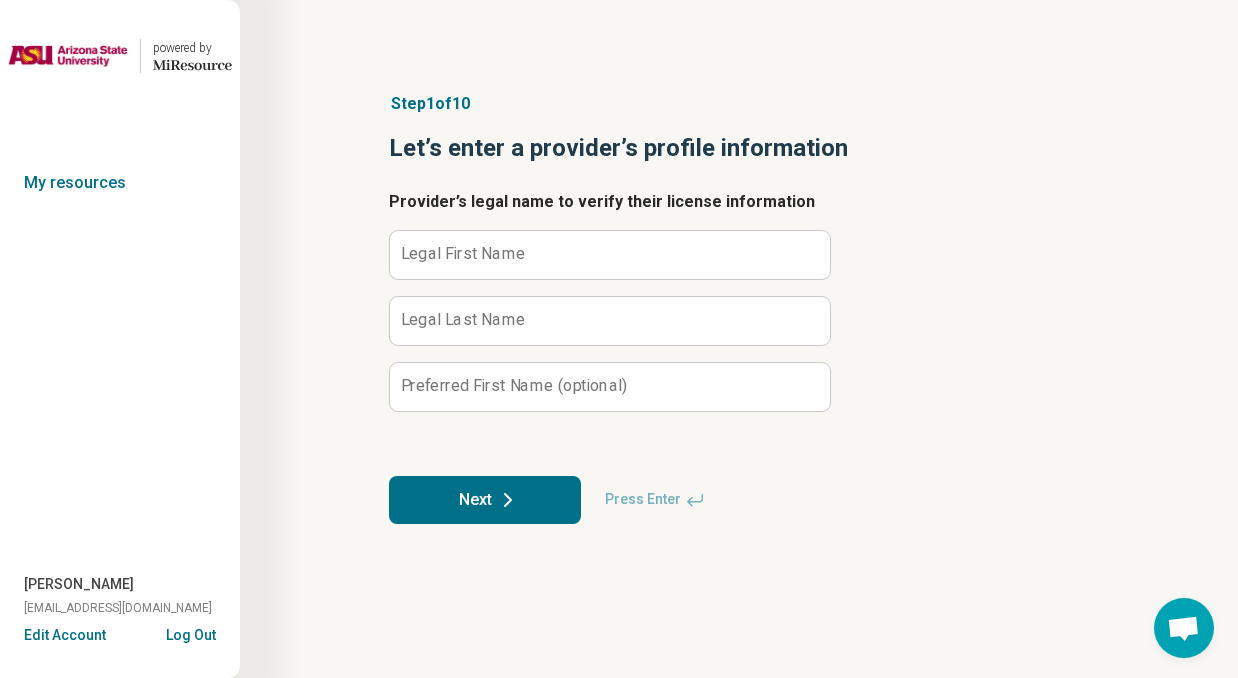 click on "Legal First Name" at bounding box center [463, 254] 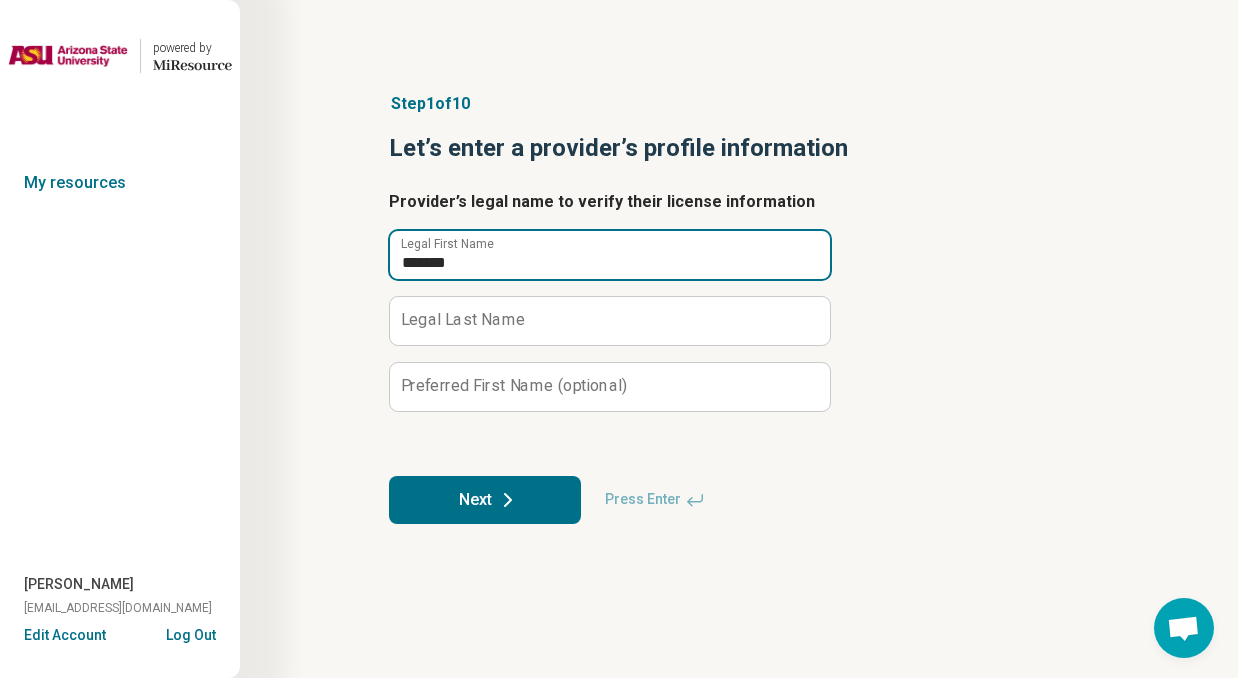type on "*******" 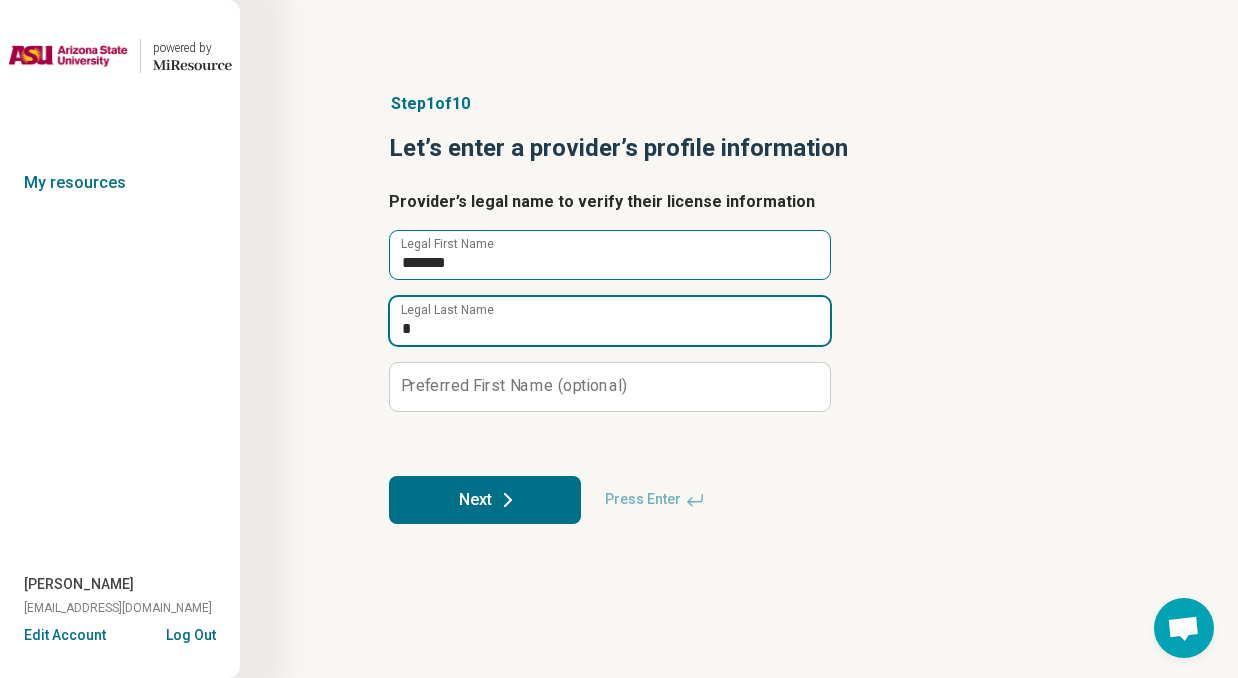 type on "*" 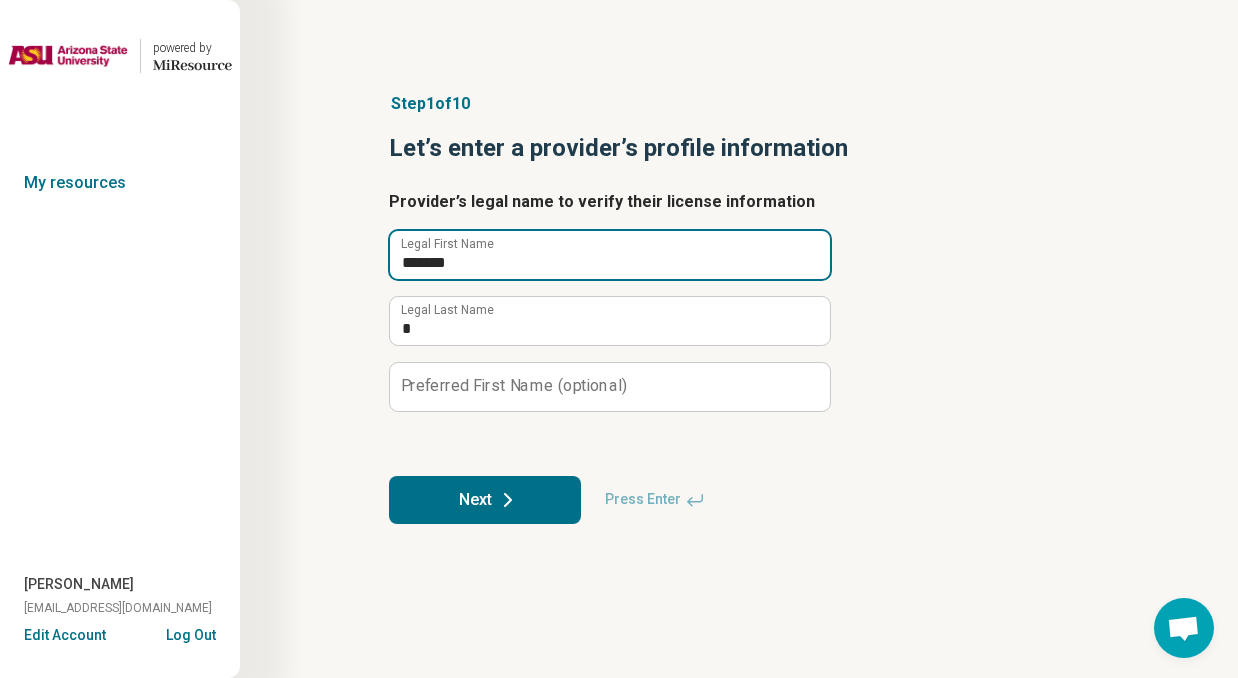drag, startPoint x: 498, startPoint y: 258, endPoint x: 371, endPoint y: 253, distance: 127.09839 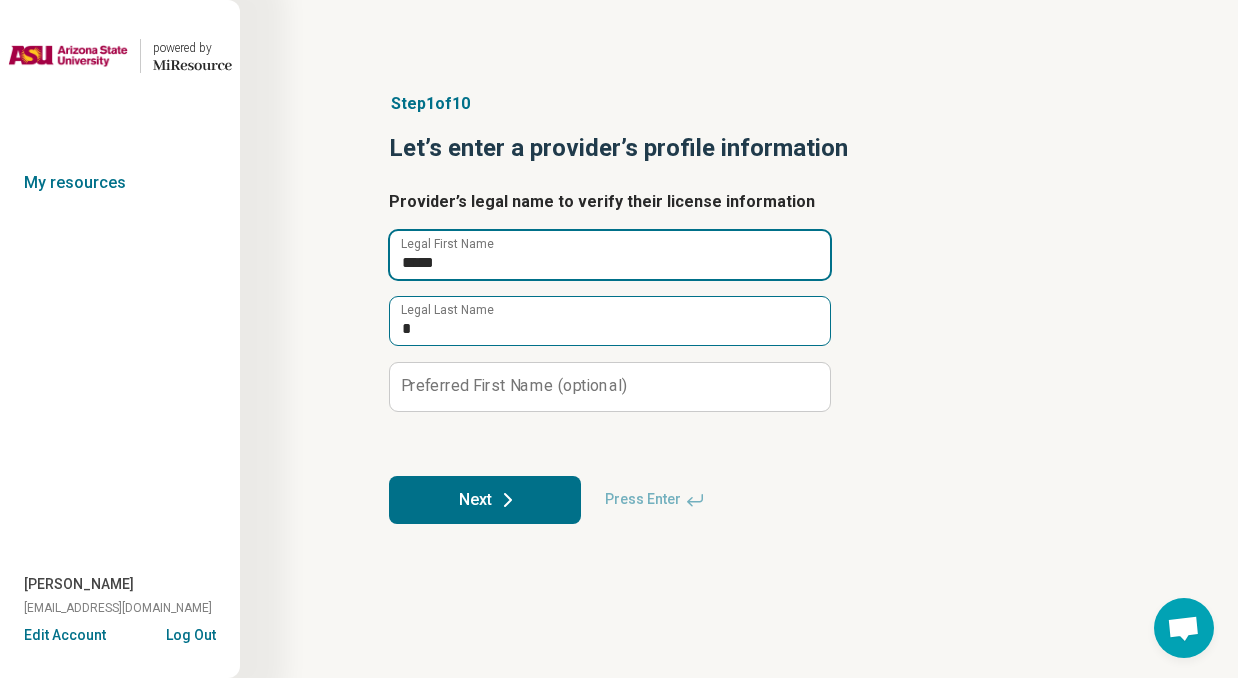 type on "*****" 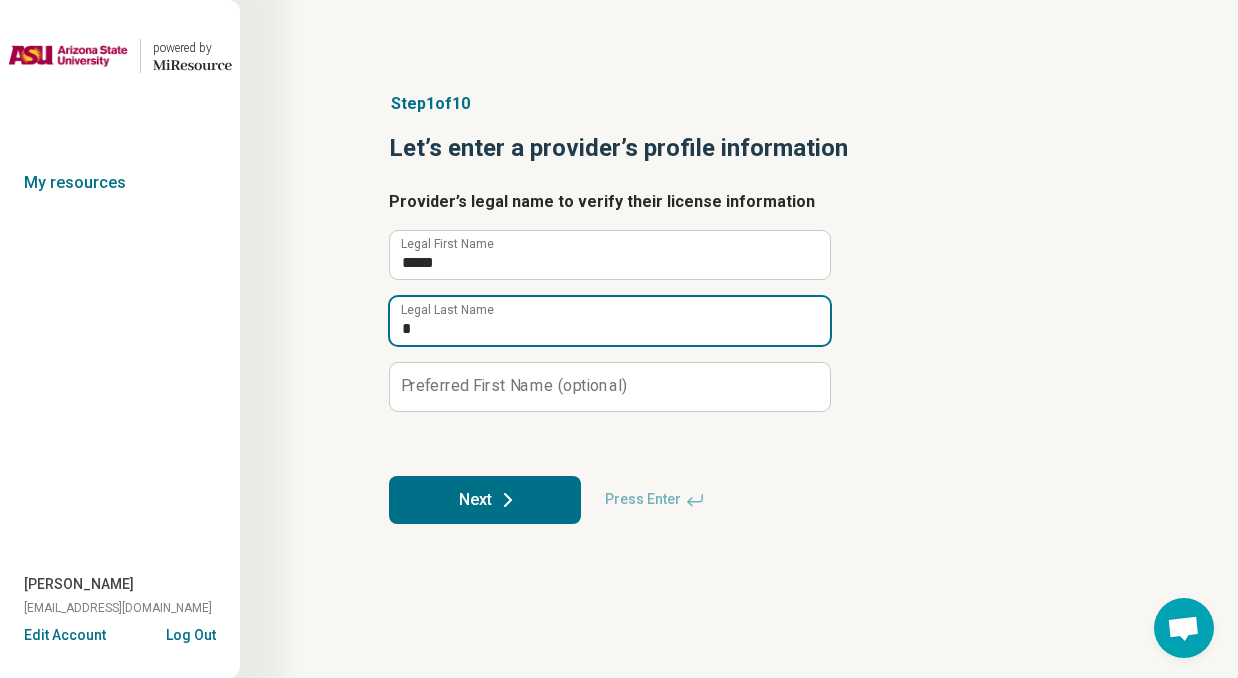 click on "*" at bounding box center [610, 321] 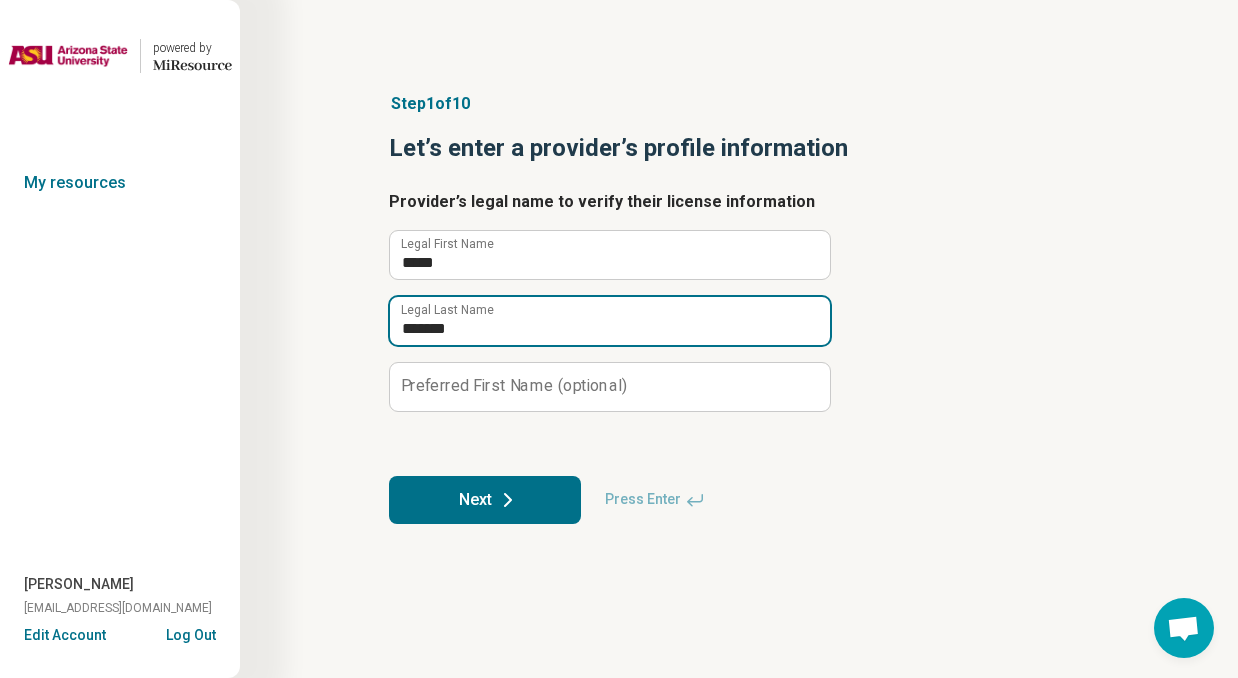type on "*******" 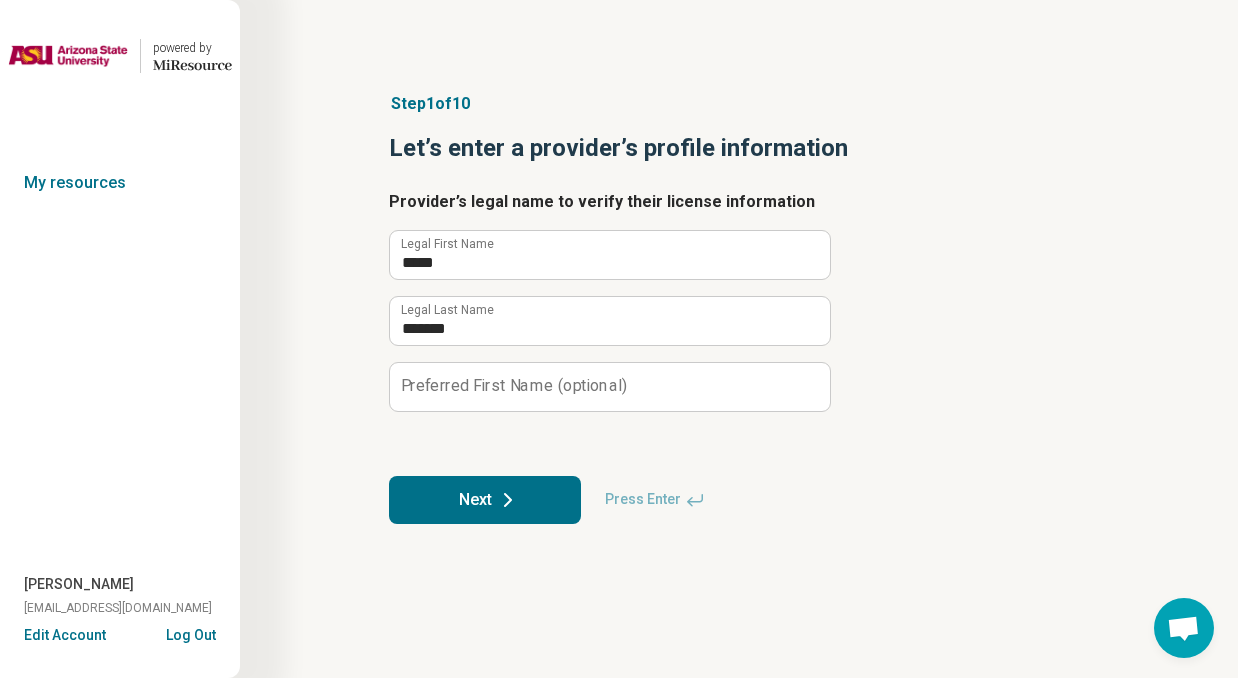 click on "Next Press Enter" at bounding box center (739, 500) 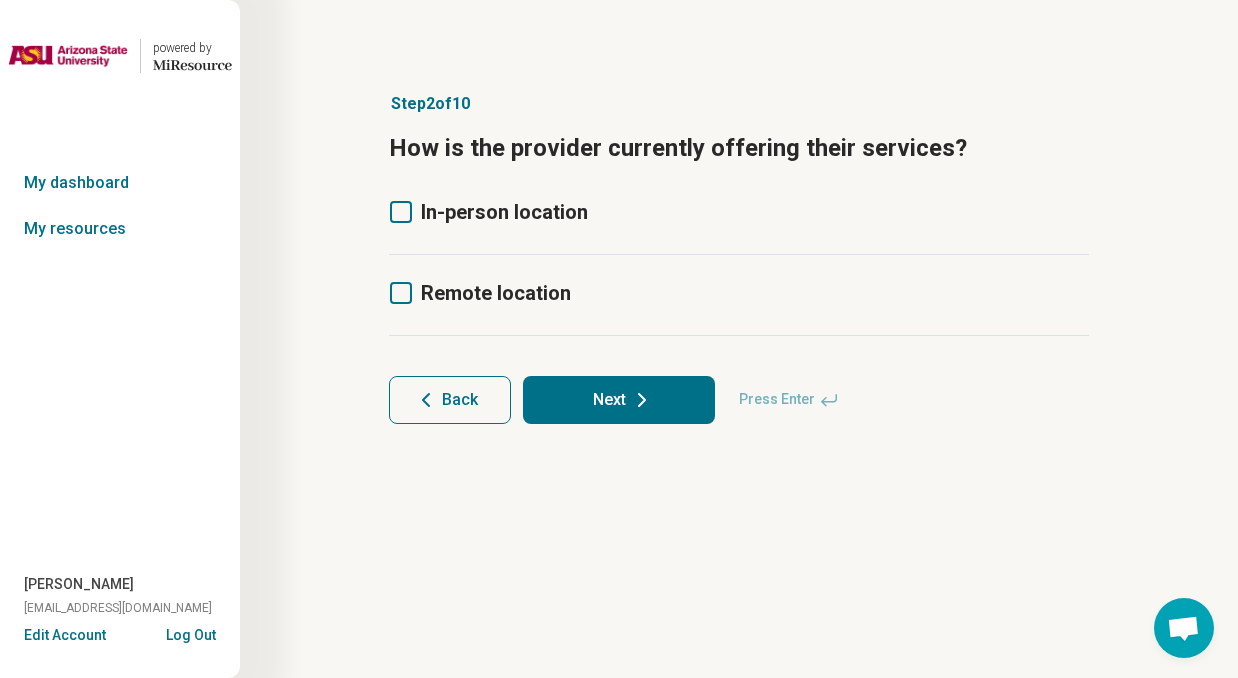 click 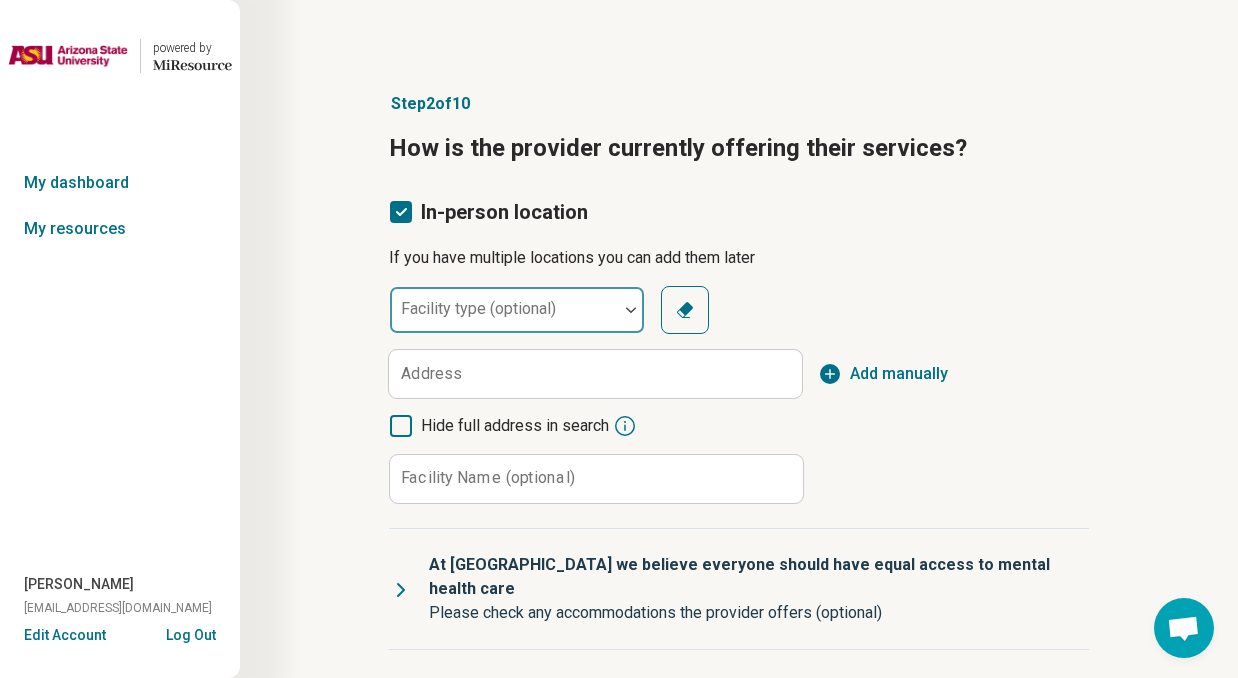 click on "Facility type (optional)" at bounding box center (517, 310) 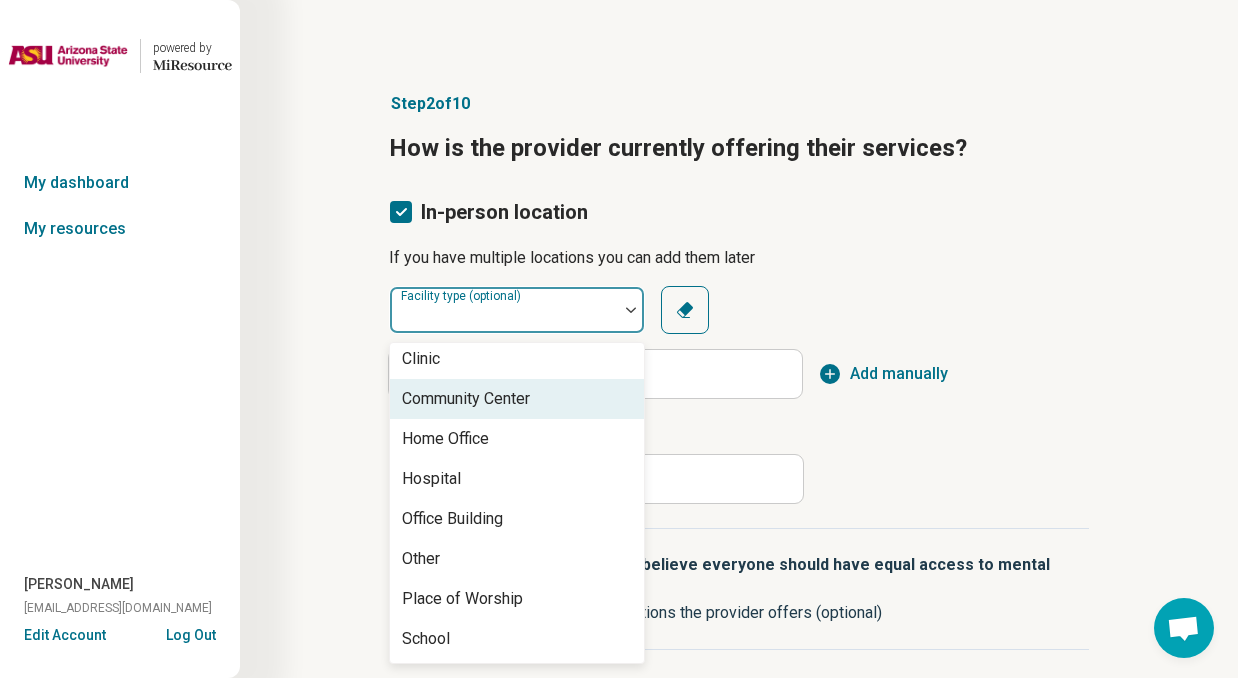 scroll, scrollTop: 8, scrollLeft: 0, axis: vertical 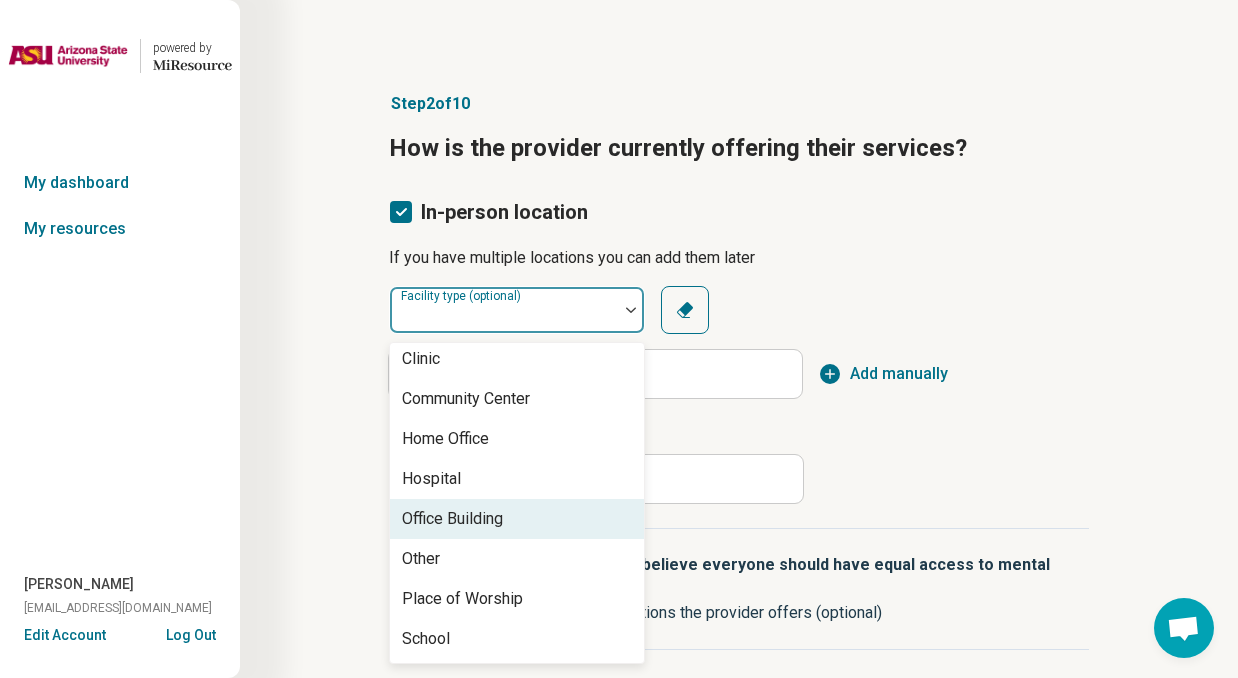 click on "Office Building" at bounding box center (452, 519) 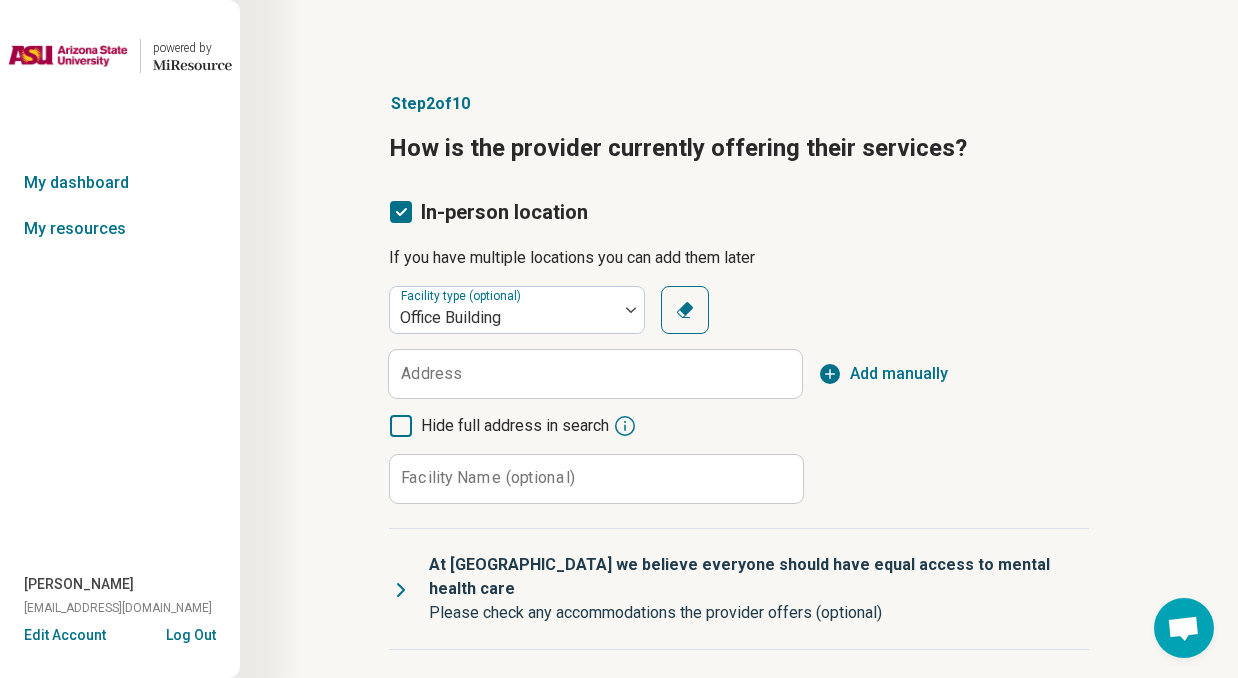 click on "Address" at bounding box center (431, 374) 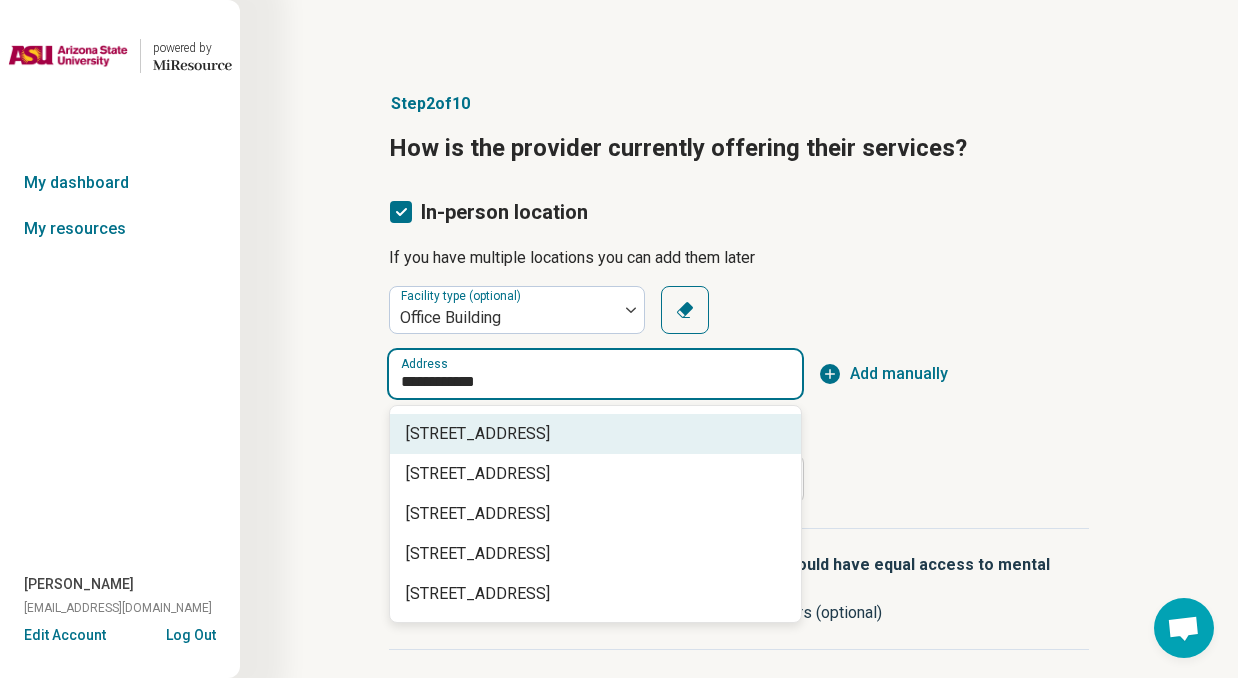 click on "[STREET_ADDRESS]" at bounding box center (599, 434) 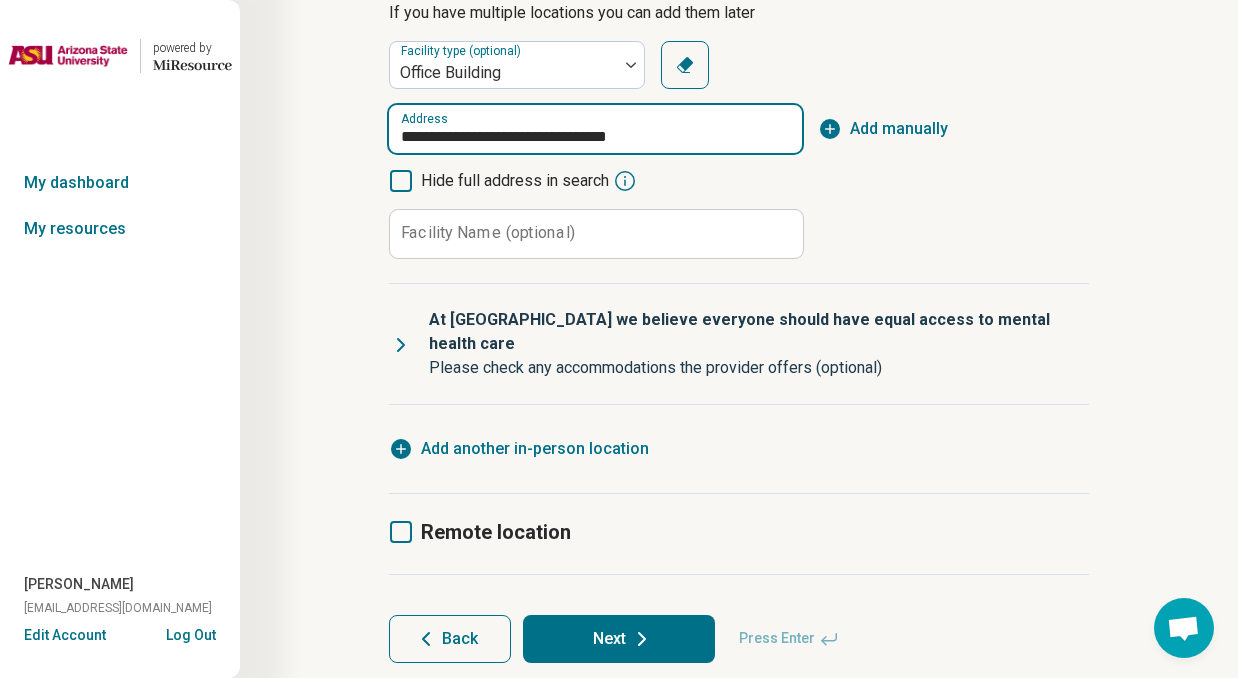scroll, scrollTop: 249, scrollLeft: 0, axis: vertical 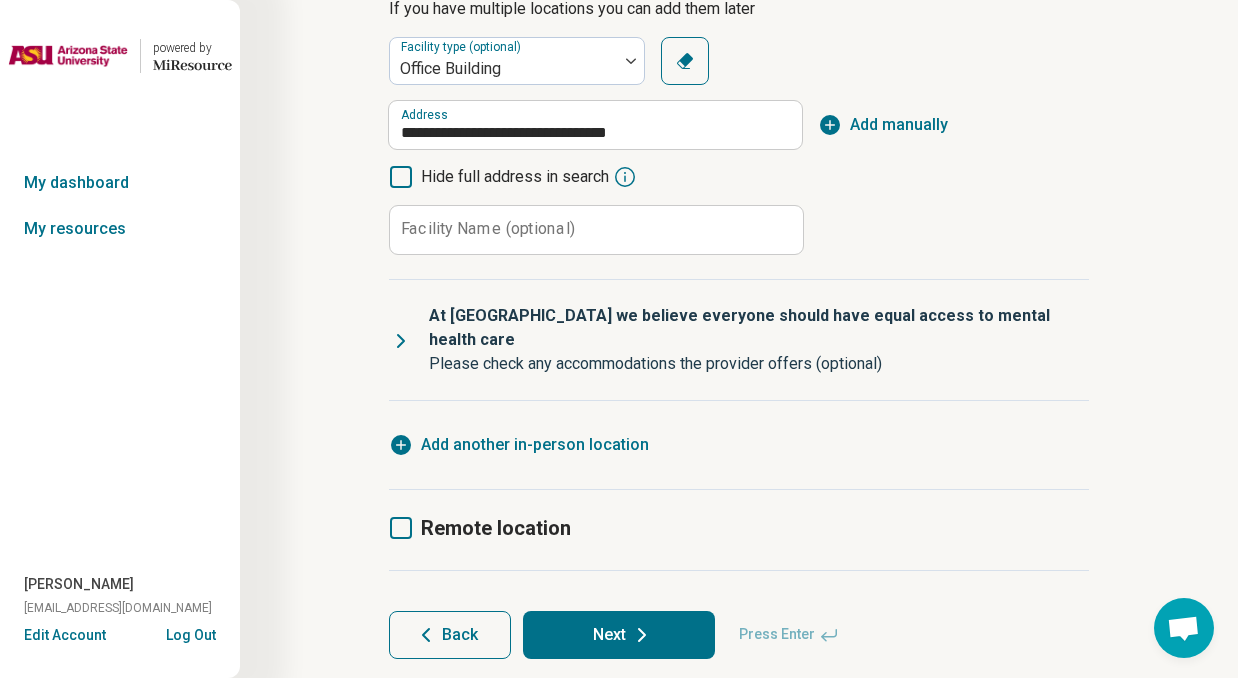 click on "Next" at bounding box center [619, 635] 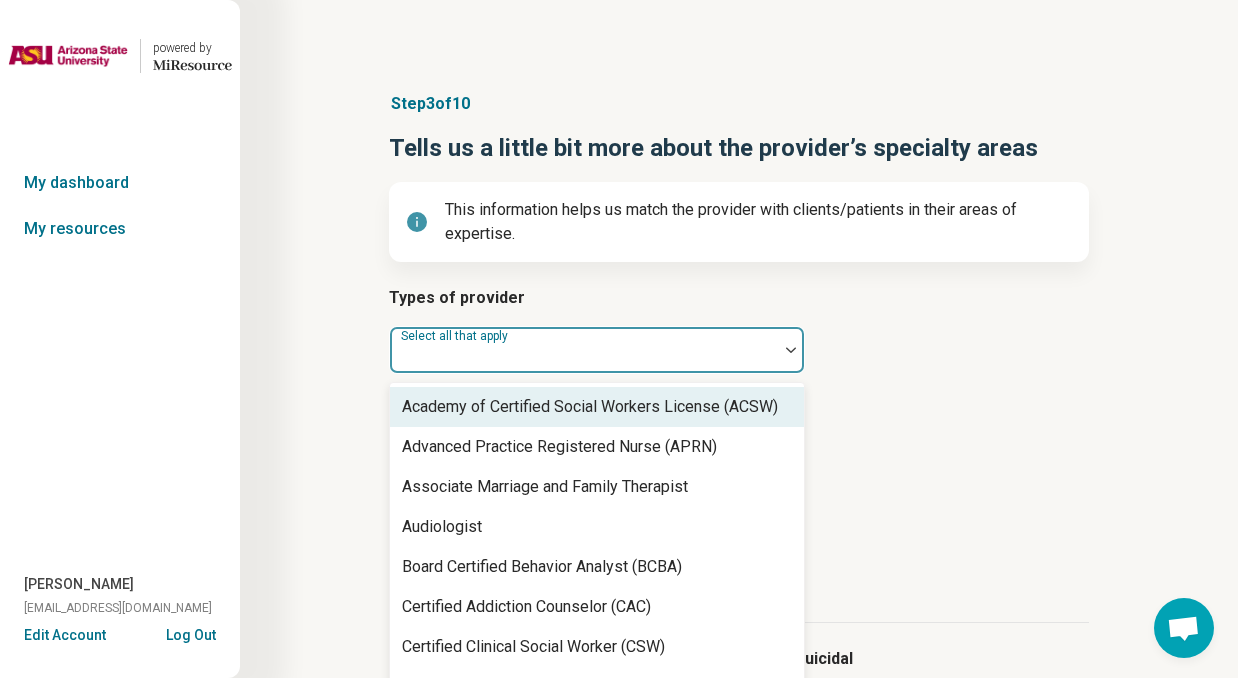 click at bounding box center [584, 350] 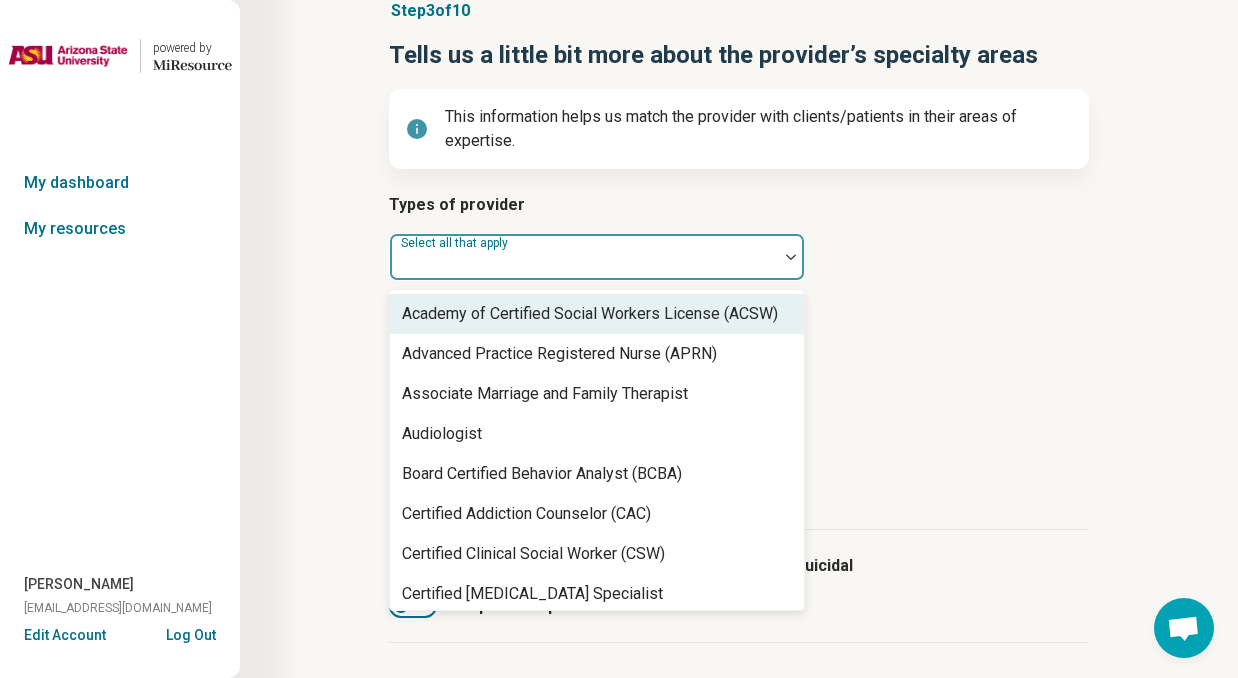 scroll, scrollTop: 97, scrollLeft: 0, axis: vertical 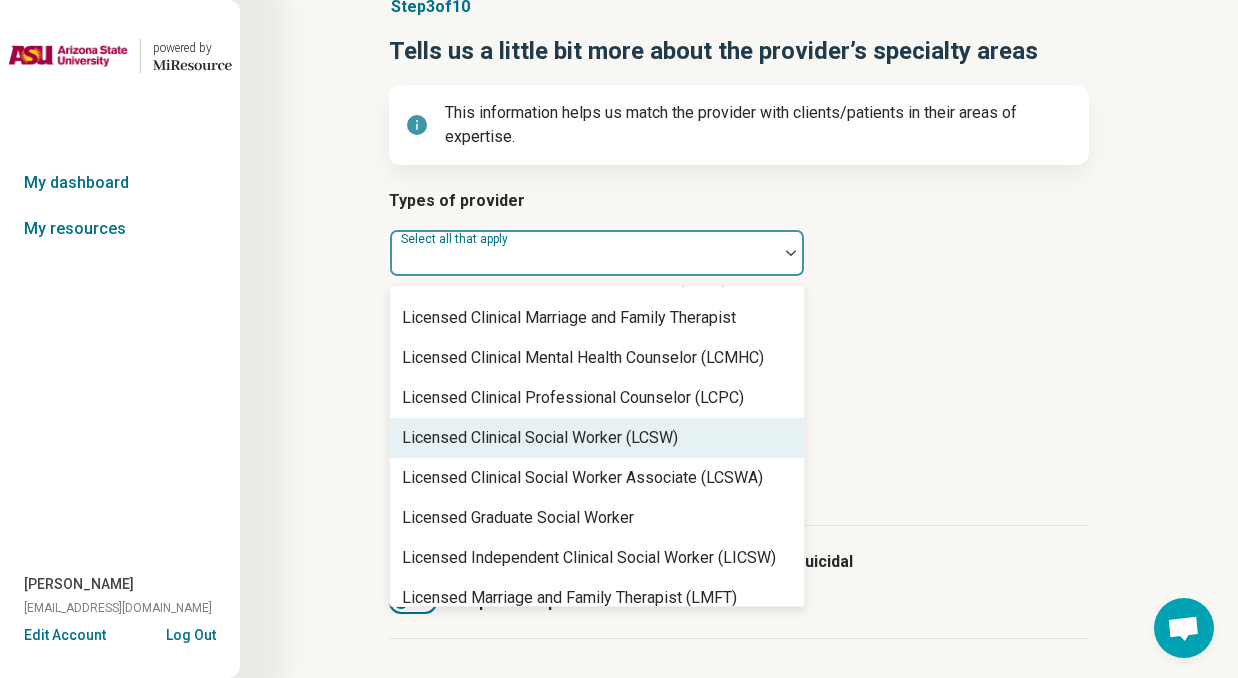 click on "Licensed Clinical Social Worker (LCSW)" at bounding box center [540, 438] 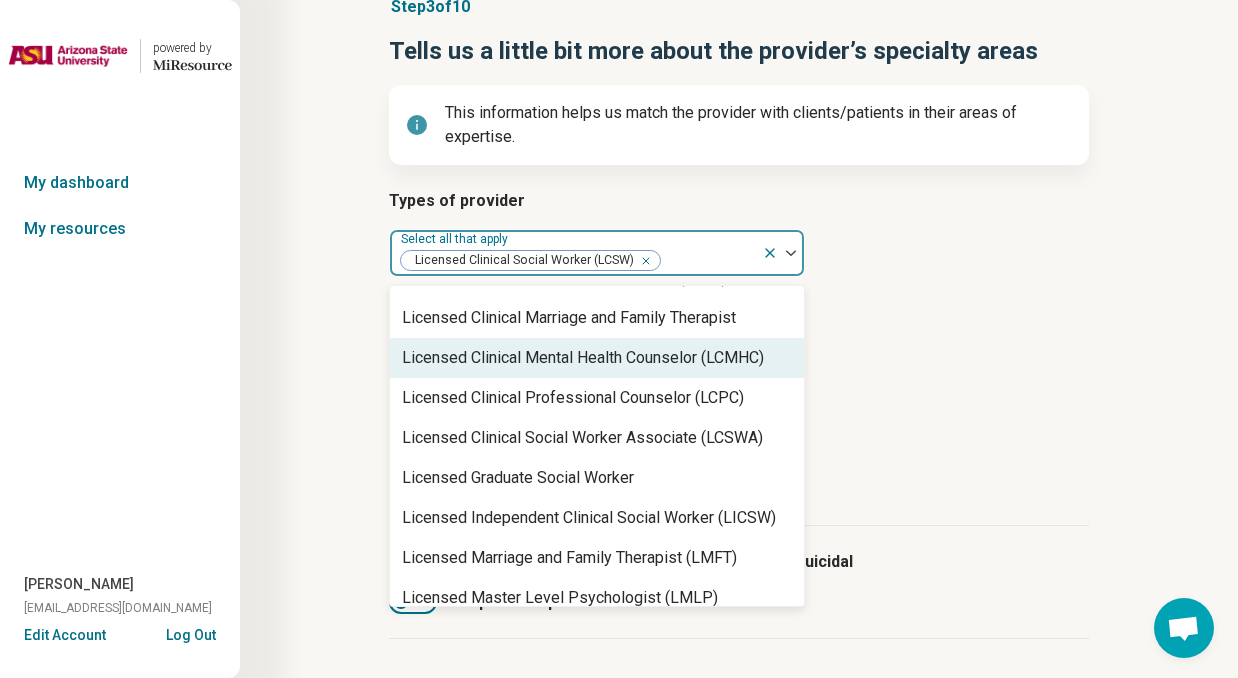 click on "Provider’s areas of expertise Select all that apply" at bounding box center [739, 345] 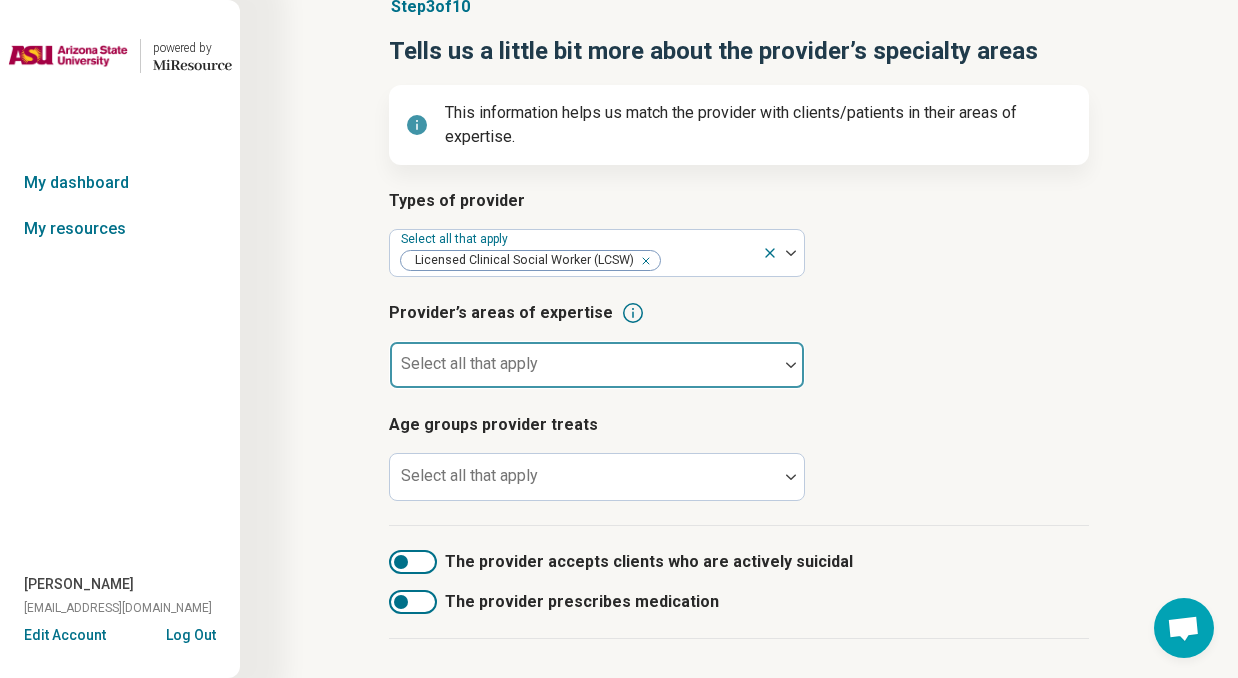click at bounding box center [584, 365] 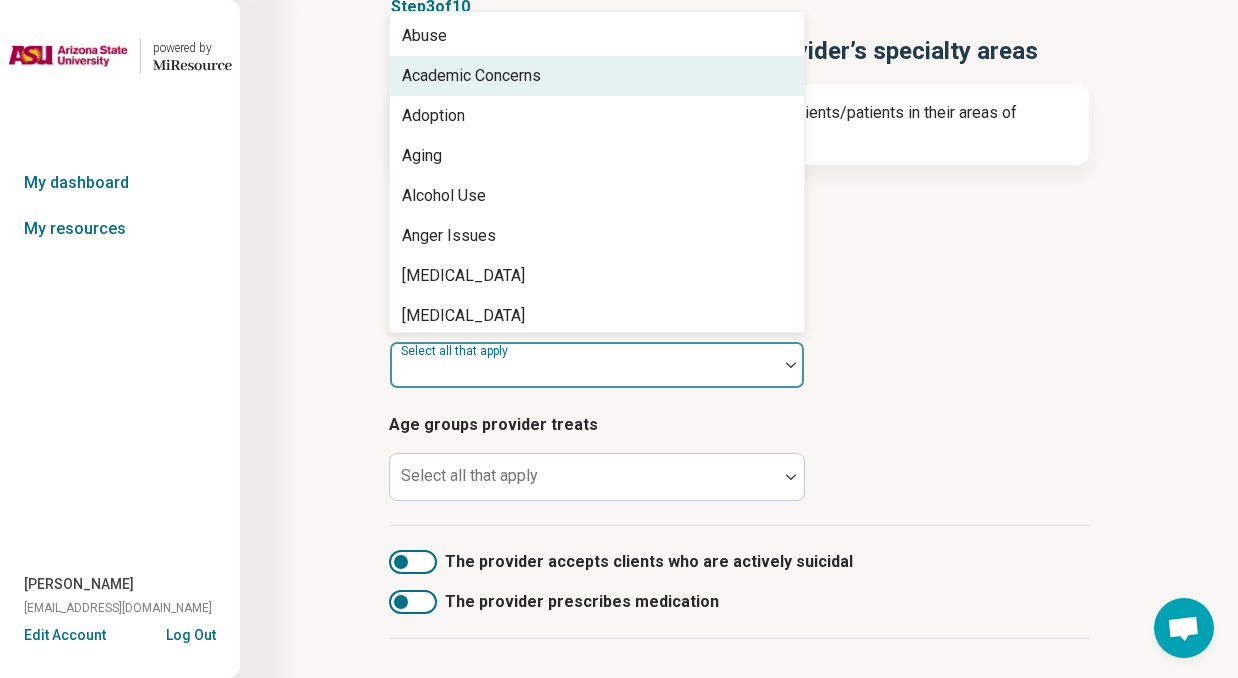 click on "Academic Concerns" at bounding box center (471, 76) 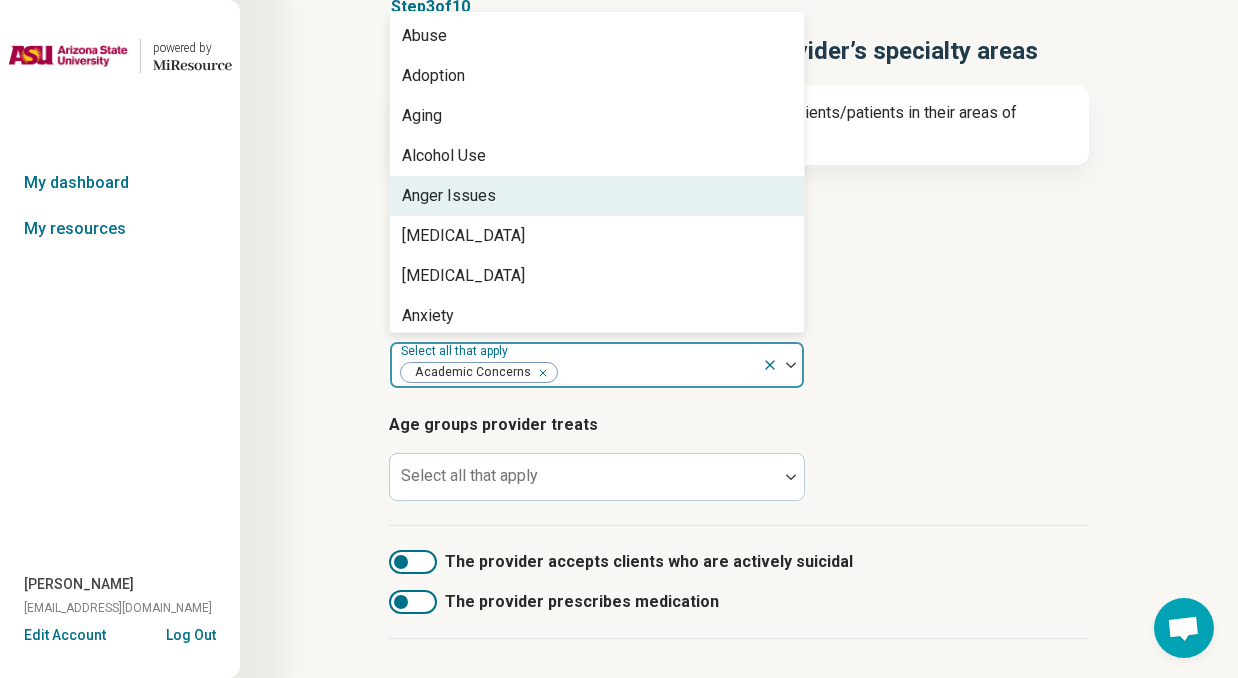 click on "Anger Issues" at bounding box center [597, 196] 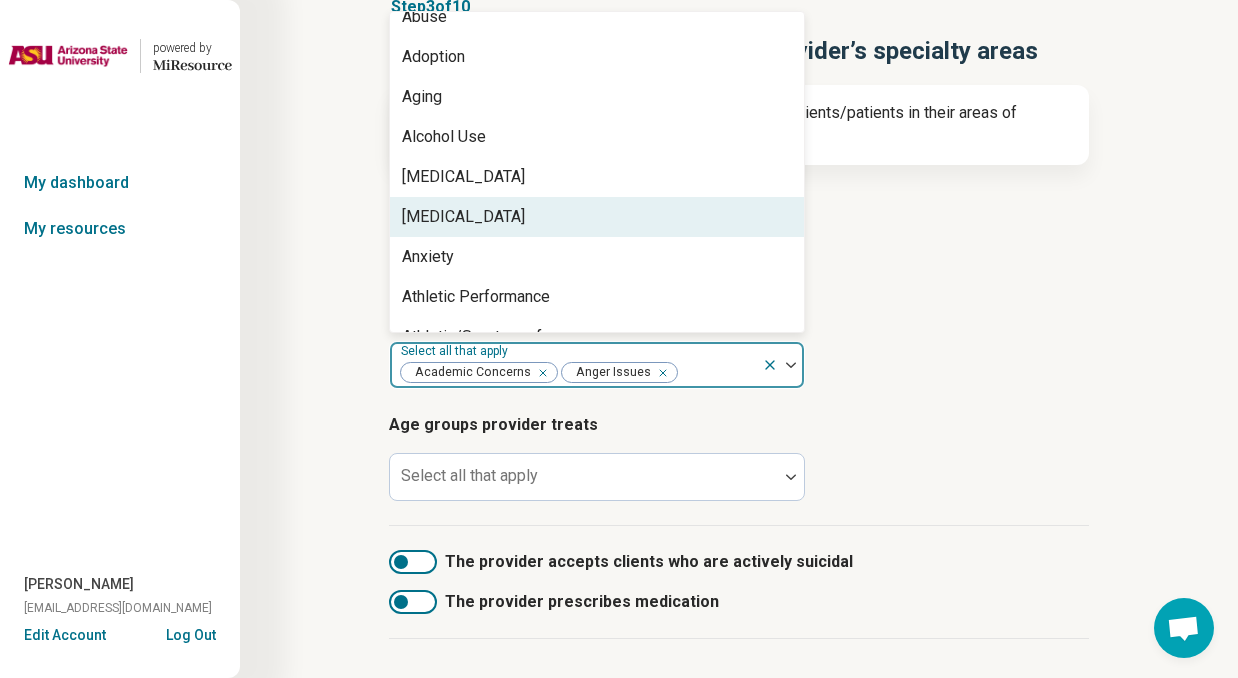 scroll, scrollTop: 26, scrollLeft: 0, axis: vertical 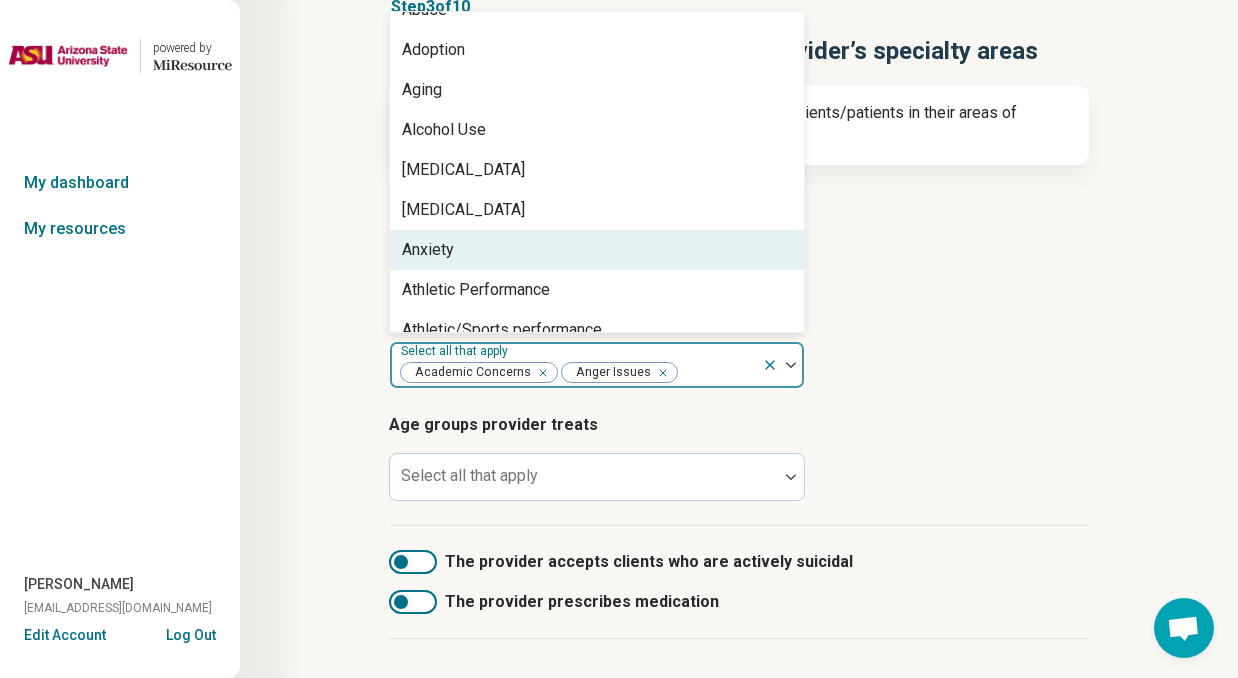 click on "Anxiety" at bounding box center (597, 250) 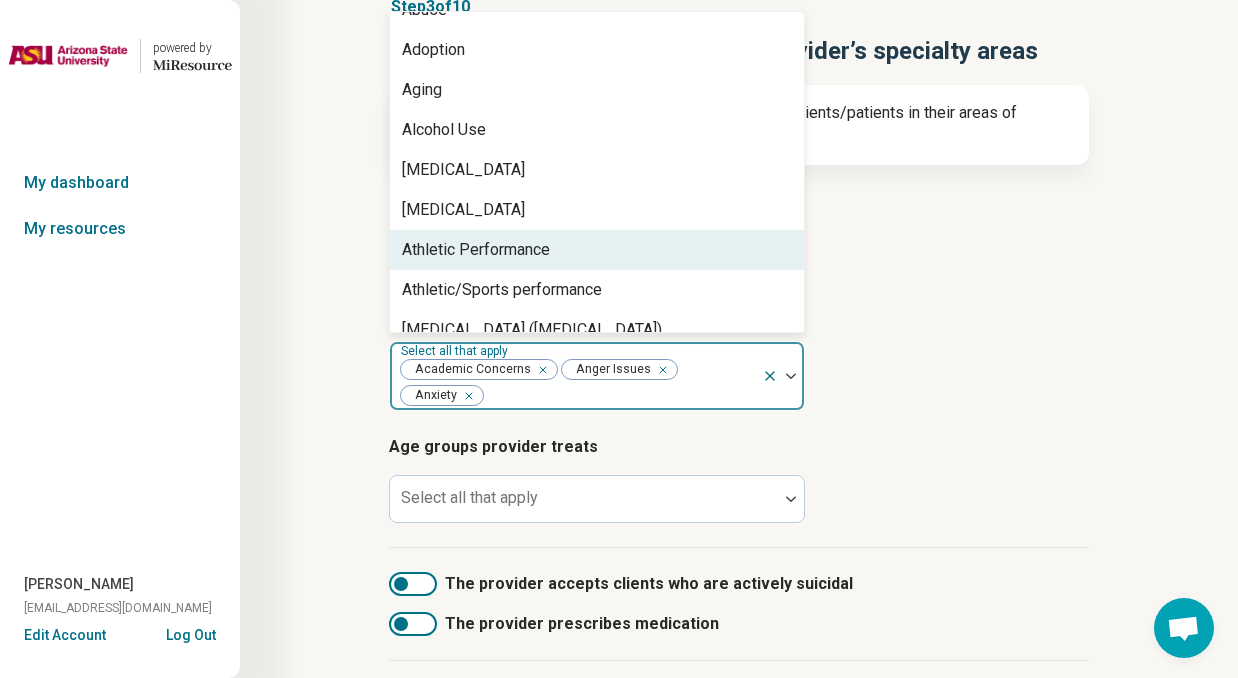 click on "Athletic Performance" at bounding box center (476, 250) 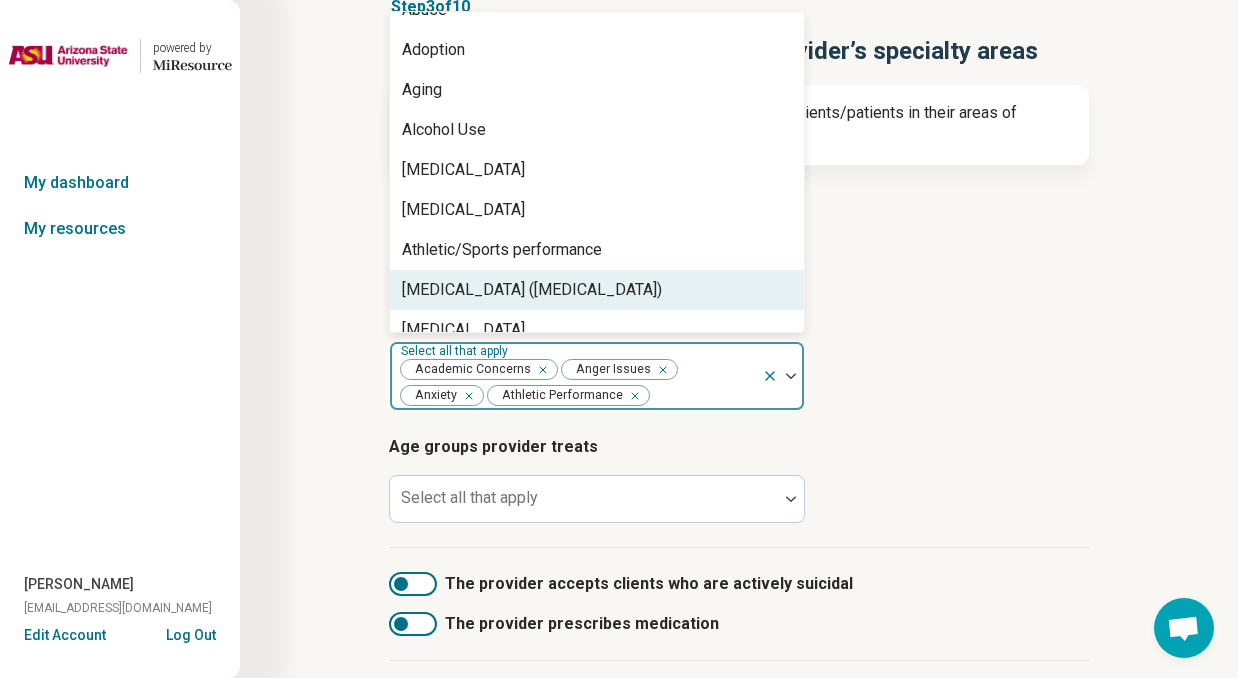 click on "[MEDICAL_DATA] ([MEDICAL_DATA])" at bounding box center (532, 290) 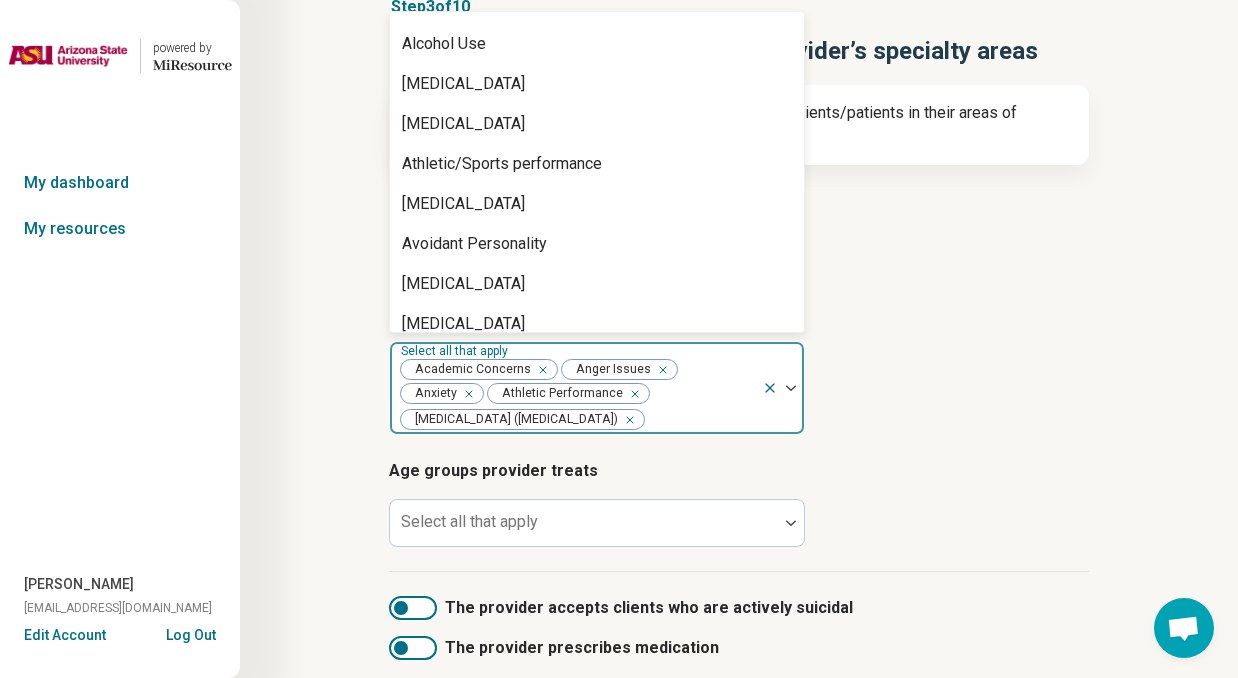 scroll, scrollTop: 121, scrollLeft: 0, axis: vertical 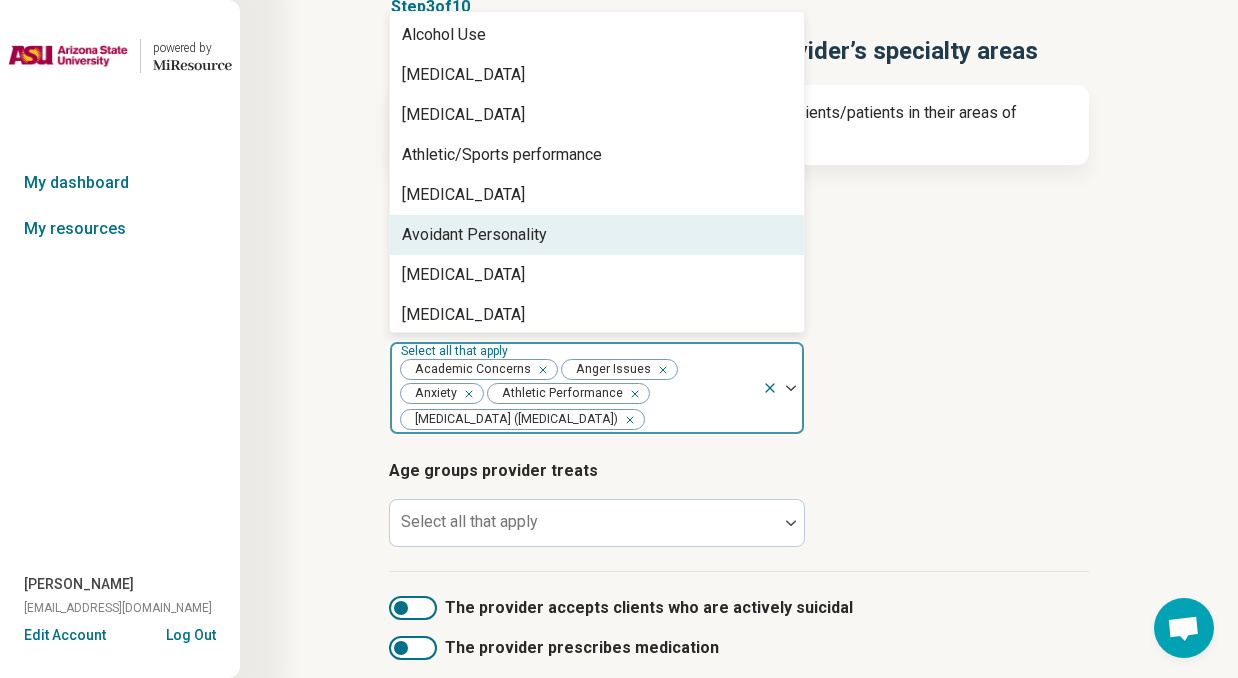 click on "Avoidant Personality" at bounding box center (474, 235) 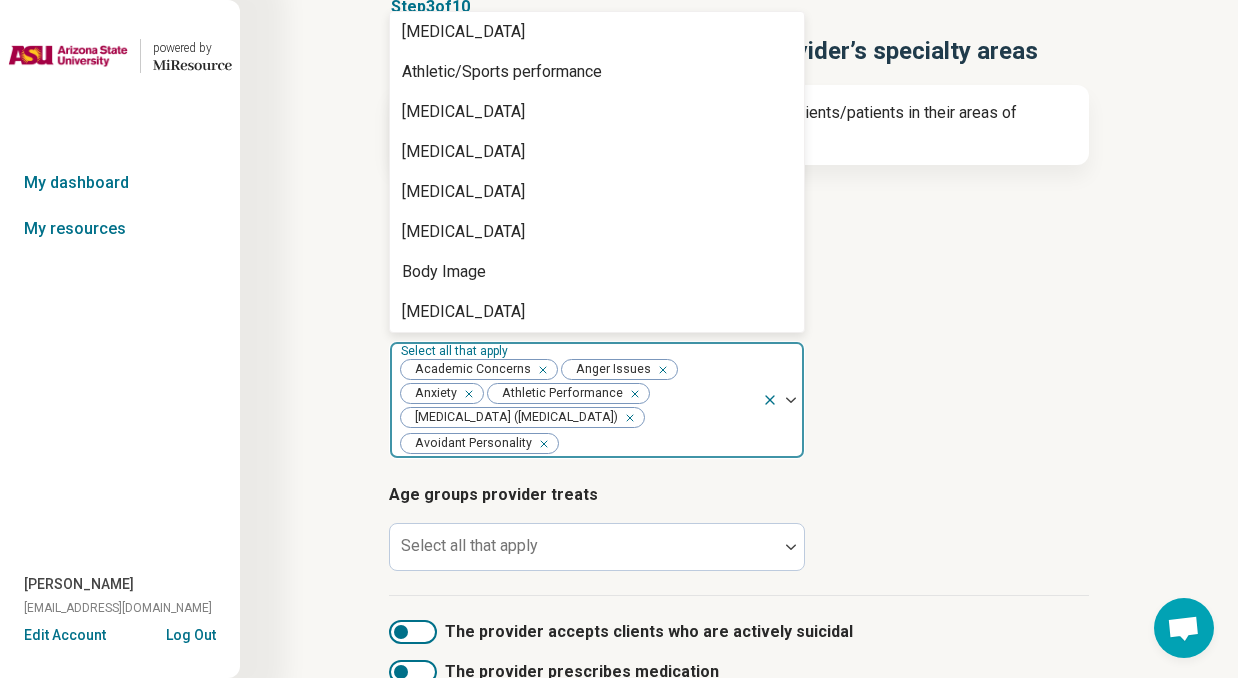 scroll, scrollTop: 221, scrollLeft: 0, axis: vertical 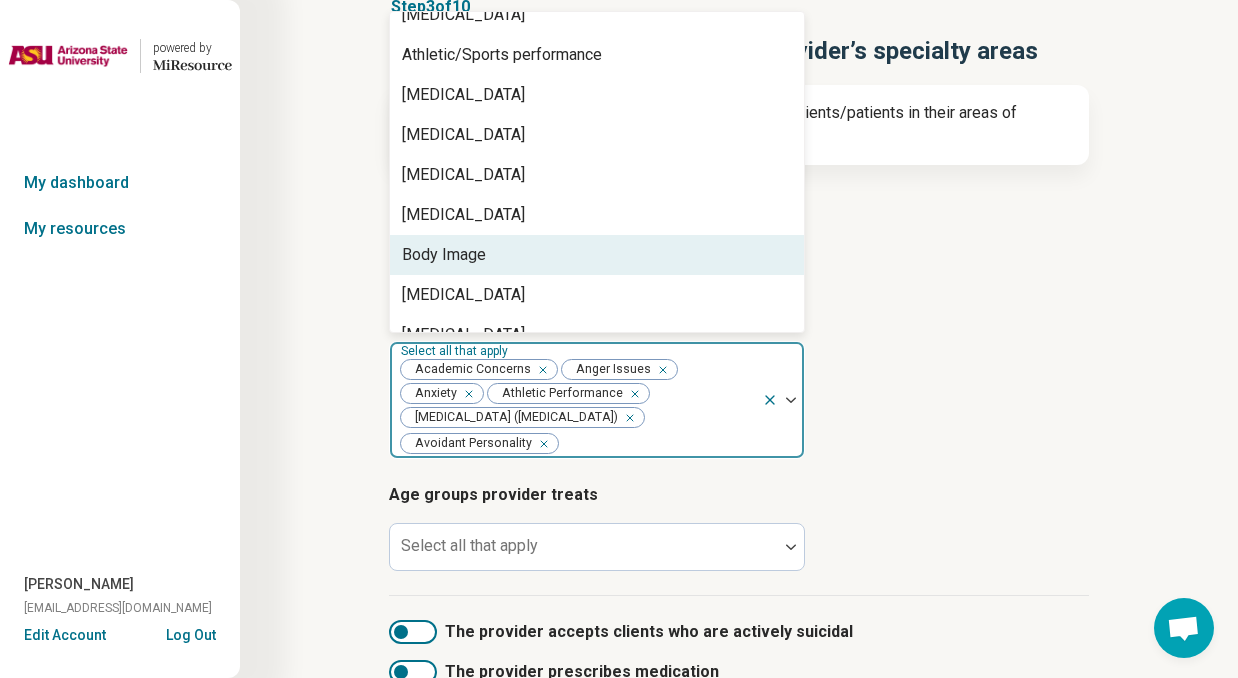 click on "Body Image" at bounding box center (597, 255) 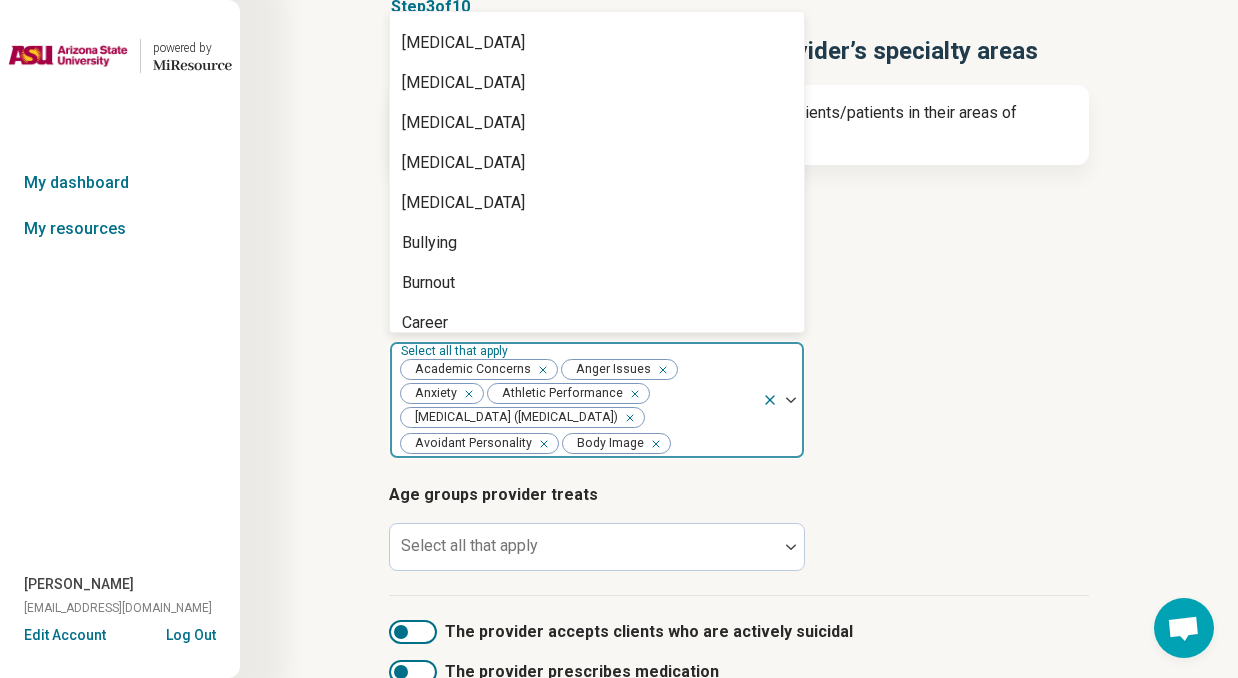 scroll, scrollTop: 317, scrollLeft: 0, axis: vertical 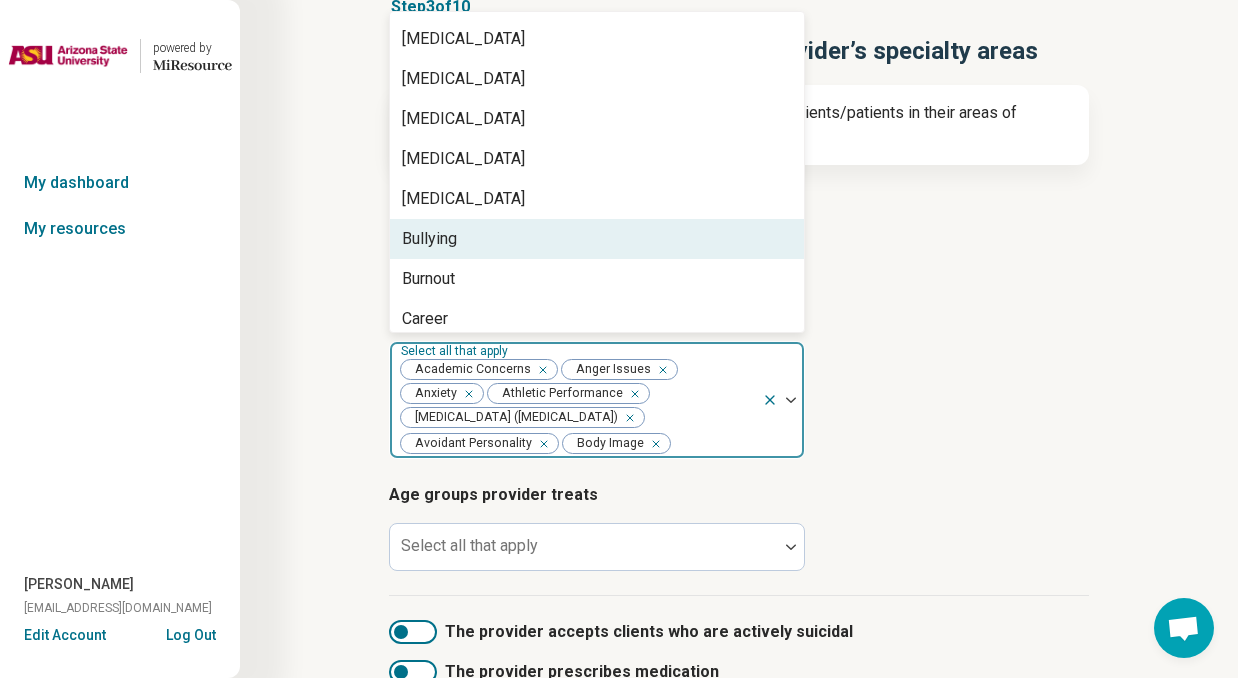 click on "Bullying" at bounding box center (597, 239) 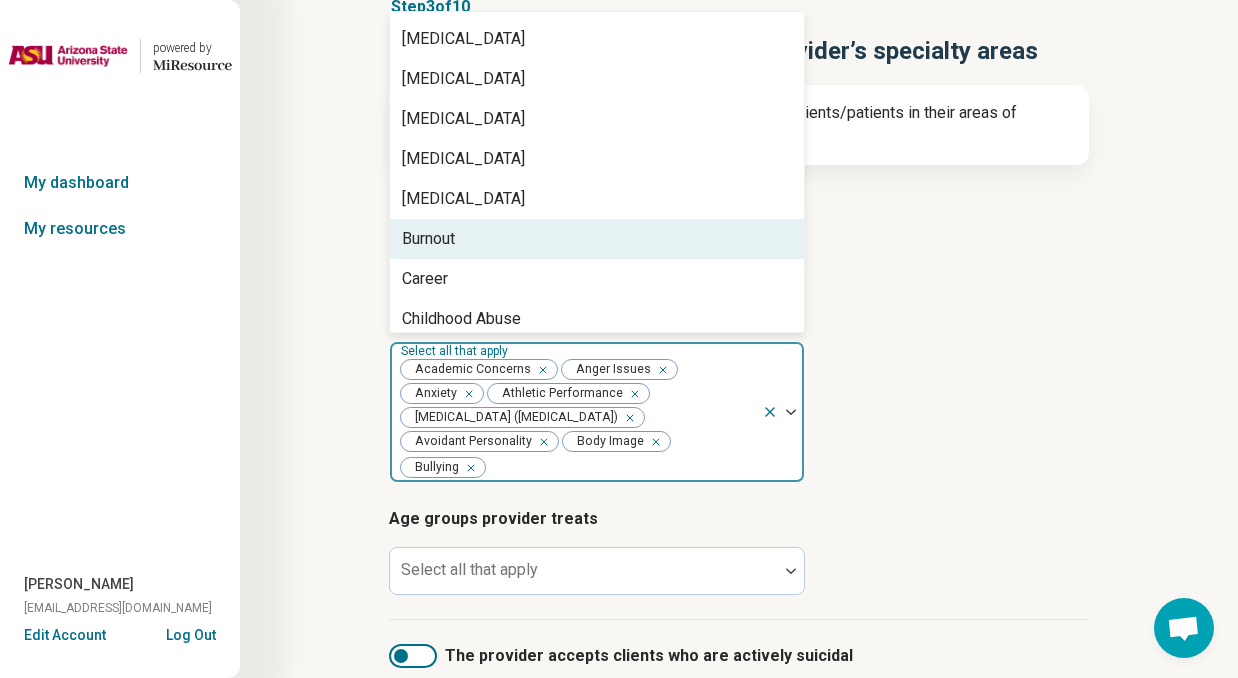click on "Burnout" at bounding box center [597, 239] 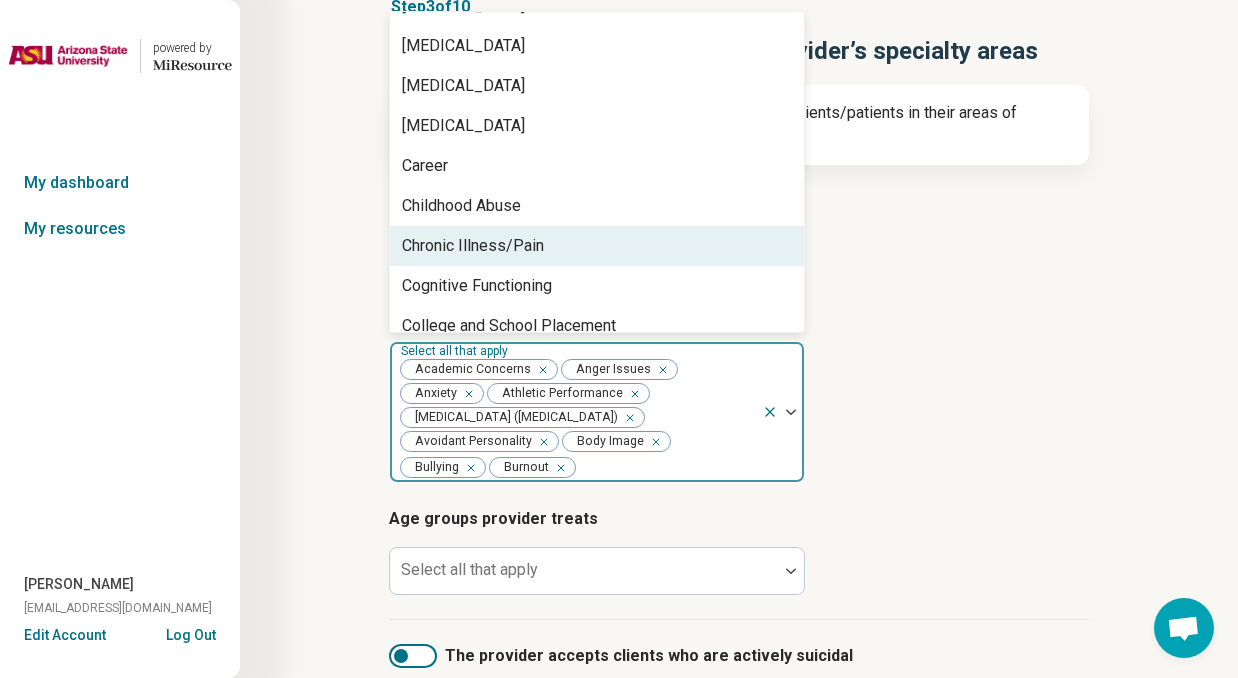 scroll, scrollTop: 398, scrollLeft: 0, axis: vertical 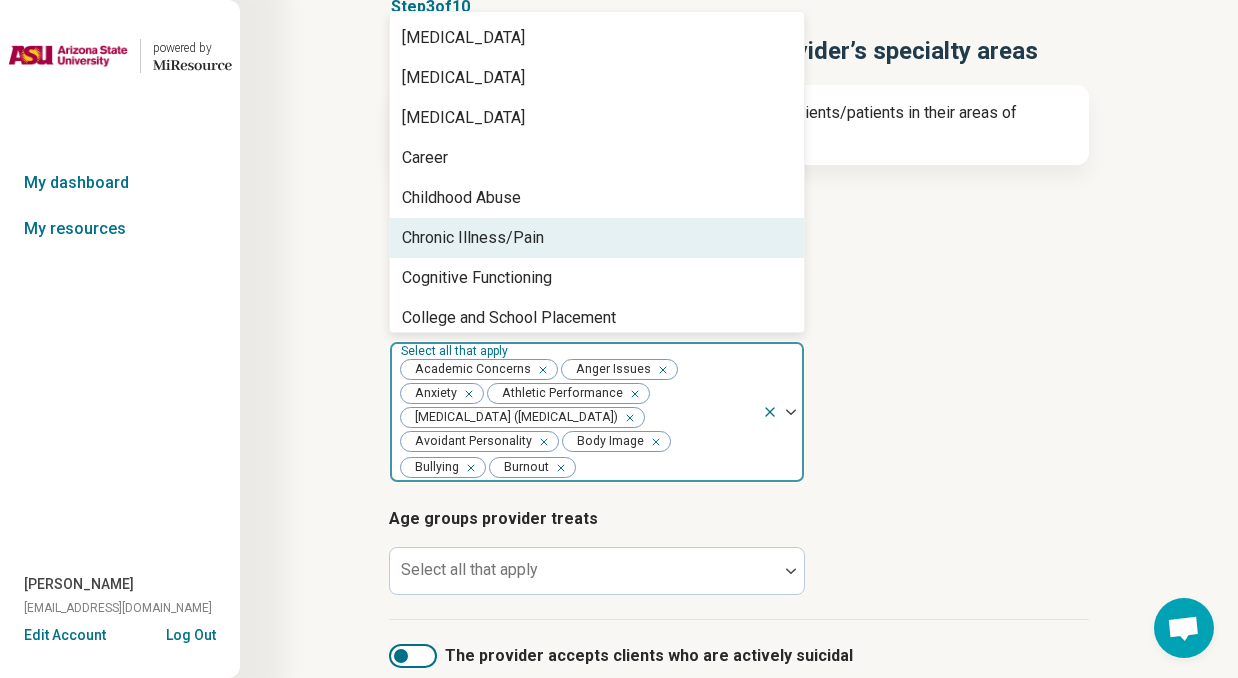 click on "Chronic Illness/Pain" at bounding box center (473, 238) 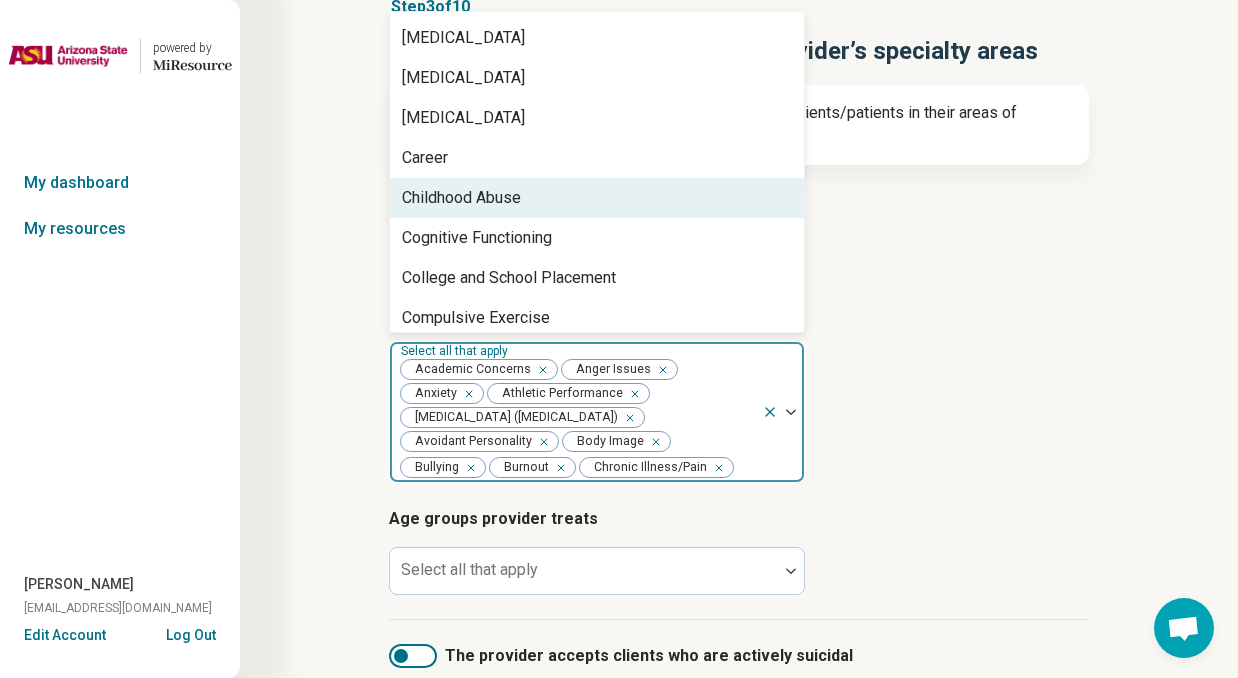 click on "Childhood Abuse" at bounding box center [461, 198] 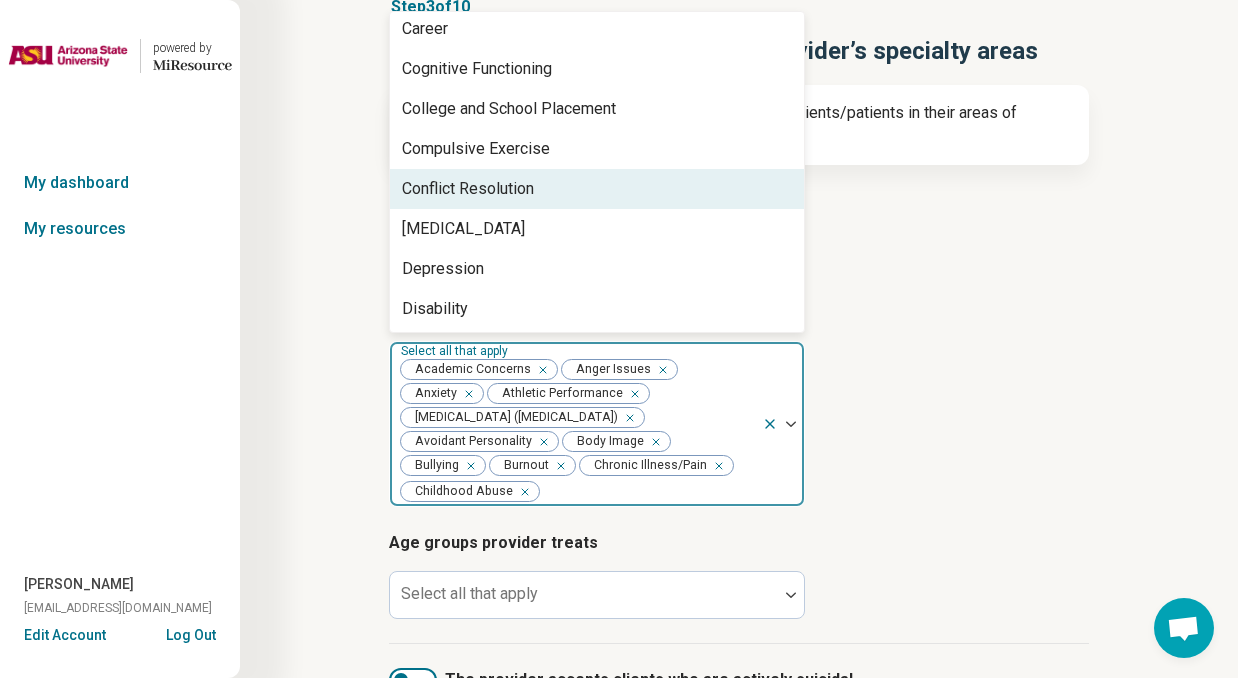 scroll, scrollTop: 548, scrollLeft: 0, axis: vertical 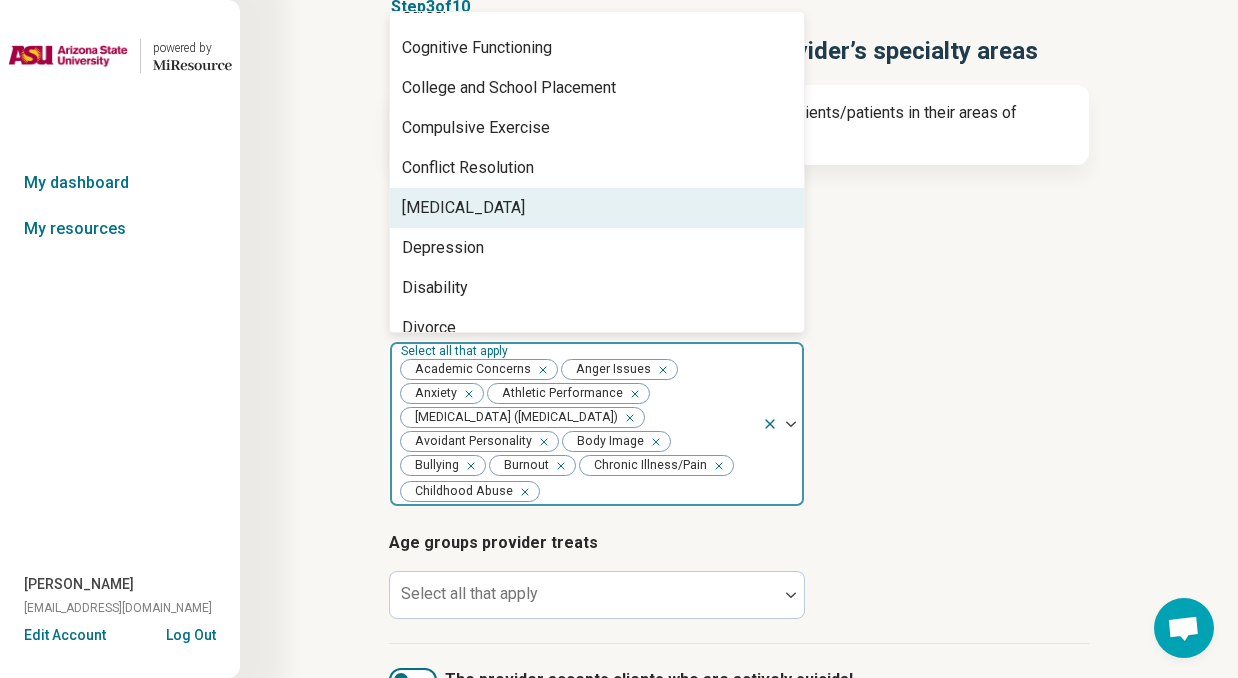click on "[MEDICAL_DATA]" at bounding box center (463, 208) 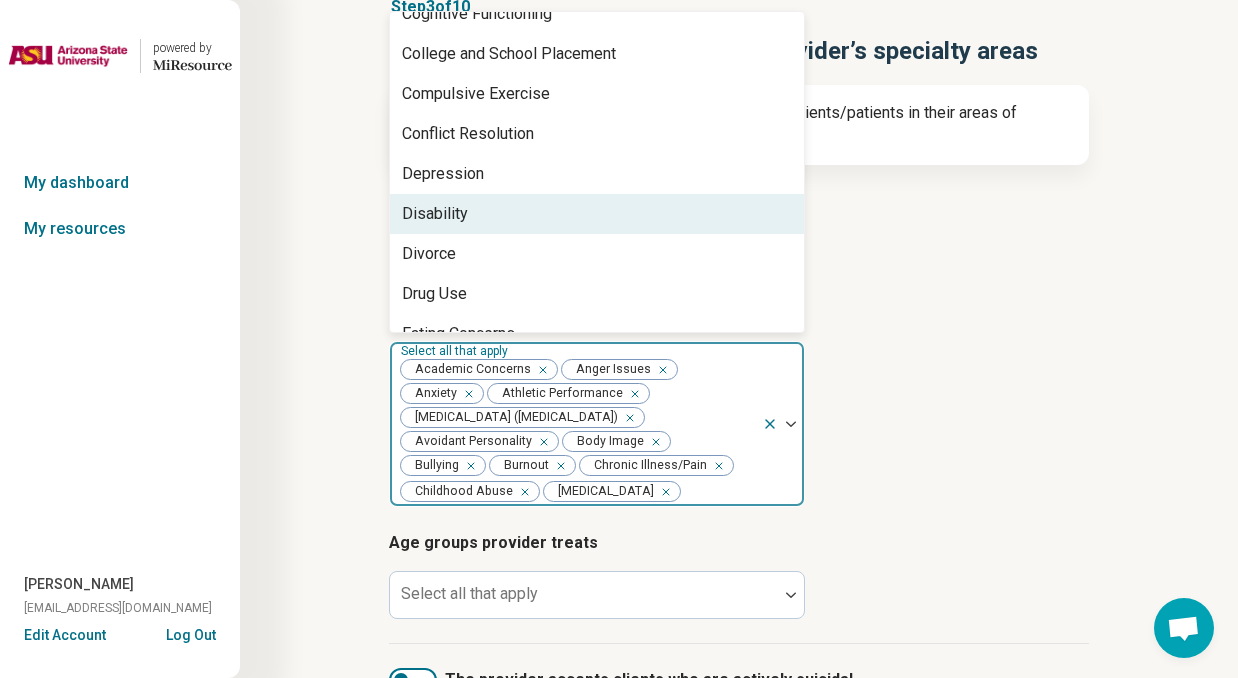 scroll, scrollTop: 607, scrollLeft: 0, axis: vertical 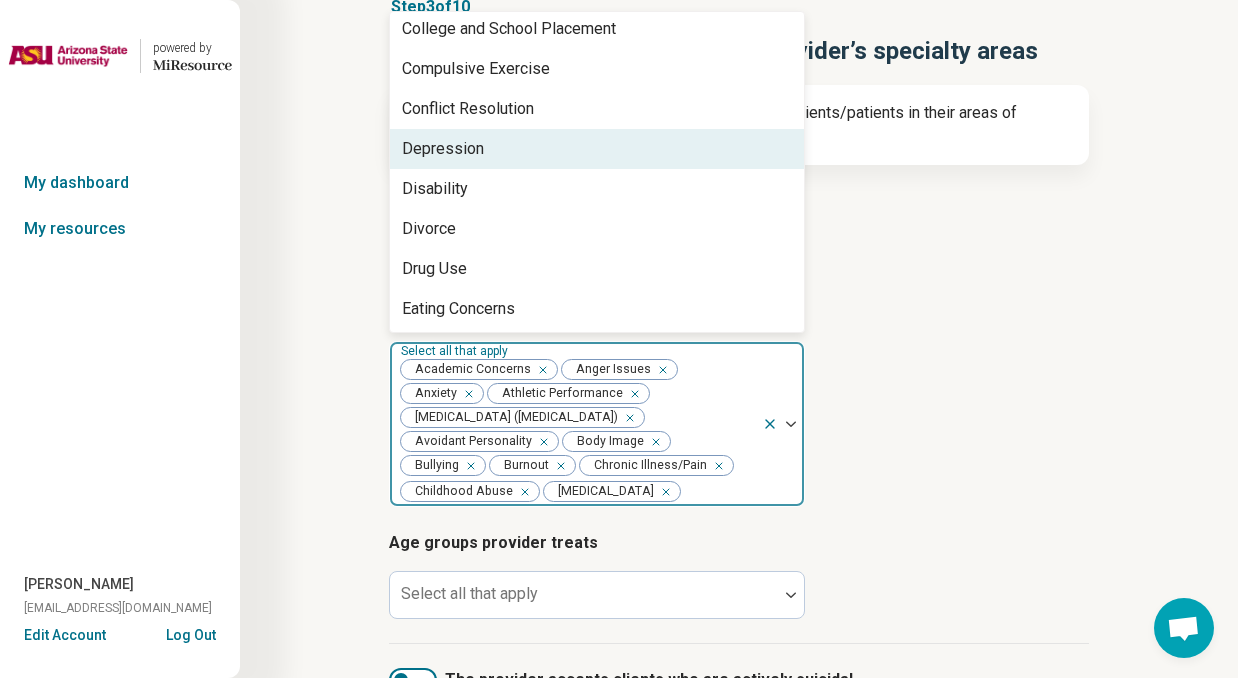 click on "Depression" at bounding box center [597, 149] 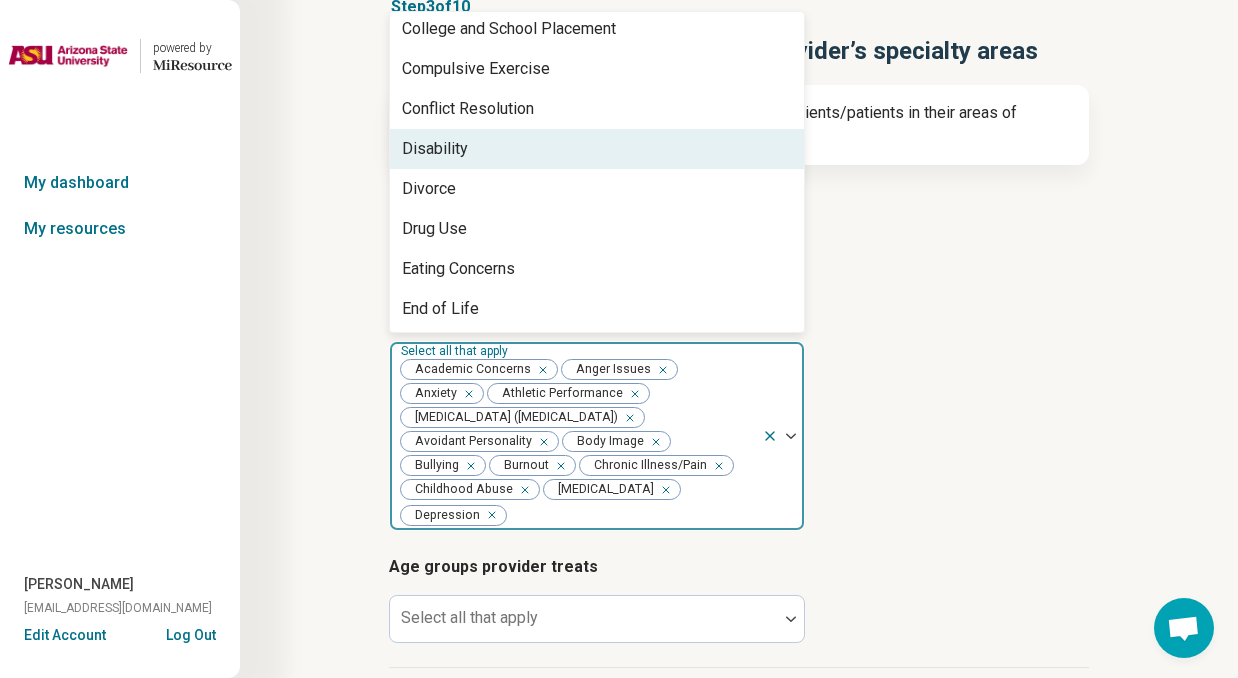 click on "Disability" at bounding box center [435, 149] 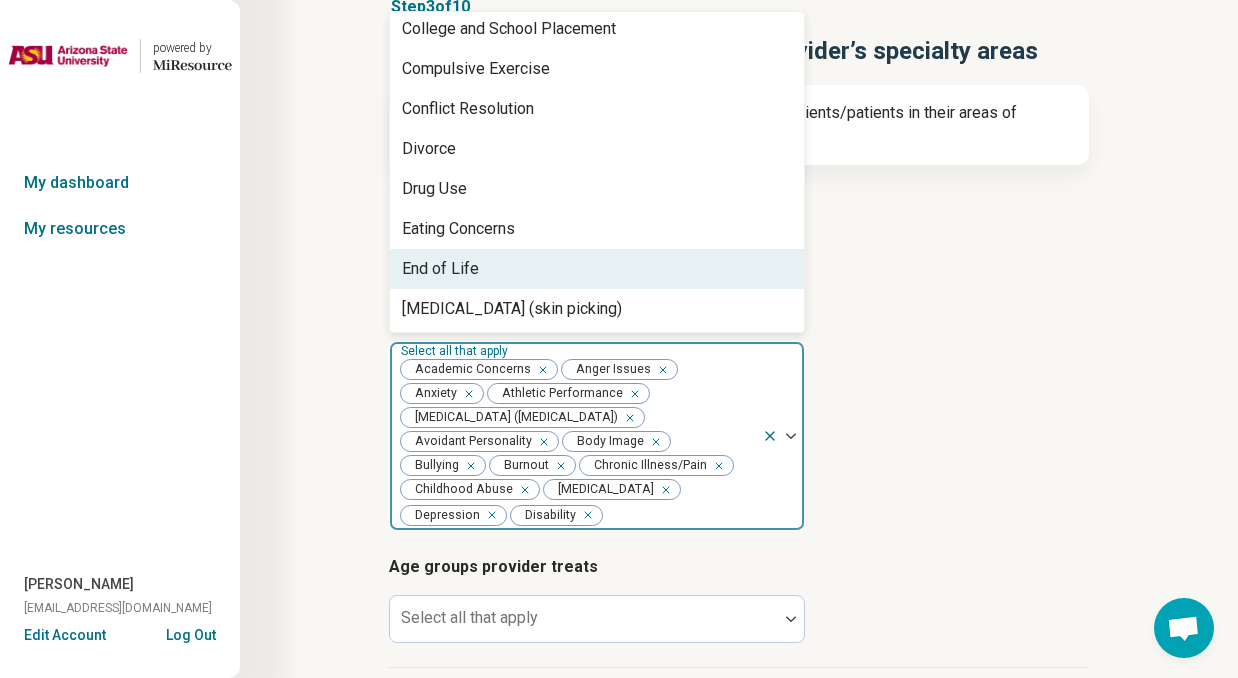 click on "End of Life" at bounding box center [440, 269] 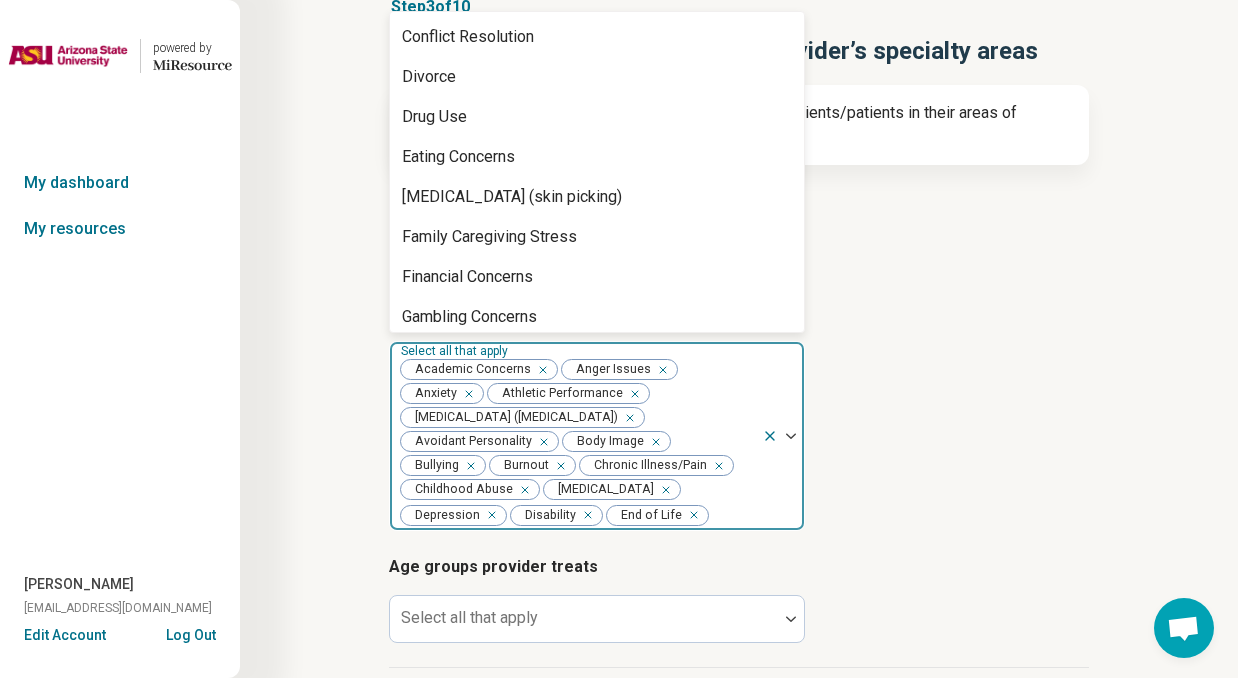 scroll, scrollTop: 689, scrollLeft: 0, axis: vertical 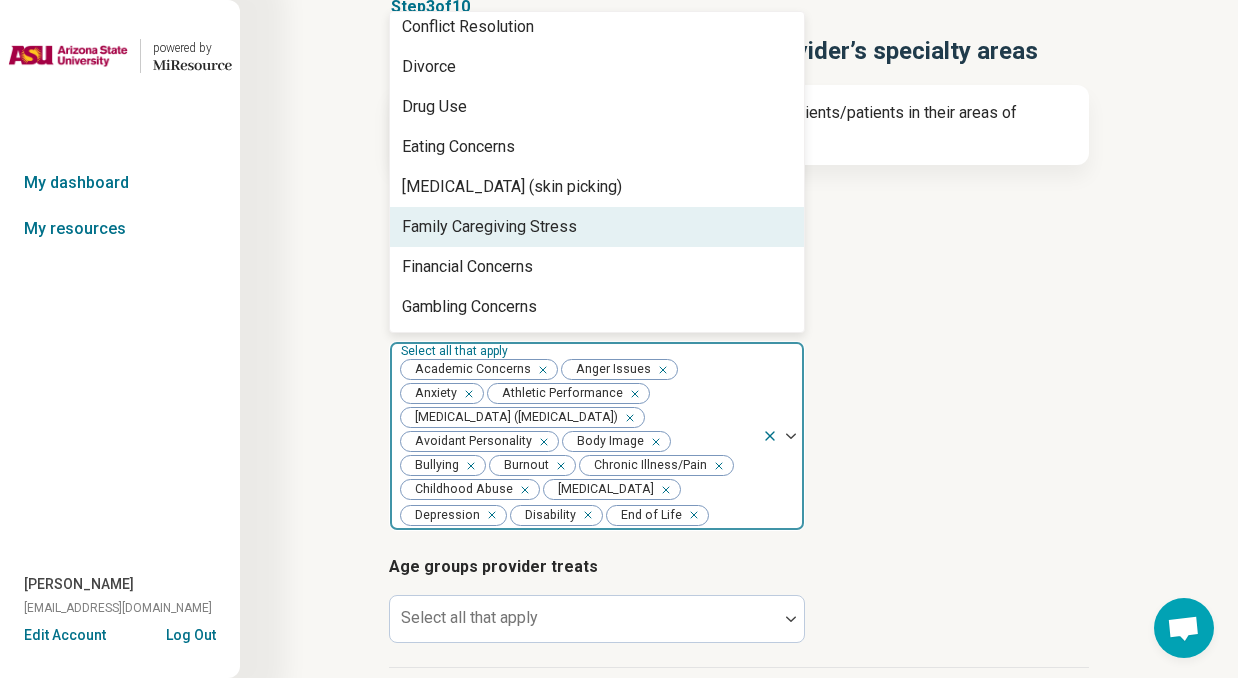 click on "Family Caregiving Stress" at bounding box center (489, 227) 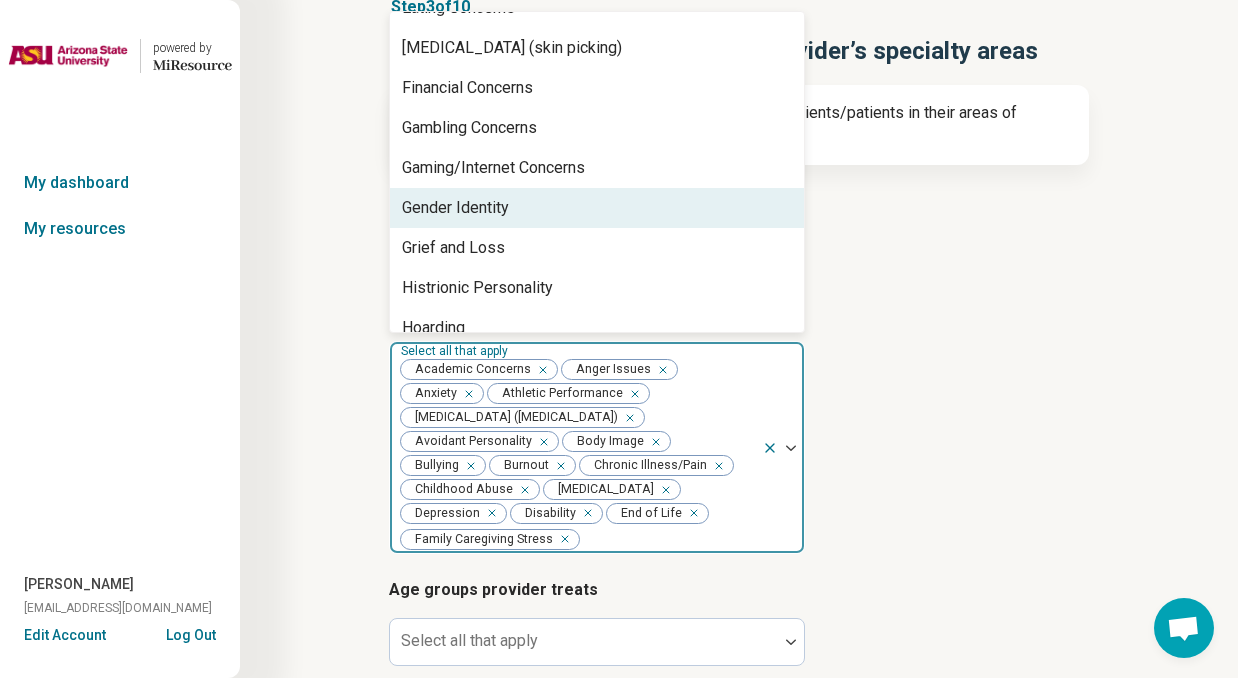 scroll, scrollTop: 831, scrollLeft: 0, axis: vertical 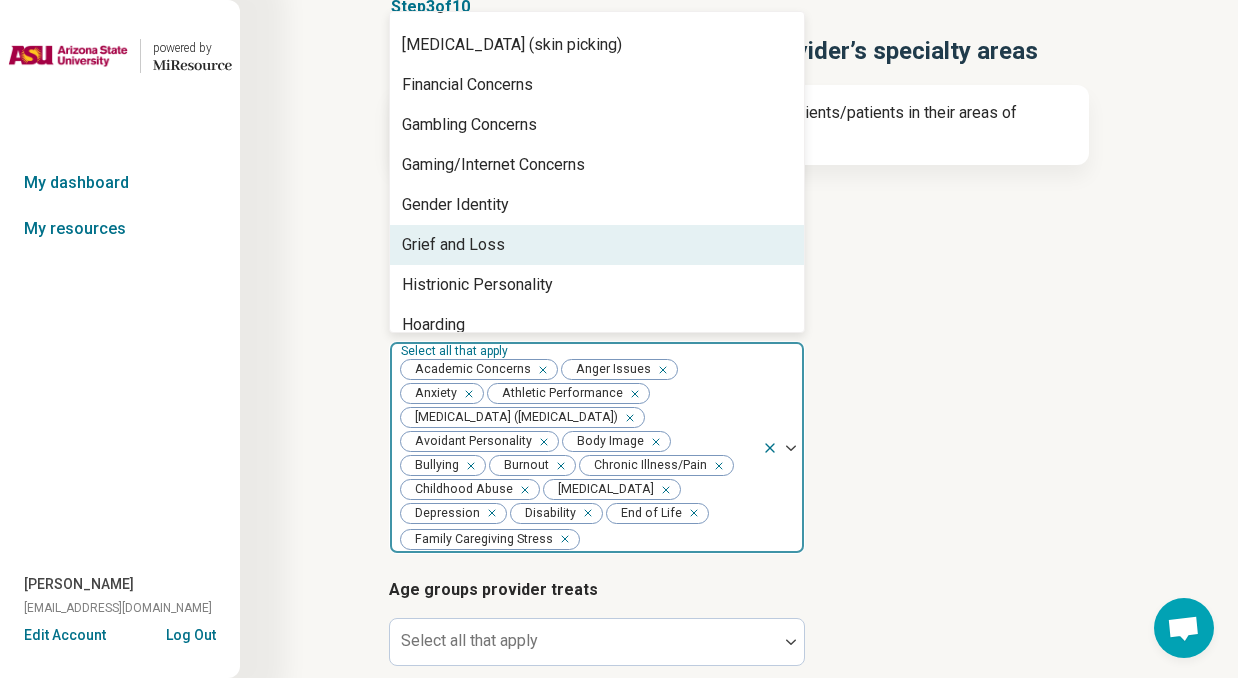 click on "Grief and Loss" at bounding box center [597, 245] 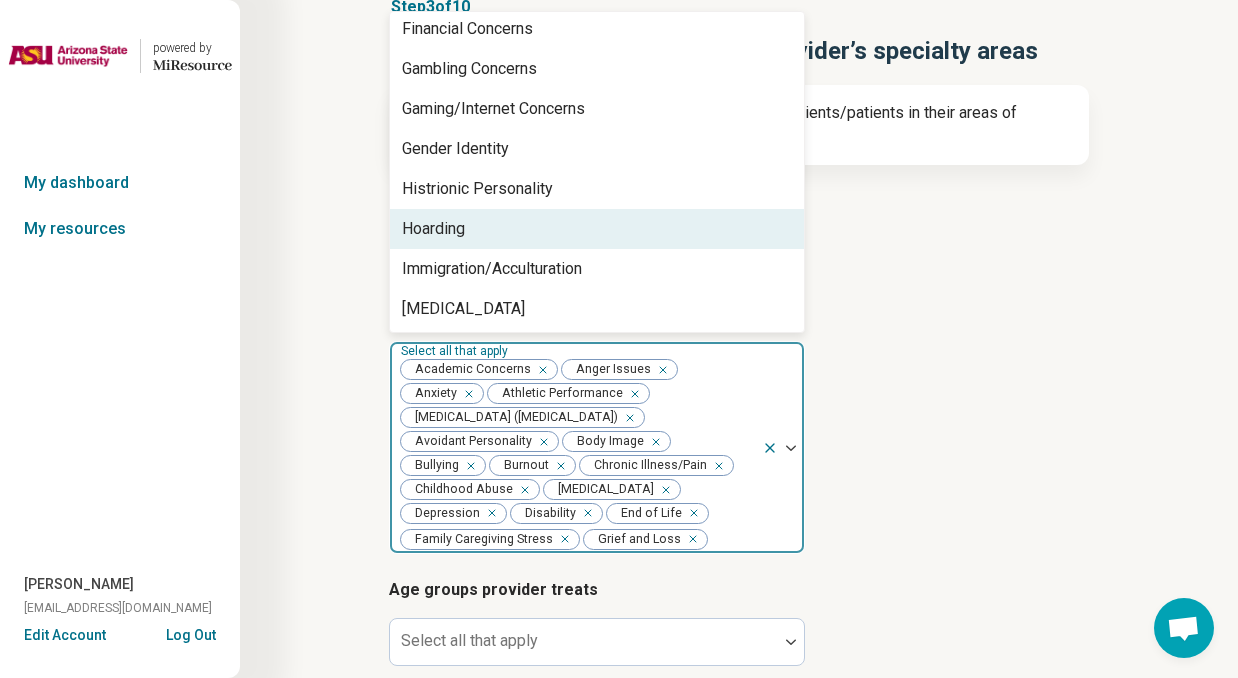 scroll, scrollTop: 901, scrollLeft: 0, axis: vertical 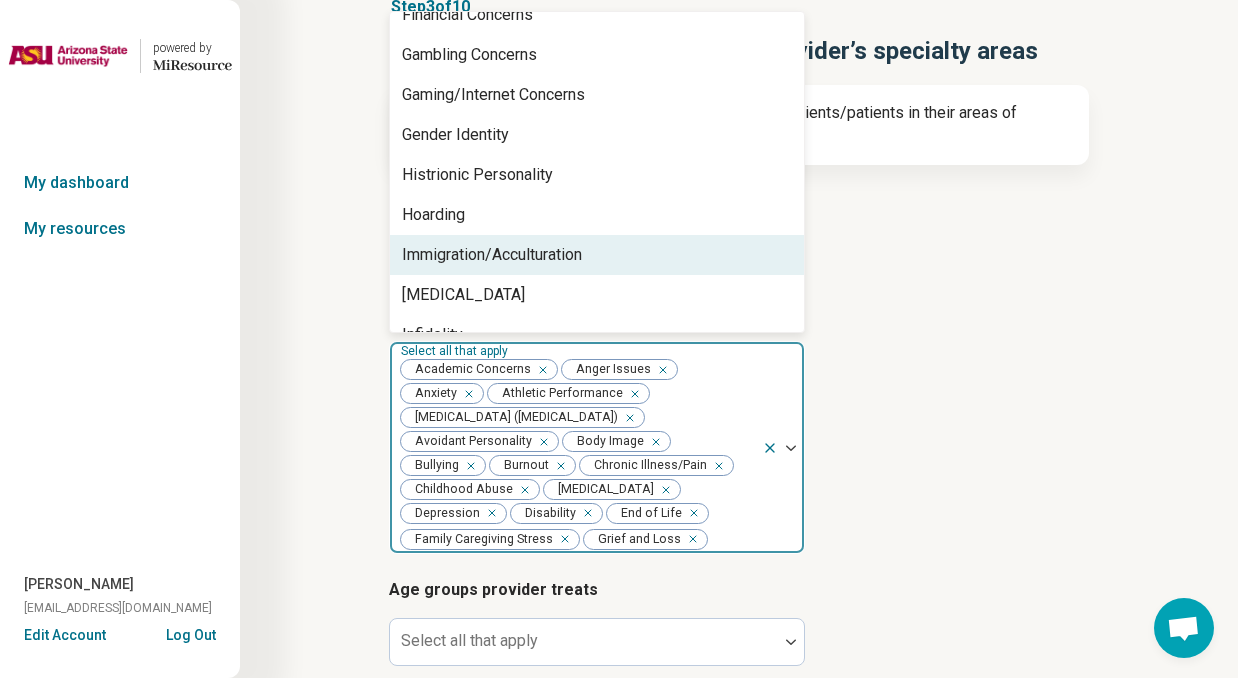 click on "Immigration/Acculturation" at bounding box center (492, 255) 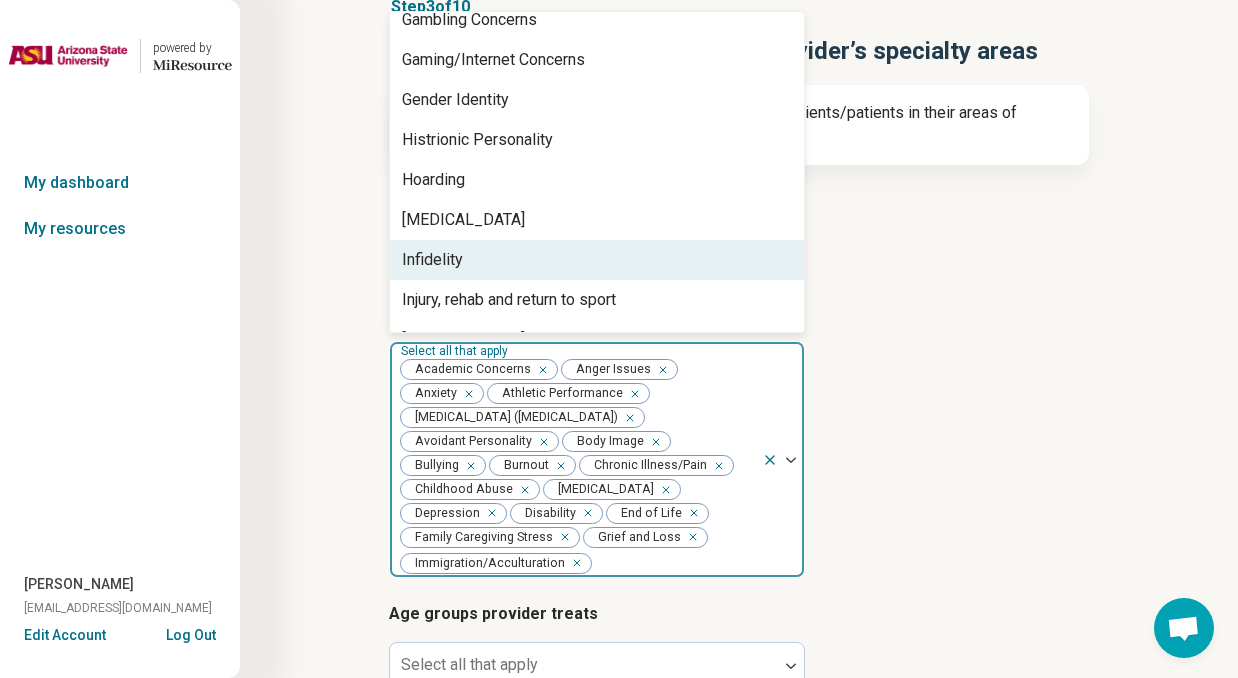 scroll, scrollTop: 940, scrollLeft: 0, axis: vertical 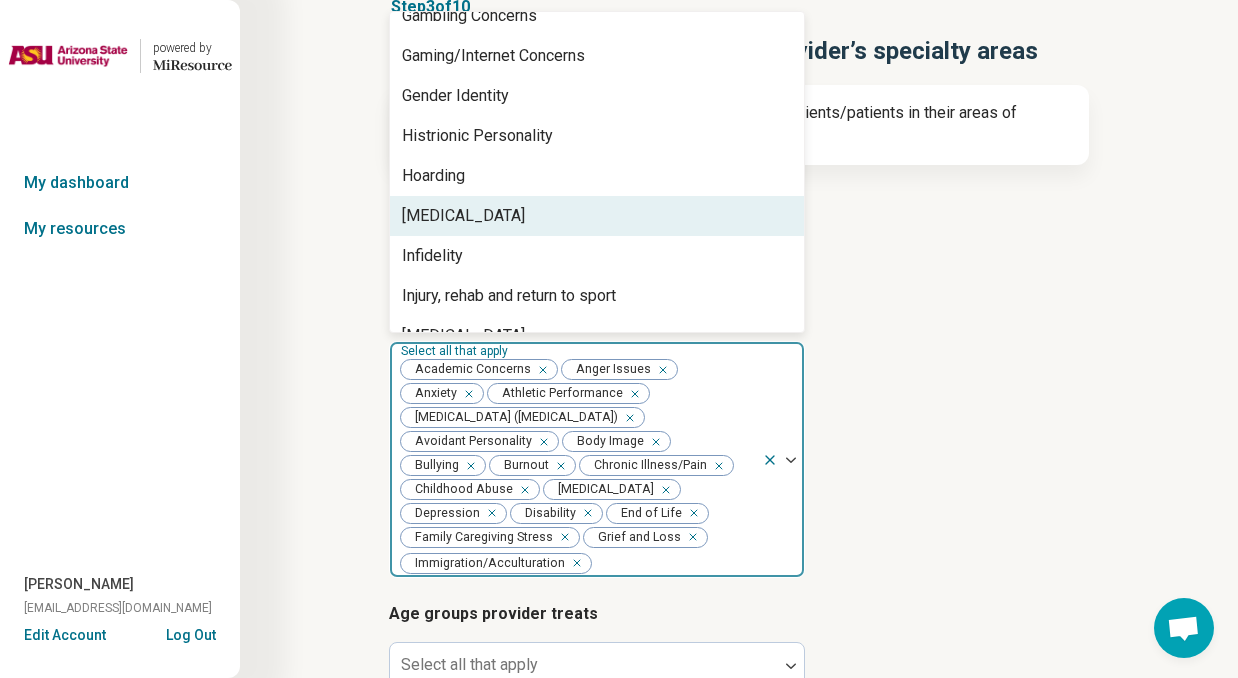 click on "[MEDICAL_DATA]" at bounding box center [463, 216] 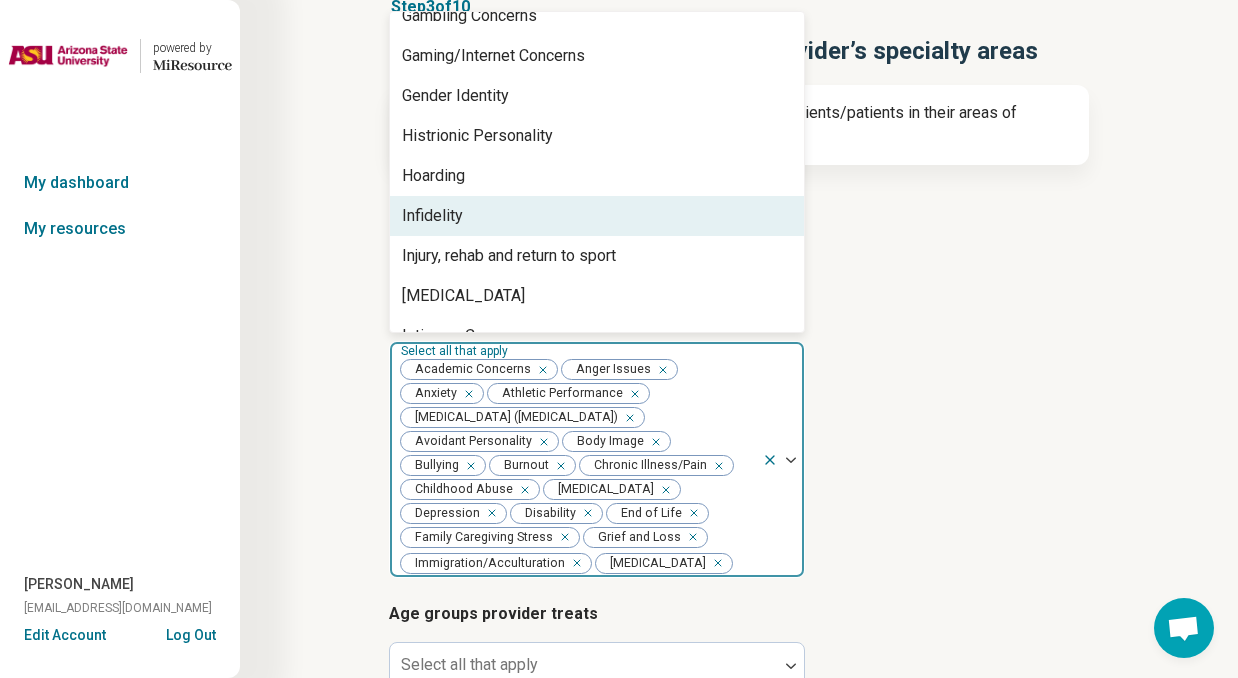 click on "Infidelity" at bounding box center (432, 216) 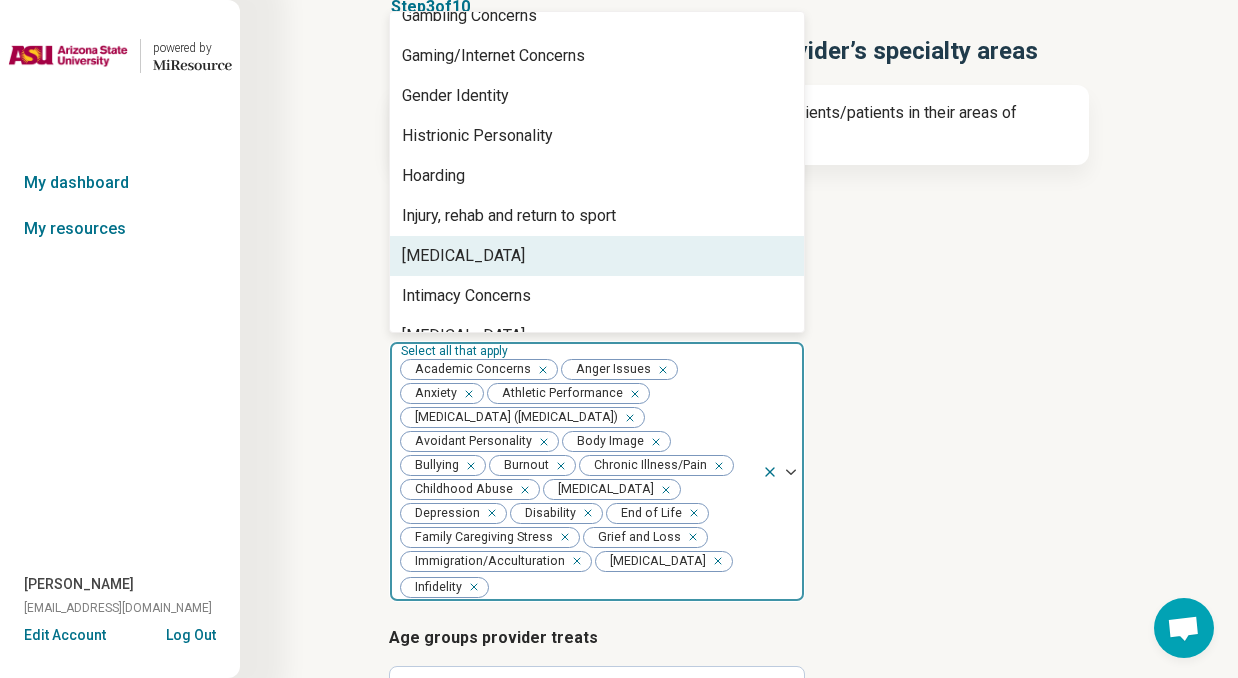 click on "[MEDICAL_DATA]" at bounding box center [463, 256] 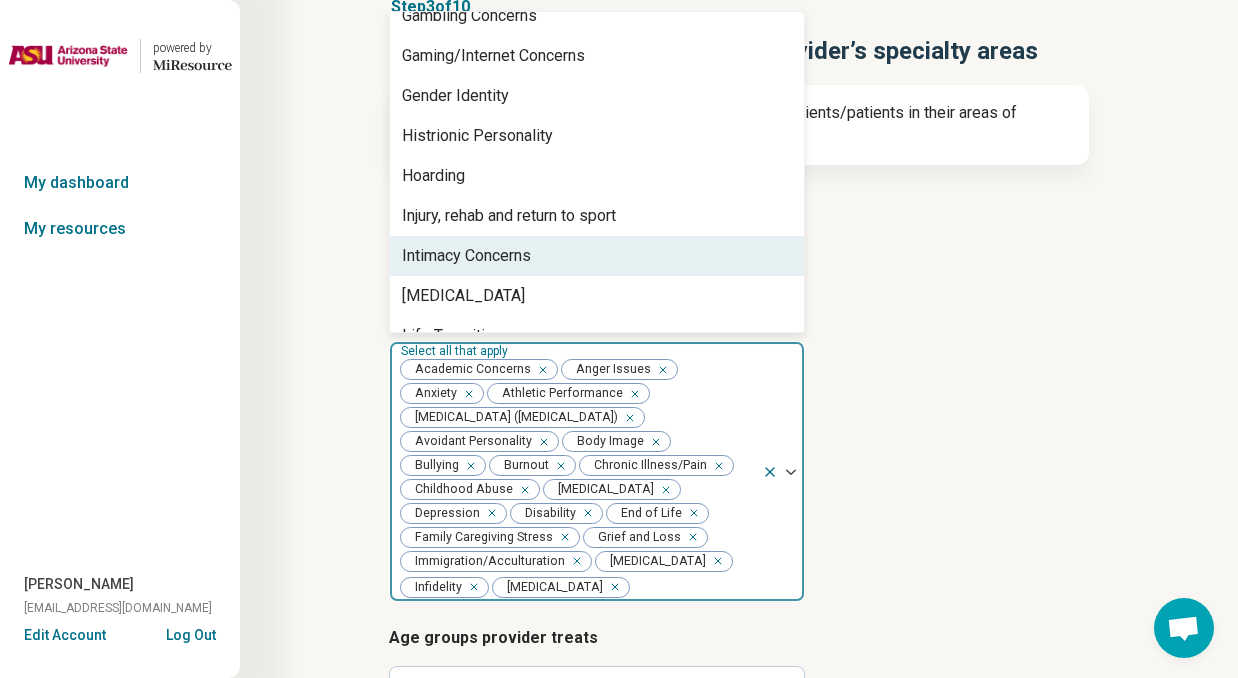 click on "Intimacy Concerns" at bounding box center (466, 256) 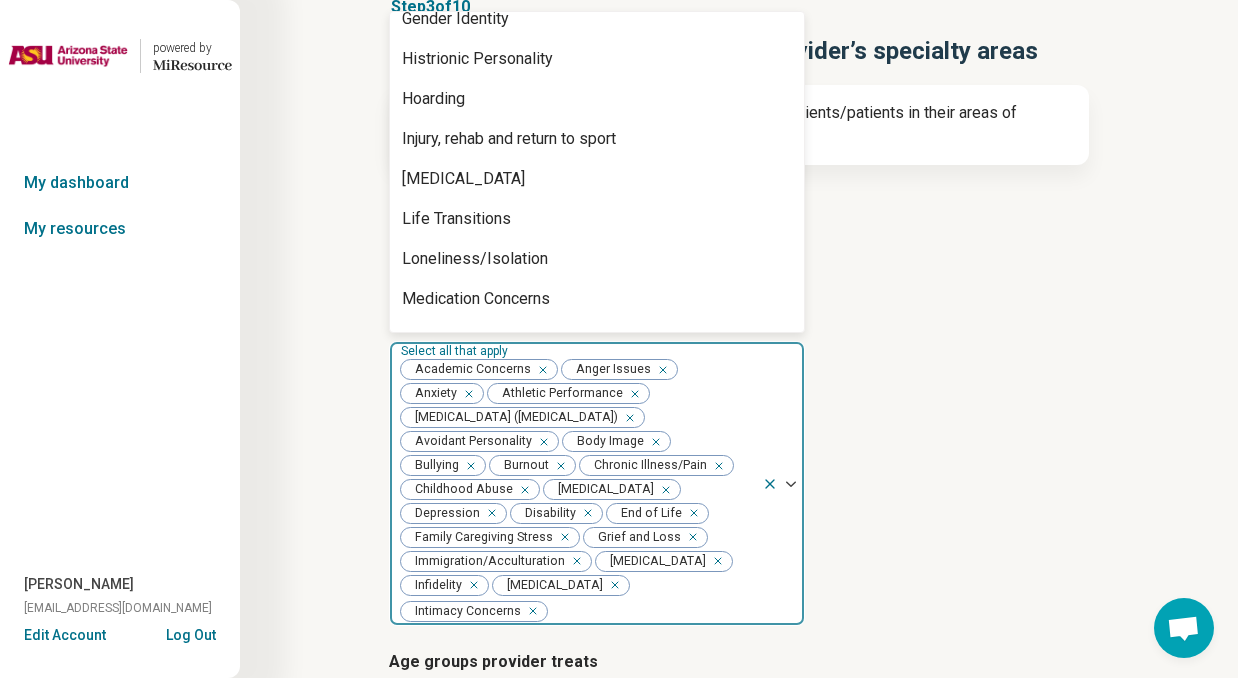 scroll, scrollTop: 1030, scrollLeft: 0, axis: vertical 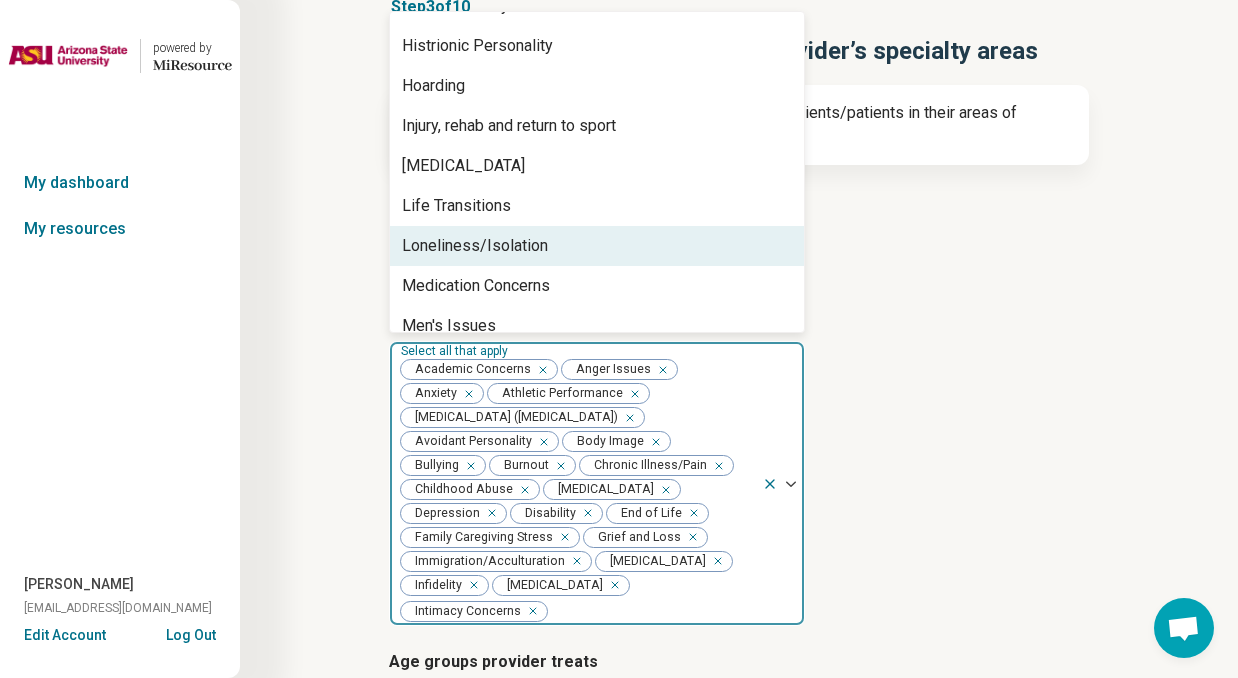 click on "Loneliness/Isolation" at bounding box center [475, 246] 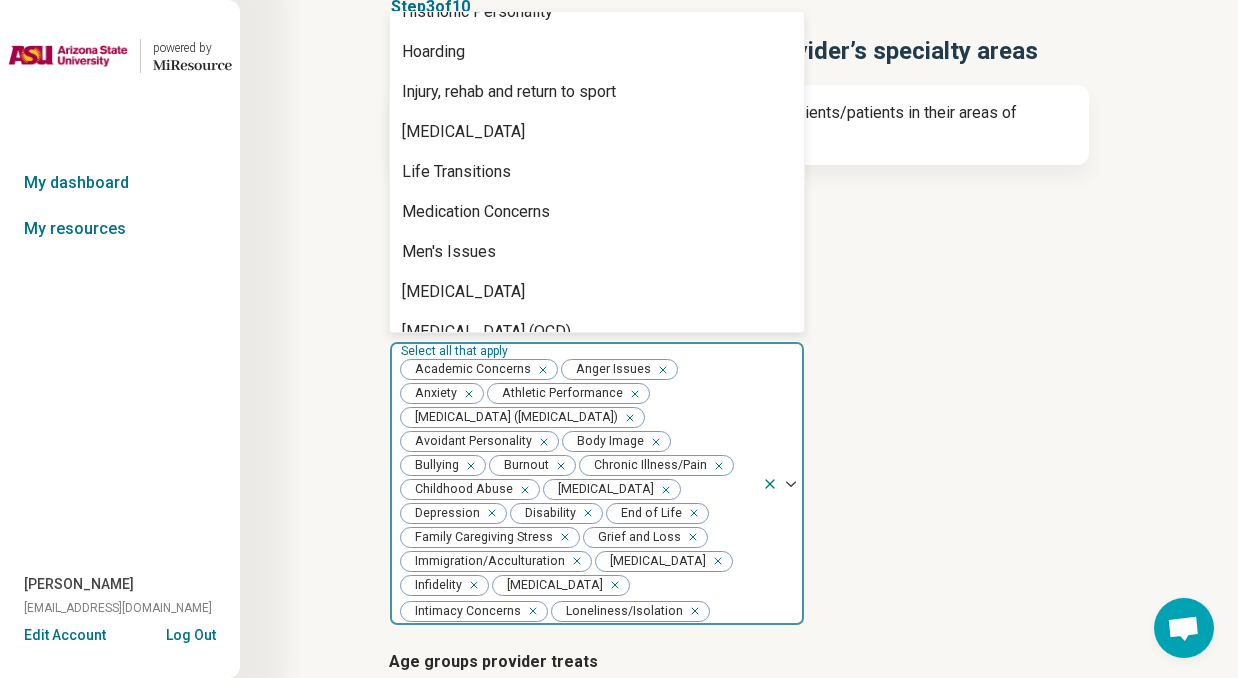 scroll, scrollTop: 1069, scrollLeft: 0, axis: vertical 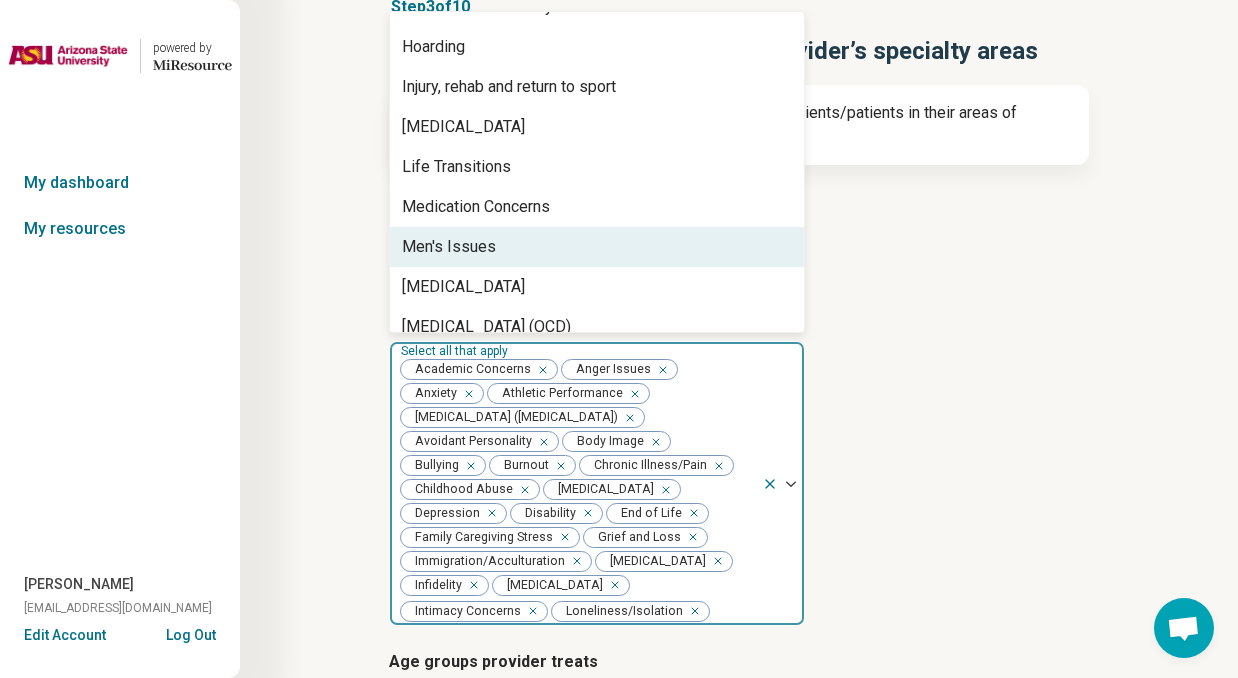 click on "Men's Issues" at bounding box center [449, 247] 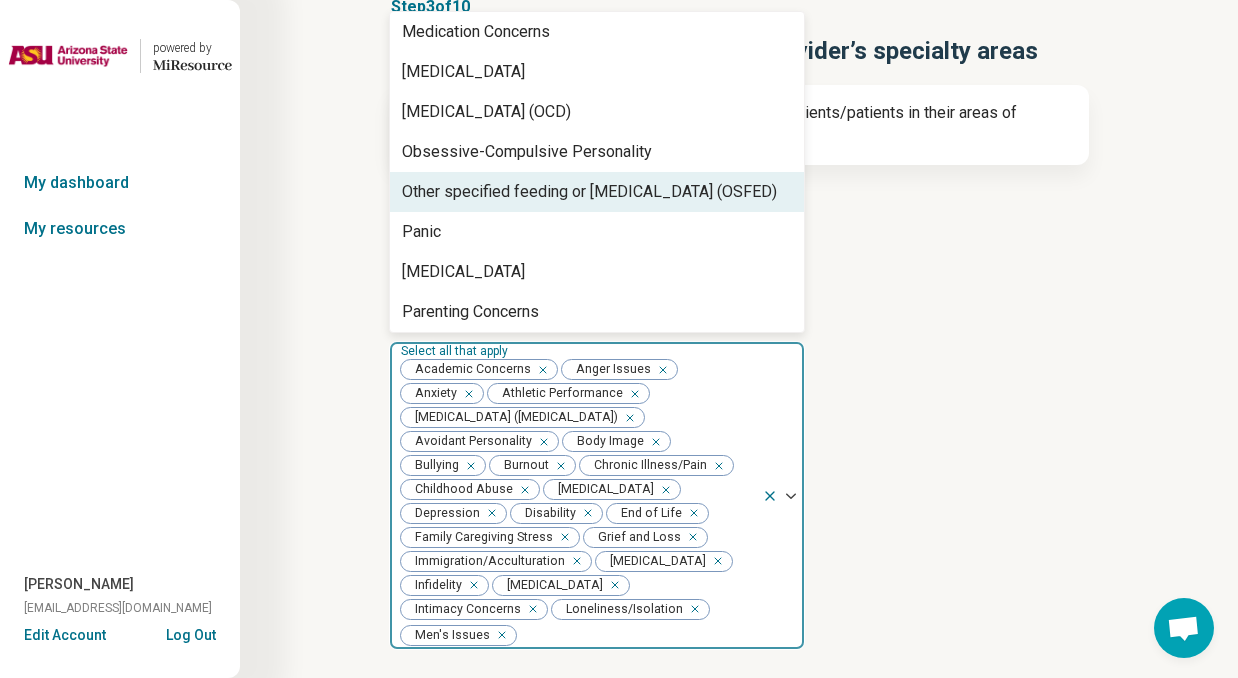 scroll, scrollTop: 1259, scrollLeft: 0, axis: vertical 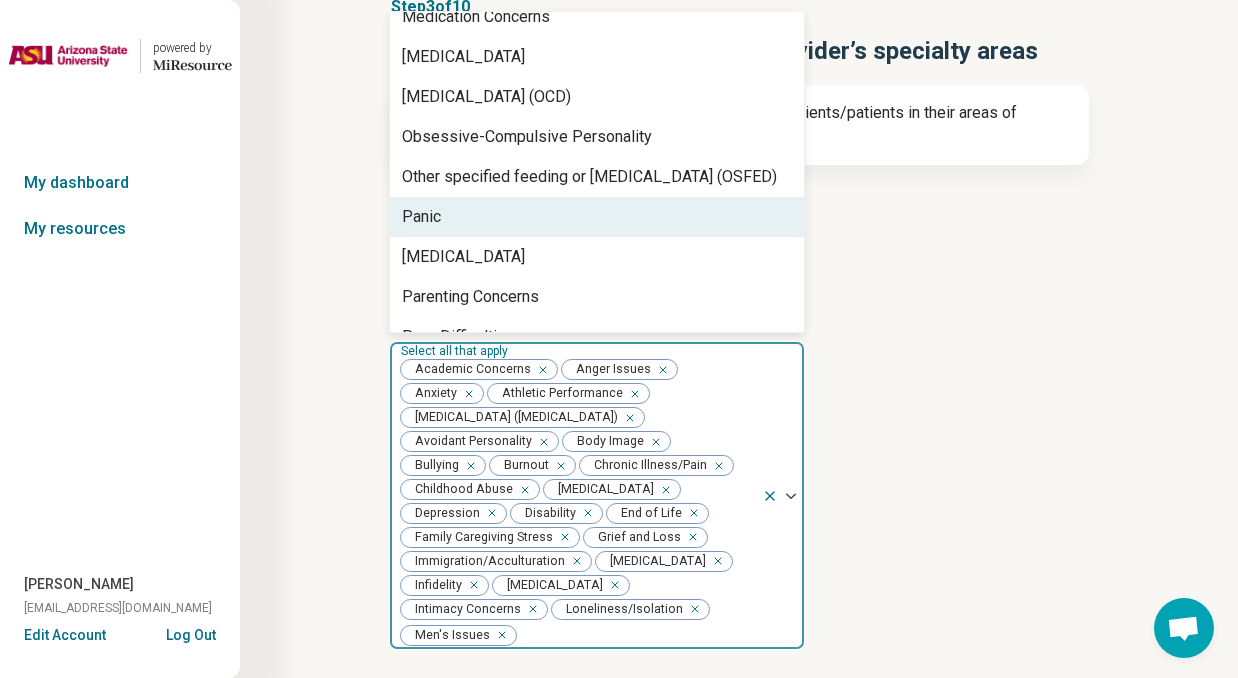click on "Panic" at bounding box center (597, 217) 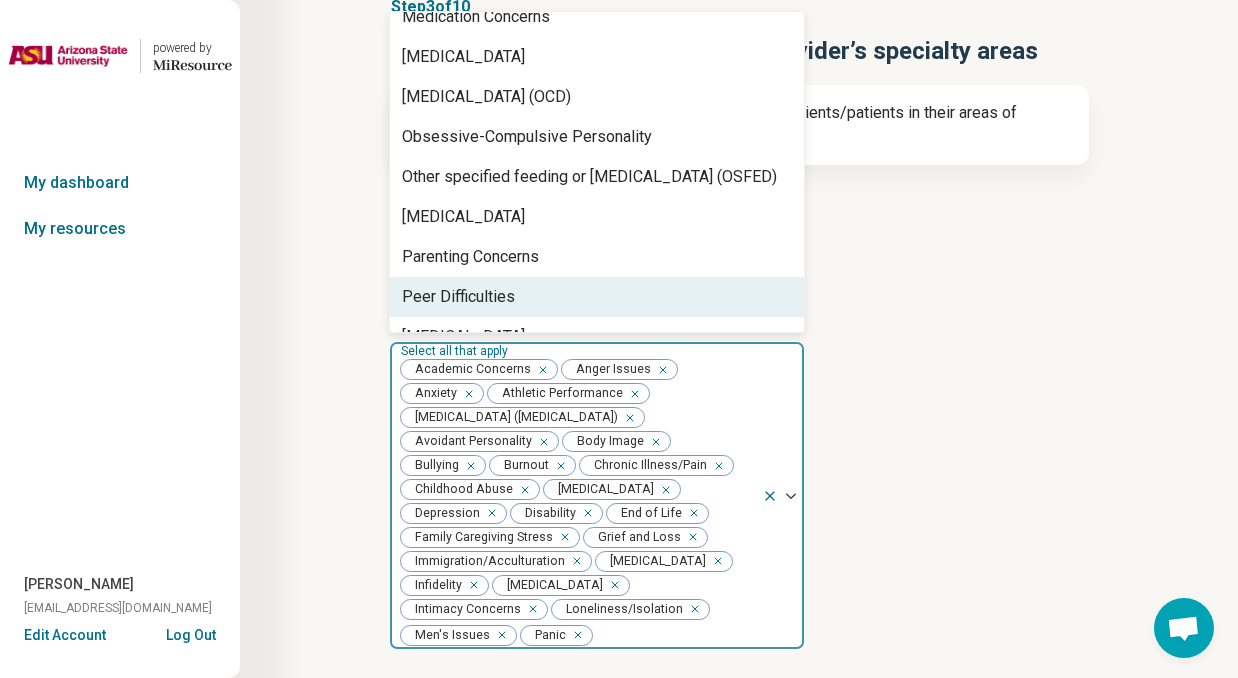 click on "Peer Difficulties" at bounding box center (458, 297) 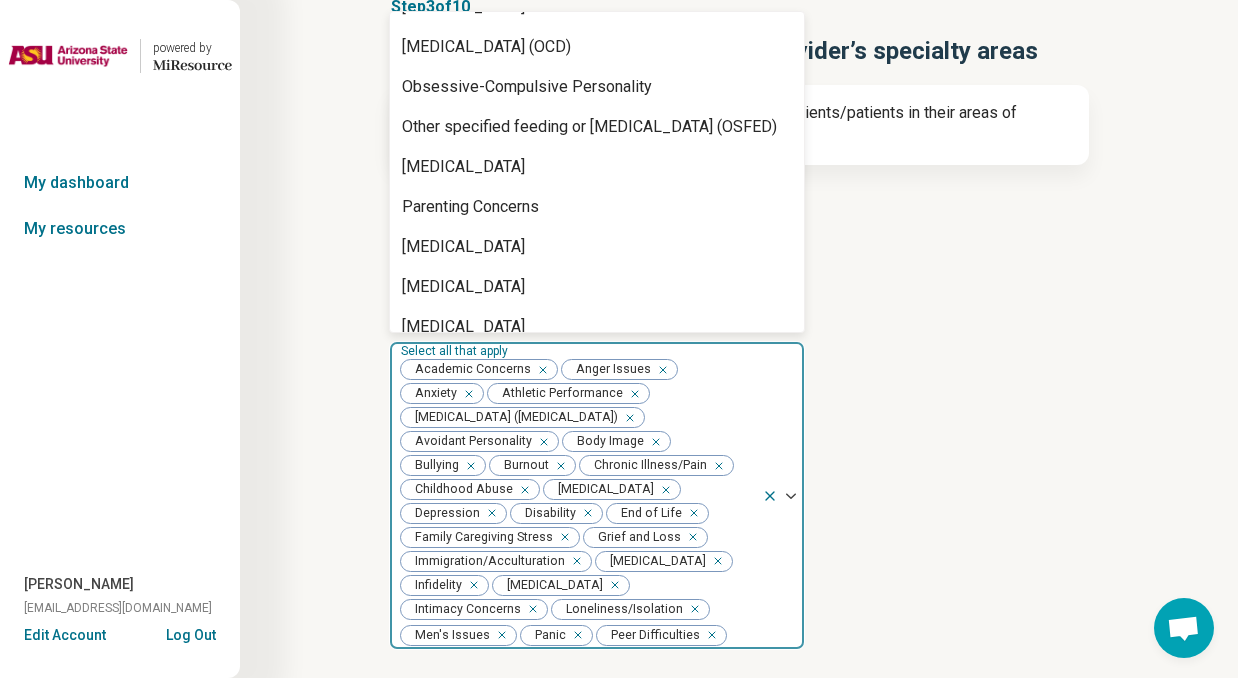 scroll, scrollTop: 1325, scrollLeft: 0, axis: vertical 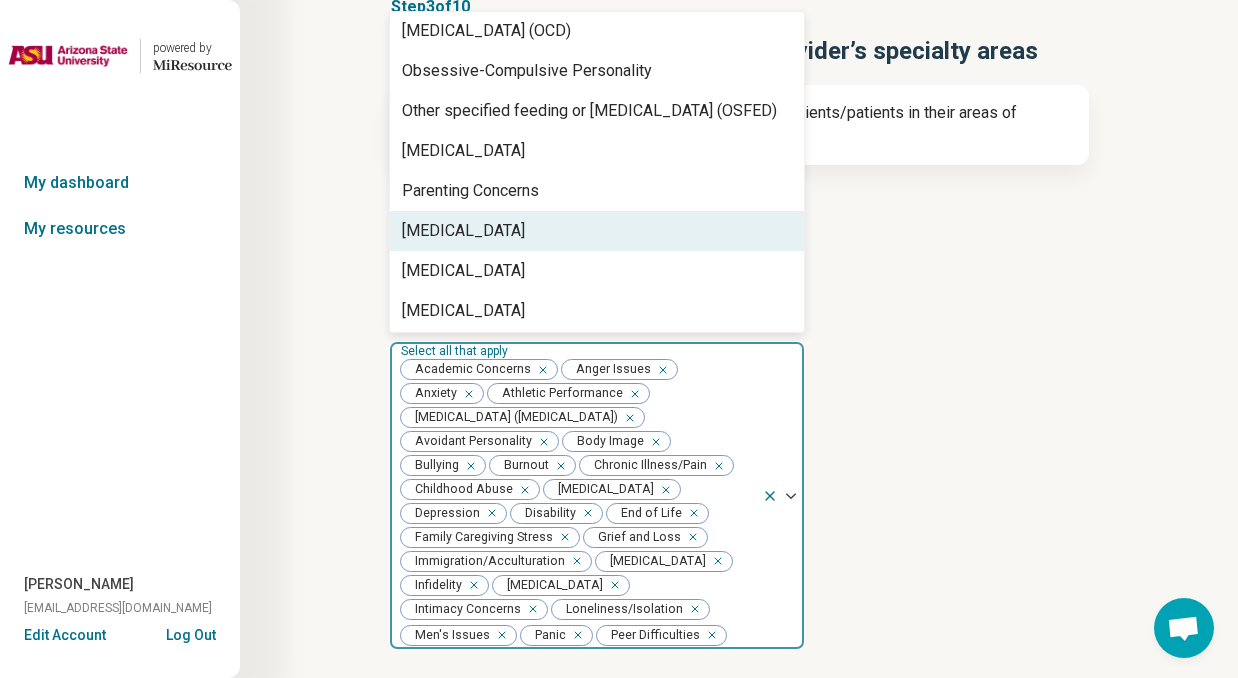 click on "[MEDICAL_DATA]" at bounding box center [463, 231] 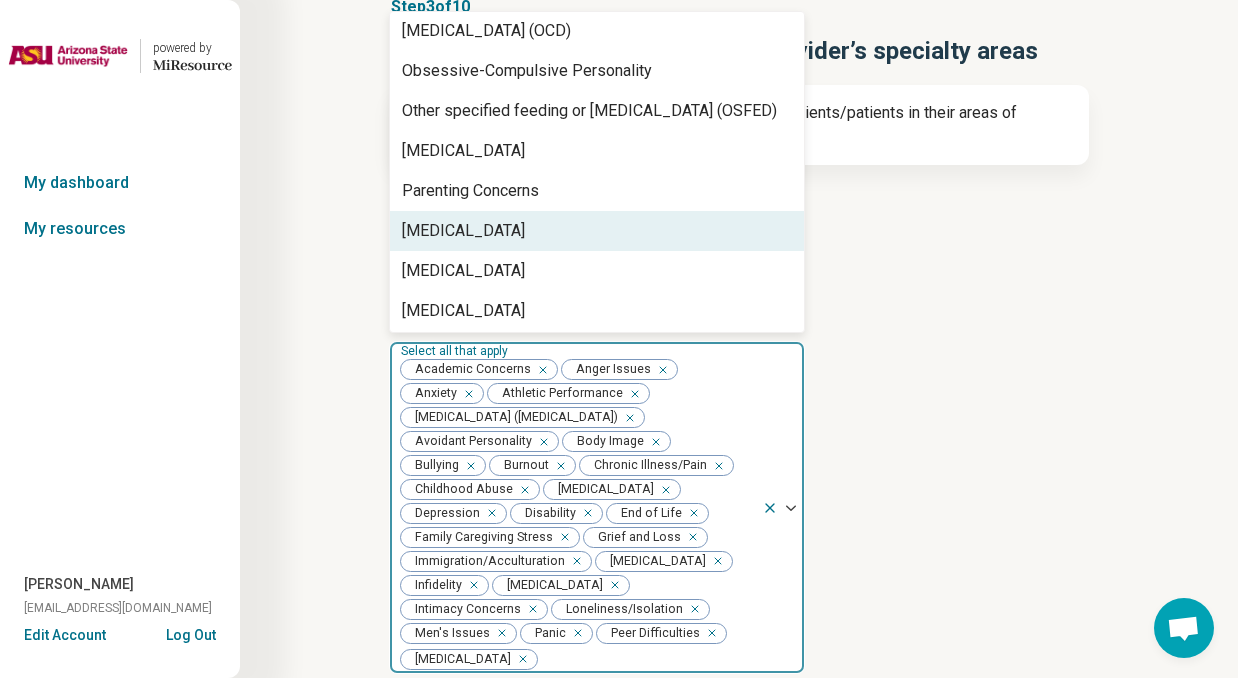 click on "[MEDICAL_DATA]" at bounding box center (463, 231) 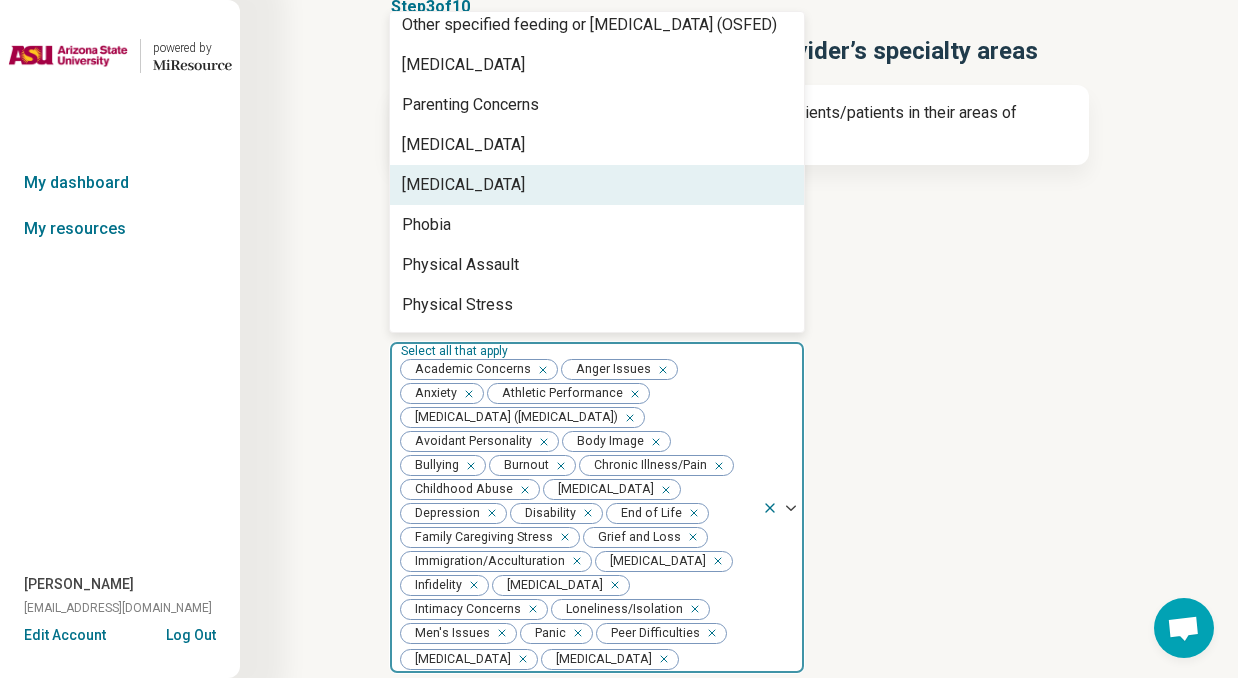 scroll, scrollTop: 1418, scrollLeft: 0, axis: vertical 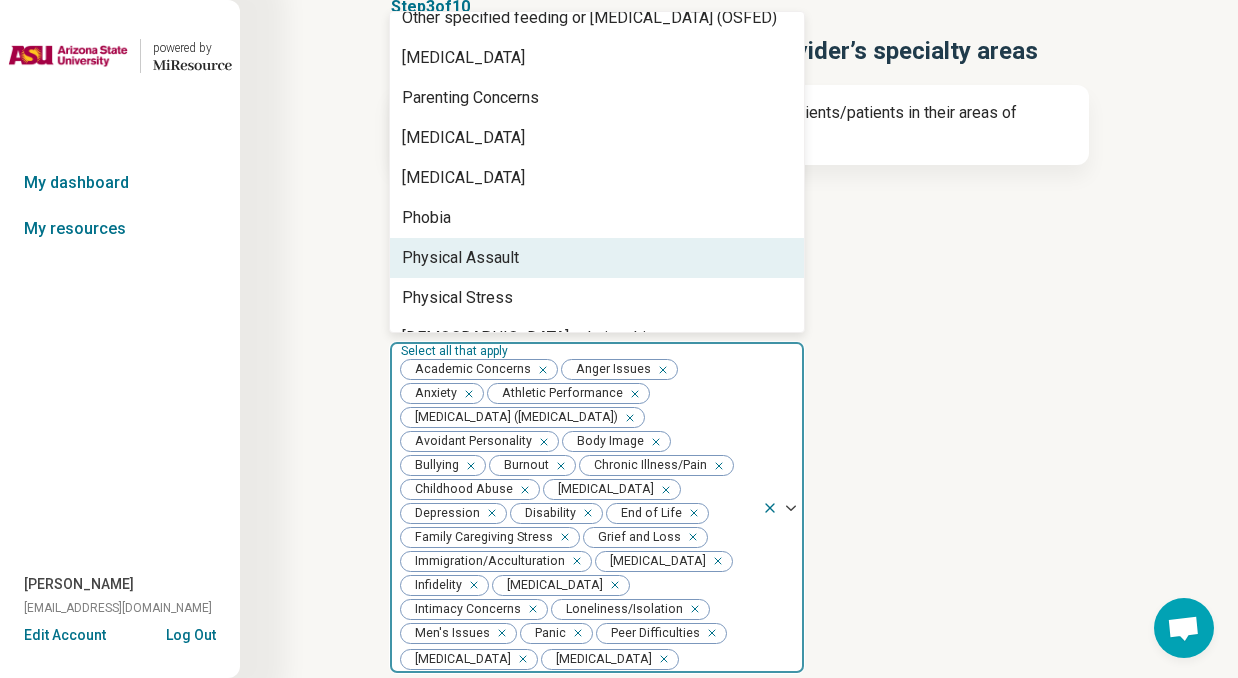 click on "Physical Assault" at bounding box center (597, 258) 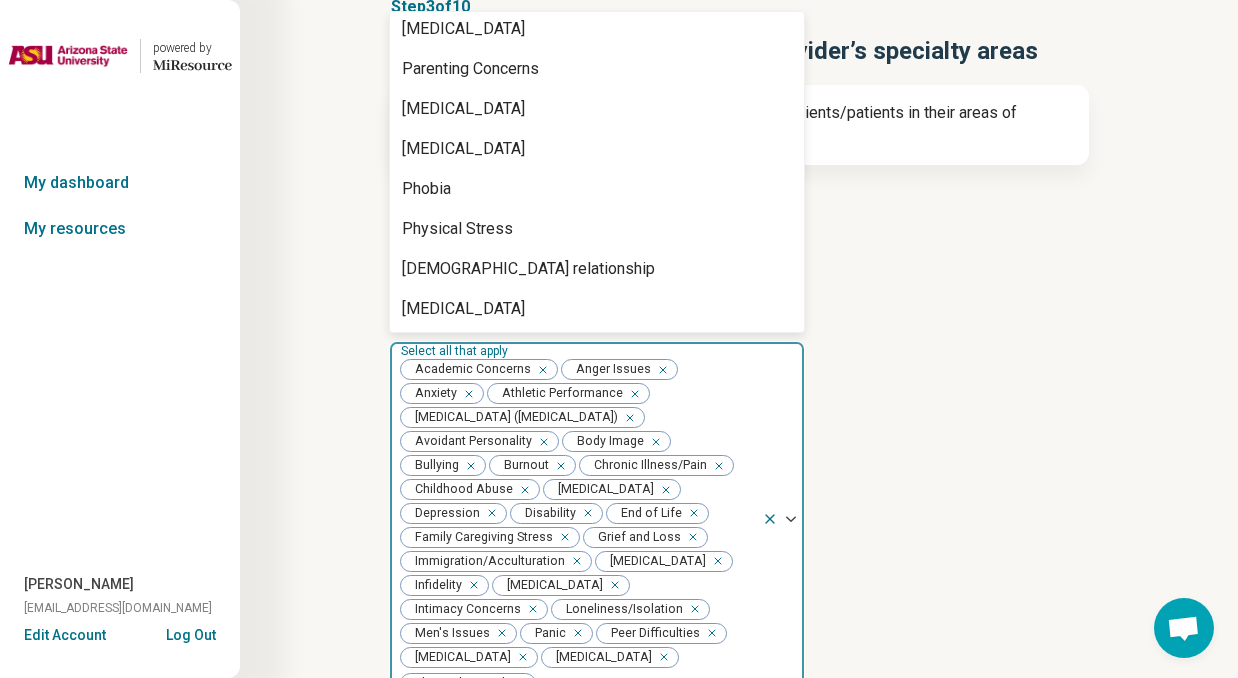 scroll, scrollTop: 1458, scrollLeft: 0, axis: vertical 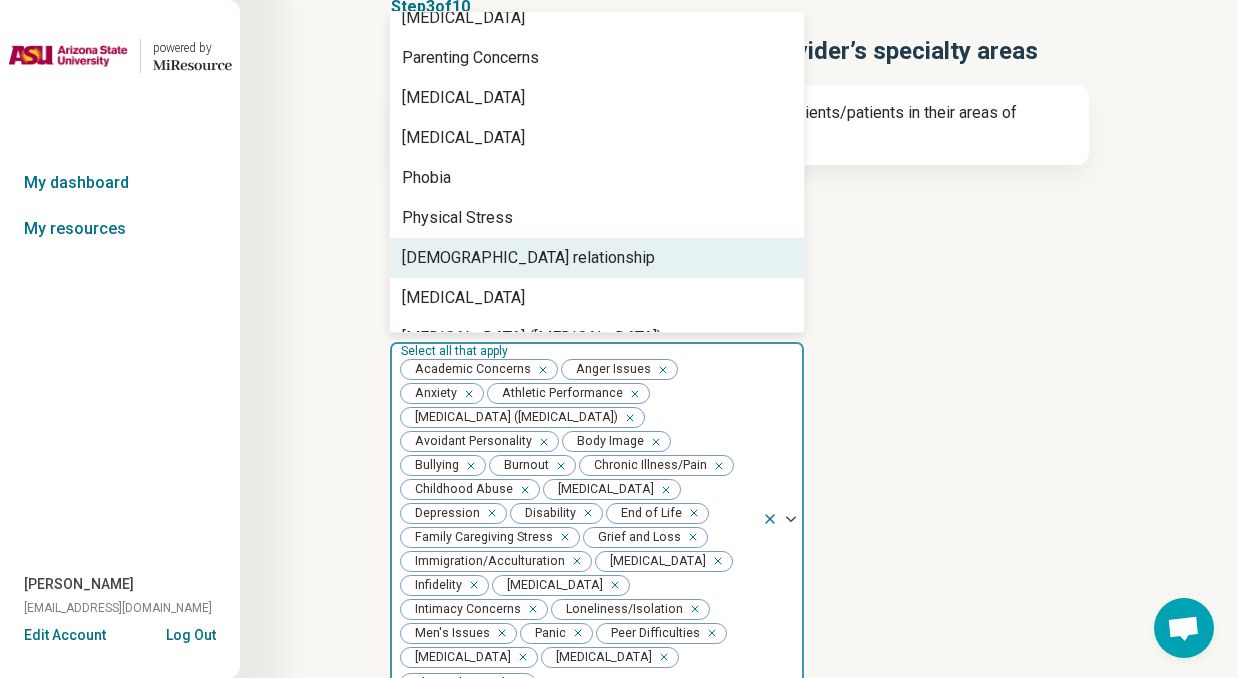 click on "[DEMOGRAPHIC_DATA] relationship" at bounding box center [528, 258] 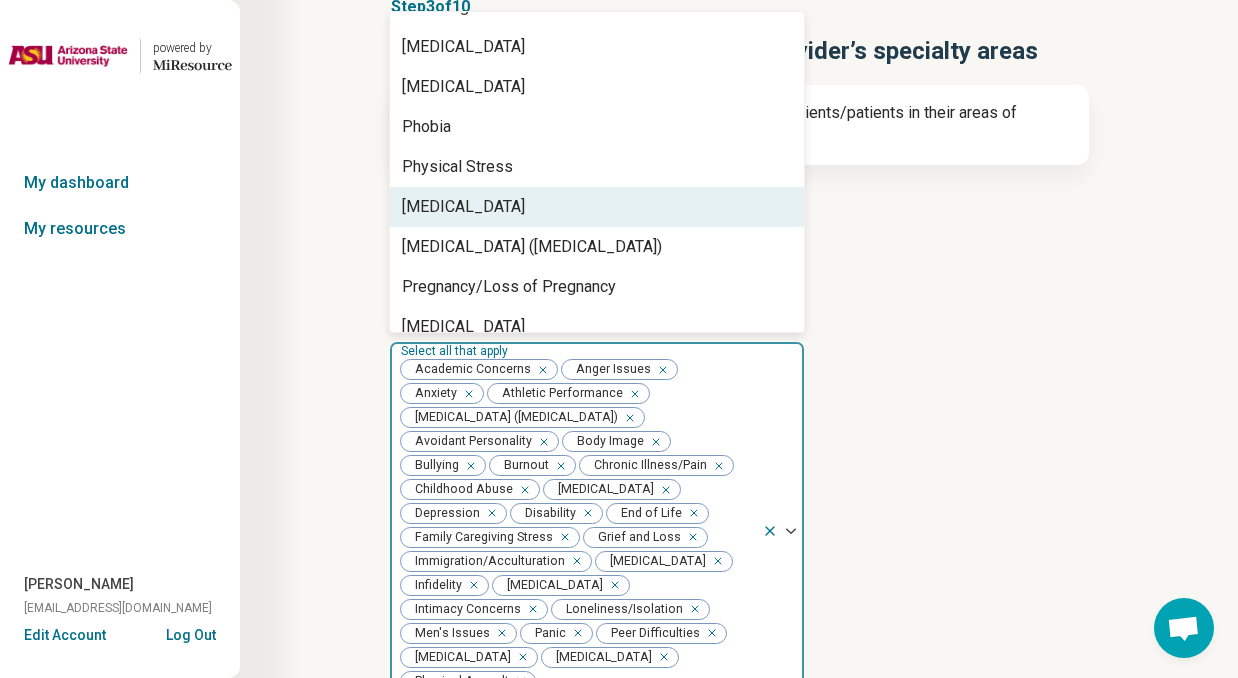 scroll, scrollTop: 1516, scrollLeft: 0, axis: vertical 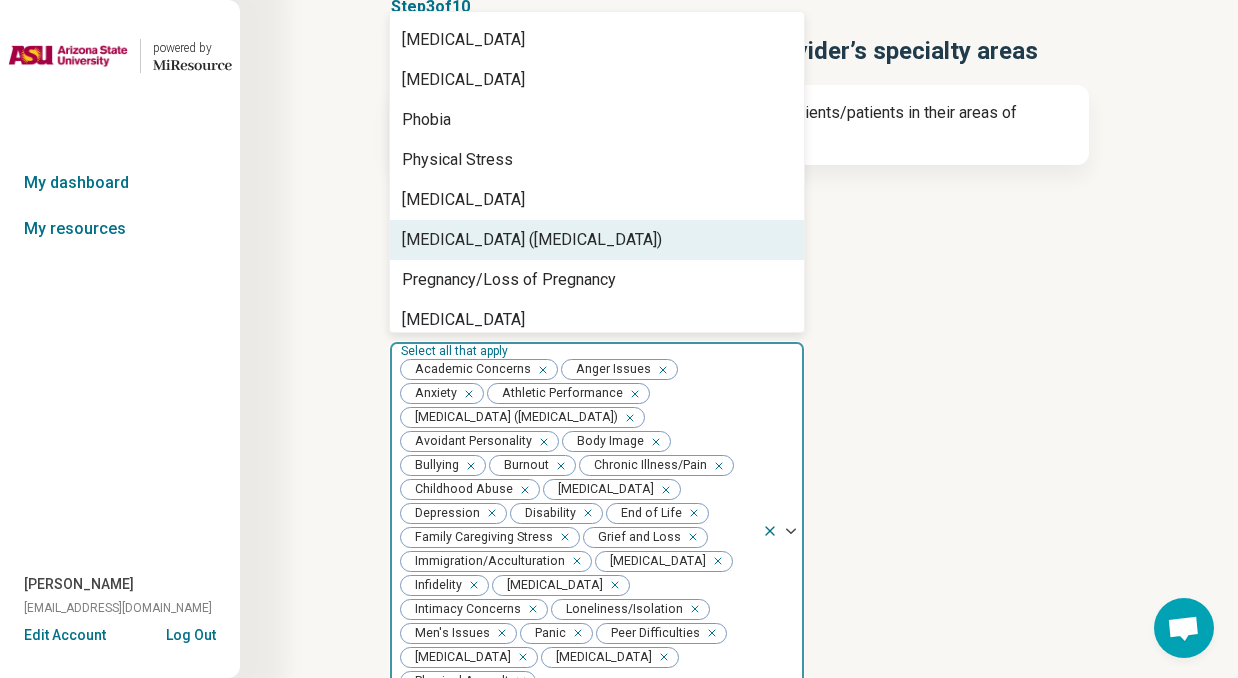 click on "[MEDICAL_DATA] ([MEDICAL_DATA])" at bounding box center [532, 240] 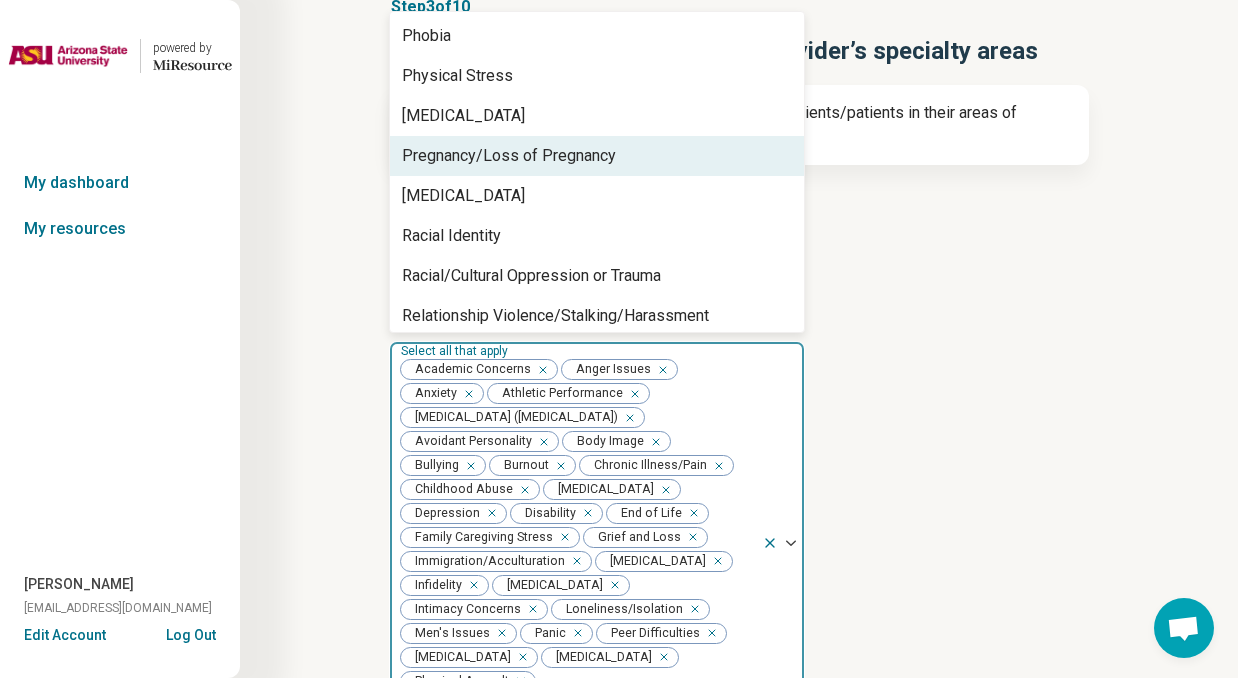 scroll, scrollTop: 1601, scrollLeft: 0, axis: vertical 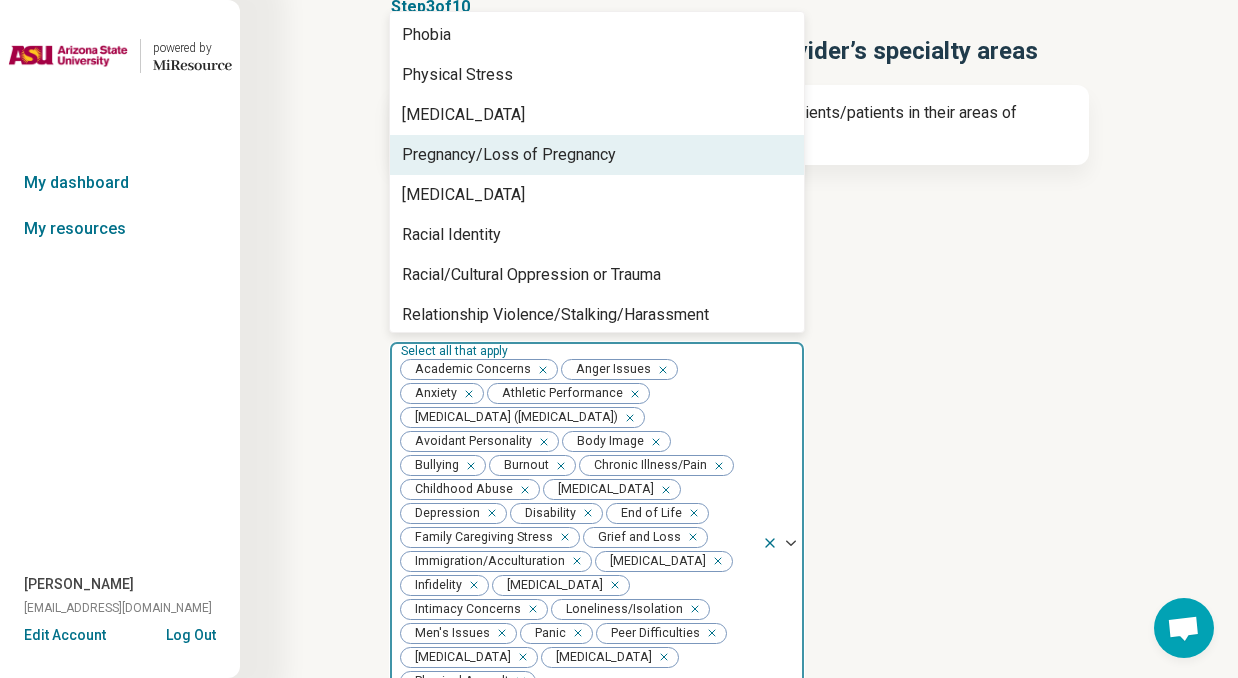 click on "Pregnancy/Loss of Pregnancy" at bounding box center (509, 155) 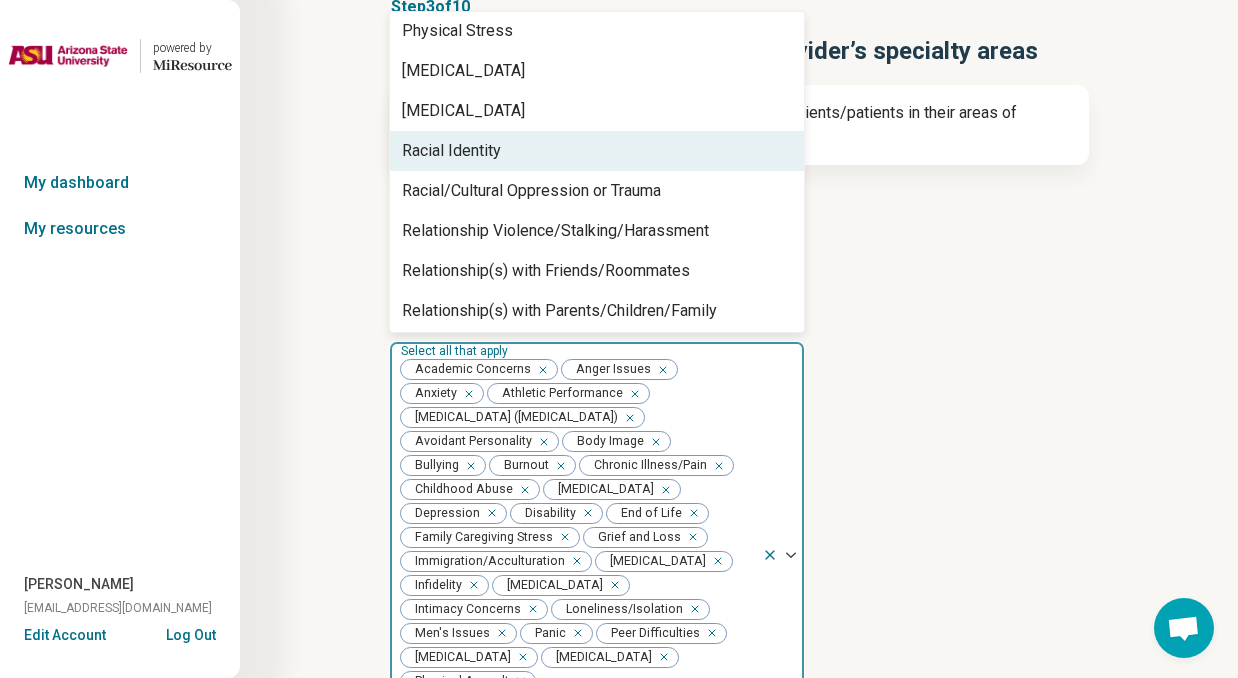 scroll, scrollTop: 1661, scrollLeft: 0, axis: vertical 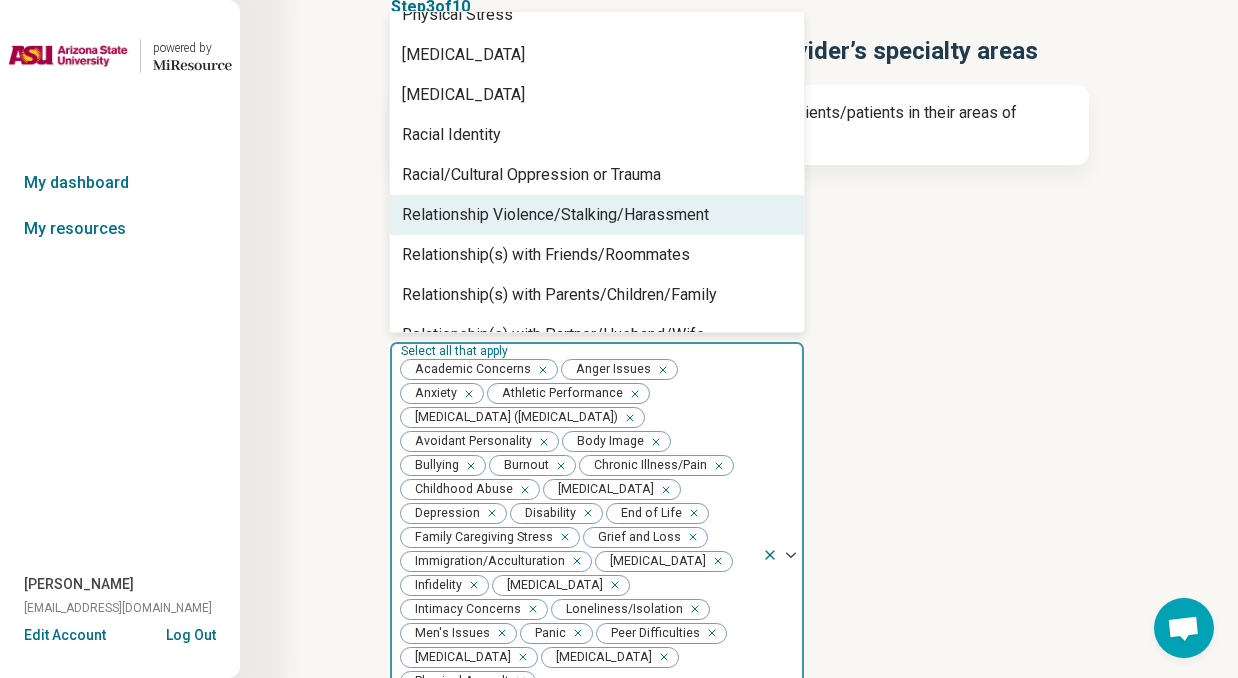 click on "Relationship Violence/Stalking/Harassment" at bounding box center [555, 215] 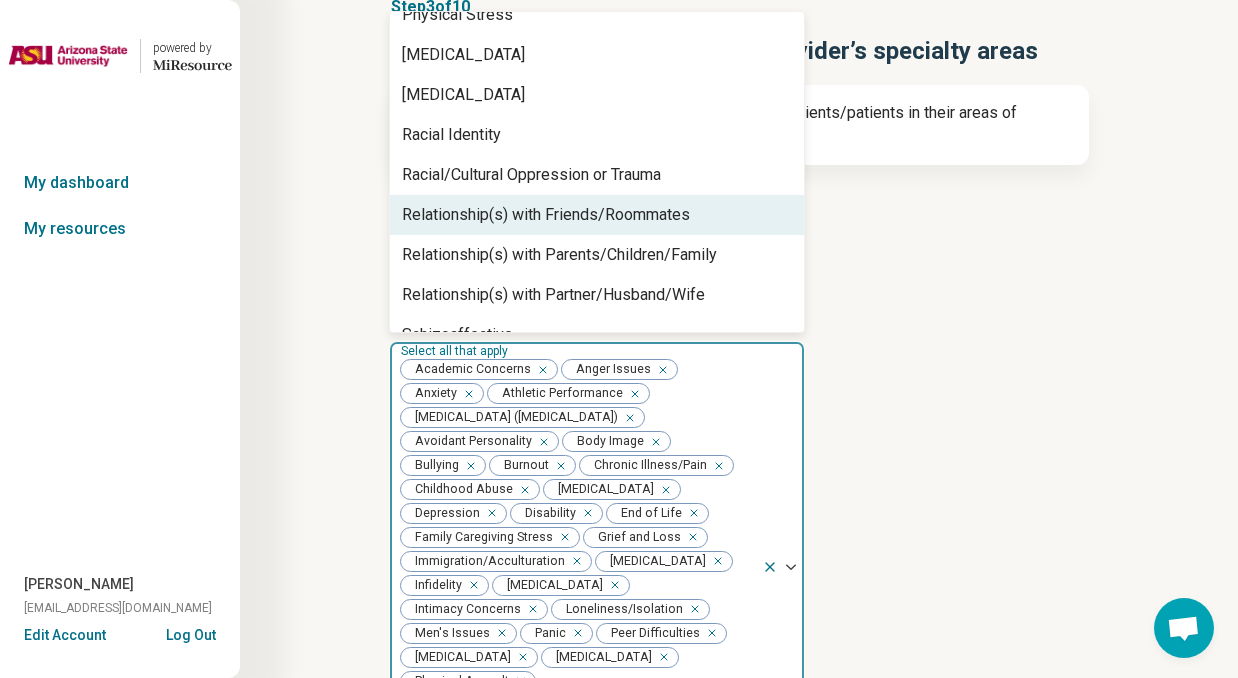 click on "Relationship(s) with Friends/Roommates" at bounding box center [546, 215] 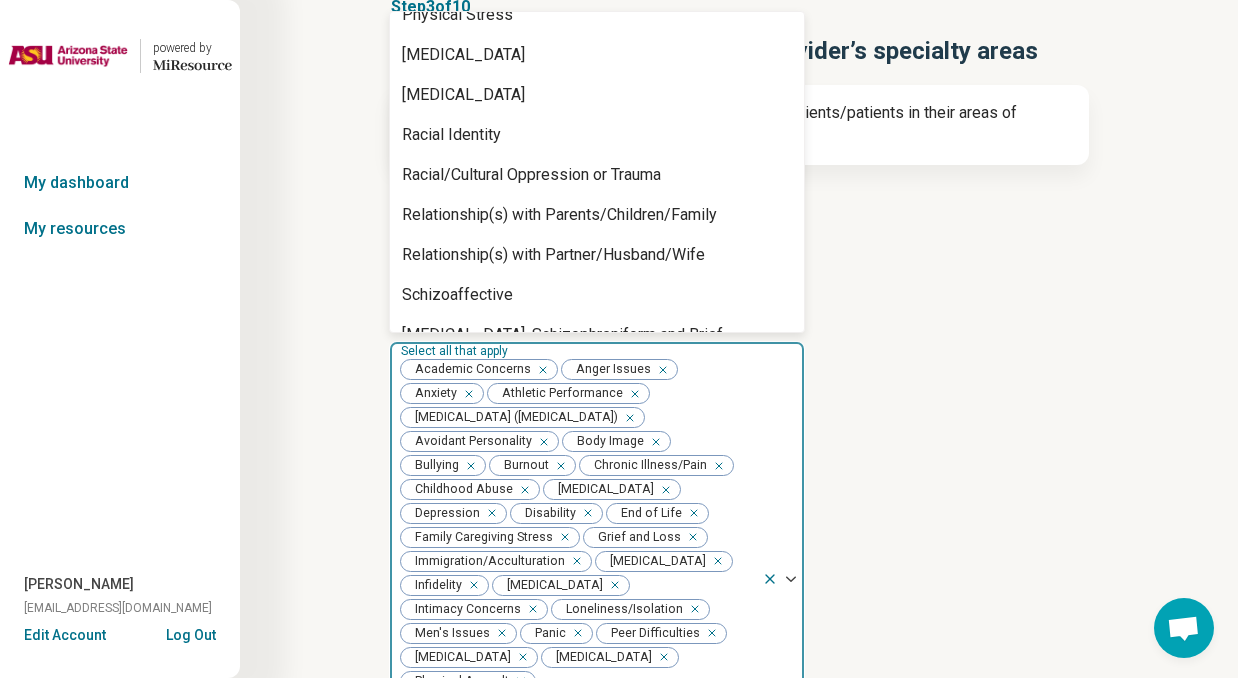 click on "Relationship(s) with Parents/Children/Family" at bounding box center [559, 215] 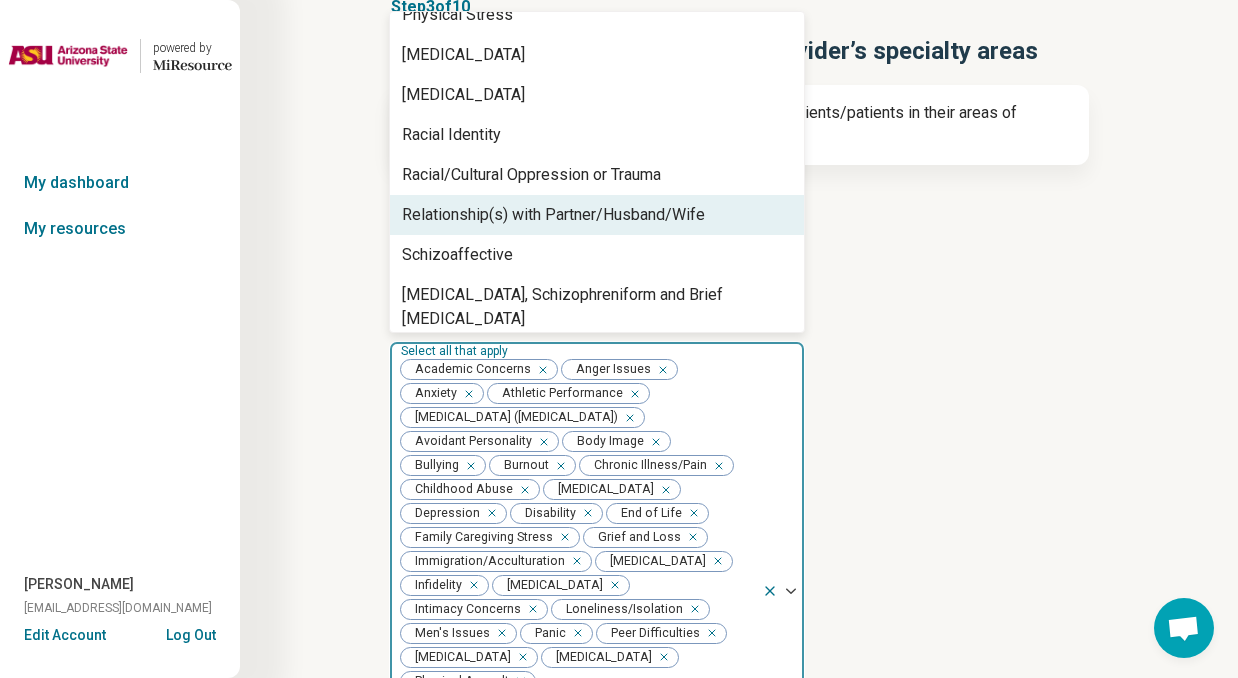 click on "Relationship(s) with Partner/Husband/Wife" at bounding box center (553, 215) 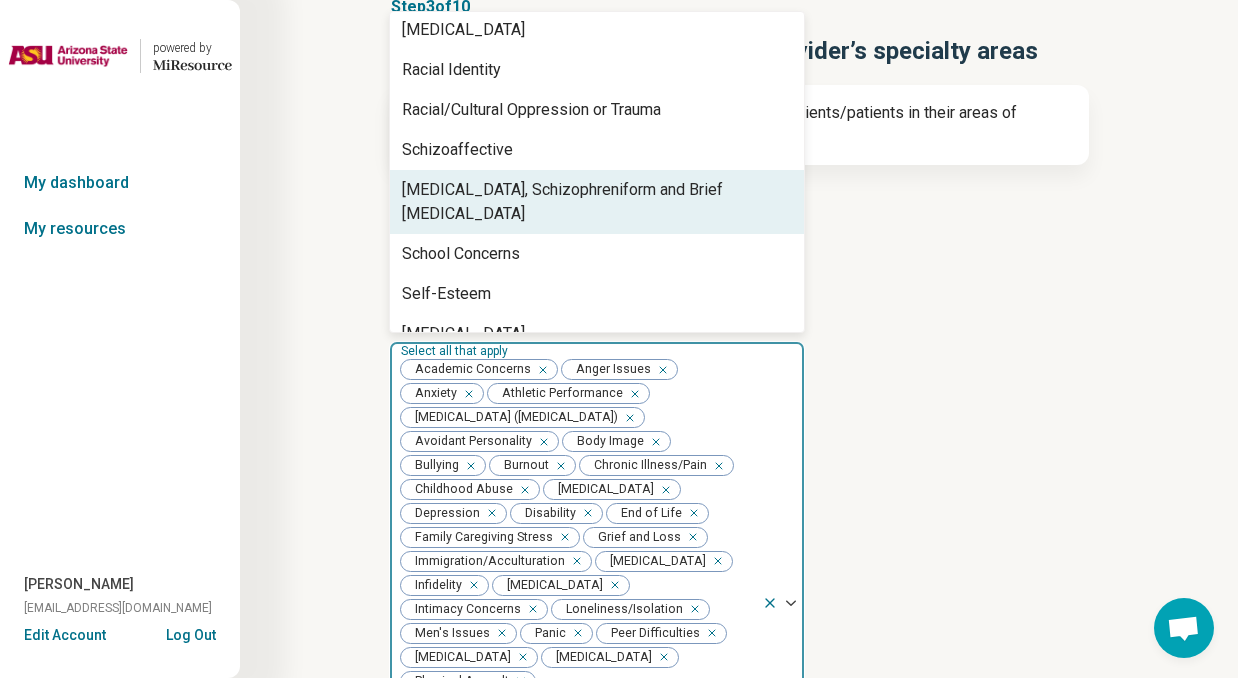 scroll, scrollTop: 1740, scrollLeft: 0, axis: vertical 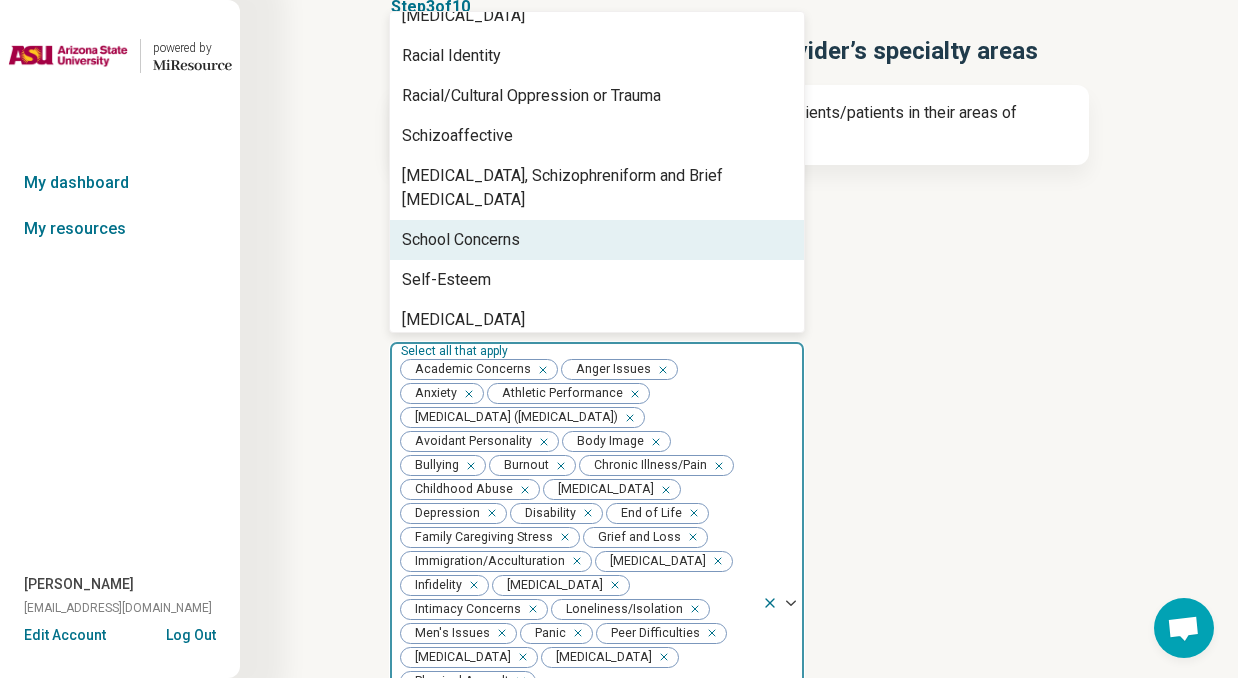 click on "School Concerns" at bounding box center (461, 240) 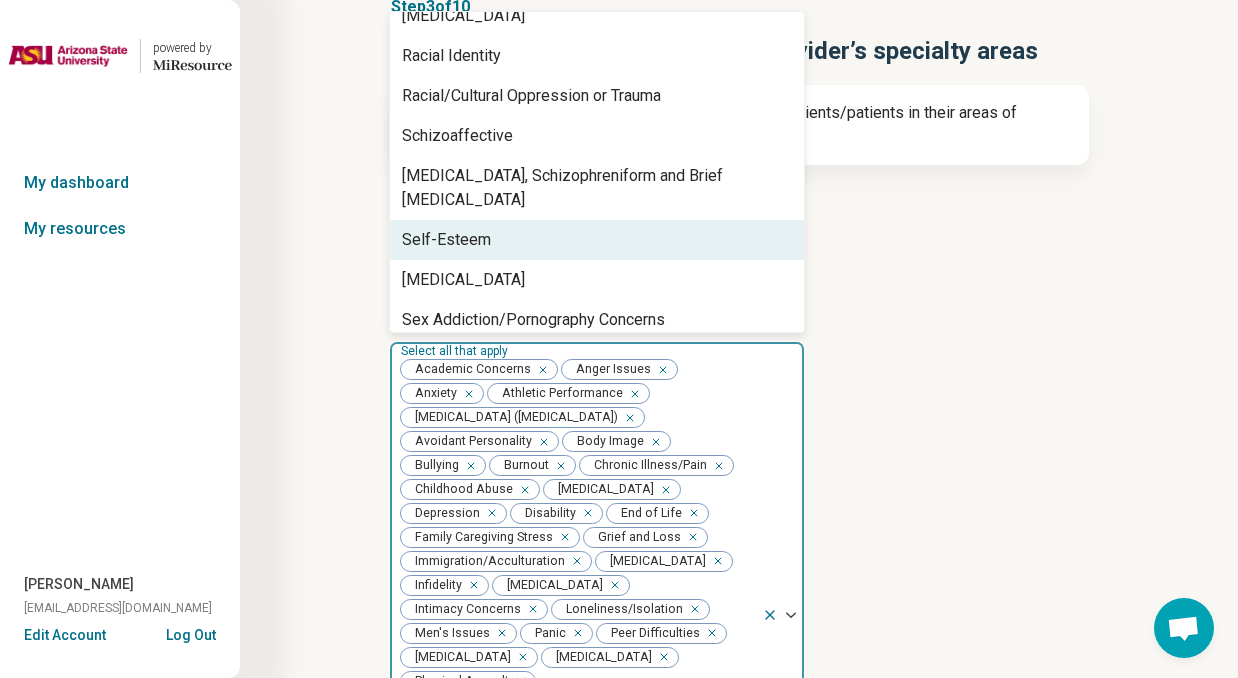 click on "Self-Esteem" at bounding box center (446, 240) 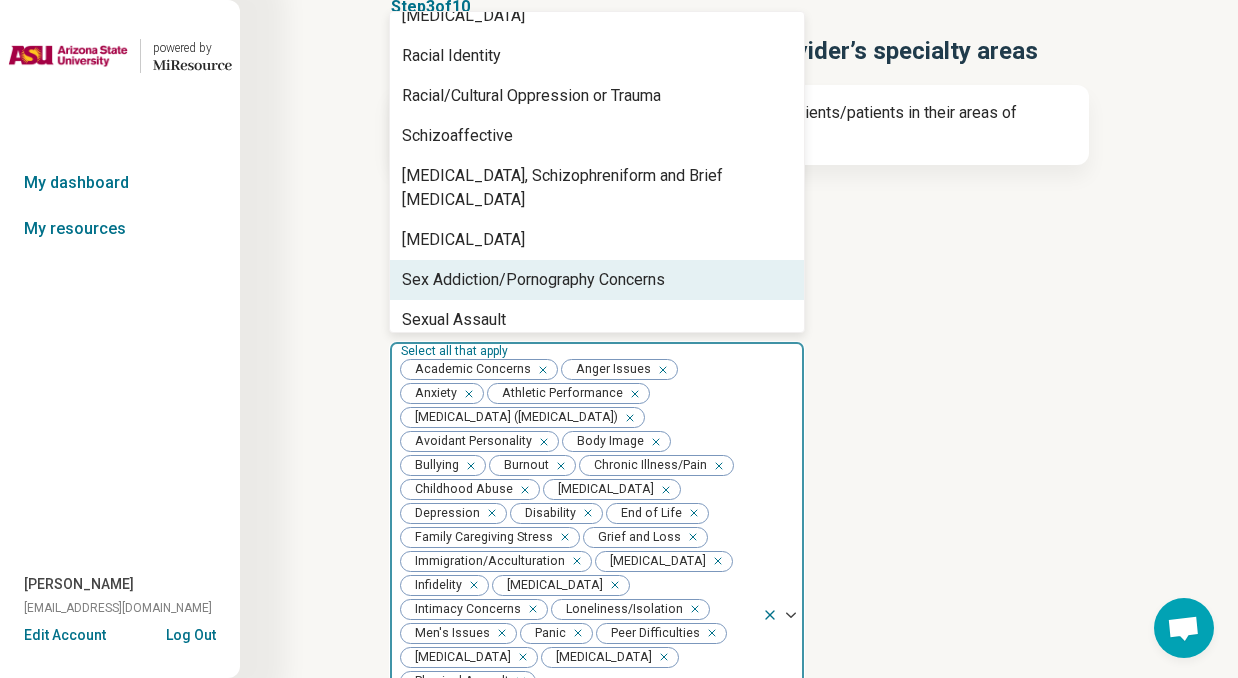click on "Sex Addiction/Pornography Concerns" at bounding box center (533, 280) 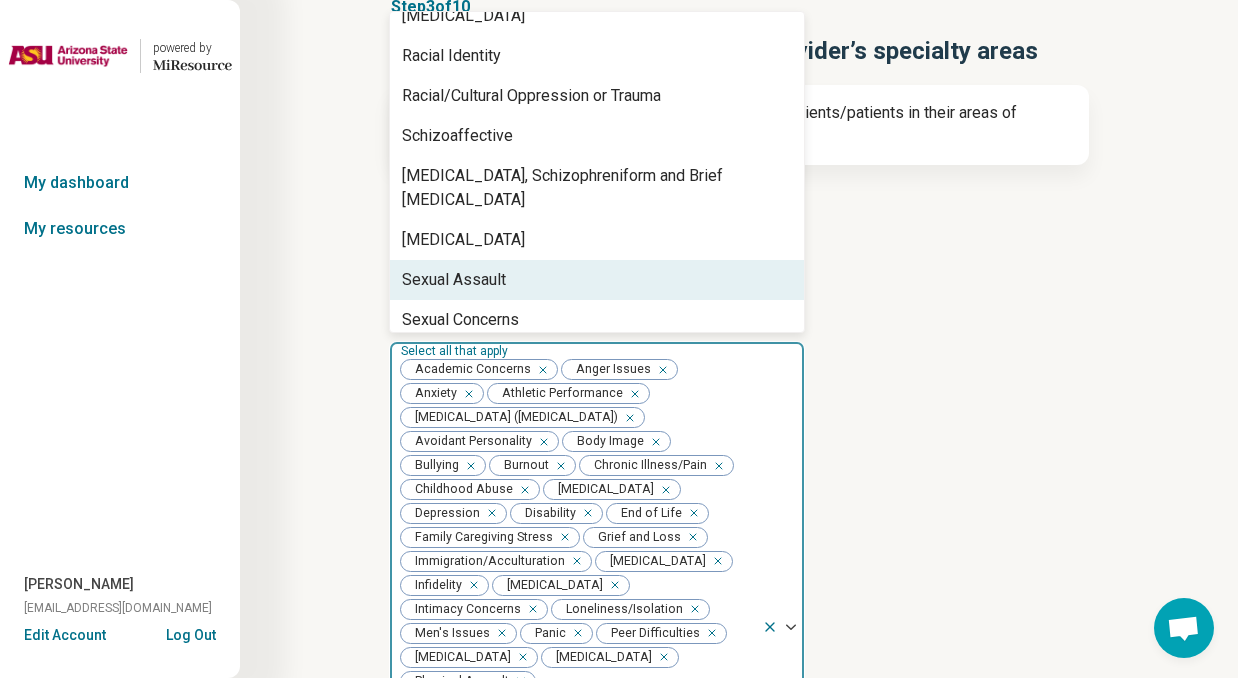 click on "Sexual Assault" at bounding box center [454, 280] 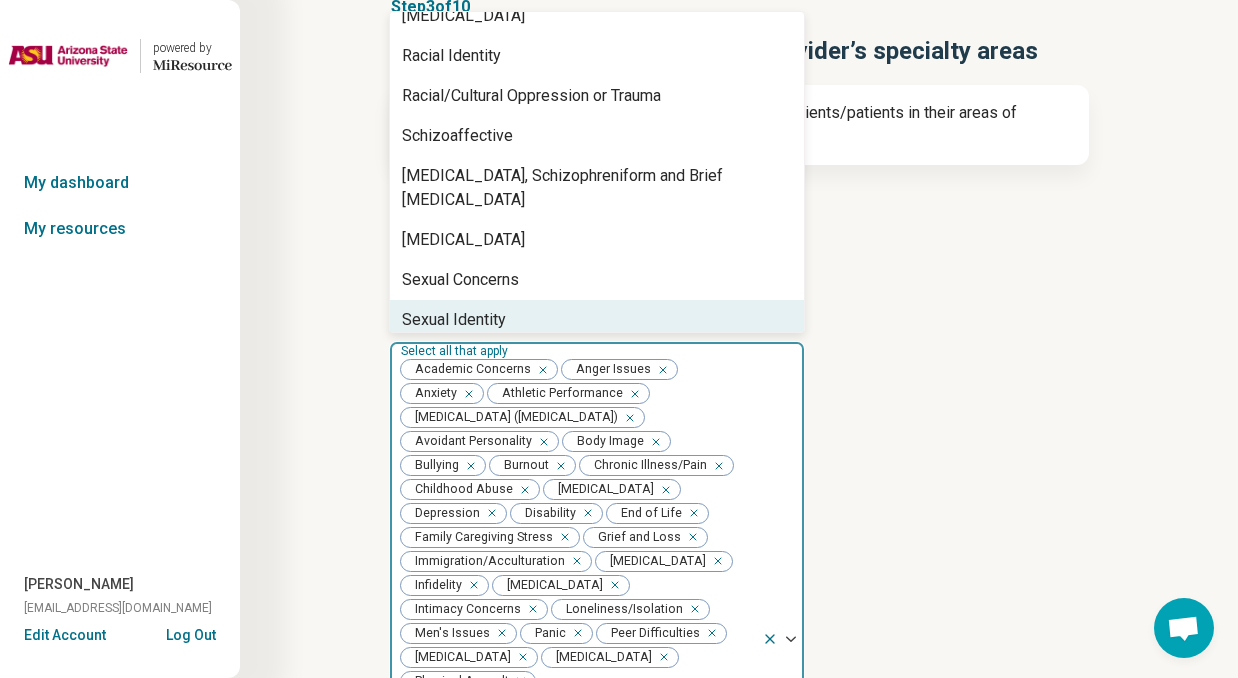click on "Sexual Identity" at bounding box center (597, 320) 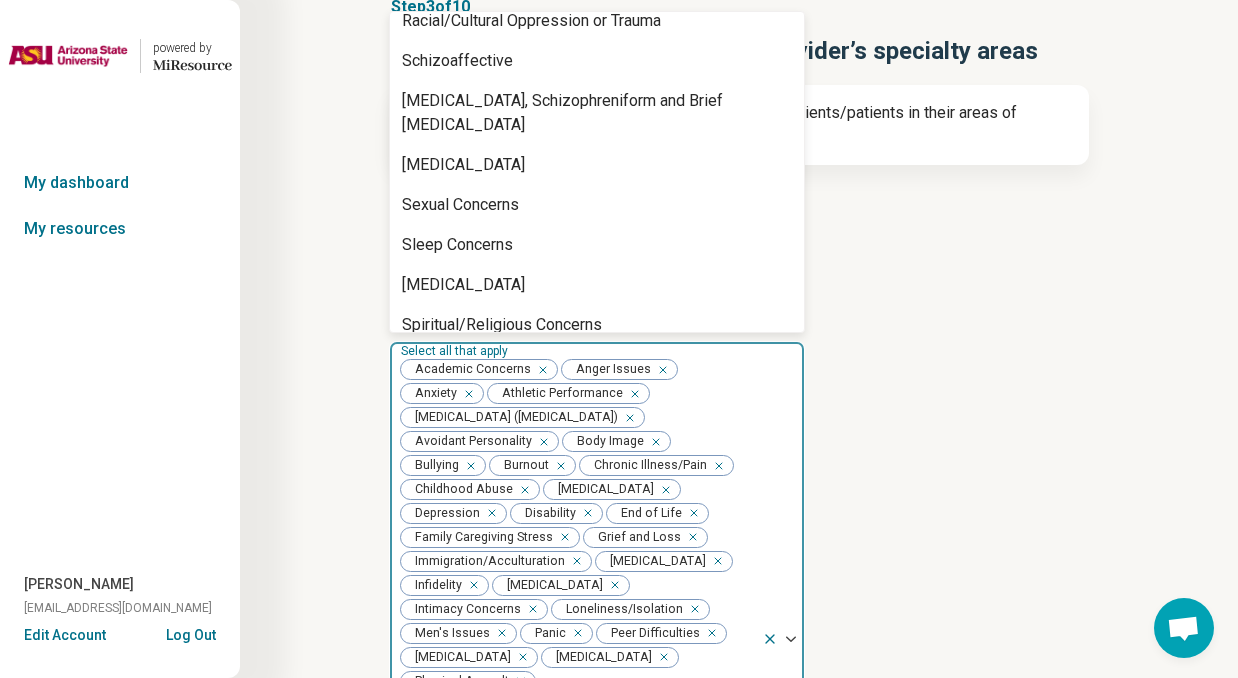 scroll, scrollTop: 1817, scrollLeft: 0, axis: vertical 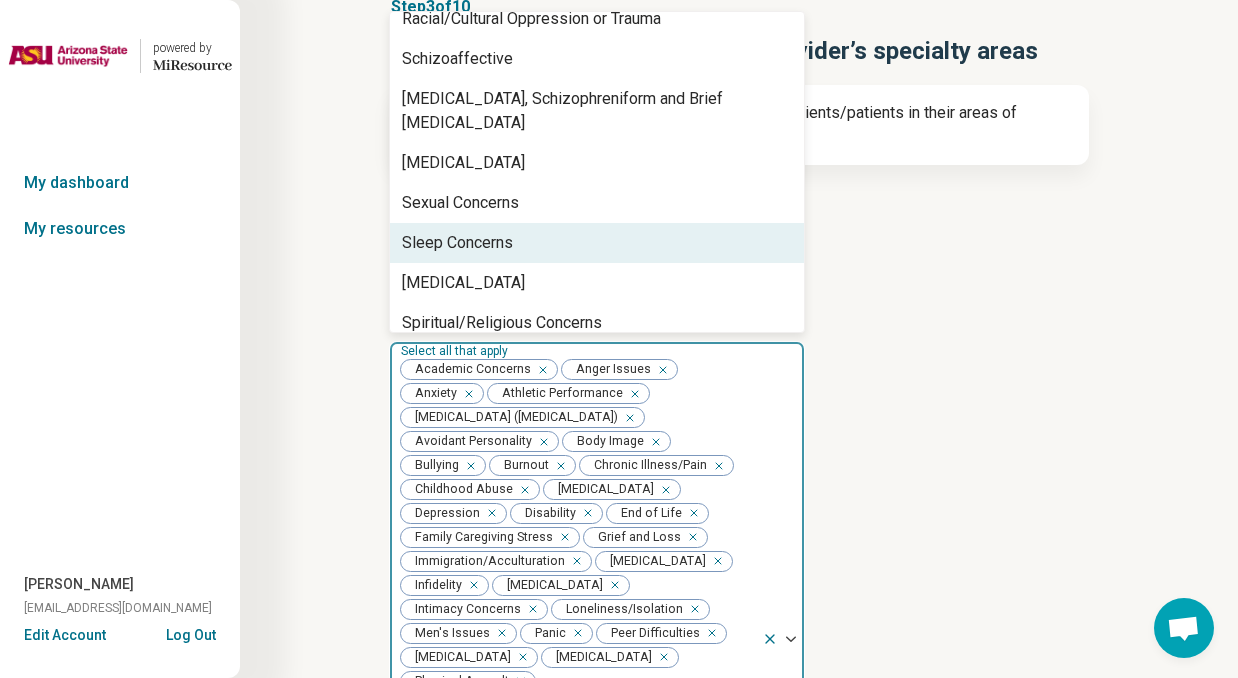 click on "Sleep Concerns" at bounding box center (457, 243) 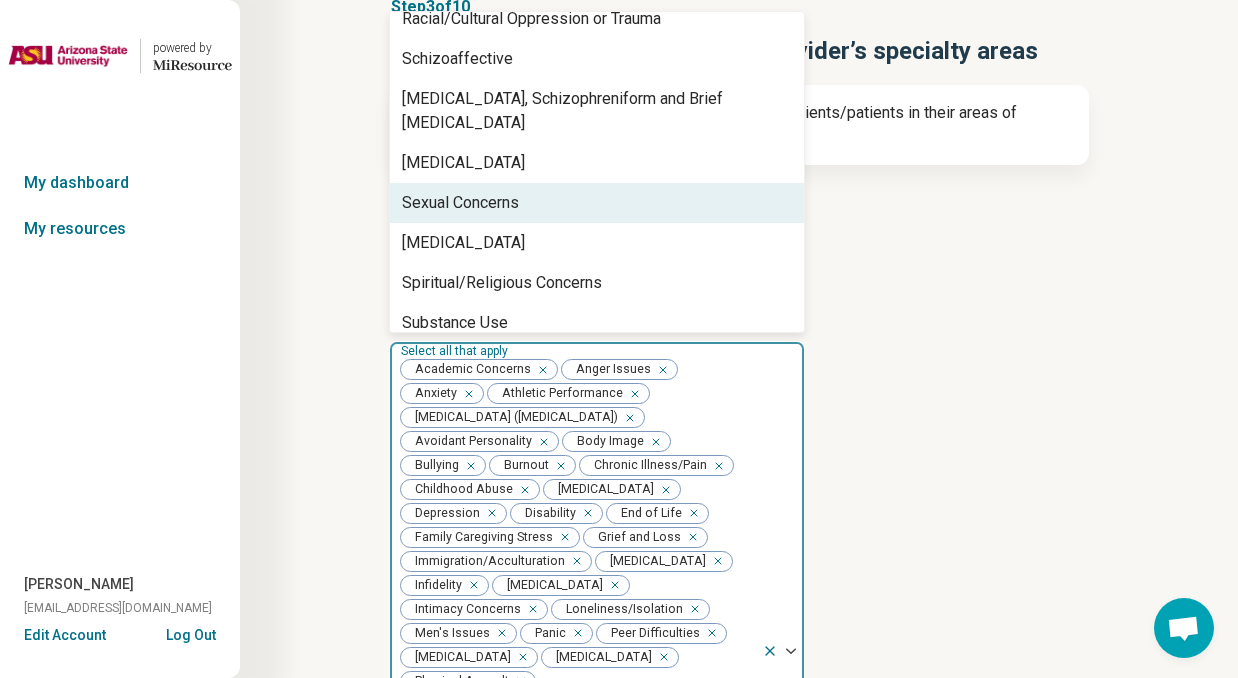 click on "Sexual Concerns" at bounding box center [460, 203] 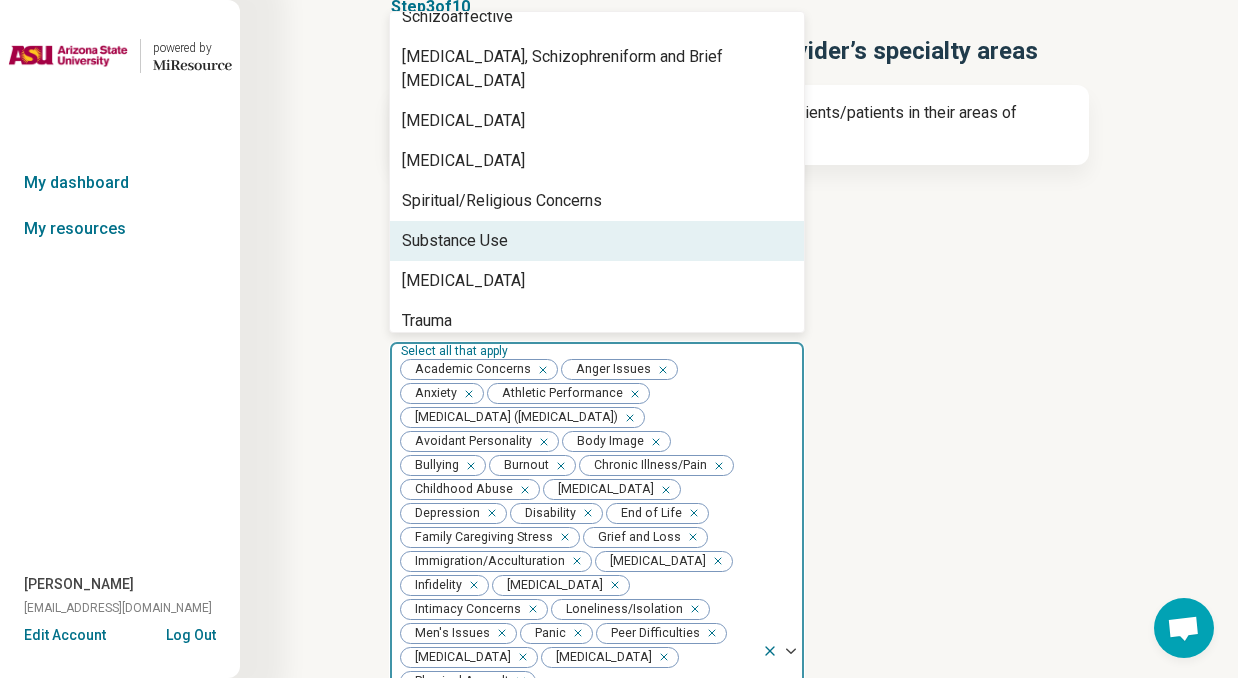scroll, scrollTop: 1866, scrollLeft: 0, axis: vertical 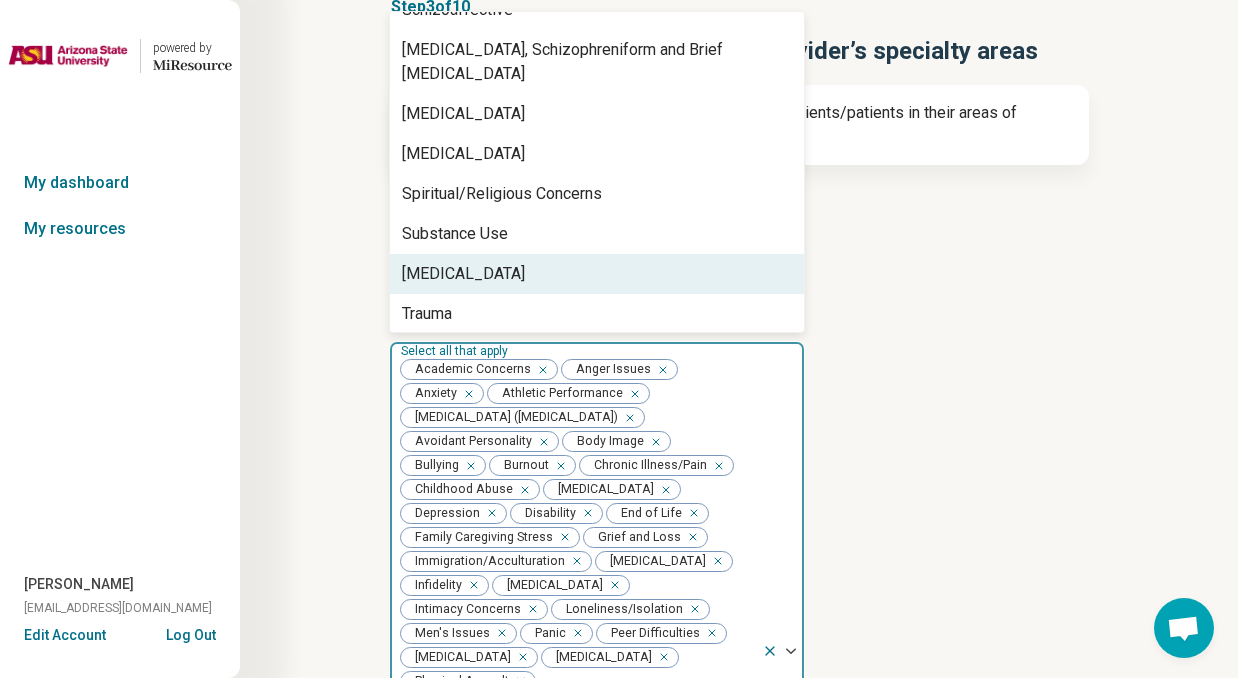click on "[MEDICAL_DATA]" at bounding box center (463, 274) 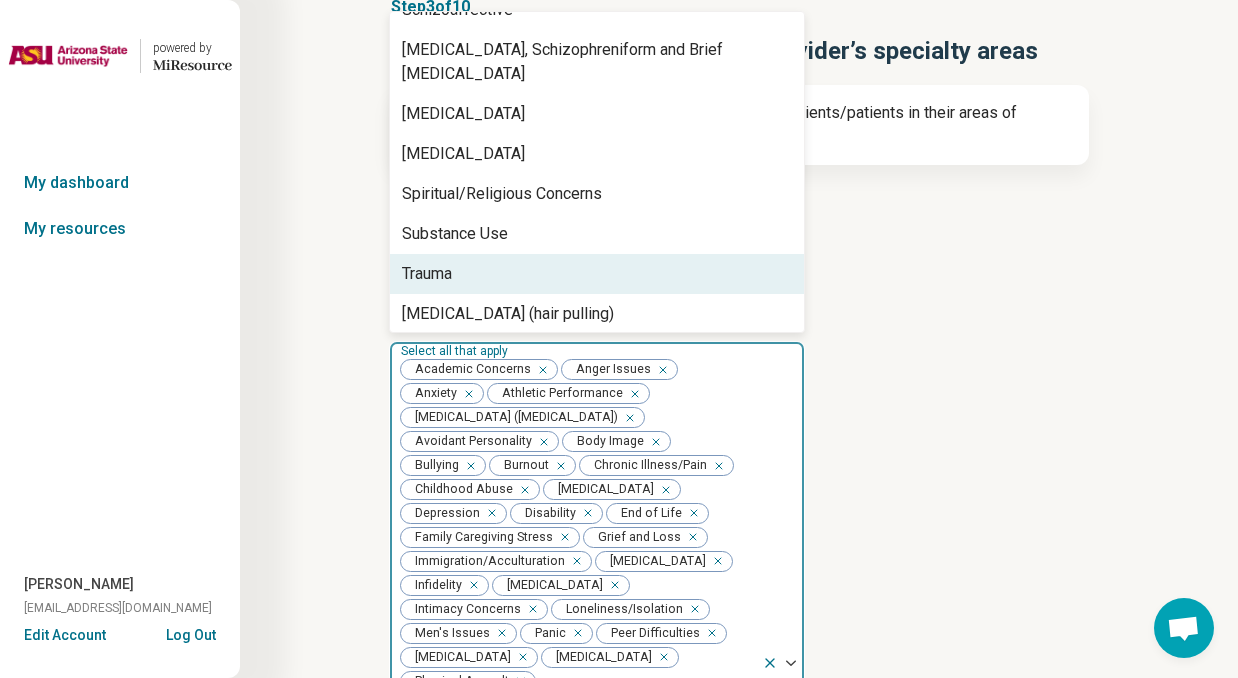 click on "Trauma" at bounding box center [597, 274] 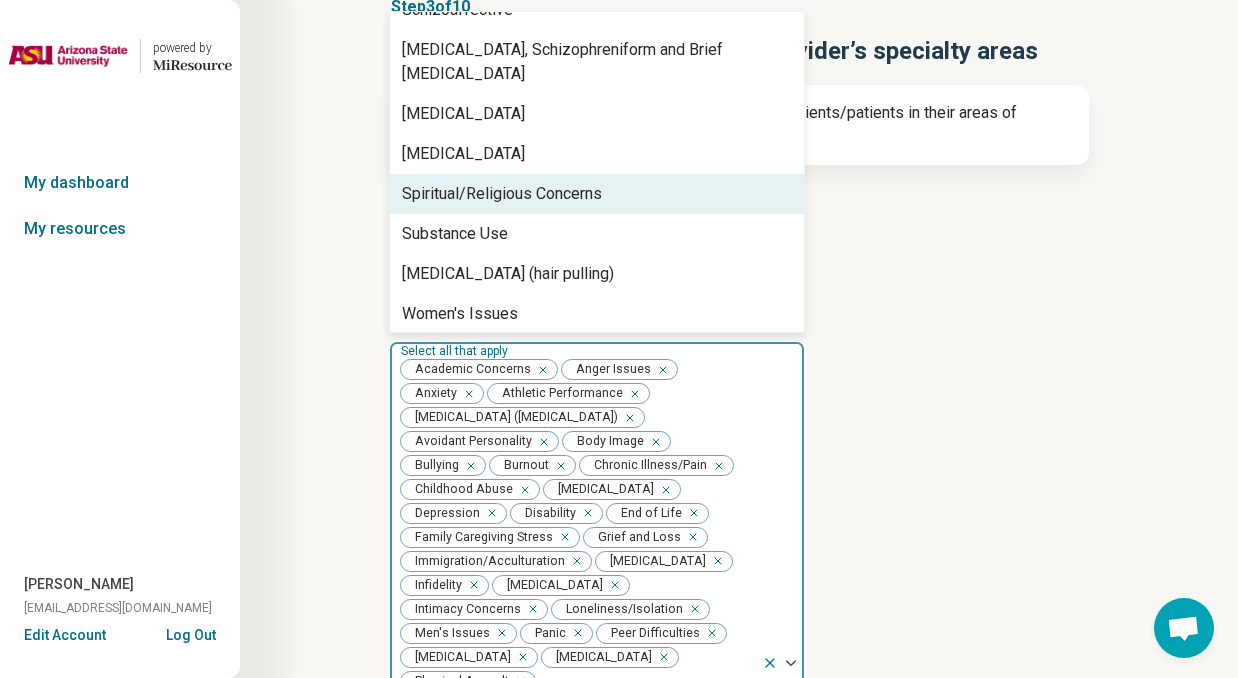 click on "Spiritual/Religious Concerns" at bounding box center [502, 194] 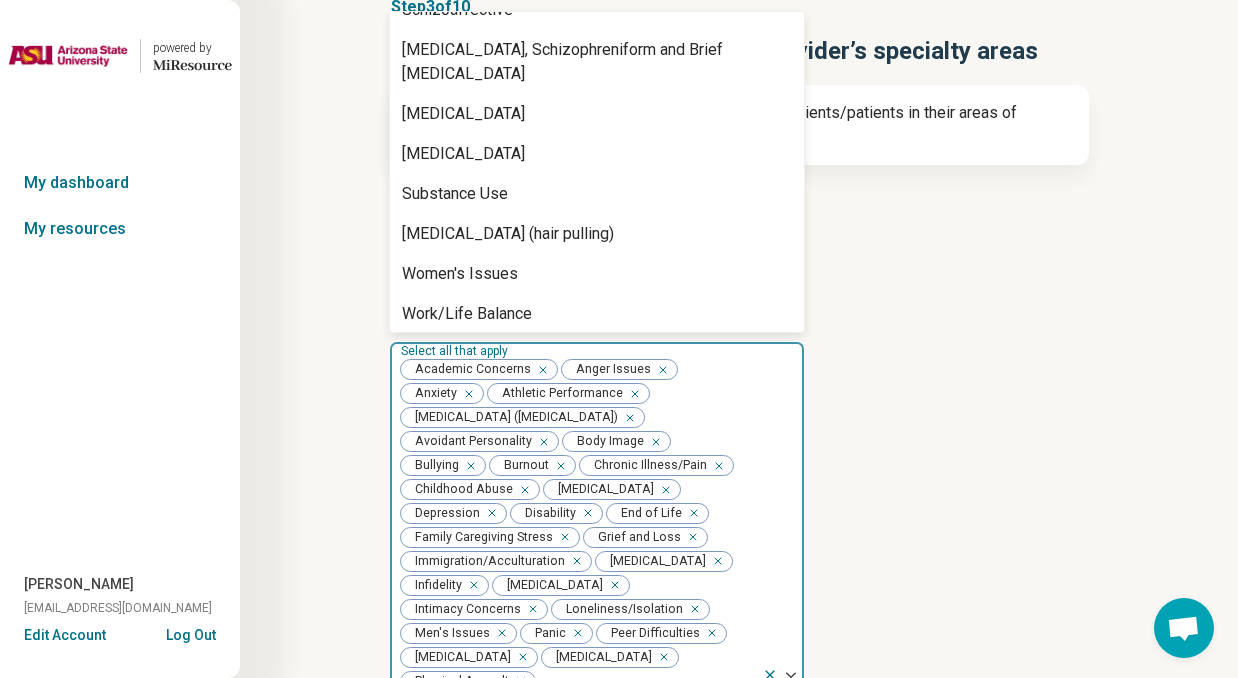 scroll, scrollTop: 1848, scrollLeft: 0, axis: vertical 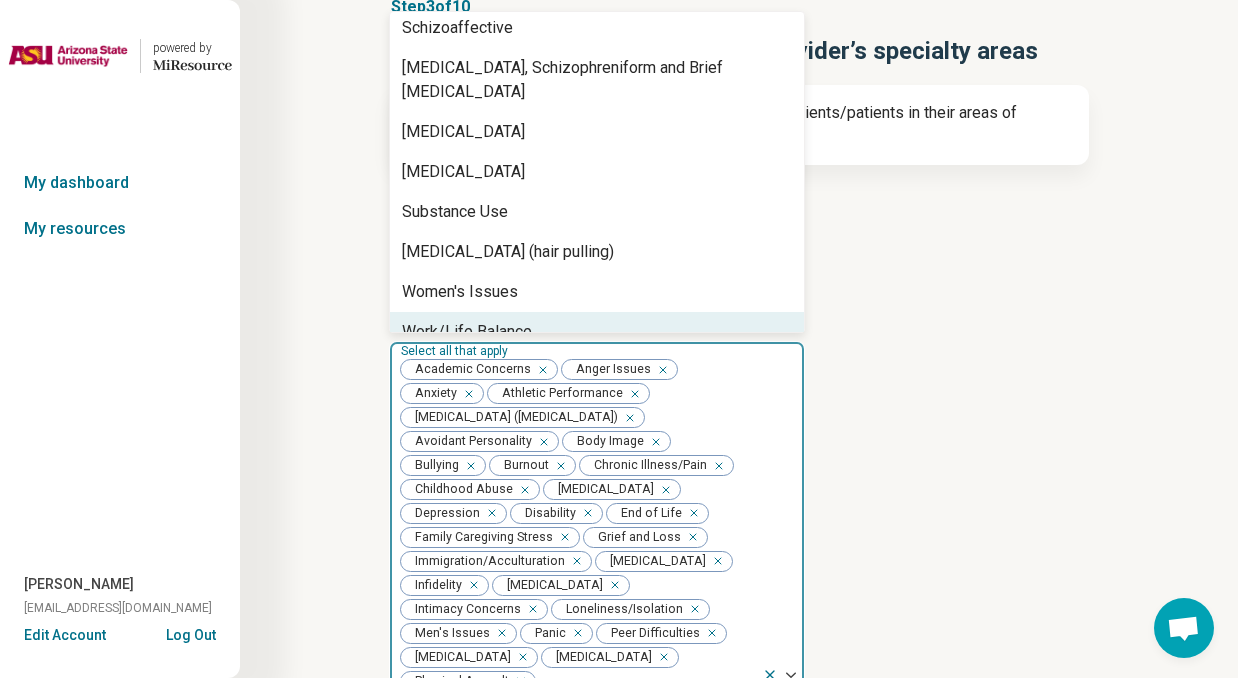 click on "Work/Life Balance" at bounding box center (467, 332) 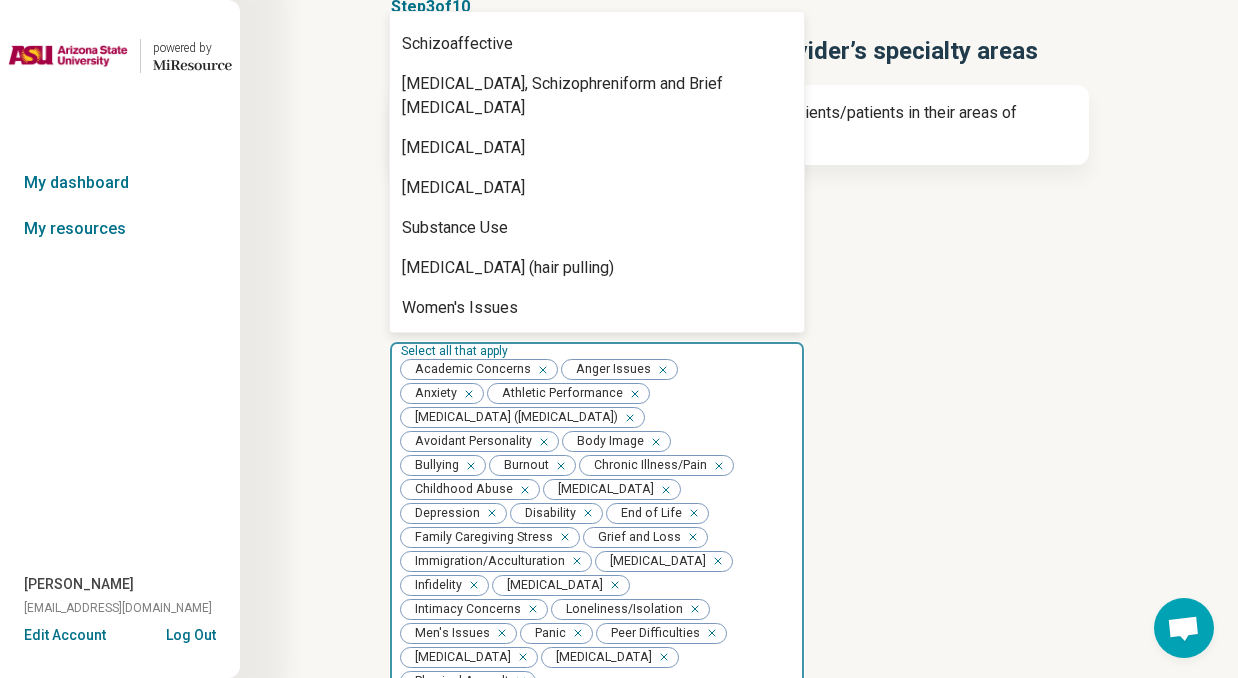 scroll, scrollTop: 1808, scrollLeft: 0, axis: vertical 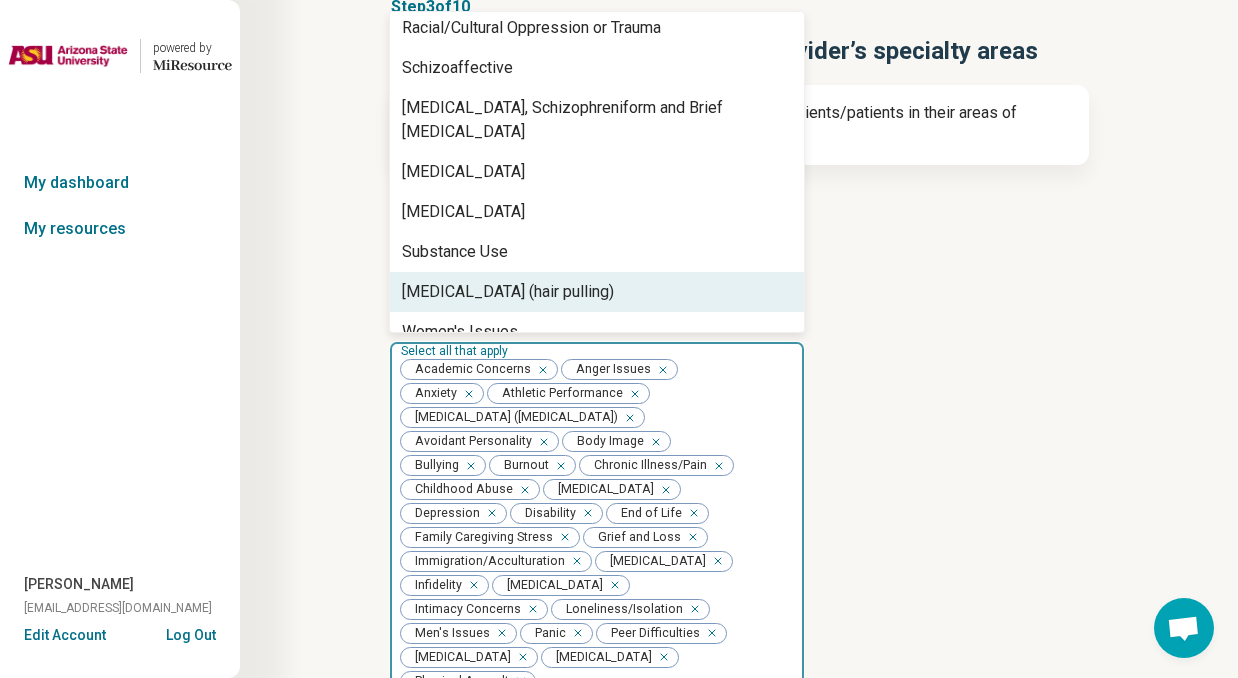 click on "Provider’s areas of expertise option Work/Life Balance, selected. [MEDICAL_DATA] (hair pulling), 52 of 53. 53 results available. Use Up and Down to choose options, press Enter to select the currently focused option, press Escape to exit the menu, press Tab to select the option and exit the menu. Select all that apply Academic Concerns Anger Issues Anxiety Athletic Performance [MEDICAL_DATA] ([MEDICAL_DATA]) Avoidant Personality Body Image Bullying Burnout Chronic Illness/Pain Childhood Abuse [MEDICAL_DATA] [MEDICAL_DATA] Disability End of Life Family Caregiving Stress Grief and Loss Immigration/Acculturation [MEDICAL_DATA] Infidelity [MEDICAL_DATA] Intimacy Concerns Loneliness/Isolation Men's Issues Panic Peer Difficulties [MEDICAL_DATA] [MEDICAL_DATA] Physical Assault [DEMOGRAPHIC_DATA] relationship [MEDICAL_DATA] ([MEDICAL_DATA]) Pregnancy/Loss of Pregnancy Relationship Violence/Stalking/Harassment Relationship(s) with Friends/Roommates Relationship(s) with Parents/Children/Family Trauma" at bounding box center [739, 668] 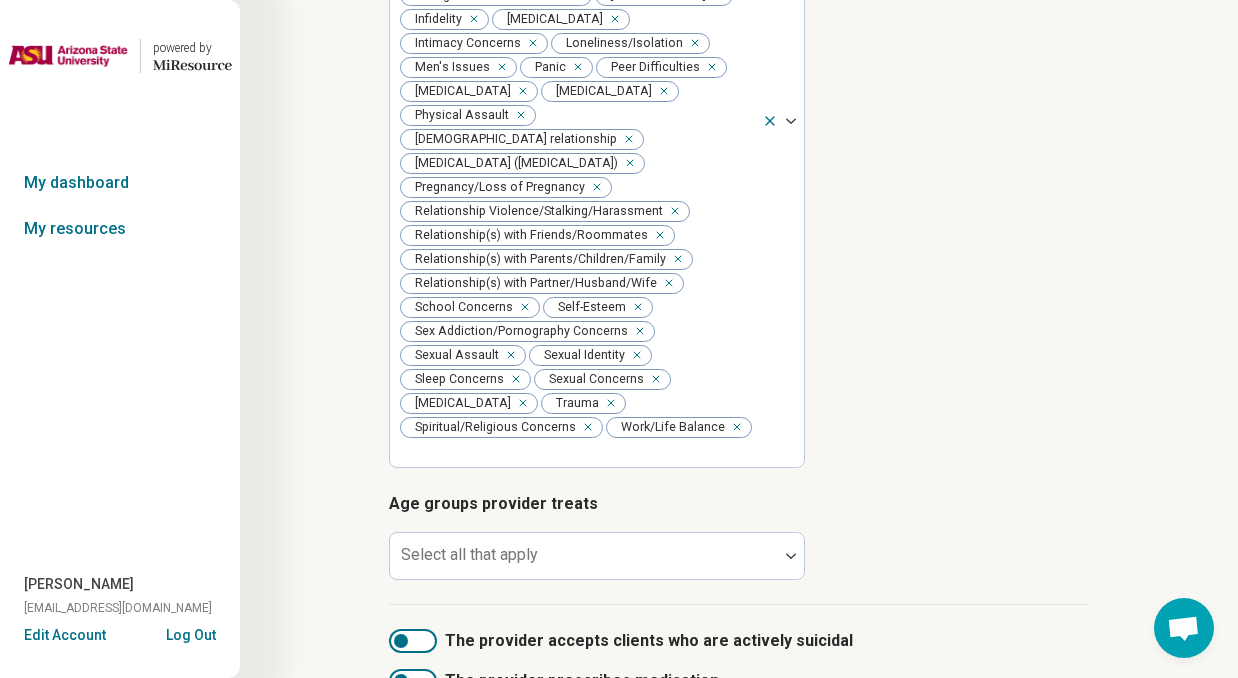 scroll, scrollTop: 667, scrollLeft: 0, axis: vertical 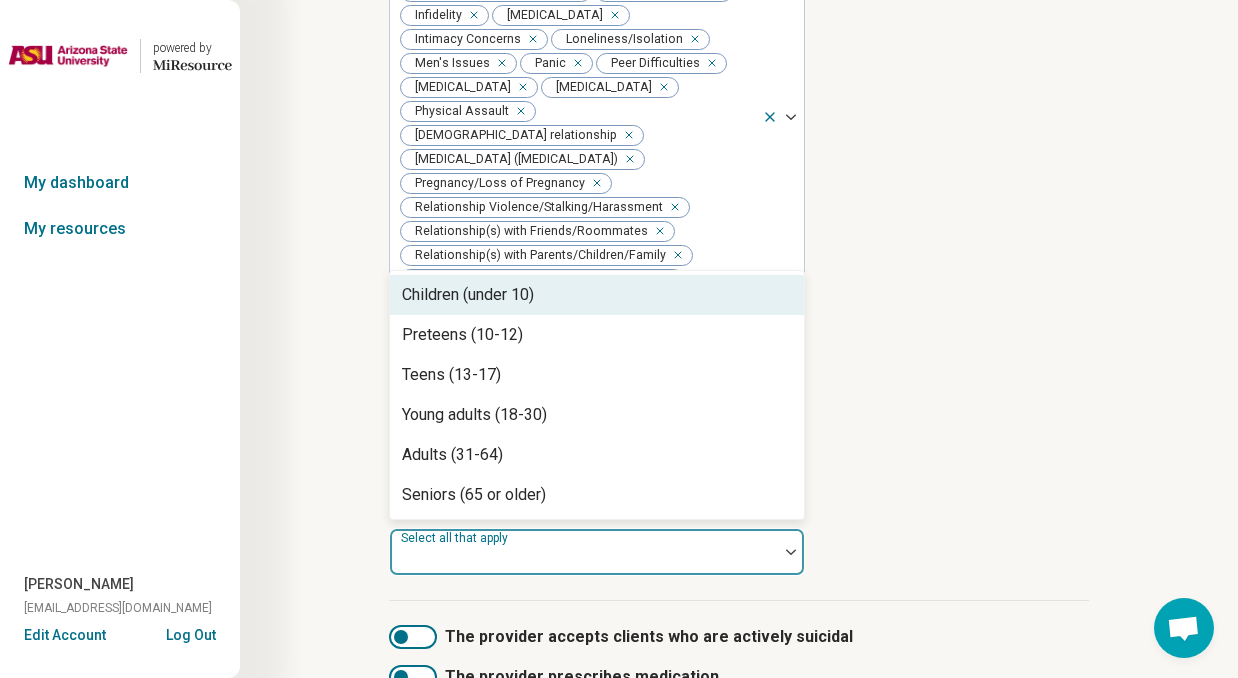click at bounding box center [791, 552] 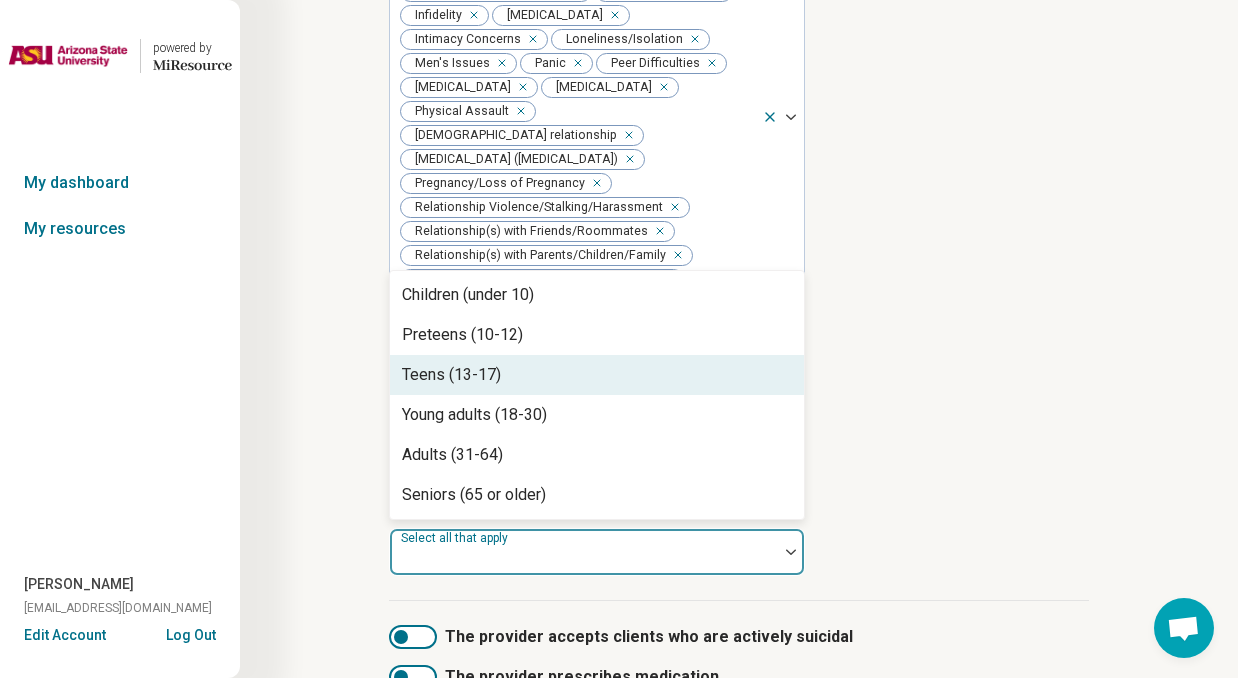 click on "Teens (13-17)" at bounding box center (597, 375) 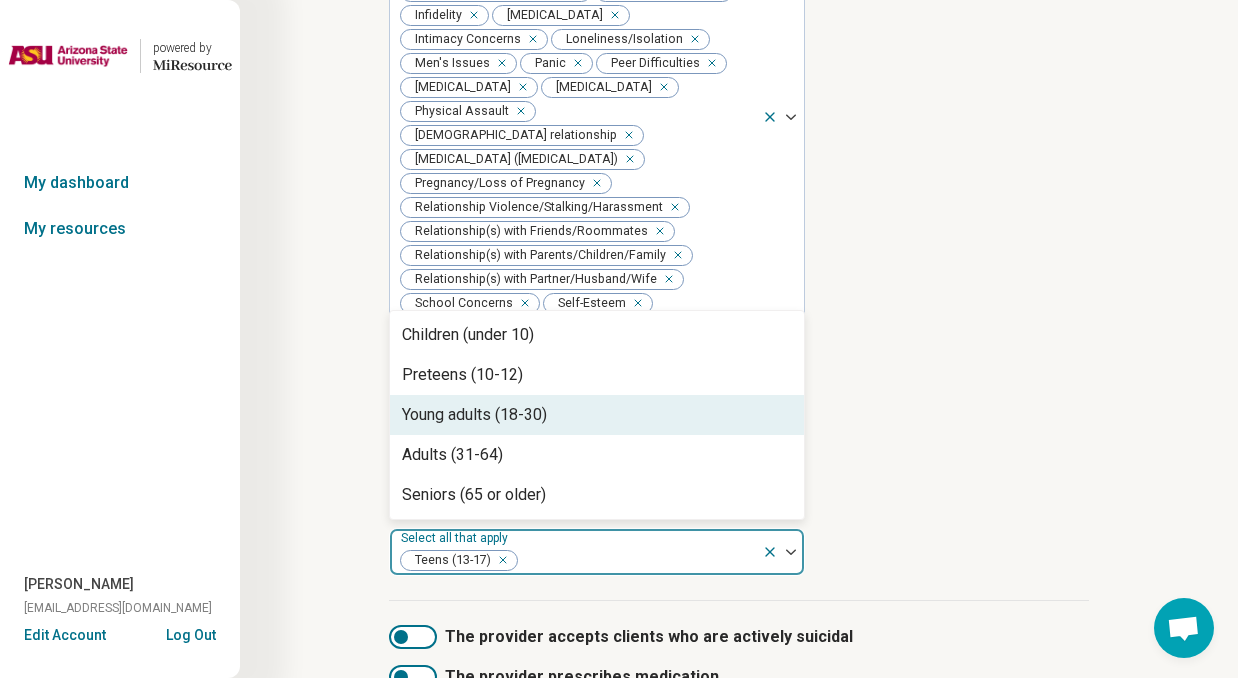 click on "Young adults (18-30)" at bounding box center [597, 415] 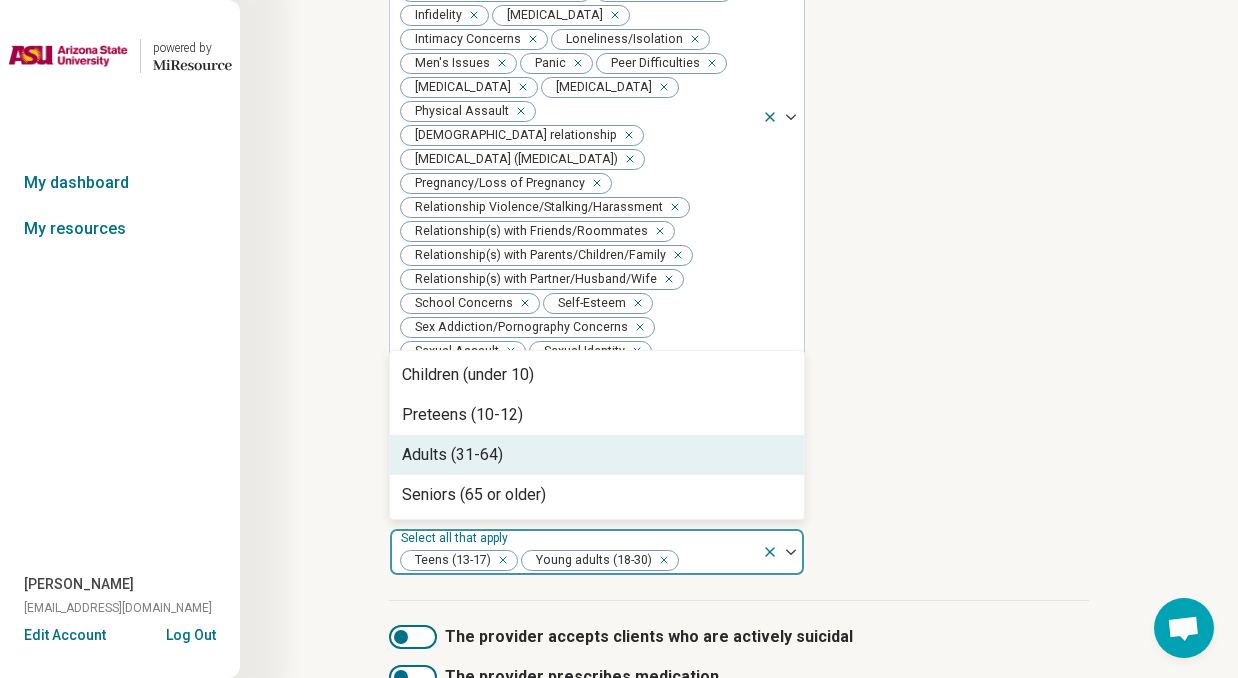 click on "Adults (31-64)" at bounding box center (597, 455) 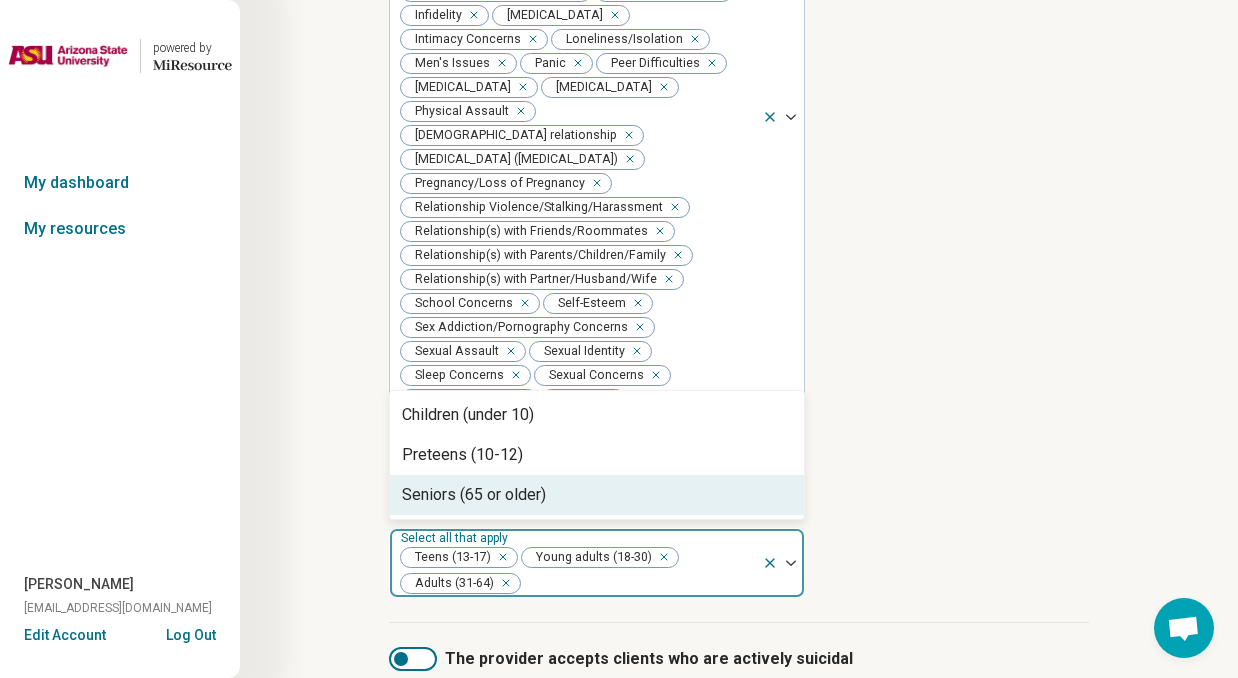 click on "Seniors (65 or older)" at bounding box center [597, 495] 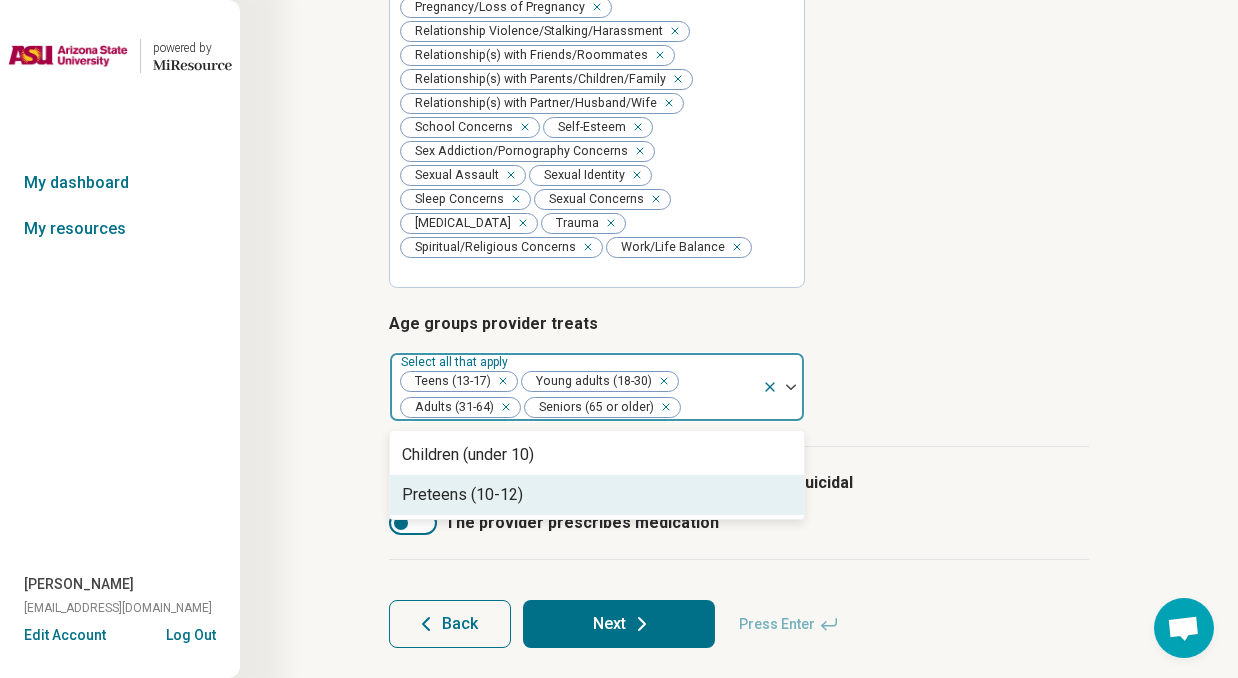 scroll, scrollTop: 842, scrollLeft: 0, axis: vertical 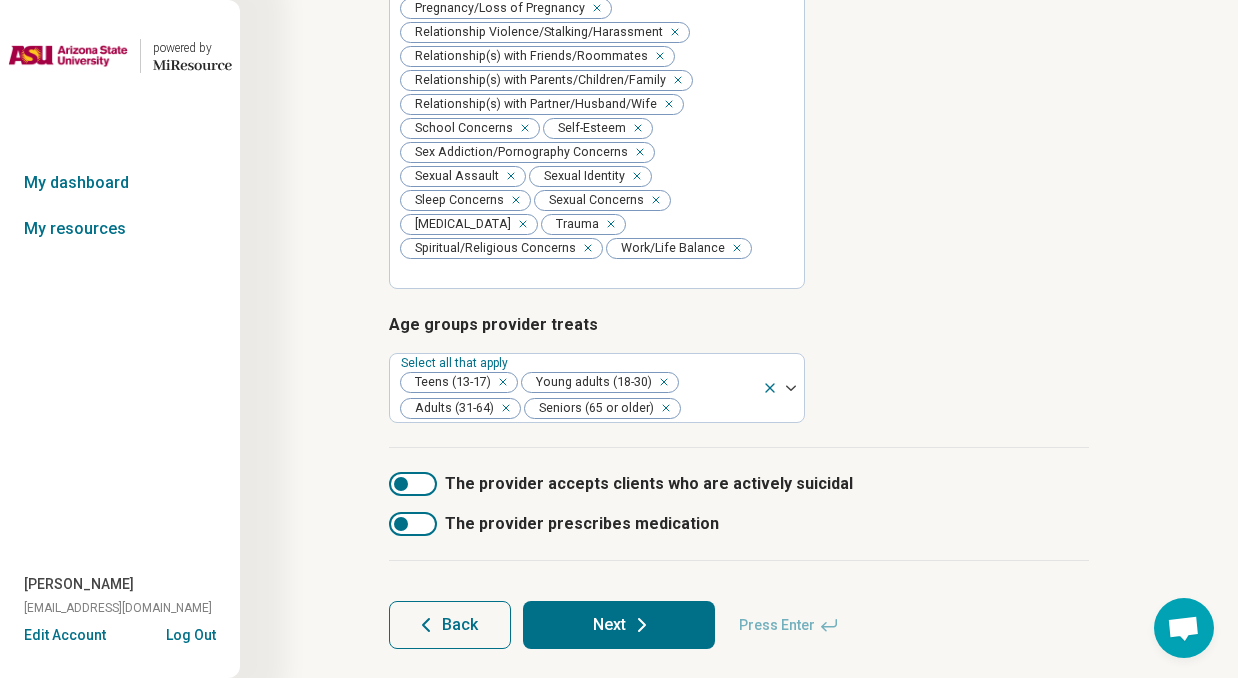 click on "The provider accepts clients who are actively suicidal" at bounding box center (739, 484) 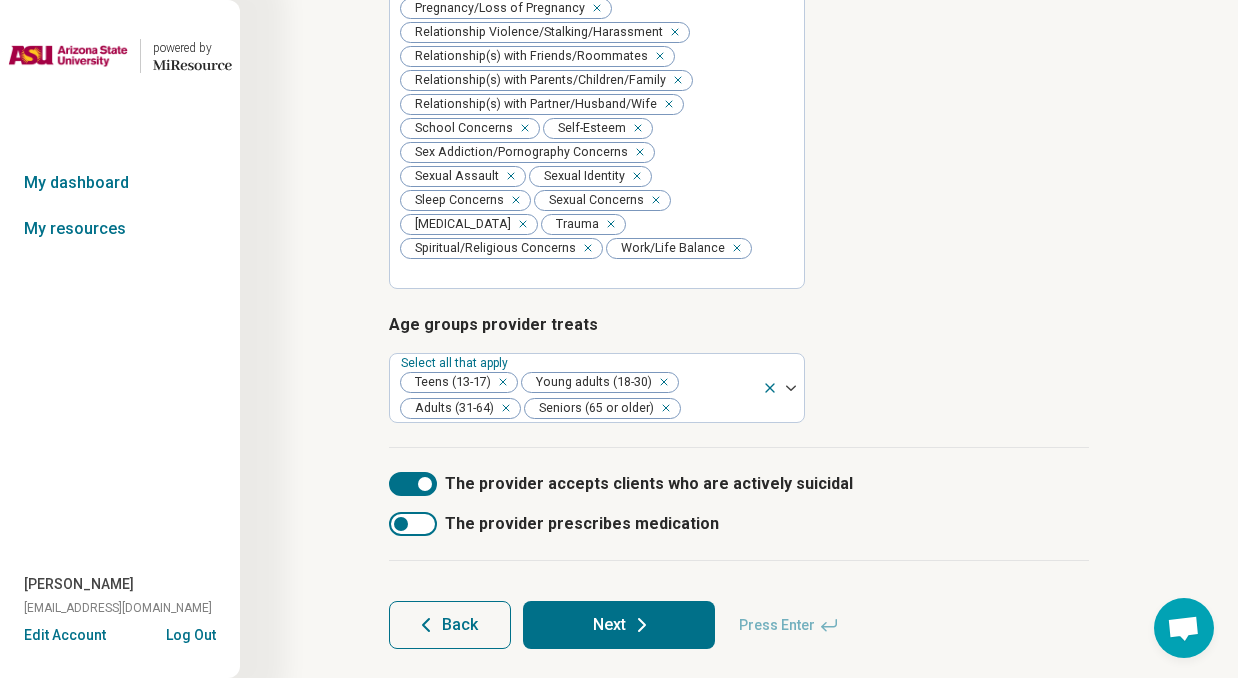 click at bounding box center [413, 484] 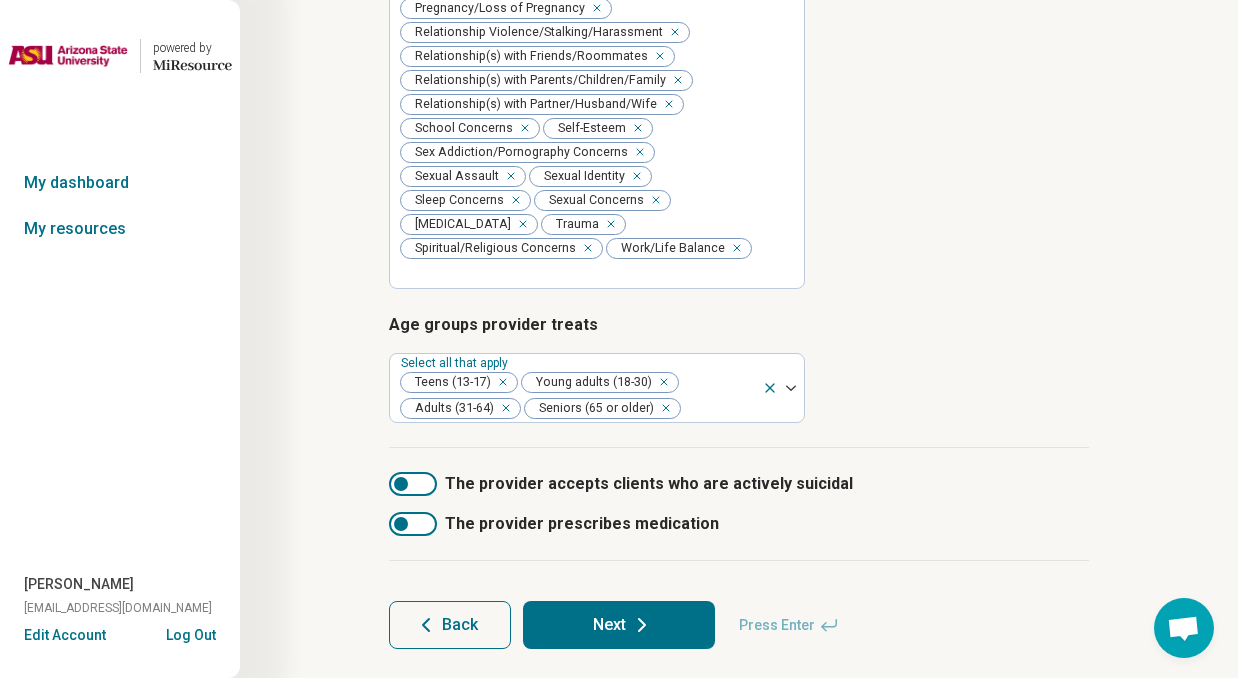 click on "Next" at bounding box center [619, 625] 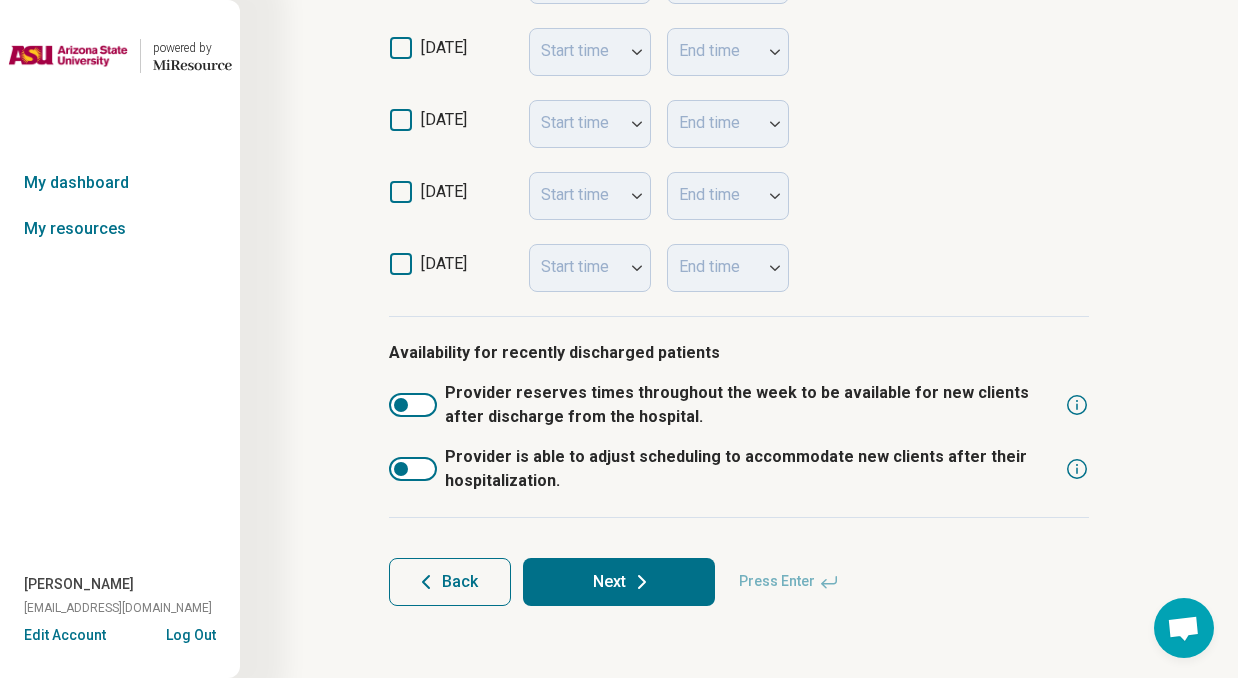 scroll, scrollTop: 669, scrollLeft: 0, axis: vertical 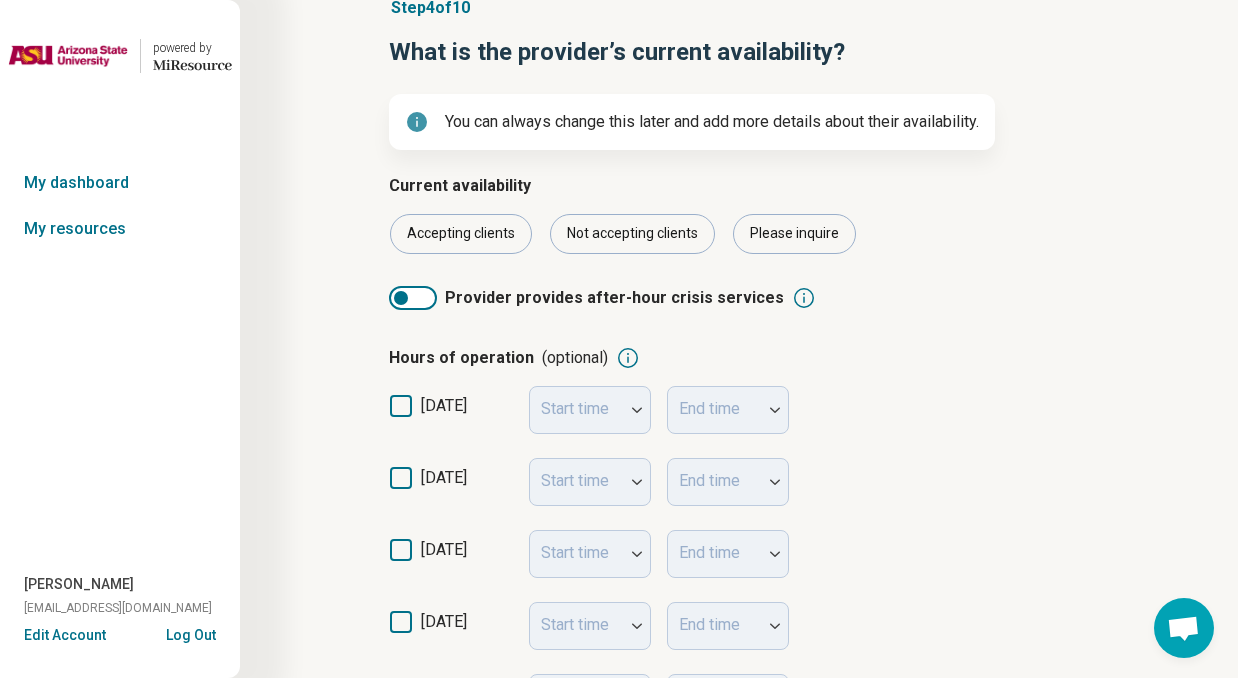 click 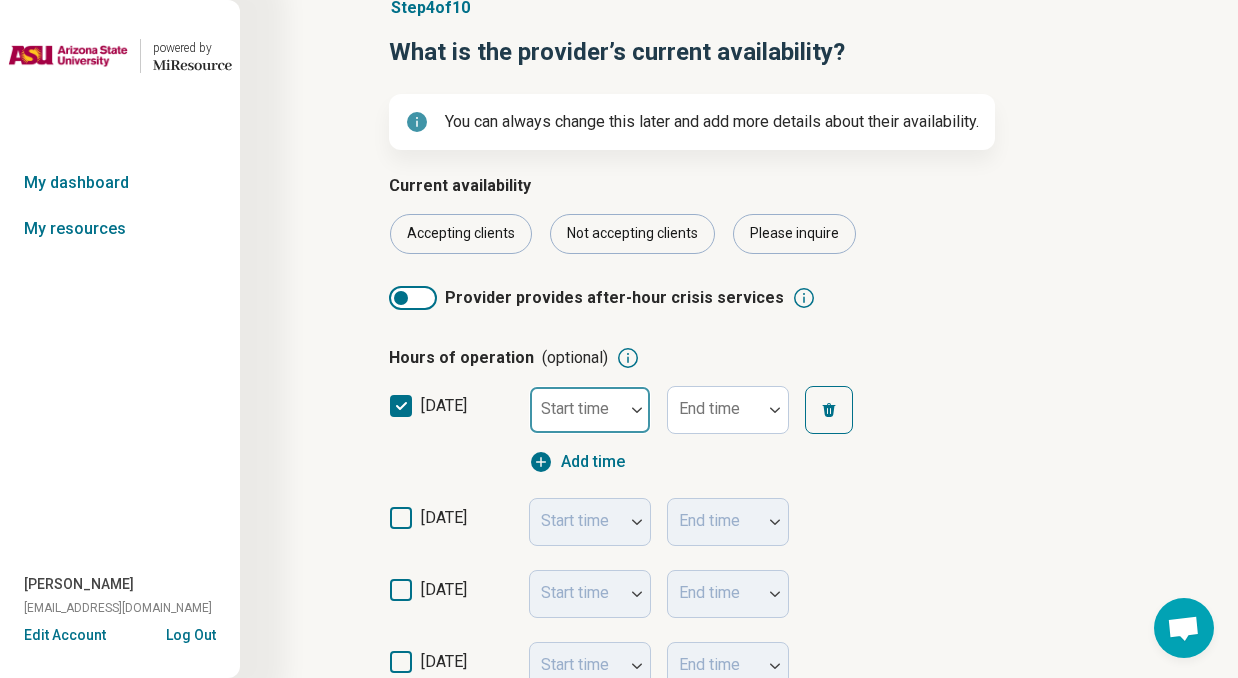 click at bounding box center (637, 410) 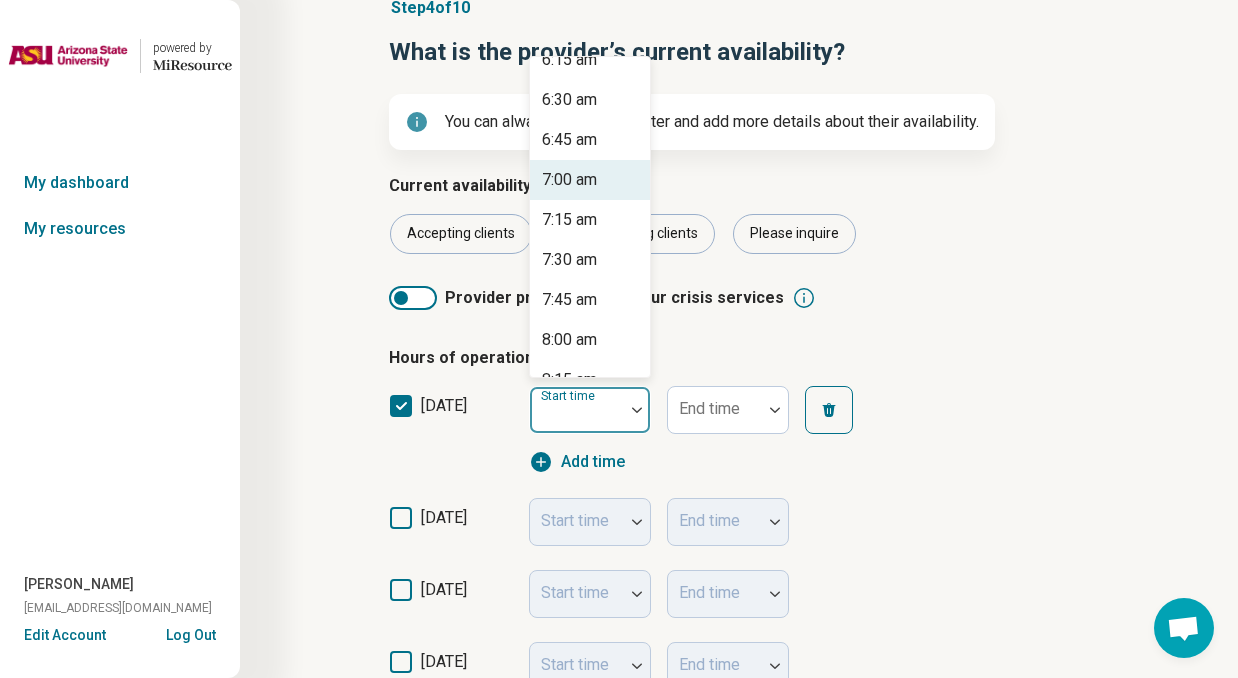 scroll, scrollTop: 1047, scrollLeft: 0, axis: vertical 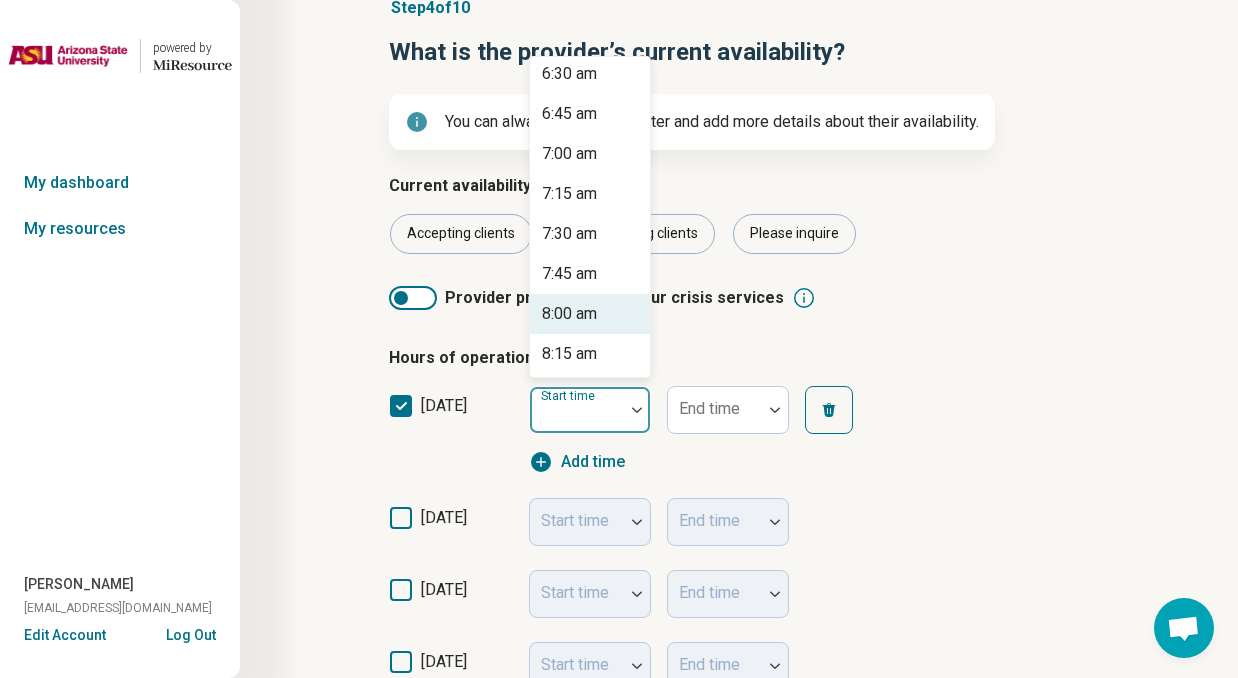 click on "8:00 am" at bounding box center [569, 314] 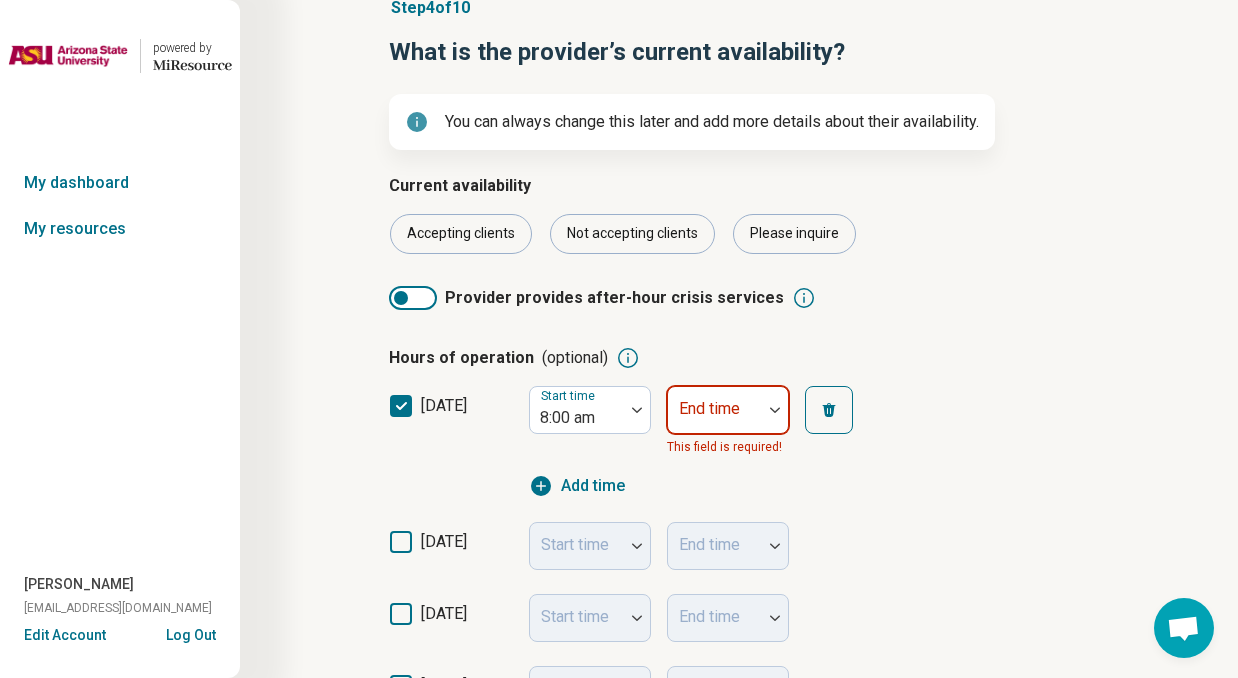 click on "Start time 8:00 am End time This field is required! Add time" at bounding box center (709, 442) 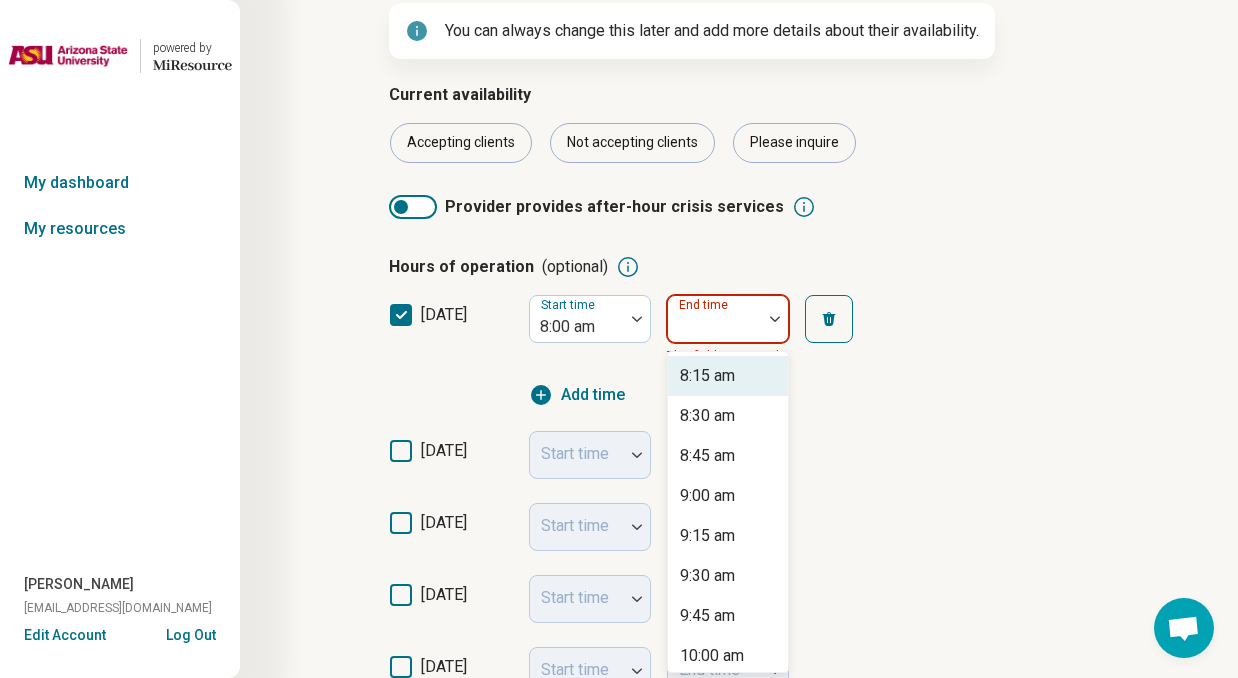 scroll, scrollTop: 189, scrollLeft: 0, axis: vertical 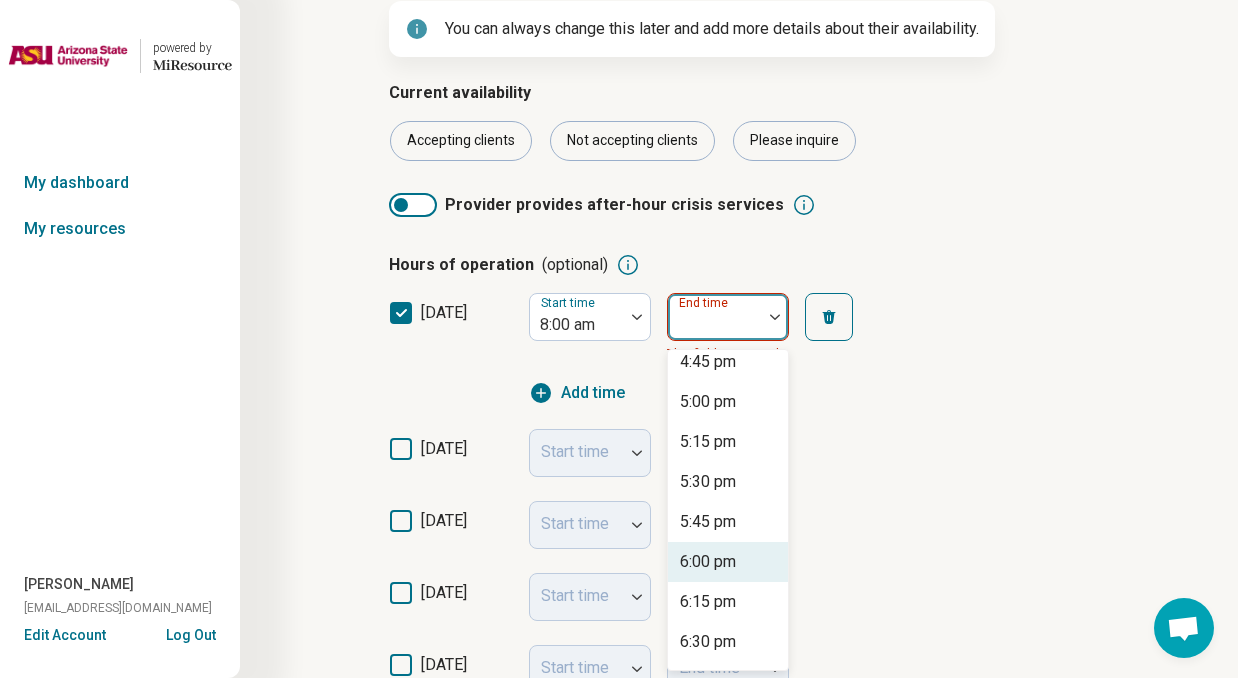 click on "6:00 pm" at bounding box center [708, 562] 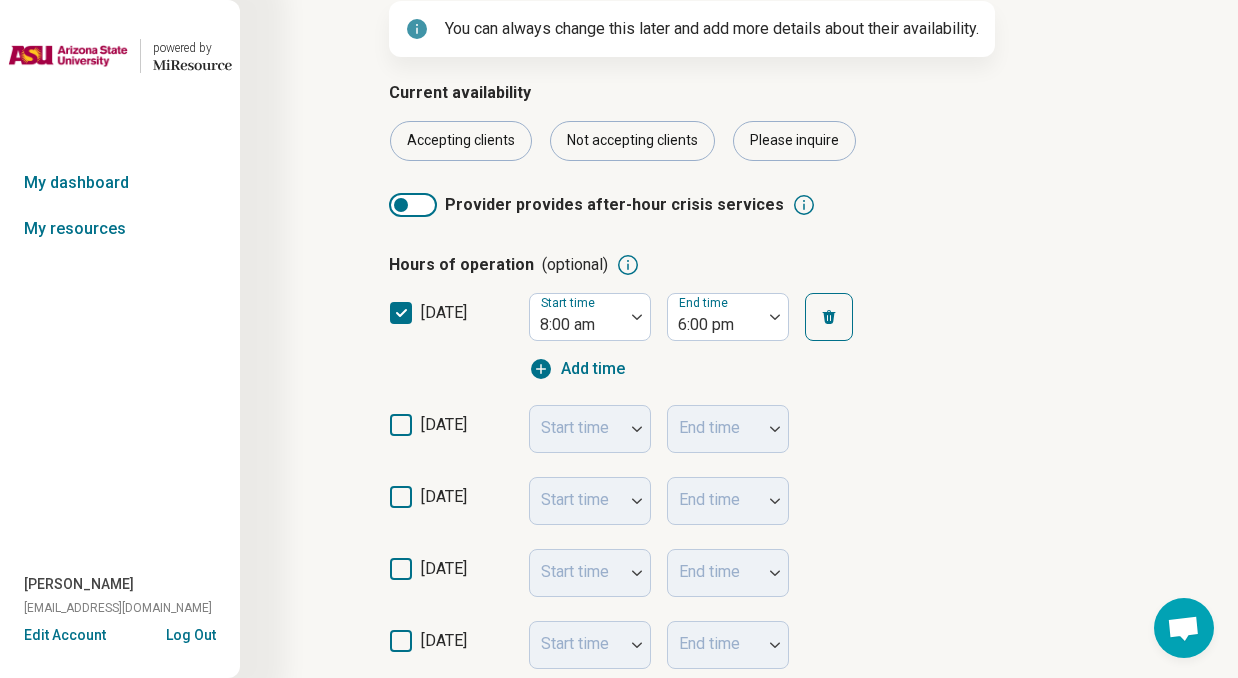 click 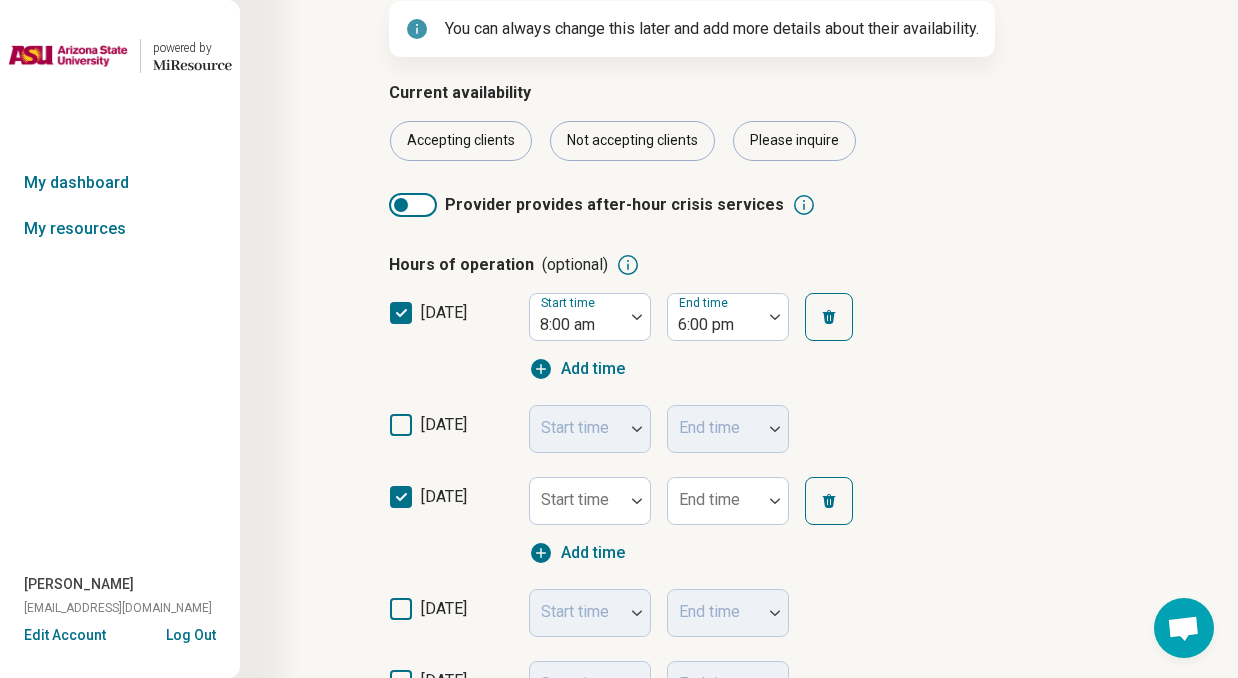 scroll, scrollTop: 13, scrollLeft: 0, axis: vertical 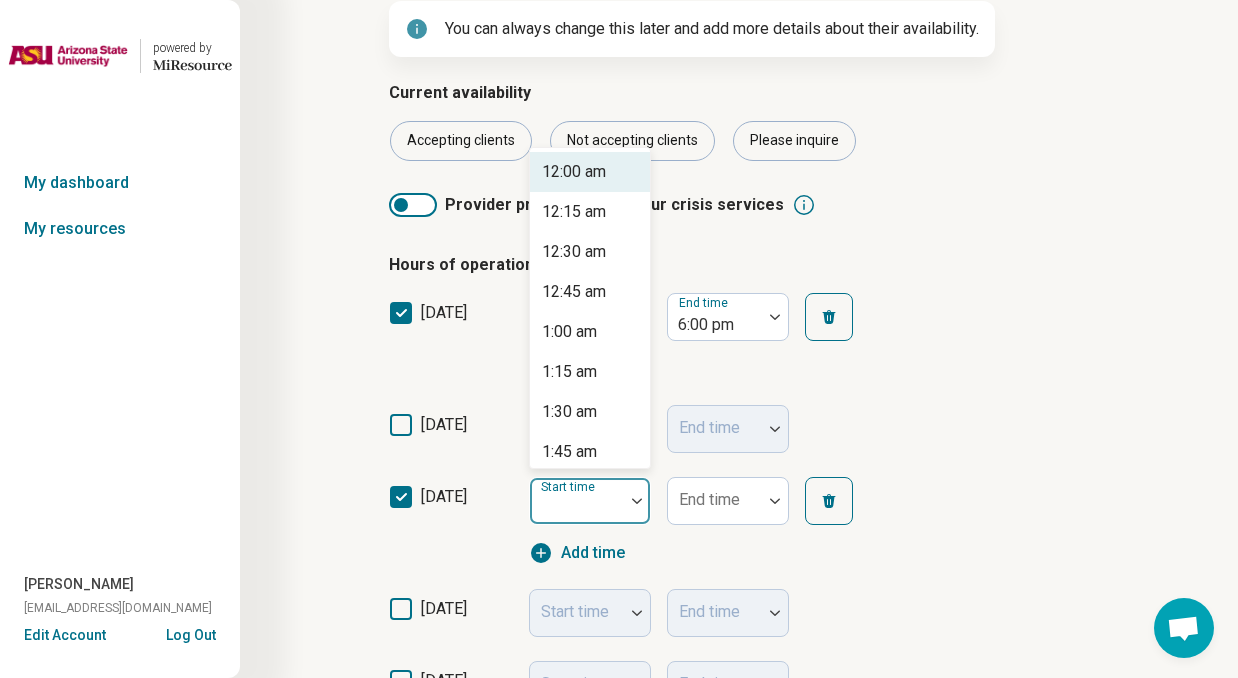 click at bounding box center [637, 501] 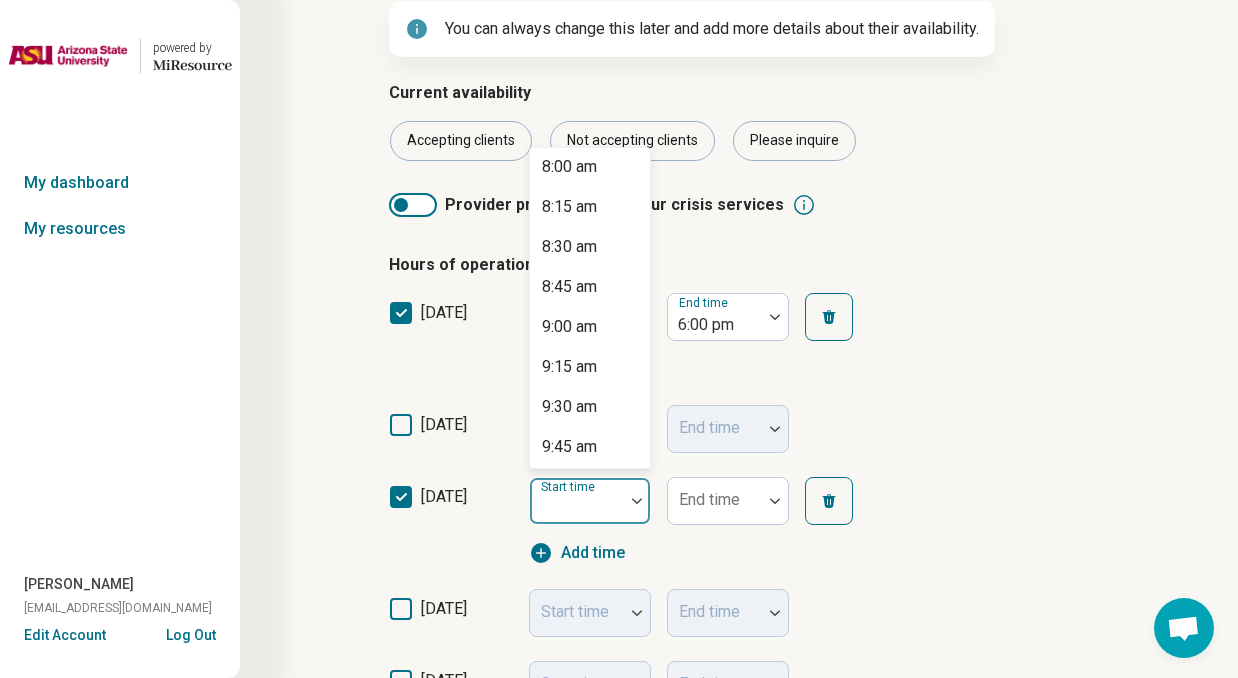 scroll, scrollTop: 1287, scrollLeft: 0, axis: vertical 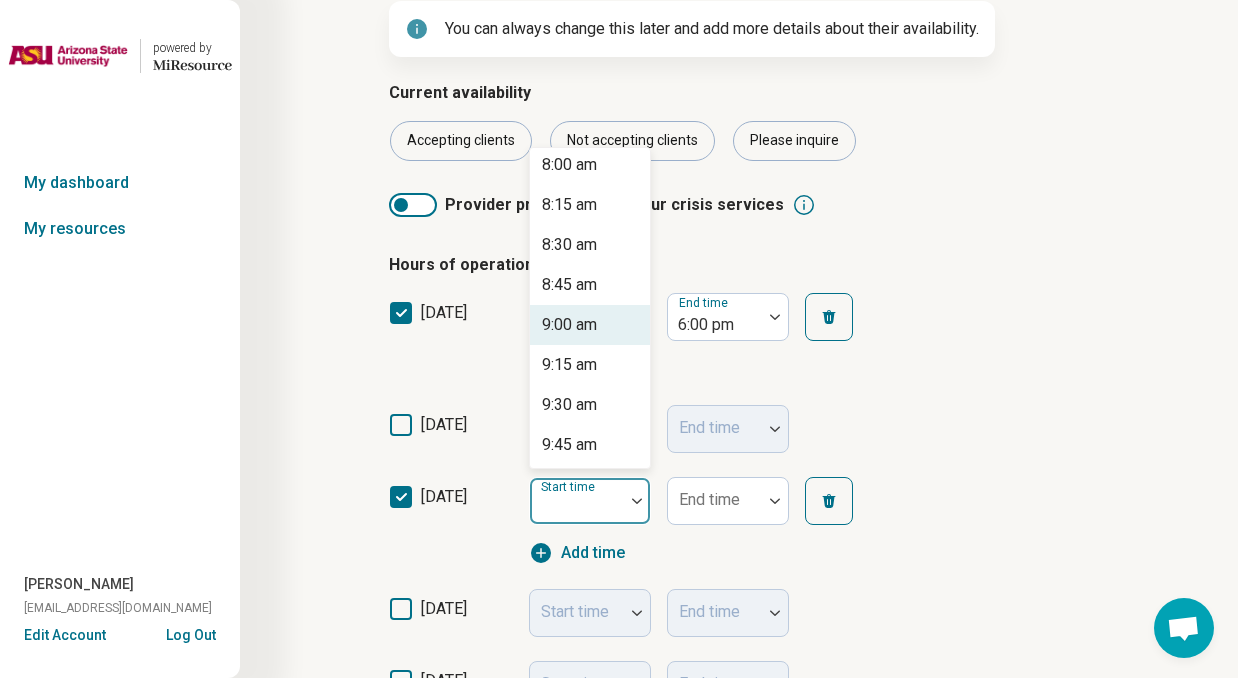 click on "9:00 am" at bounding box center (569, 325) 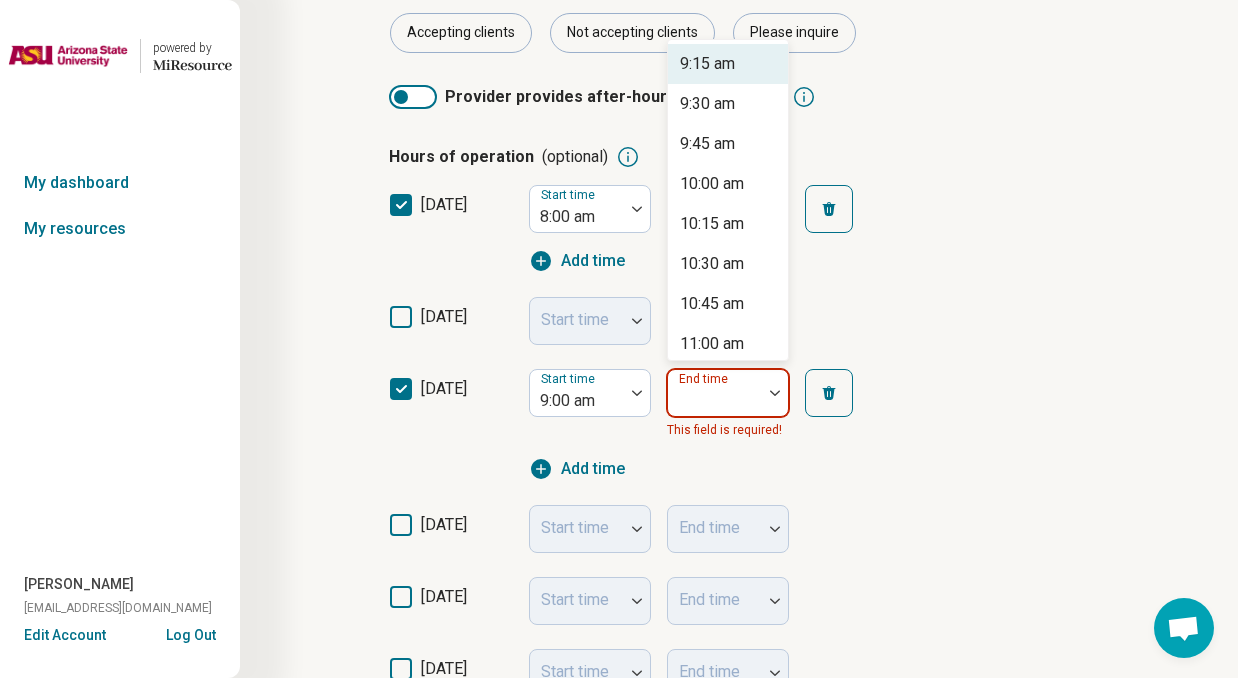 click on "[DATE] Start time 9:00 am 9:15 am, 1 of 59. 59 results available. Use Up and Down to choose options, press Enter to select the currently focused option, press Escape to exit the menu, press Tab to select the option and exit the menu. End time 9:15 am 9:30 am 9:45 am 10:00 am 10:15 am 10:30 am 10:45 am 11:00 am 11:15 am 11:30 am 11:45 am 12:00 pm 12:15 pm 12:30 pm 12:45 pm 1:00 pm 1:15 pm 1:30 pm 1:45 pm 2:00 pm 2:15 pm 2:30 pm 2:45 pm 3:00 pm 3:15 pm 3:30 pm 3:45 pm 4:00 pm 4:15 pm 4:30 pm 4:45 pm 5:00 pm 5:15 pm 5:30 pm 5:45 pm 6:00 pm 6:15 pm 6:30 pm 6:45 pm 7:00 pm 7:15 pm 7:30 pm 7:45 pm 8:00 pm 8:15 pm 8:30 pm 8:45 pm 9:00 pm 9:15 pm 9:30 pm 9:45 pm 10:00 pm 10:15 pm 10:30 pm 10:45 pm 11:00 pm 11:15 pm 11:30 pm 11:45 pm This field is required! Add time" at bounding box center (739, 425) 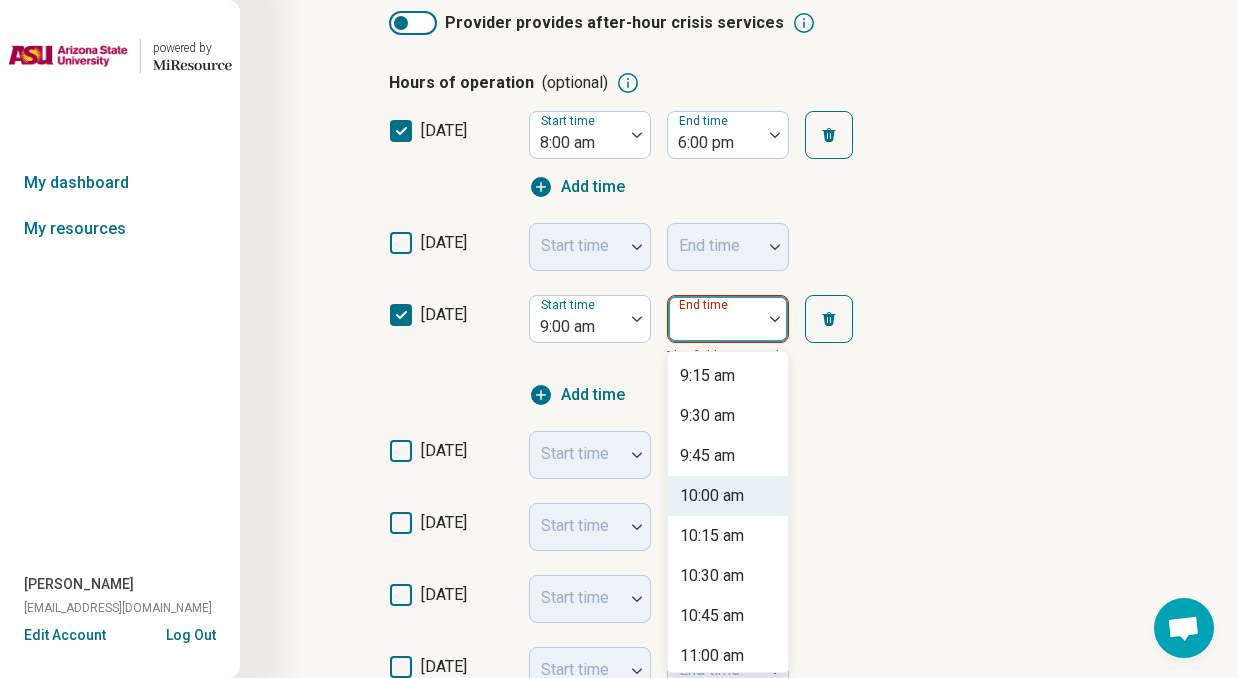 scroll, scrollTop: 373, scrollLeft: 0, axis: vertical 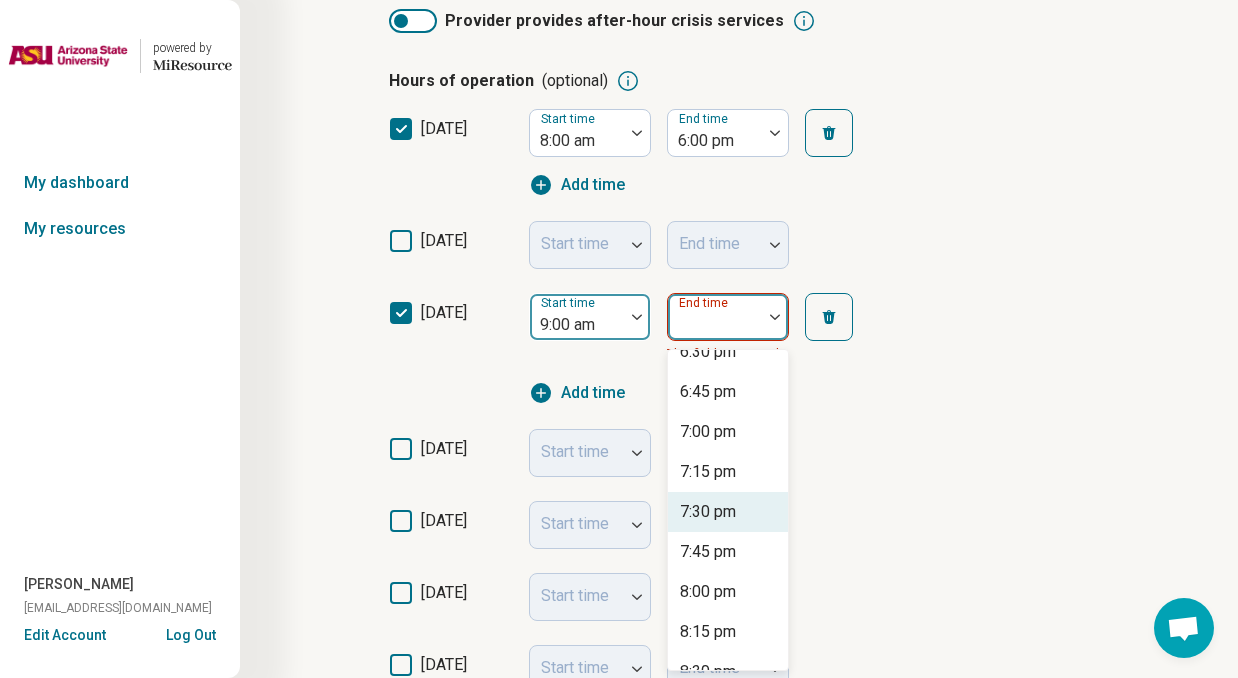 click at bounding box center (637, 317) 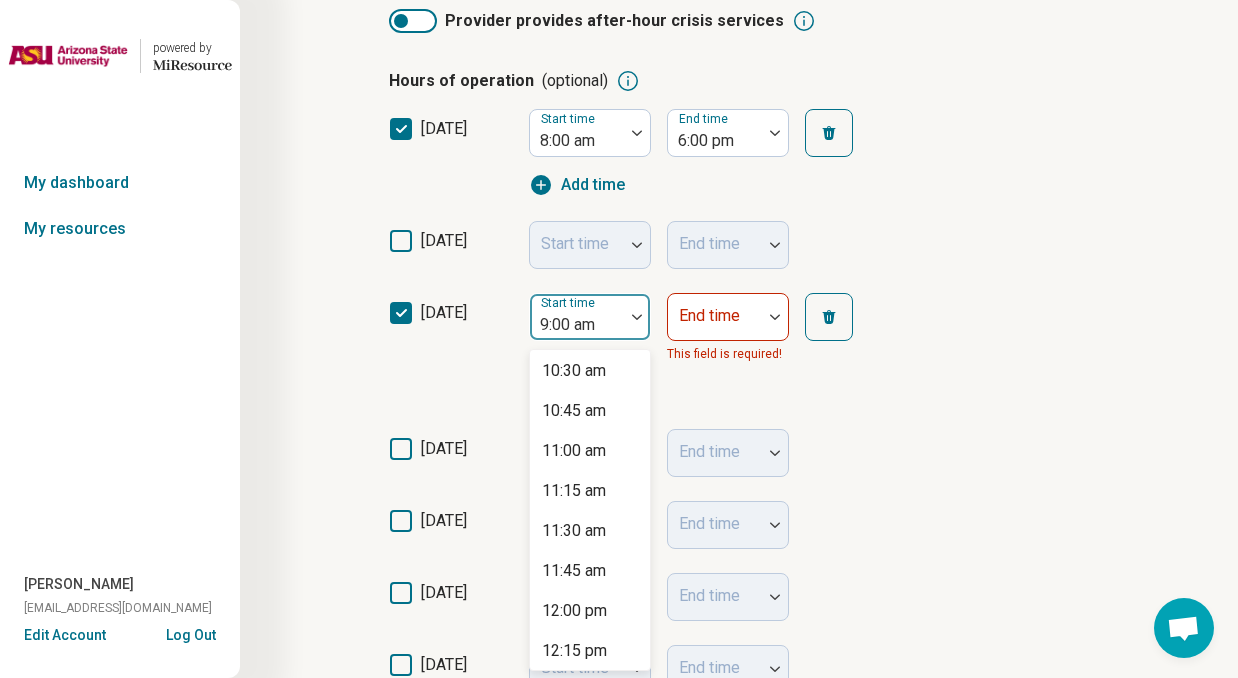 scroll, scrollTop: 1836, scrollLeft: 0, axis: vertical 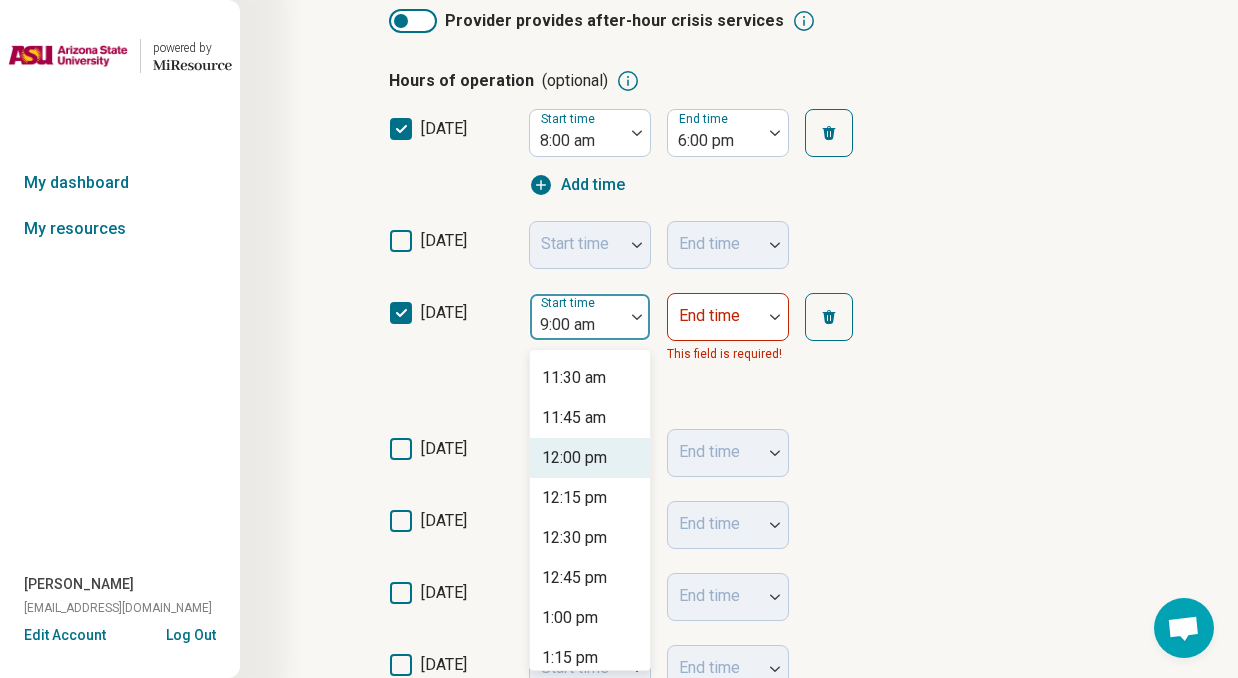 click on "12:00 pm" at bounding box center (574, 458) 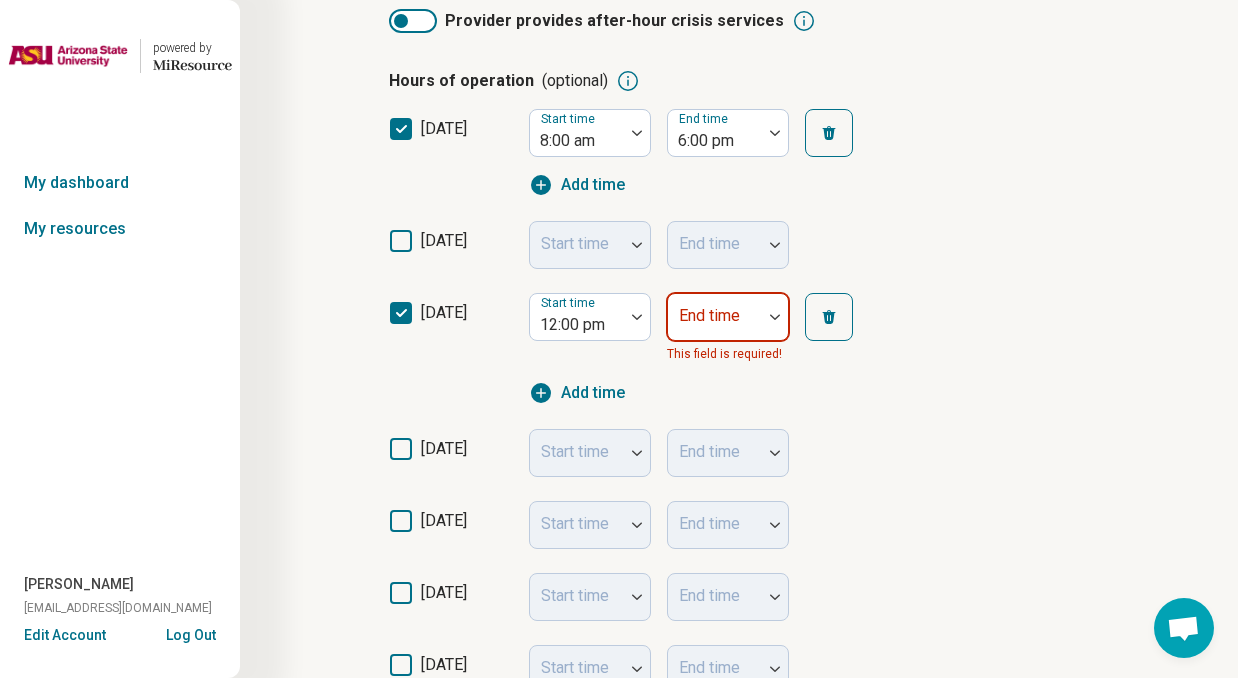 click at bounding box center [775, 317] 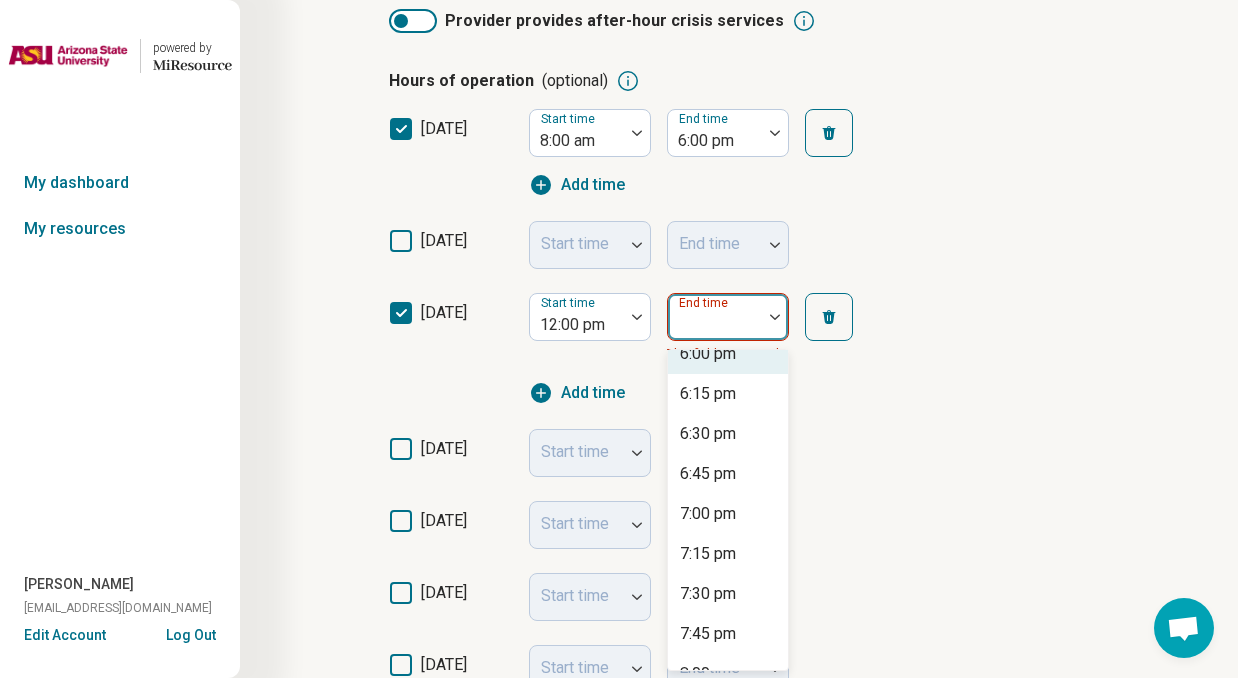 scroll, scrollTop: 1003, scrollLeft: 0, axis: vertical 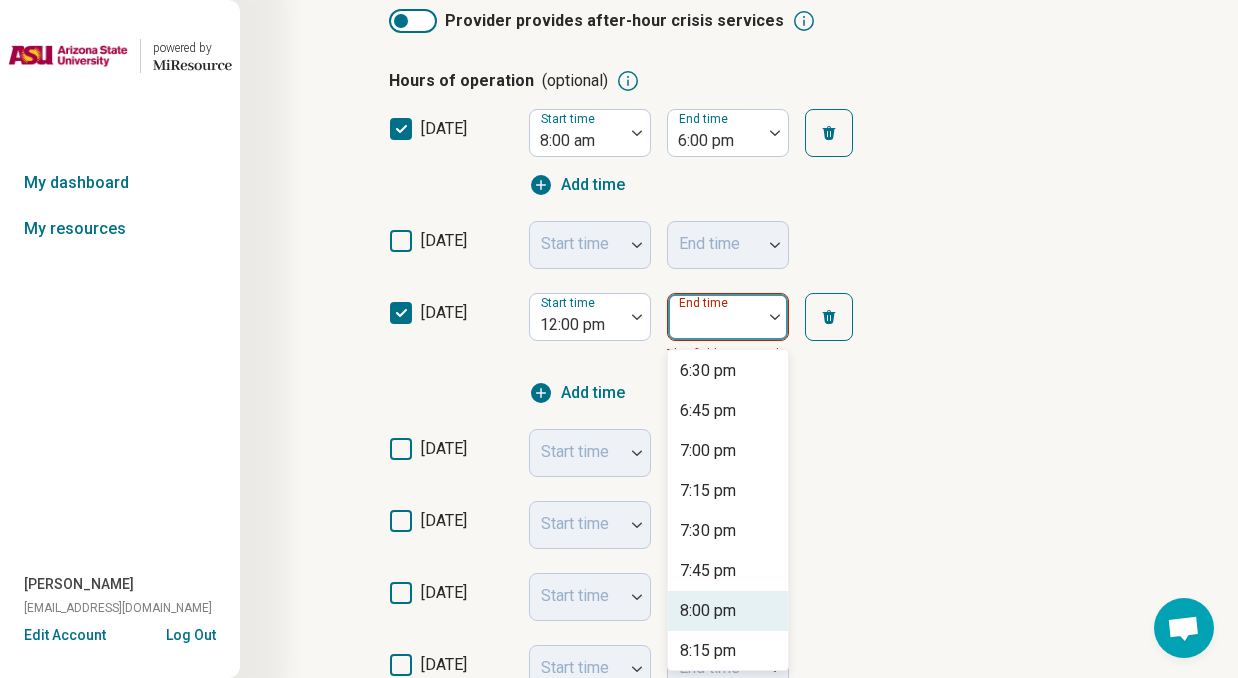 click on "8:00 pm" at bounding box center (708, 611) 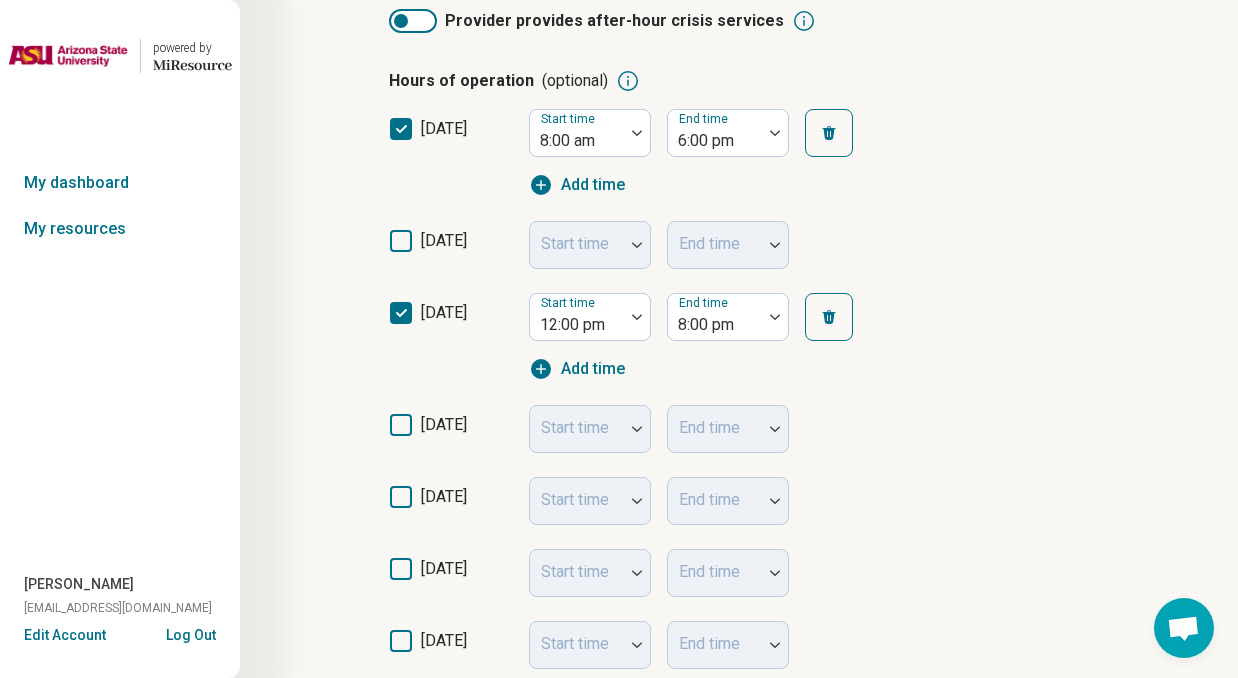 click 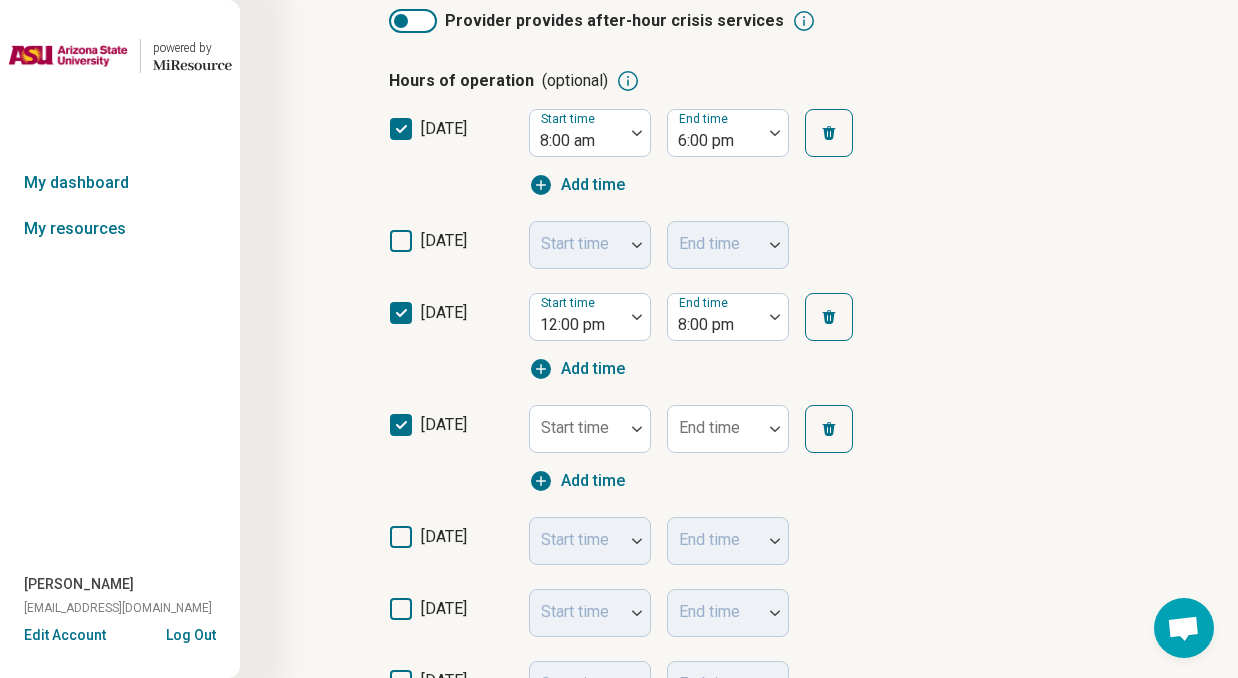 scroll, scrollTop: 13, scrollLeft: 0, axis: vertical 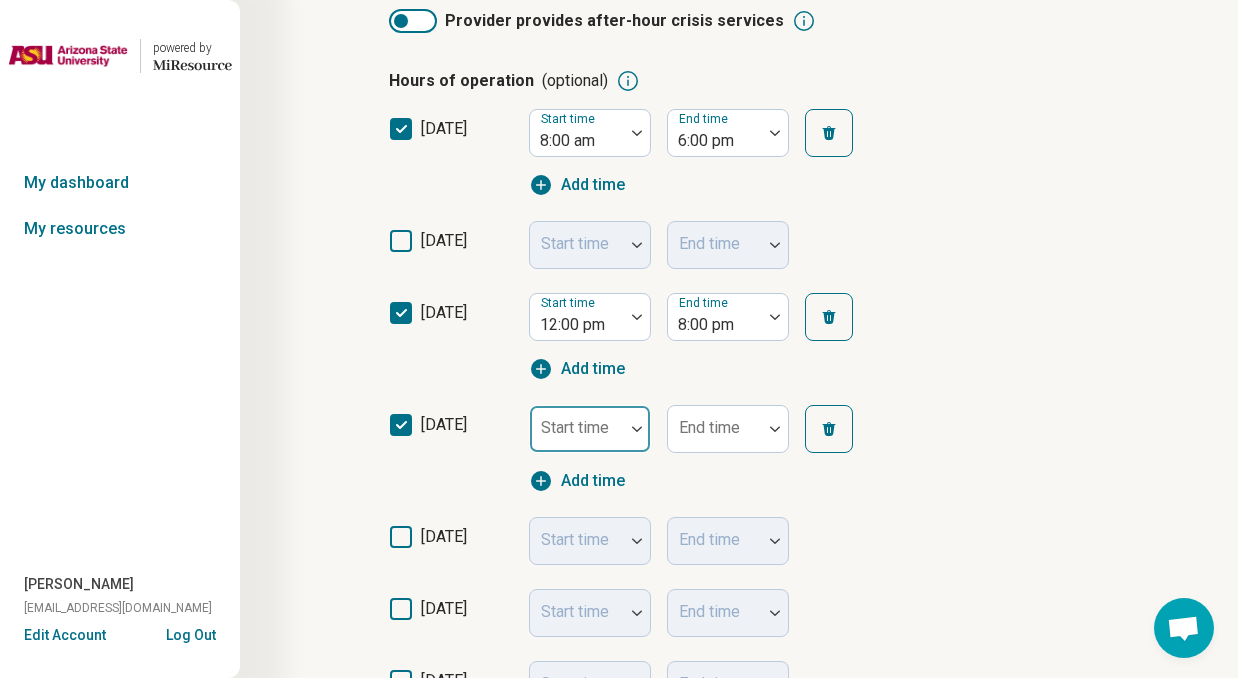 click at bounding box center [637, 429] 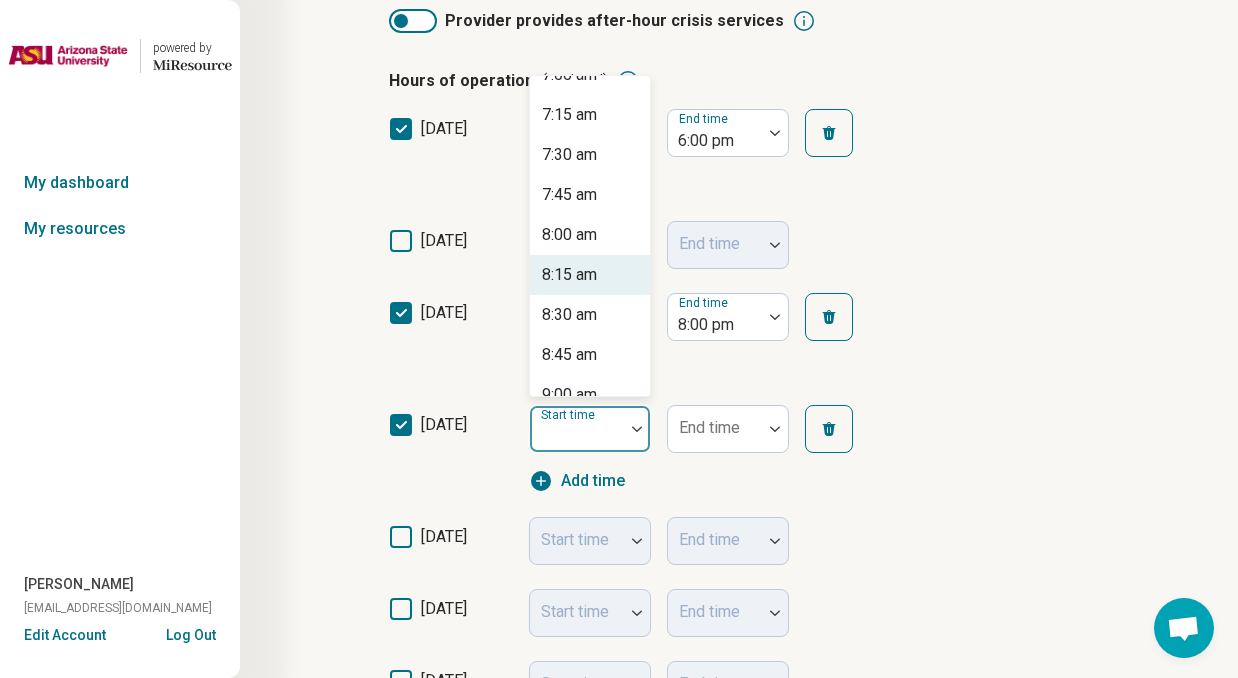 scroll, scrollTop: 1159, scrollLeft: 0, axis: vertical 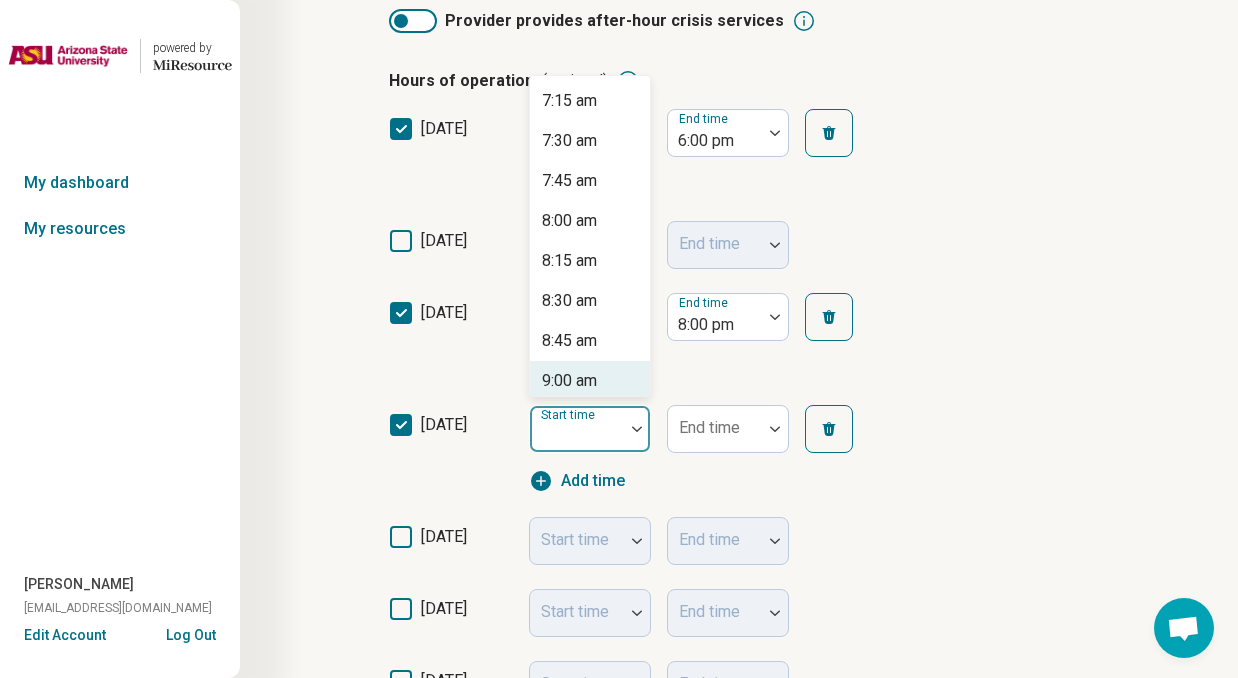 click on "9:00 am" at bounding box center (569, 381) 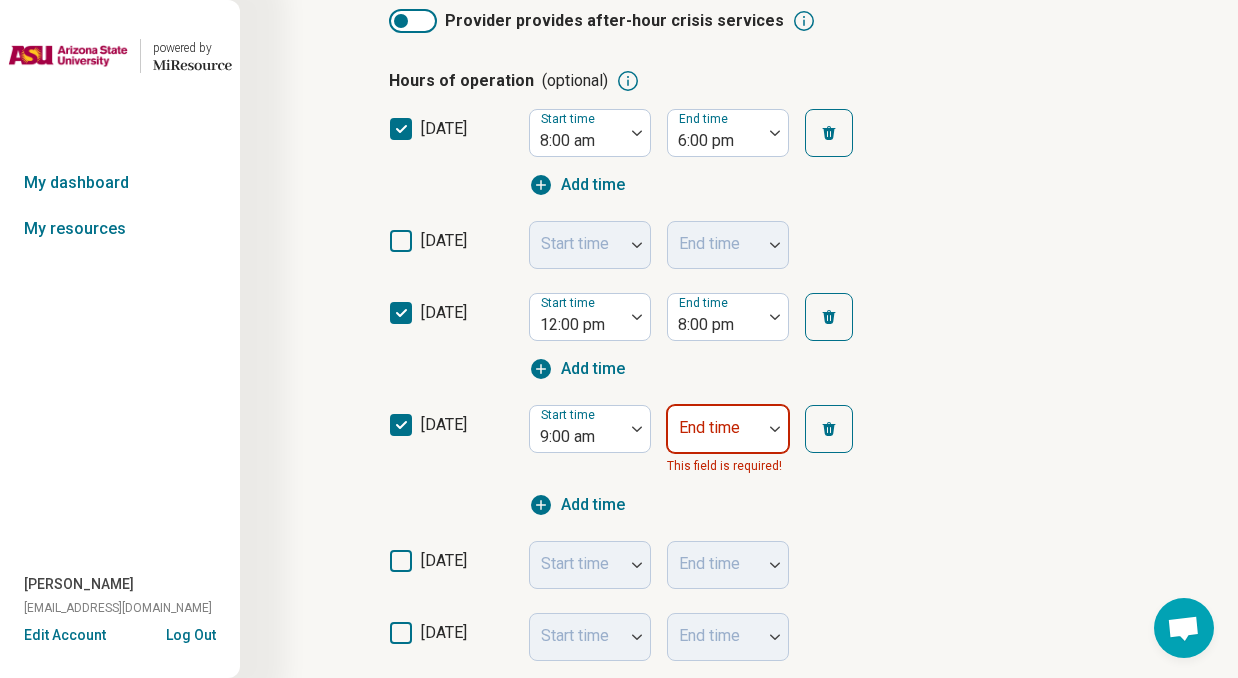 click on "Start time 9:00 am End time This field is required! Add time" at bounding box center [709, 461] 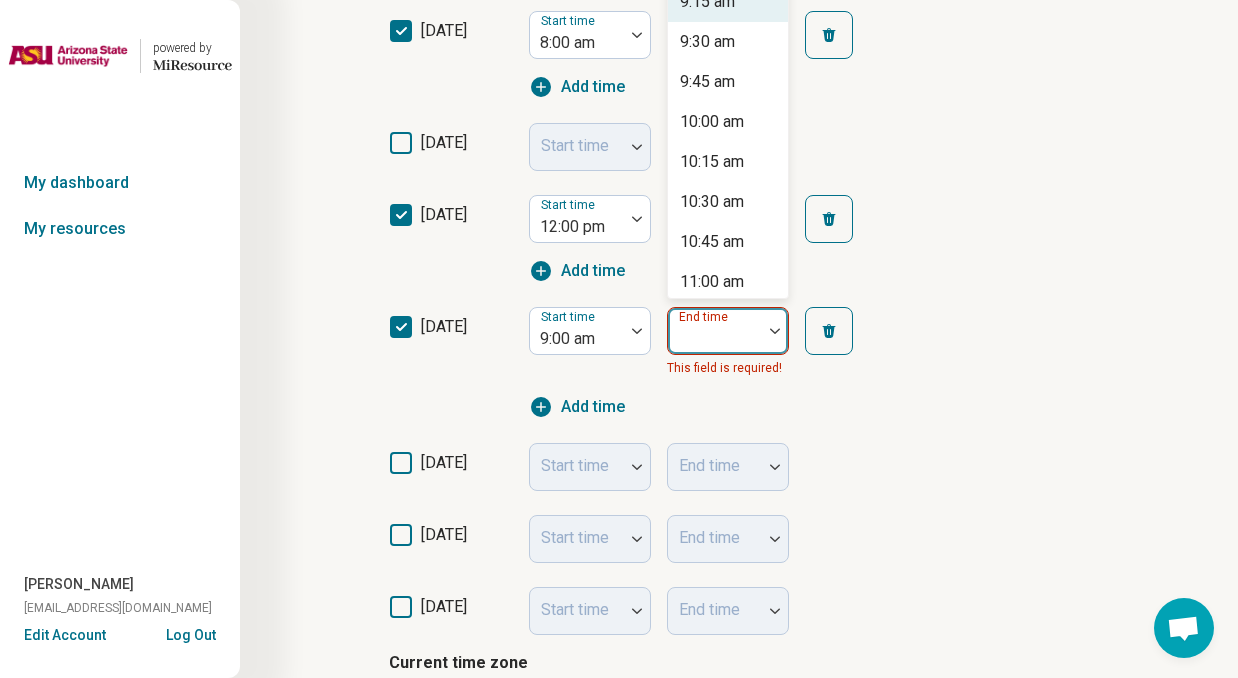 scroll, scrollTop: 485, scrollLeft: 0, axis: vertical 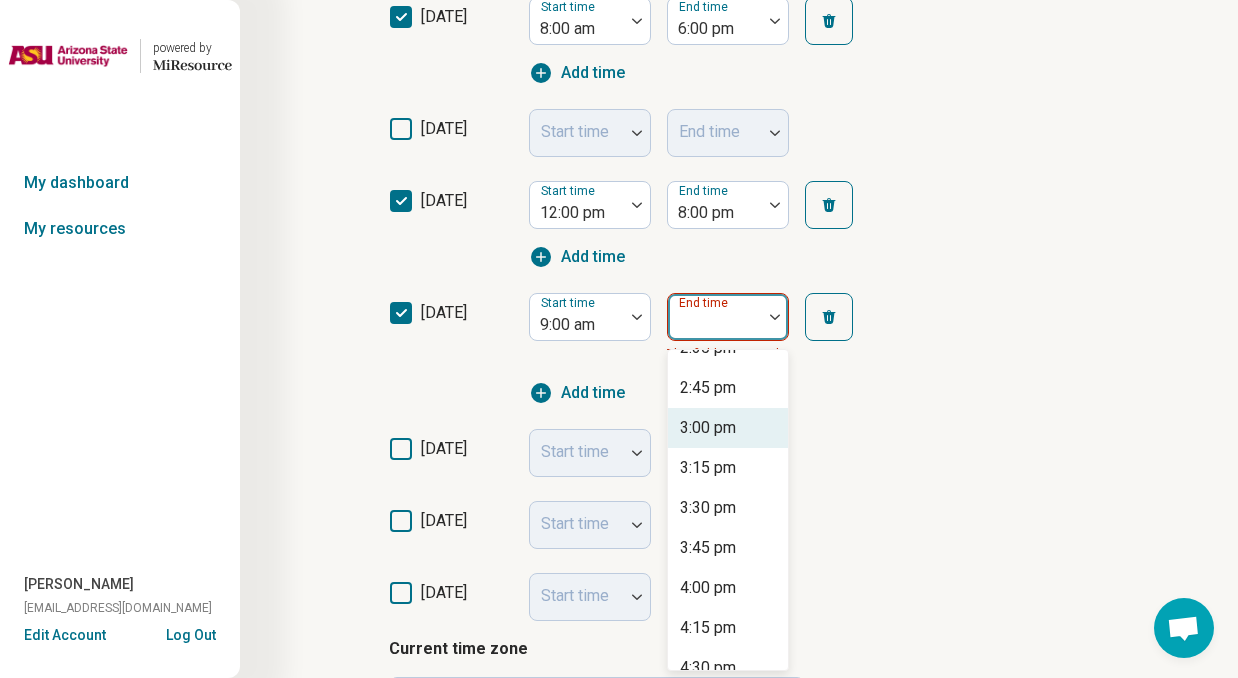 click on "3:00 pm" at bounding box center (708, 428) 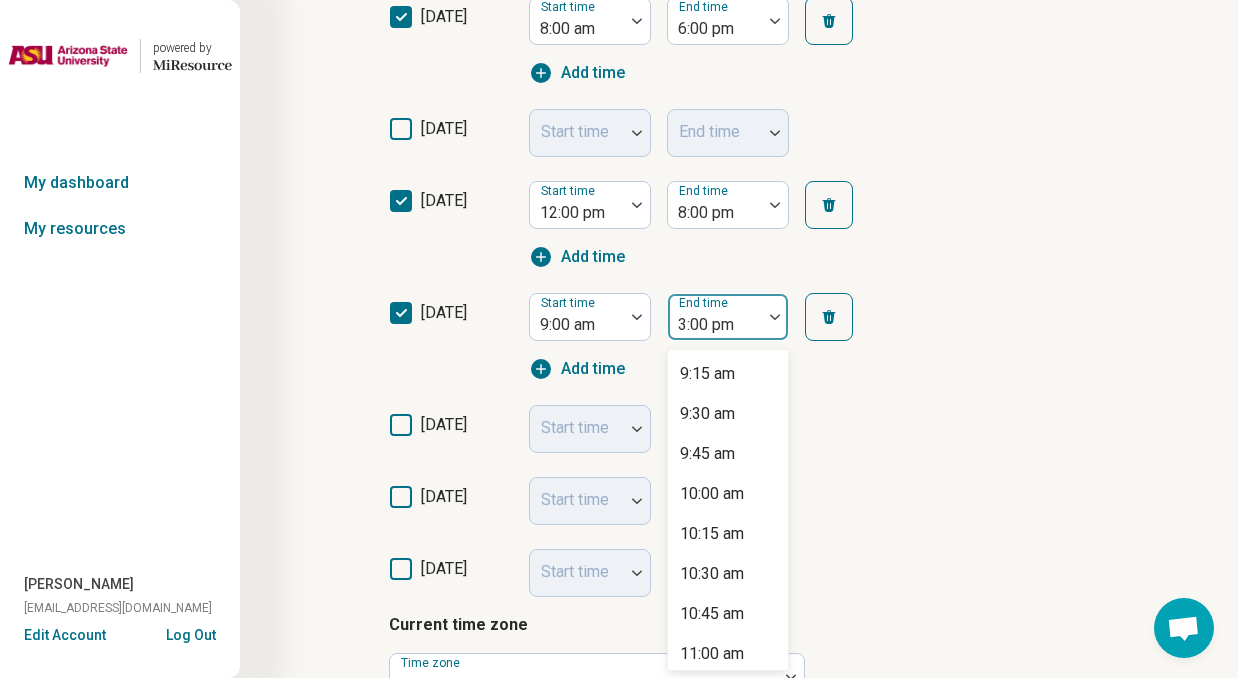 click at bounding box center [775, 317] 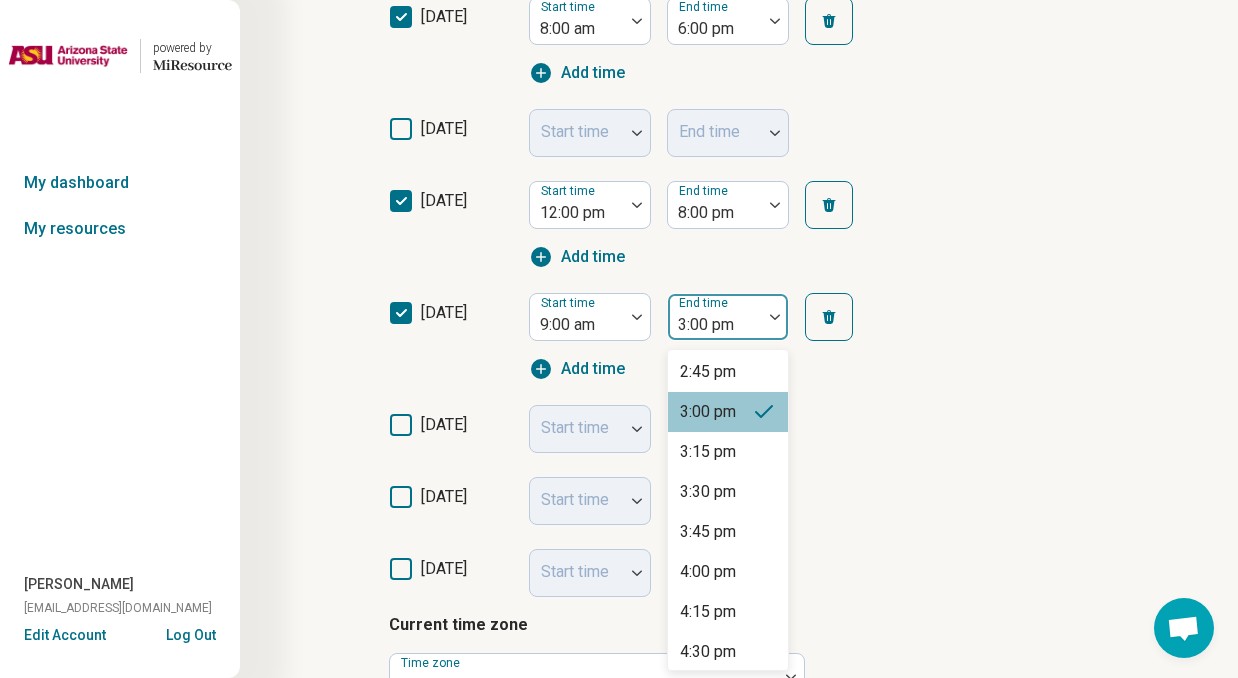 scroll, scrollTop: 883, scrollLeft: 0, axis: vertical 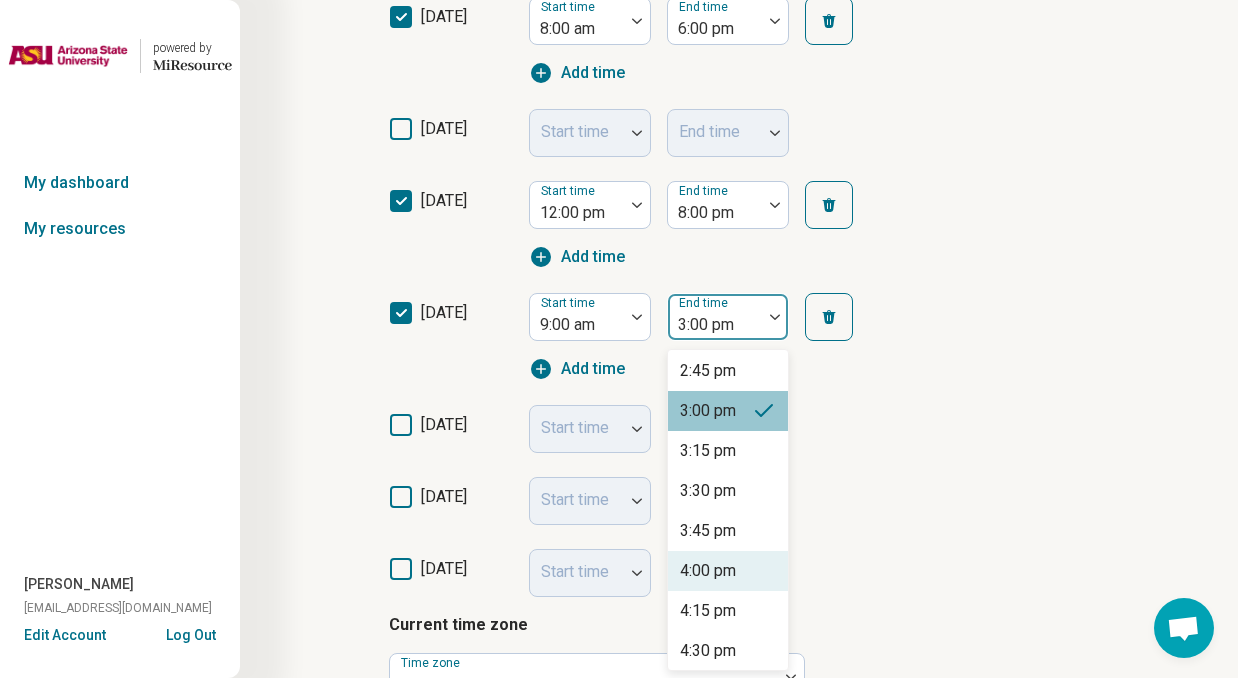 click on "4:00 pm" at bounding box center [708, 571] 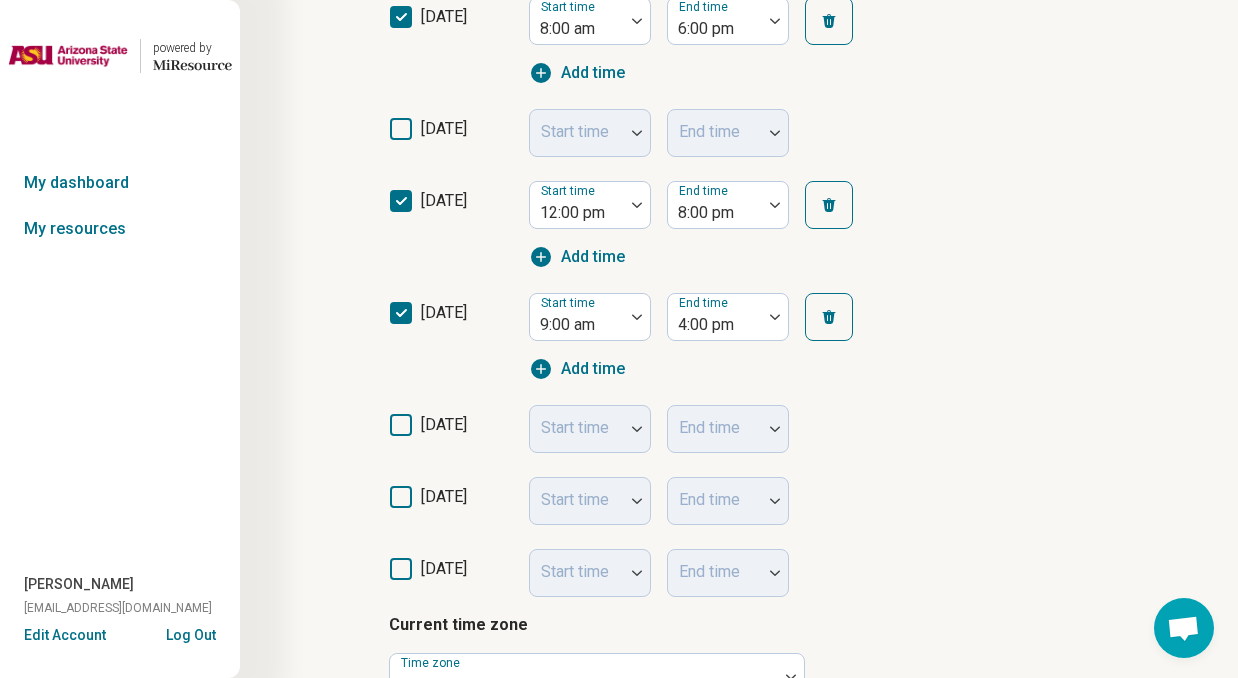 click 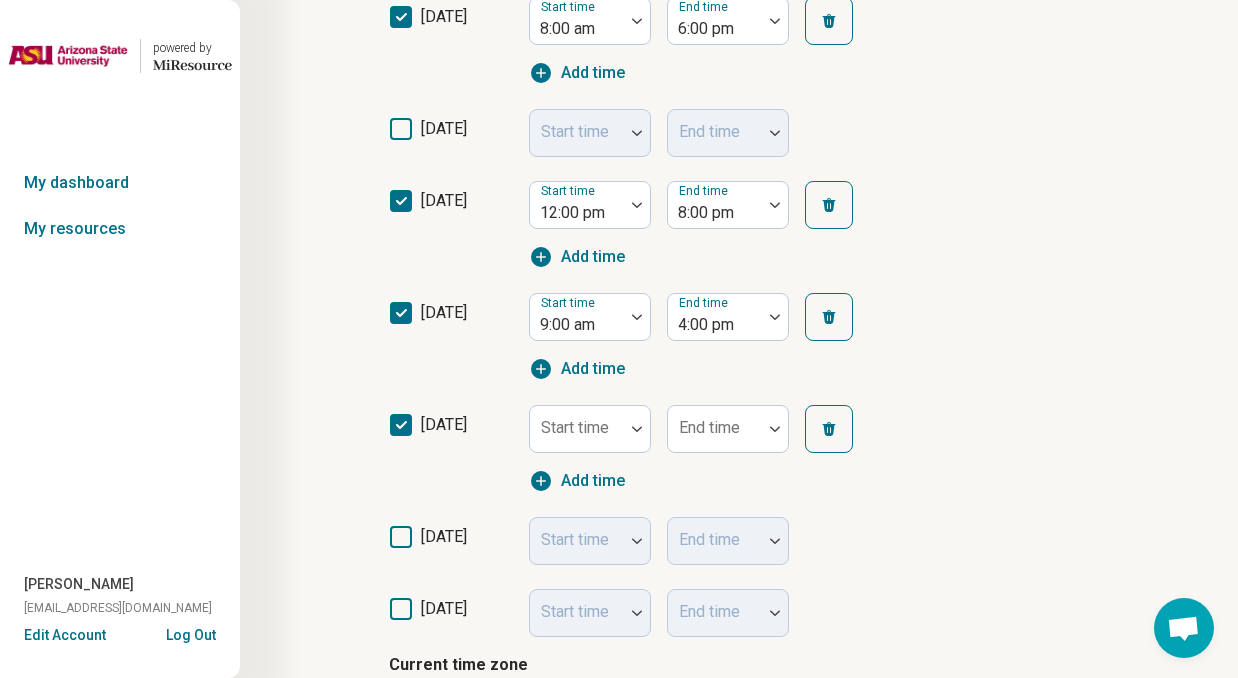 scroll, scrollTop: 13, scrollLeft: 0, axis: vertical 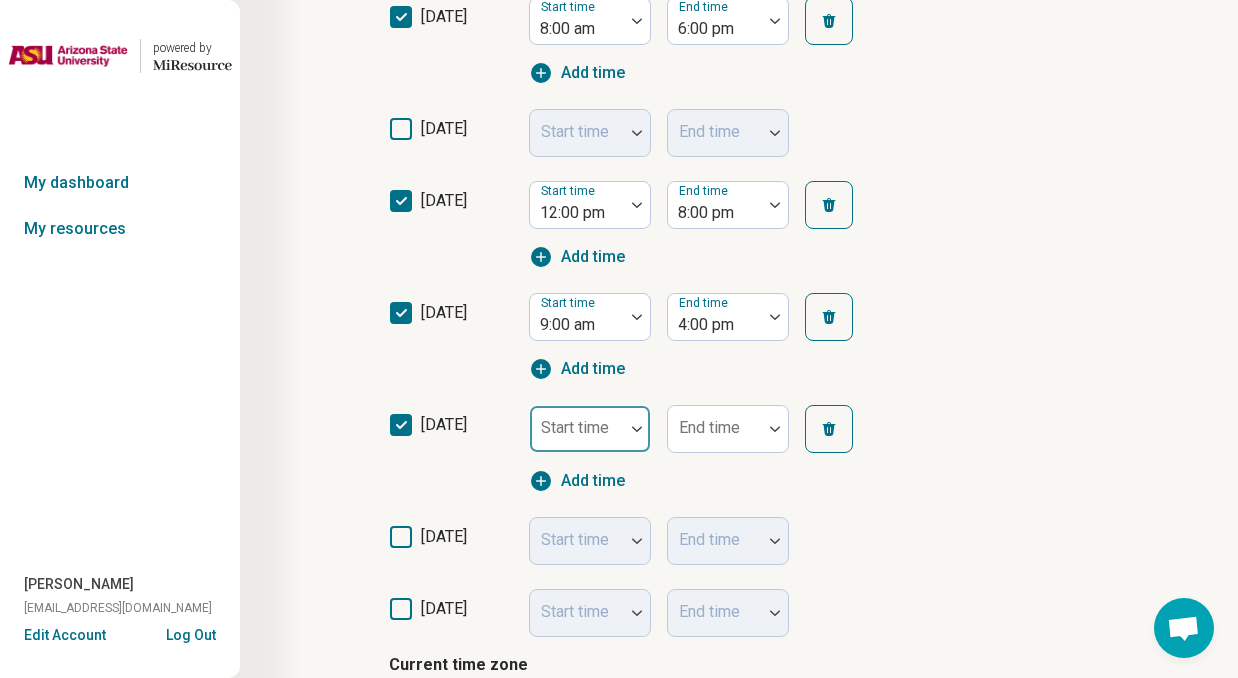 click on "Start time" at bounding box center (590, 429) 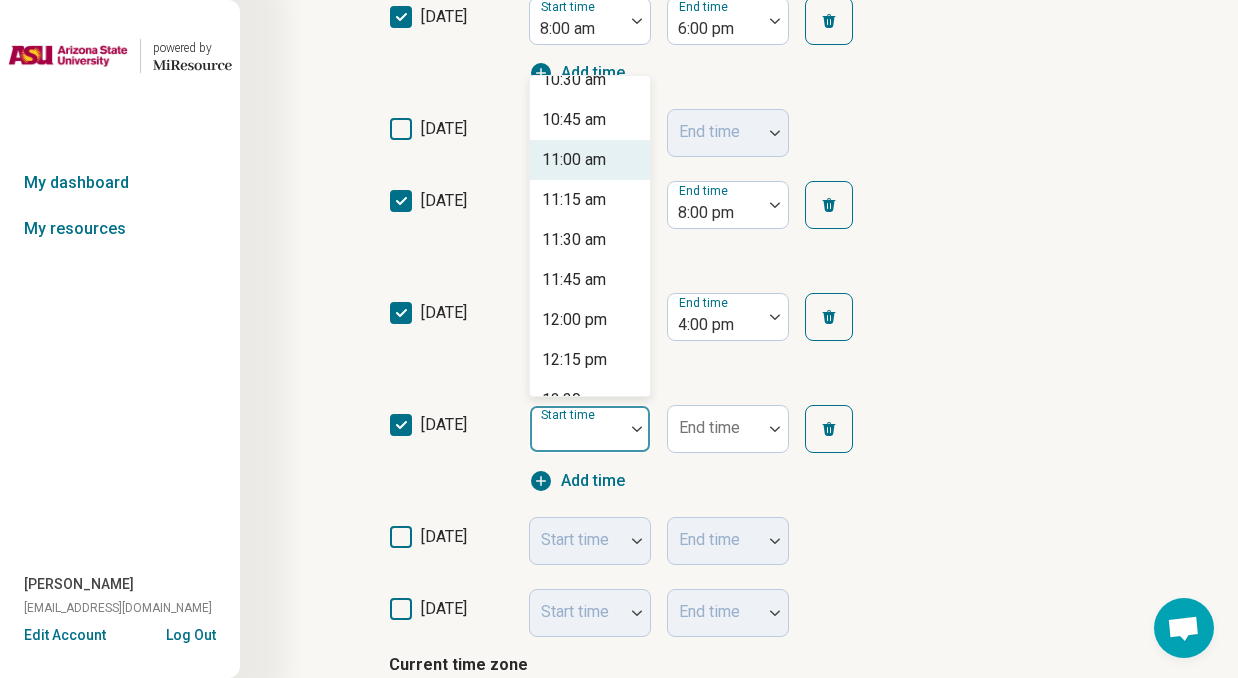 scroll, scrollTop: 1708, scrollLeft: 0, axis: vertical 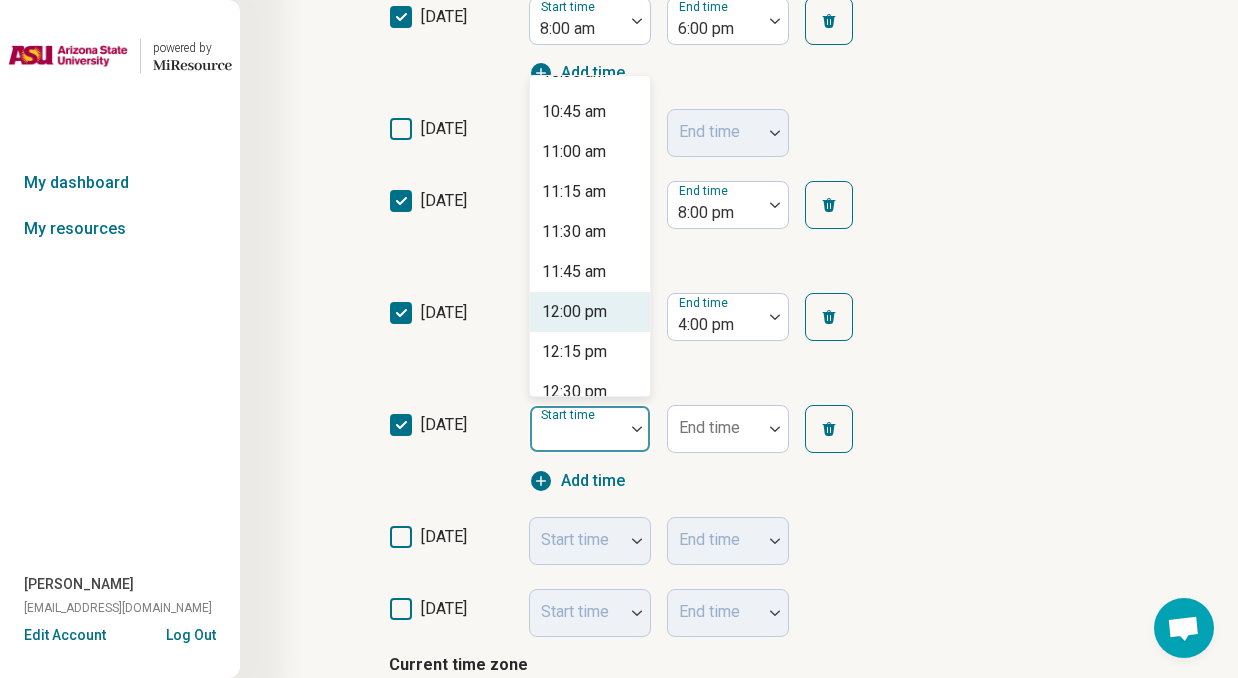 click on "12:00 pm" at bounding box center (574, 312) 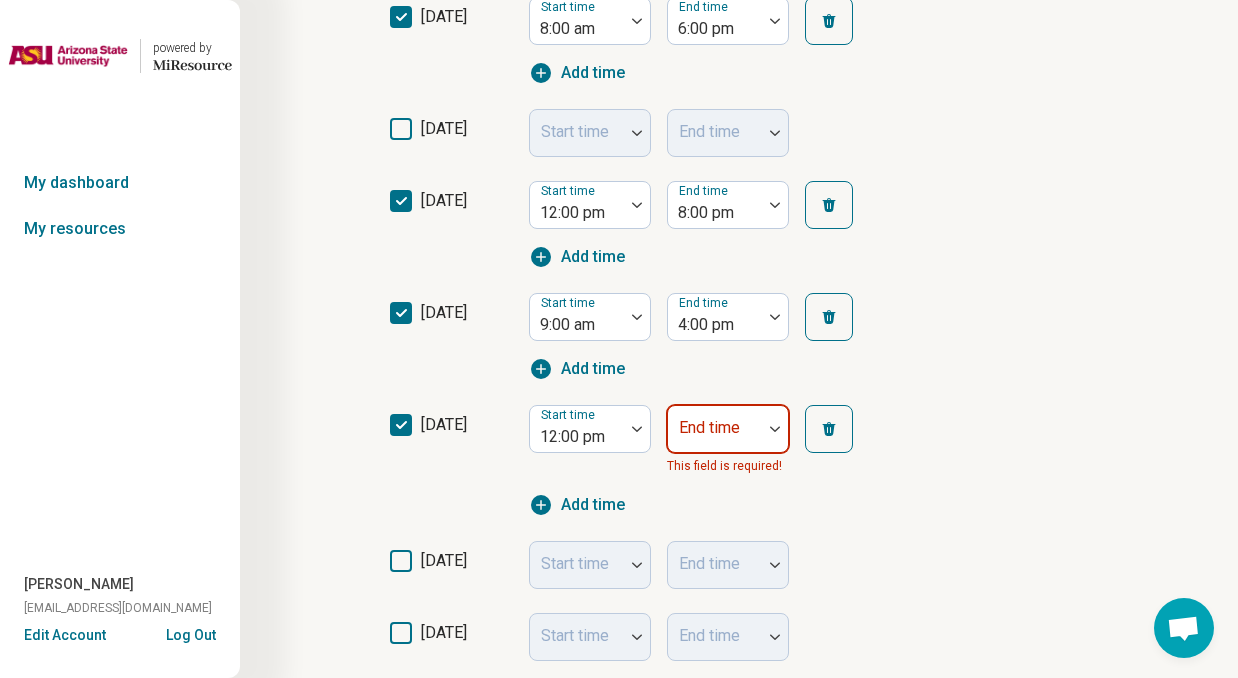 click on "Start time 12:00 pm End time This field is required! Add time" at bounding box center (709, 461) 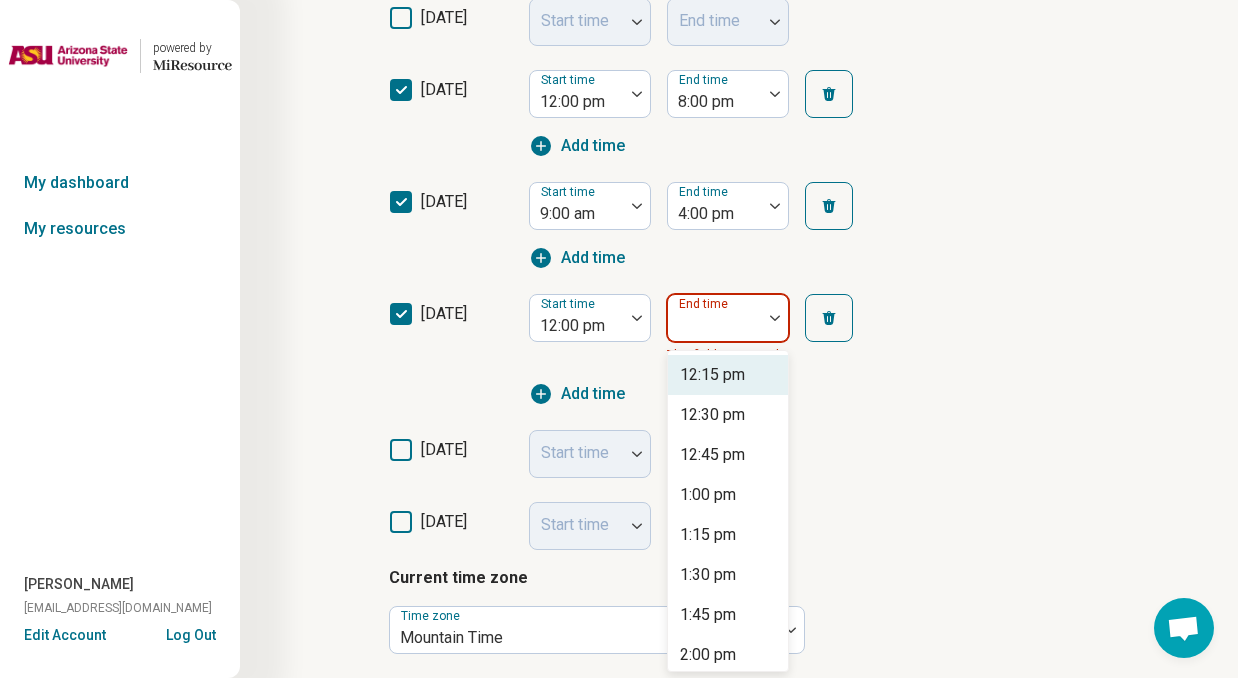 scroll, scrollTop: 597, scrollLeft: 0, axis: vertical 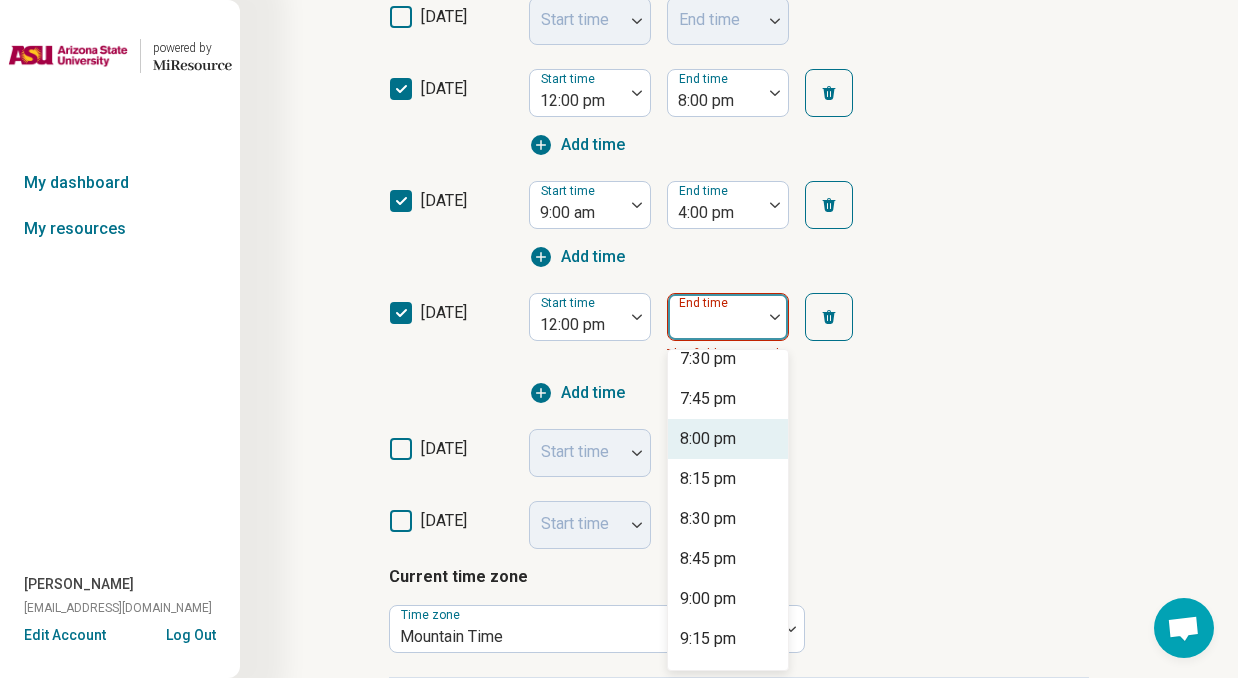 click on "8:00 pm" at bounding box center [728, 439] 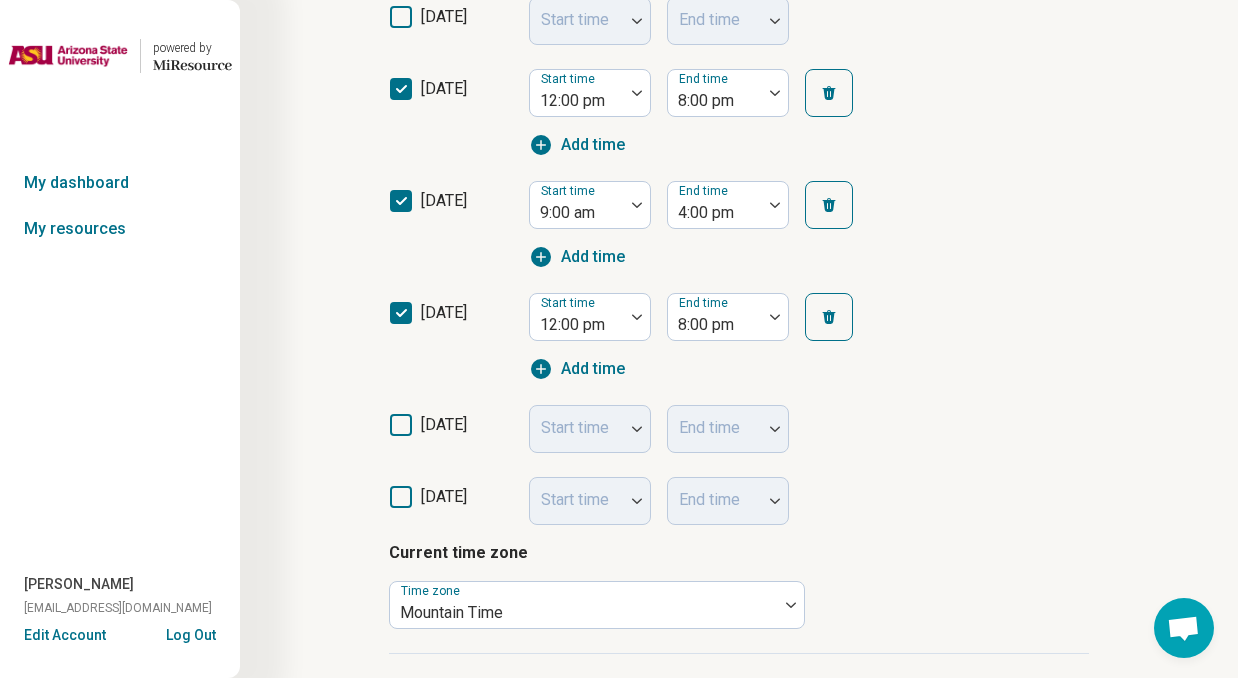 click 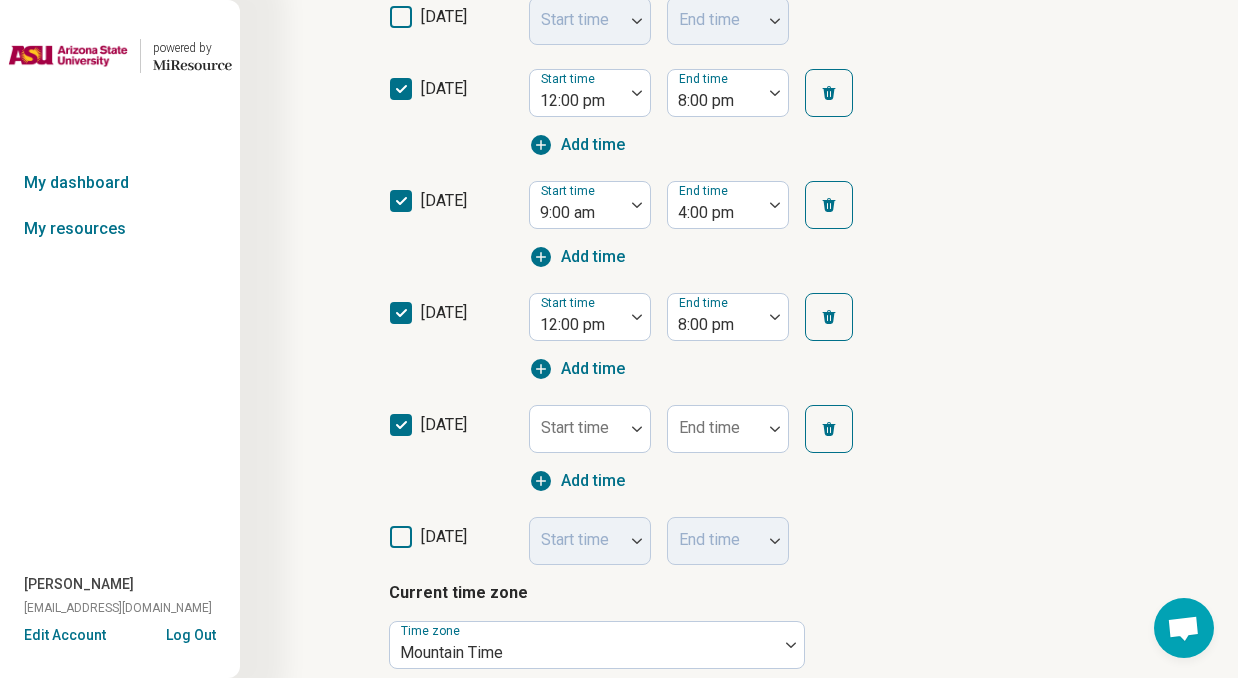 scroll, scrollTop: 13, scrollLeft: 0, axis: vertical 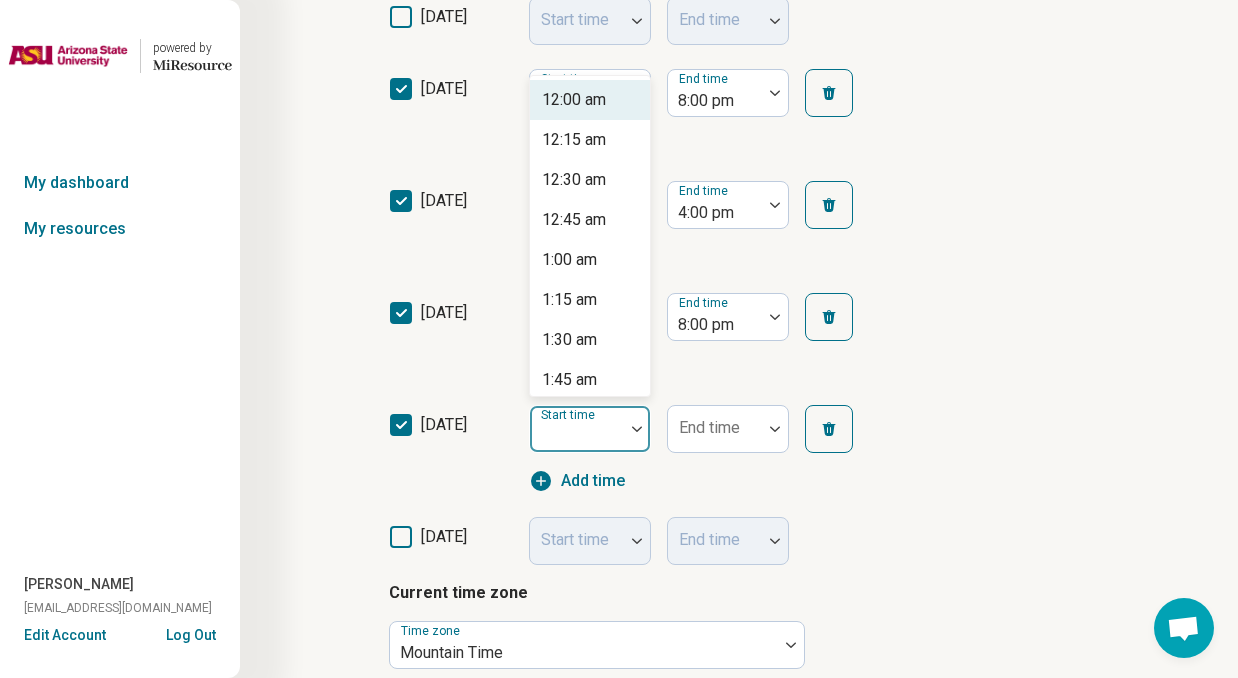 click at bounding box center [637, 429] 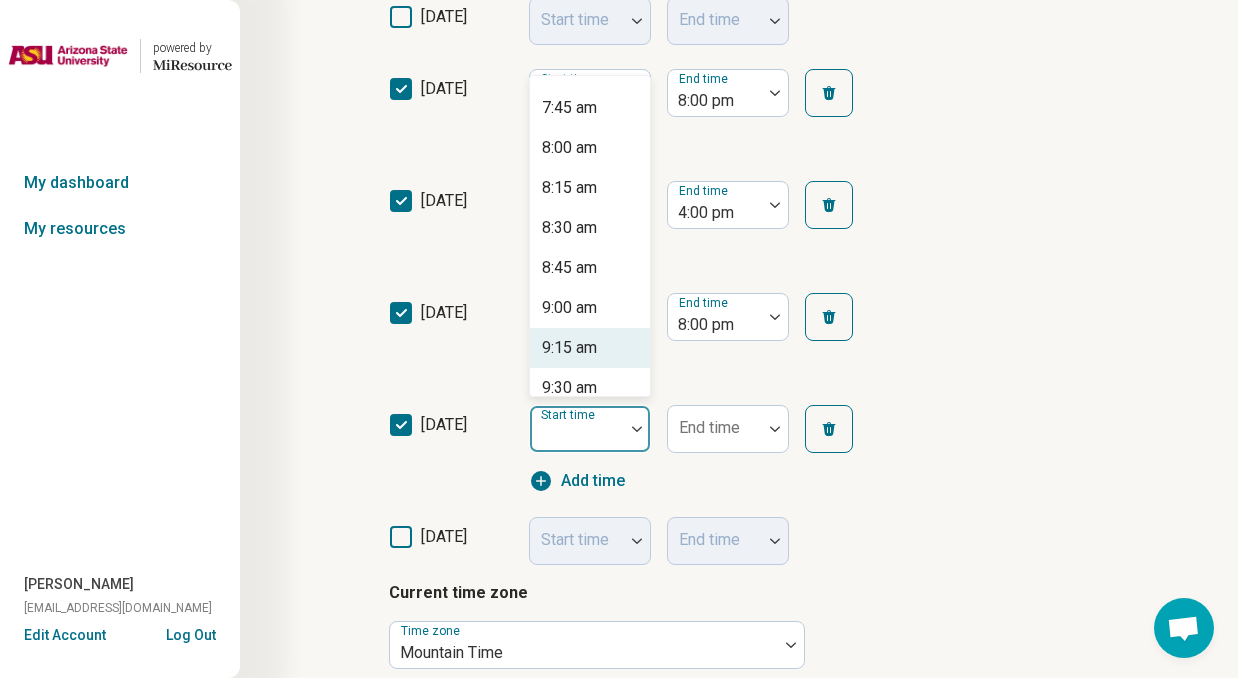 scroll, scrollTop: 1230, scrollLeft: 0, axis: vertical 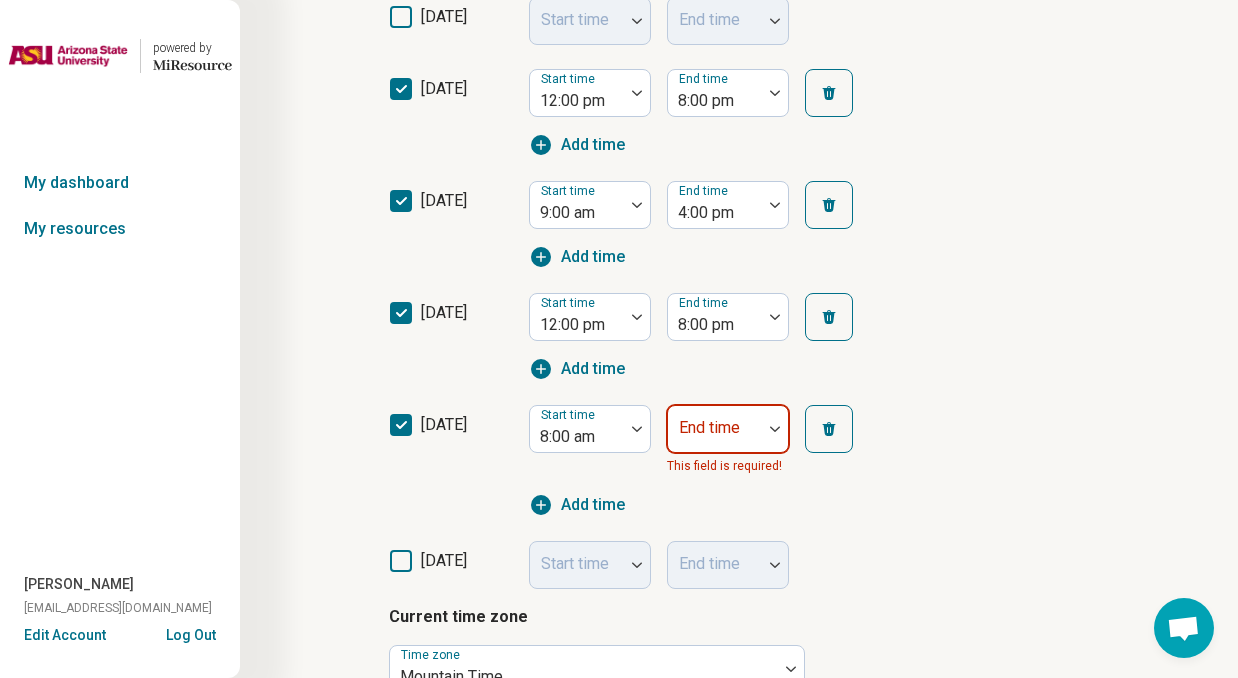 click on "Start time 8:00 am End time This field is required! Add time" at bounding box center [709, 461] 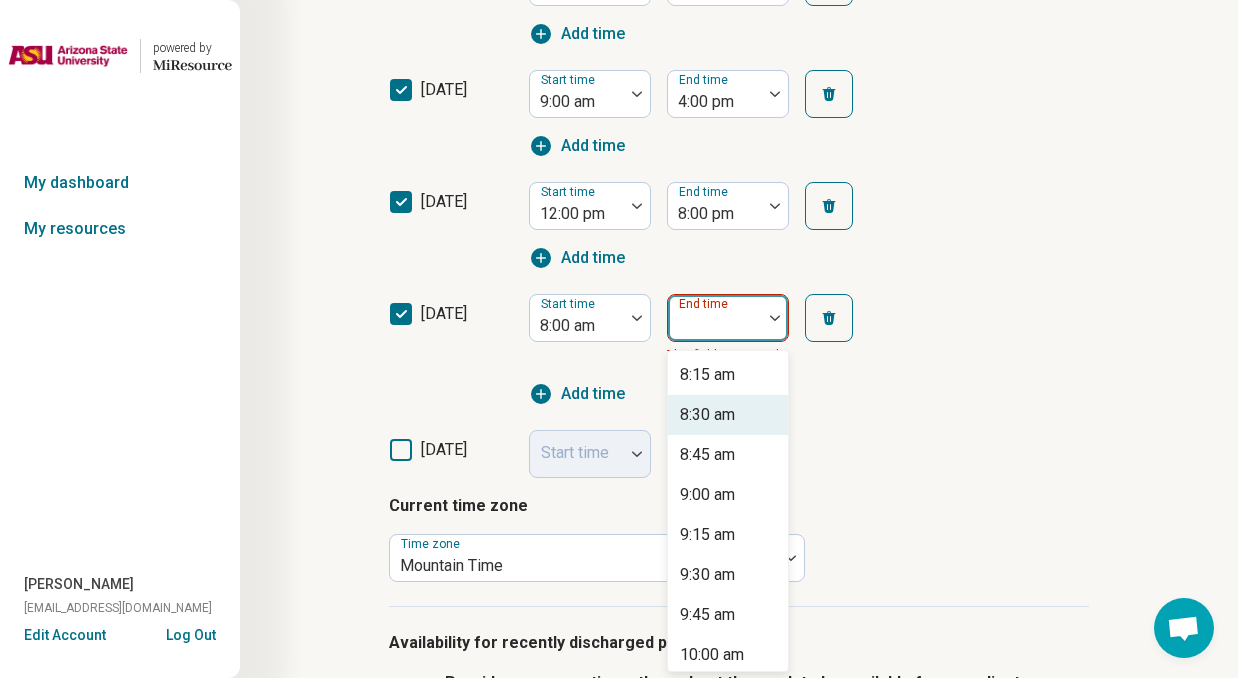 scroll, scrollTop: 709, scrollLeft: 0, axis: vertical 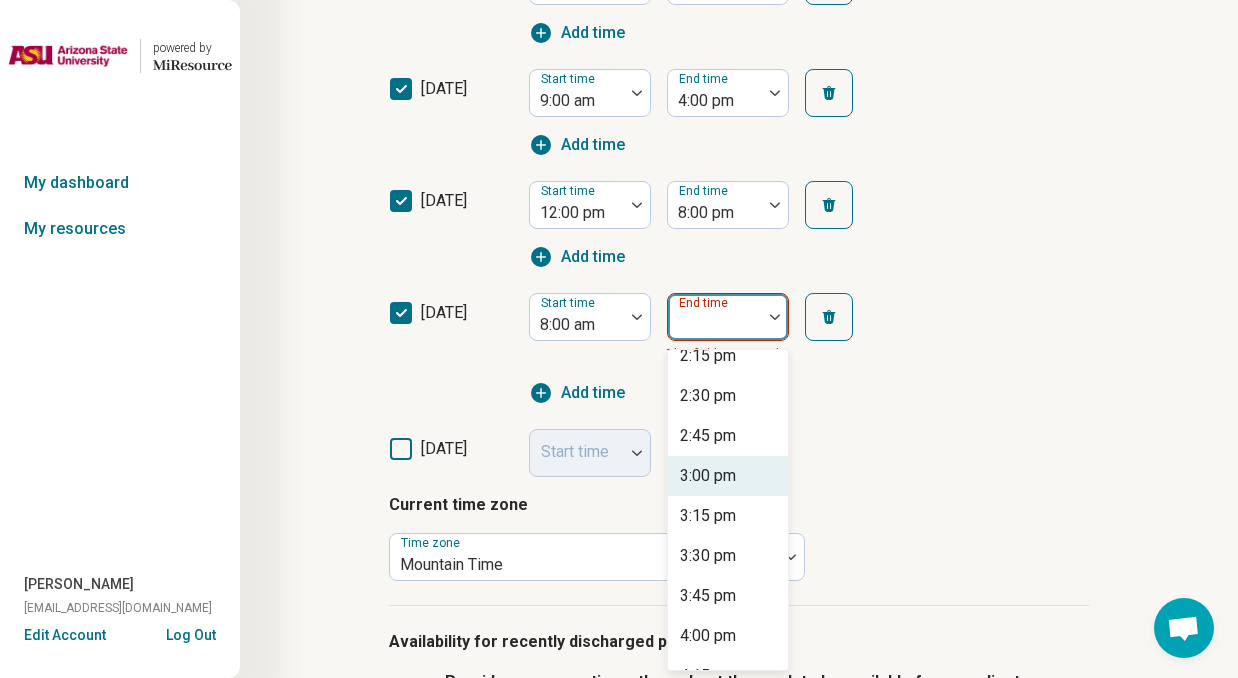 click on "3:00 pm" at bounding box center [728, 476] 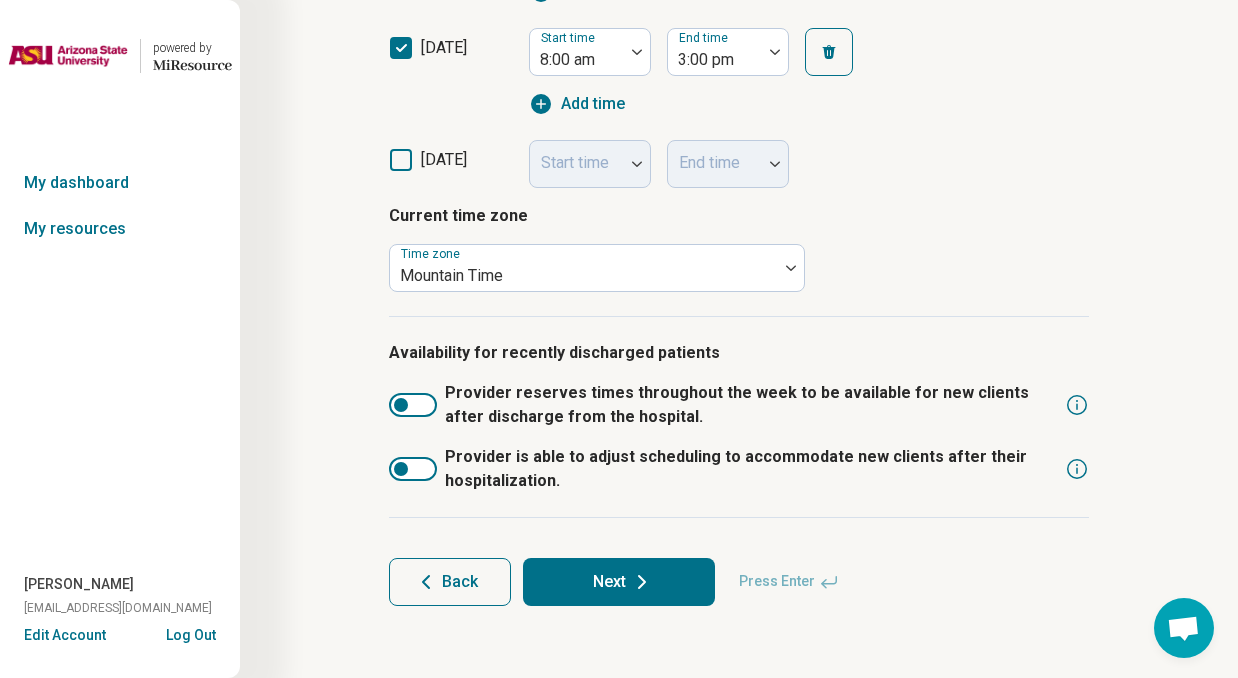 scroll, scrollTop: 973, scrollLeft: 0, axis: vertical 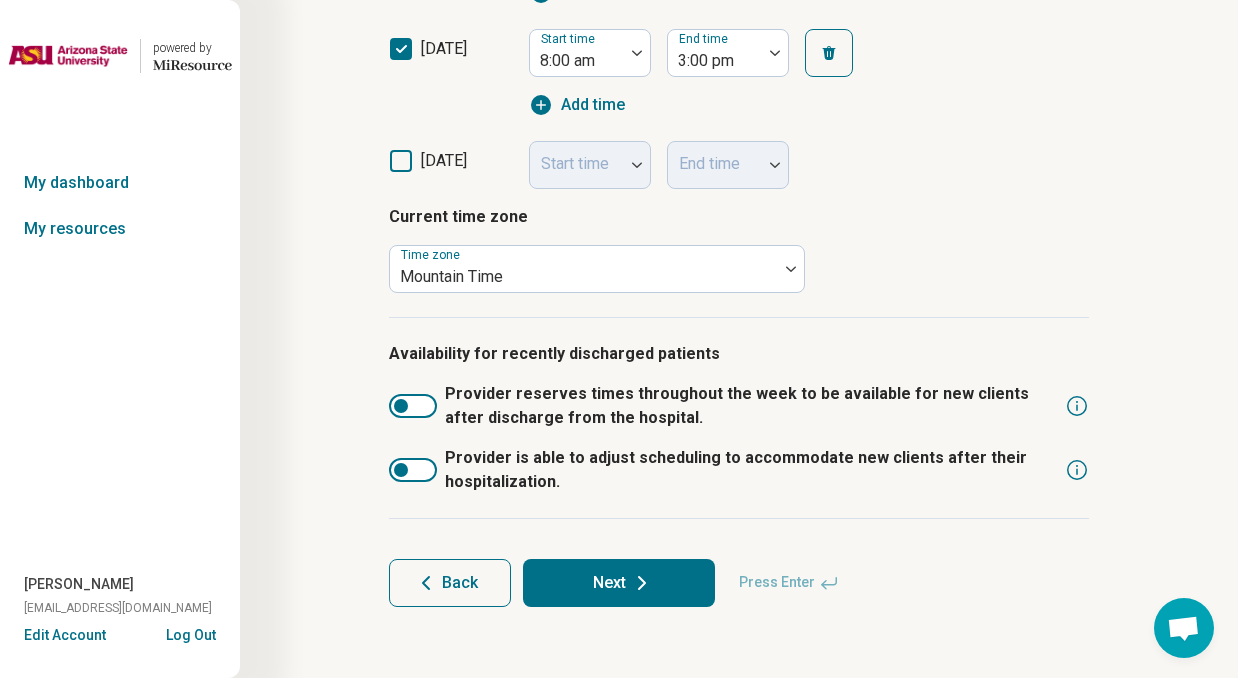click at bounding box center [413, 470] 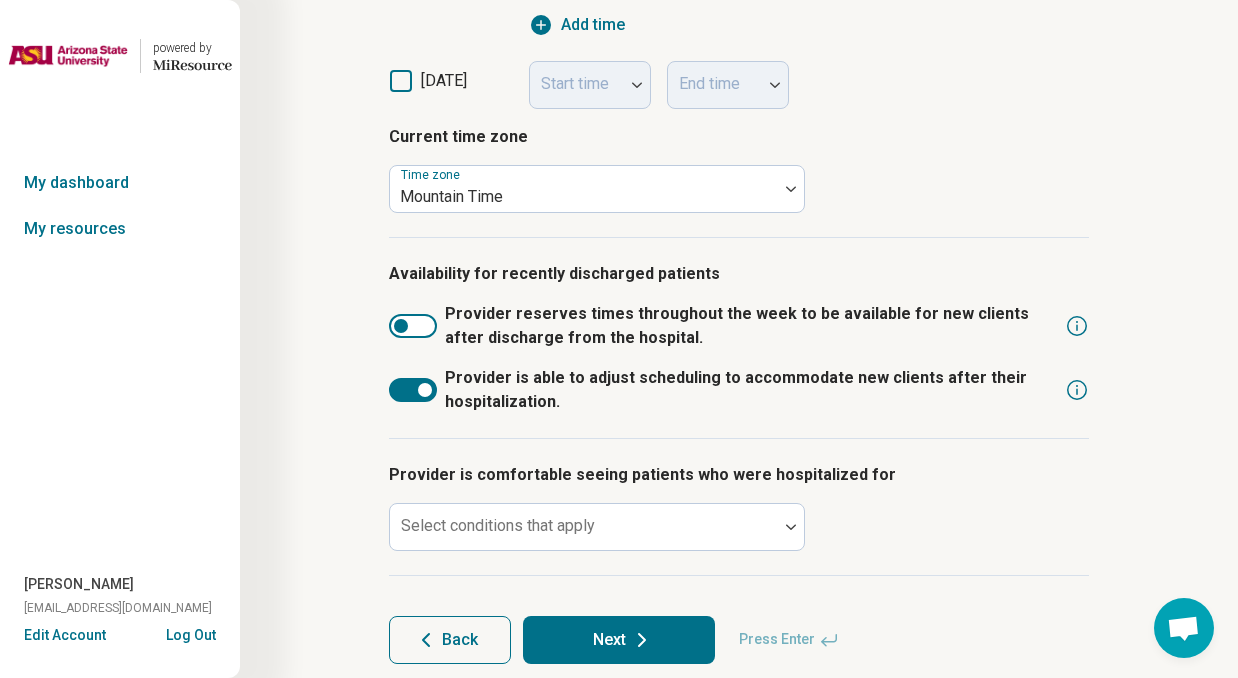 scroll, scrollTop: 1054, scrollLeft: 0, axis: vertical 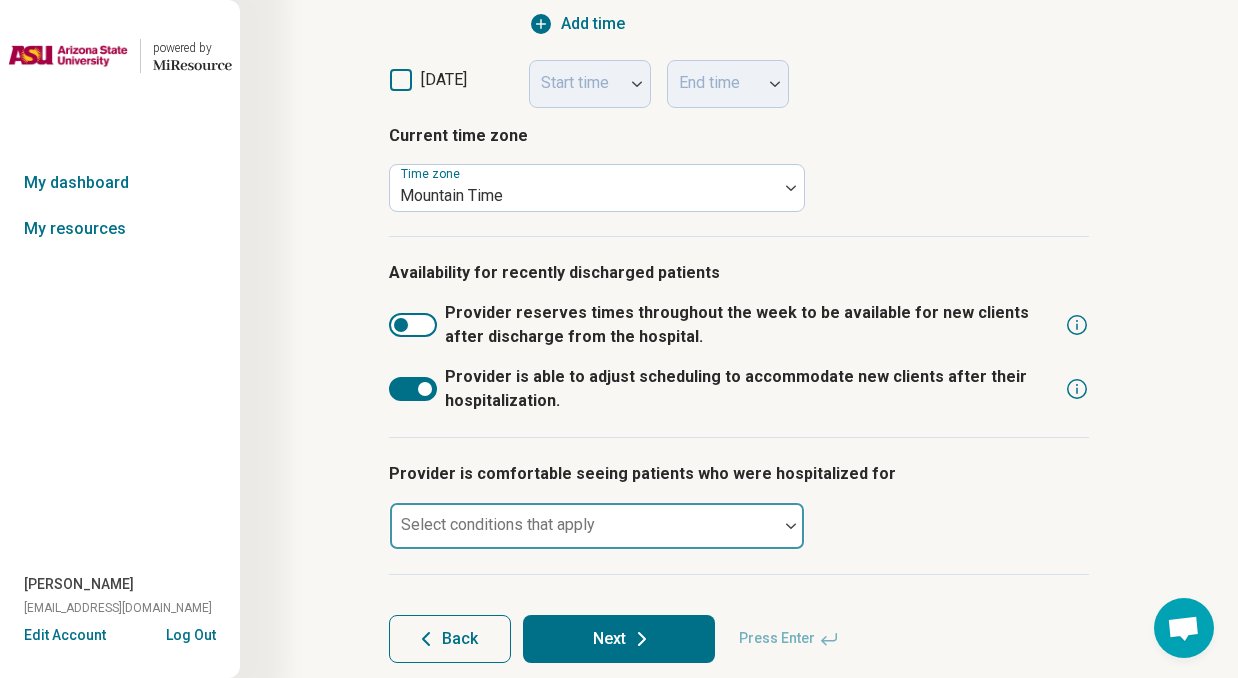 click at bounding box center [791, 526] 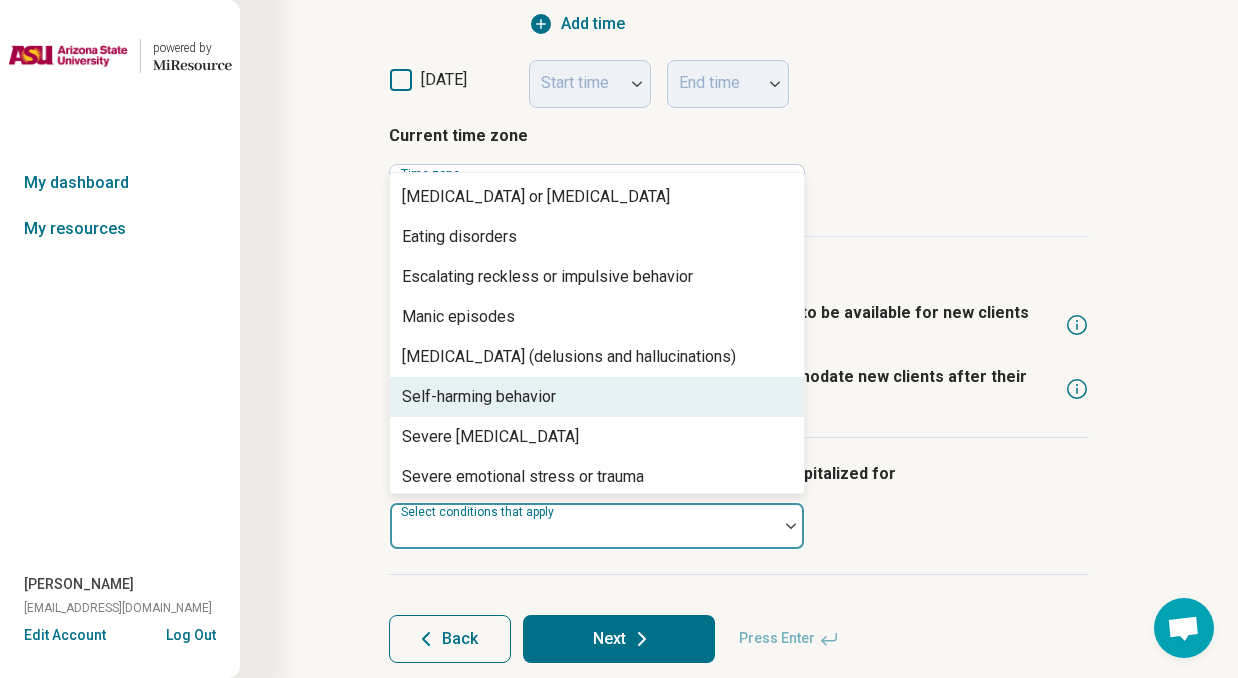 click on "Self-harming behavior" at bounding box center [597, 397] 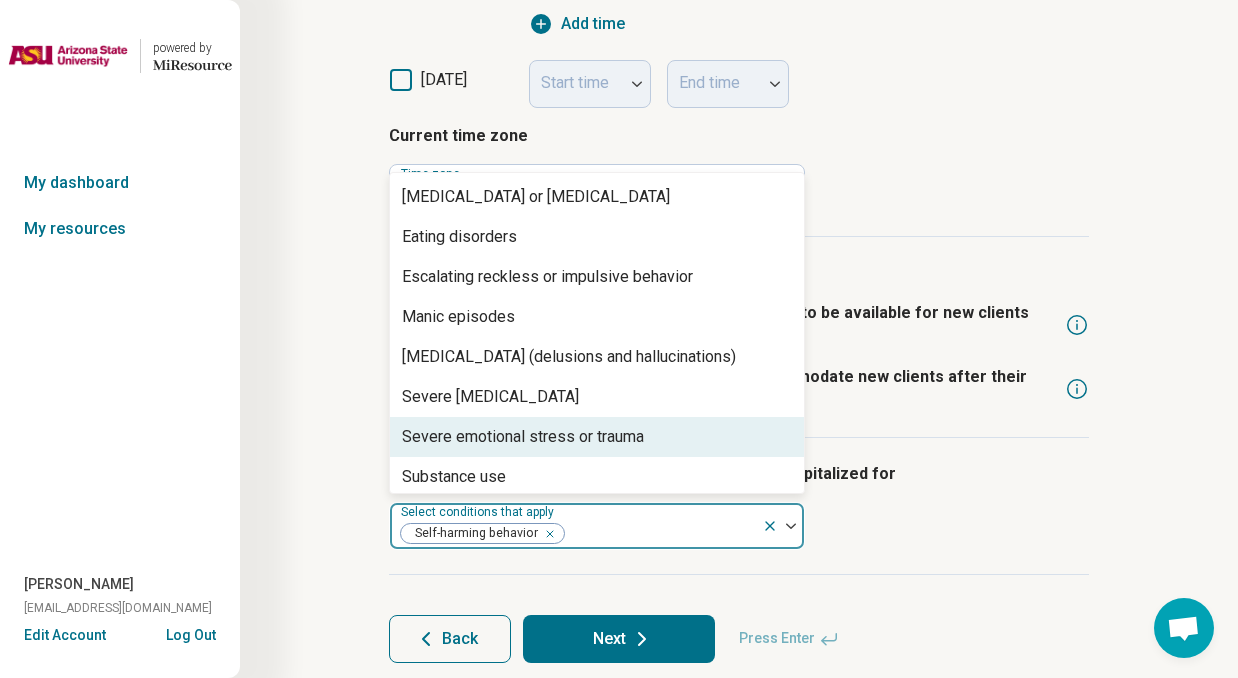 click on "Severe emotional stress or trauma" at bounding box center (597, 437) 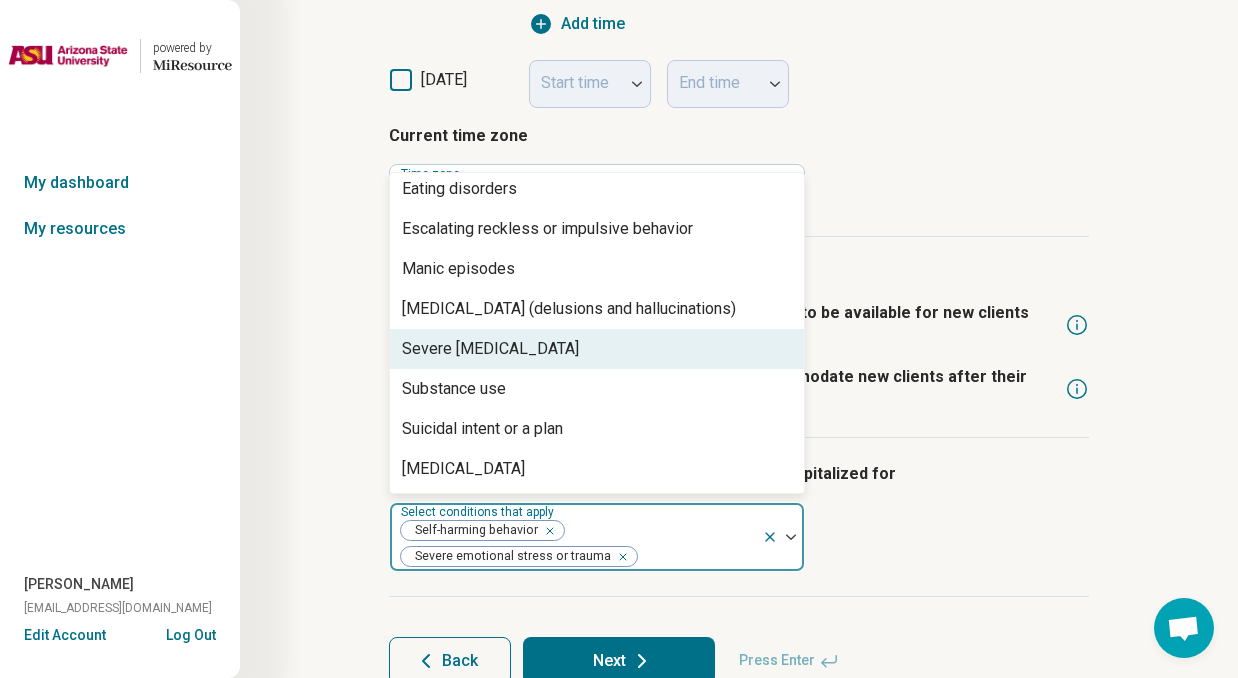 scroll, scrollTop: 48, scrollLeft: 0, axis: vertical 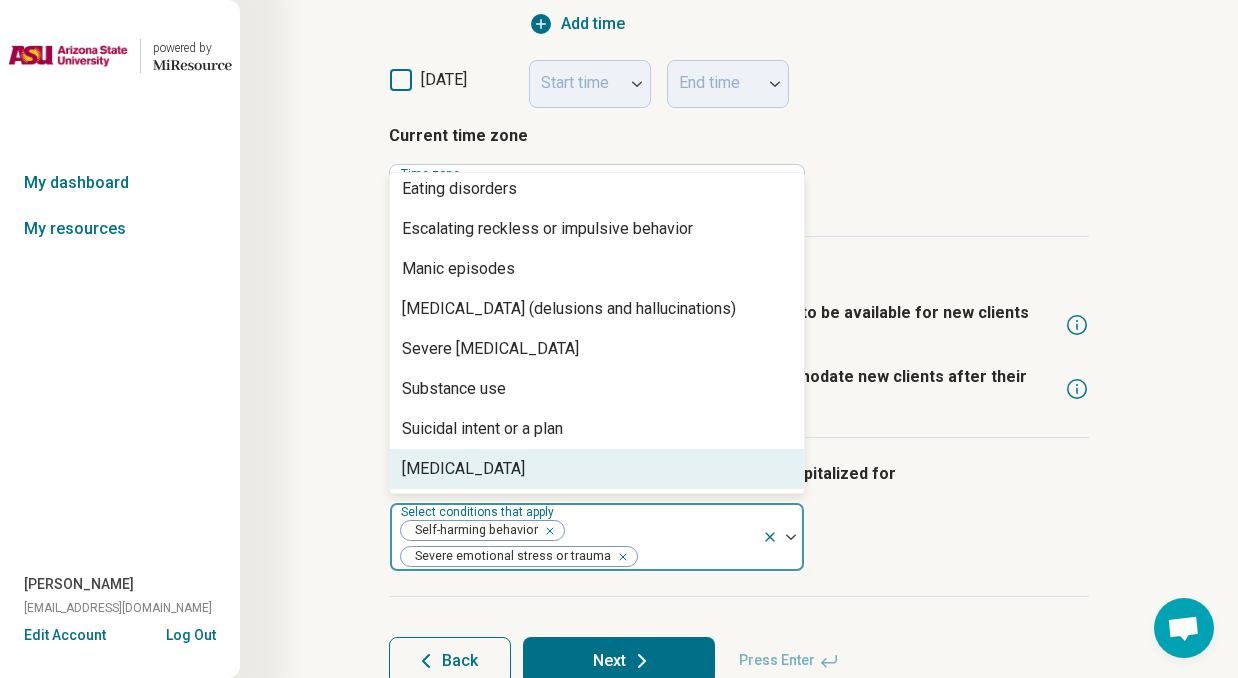 click on "[MEDICAL_DATA]" at bounding box center [597, 469] 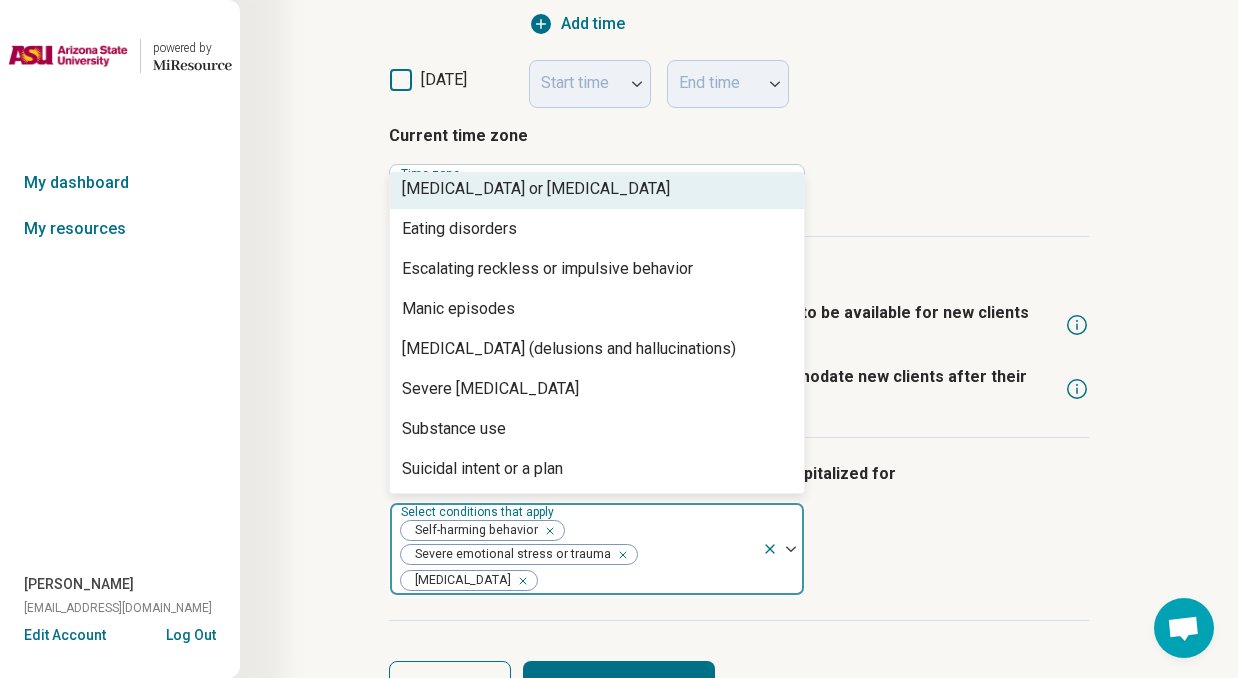 scroll, scrollTop: 8, scrollLeft: 0, axis: vertical 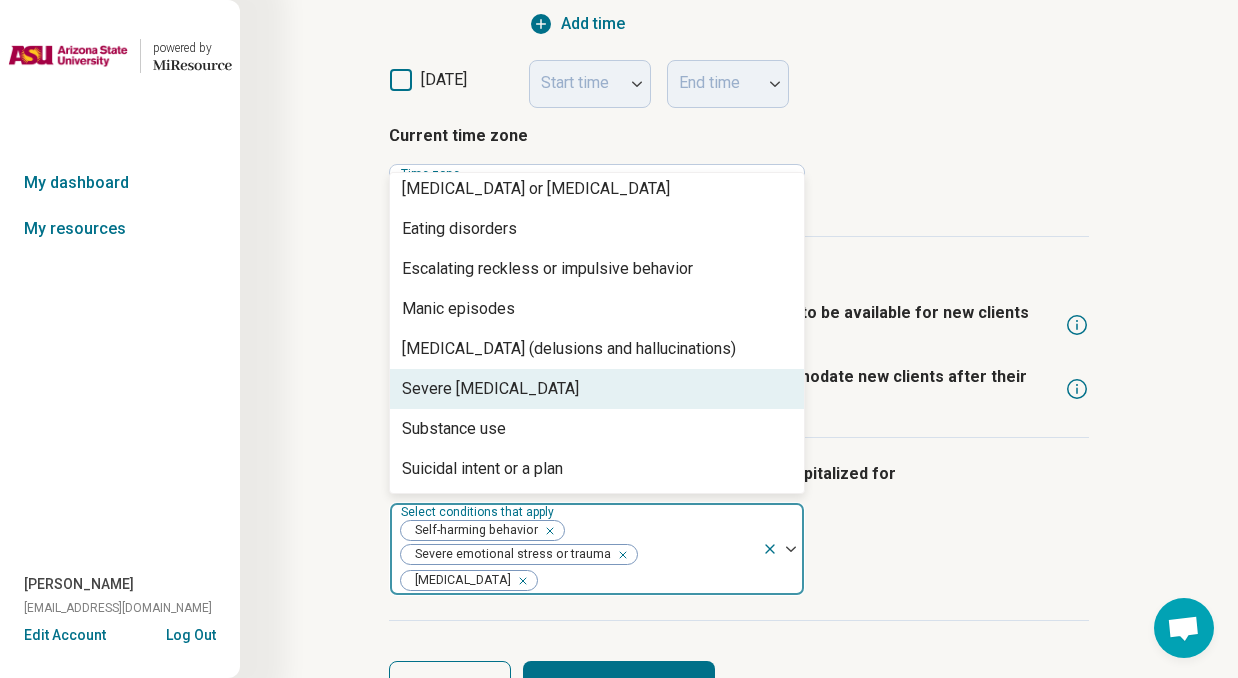 click on "Severe [MEDICAL_DATA]" at bounding box center (597, 389) 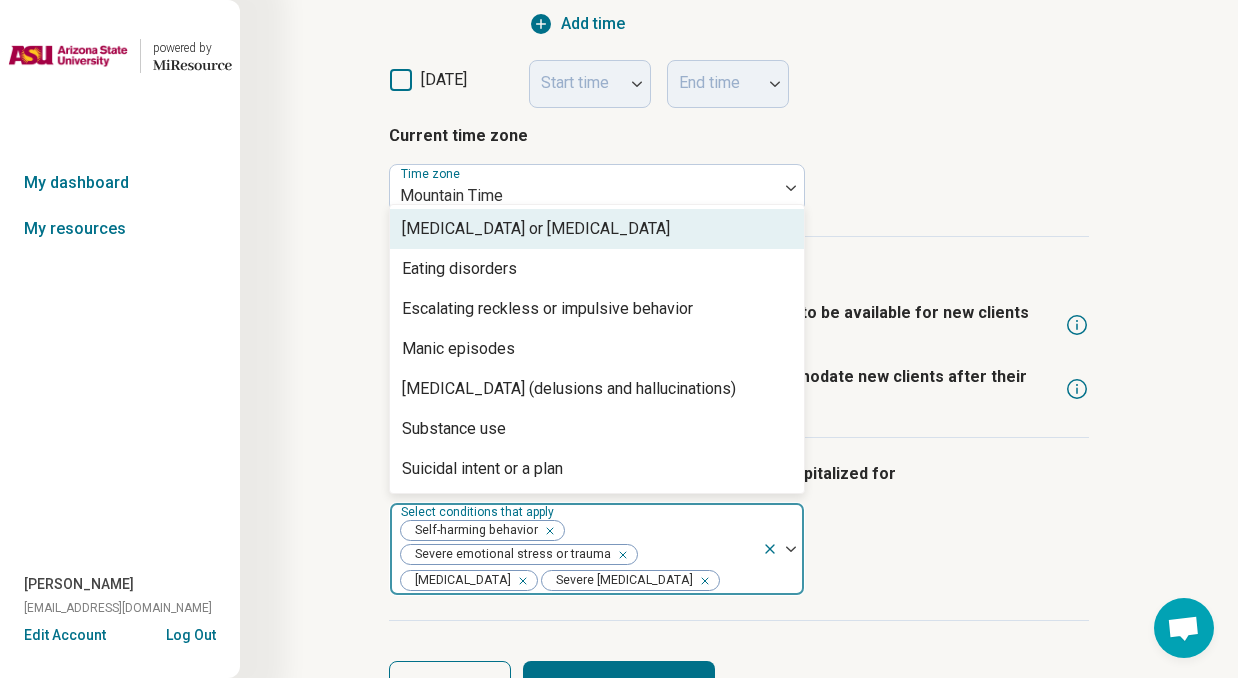 scroll, scrollTop: 0, scrollLeft: 0, axis: both 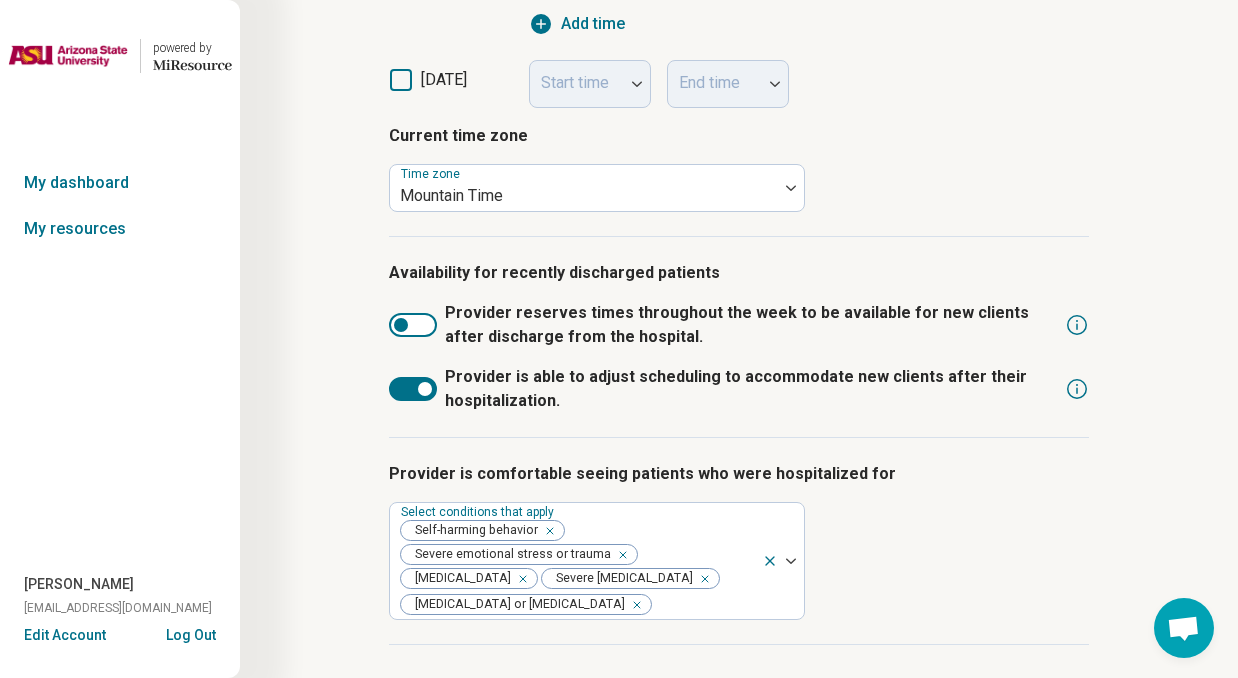 click on "Provider is comfortable seeing patients who were hospitalized for" at bounding box center (739, 474) 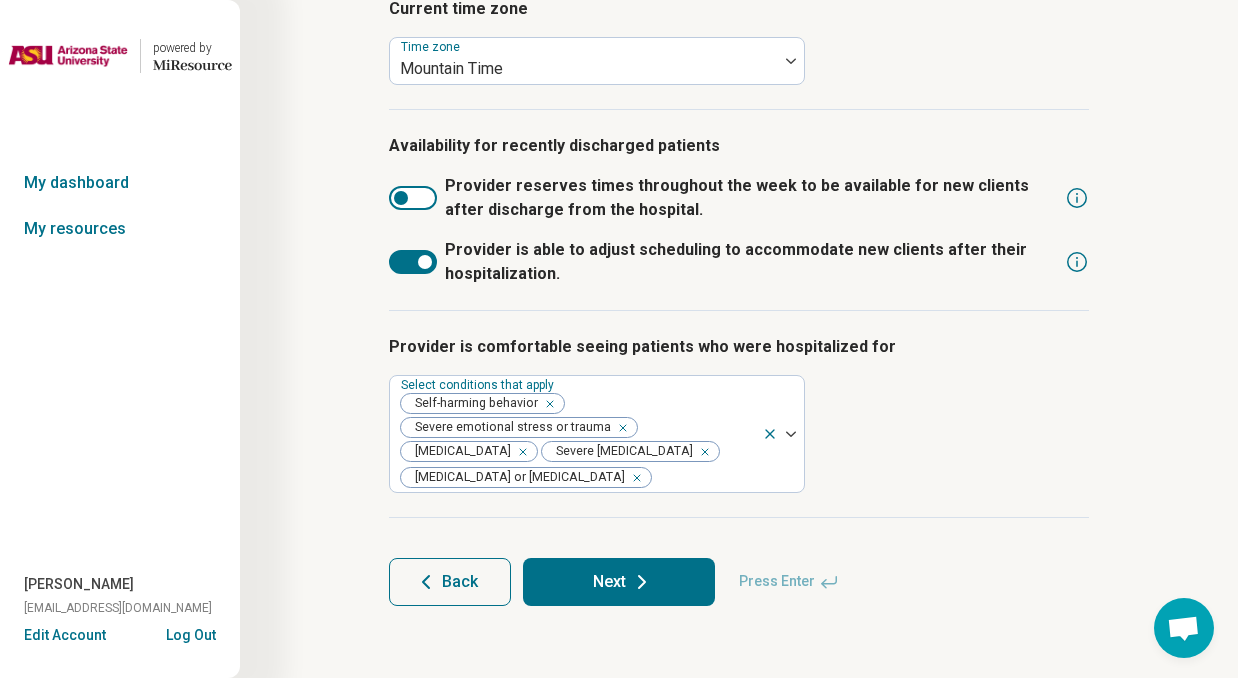 scroll, scrollTop: 1181, scrollLeft: 0, axis: vertical 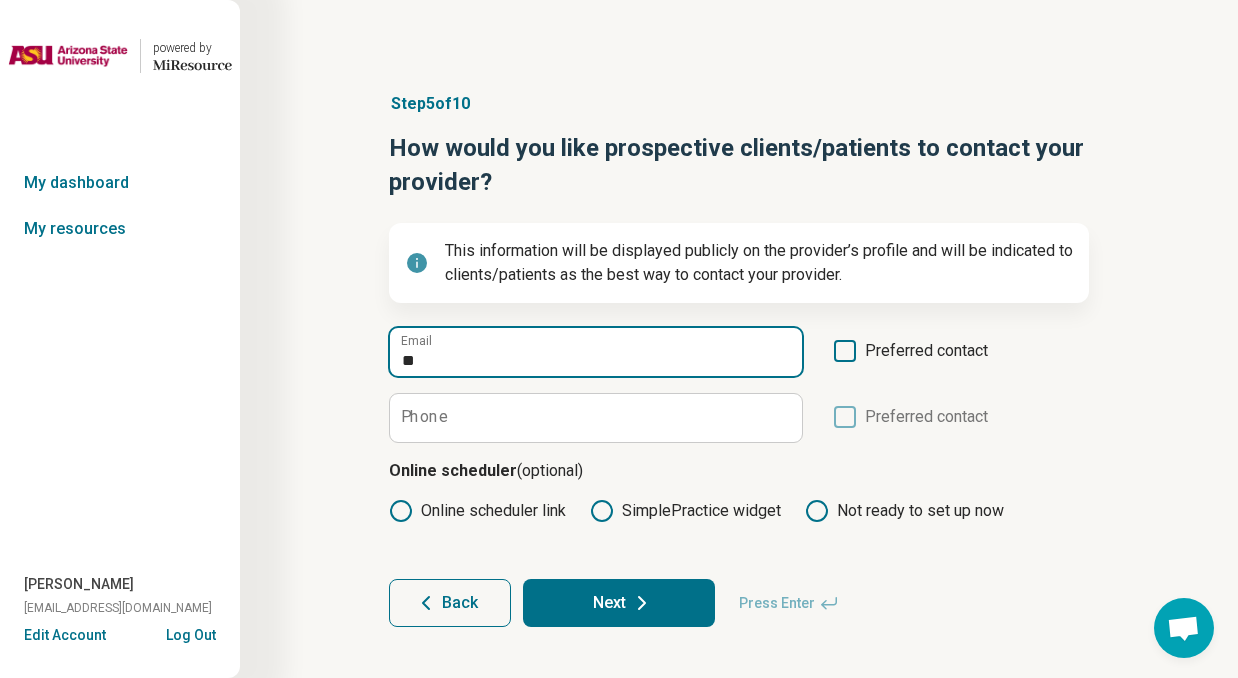 type on "*" 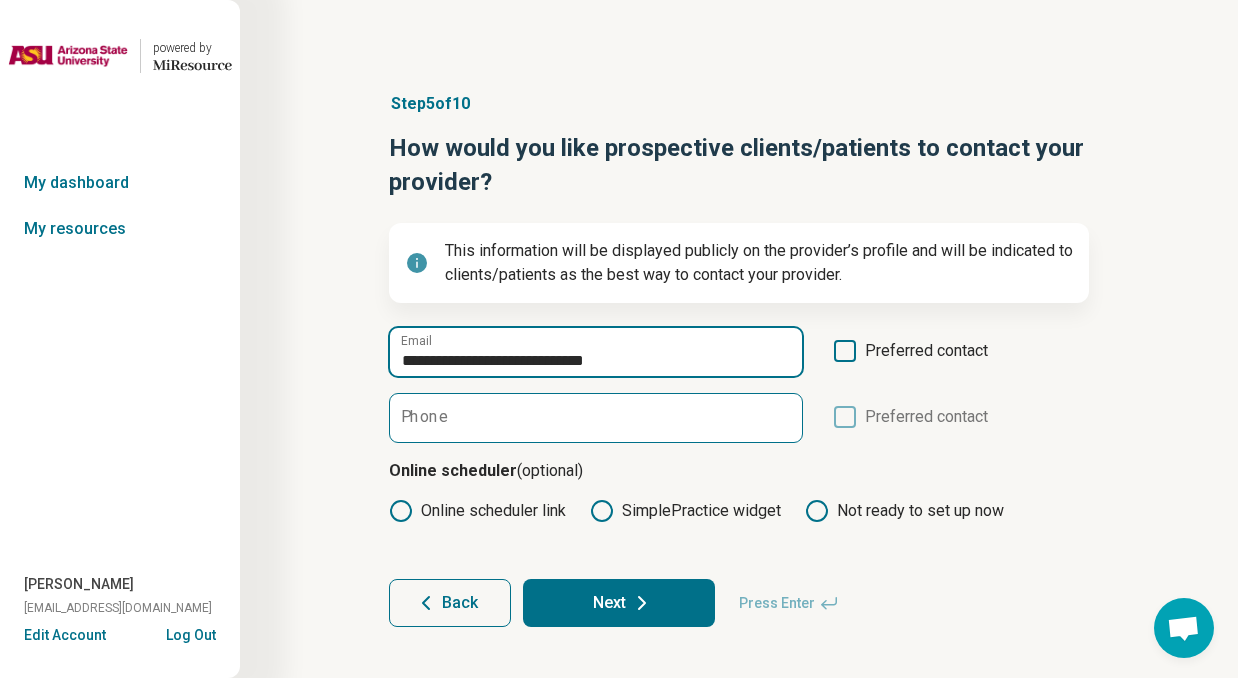 type on "**********" 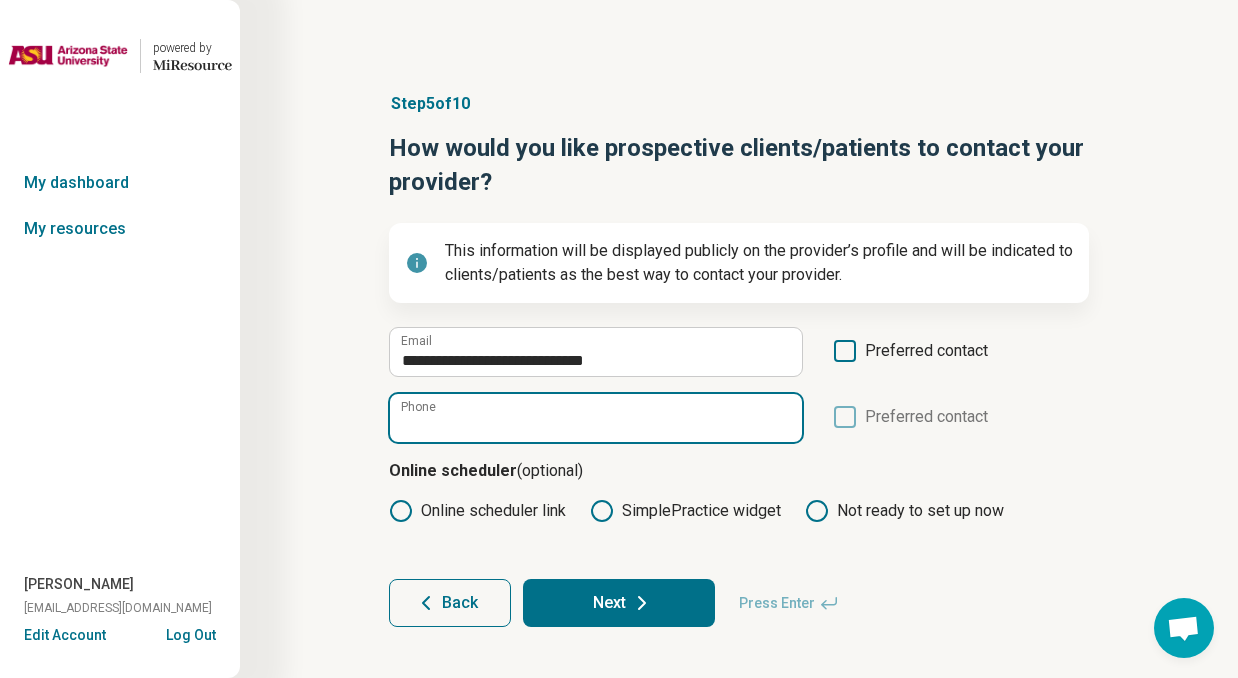 paste on "**********" 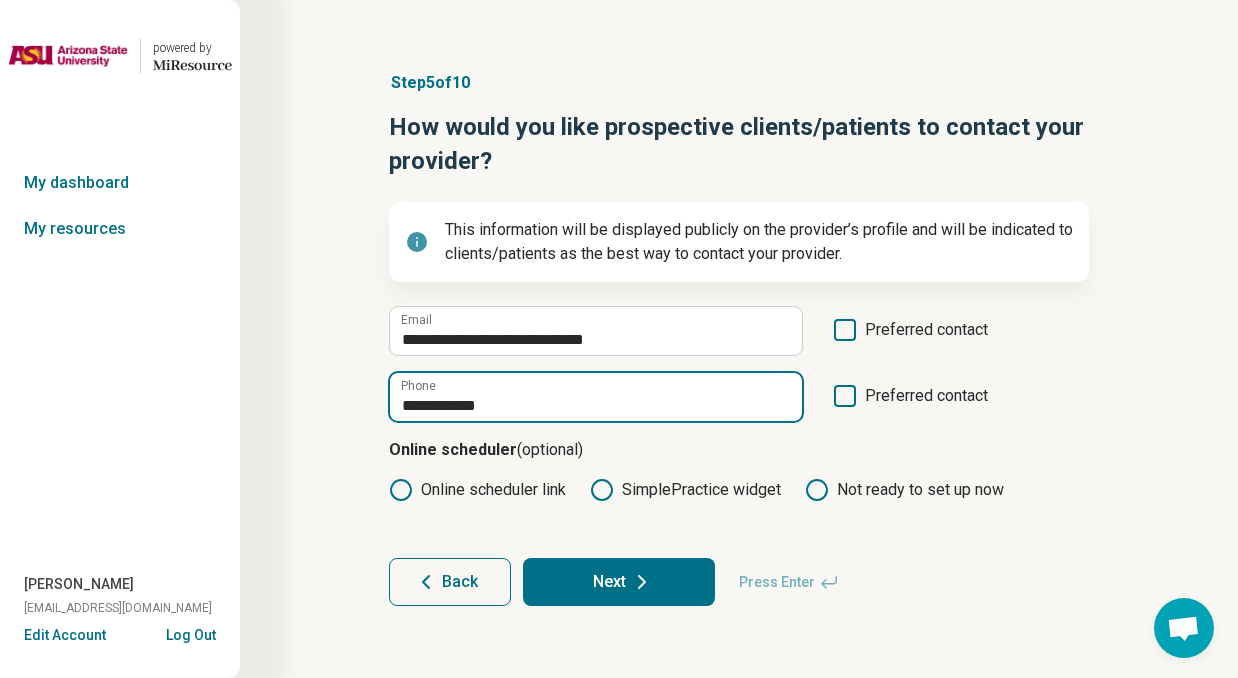 scroll, scrollTop: 20, scrollLeft: 0, axis: vertical 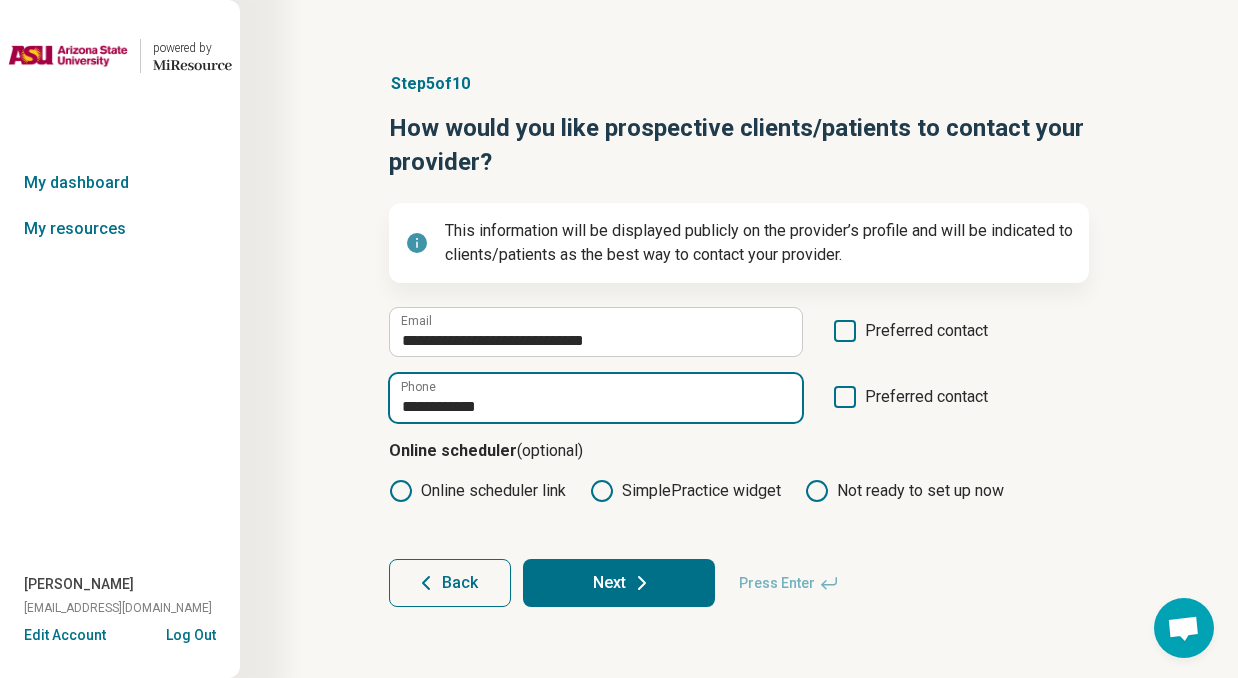 type on "**********" 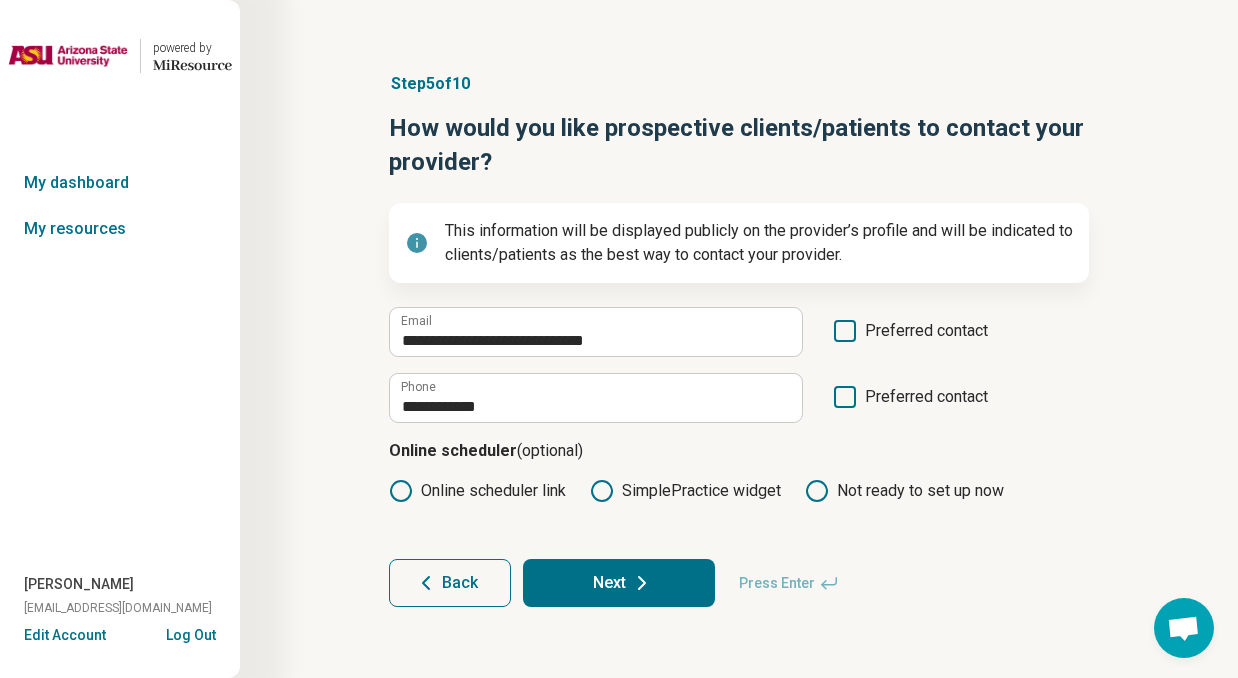 click on "Next" at bounding box center (619, 583) 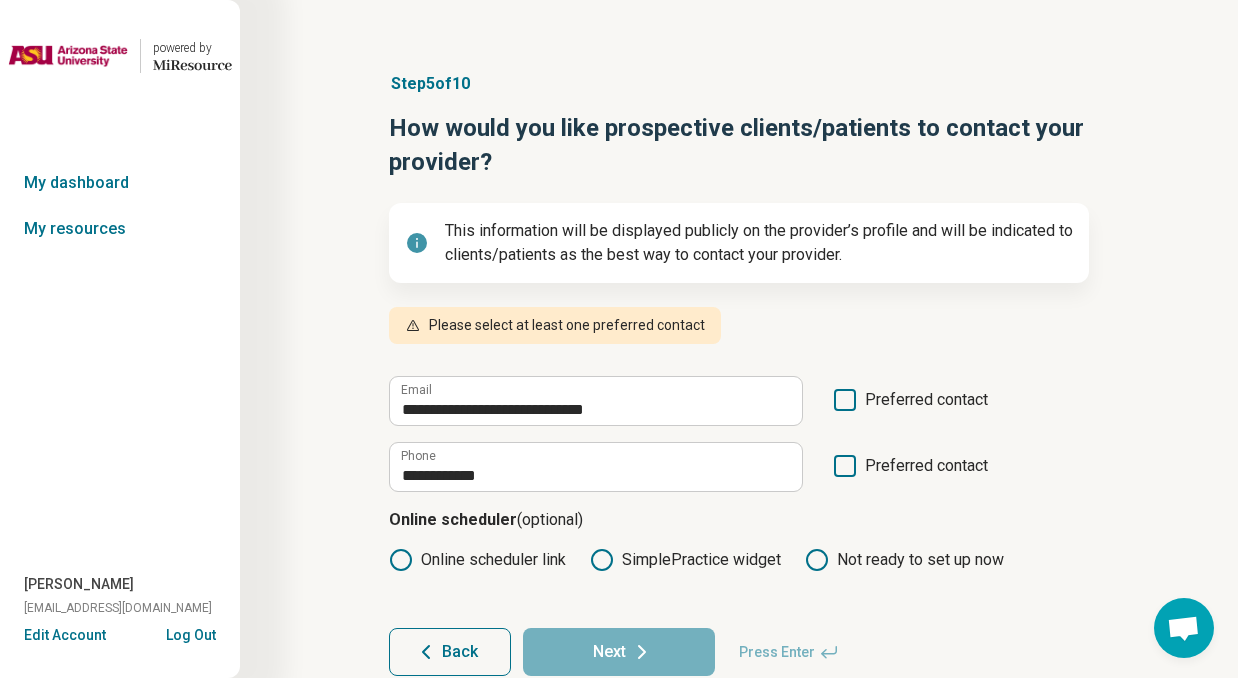 scroll, scrollTop: 13, scrollLeft: 0, axis: vertical 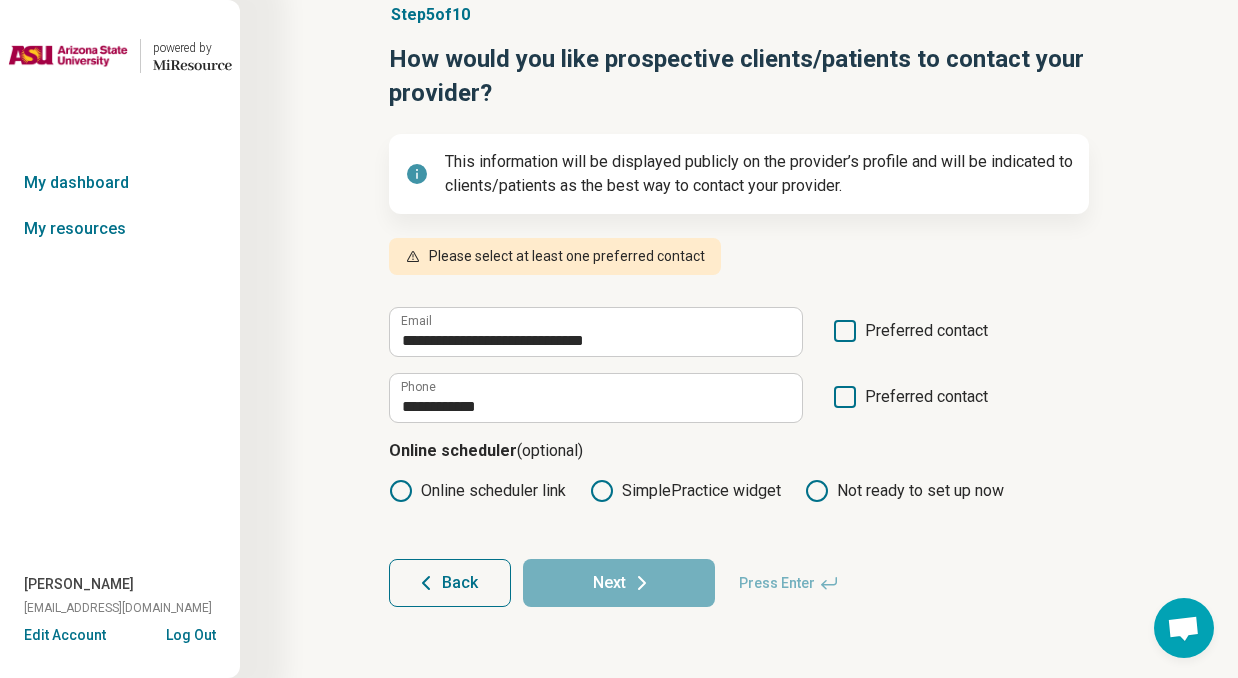 click 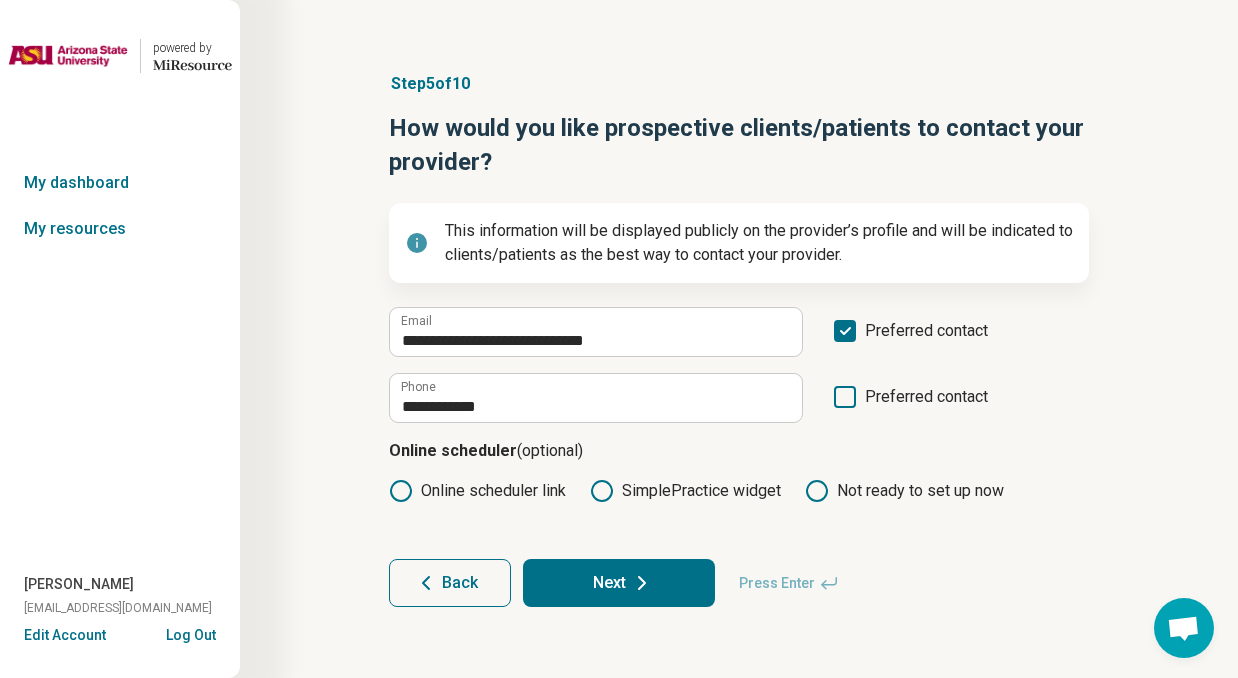 click 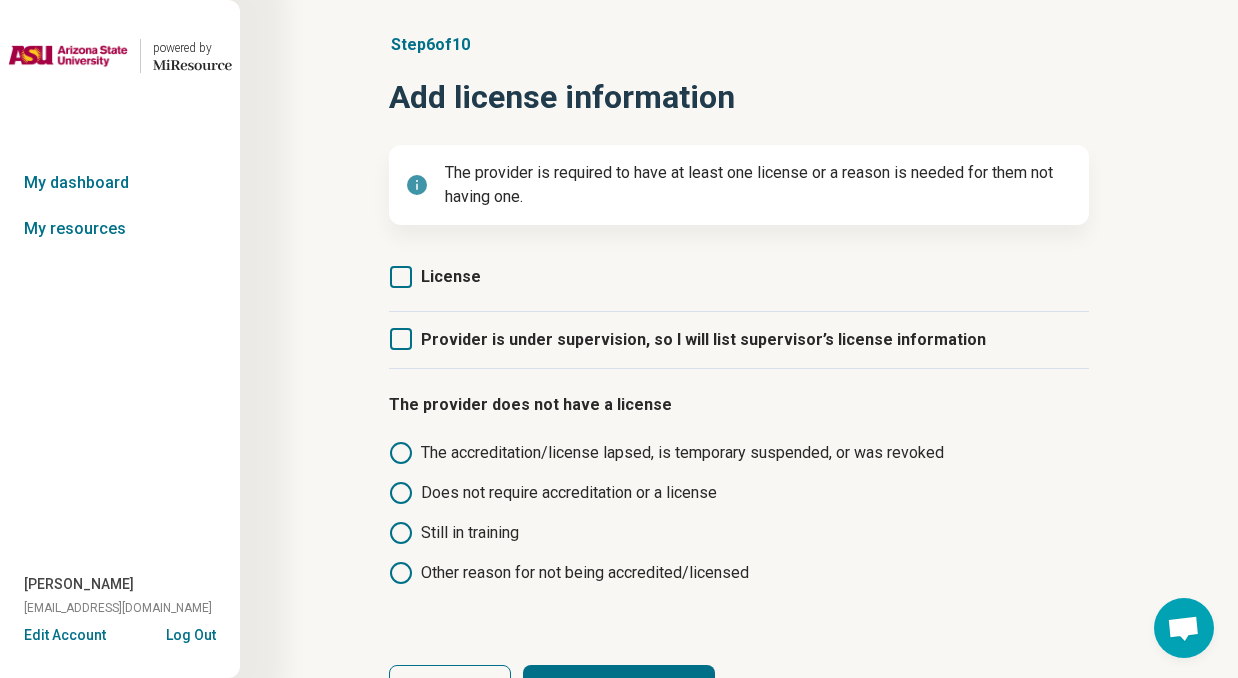scroll, scrollTop: 67, scrollLeft: 0, axis: vertical 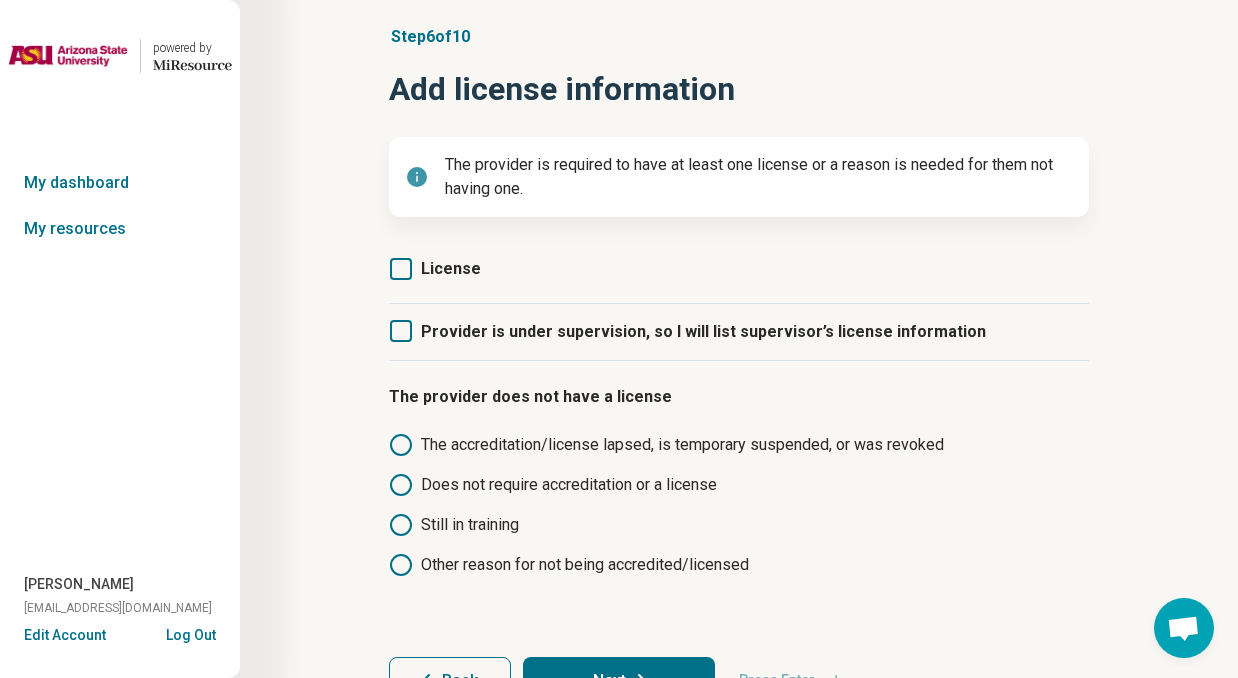 click 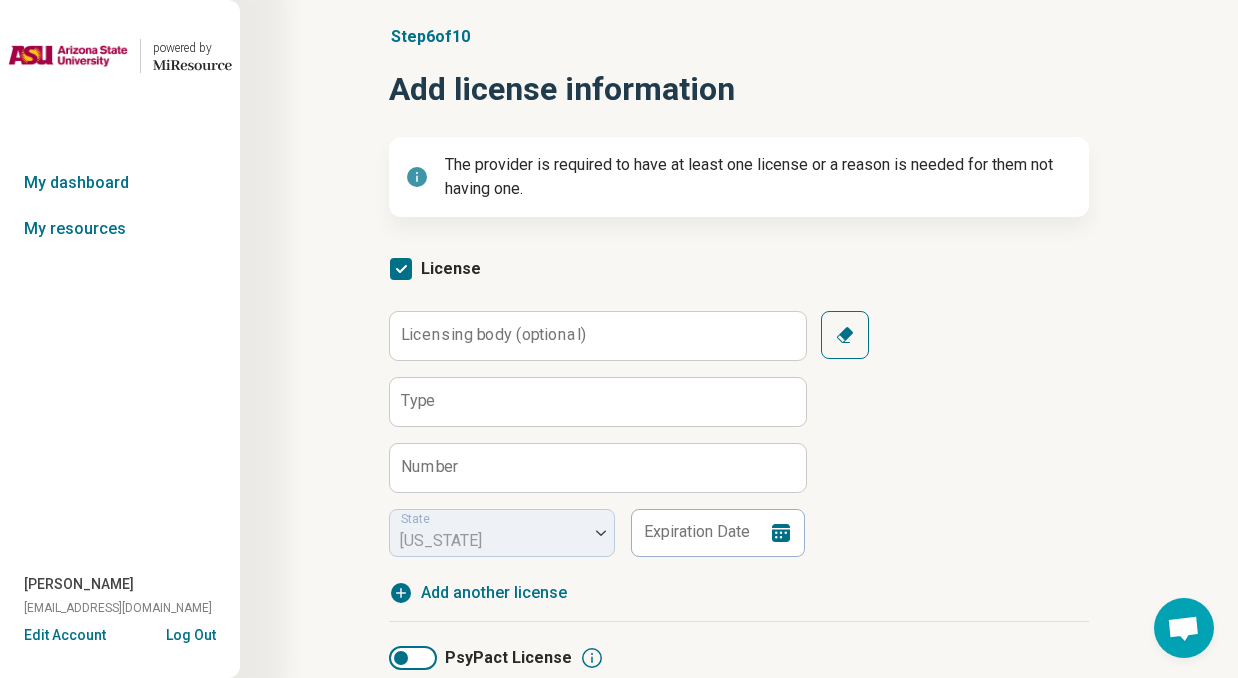 scroll, scrollTop: 13, scrollLeft: 0, axis: vertical 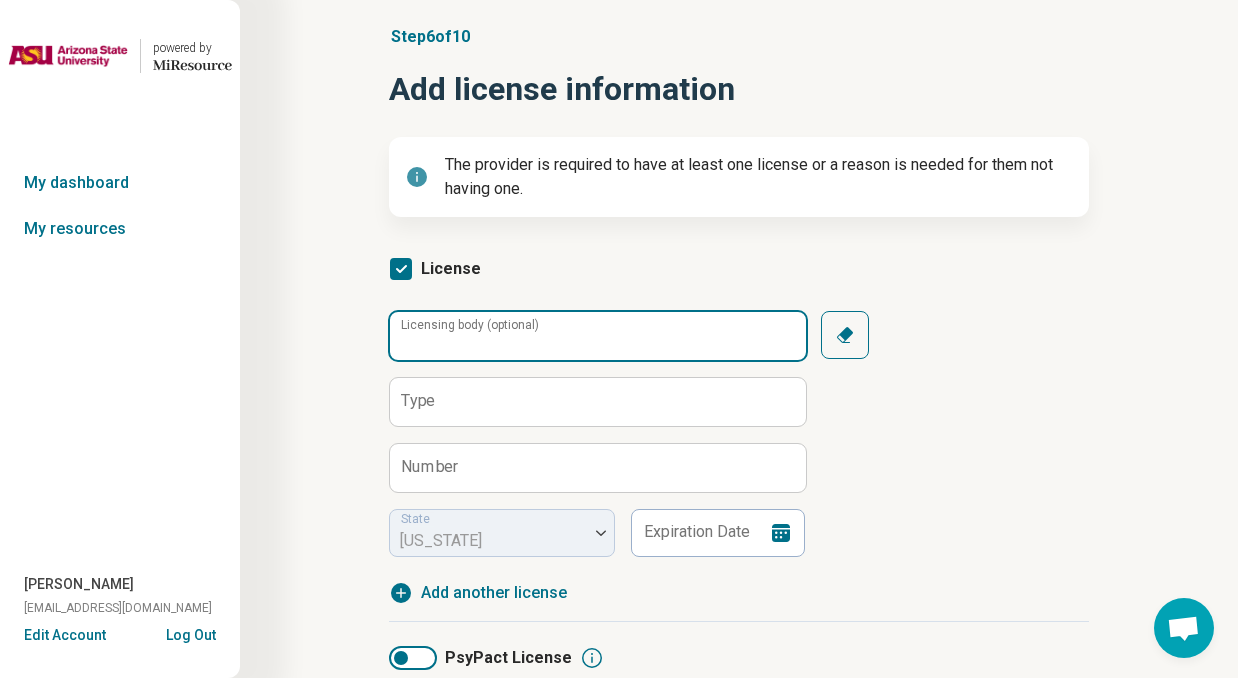 click on "Licensing body (optional)" at bounding box center (598, 336) 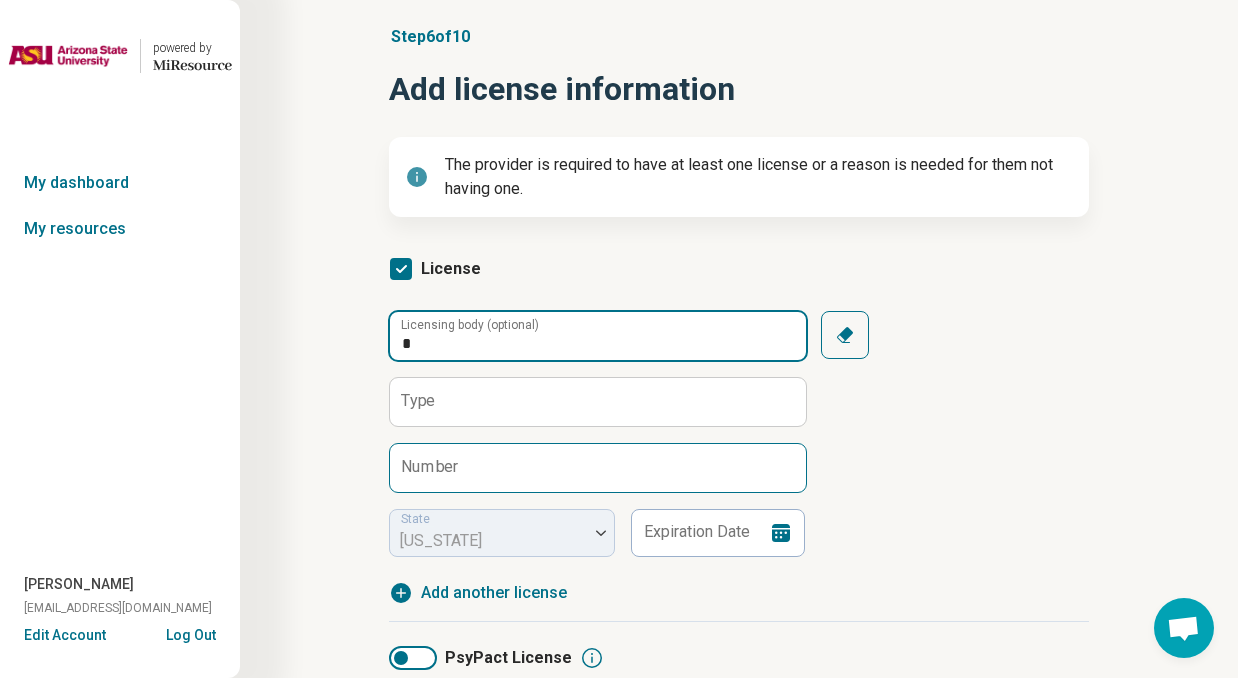 type on "*" 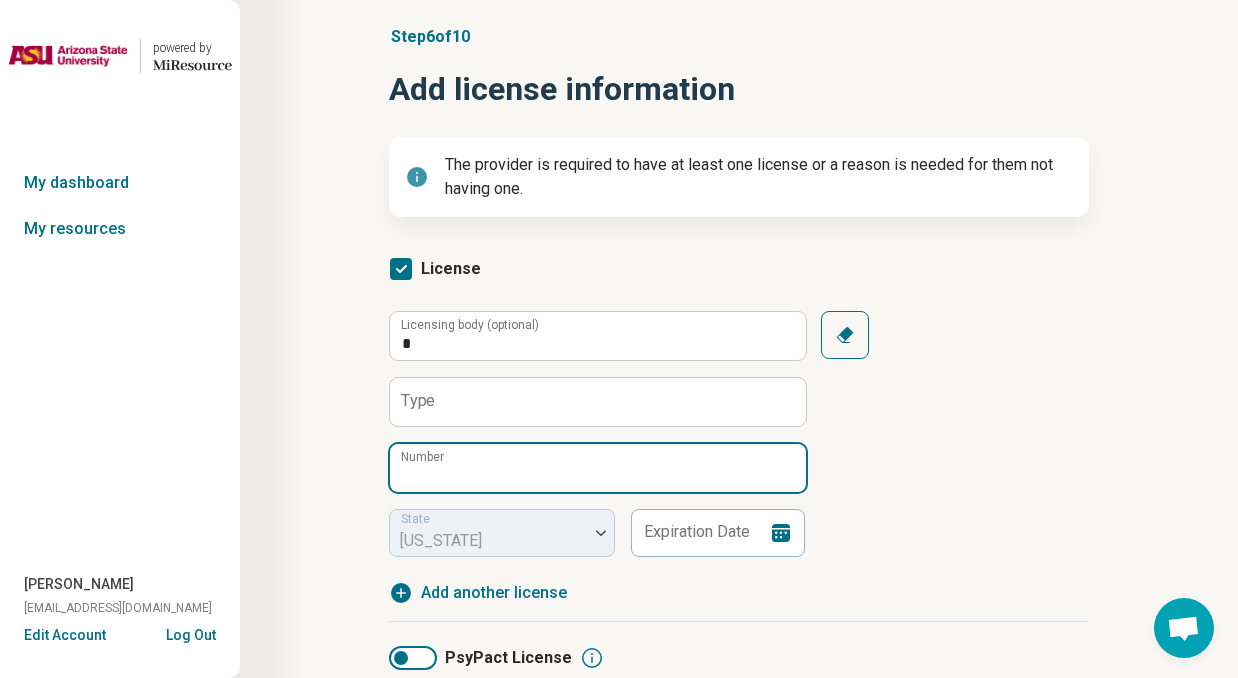click on "Number" at bounding box center (598, 468) 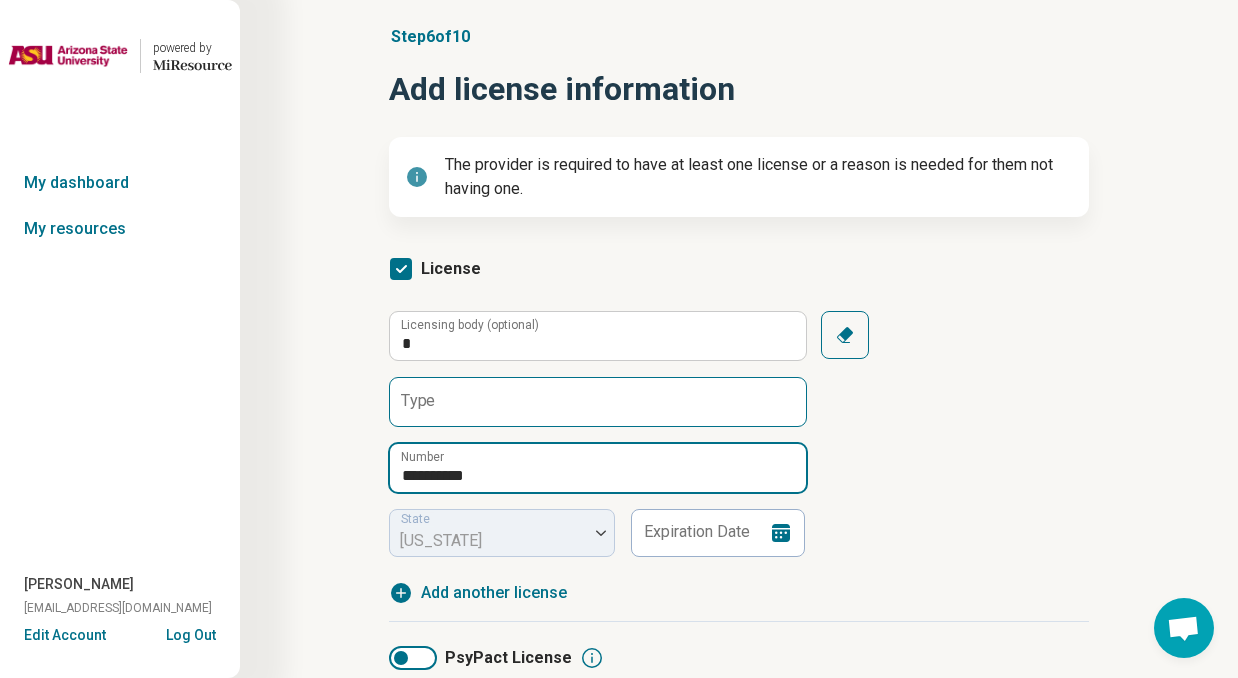 type on "**********" 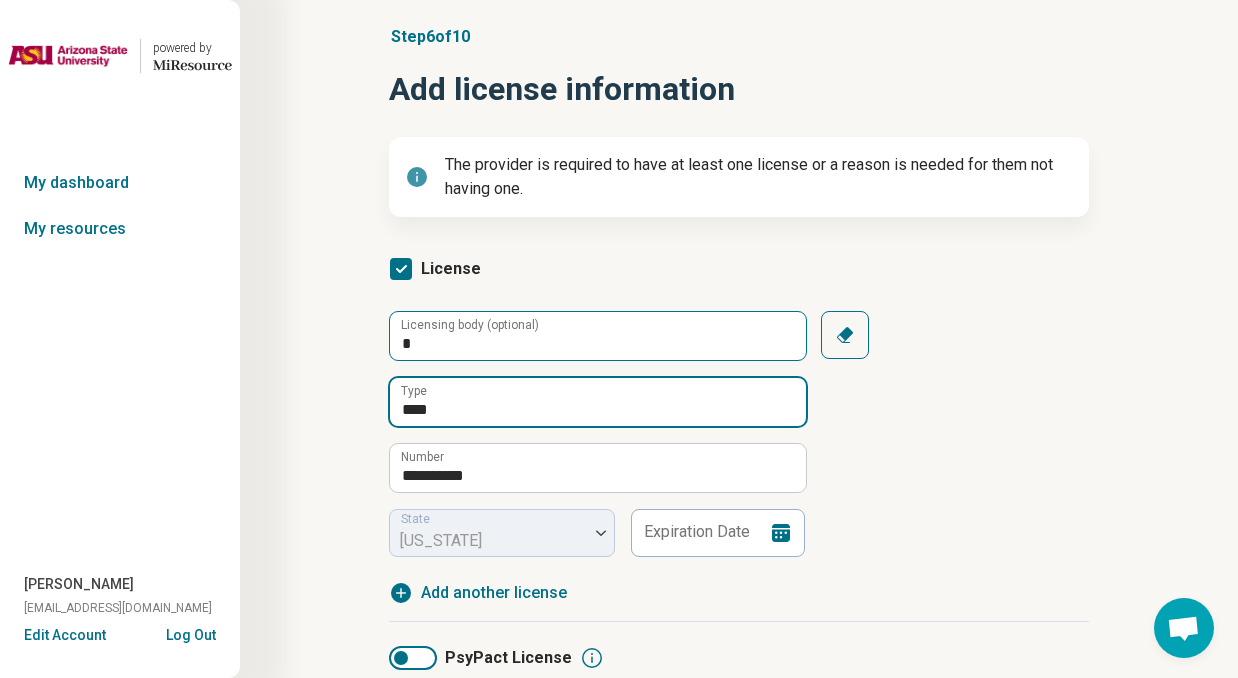 type on "****" 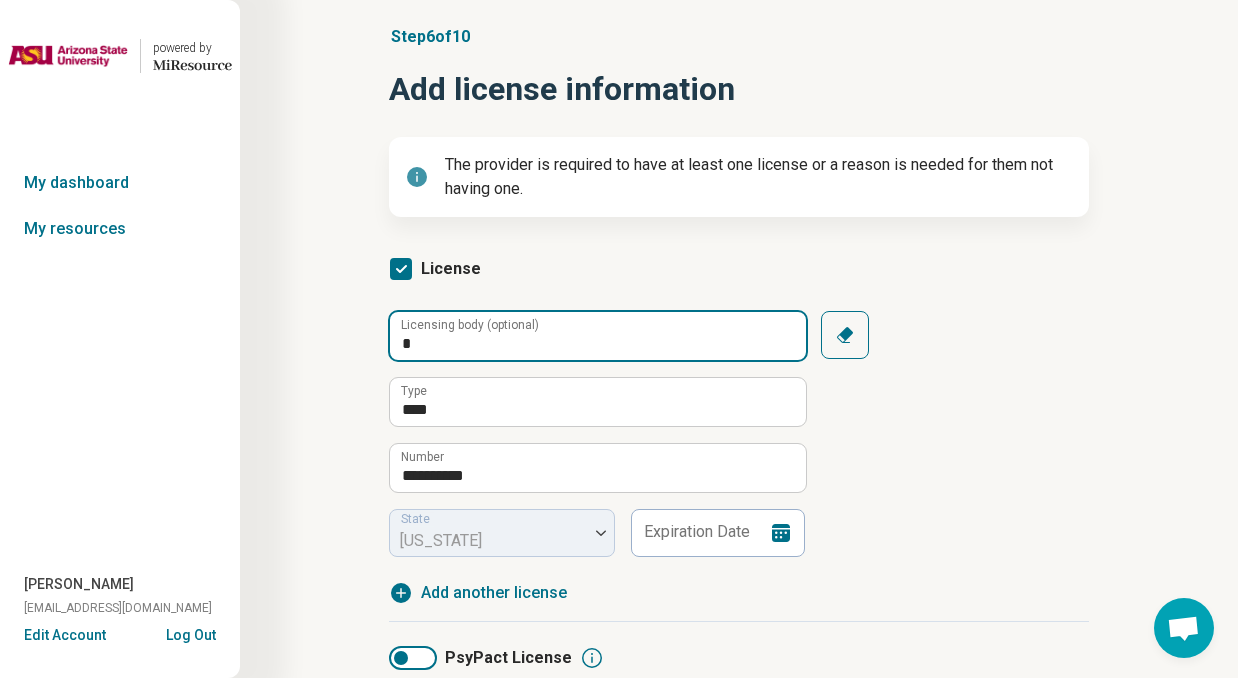 click on "*" at bounding box center (598, 336) 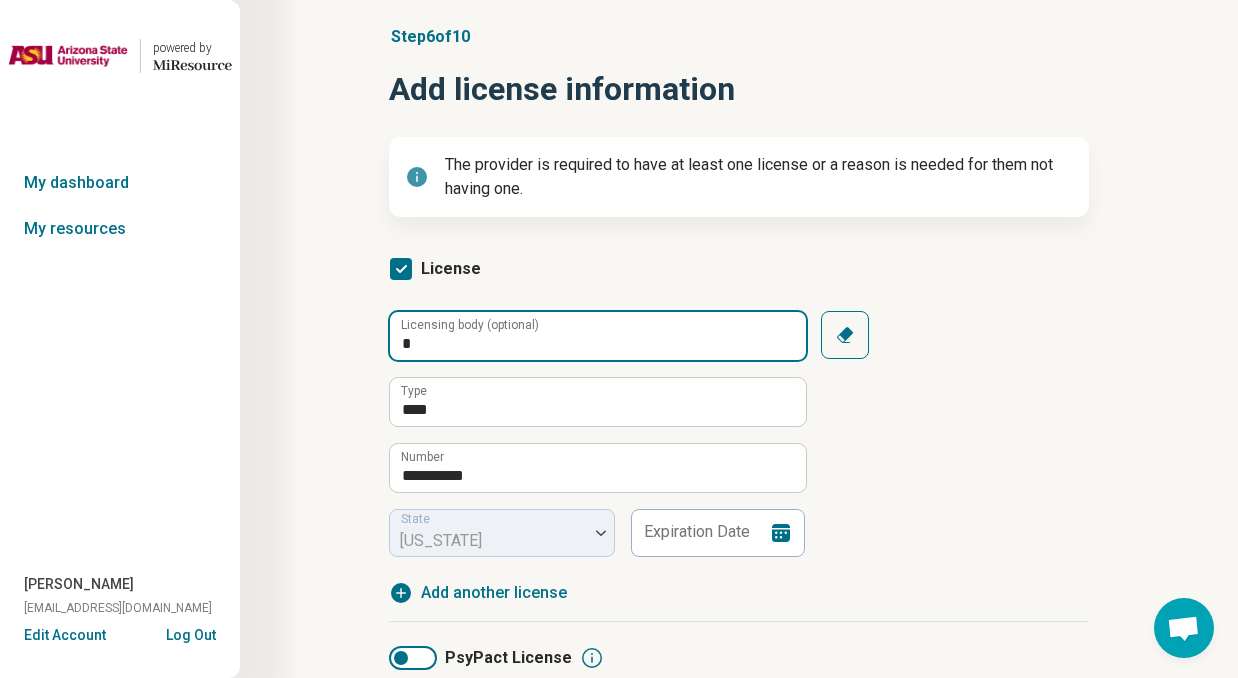 drag, startPoint x: 457, startPoint y: 346, endPoint x: 369, endPoint y: 346, distance: 88 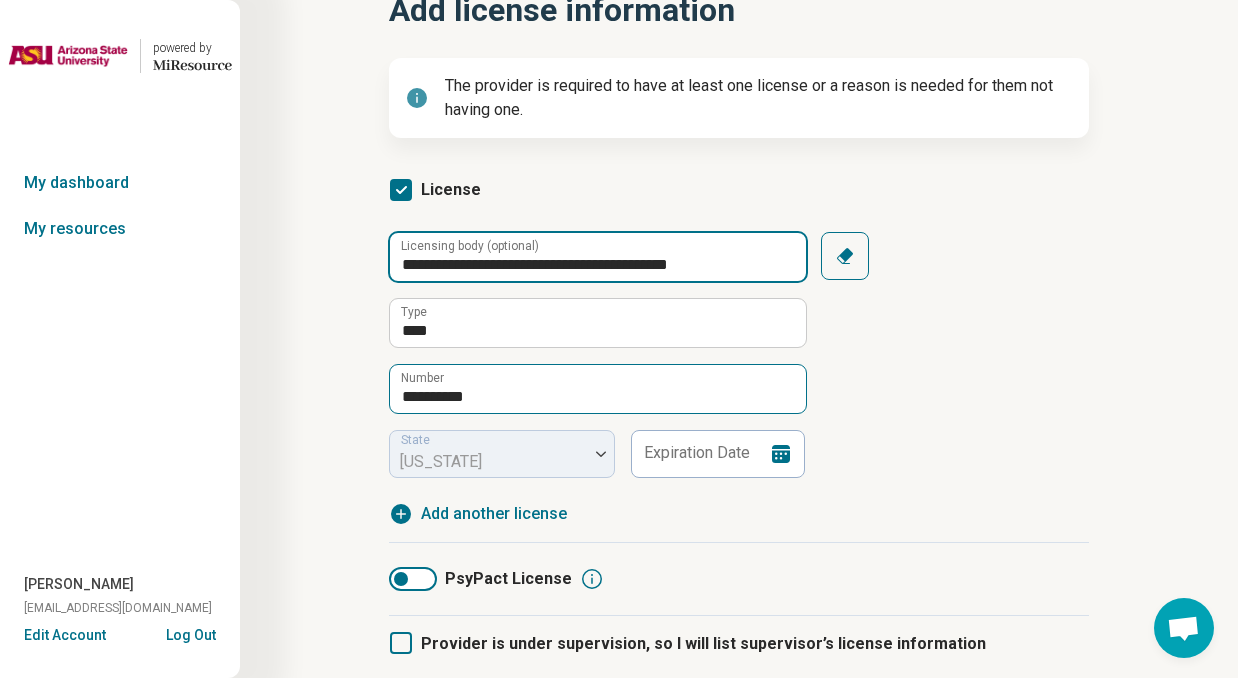 scroll, scrollTop: 155, scrollLeft: 0, axis: vertical 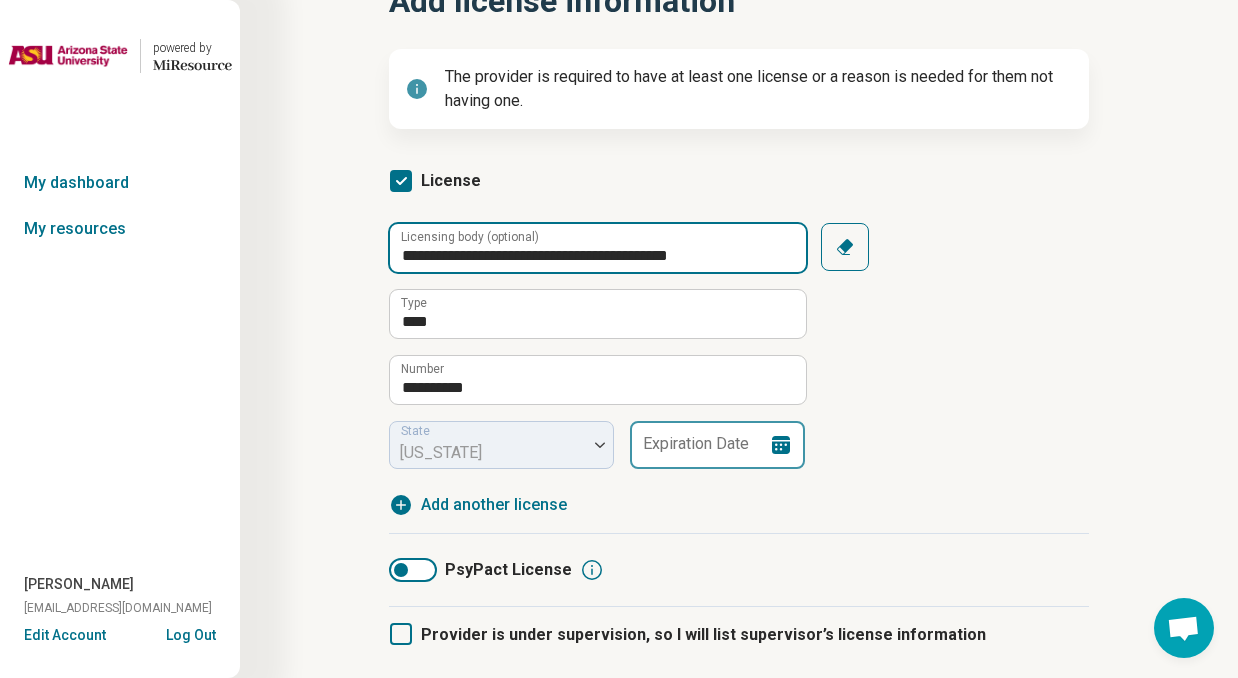 type on "**********" 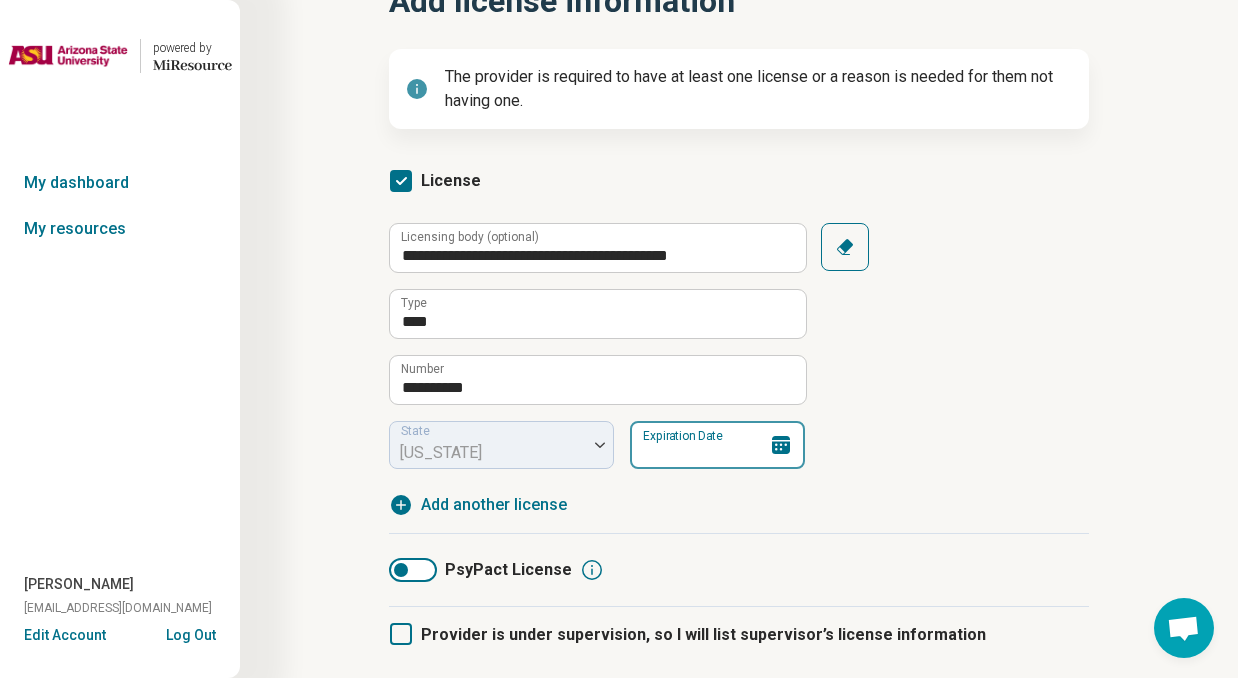 click on "Expiration Date" at bounding box center [717, 445] 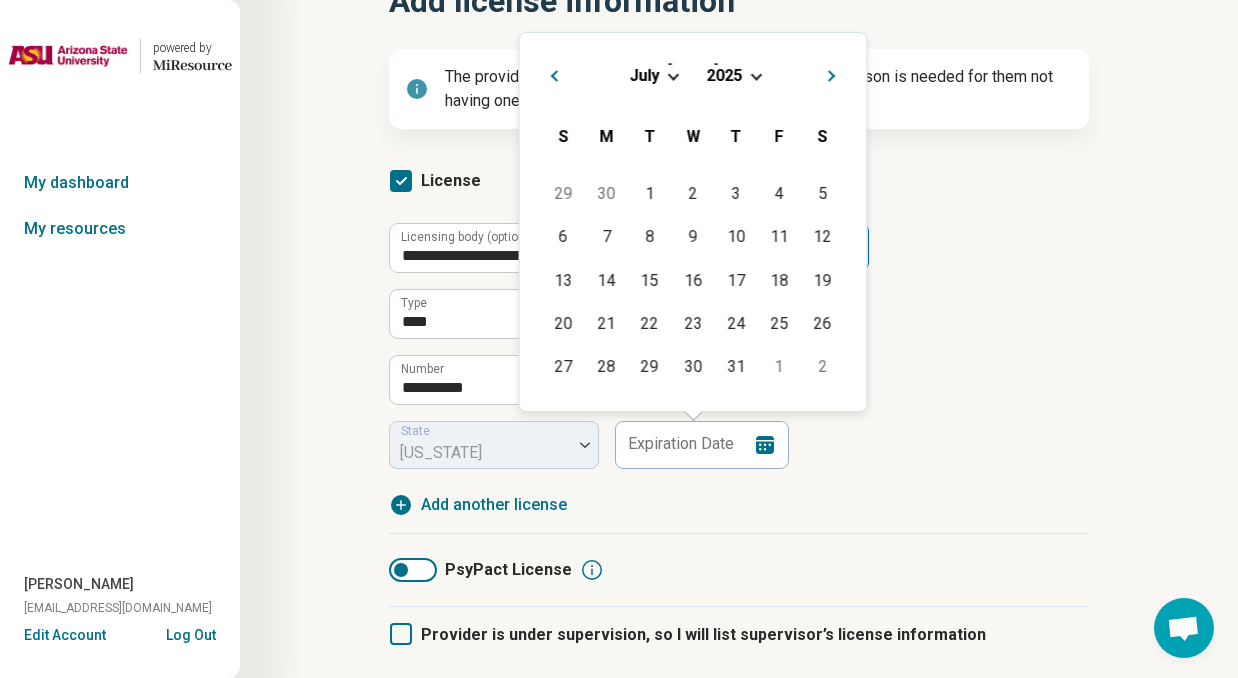click at bounding box center [755, 74] 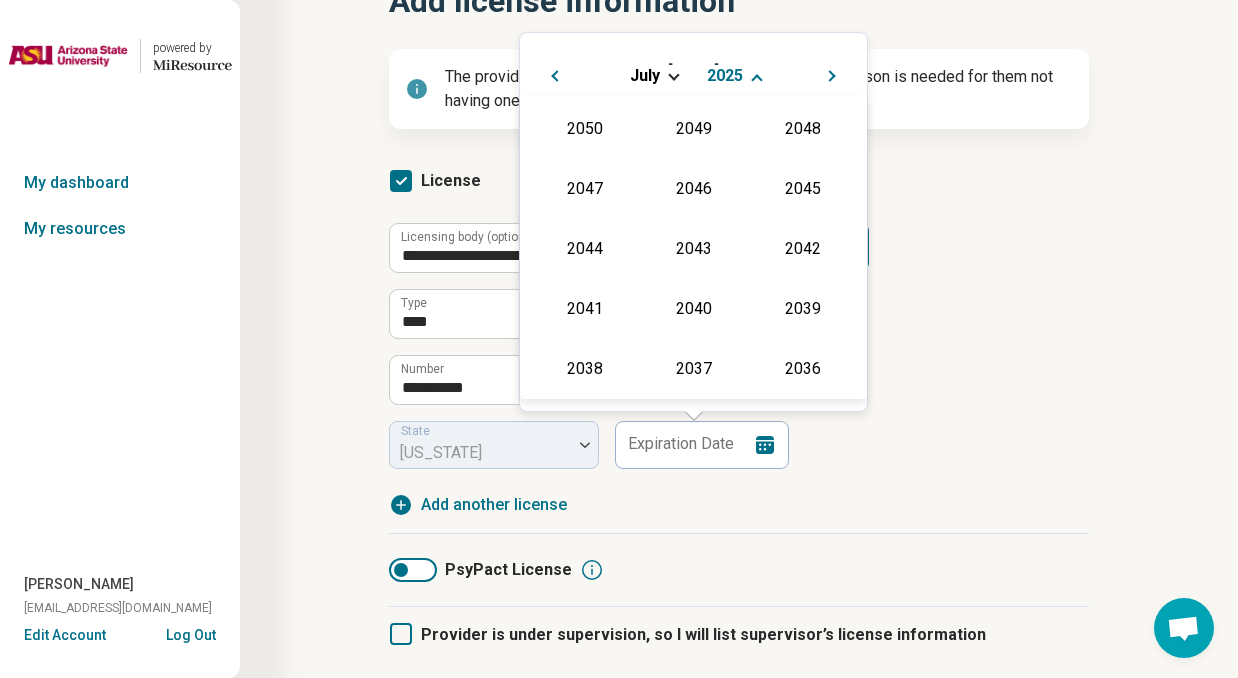 scroll, scrollTop: 362, scrollLeft: 0, axis: vertical 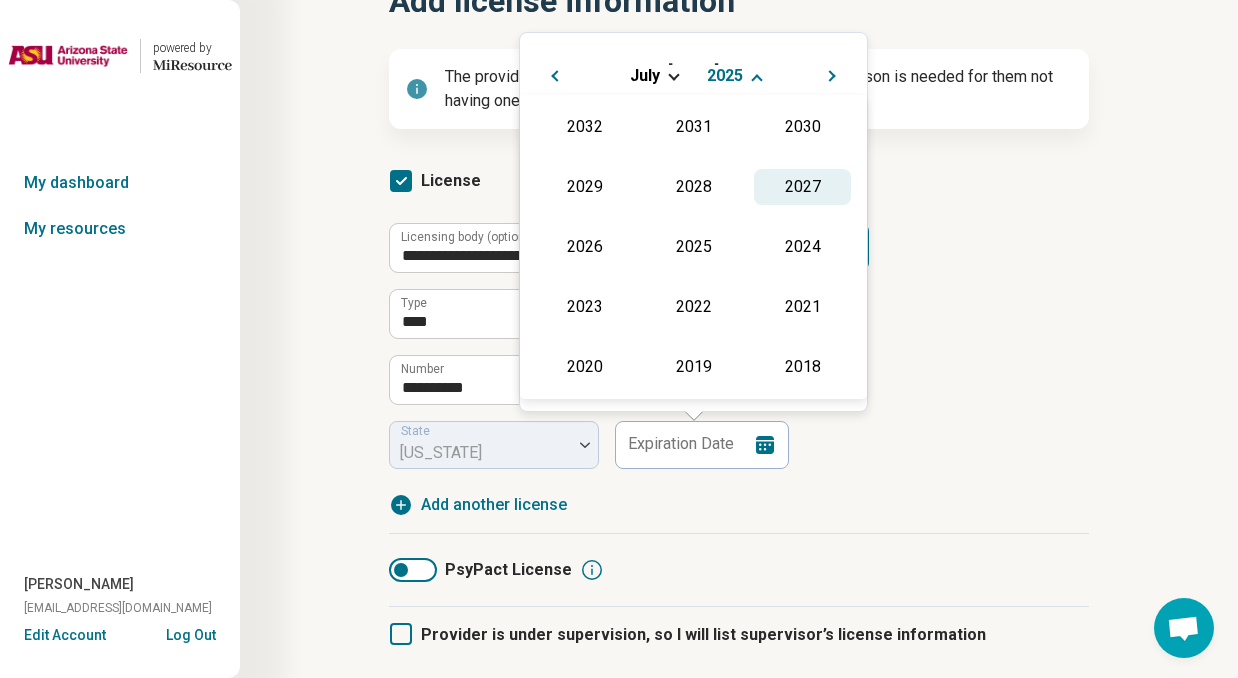 click on "2027" at bounding box center [802, 187] 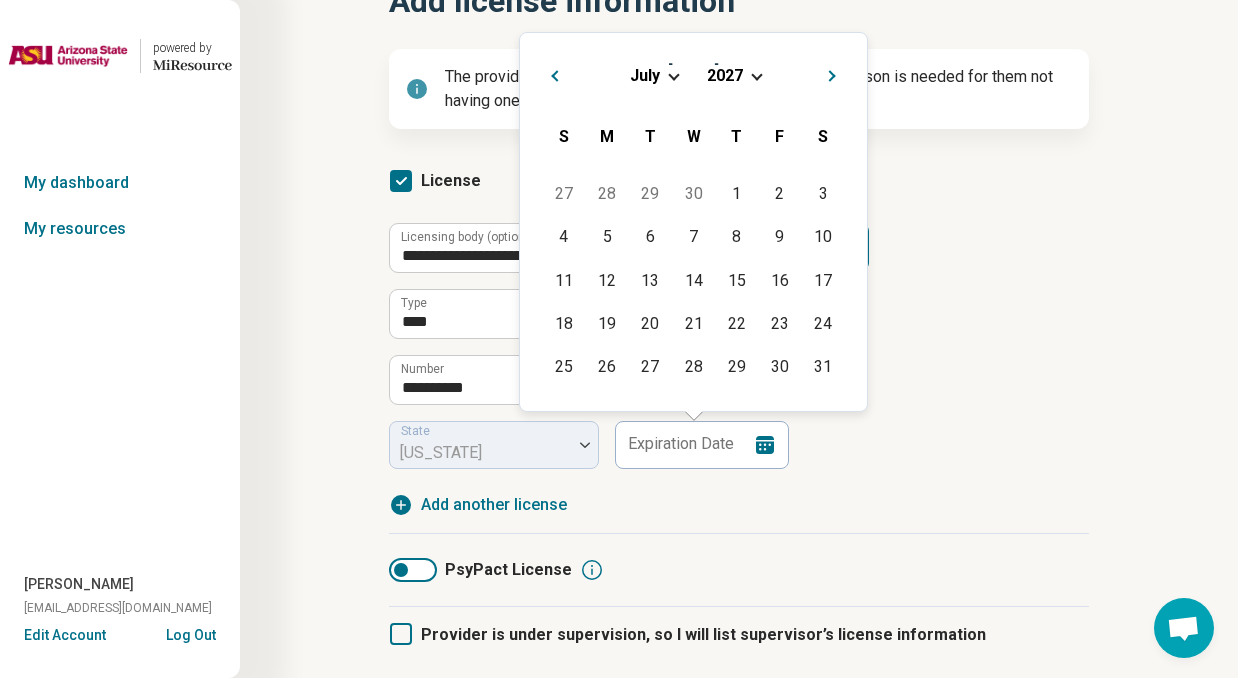 click on "[DATE]" at bounding box center [693, 75] 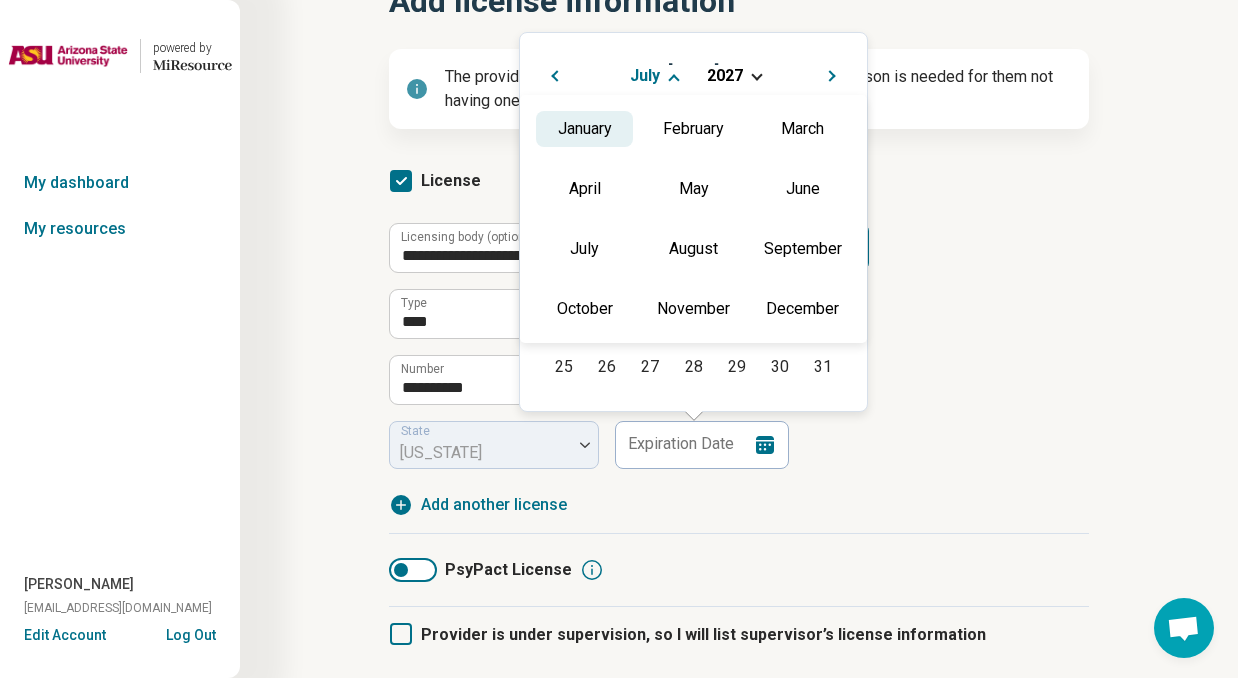 click on "January" at bounding box center (584, 129) 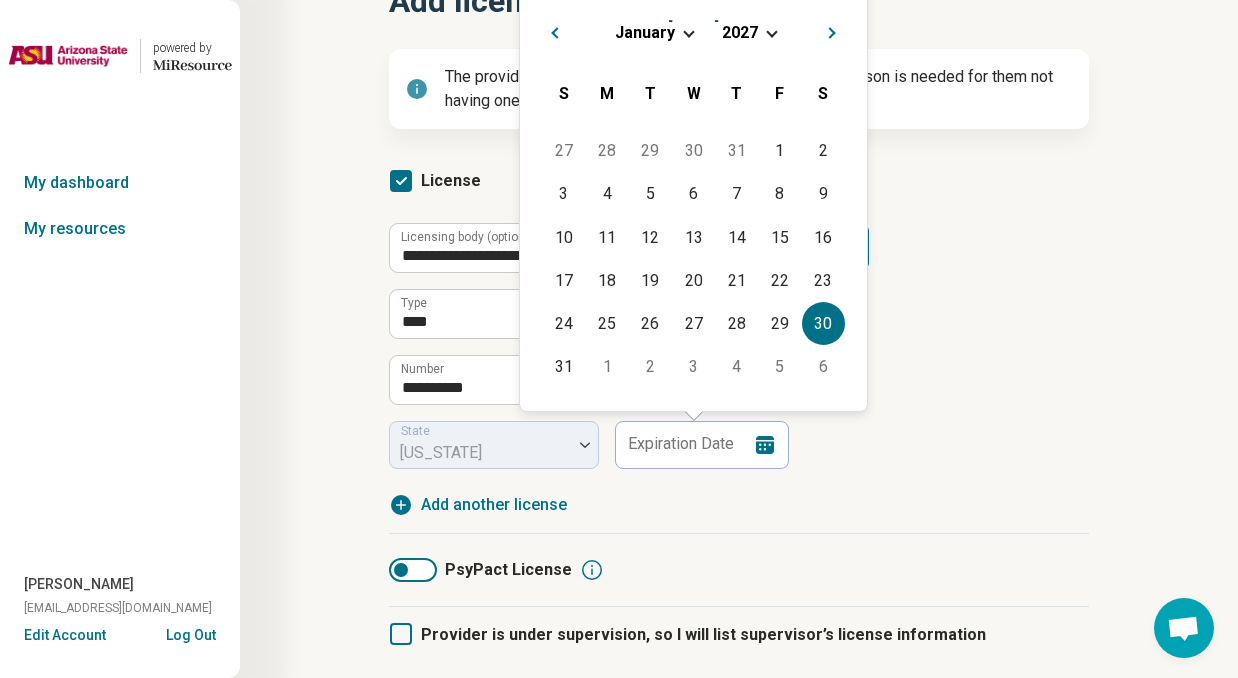 click on "30" at bounding box center [823, 323] 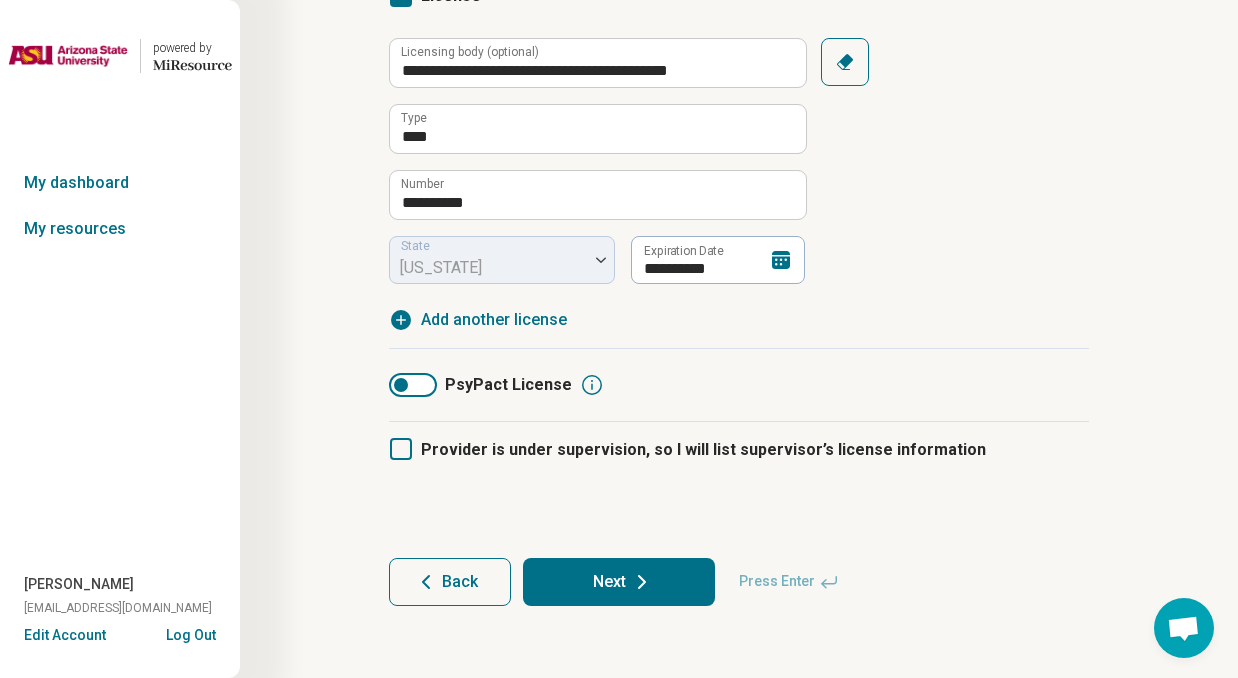 scroll, scrollTop: 340, scrollLeft: 0, axis: vertical 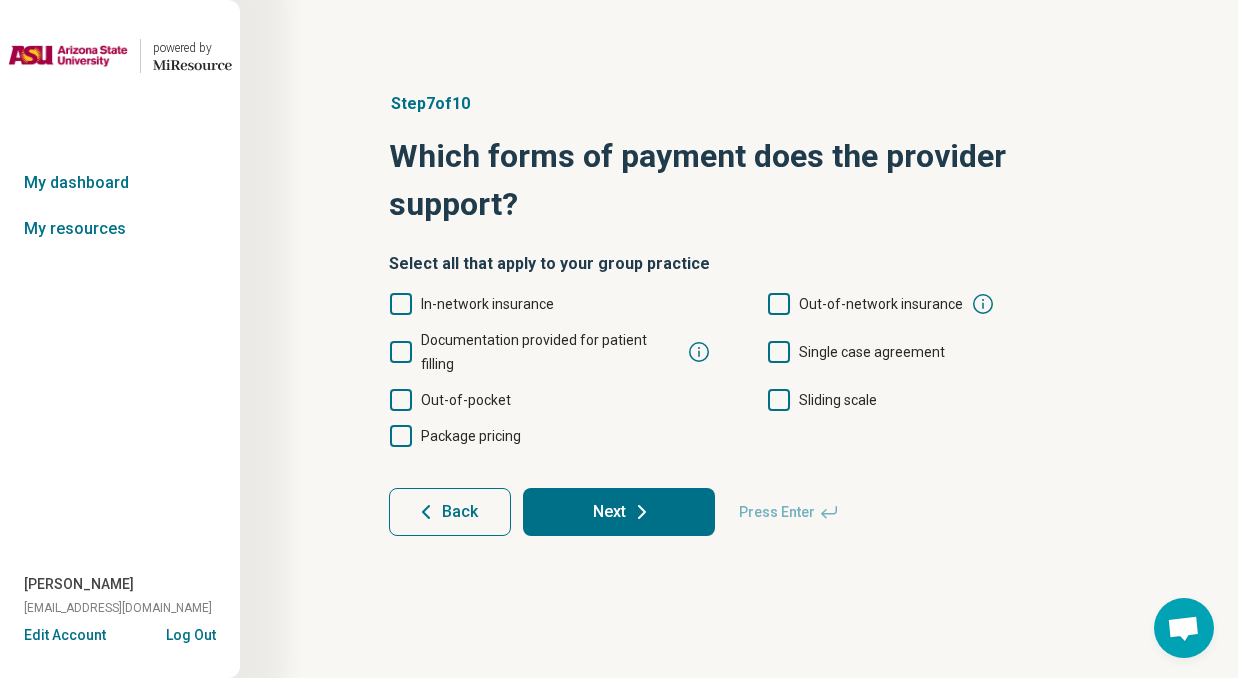 click 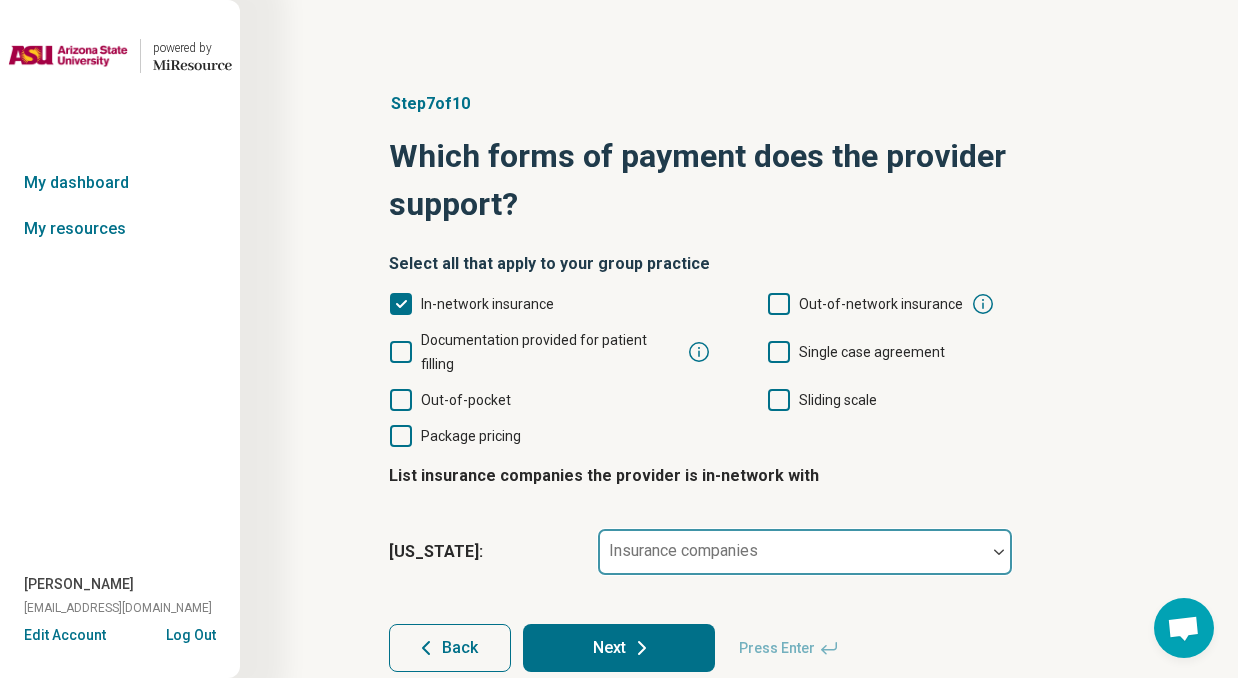 click on "Select all that apply to your group practice In-network insurance Out-of-network insurance Documentation provided for patient filling Single case agreement Out-of-pocket Sliding scale Package pricing List insurance companies the provider is in-network with [US_STATE] : Insurance companies Back Next Press Enter" at bounding box center (739, 462) 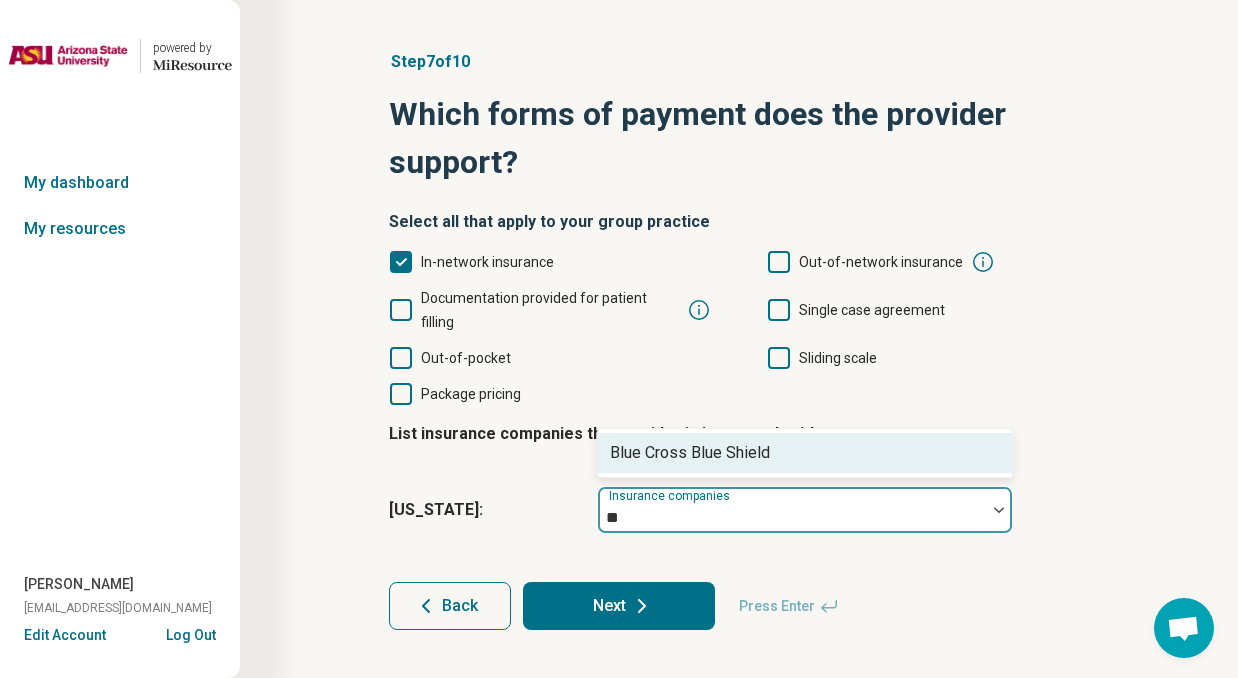 type on "***" 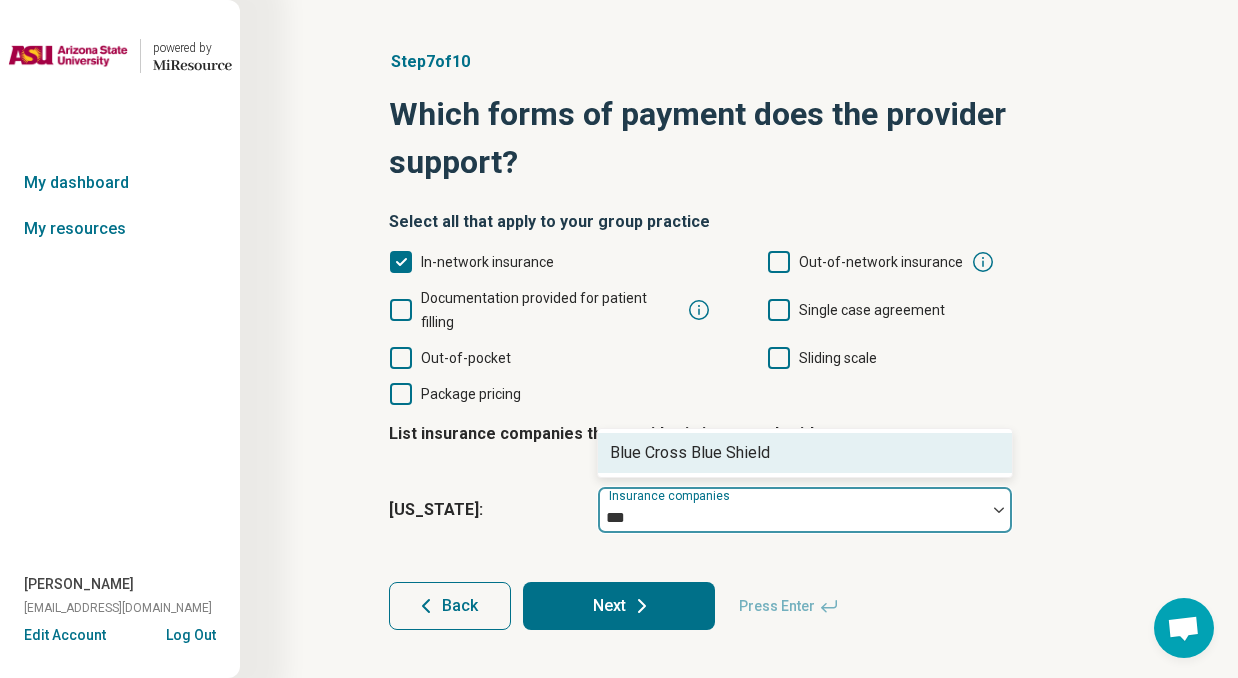click on "Blue Cross Blue Shield" at bounding box center (690, 453) 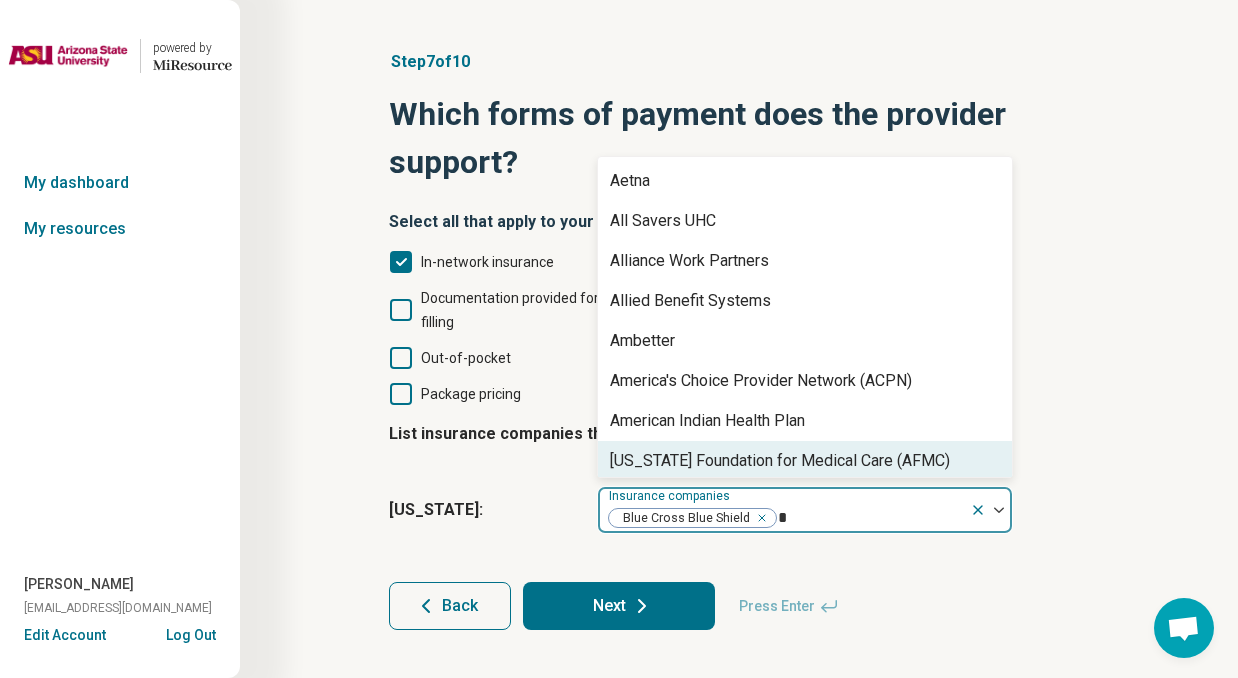 type on "**" 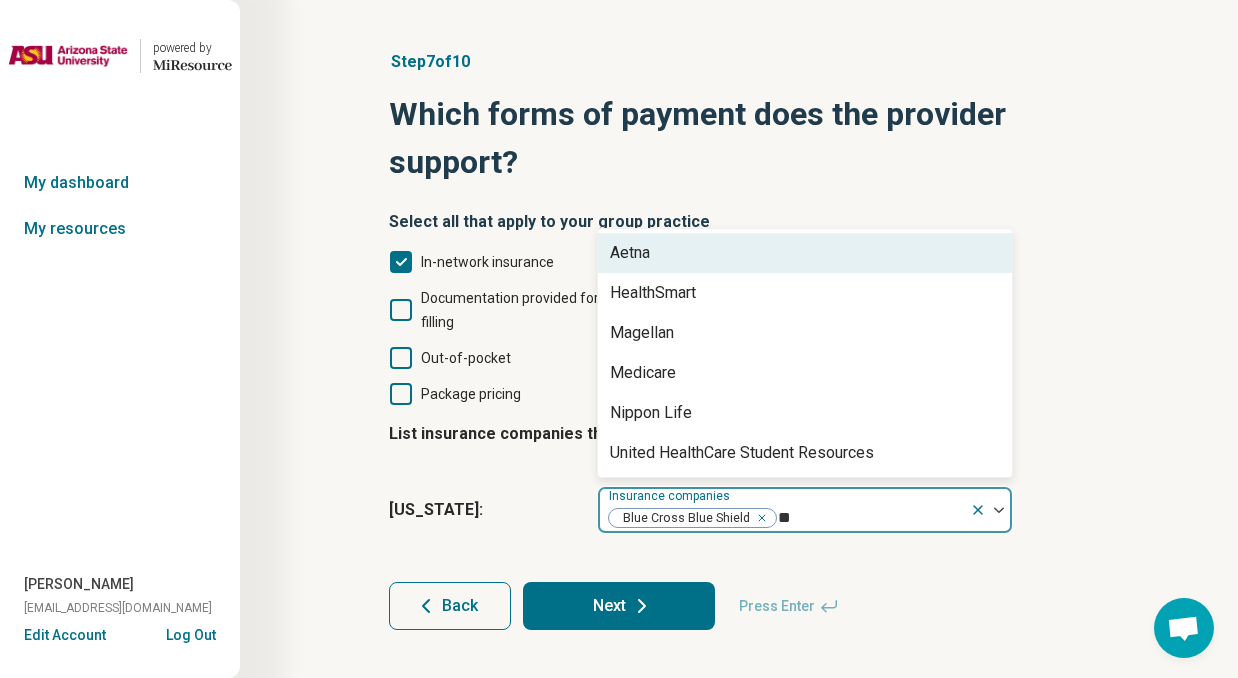 click on "Aetna" at bounding box center [630, 253] 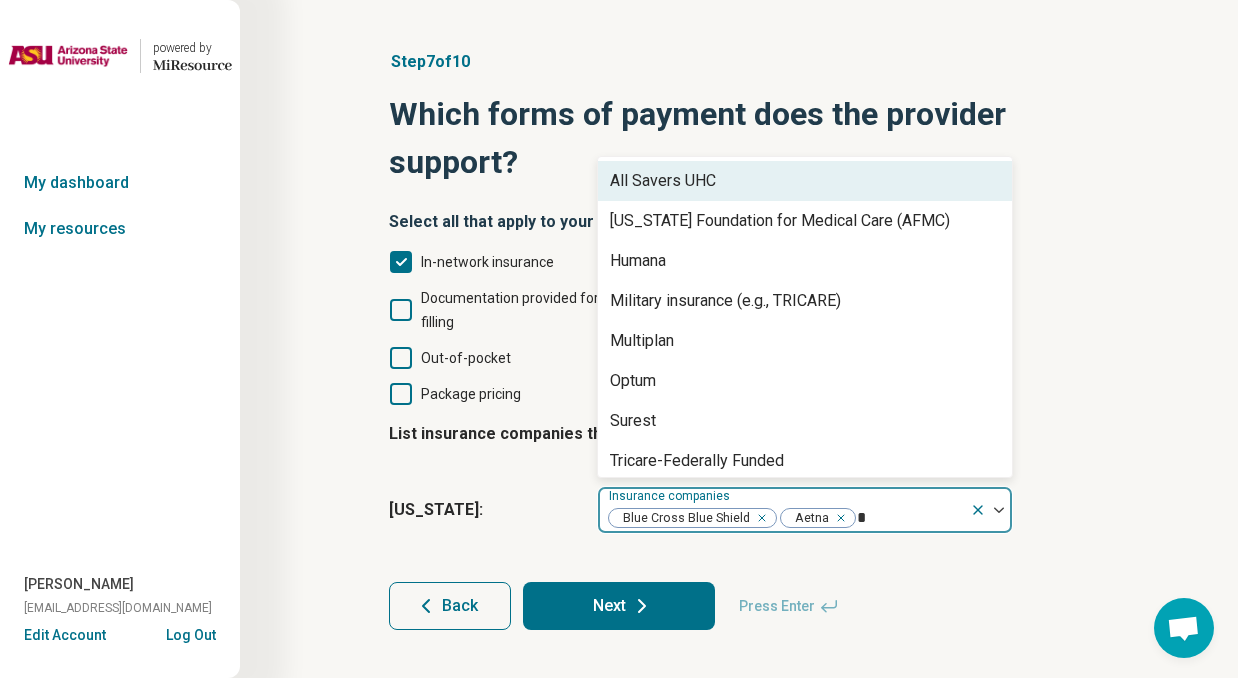 type on "**" 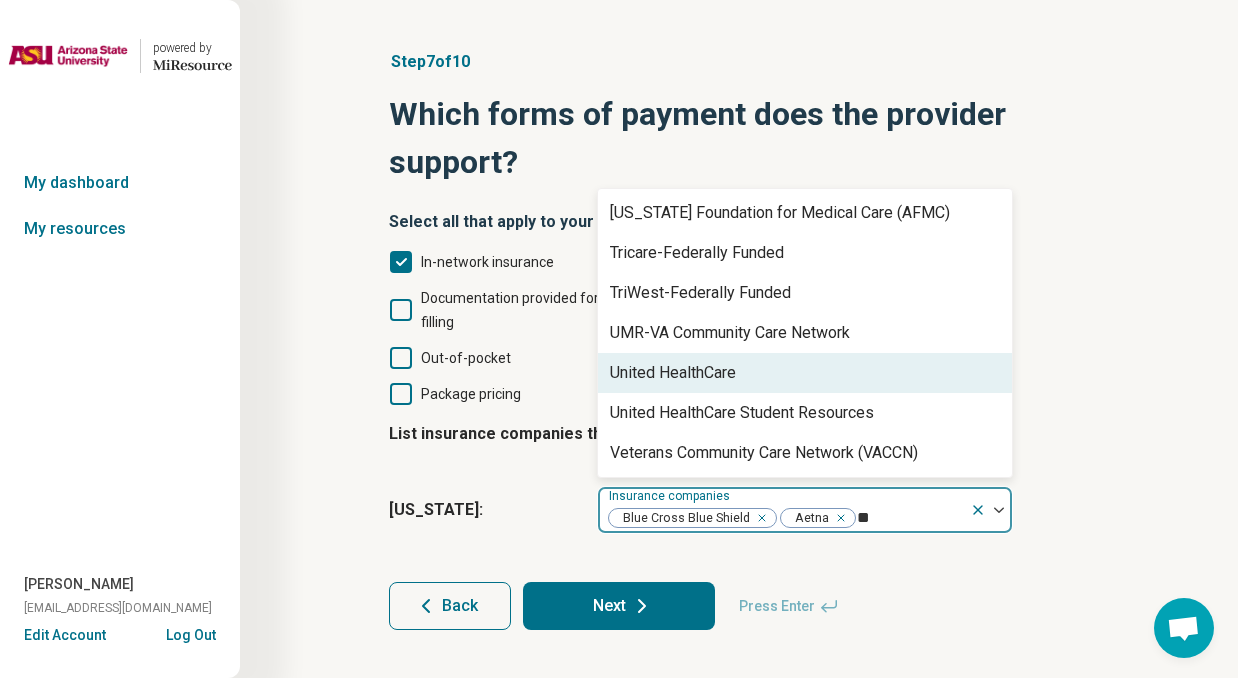 click on "United HealthCare" at bounding box center [673, 373] 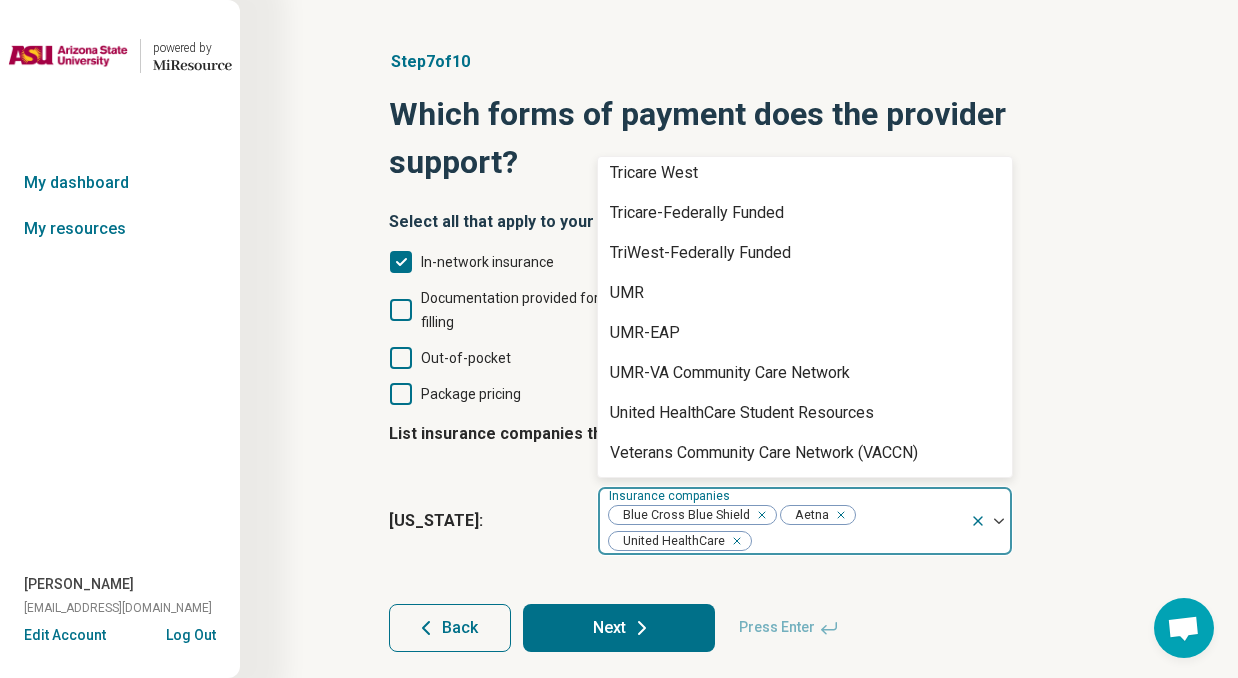 scroll, scrollTop: 1752, scrollLeft: 0, axis: vertical 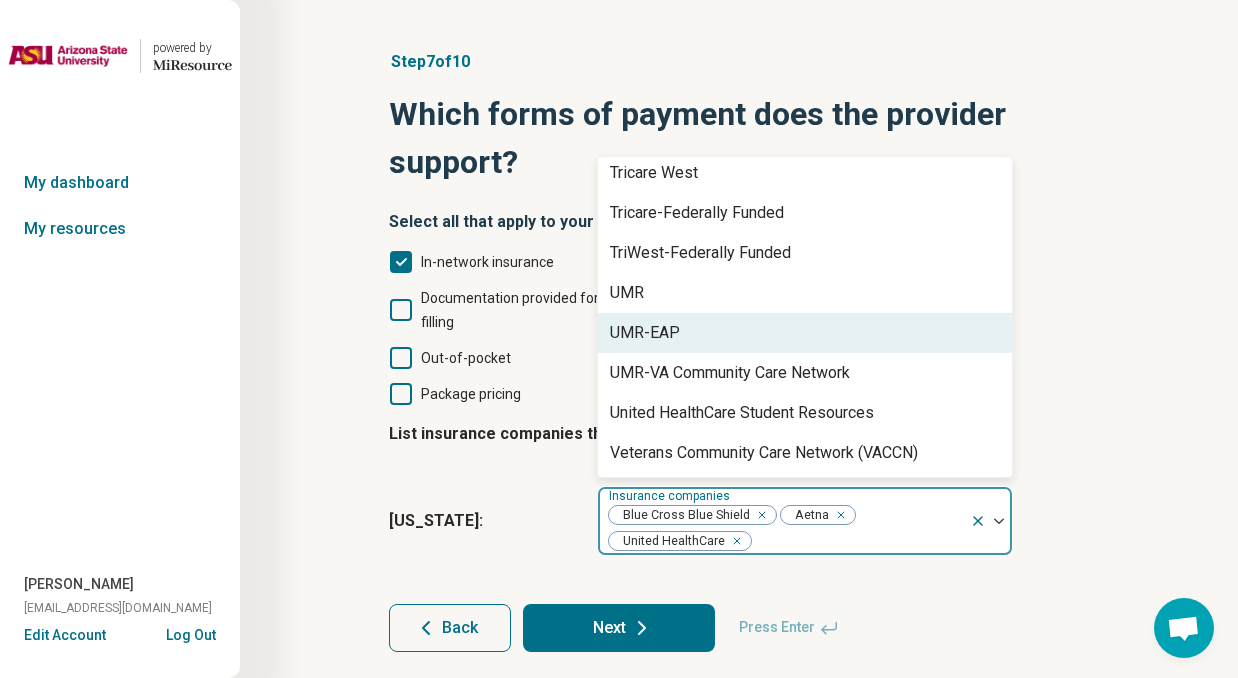 click 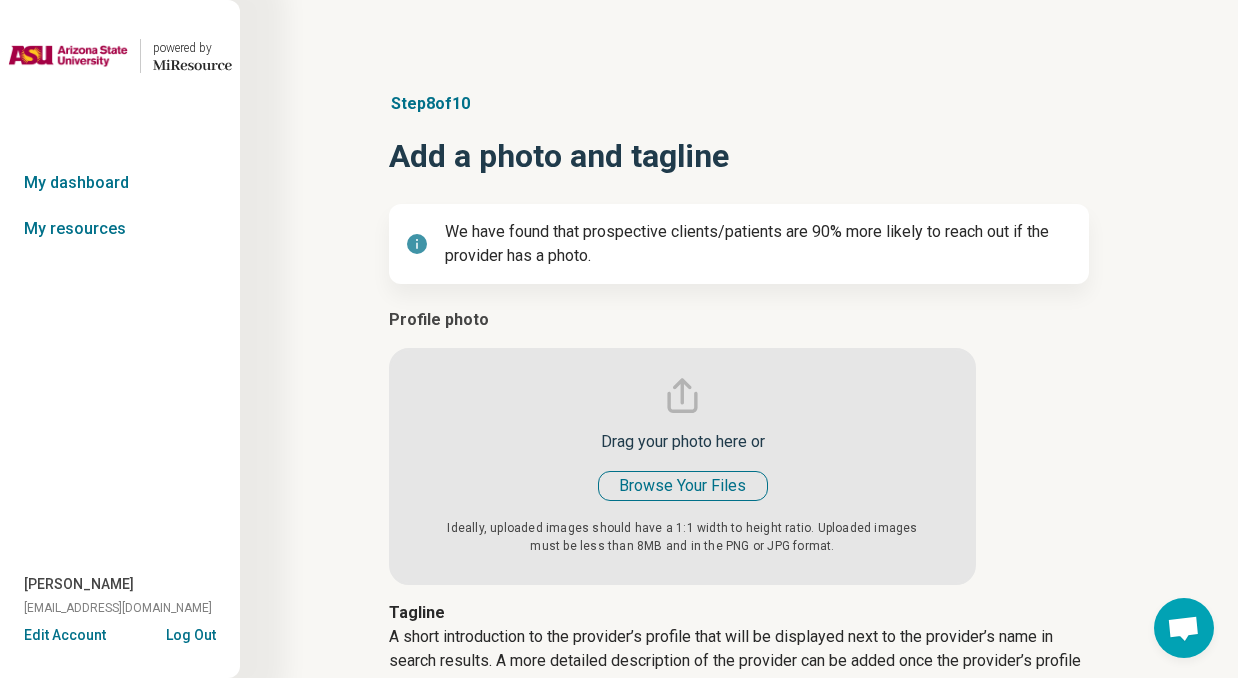 scroll, scrollTop: 76, scrollLeft: 0, axis: vertical 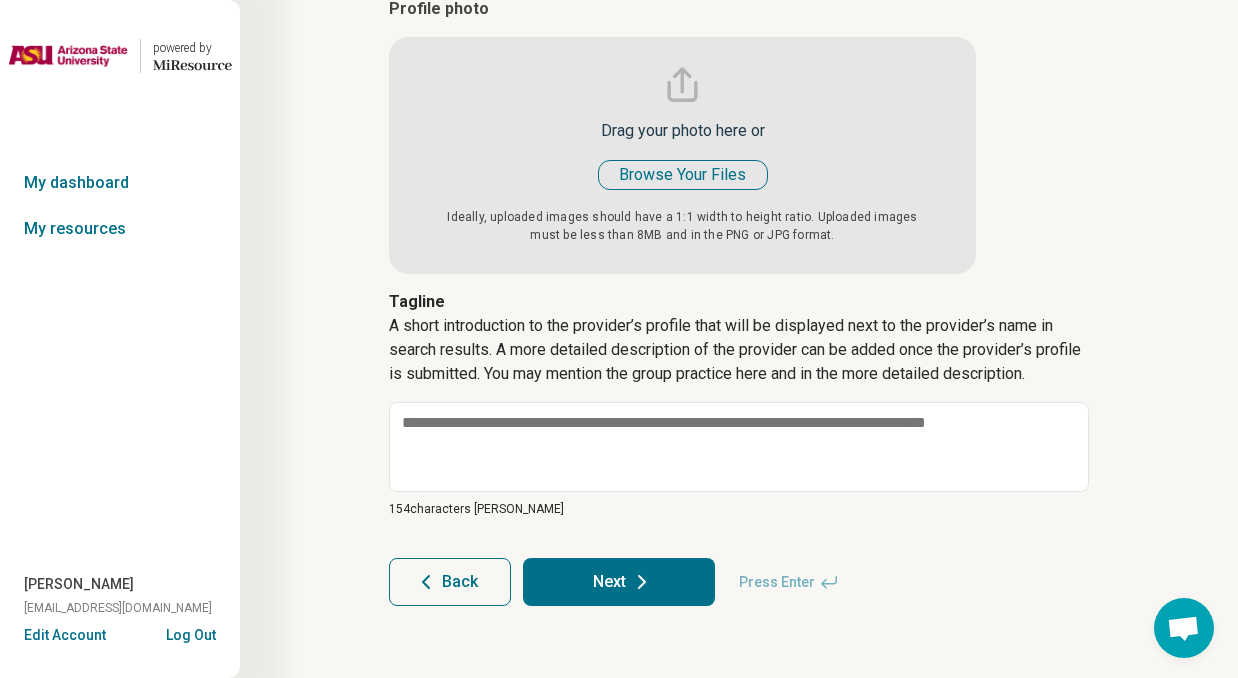 click on "Back" at bounding box center [460, 582] 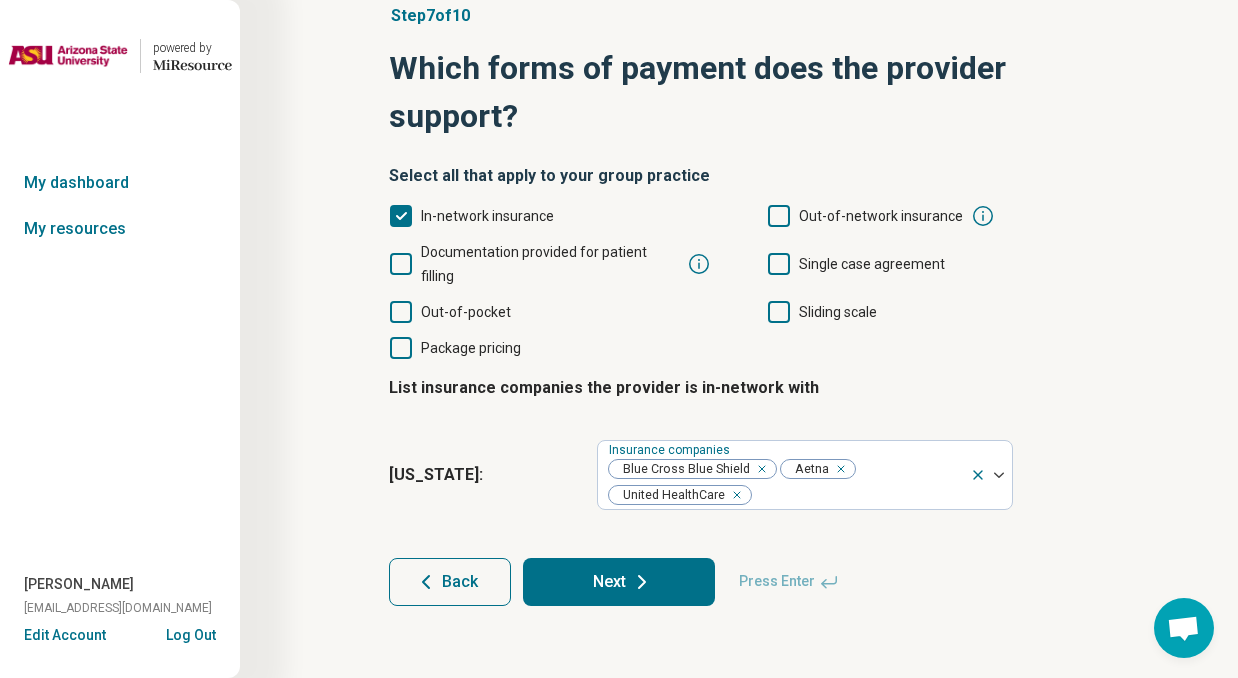 scroll, scrollTop: 0, scrollLeft: 0, axis: both 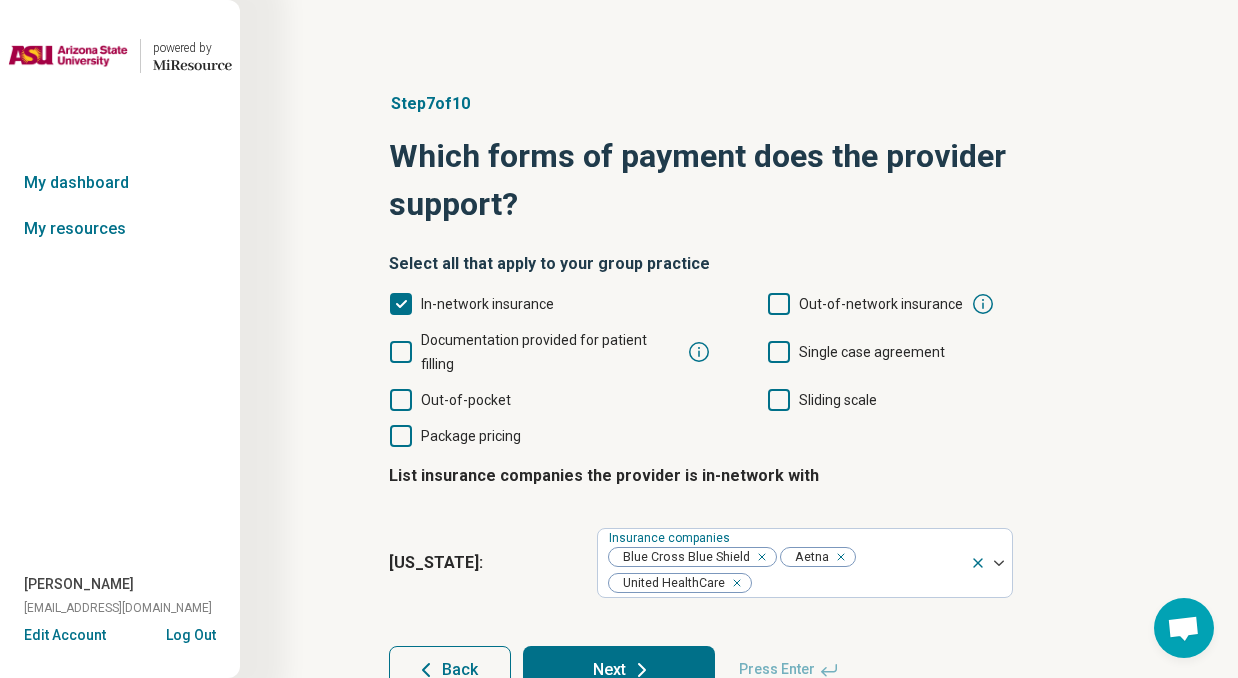 click 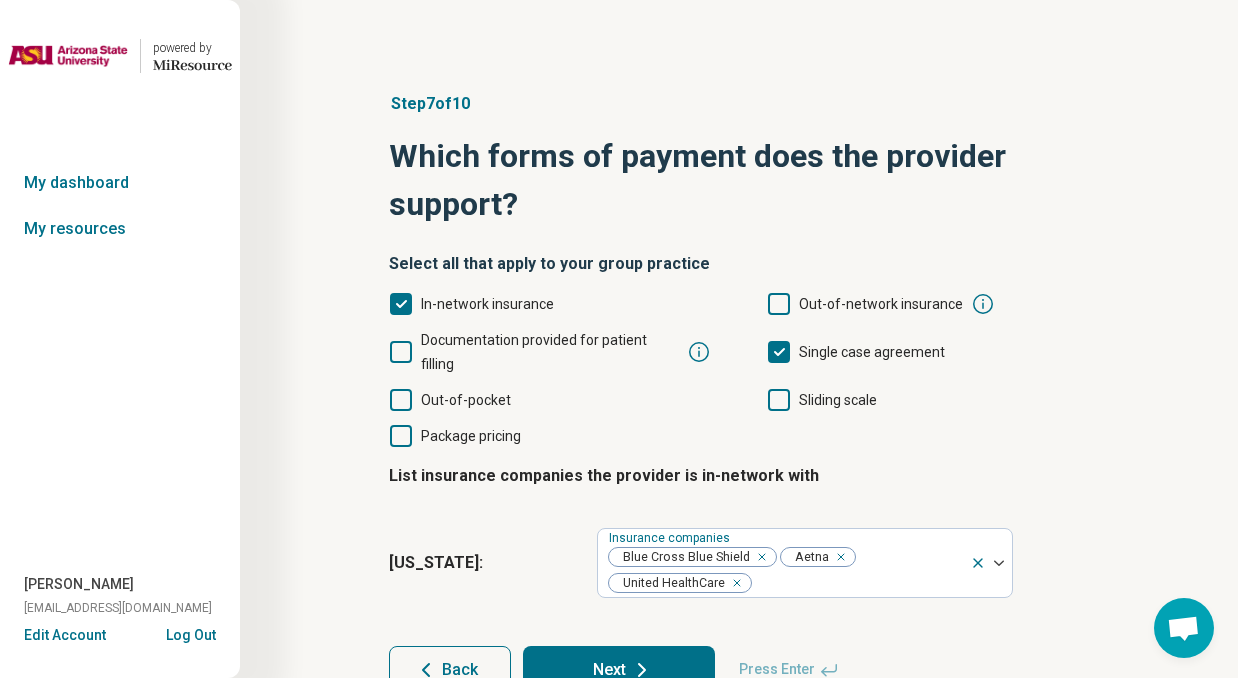 scroll, scrollTop: 13, scrollLeft: 0, axis: vertical 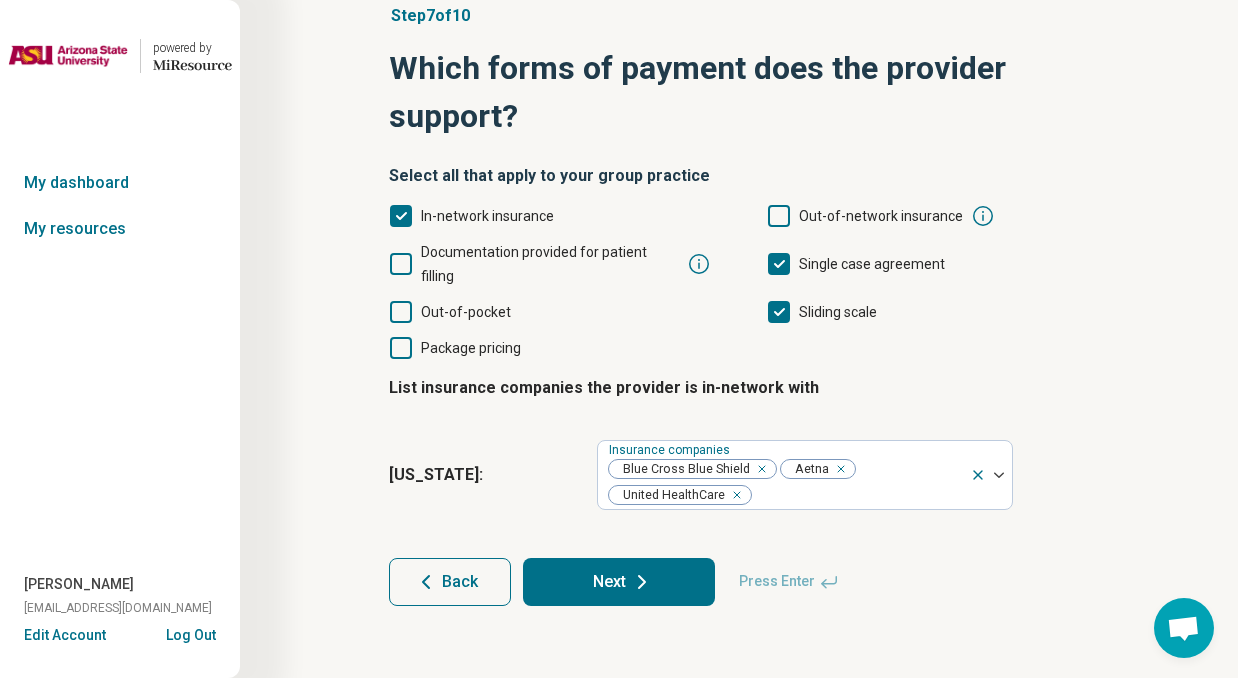 click 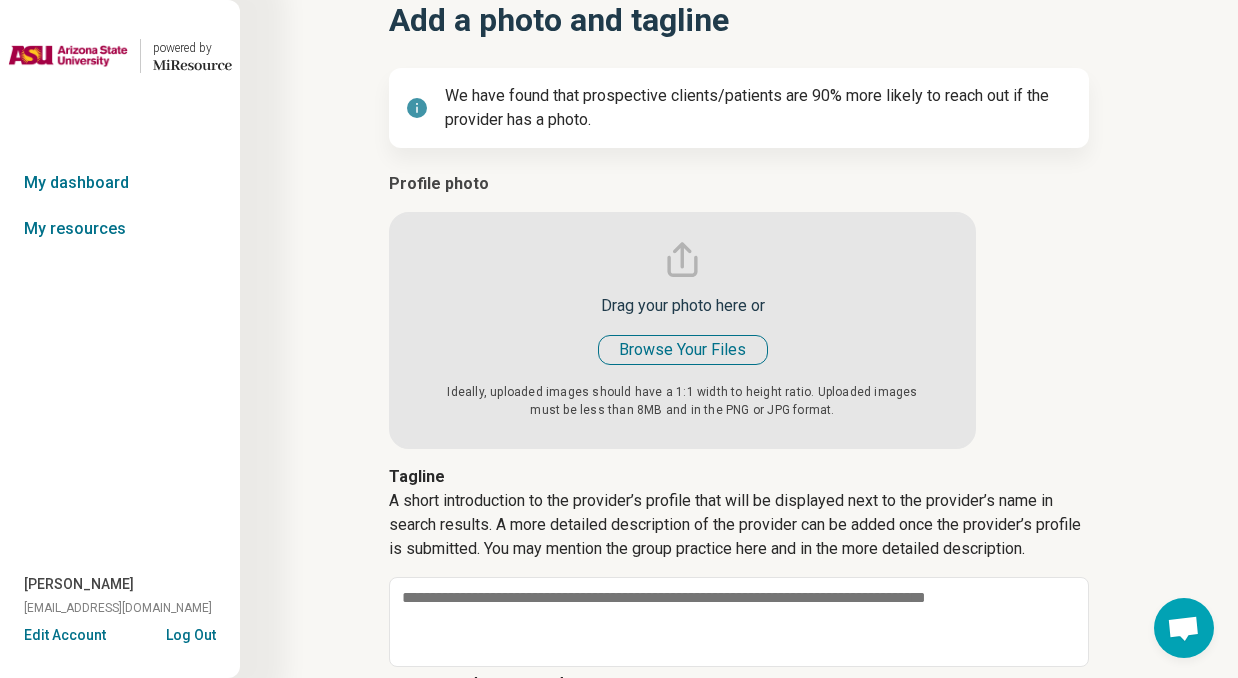 type on "*" 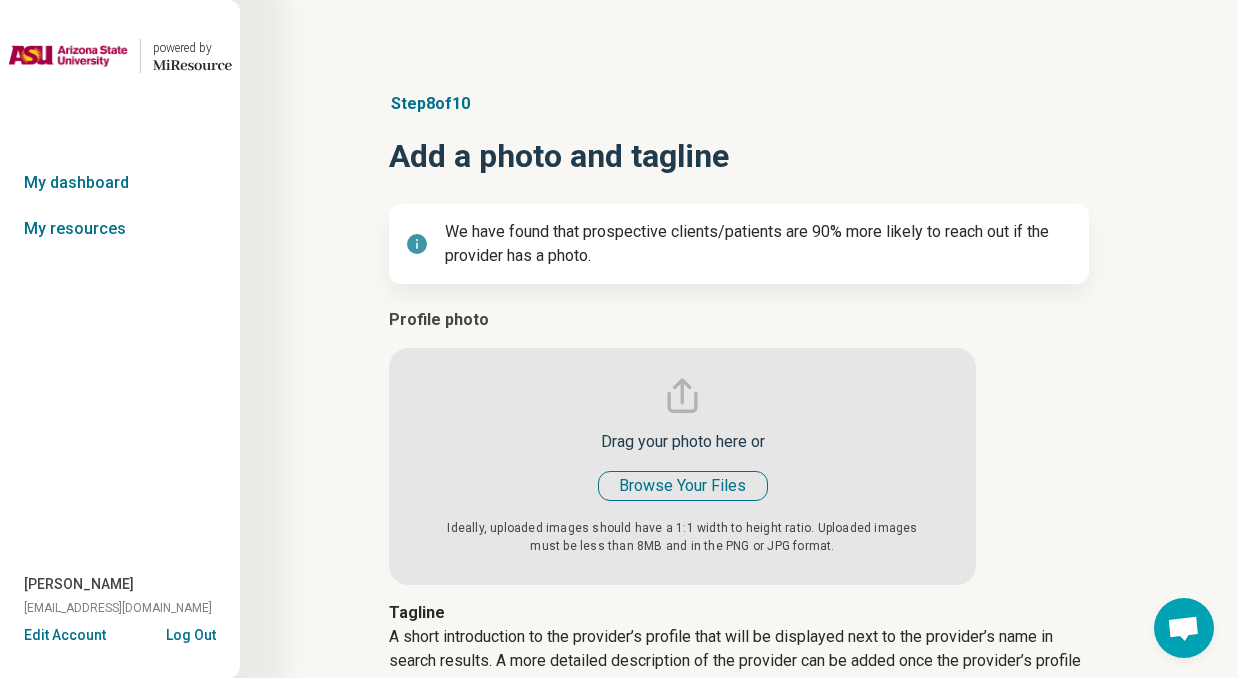 click at bounding box center [682, 446] 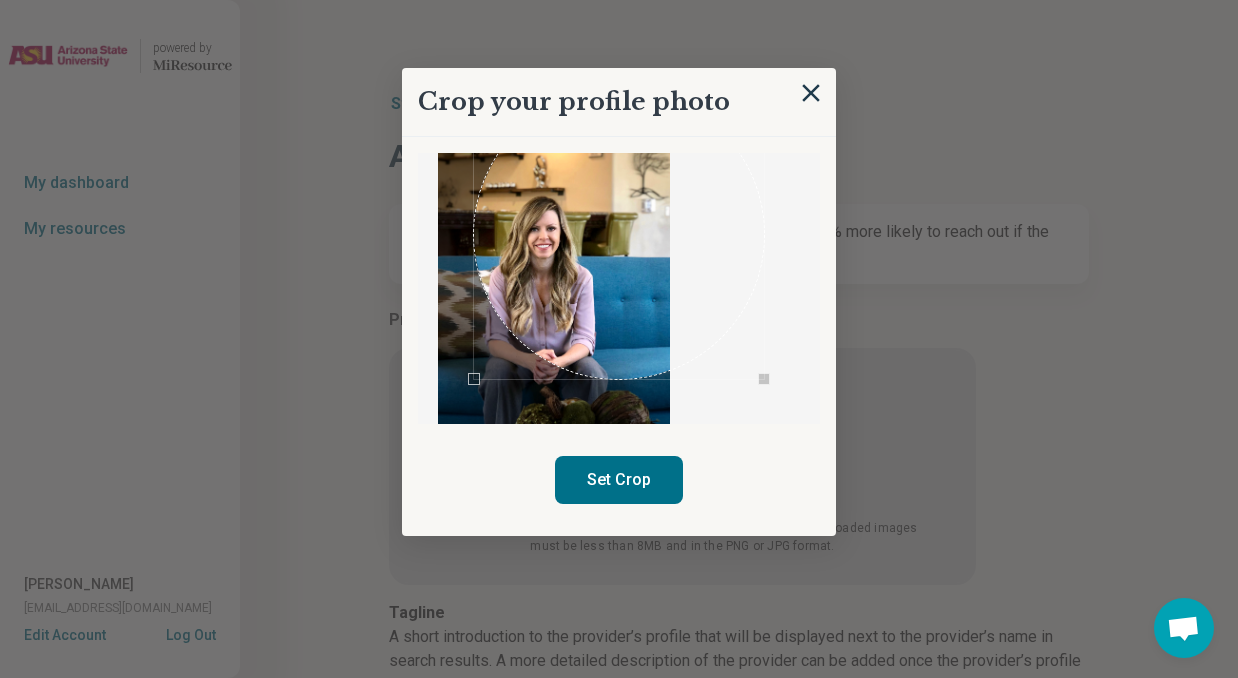 scroll, scrollTop: 77, scrollLeft: 0, axis: vertical 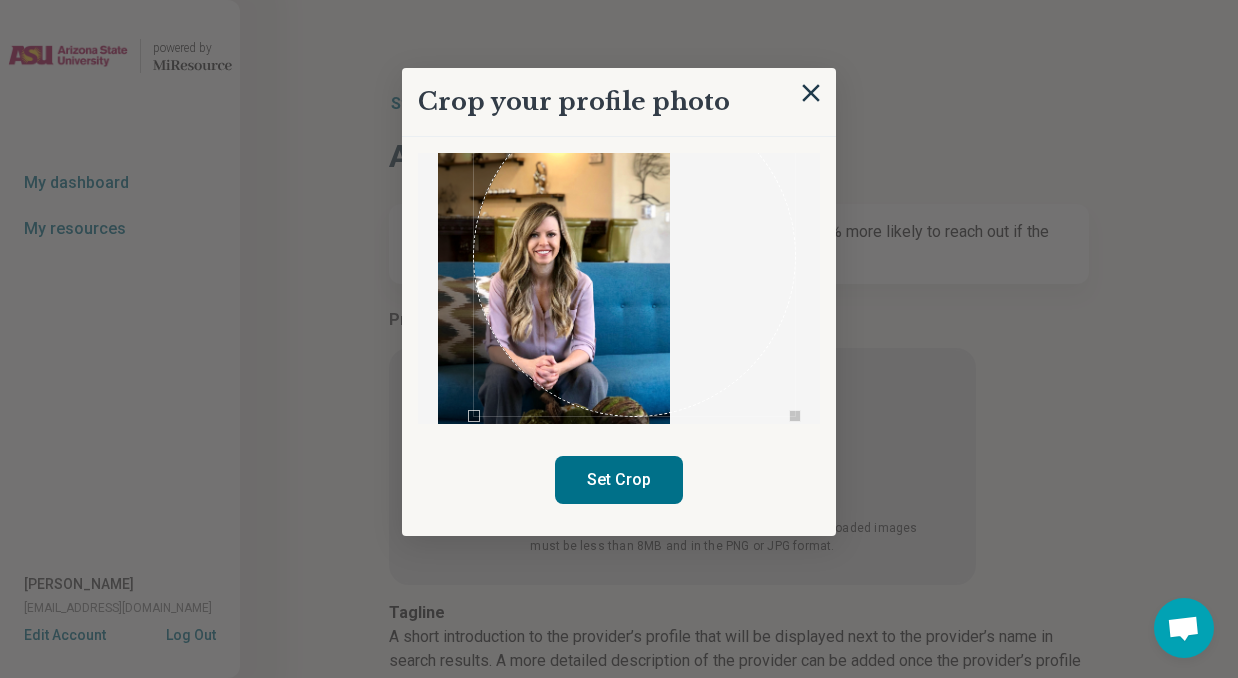 click on "Crop your profile photo Set Crop" at bounding box center (619, 302) 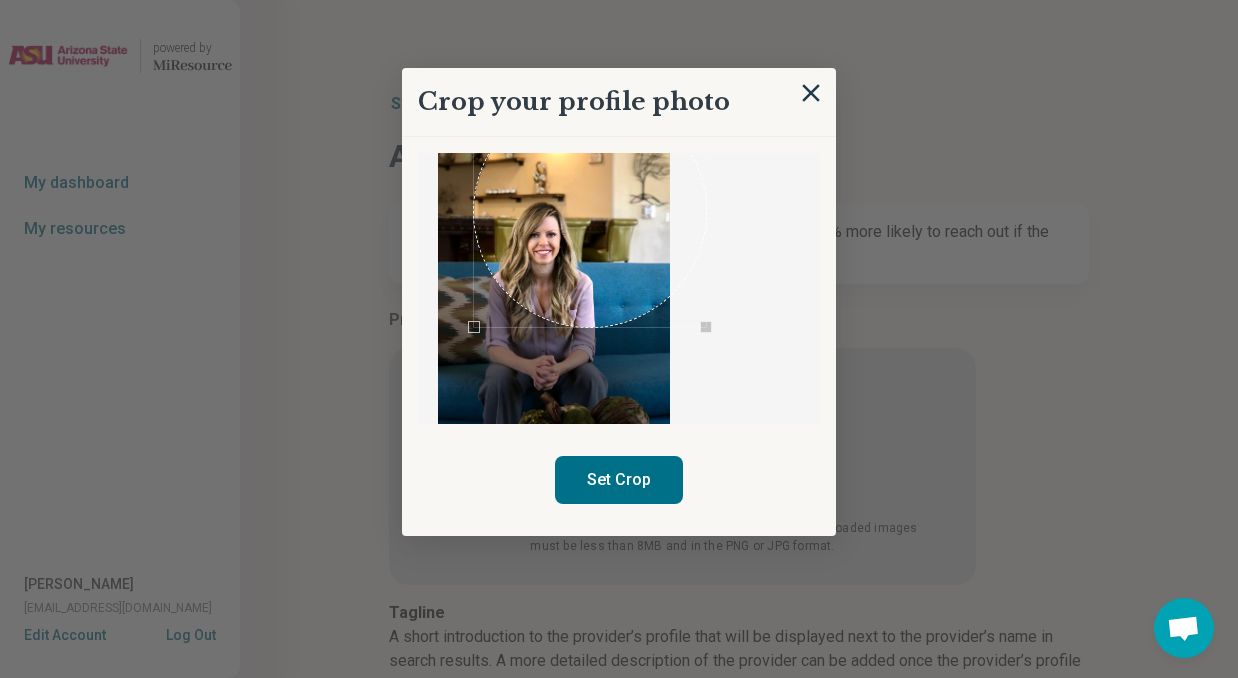 click at bounding box center [554, 299] 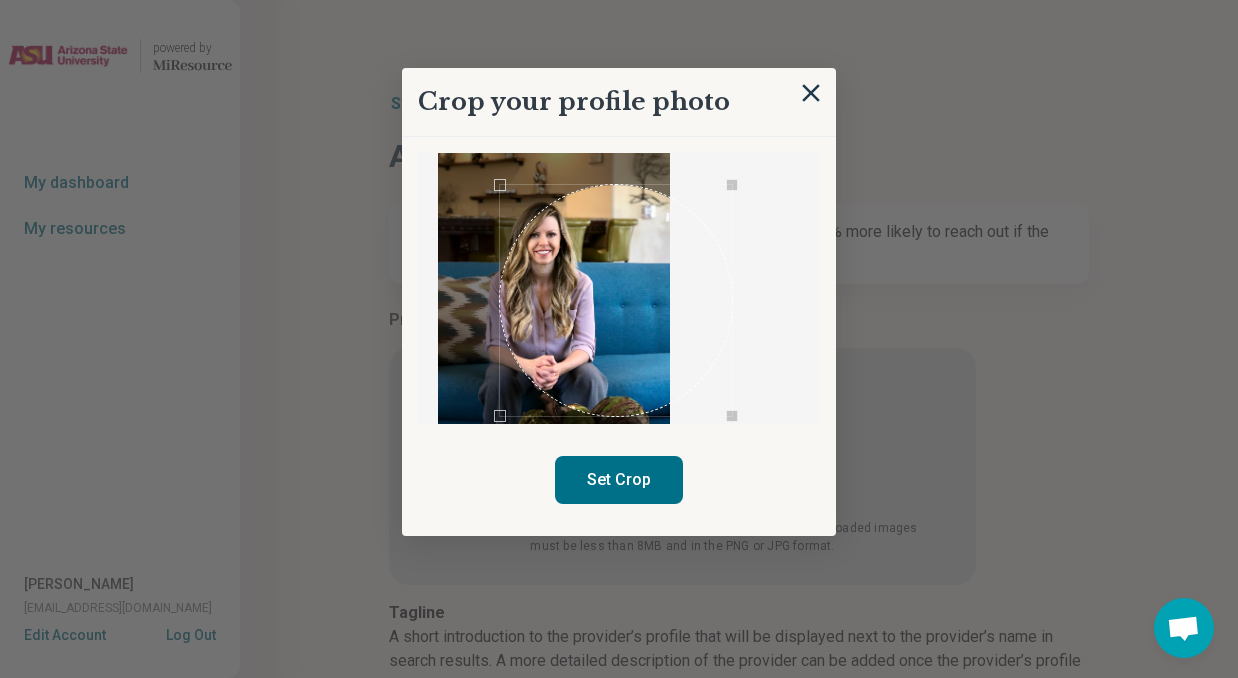 click at bounding box center (616, 301) 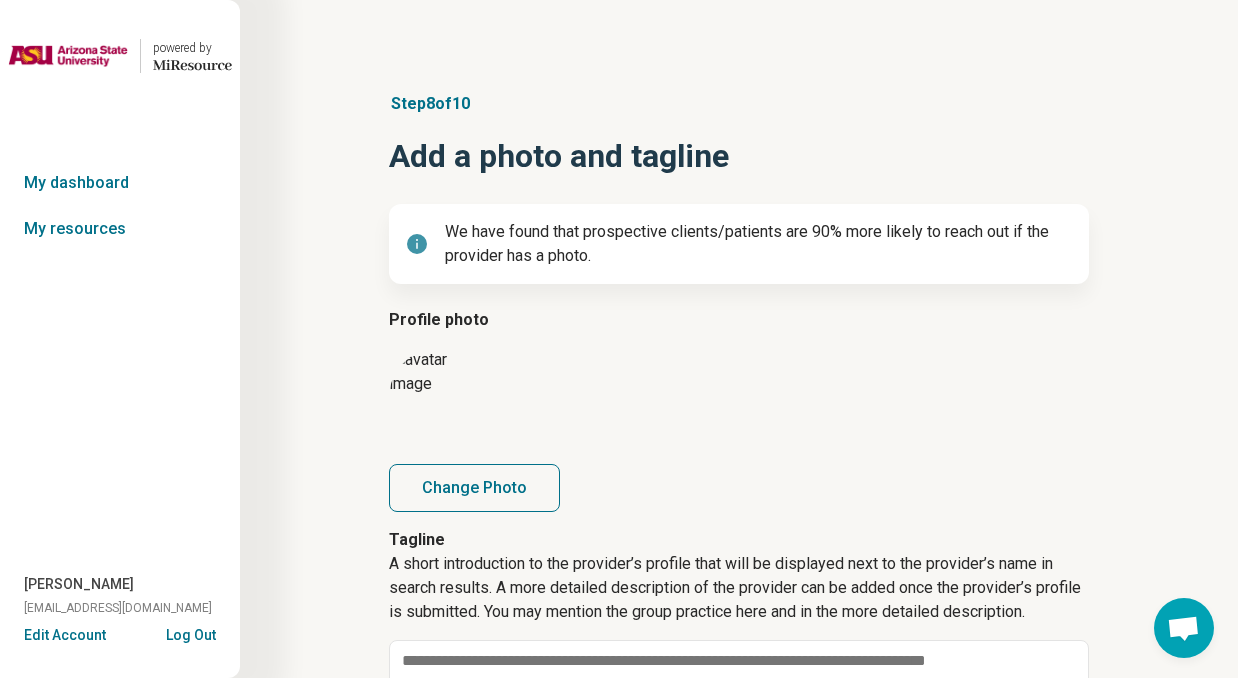 click on "Change Photo" at bounding box center (474, 488) 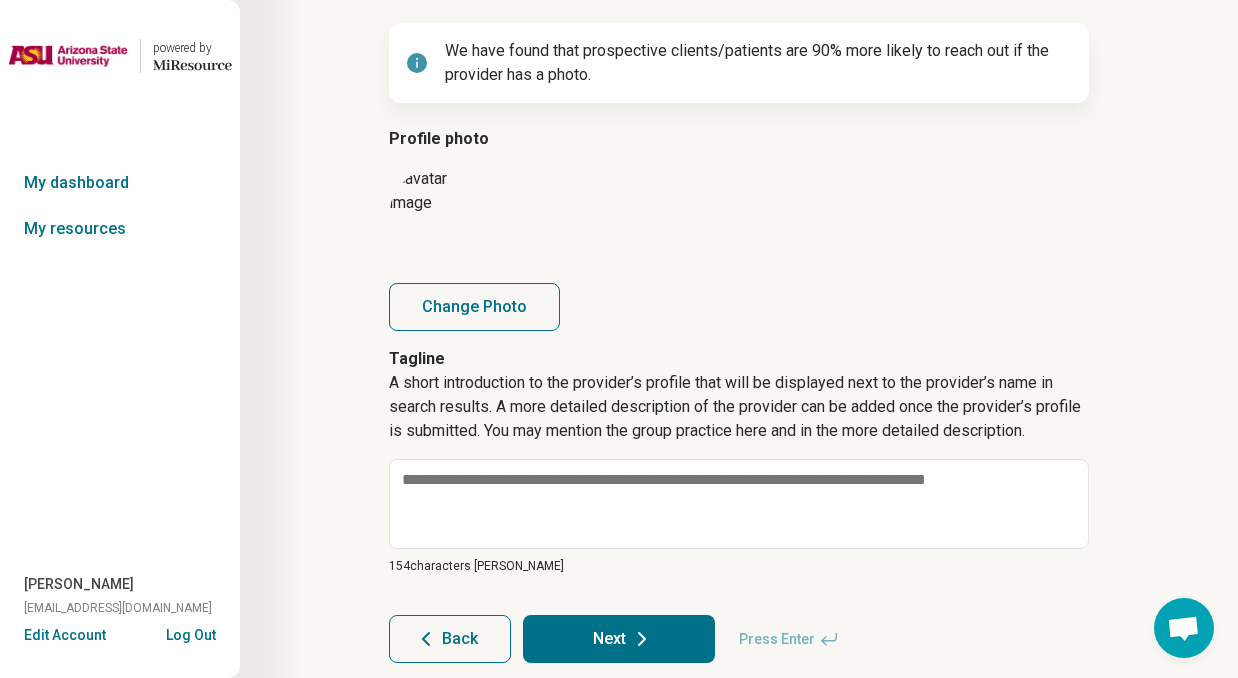 scroll, scrollTop: 199, scrollLeft: 0, axis: vertical 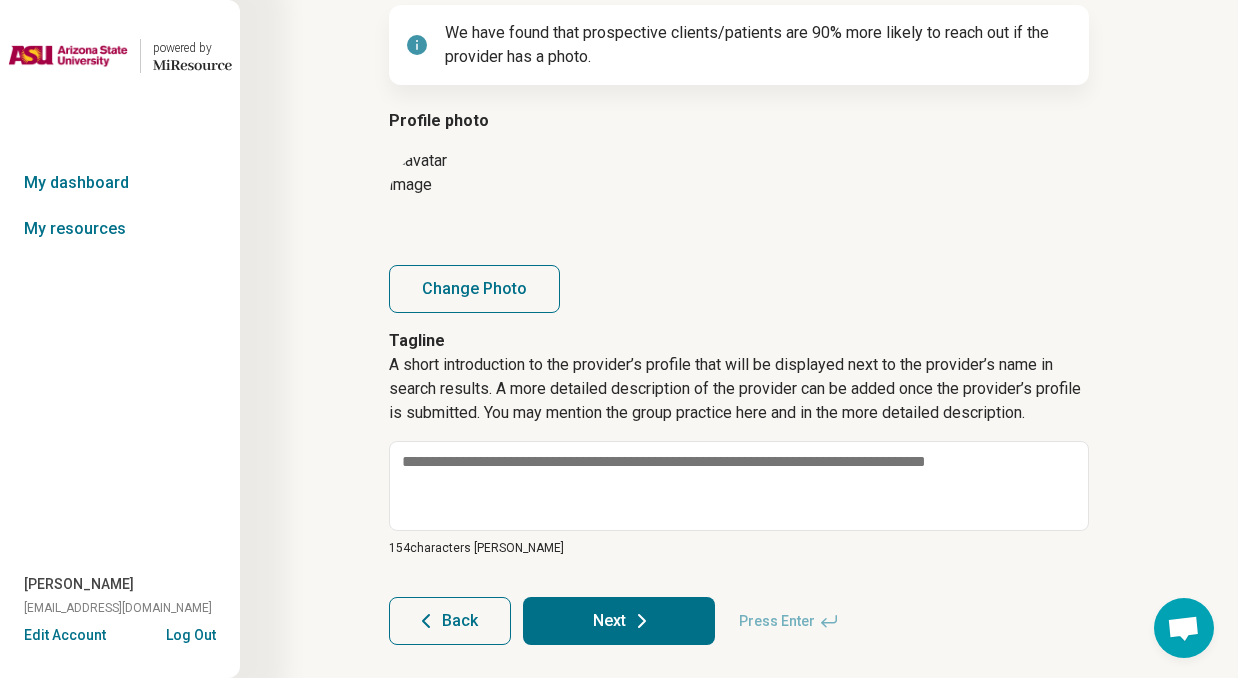click on "Change Photo" at bounding box center (474, 289) 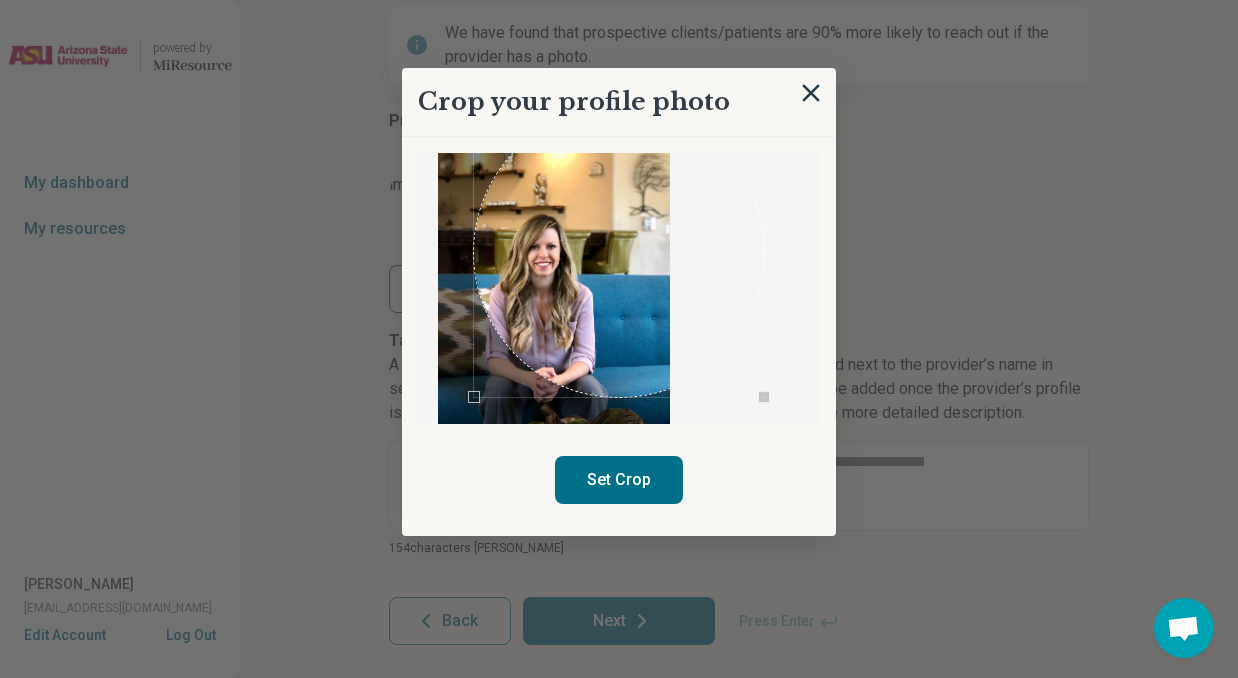 scroll, scrollTop: 66, scrollLeft: 0, axis: vertical 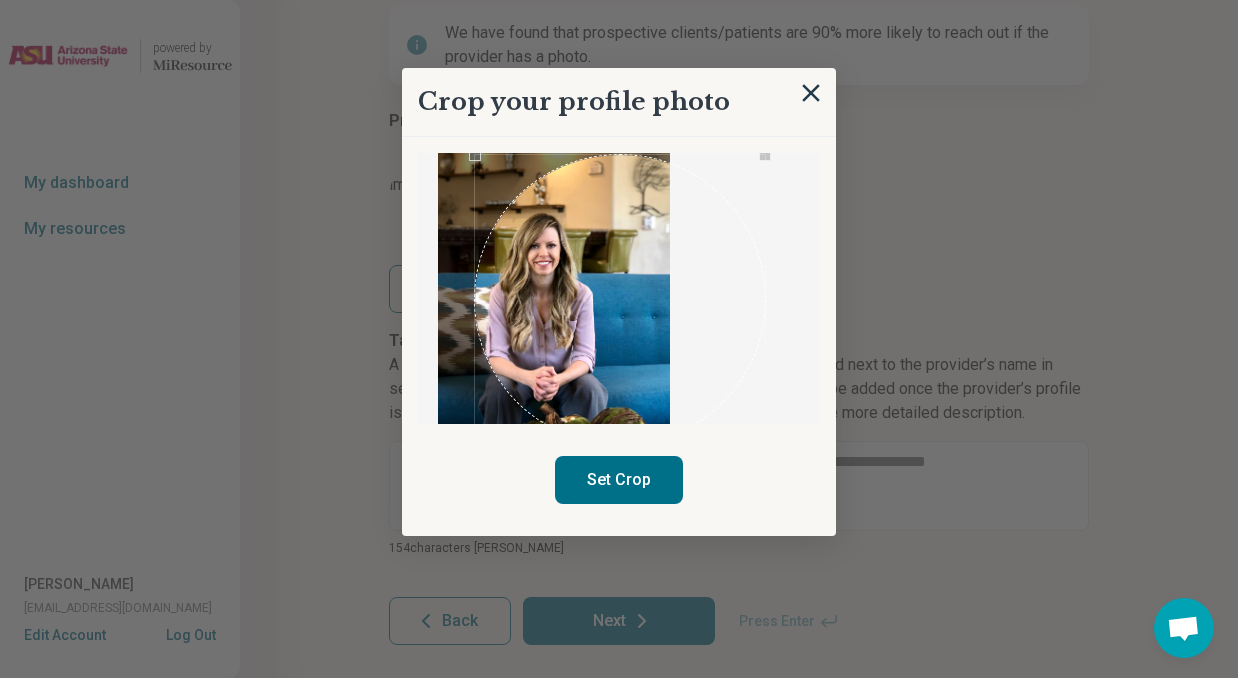 click at bounding box center [620, 300] 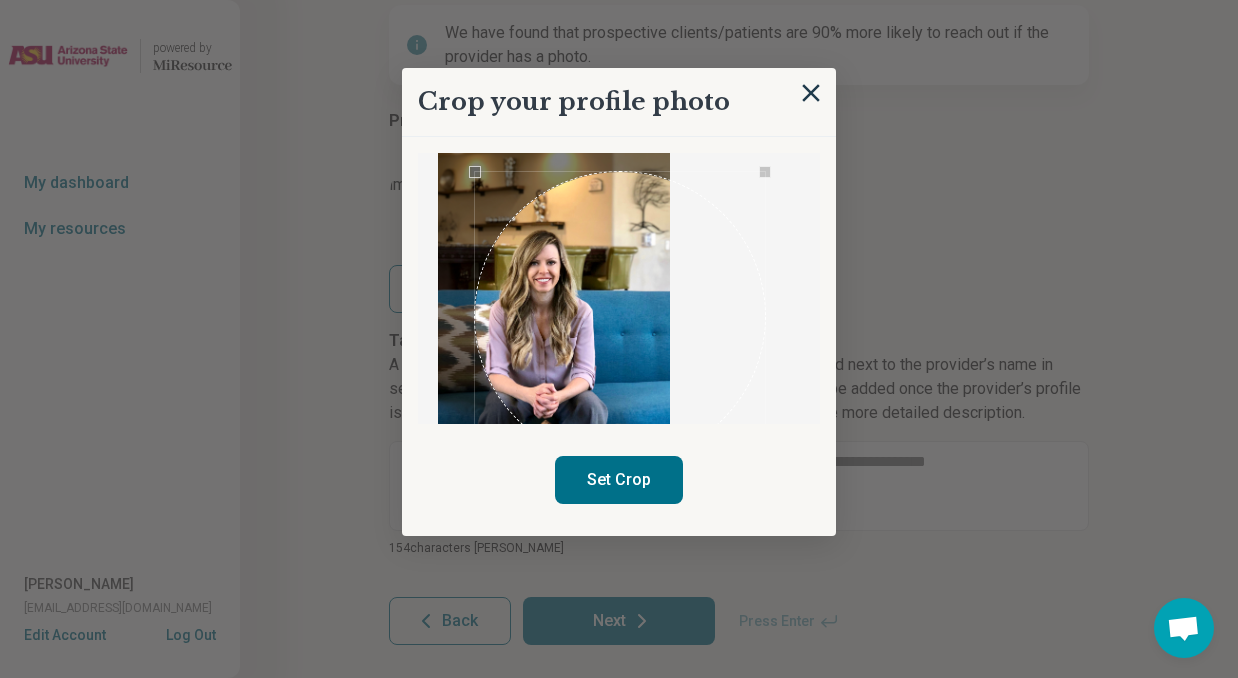 scroll, scrollTop: 48, scrollLeft: 0, axis: vertical 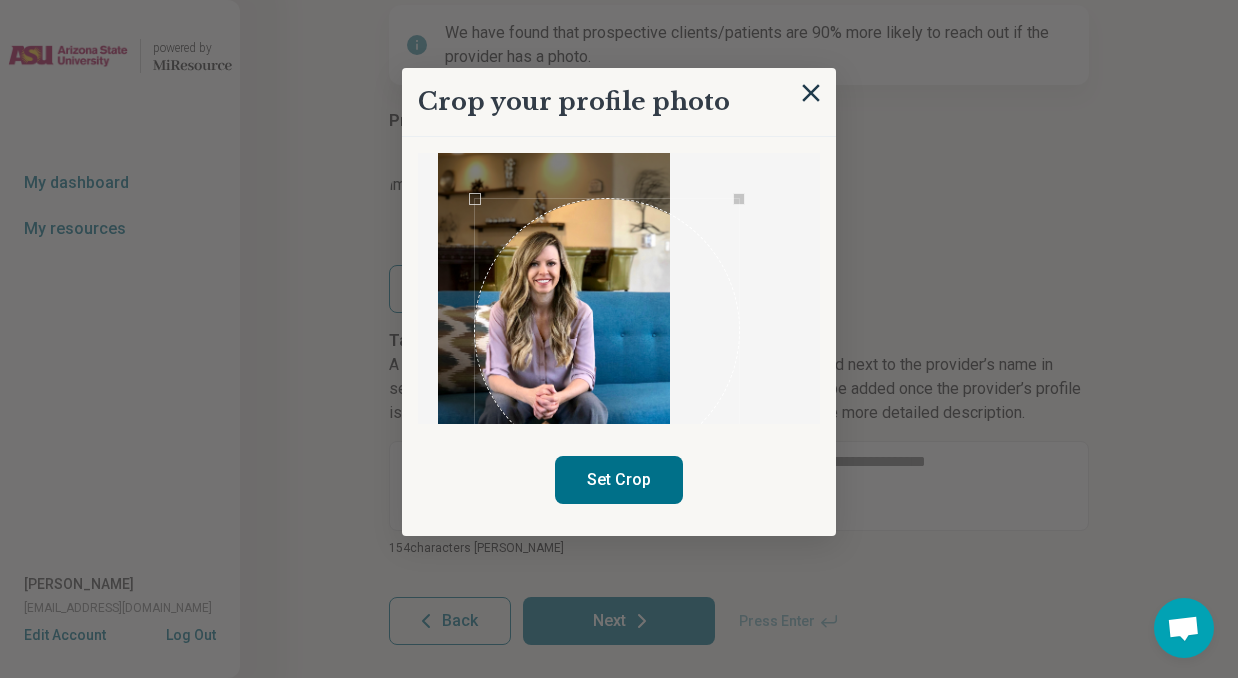 click at bounding box center (554, 328) 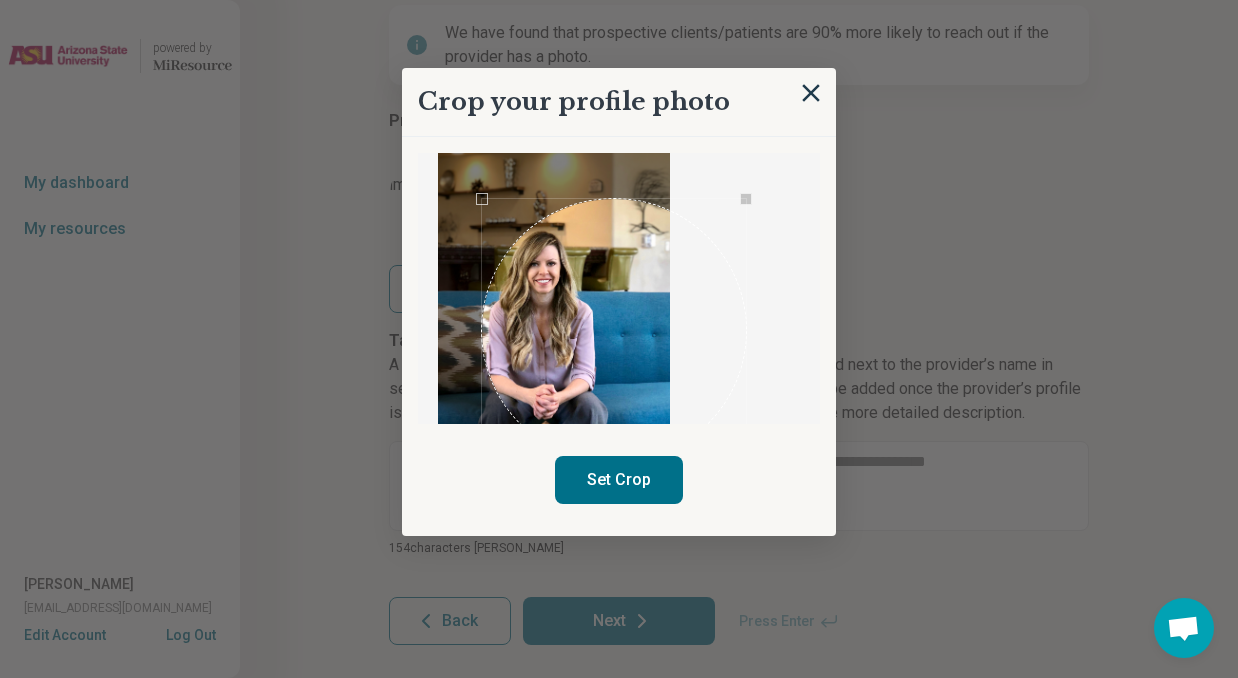 click at bounding box center [614, 331] 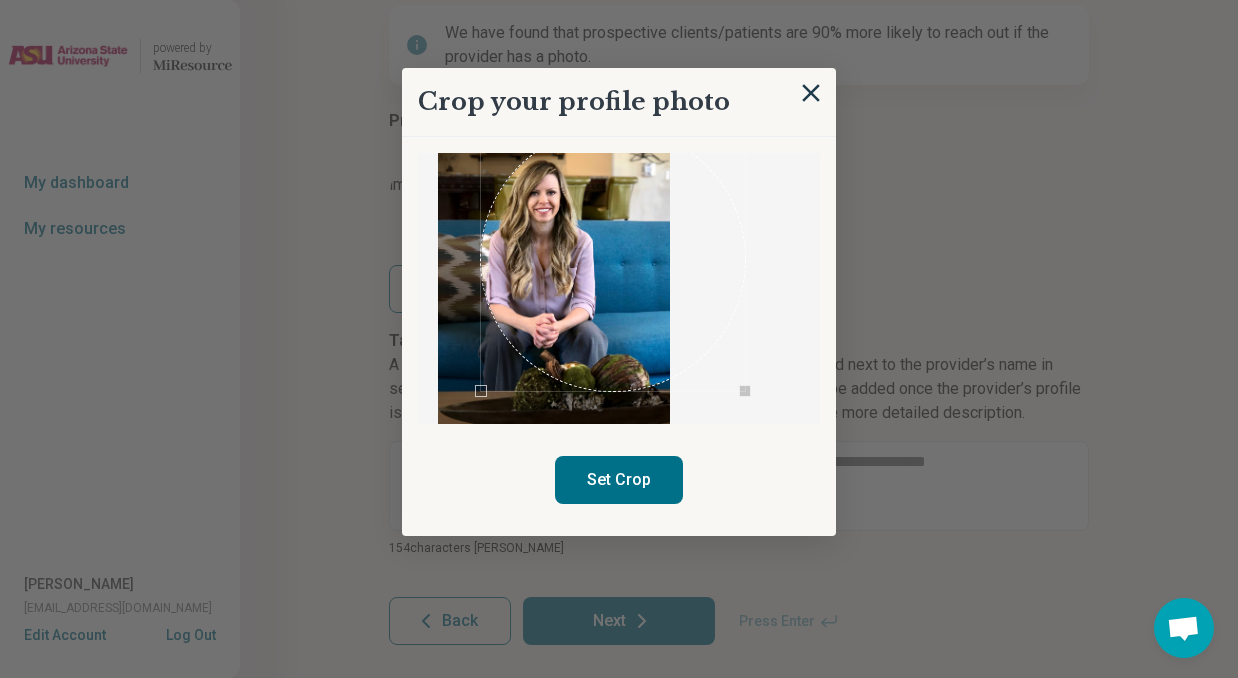 scroll, scrollTop: 121, scrollLeft: 0, axis: vertical 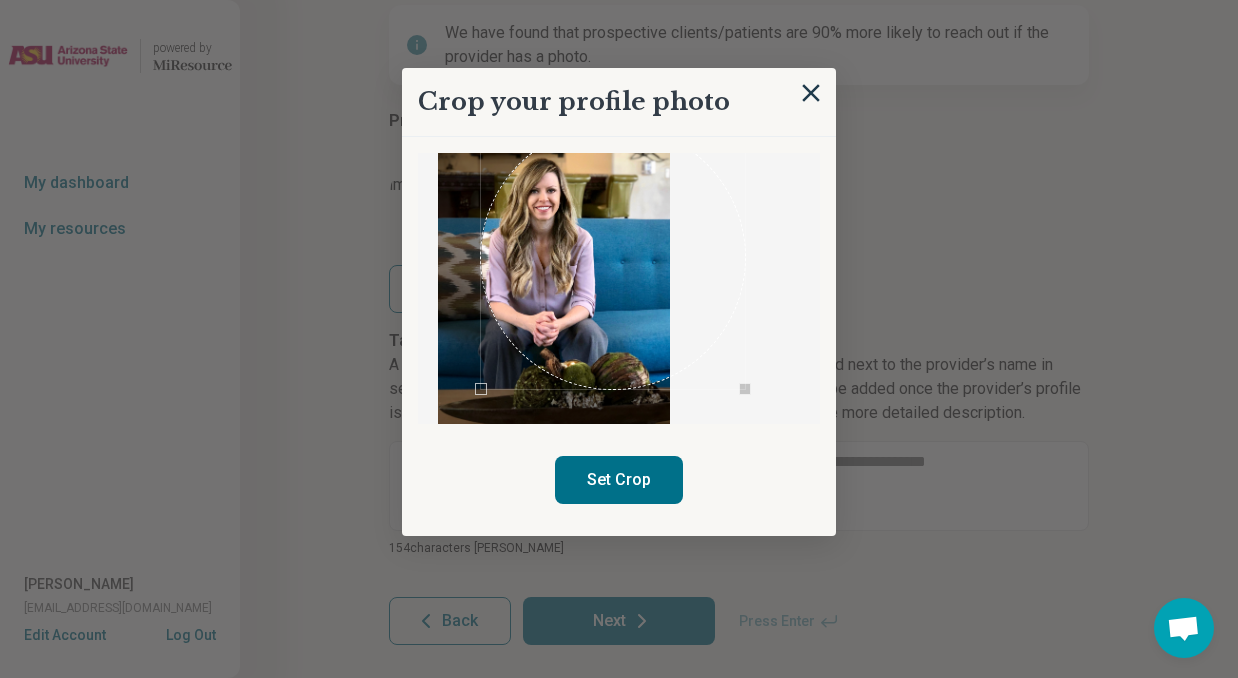 click on "Set Crop" at bounding box center (619, 480) 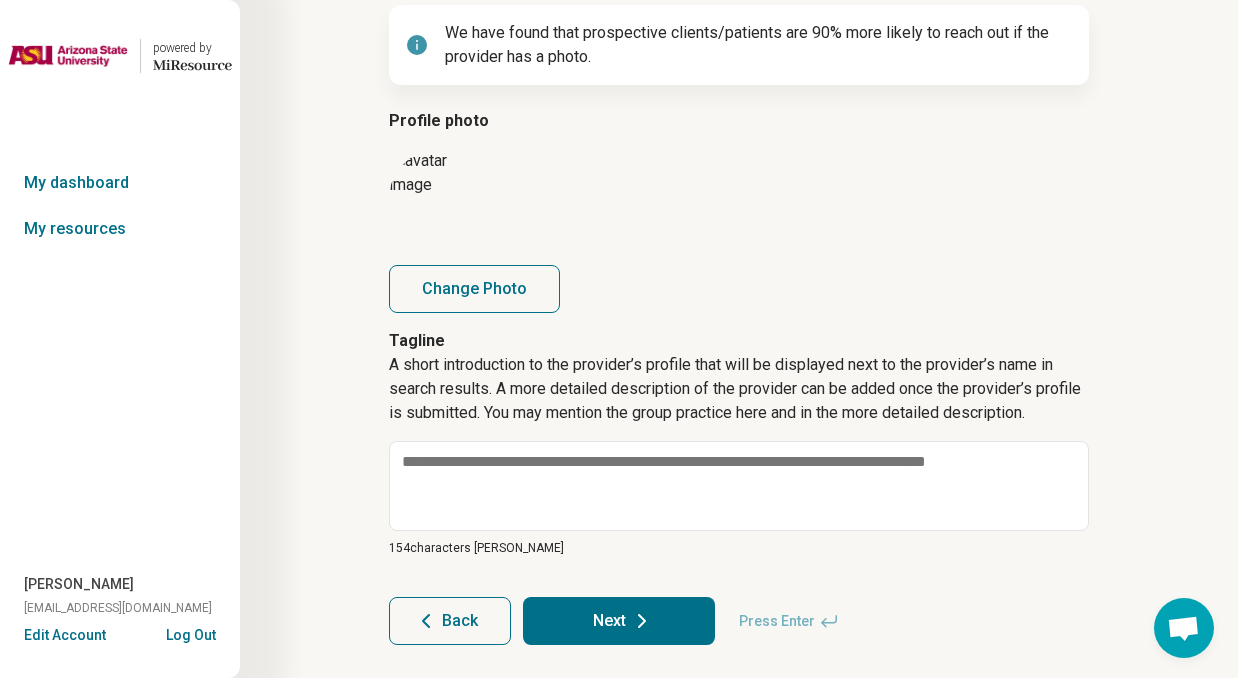 click at bounding box center (439, 199) 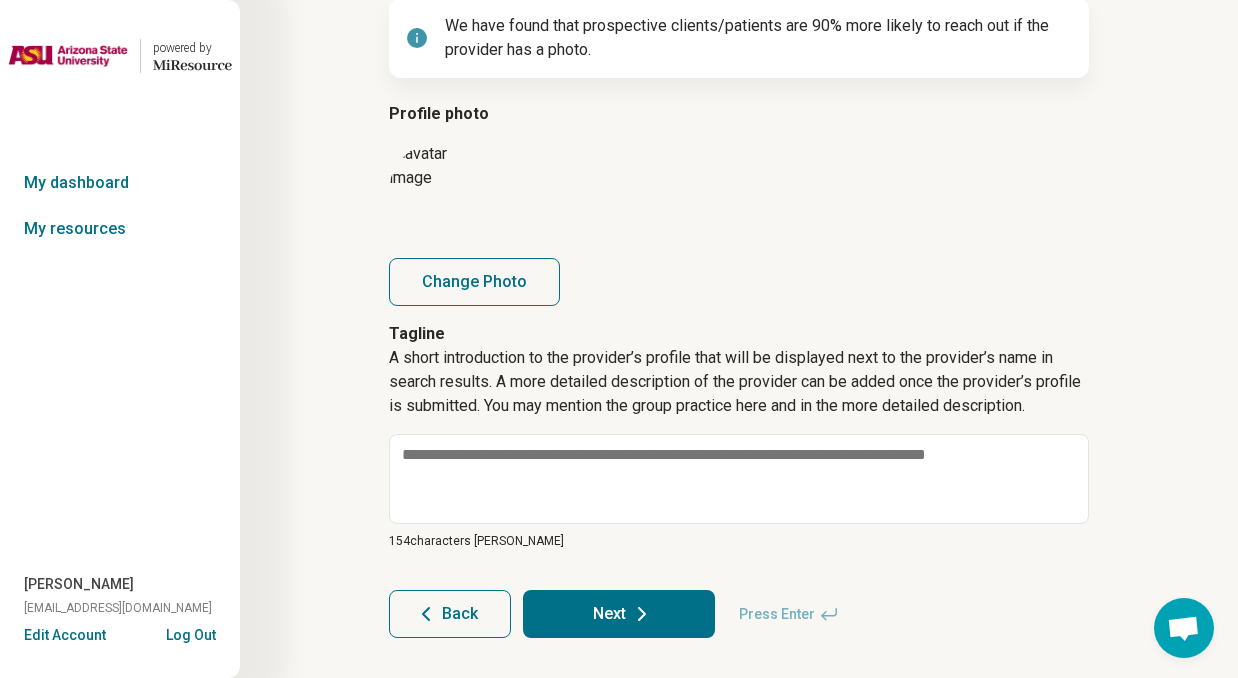 scroll, scrollTop: 197, scrollLeft: 0, axis: vertical 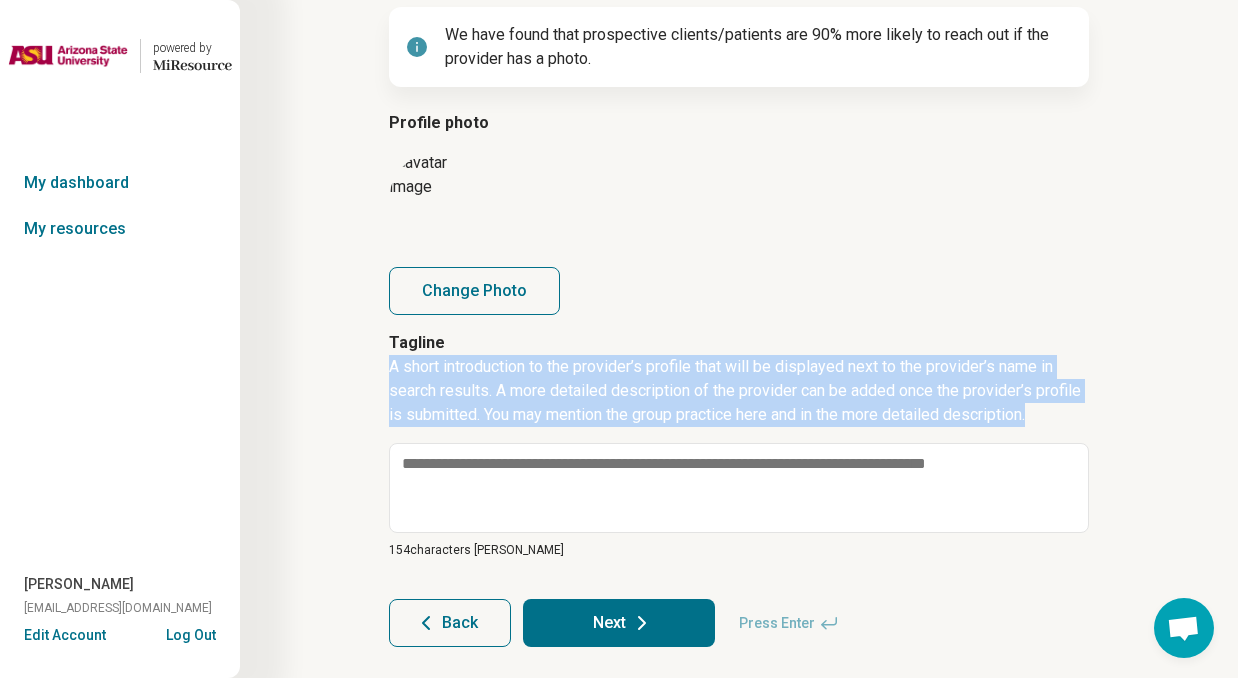 drag, startPoint x: 394, startPoint y: 374, endPoint x: 1057, endPoint y: 436, distance: 665.89264 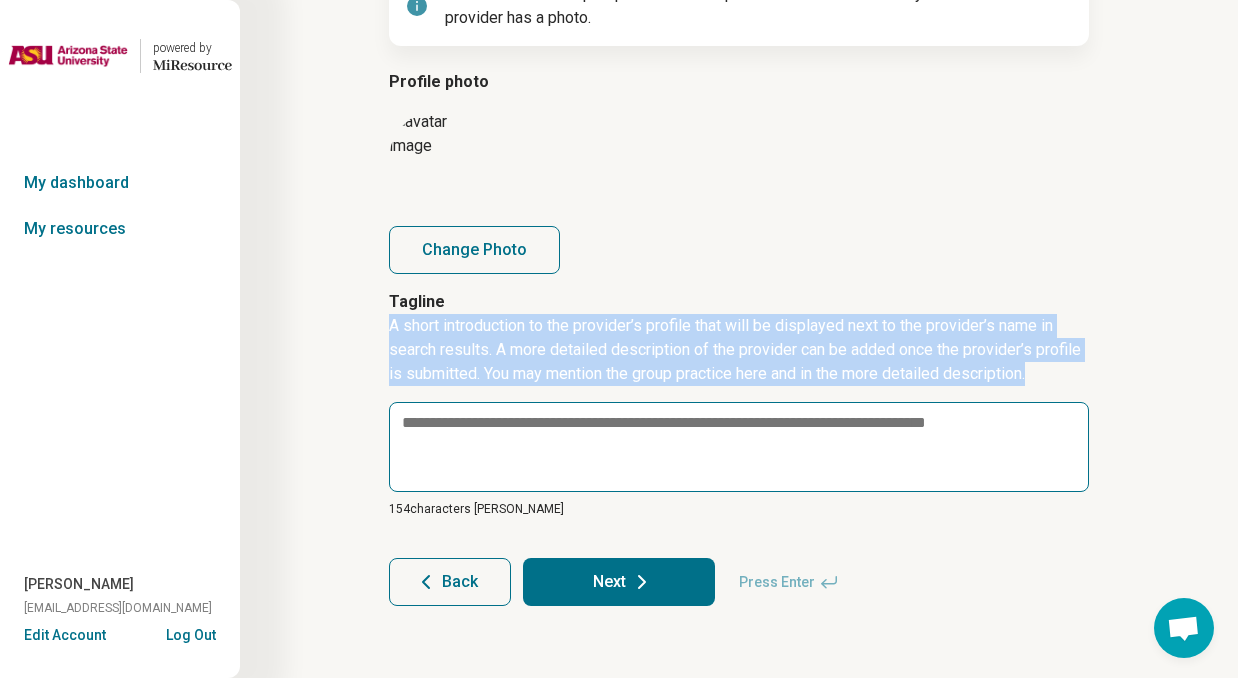 scroll, scrollTop: 238, scrollLeft: 0, axis: vertical 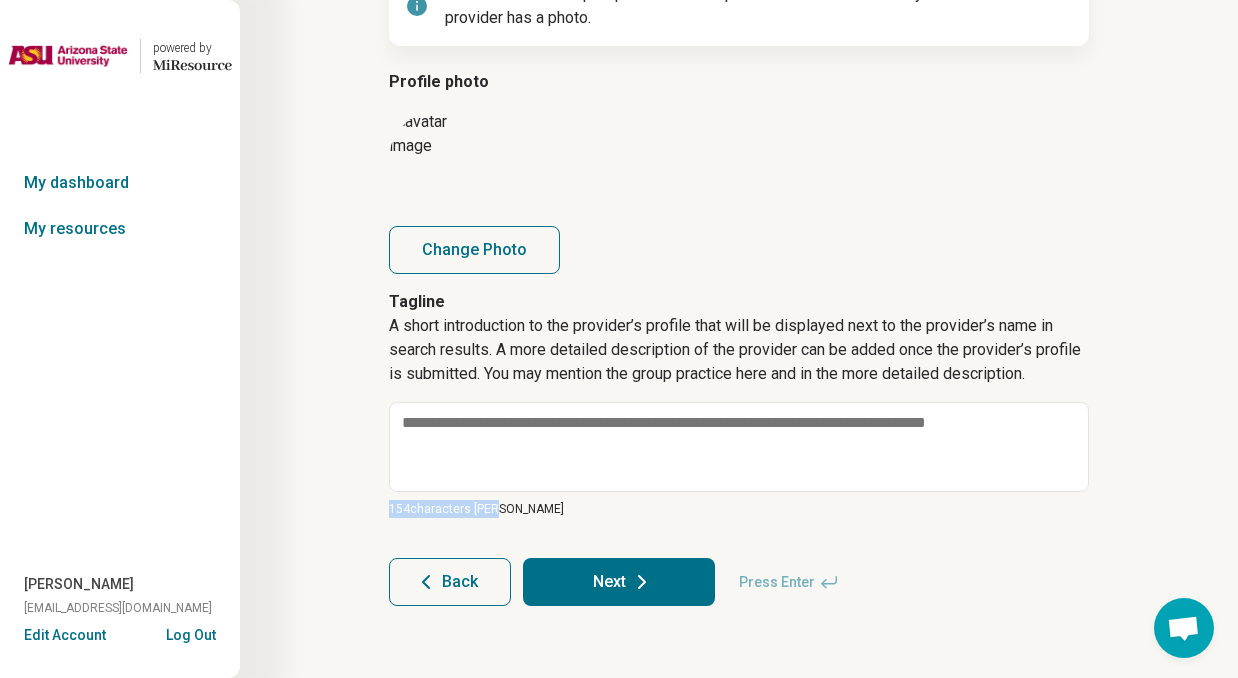 drag, startPoint x: 531, startPoint y: 504, endPoint x: 378, endPoint y: 504, distance: 153 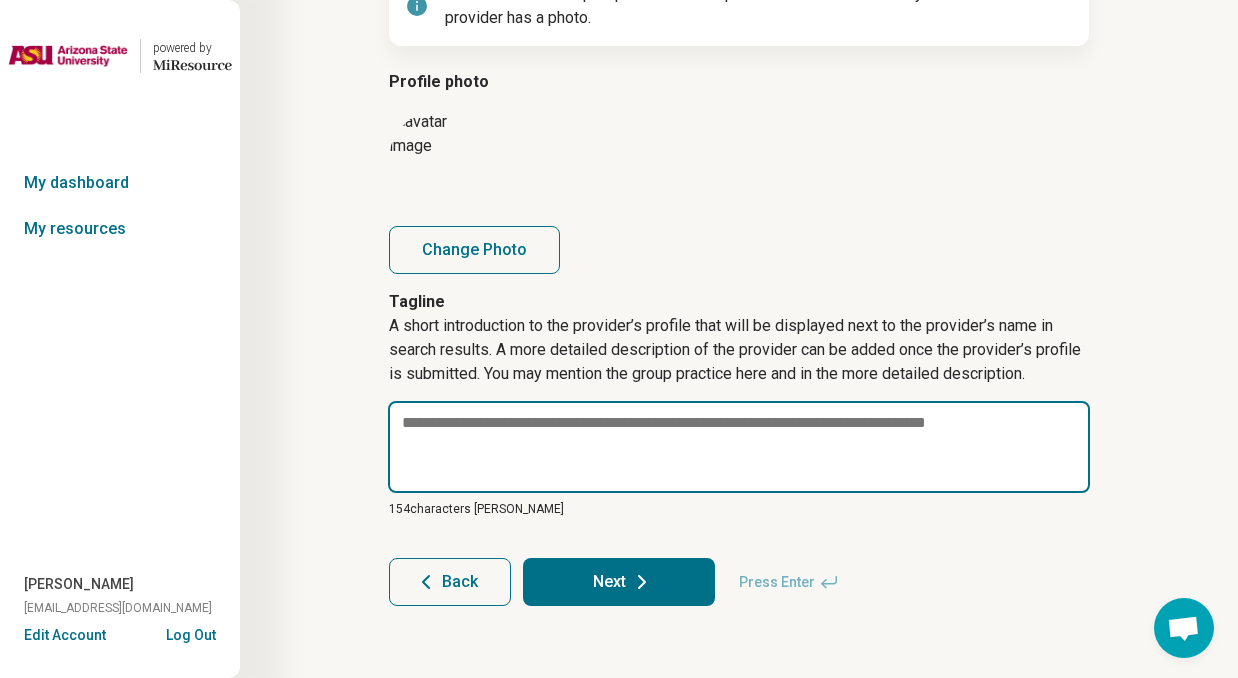 click at bounding box center [739, 447] 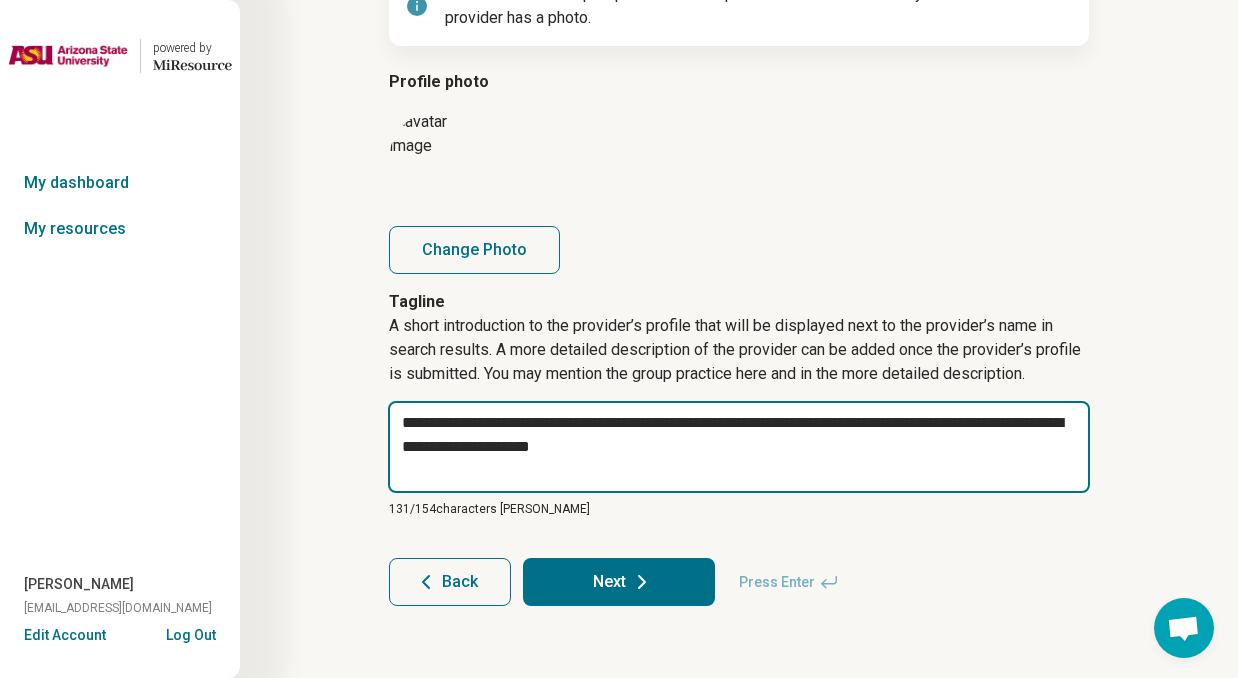 type on "*" 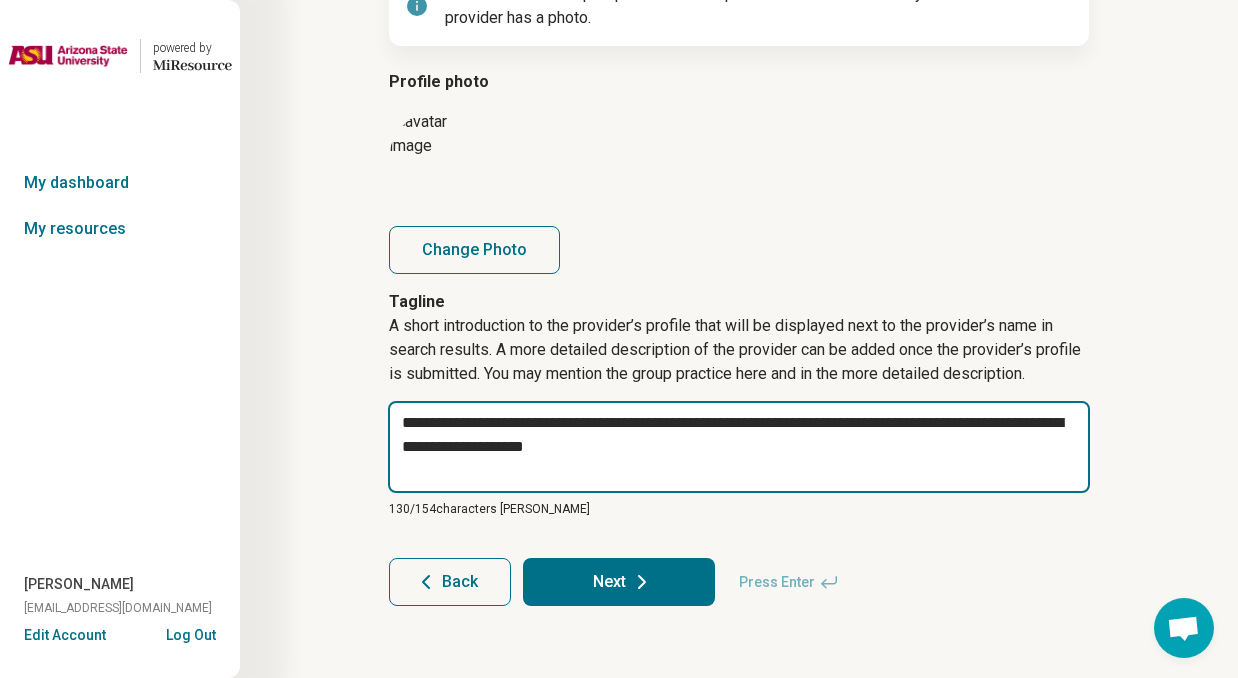 drag, startPoint x: 485, startPoint y: 448, endPoint x: 404, endPoint y: 451, distance: 81.055534 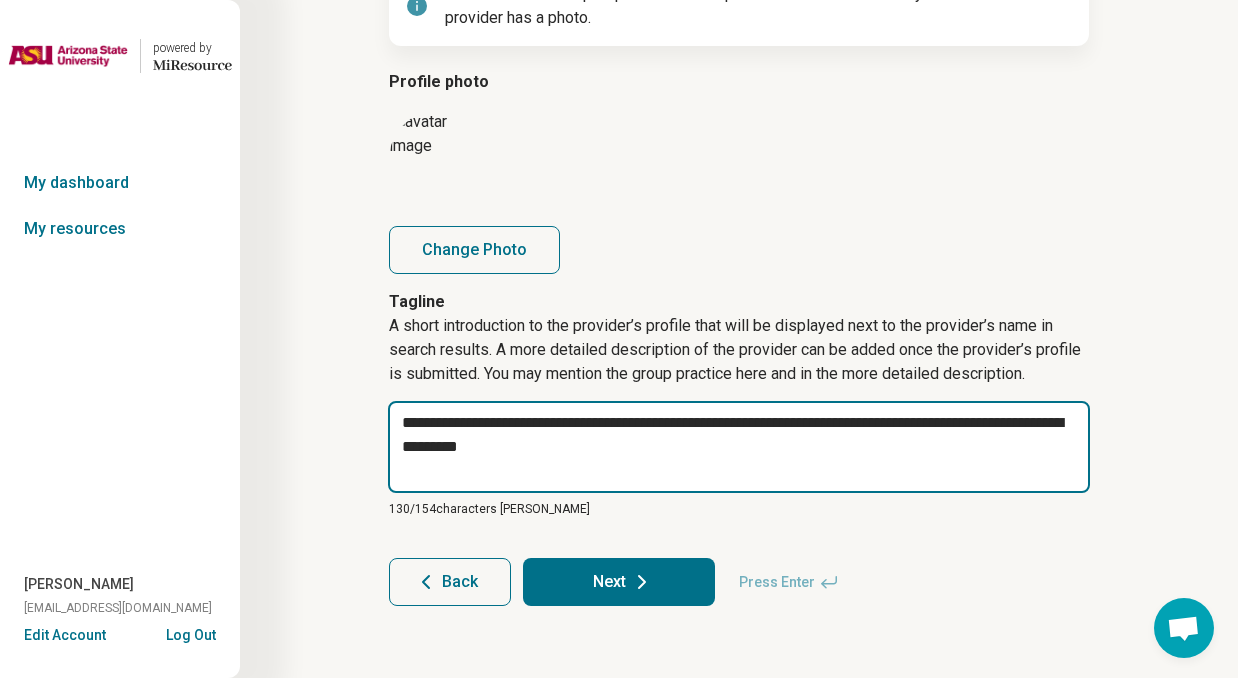 type on "*" 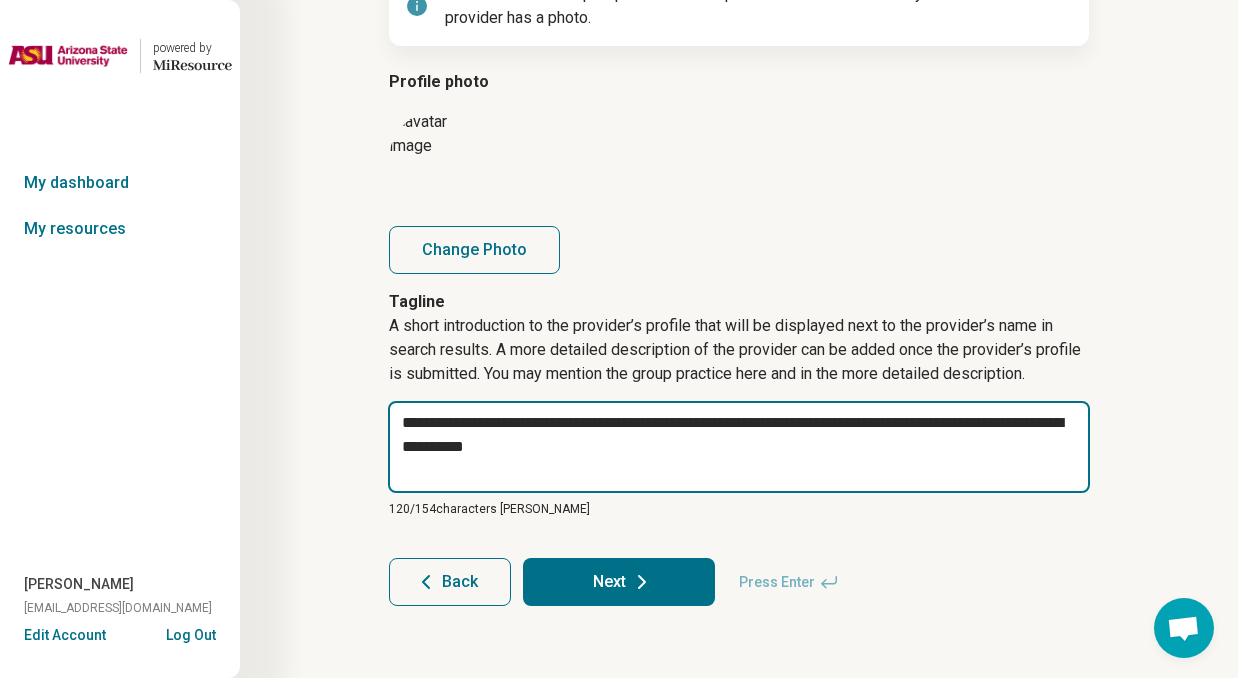 type on "*" 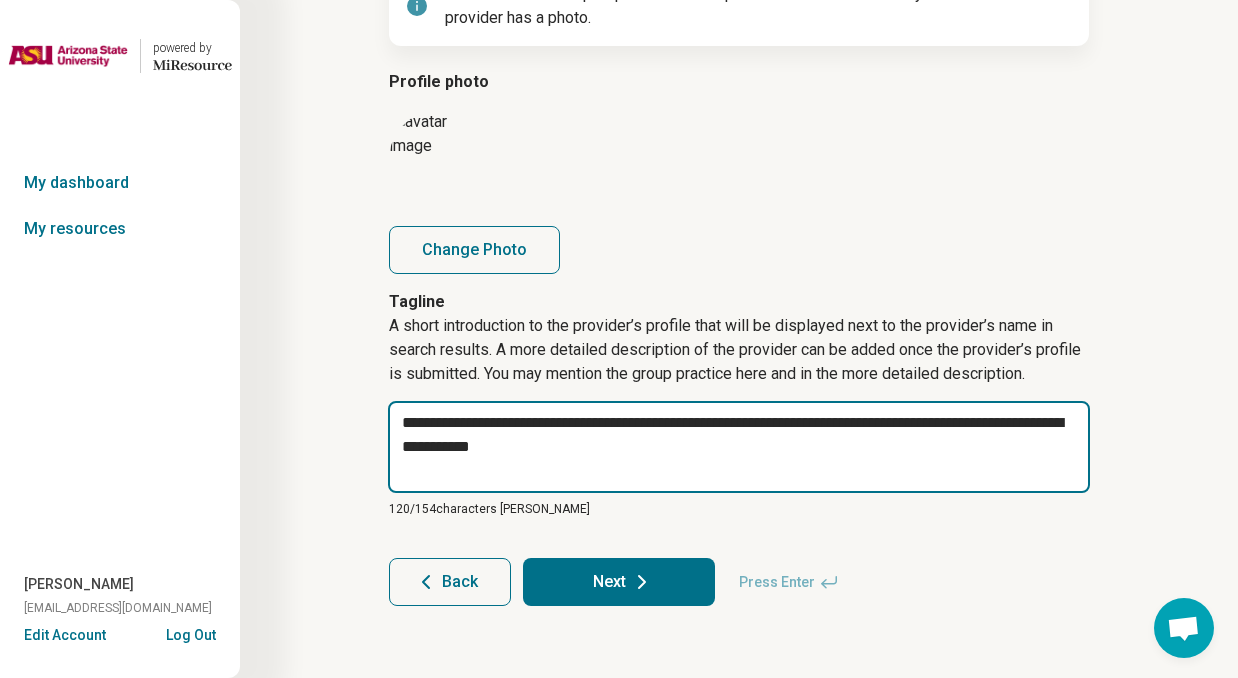 type on "*" 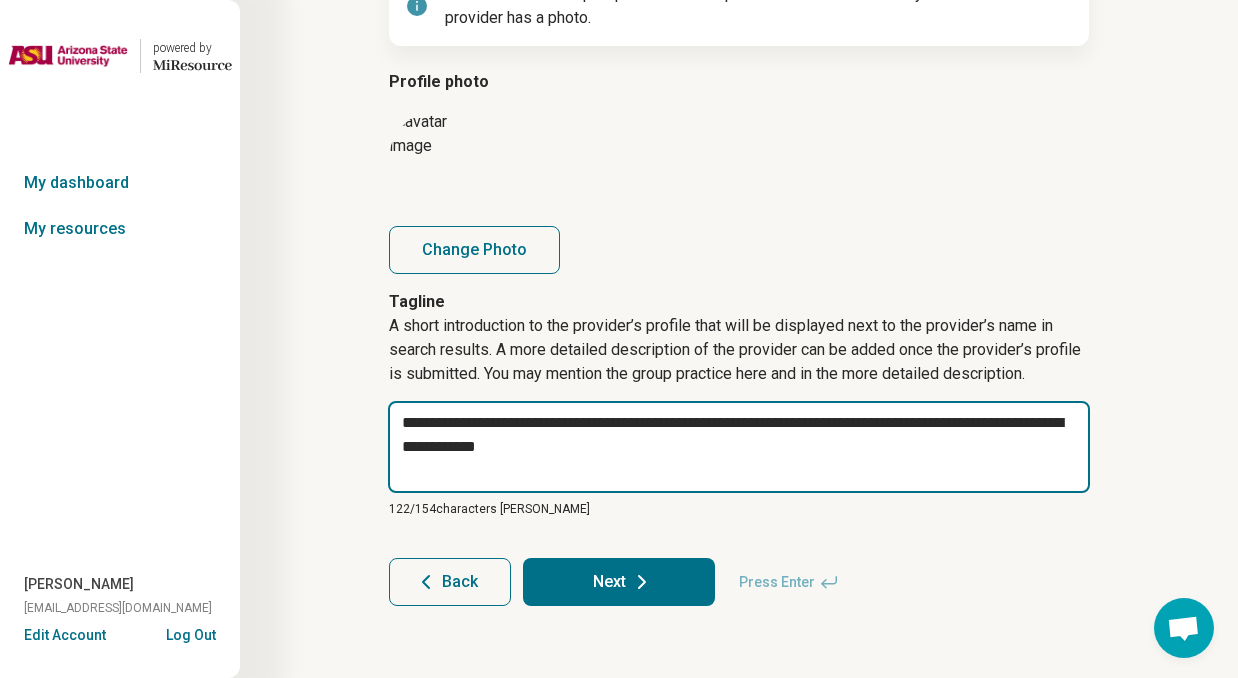 type on "*" 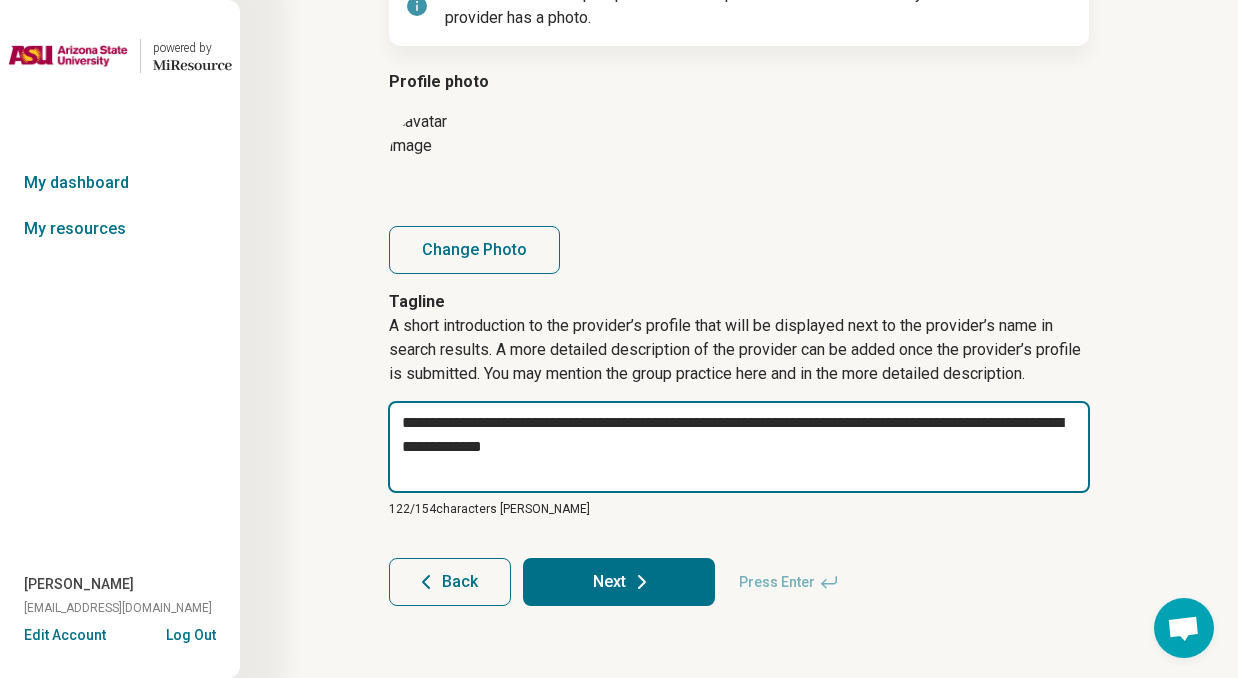 type on "*" 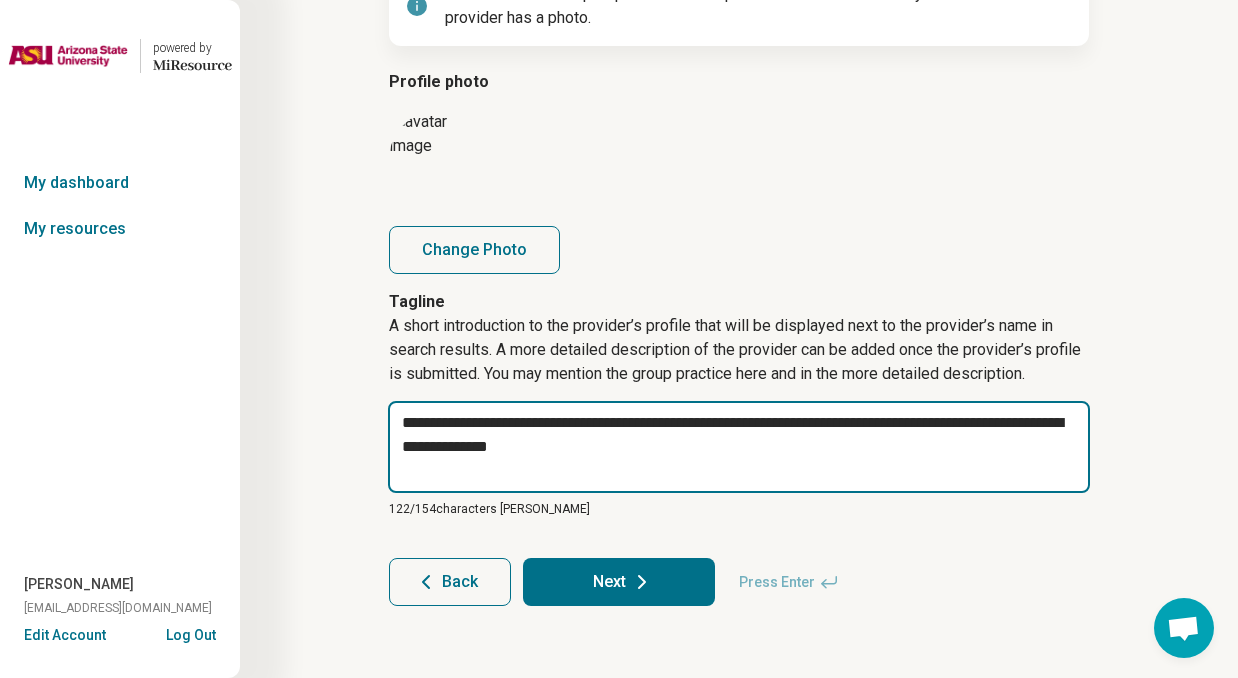 type on "*" 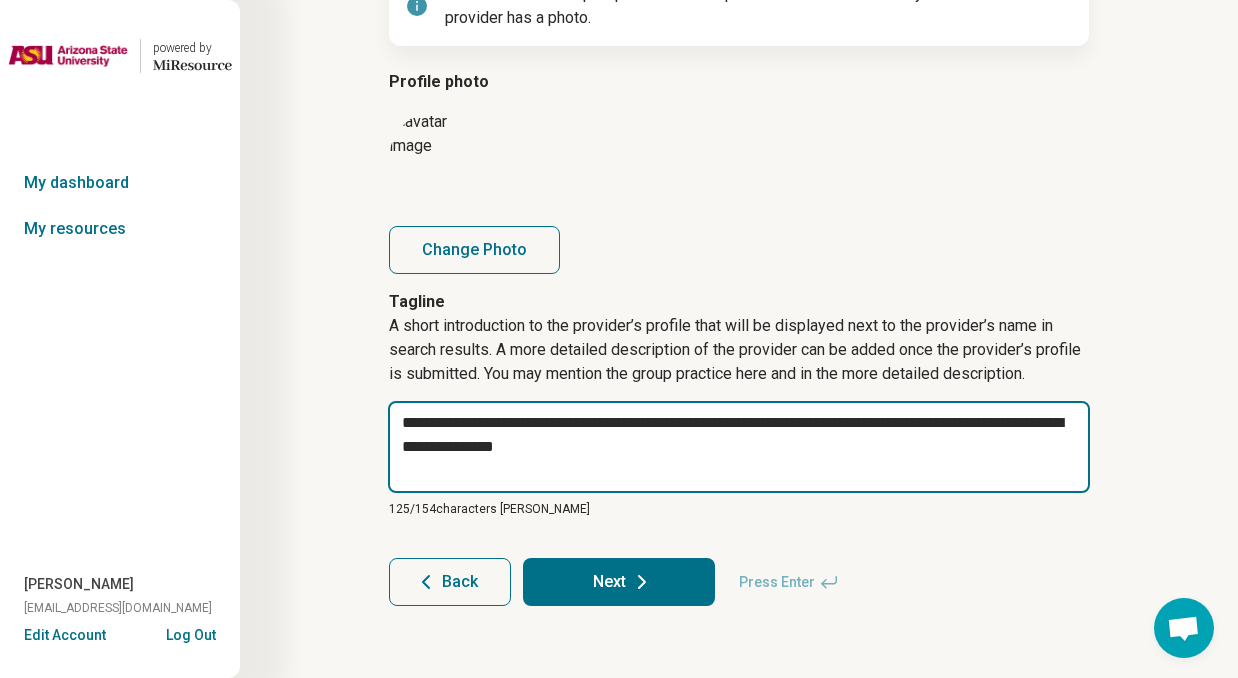 type on "*" 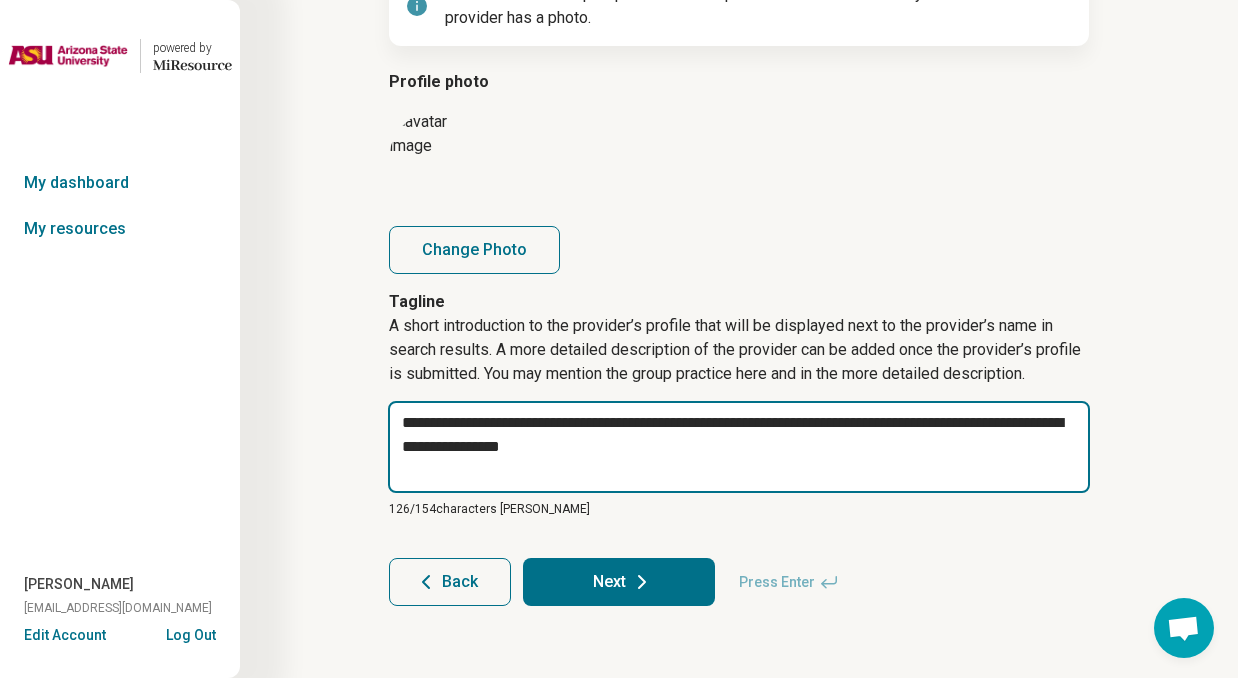 type on "*" 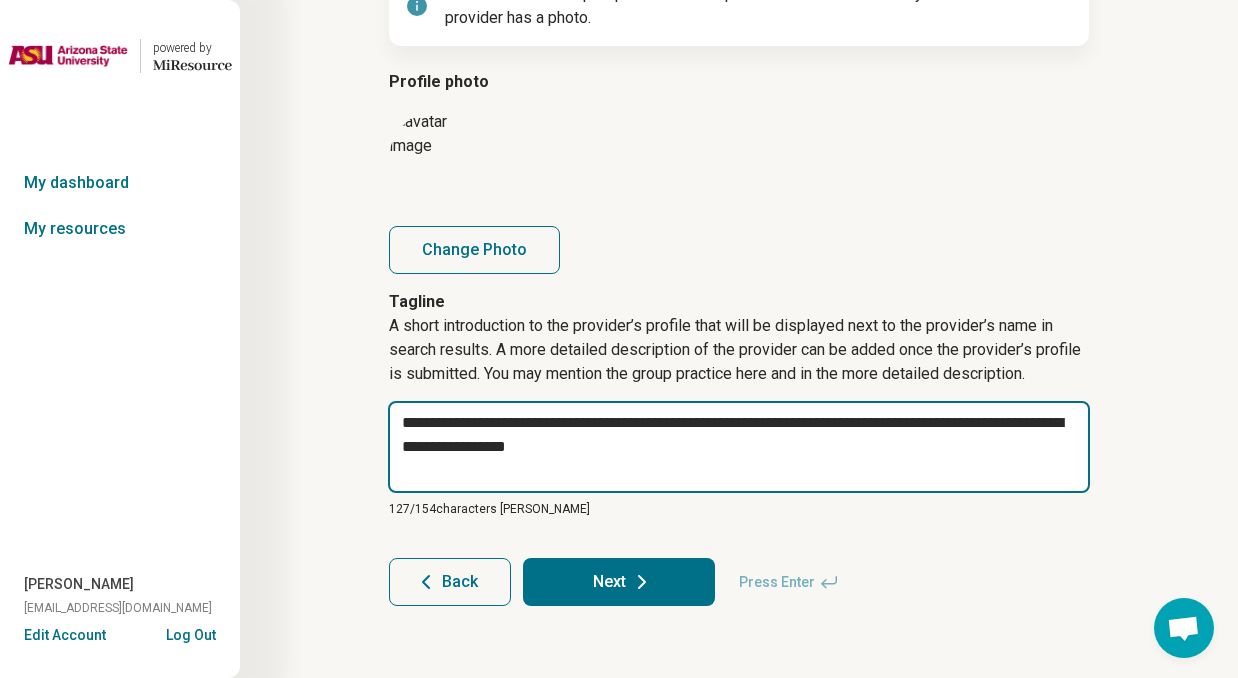 type on "*" 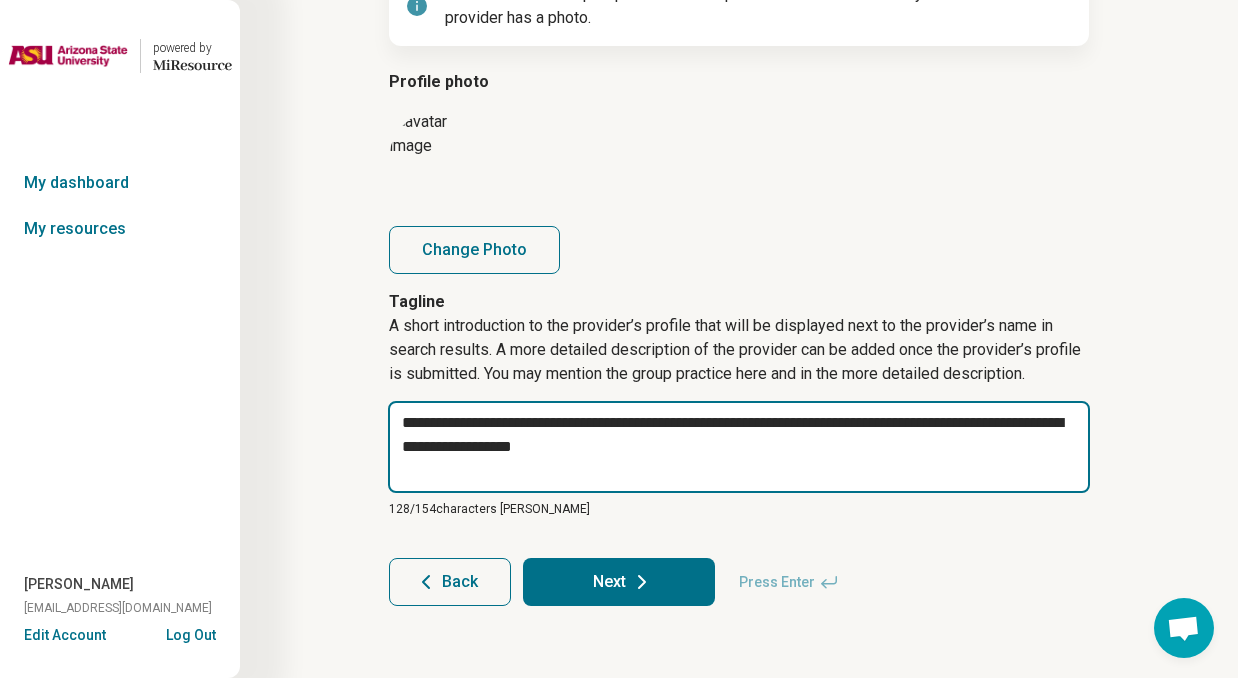 type on "*" 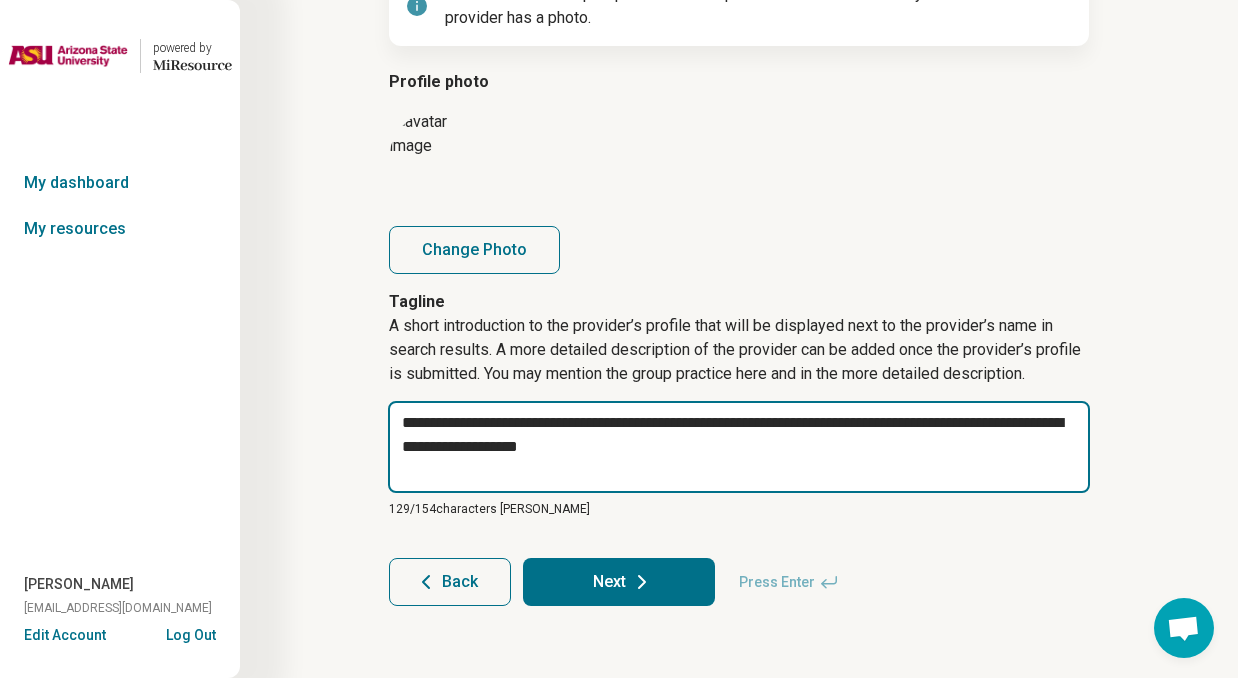 type on "*" 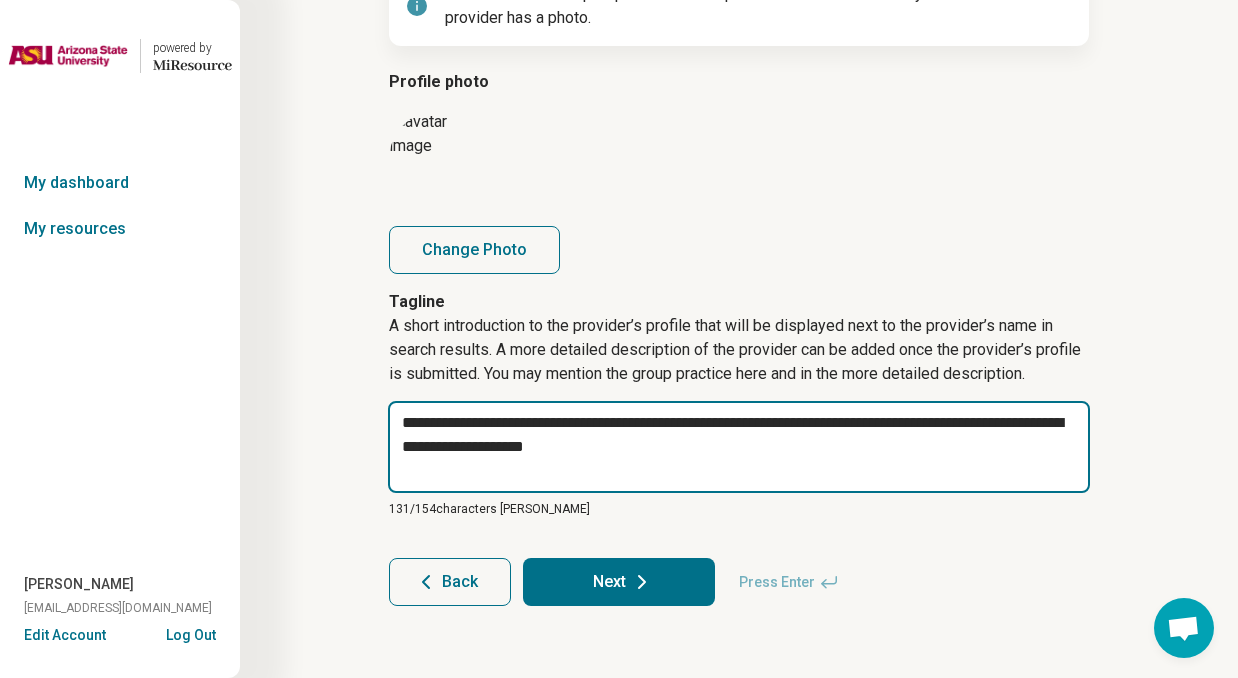 type on "*" 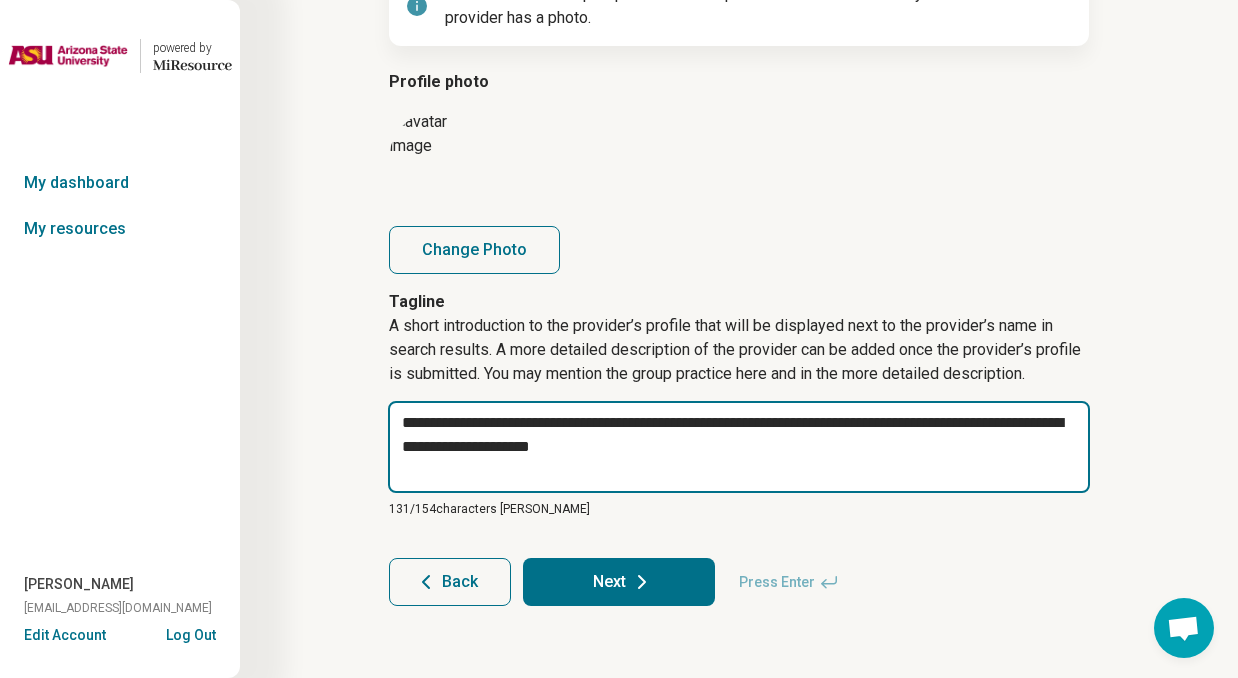 type on "*" 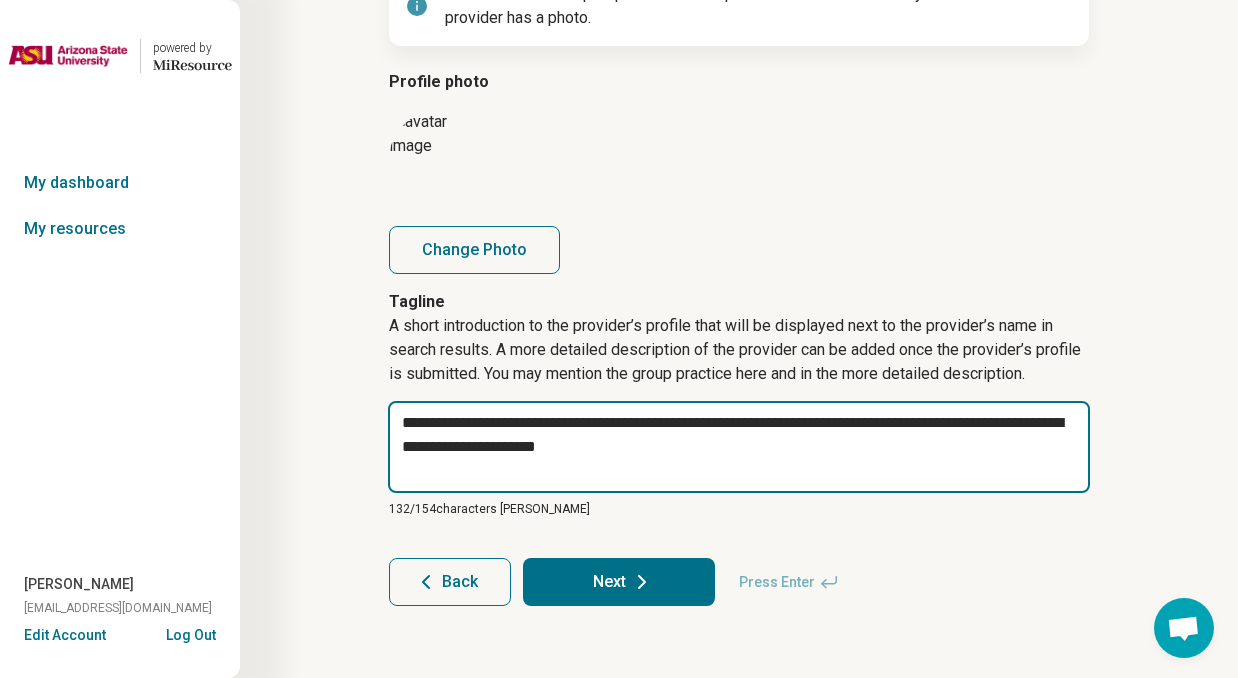 type on "*" 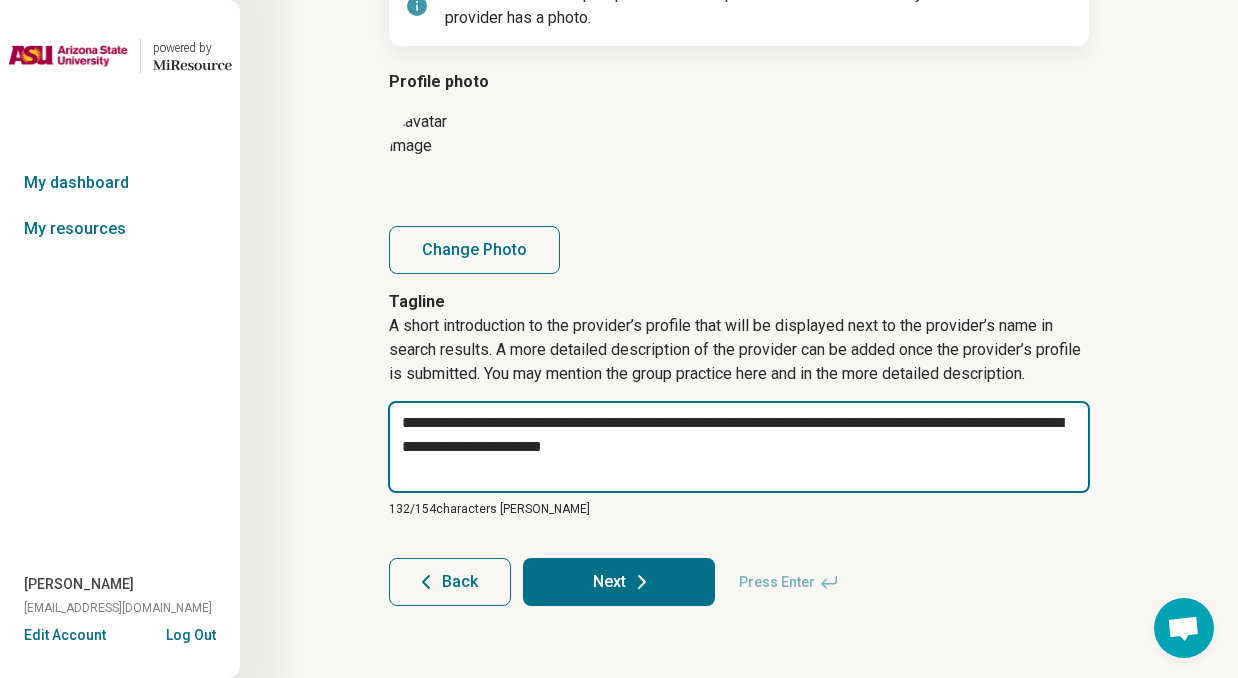 type on "*" 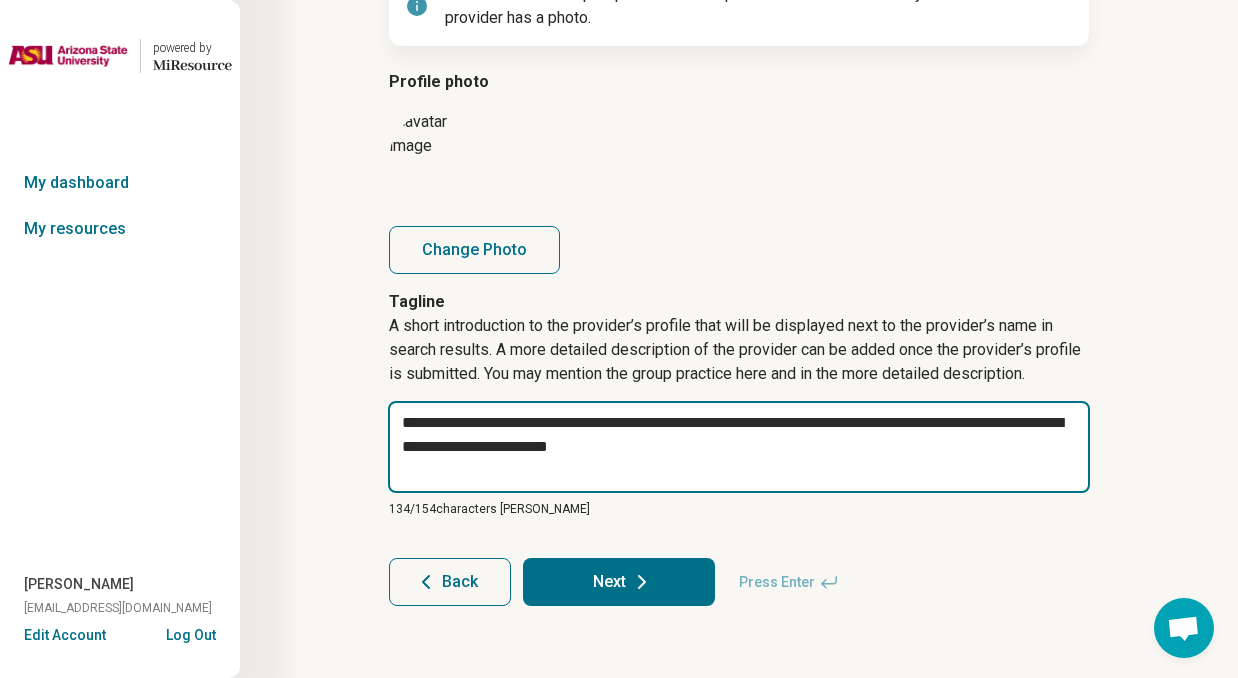 type on "*" 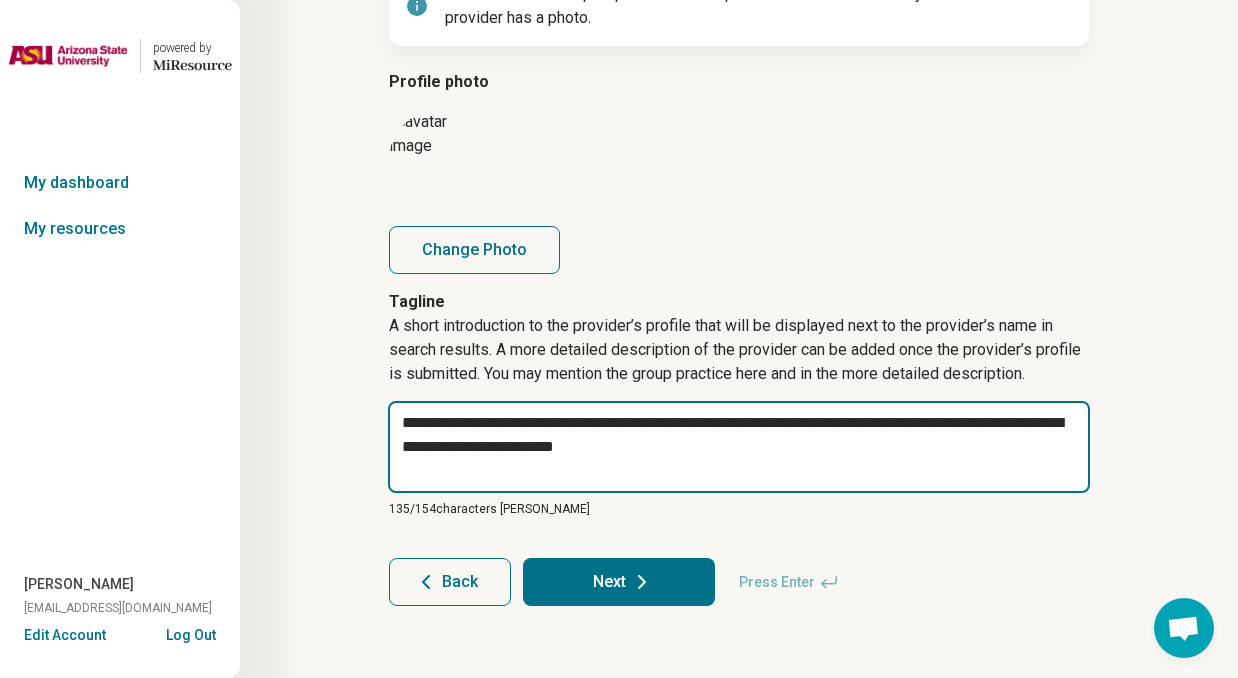 click on "**********" at bounding box center (739, 447) 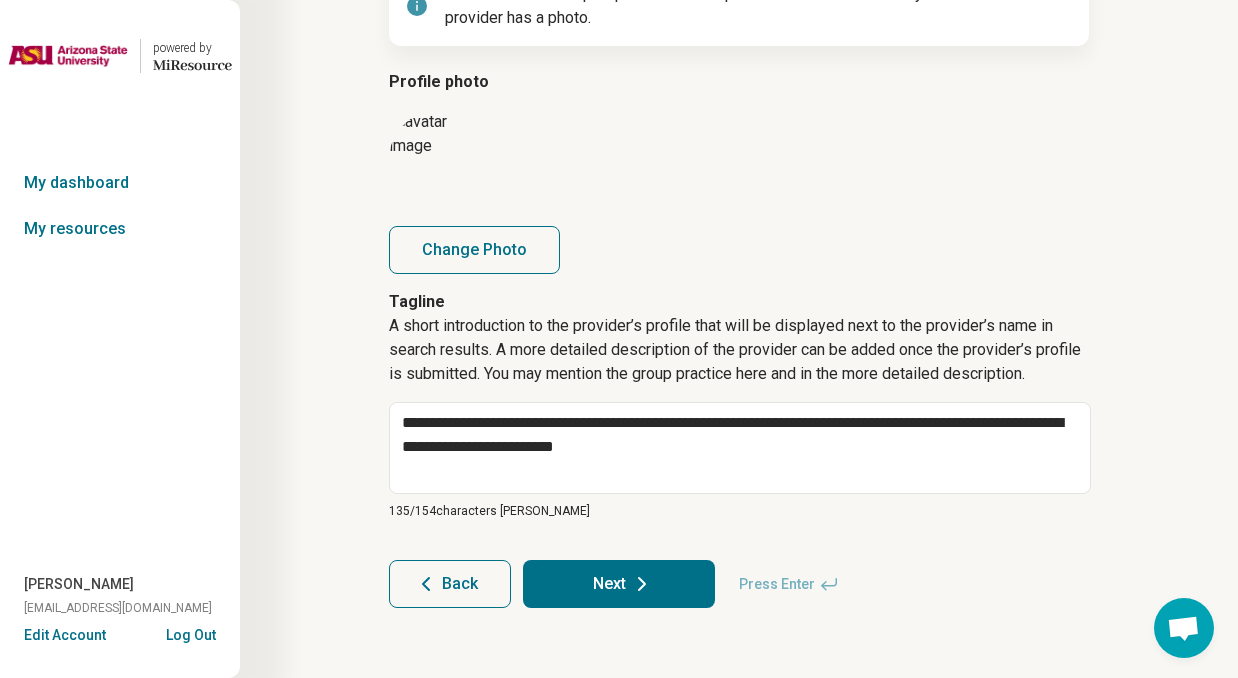 click 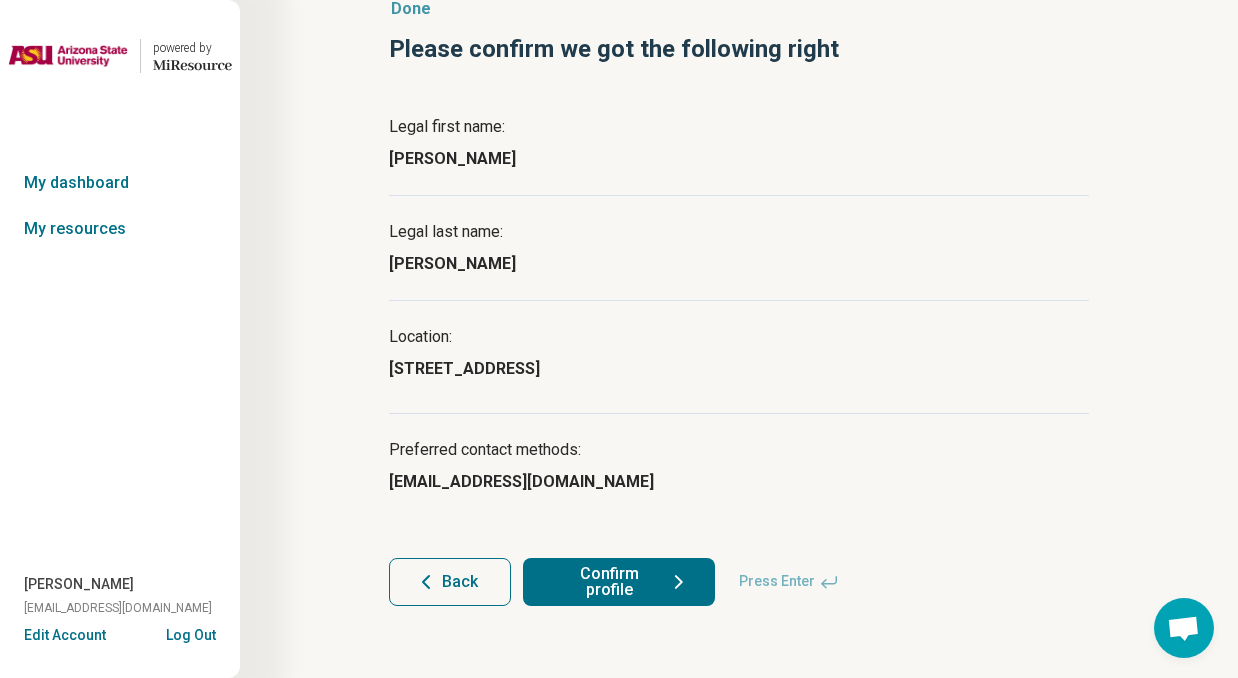 scroll, scrollTop: 94, scrollLeft: 0, axis: vertical 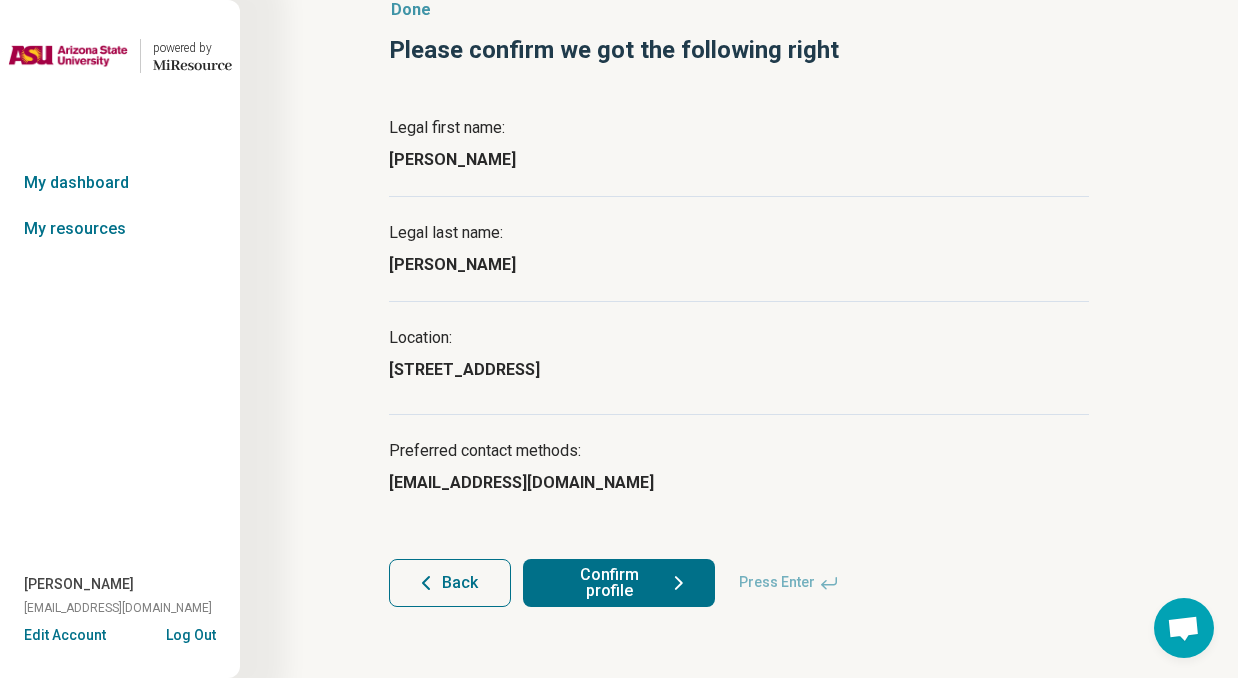 click on "Confirm profile" at bounding box center (619, 583) 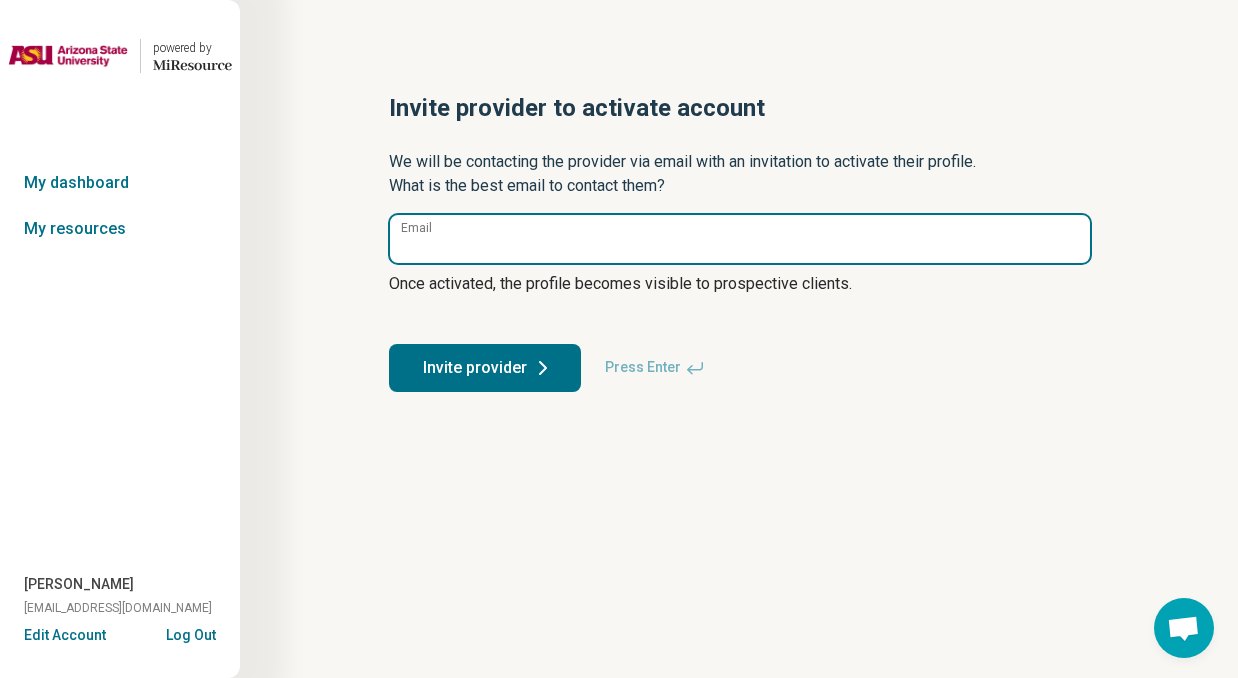click on "Email" at bounding box center [740, 239] 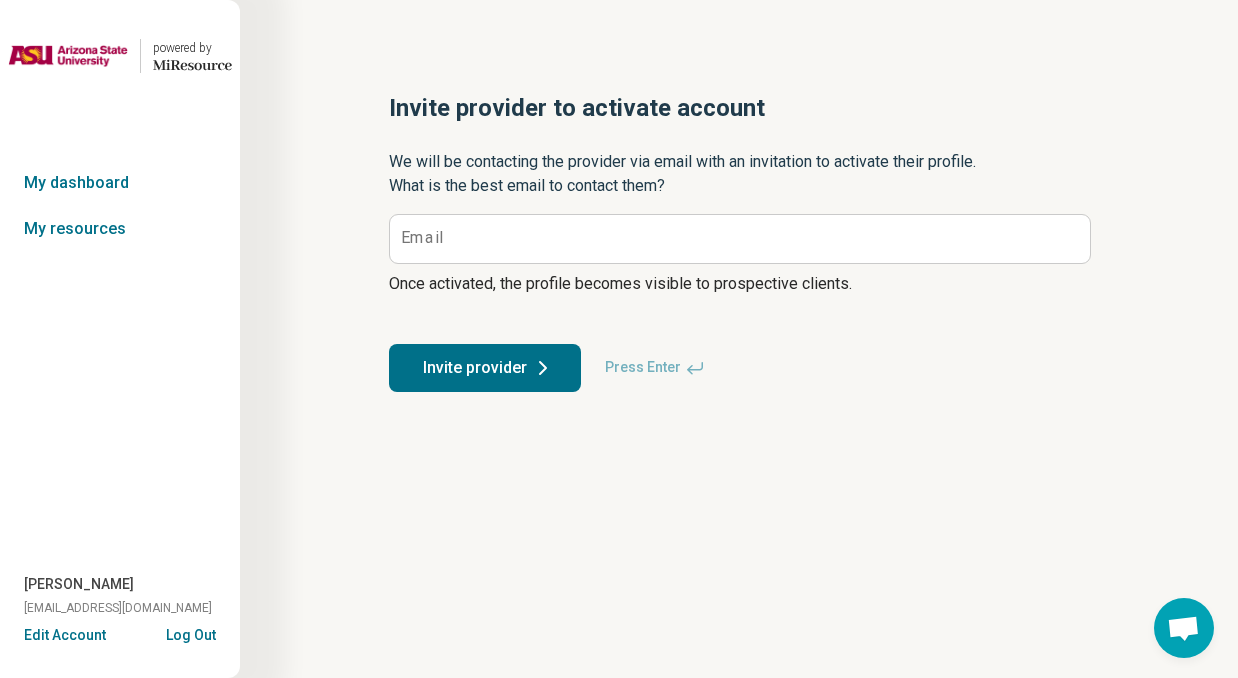 click on "We will be contacting the provider via email with an invitation to activate their profile. What is the best email to contact them?" at bounding box center [739, 174] 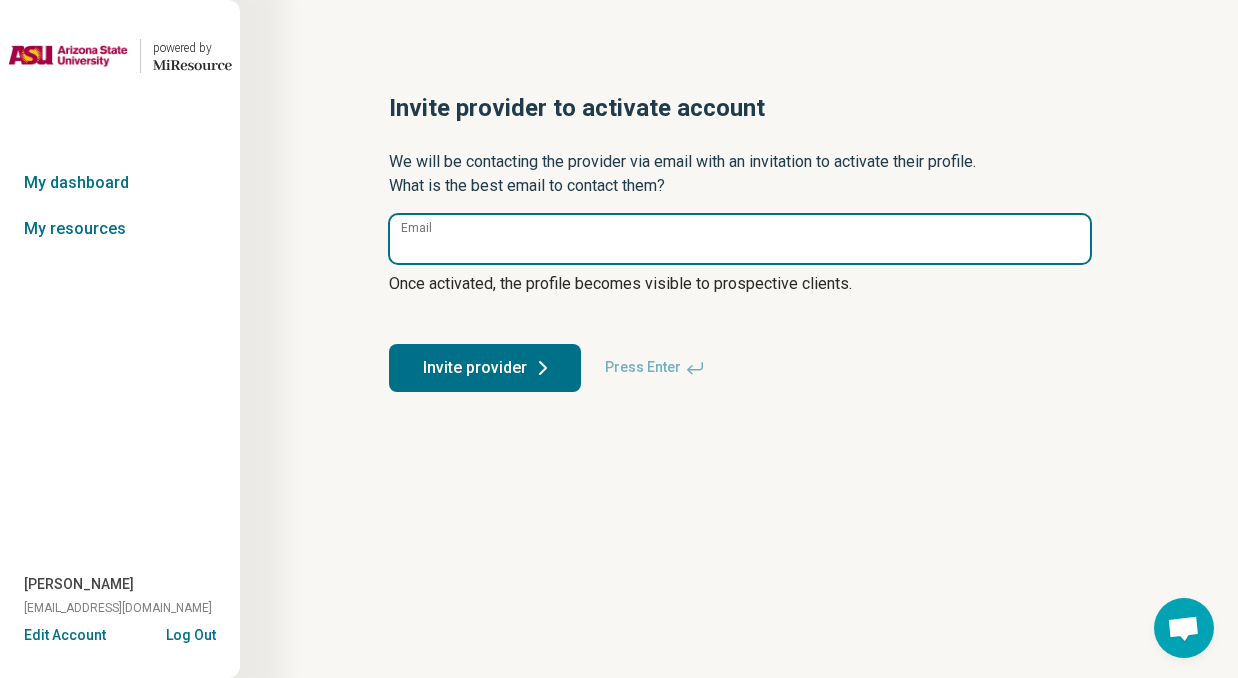 click on "Email" at bounding box center (740, 239) 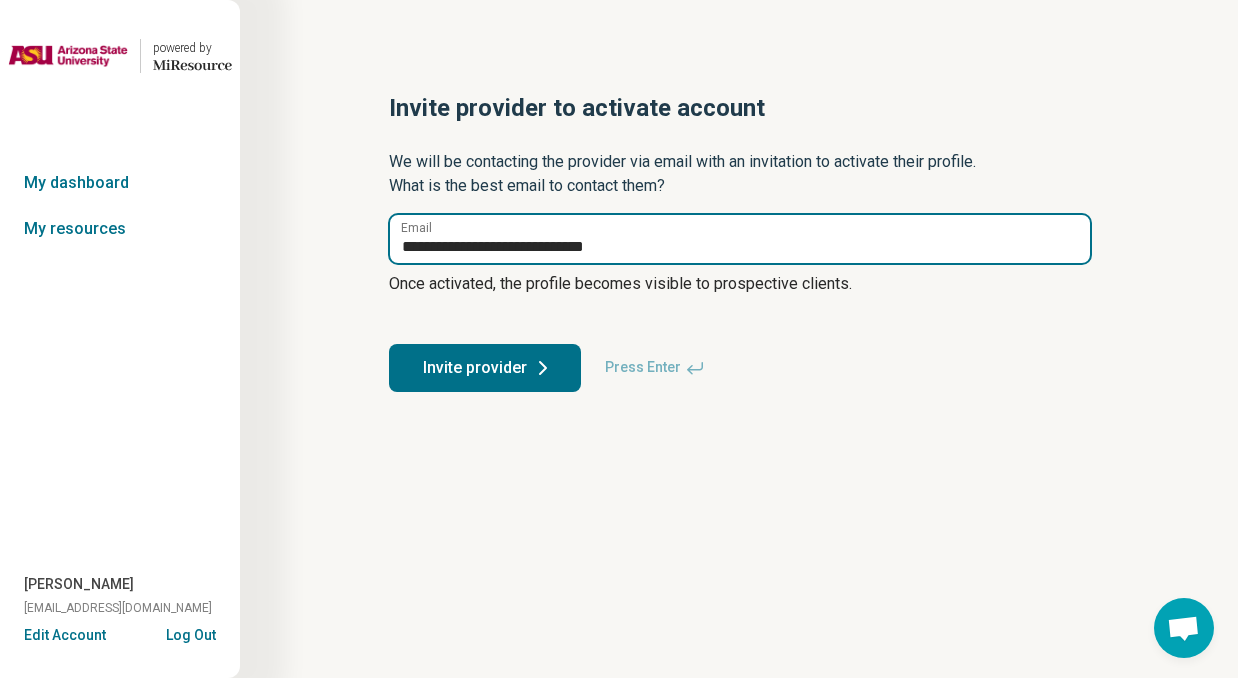 type on "**********" 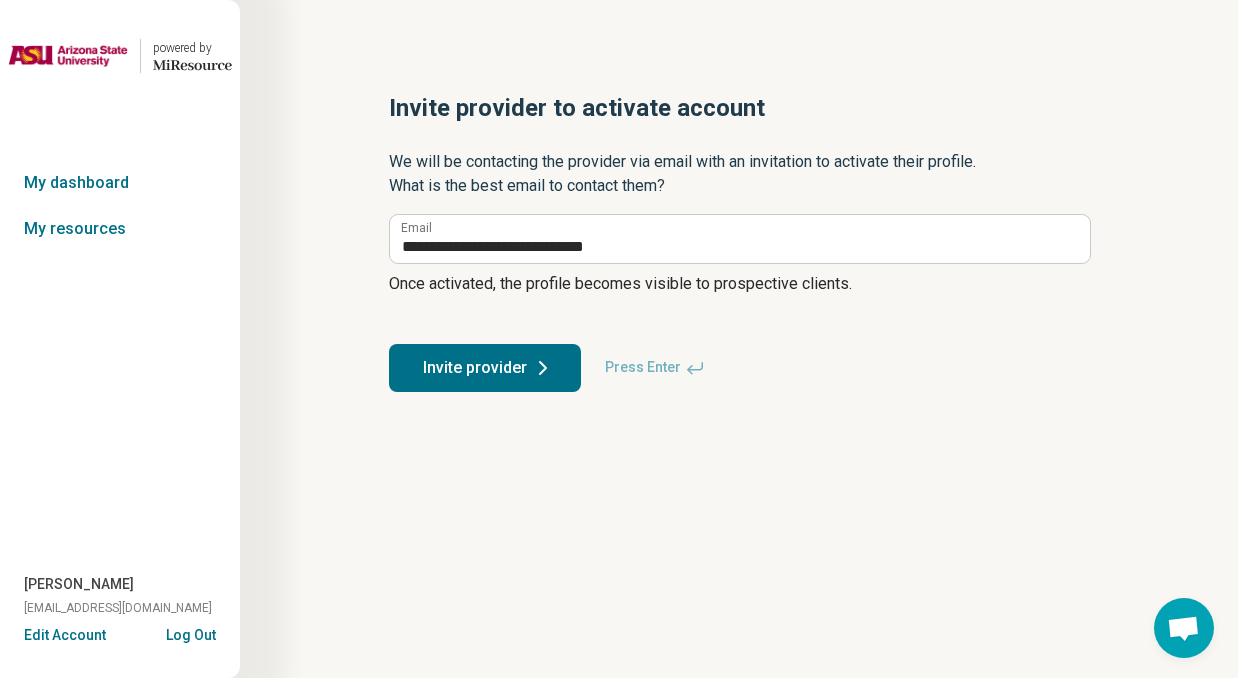 click 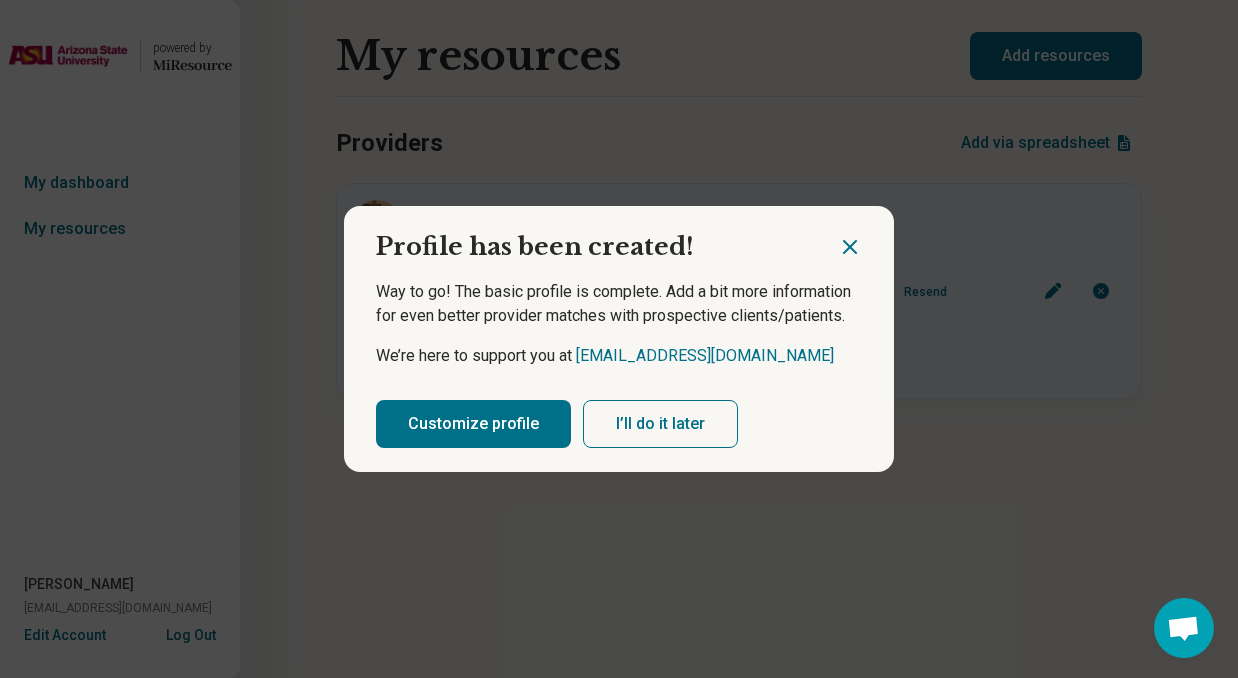 click on "Customize profile" at bounding box center [473, 424] 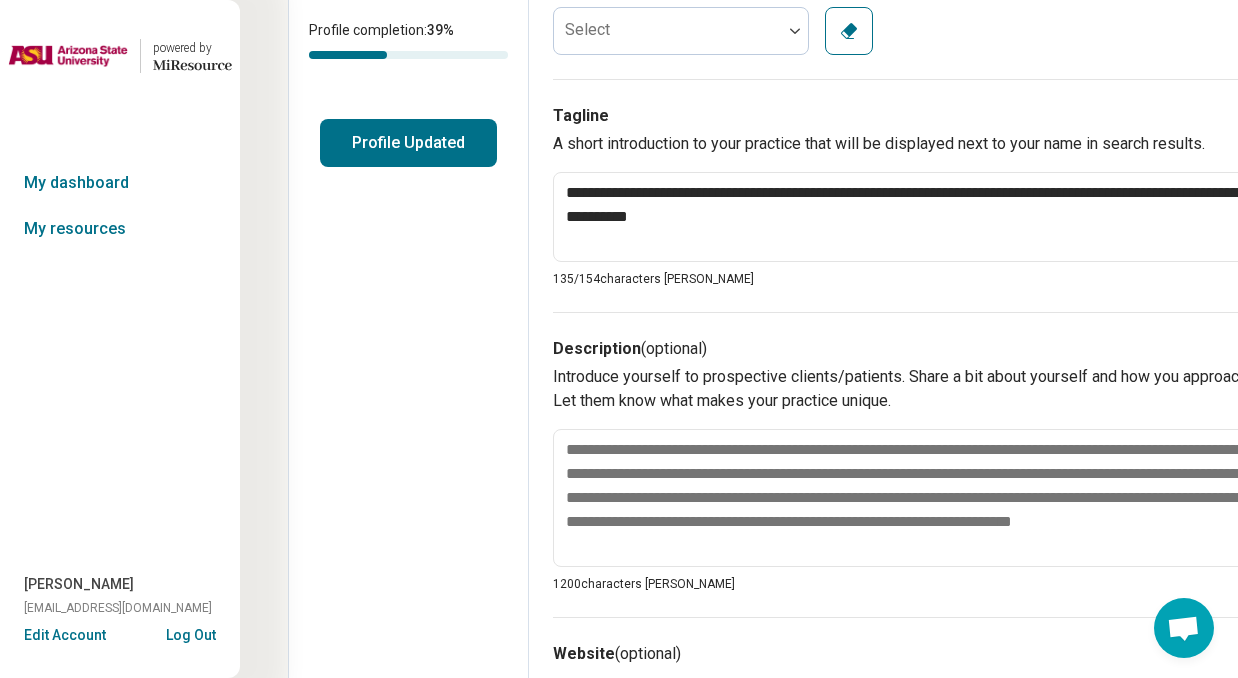 scroll, scrollTop: 431, scrollLeft: 0, axis: vertical 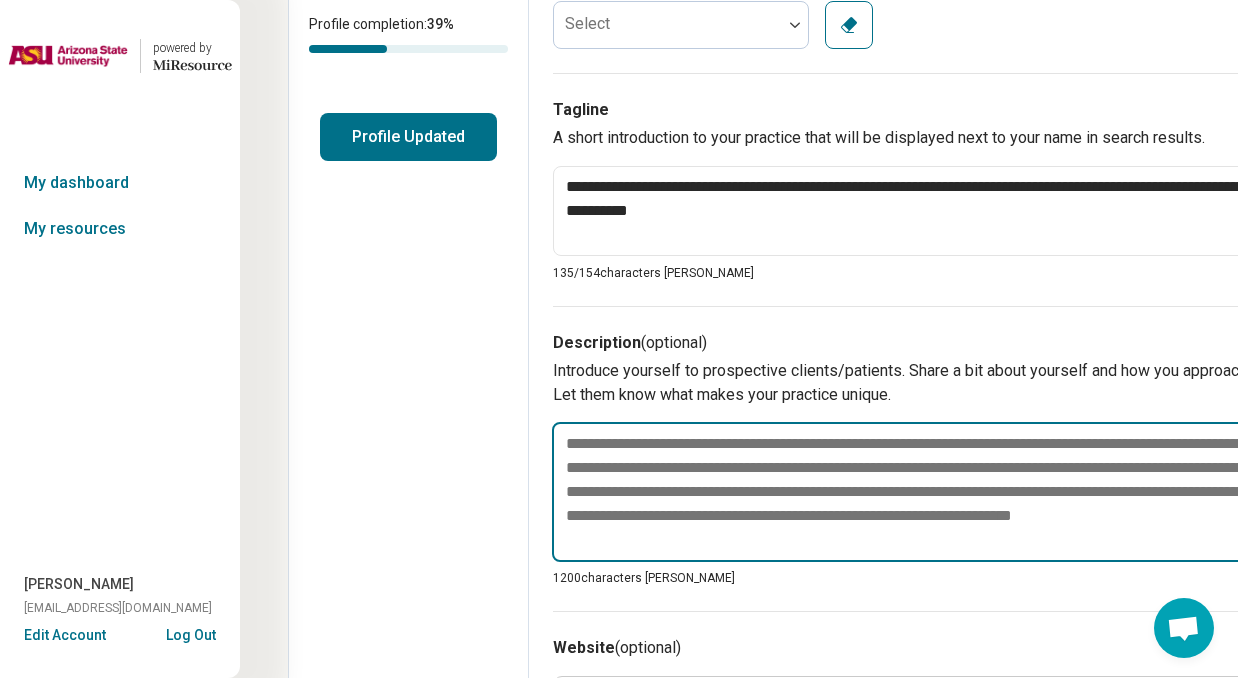 click at bounding box center [944, 492] 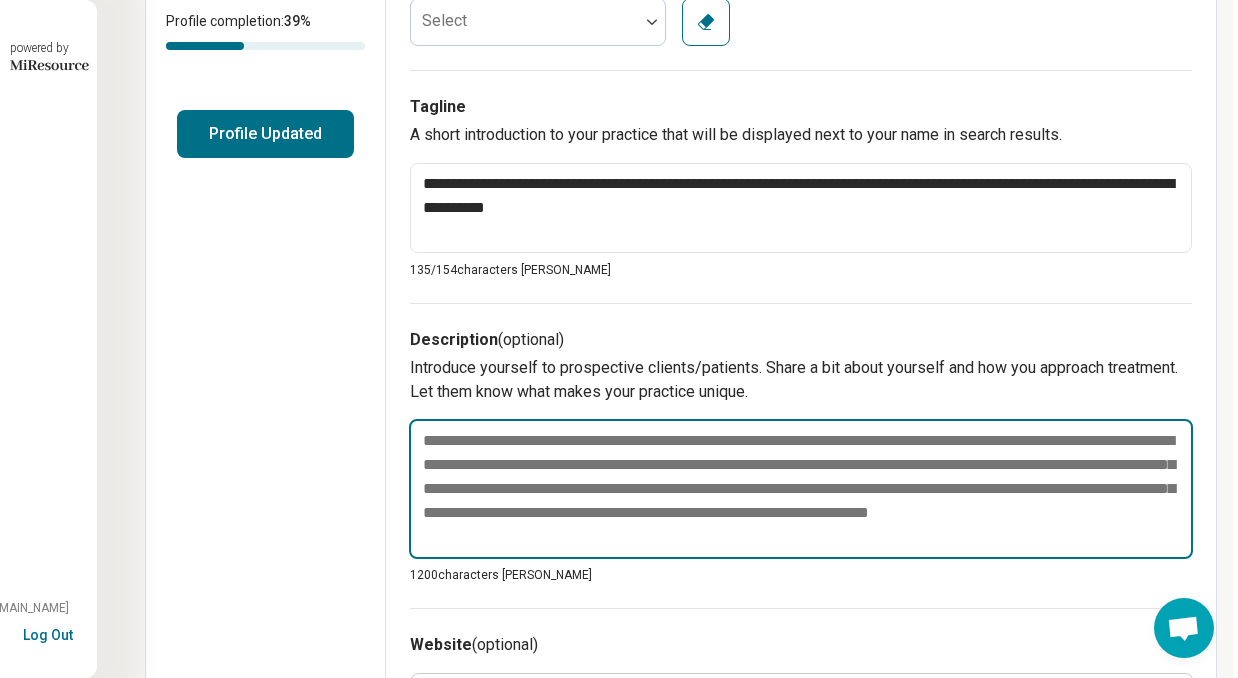 scroll, scrollTop: 434, scrollLeft: 144, axis: both 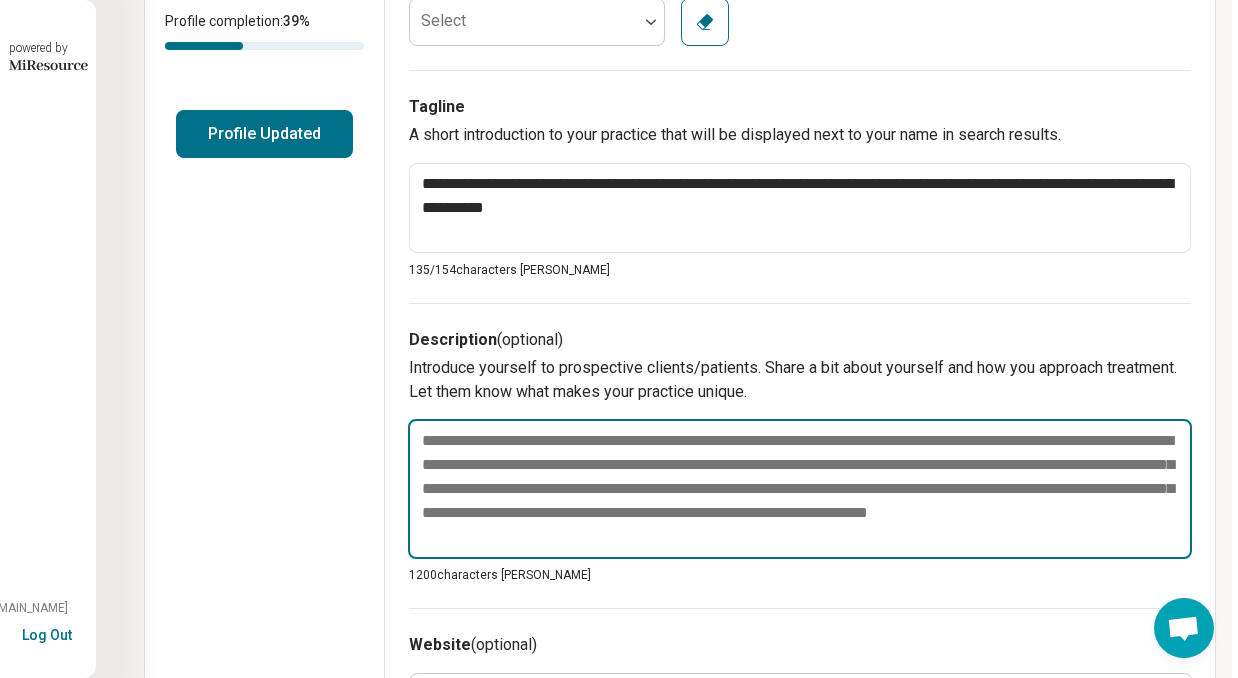 drag, startPoint x: 600, startPoint y: 528, endPoint x: 522, endPoint y: 478, distance: 92.64988 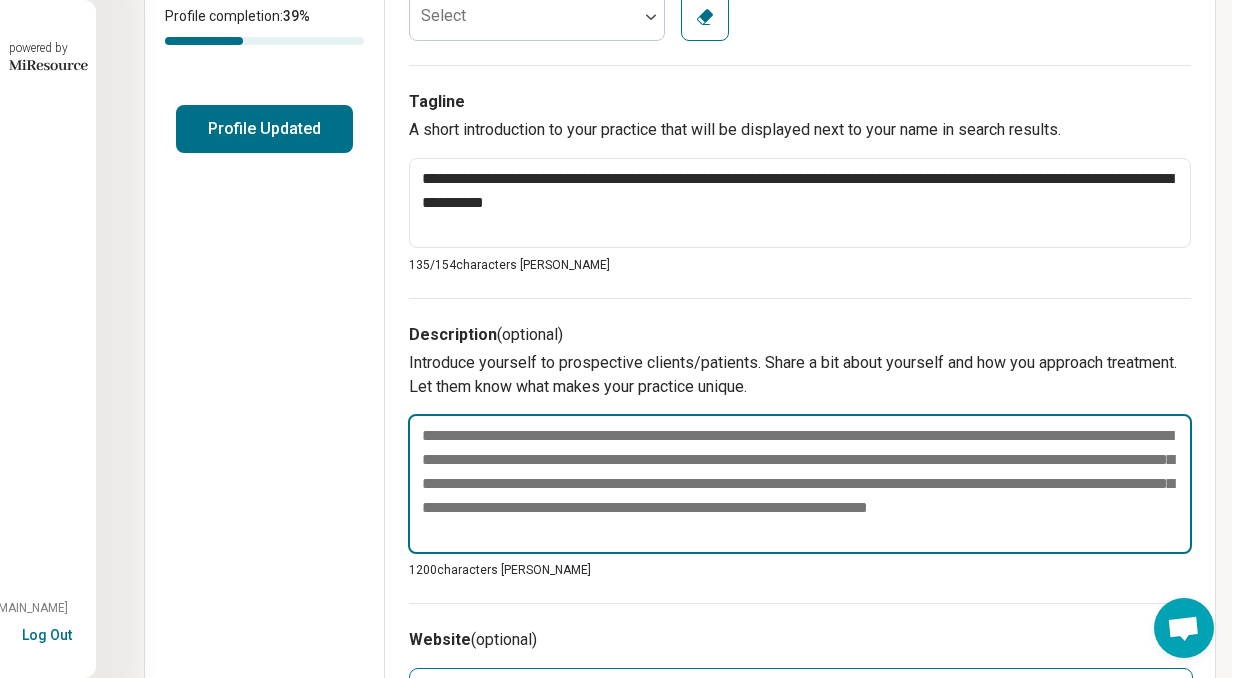 scroll, scrollTop: 438, scrollLeft: 144, axis: both 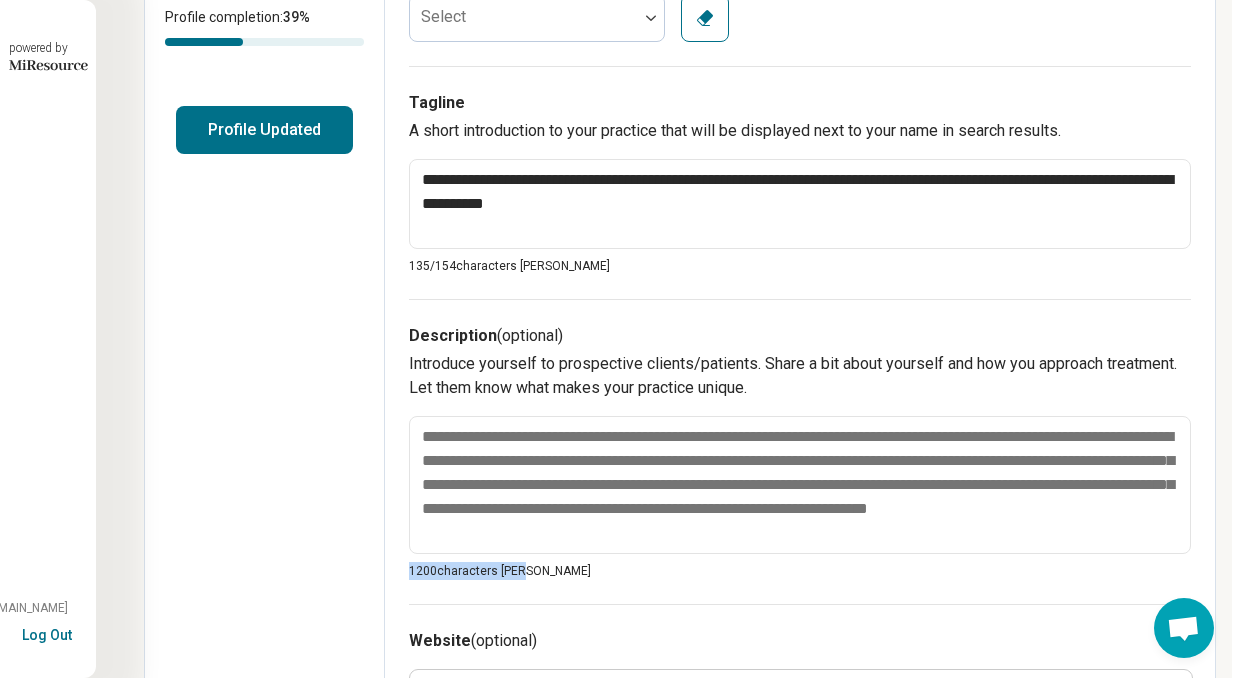 drag, startPoint x: 410, startPoint y: 568, endPoint x: 527, endPoint y: 567, distance: 117.00427 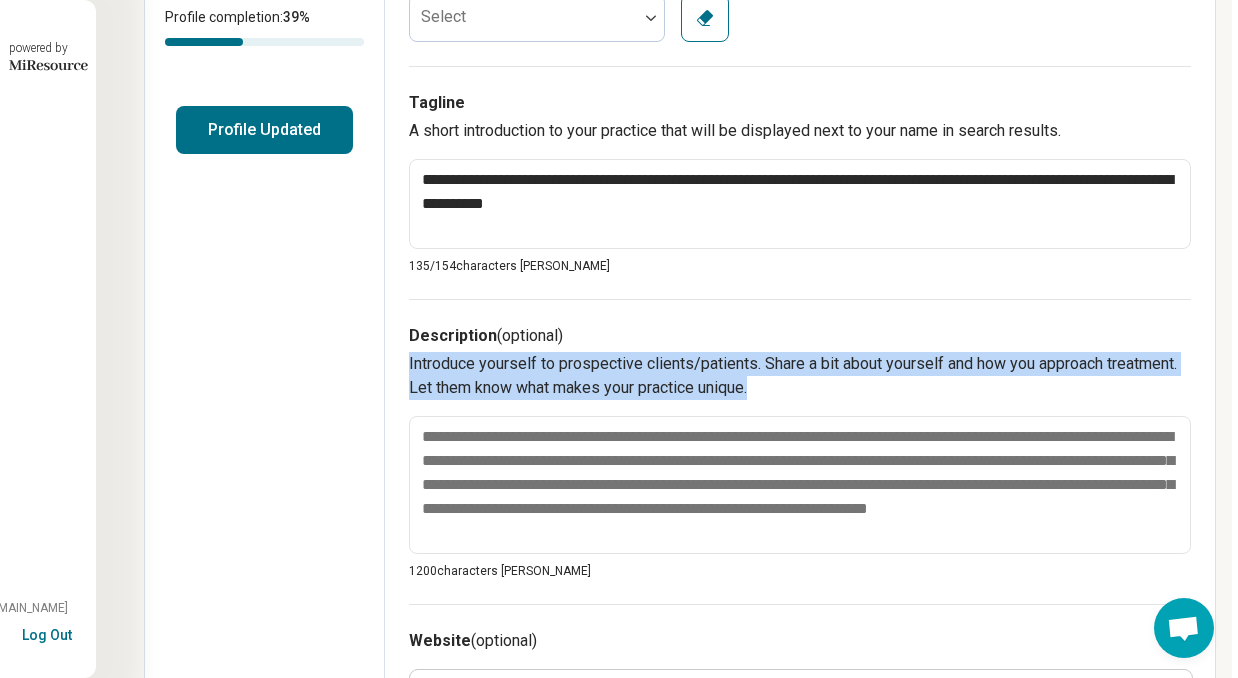 drag, startPoint x: 782, startPoint y: 388, endPoint x: 391, endPoint y: 365, distance: 391.67587 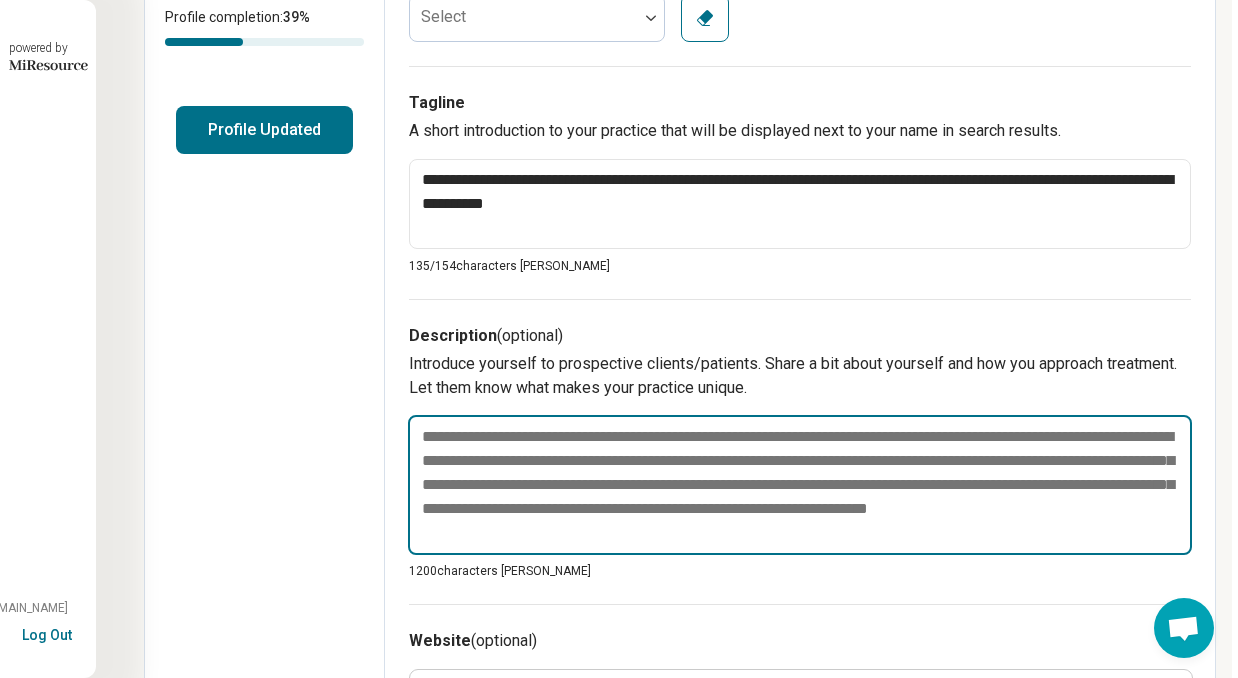 click at bounding box center (800, 485) 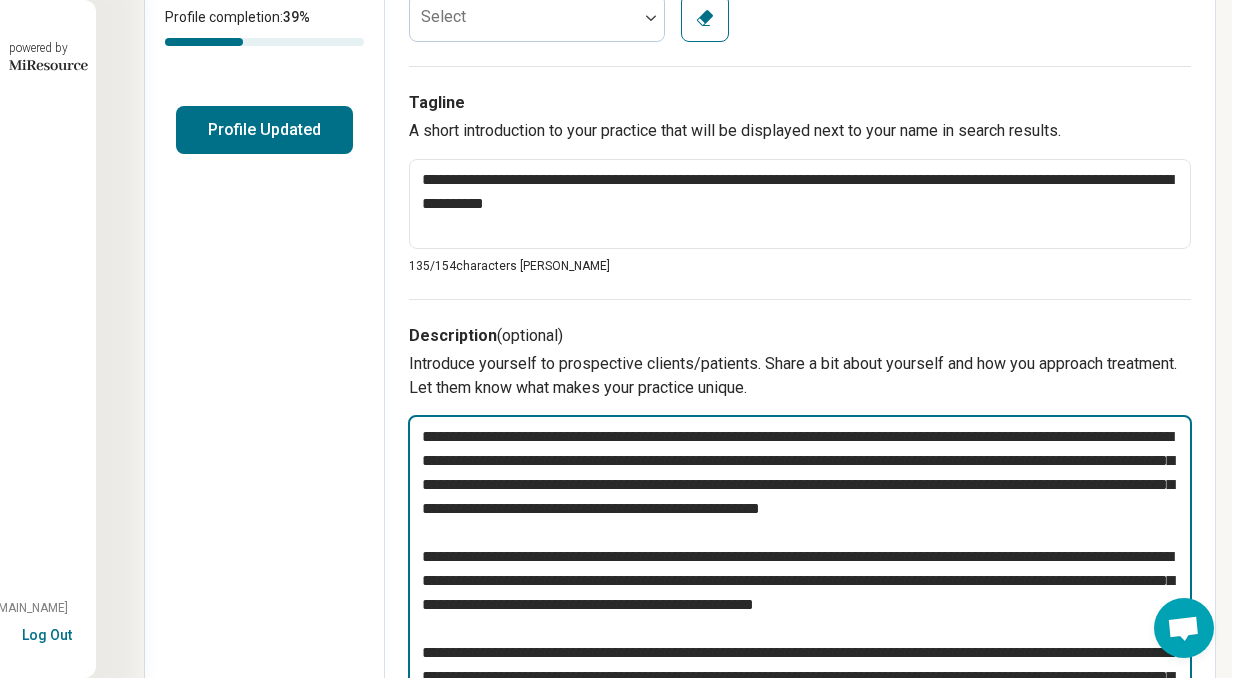 type on "*" 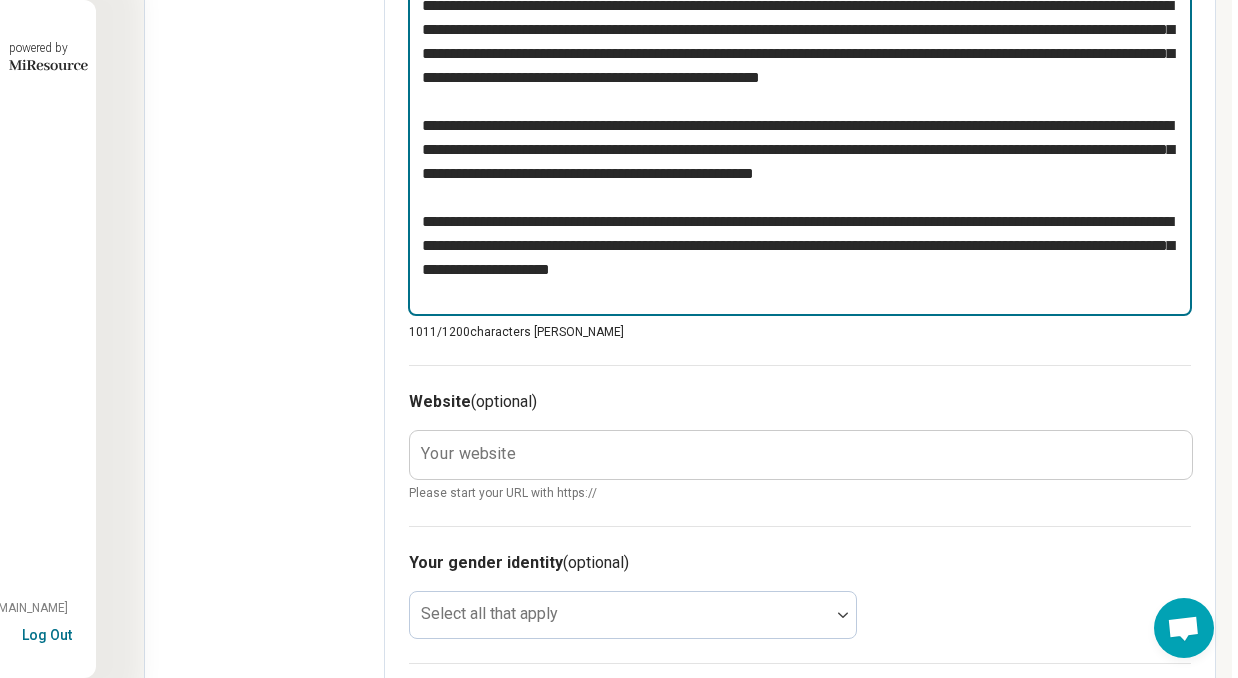 scroll, scrollTop: 880, scrollLeft: 144, axis: both 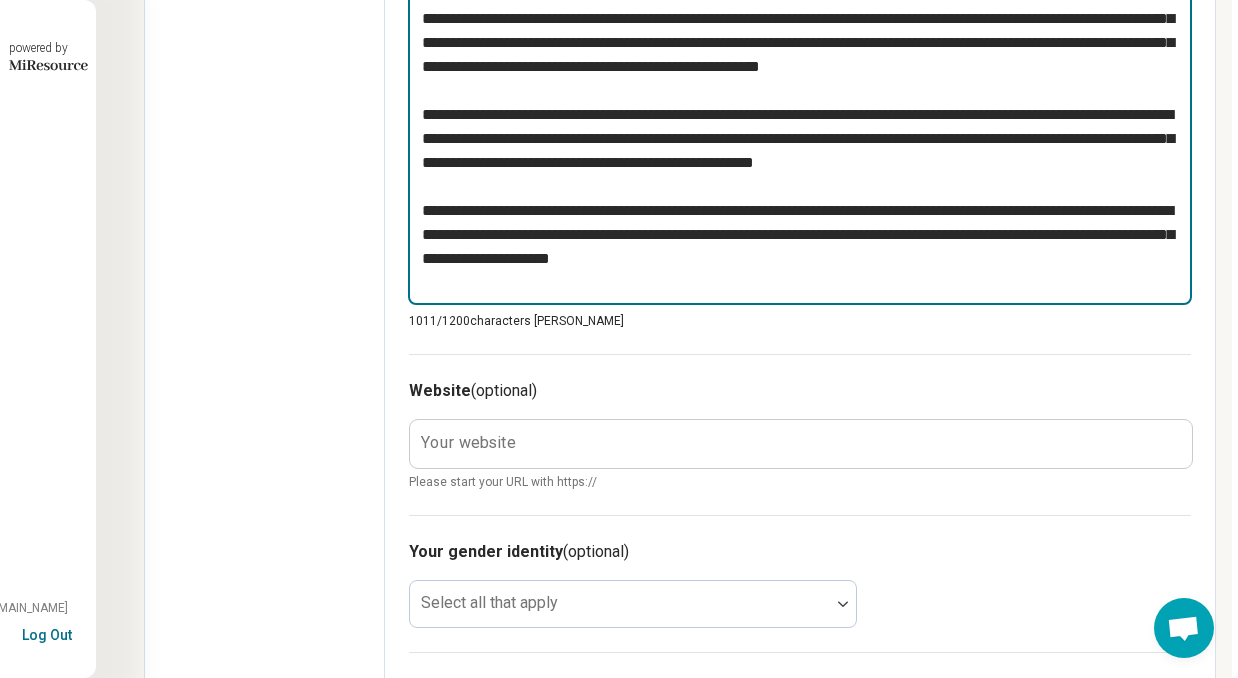 type on "**********" 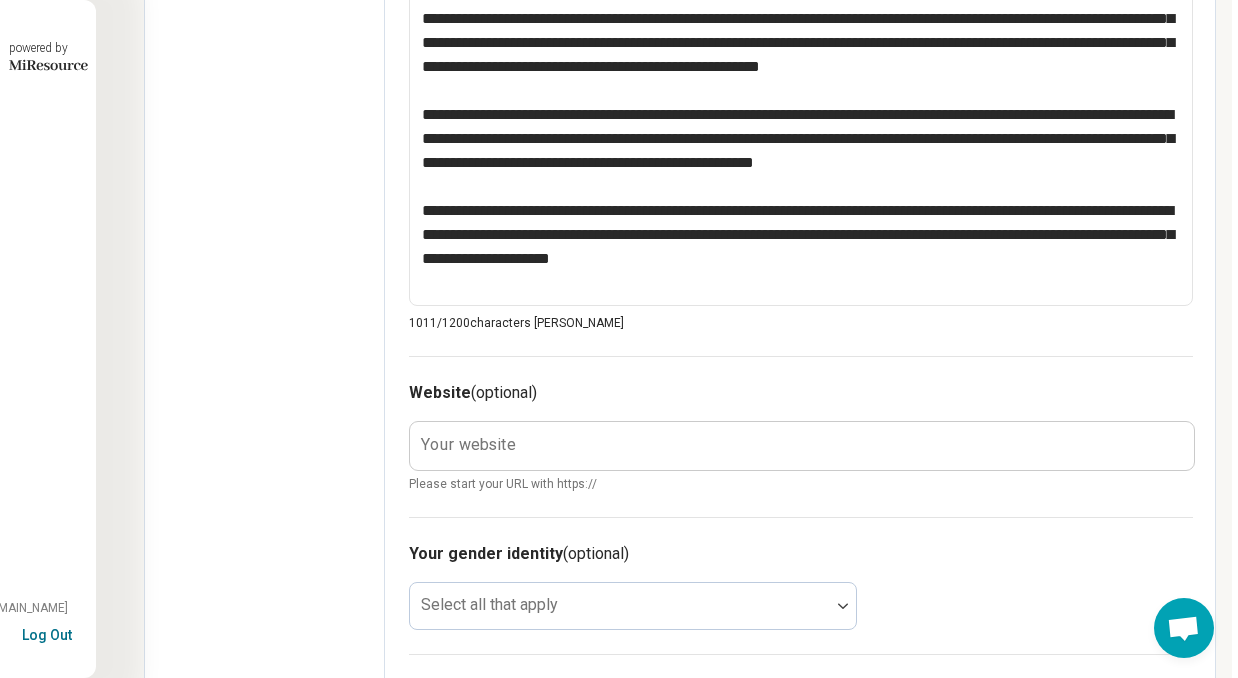 click on "Your website" at bounding box center [468, 445] 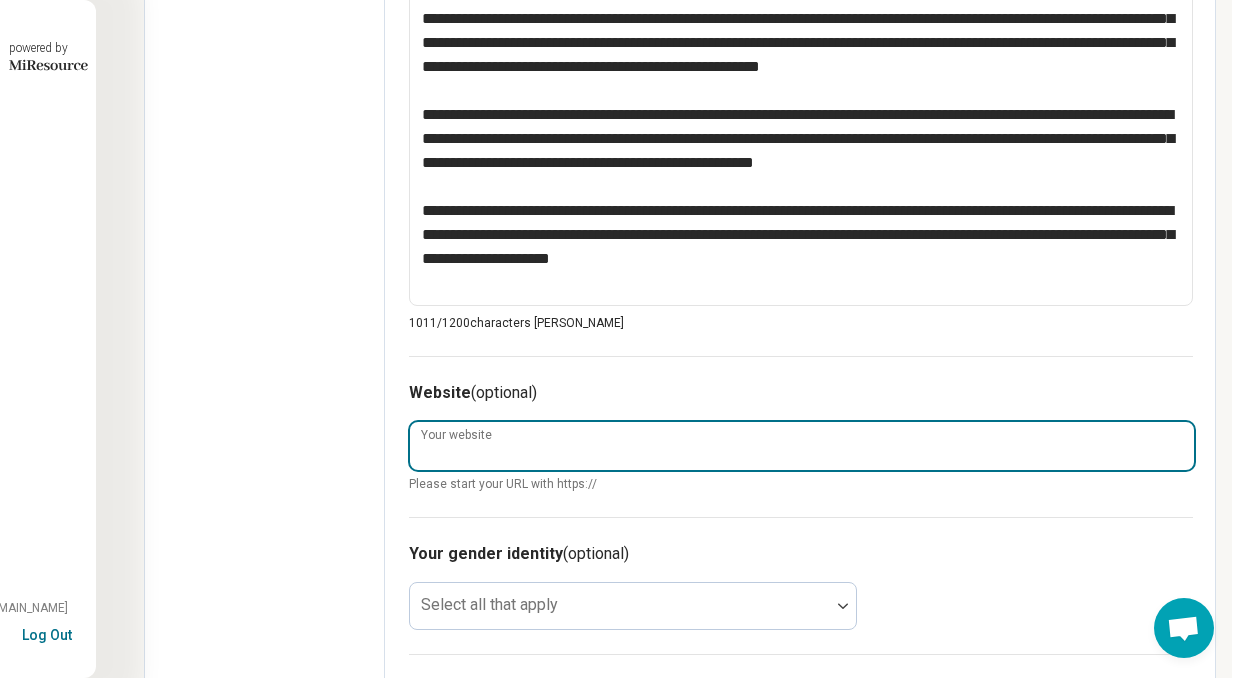 type on "*" 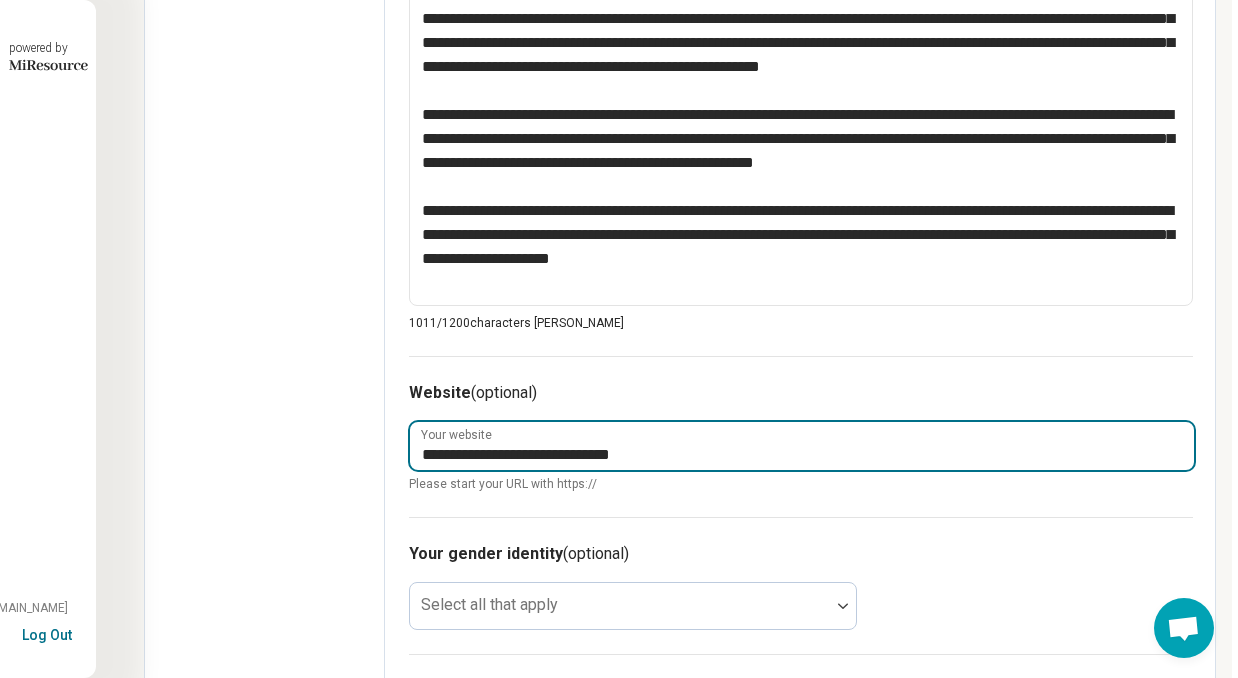 drag, startPoint x: 653, startPoint y: 456, endPoint x: 380, endPoint y: 451, distance: 273.04578 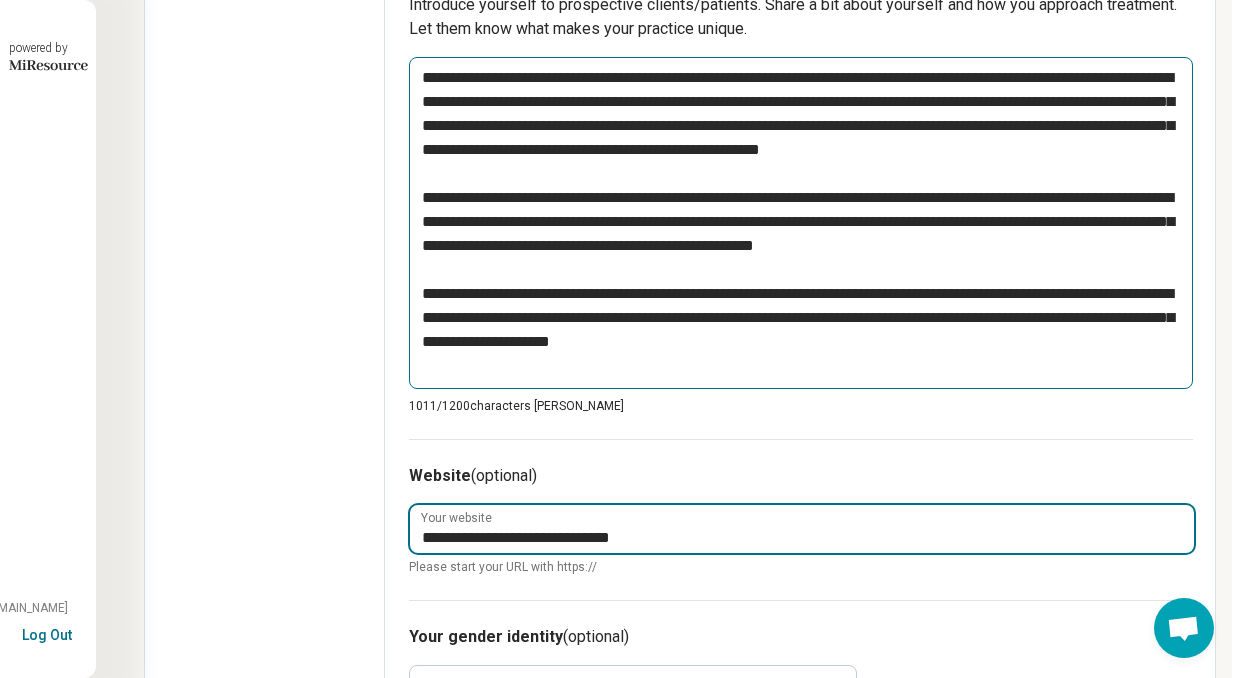 scroll, scrollTop: 787, scrollLeft: 144, axis: both 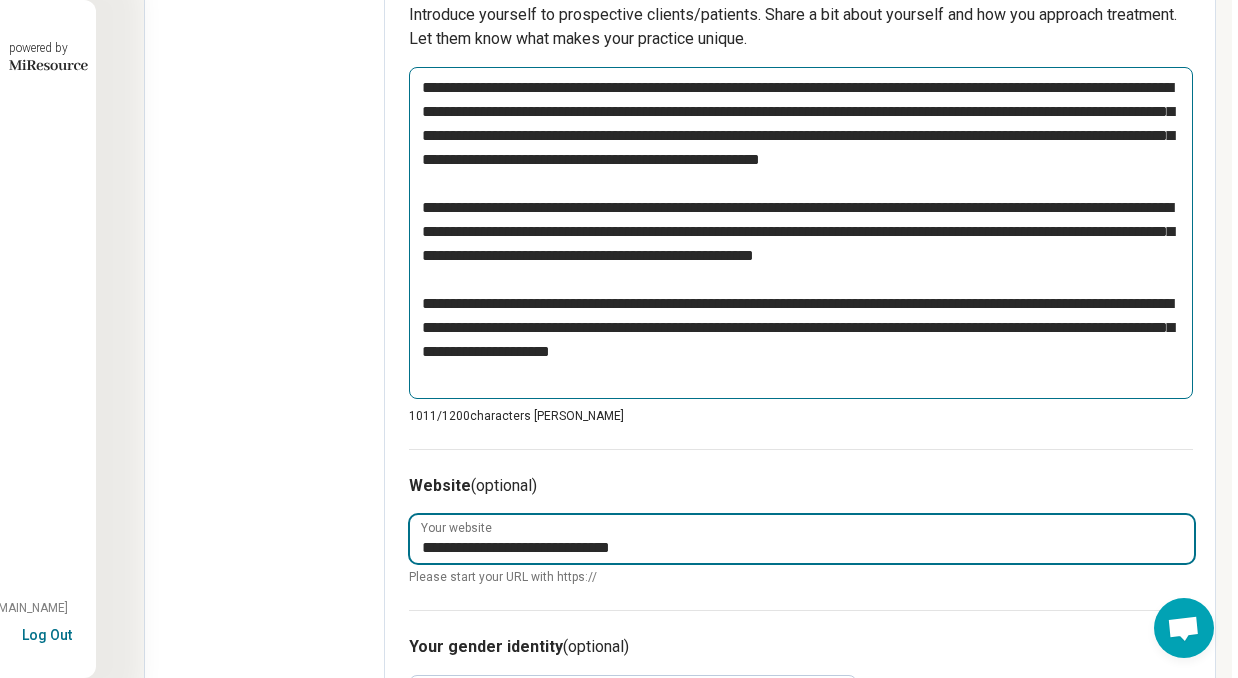 type on "**********" 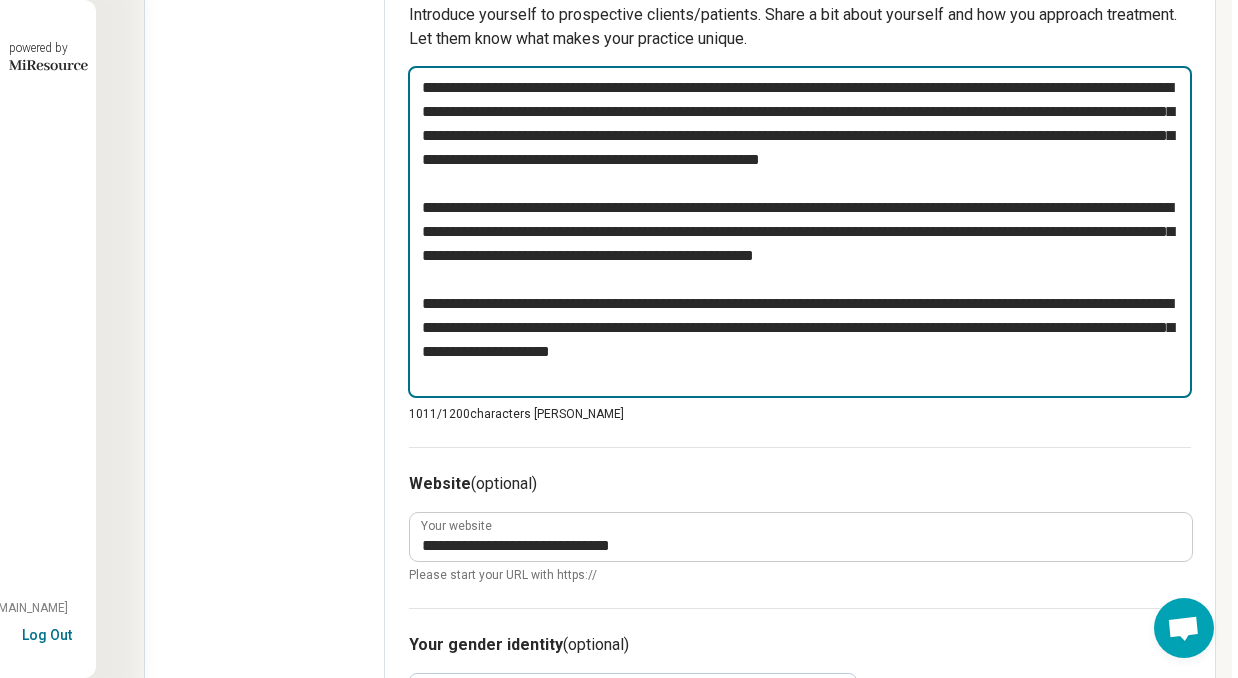 click on "**********" at bounding box center (800, 232) 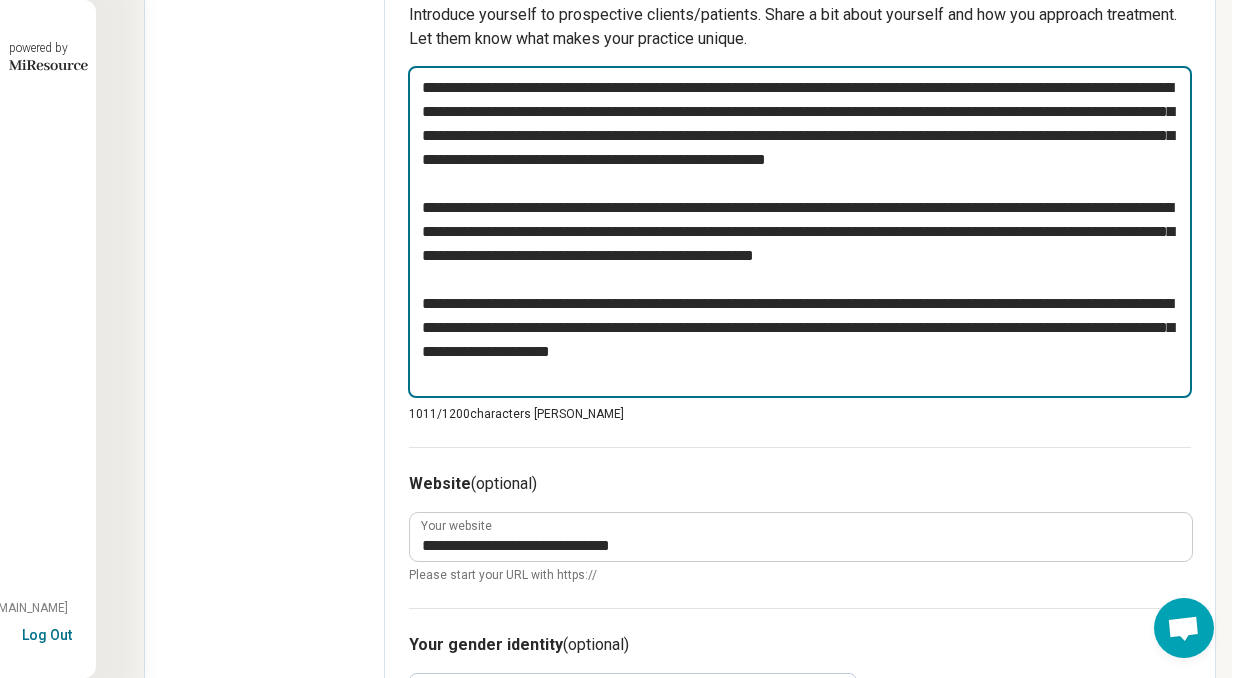 type on "*" 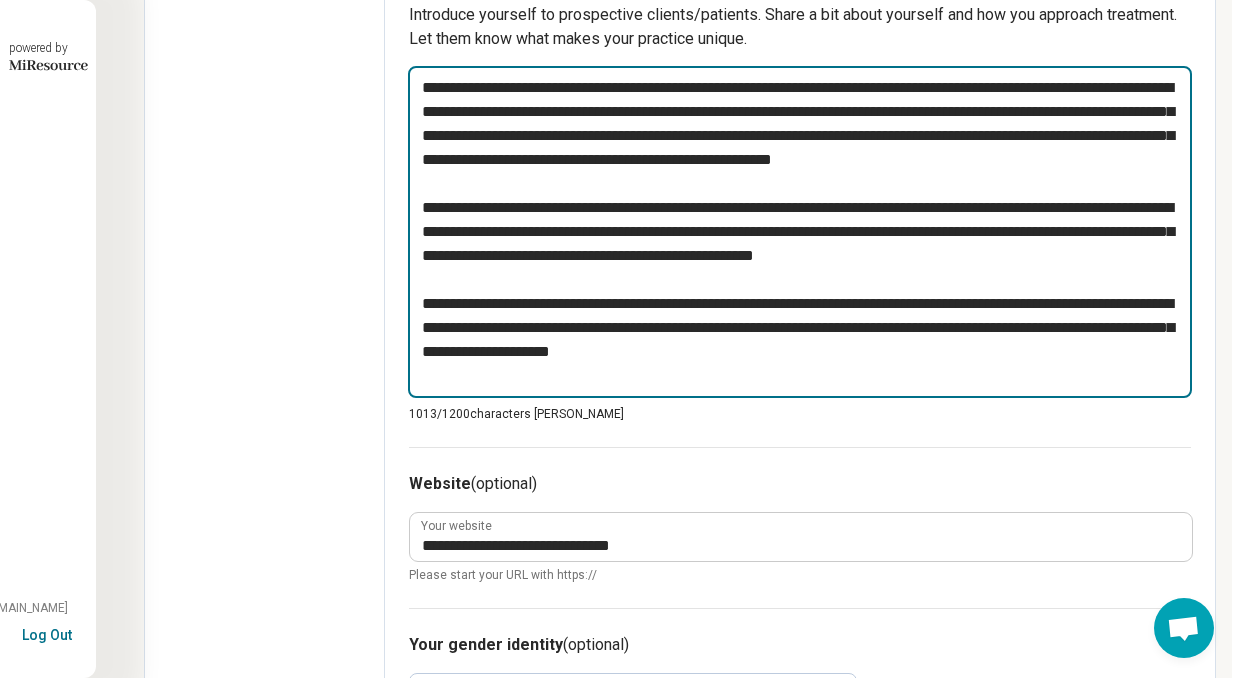 type on "*" 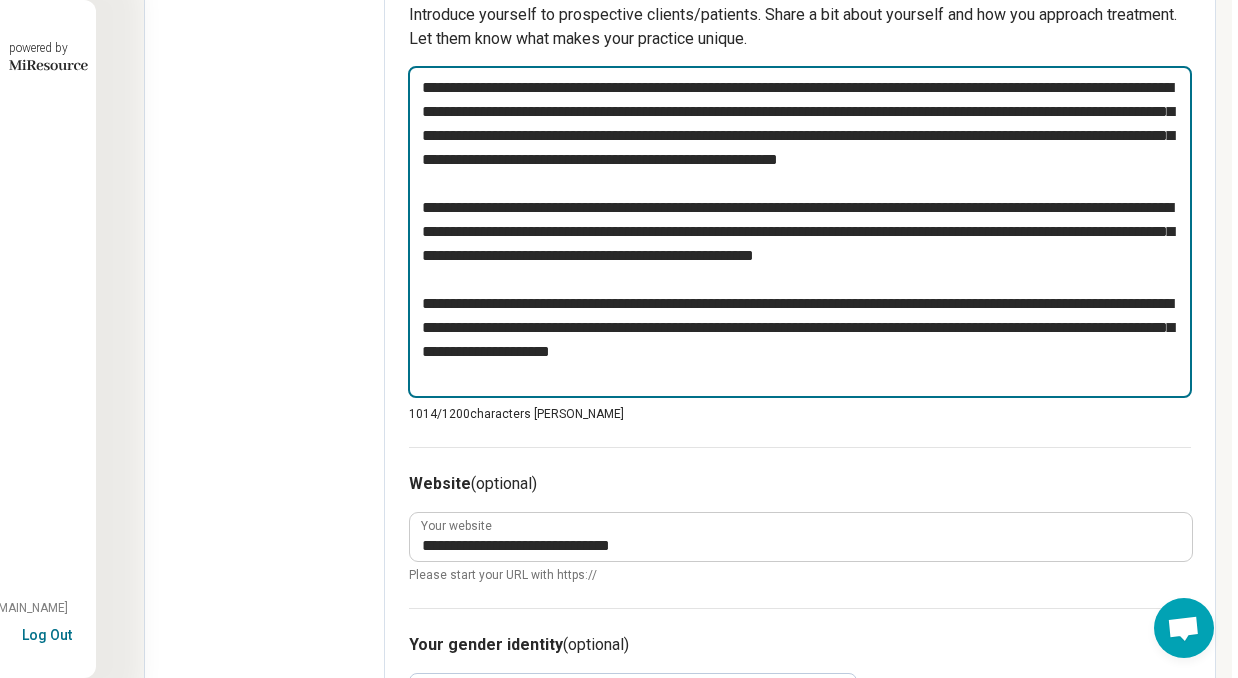 type on "*" 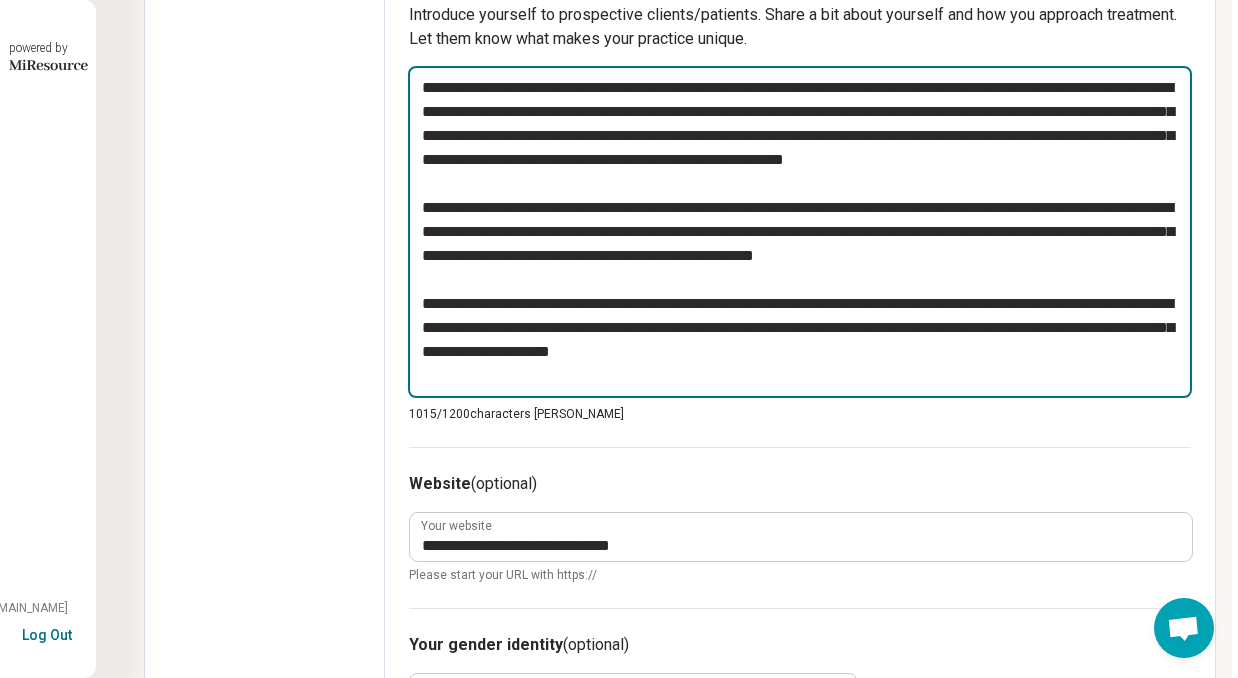 type on "*" 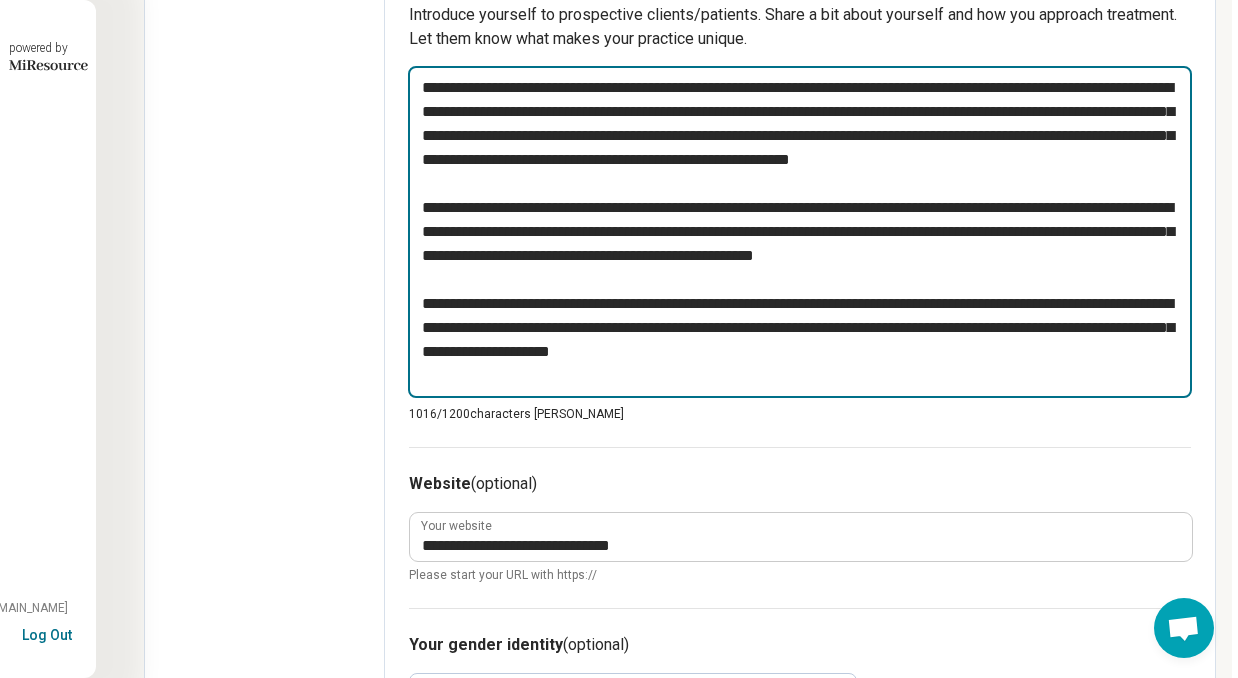 type on "*" 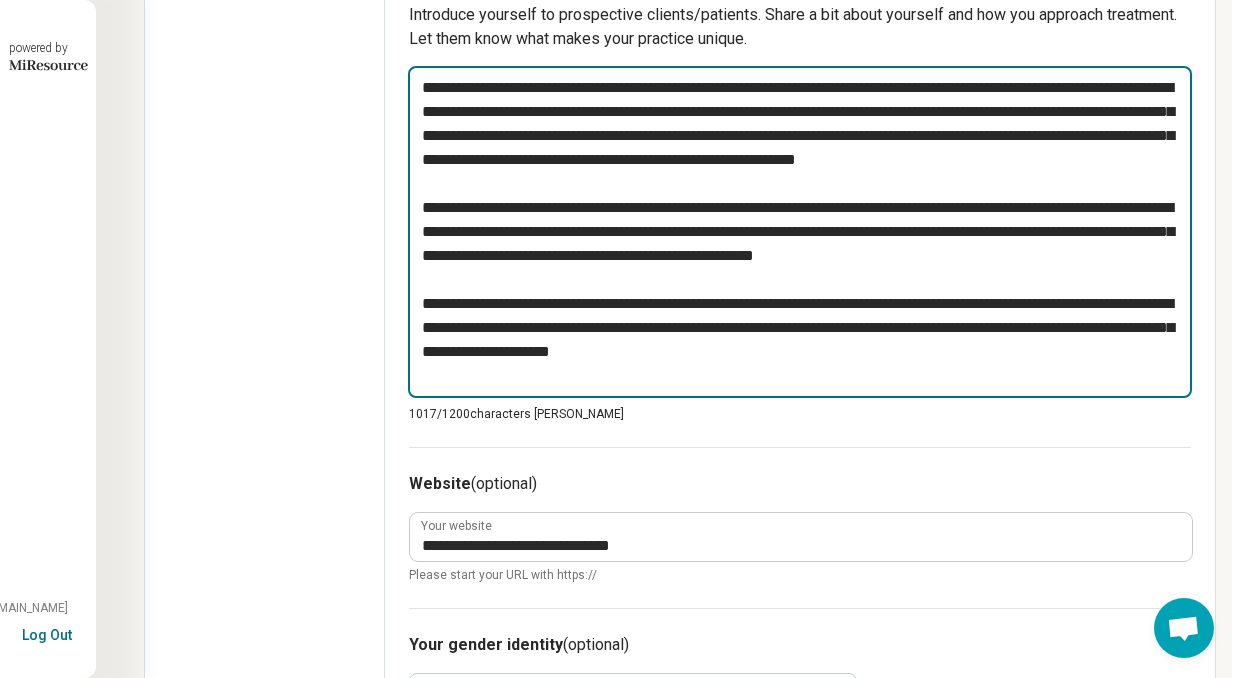 type on "*" 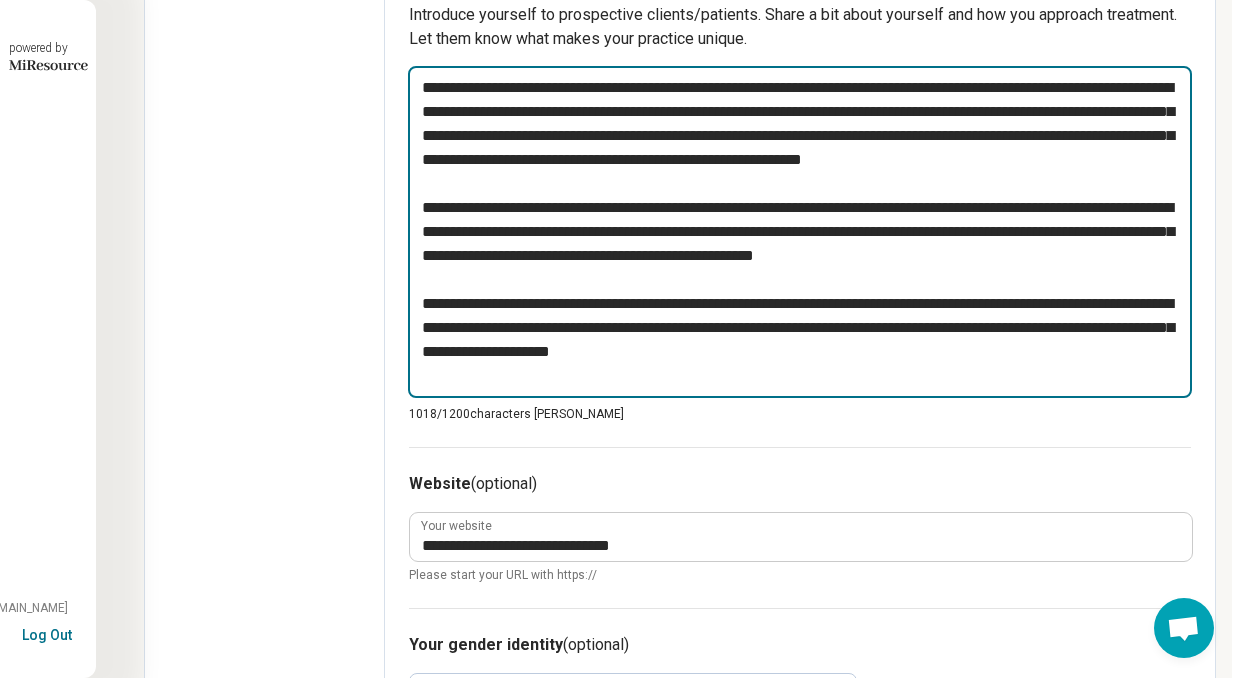 type on "*" 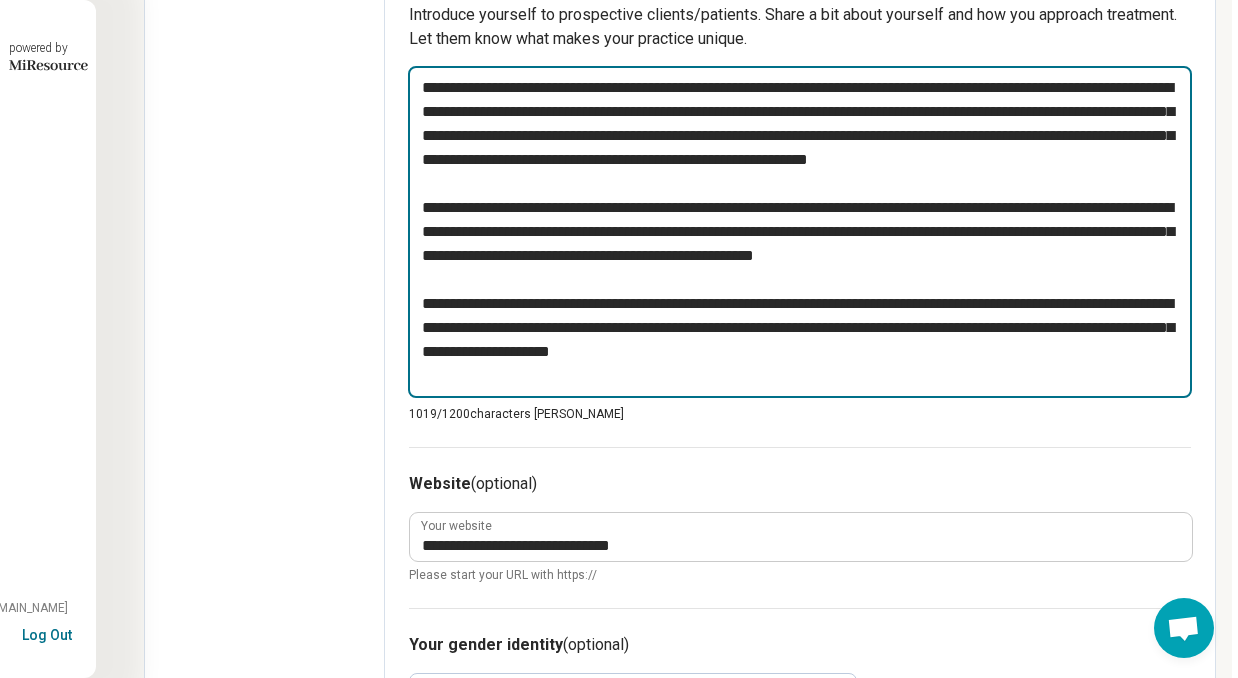 type on "*" 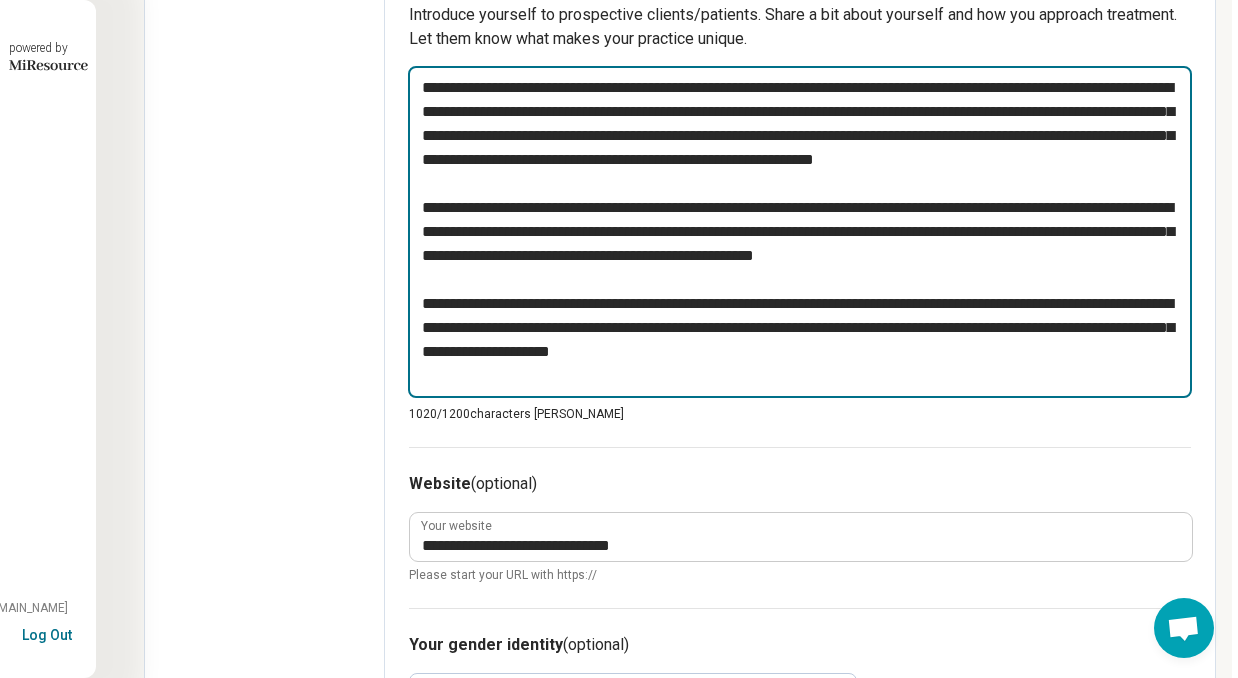 type on "*" 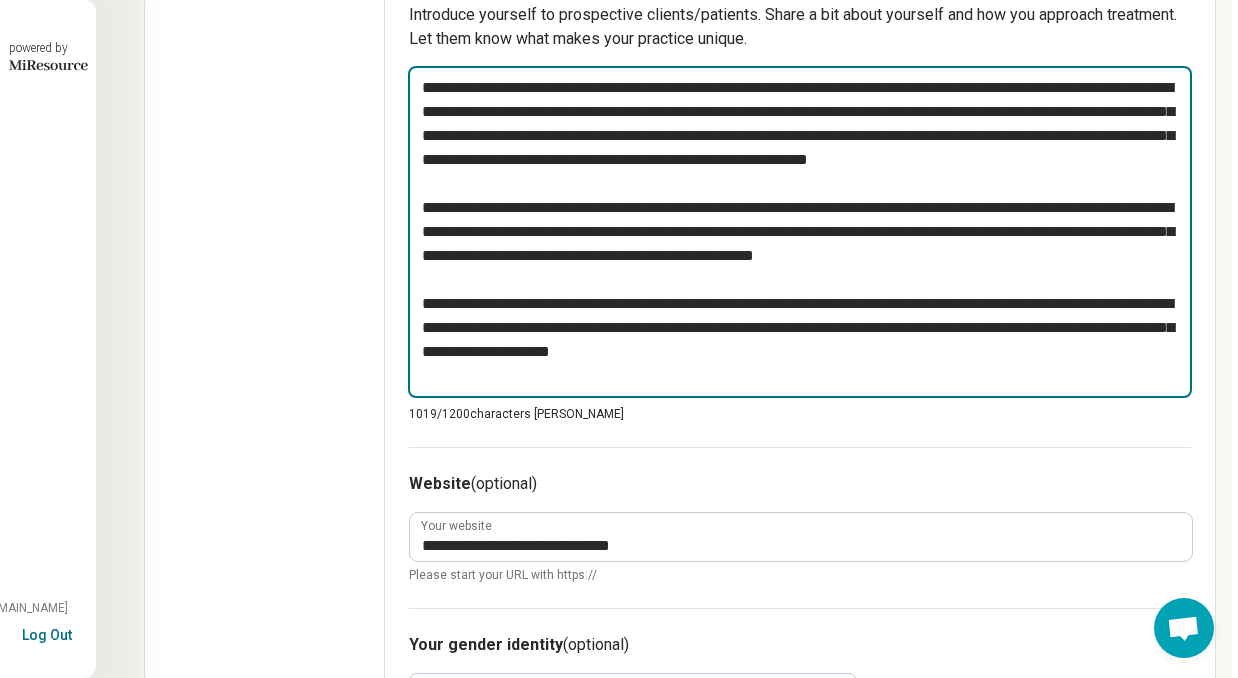 type on "*" 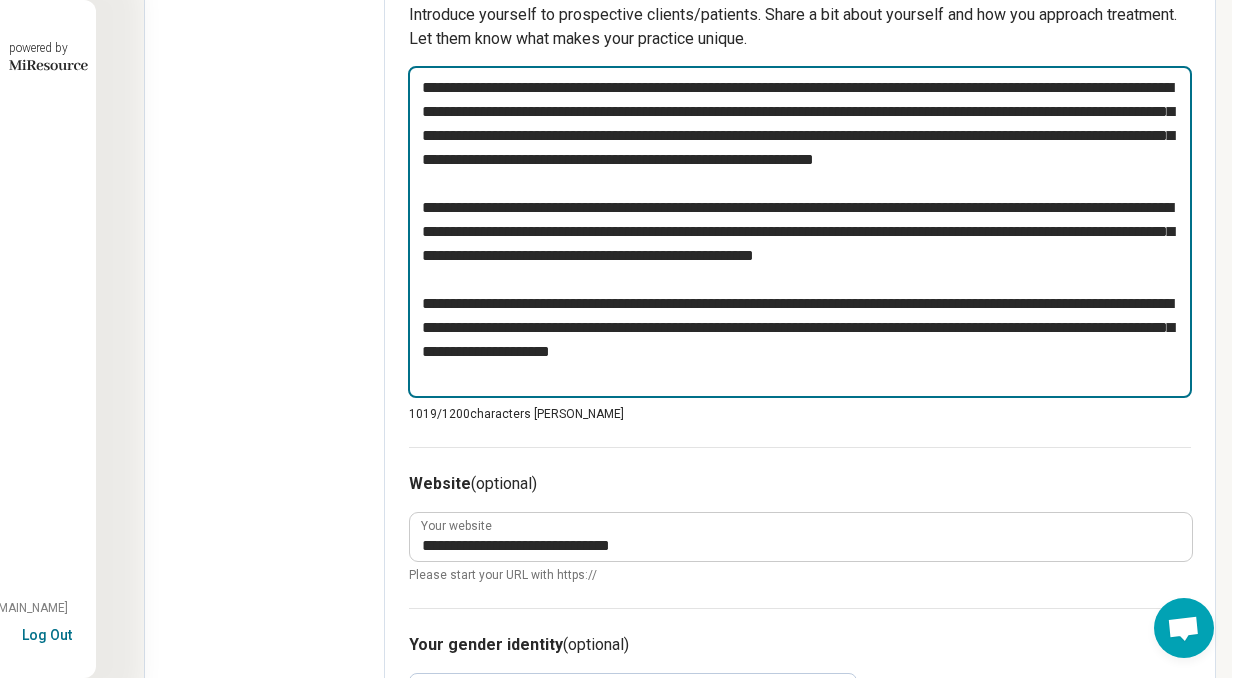 type on "*" 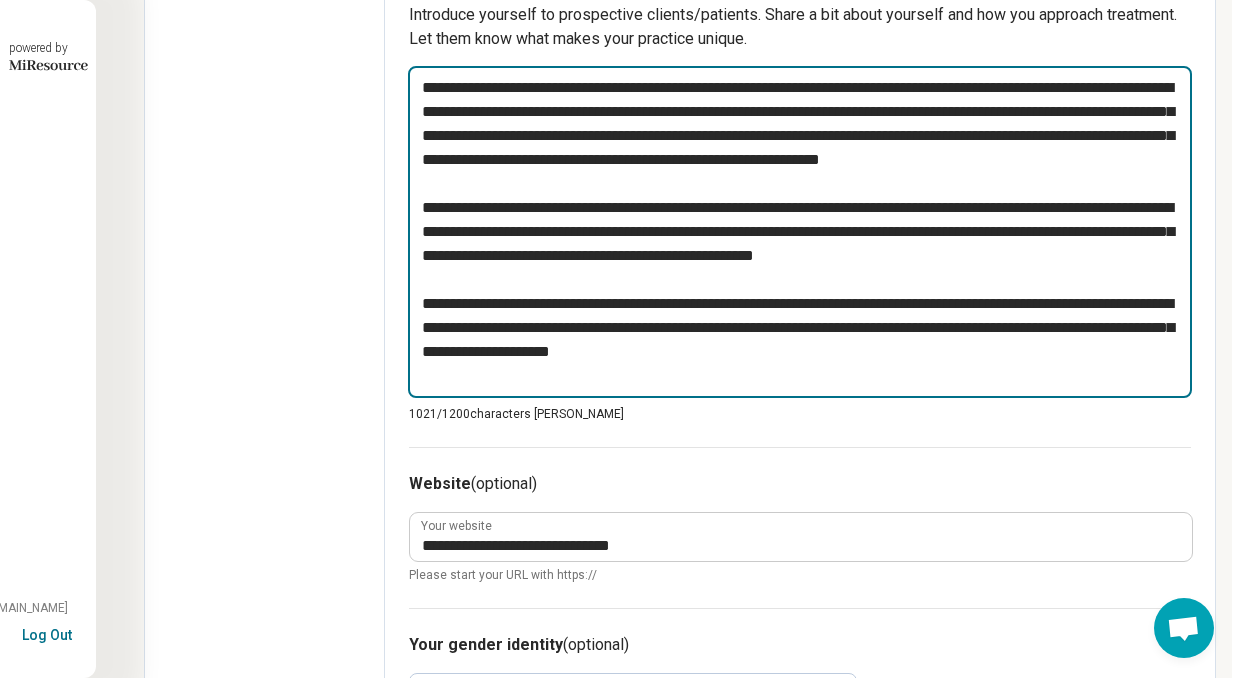 type on "*" 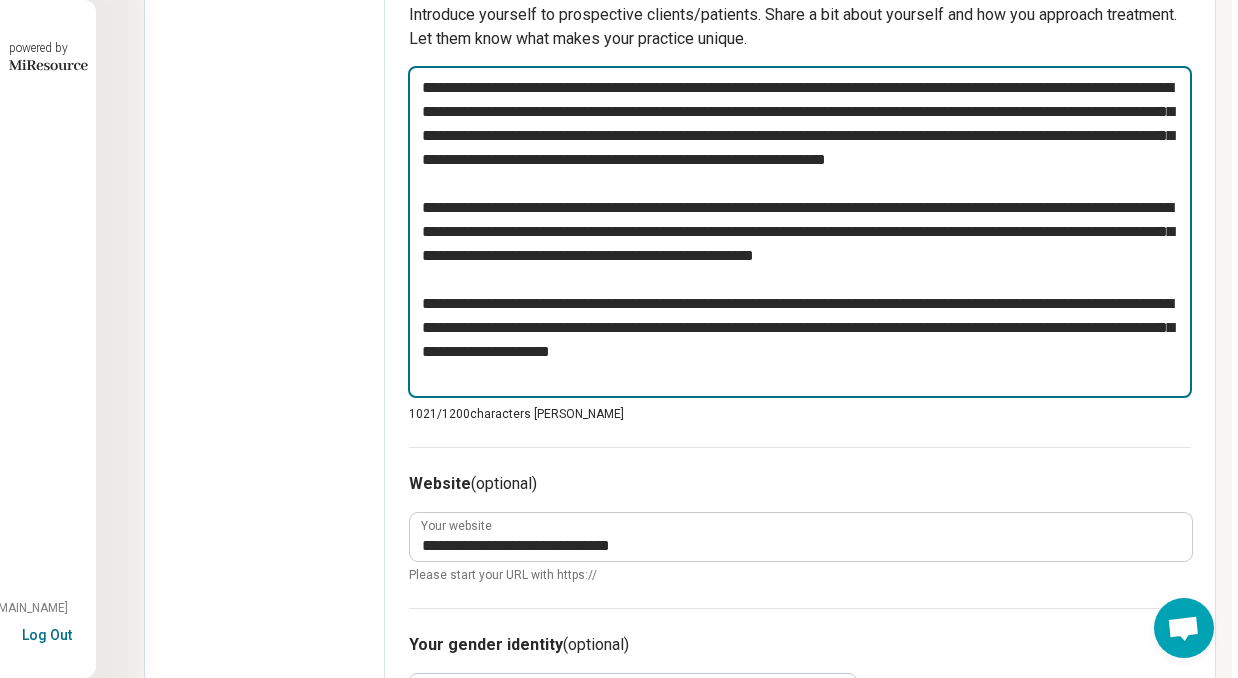 type on "*" 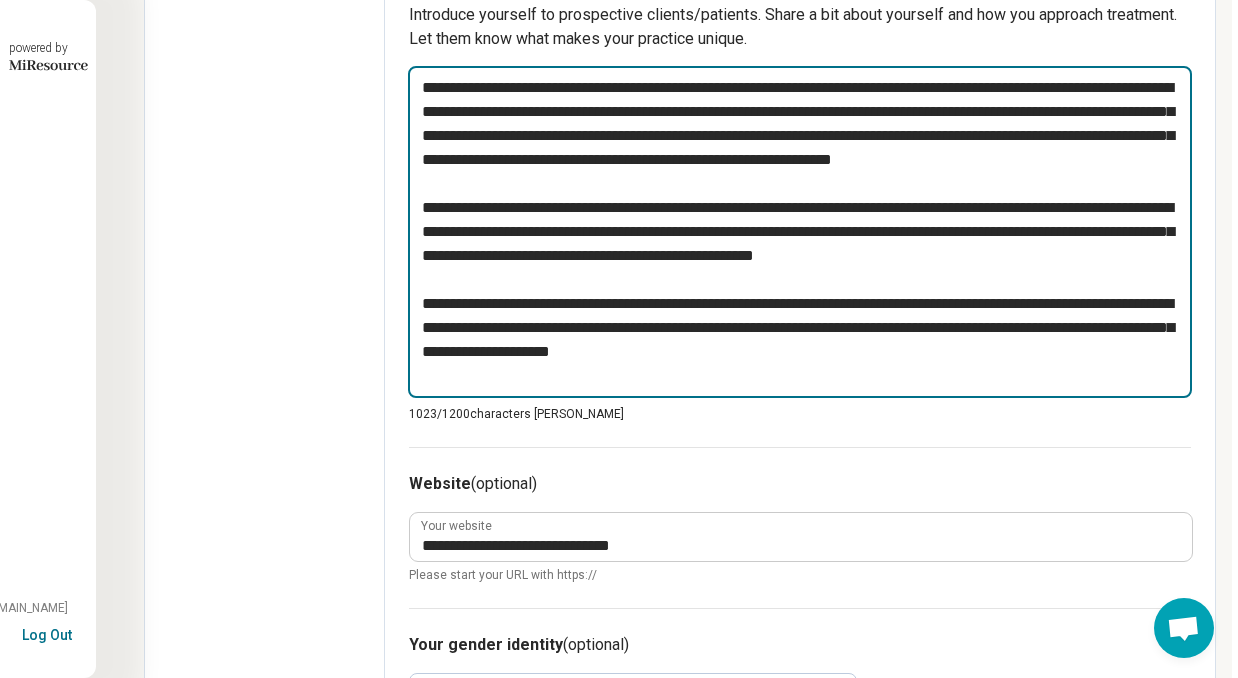 type on "*" 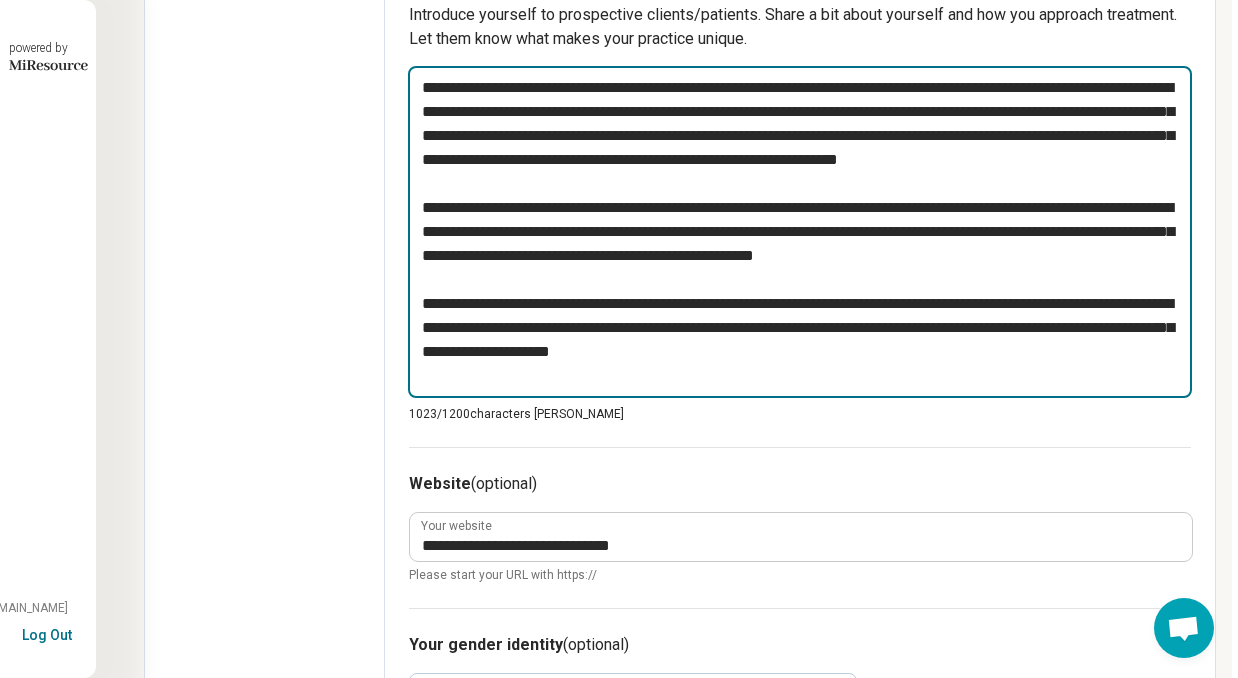 type on "*" 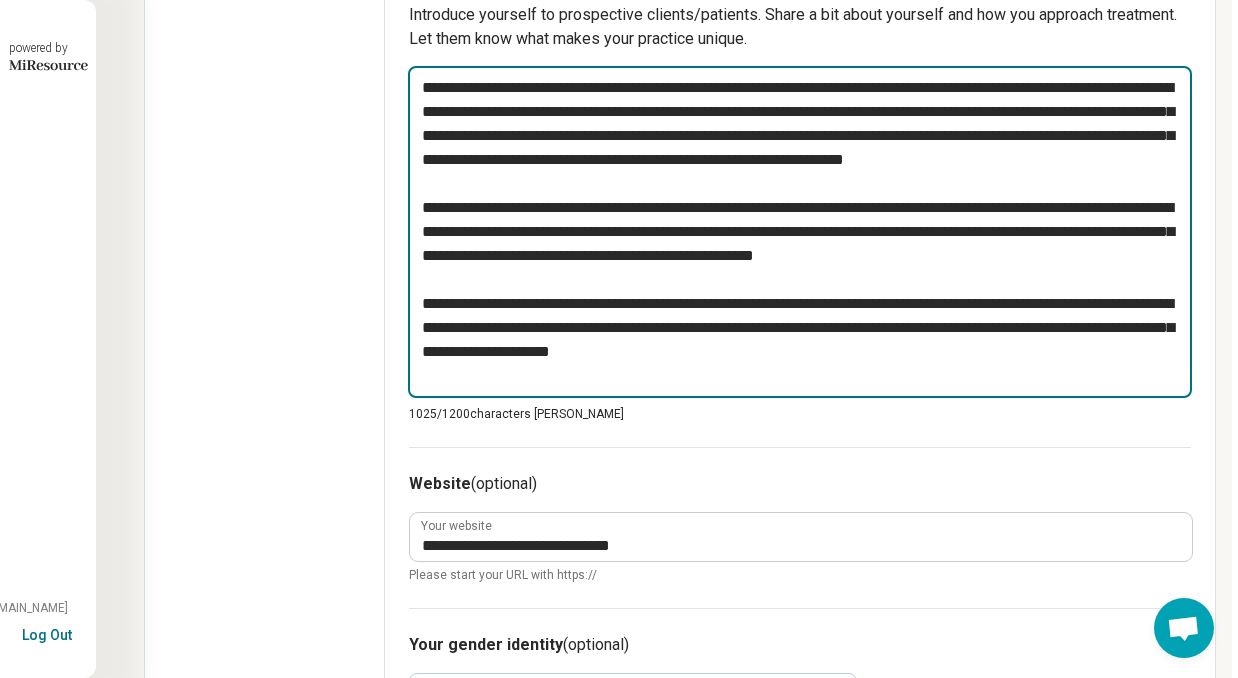 type on "*" 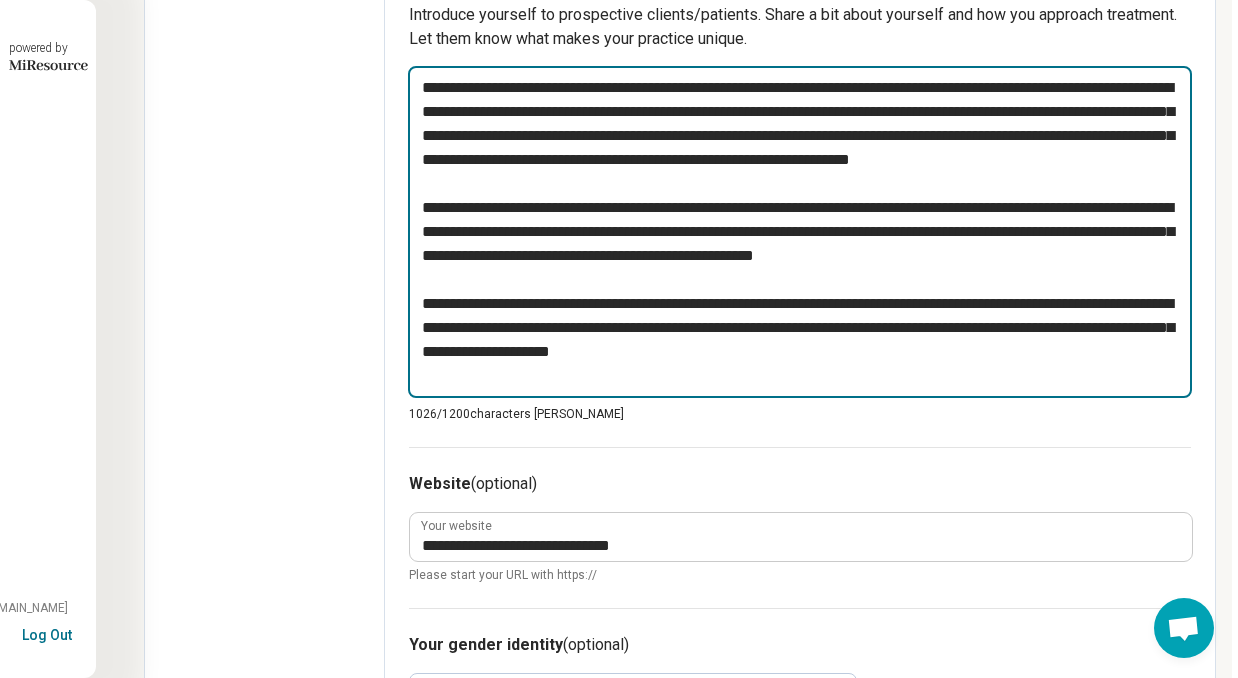 type on "*" 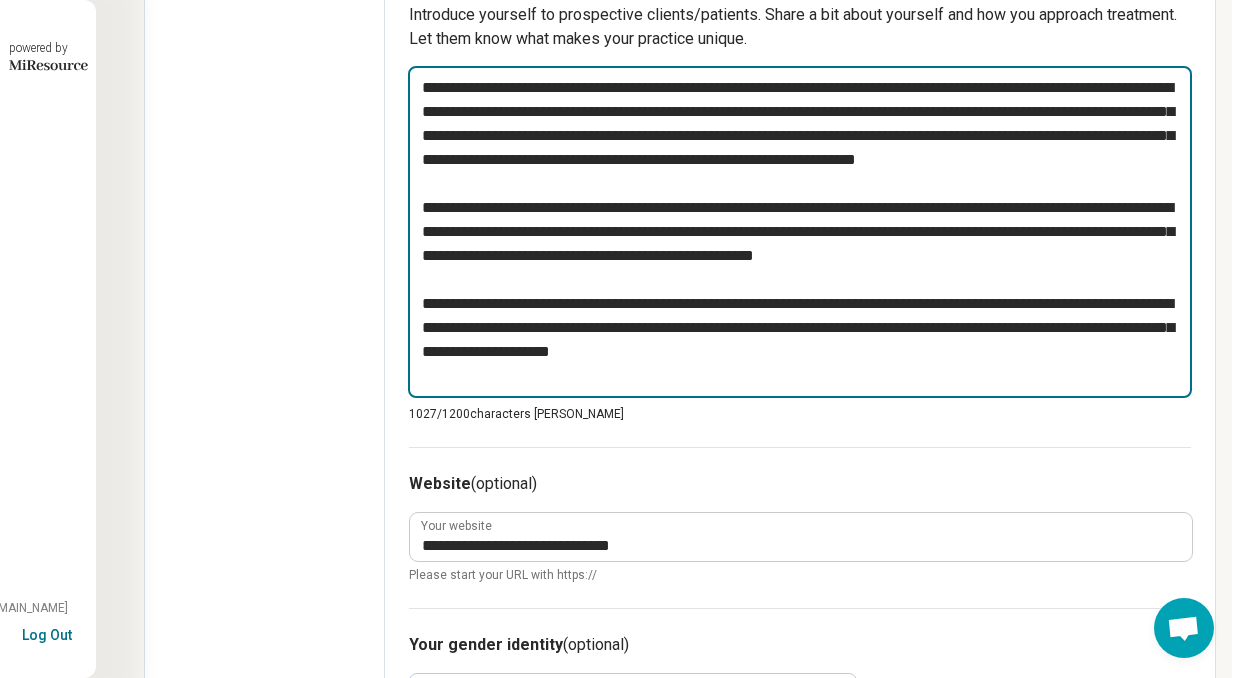 type on "*" 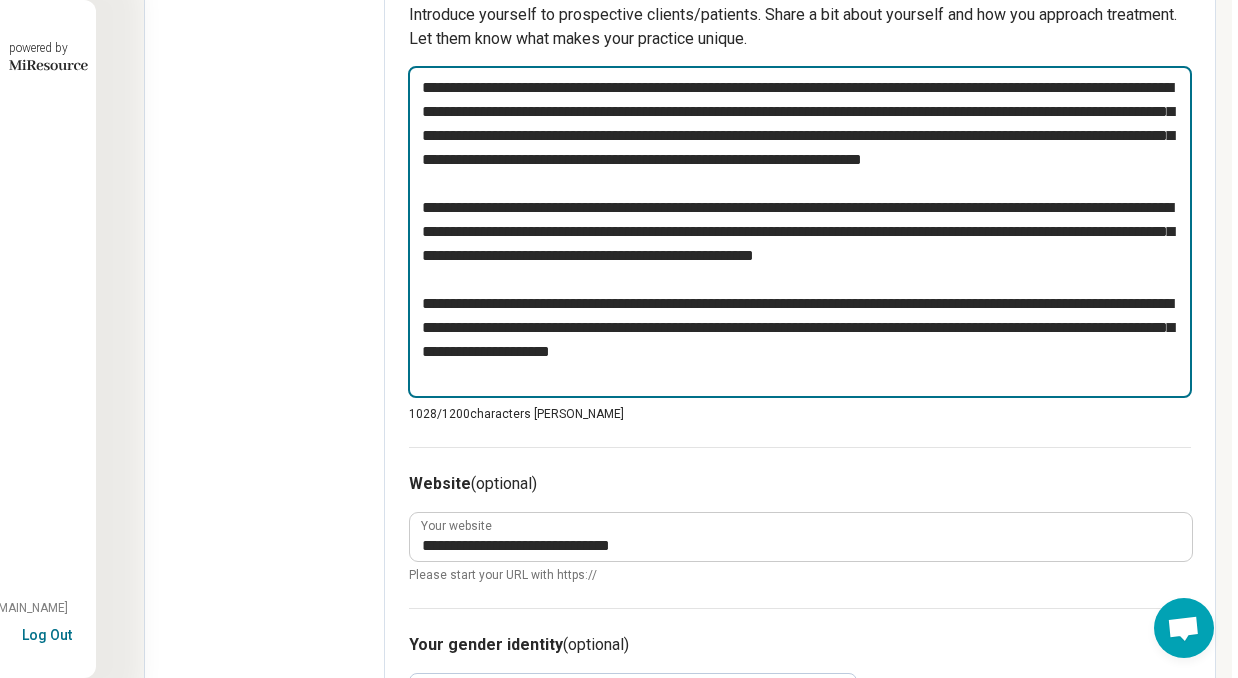 type on "*" 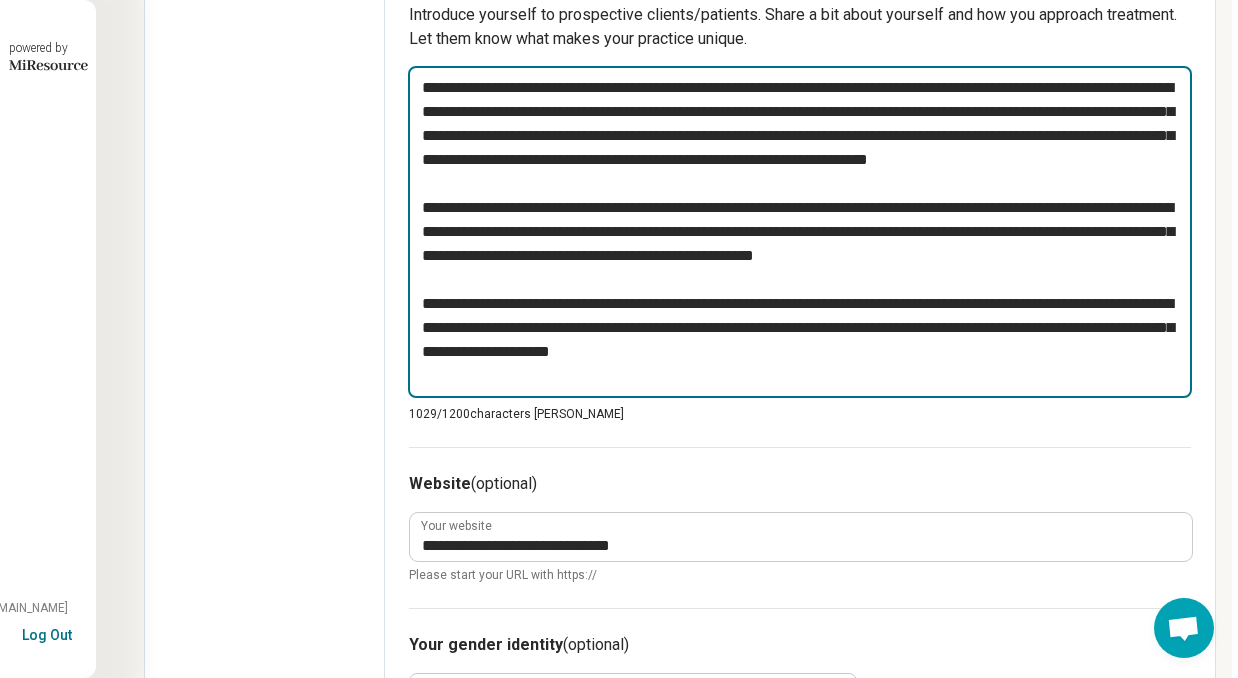 type on "*" 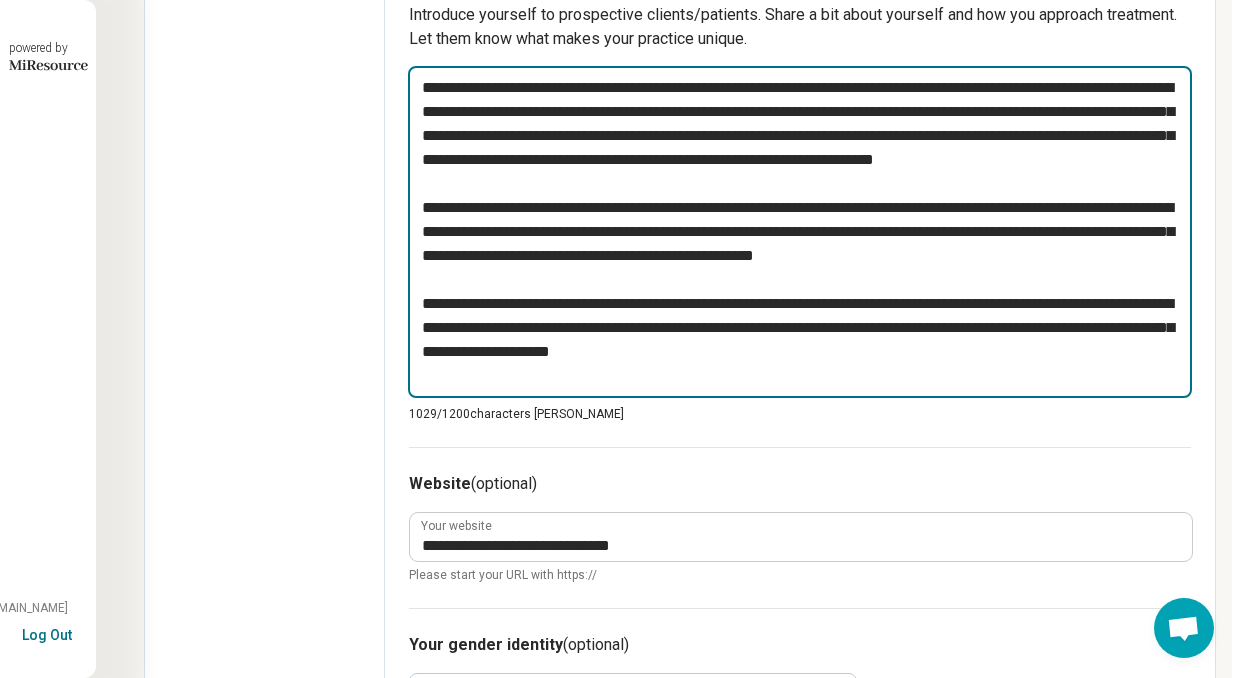 type on "*" 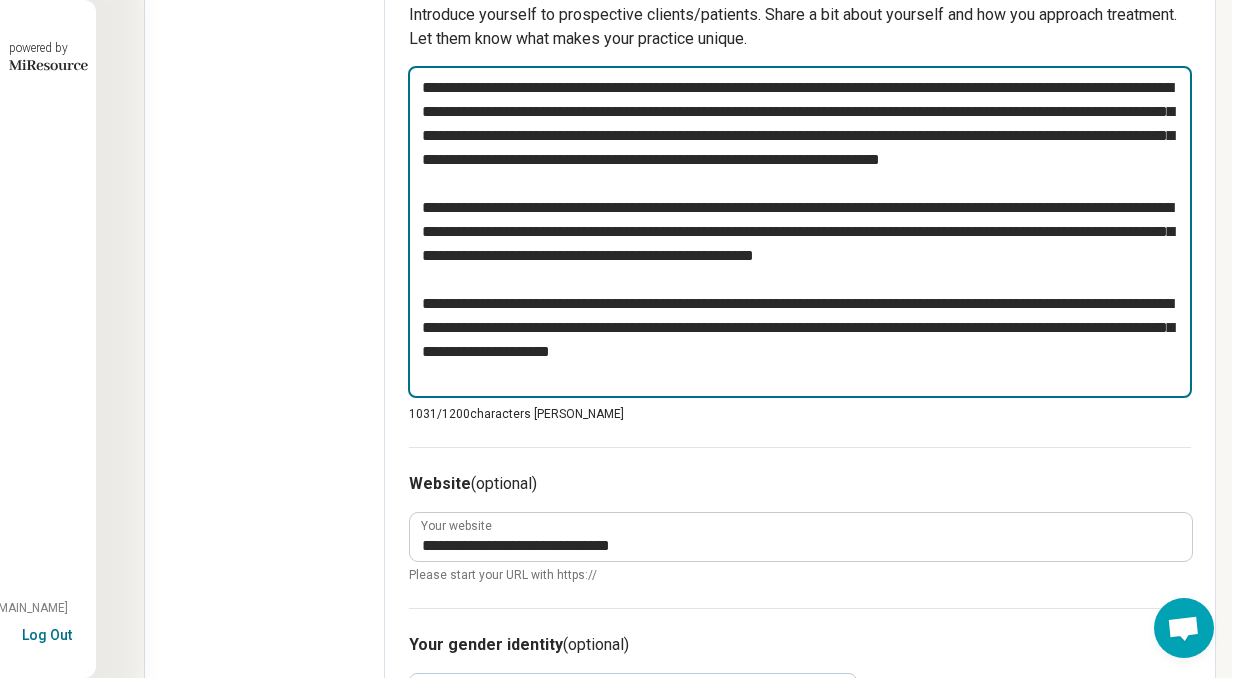 type on "*" 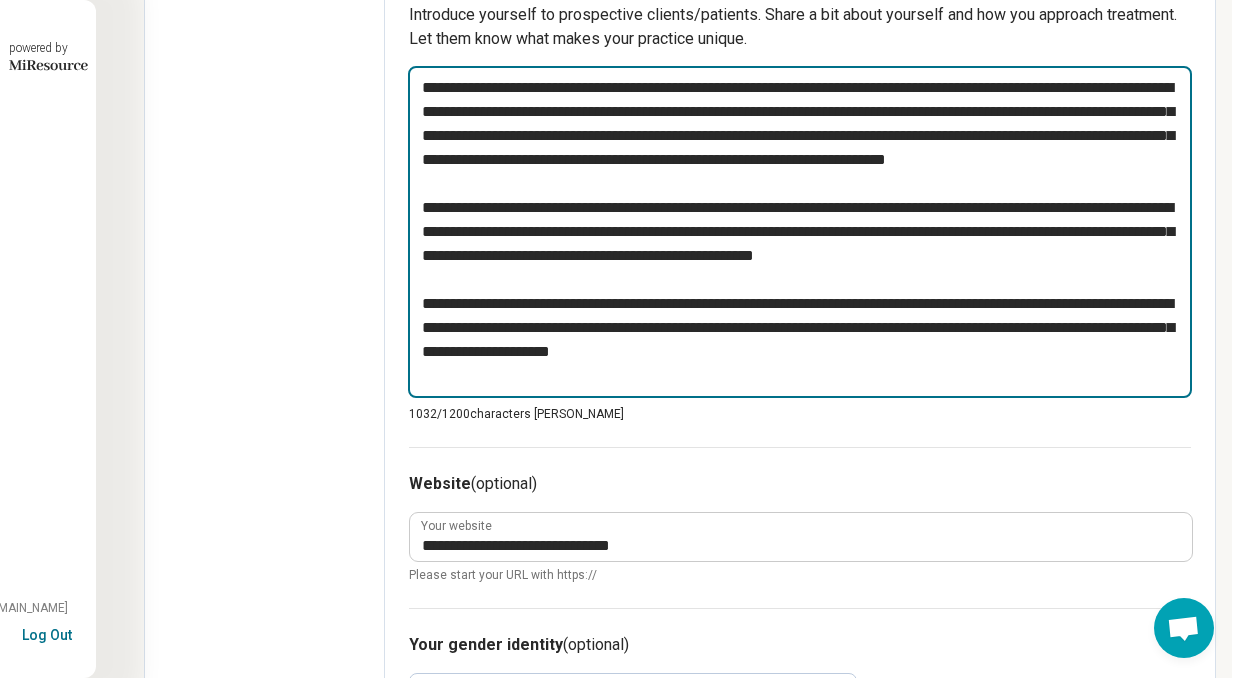 type on "*" 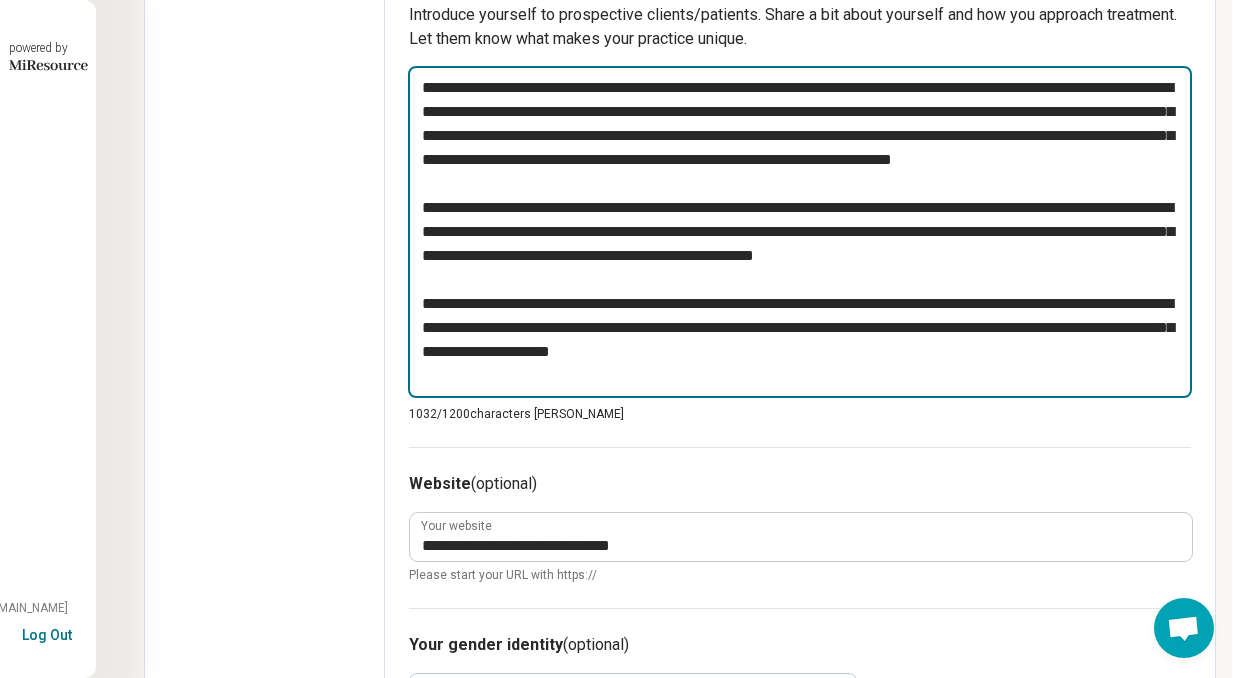 type on "*" 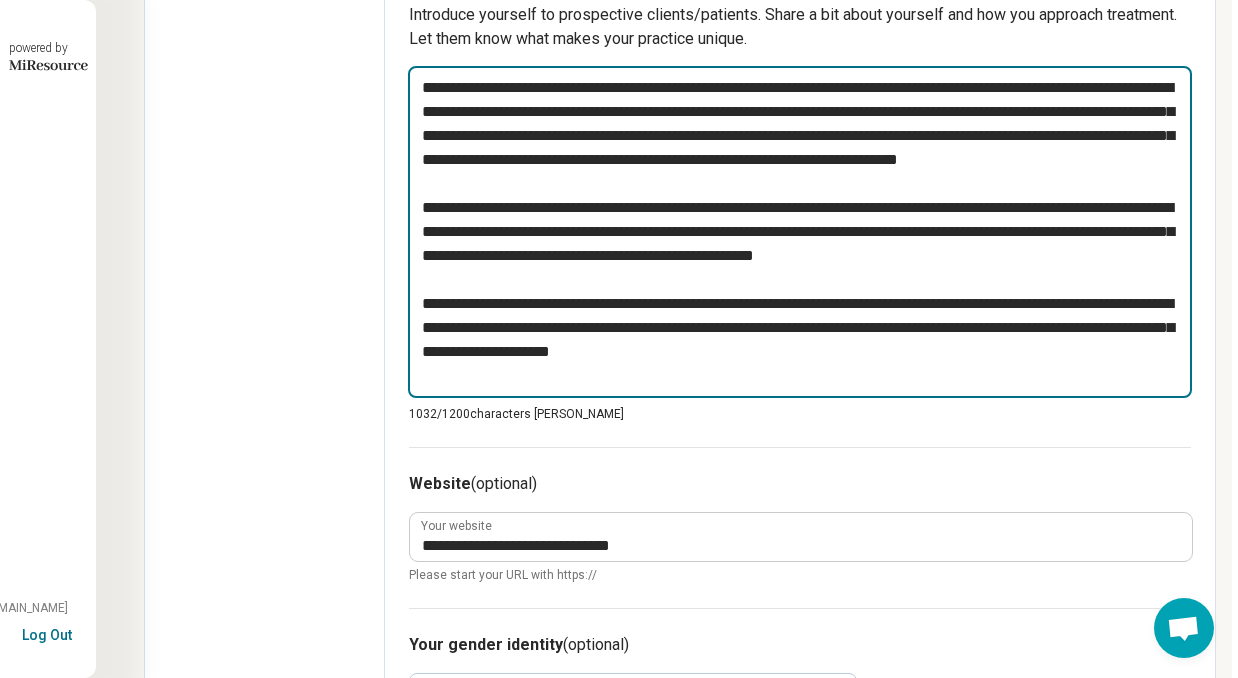 type on "*" 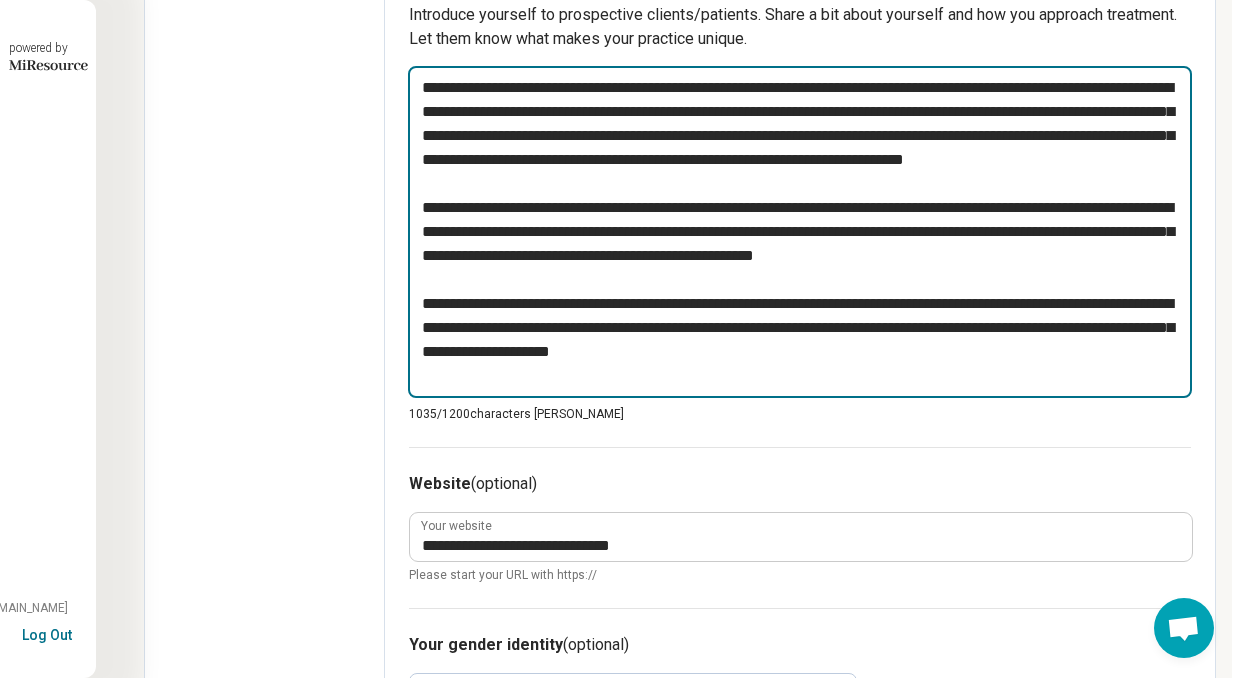 type on "*" 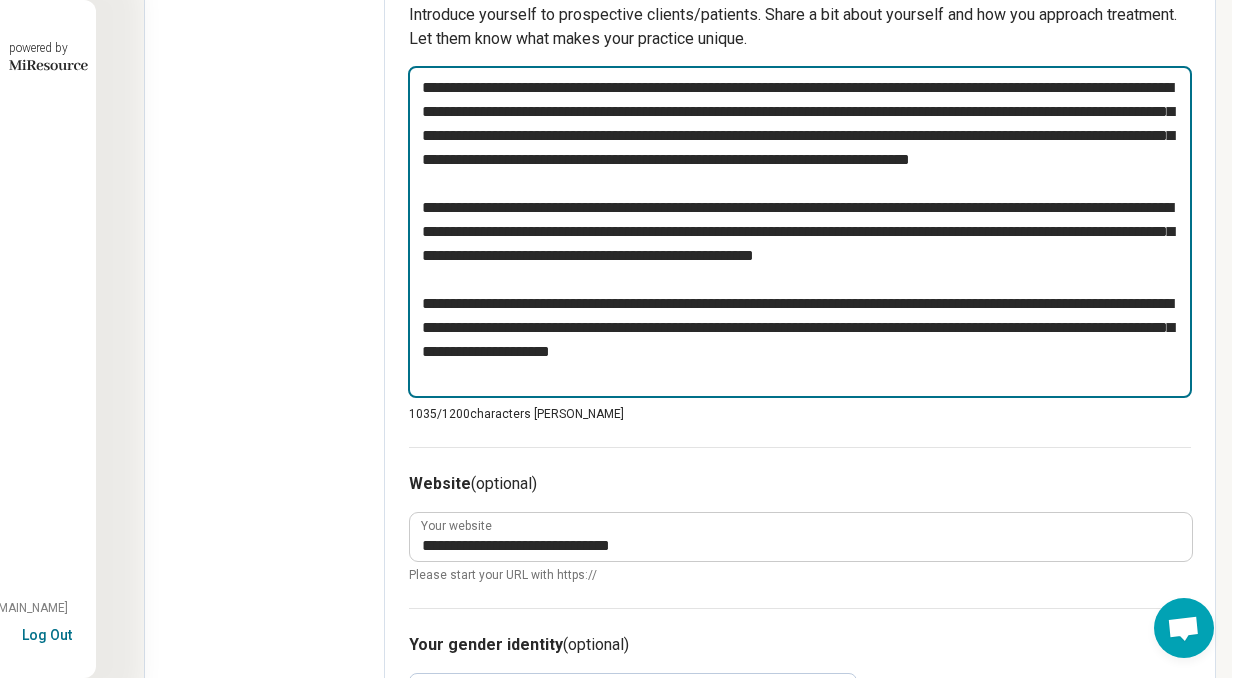 type on "*" 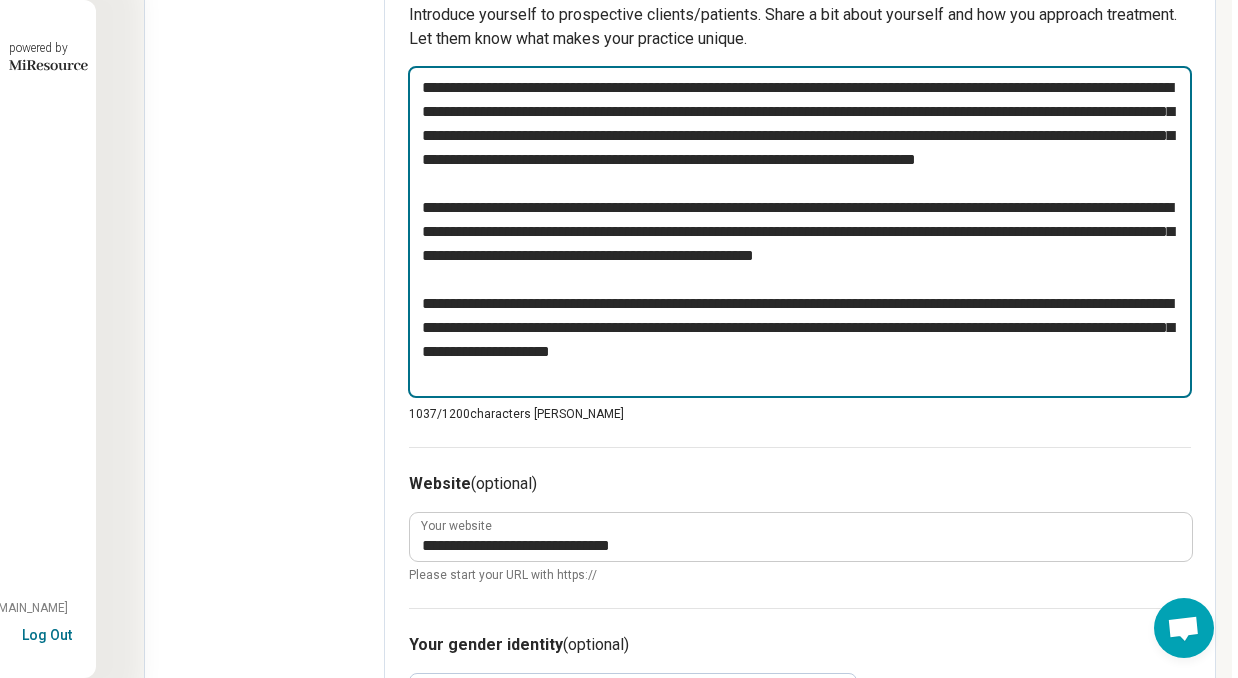 type on "*" 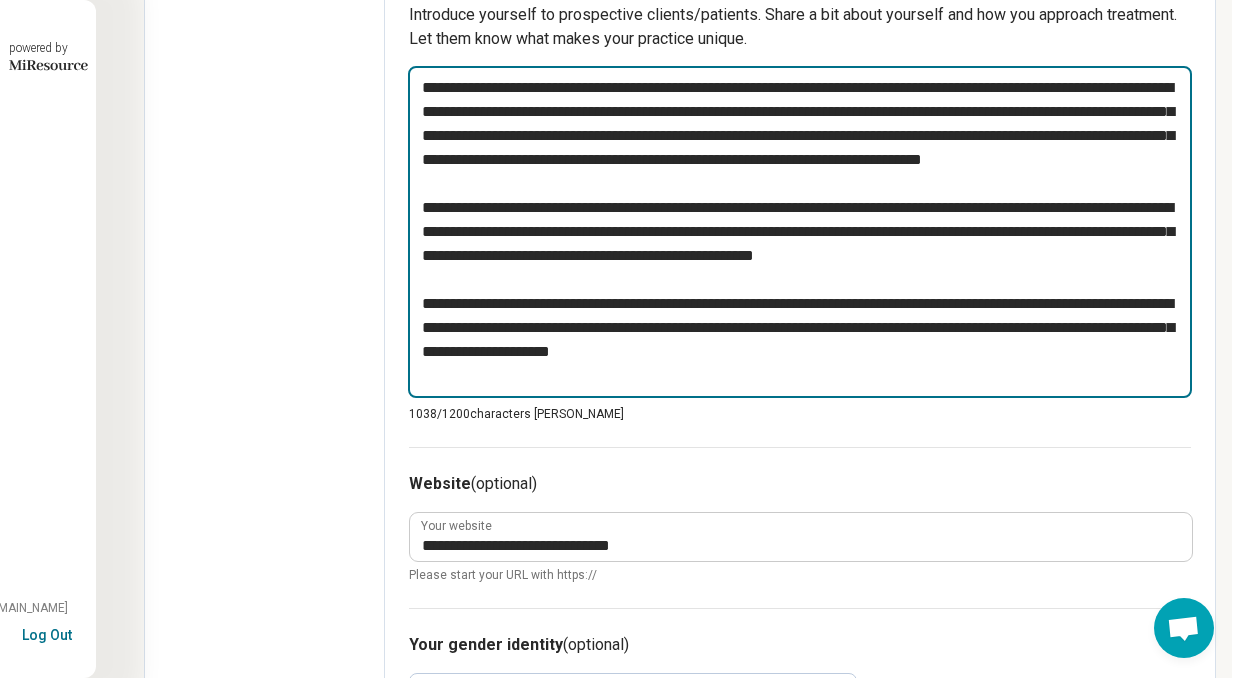 click at bounding box center [800, 232] 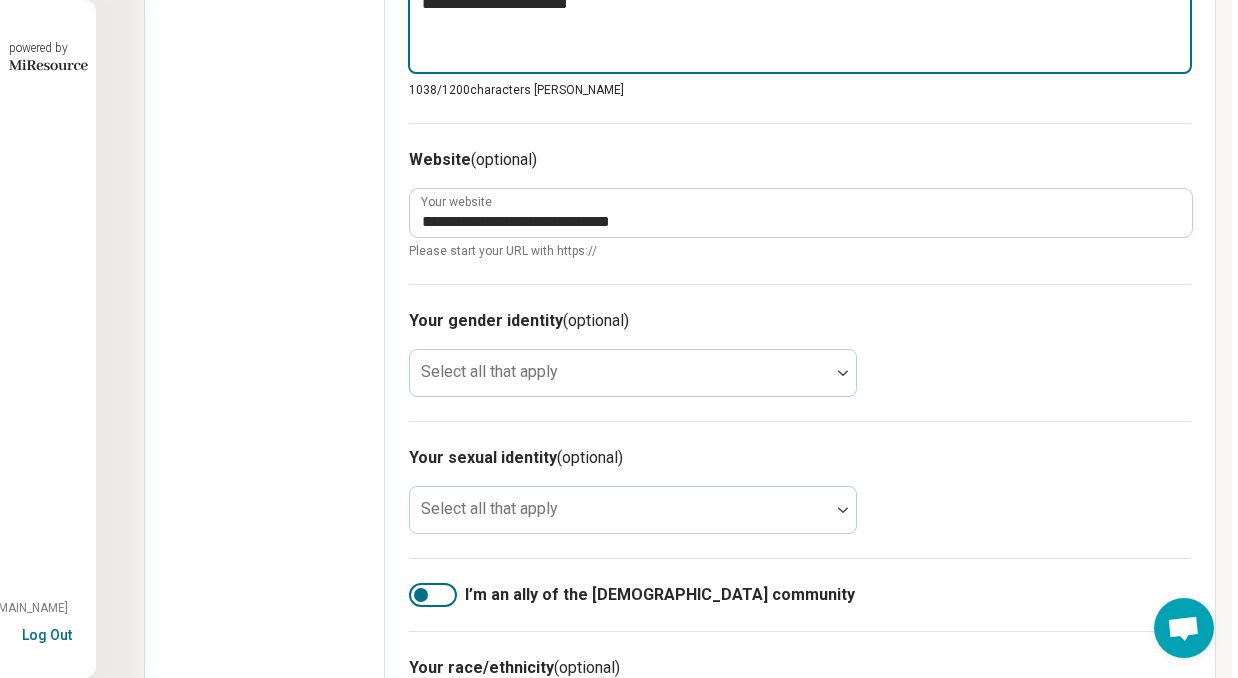 scroll, scrollTop: 1171, scrollLeft: 144, axis: both 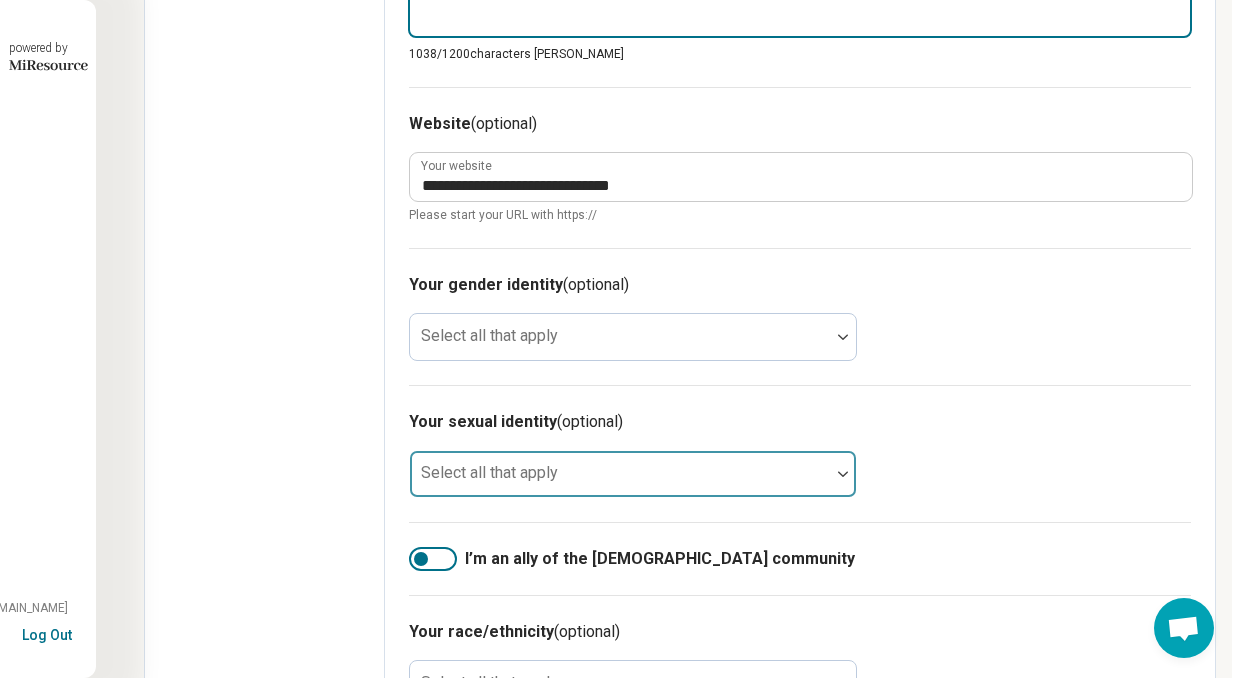 type on "**********" 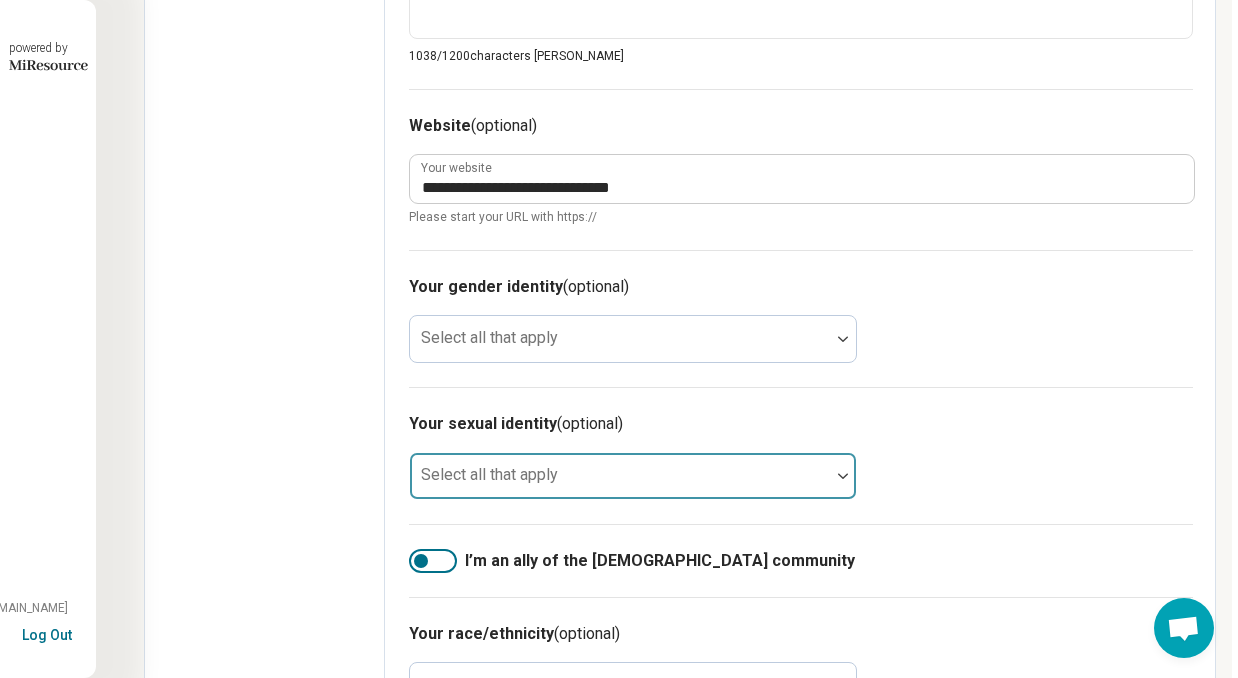 click on "Select all that apply" at bounding box center (633, 476) 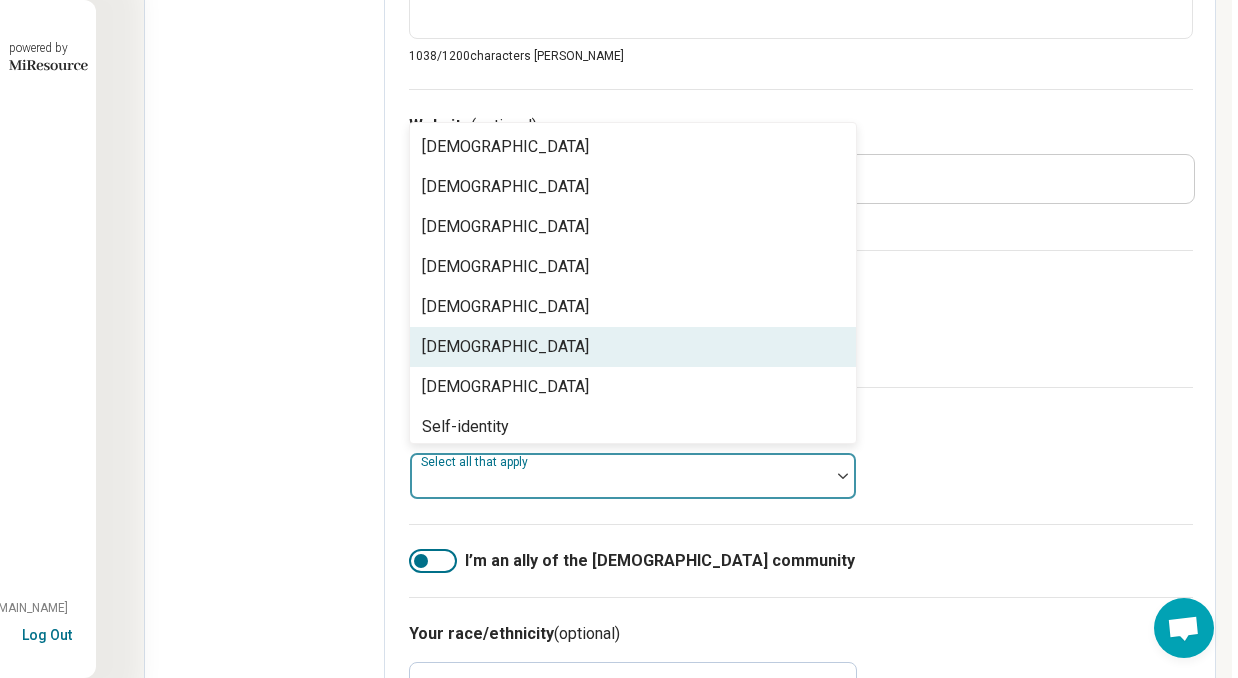 scroll, scrollTop: 0, scrollLeft: 0, axis: both 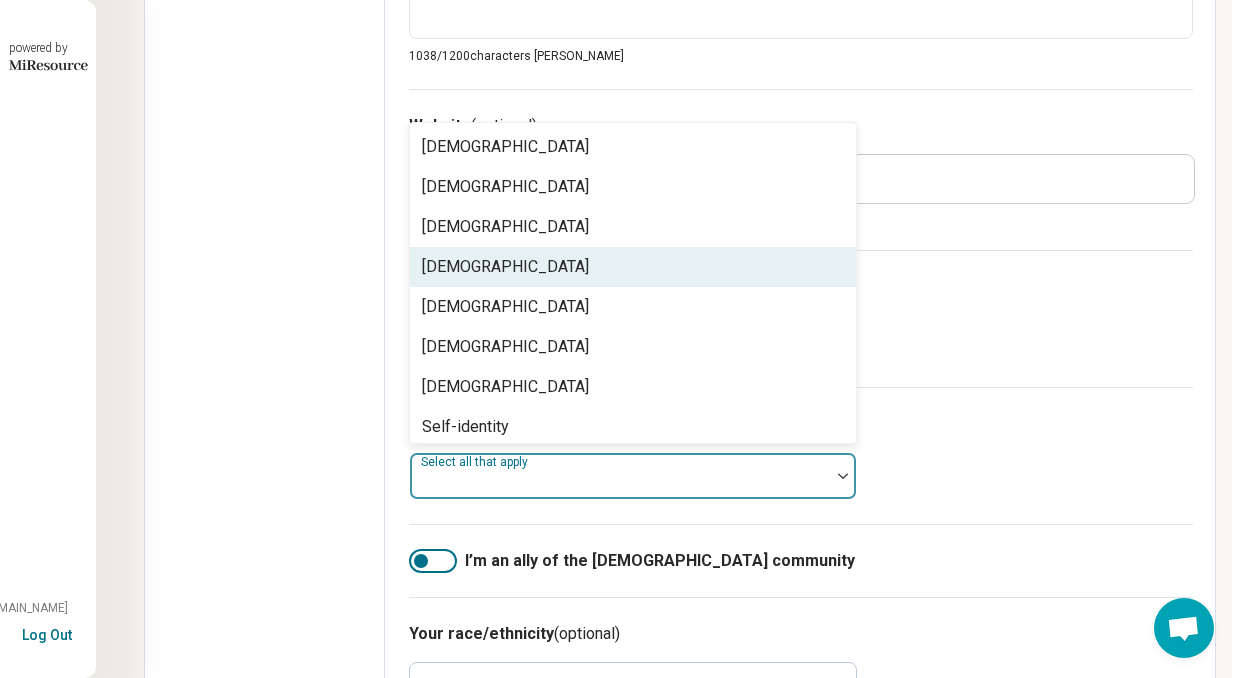 click on "[DEMOGRAPHIC_DATA]" at bounding box center [505, 267] 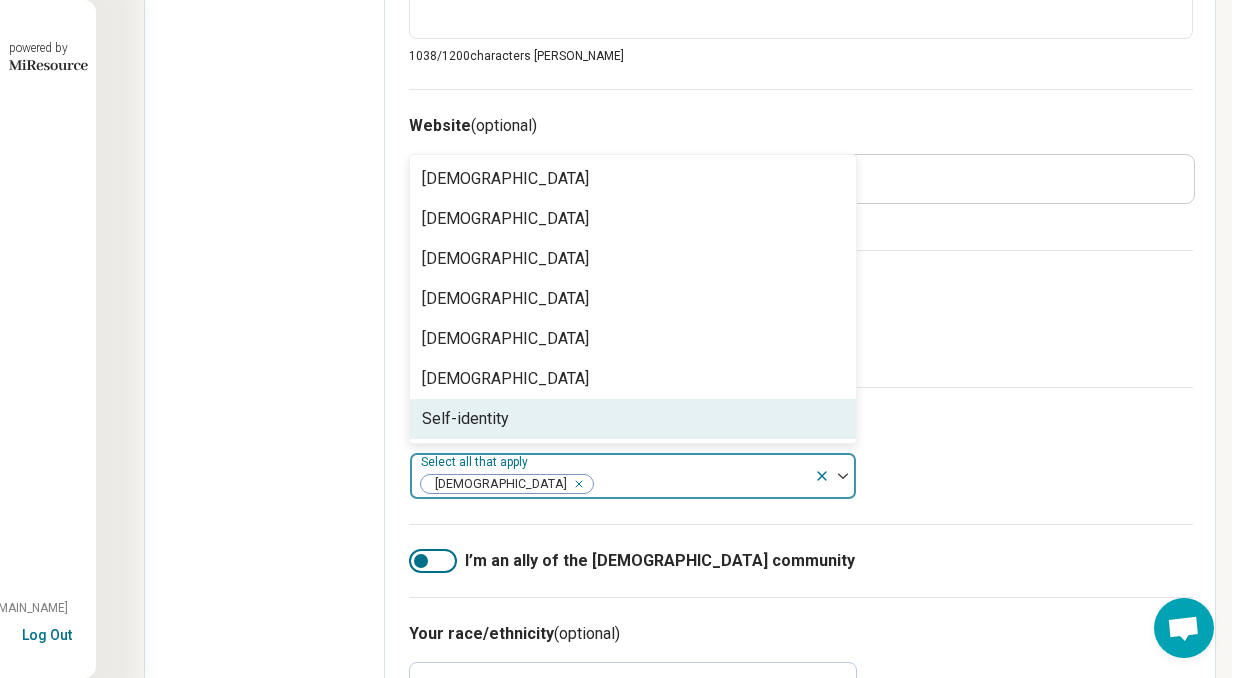 click at bounding box center [433, 561] 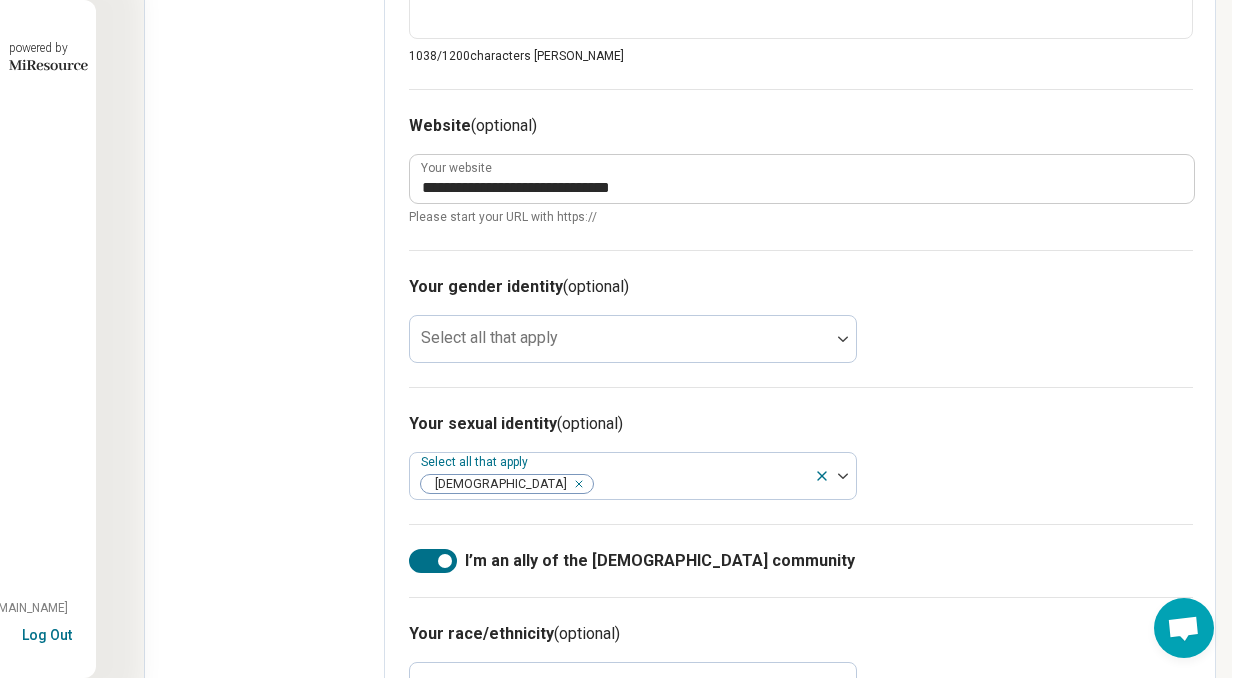 scroll, scrollTop: 13, scrollLeft: 0, axis: vertical 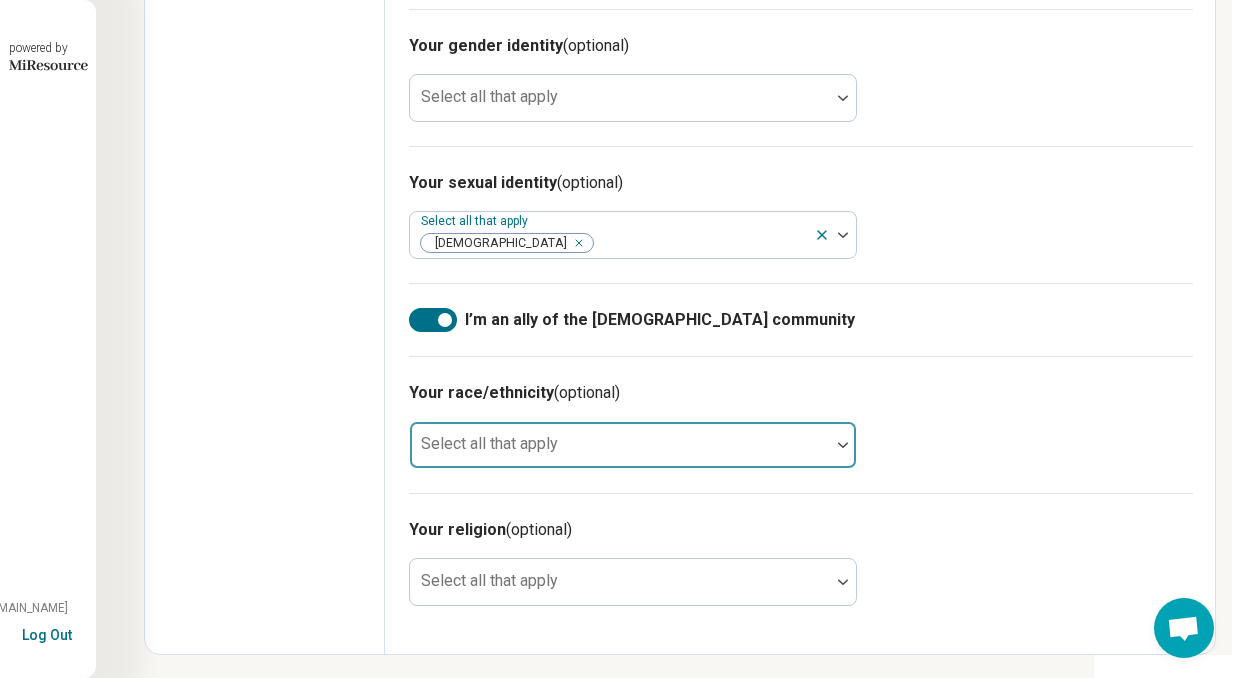 click at bounding box center [620, 453] 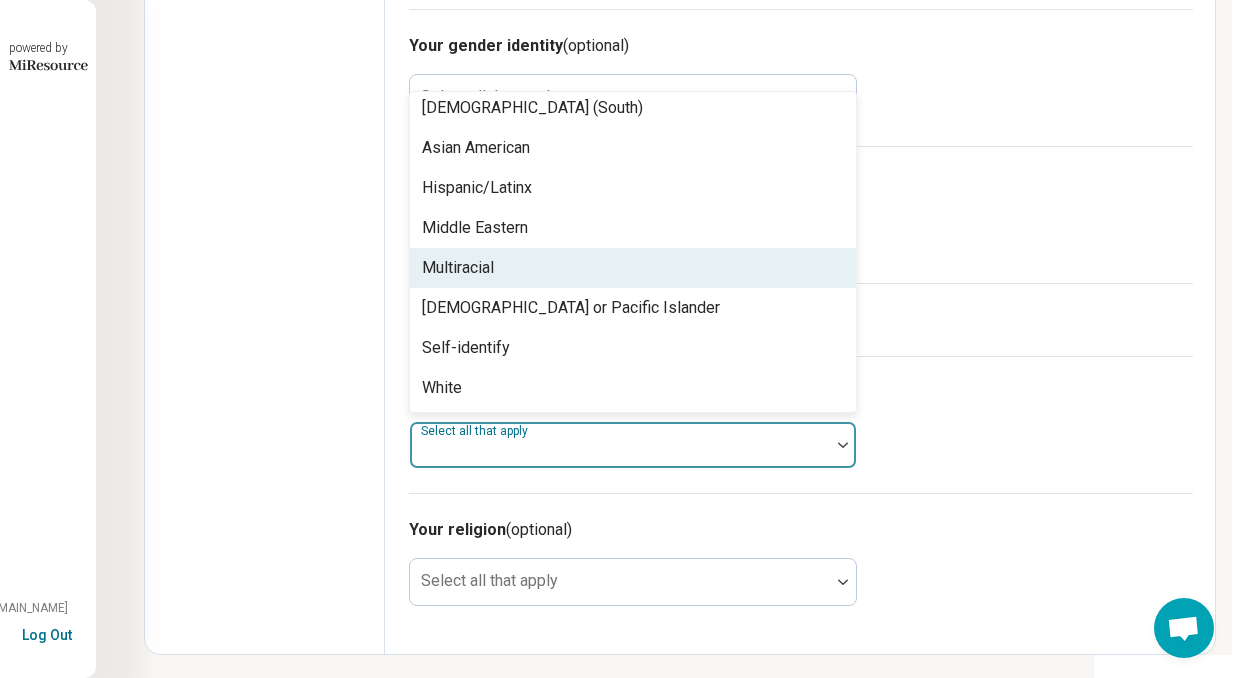 scroll, scrollTop: 128, scrollLeft: 0, axis: vertical 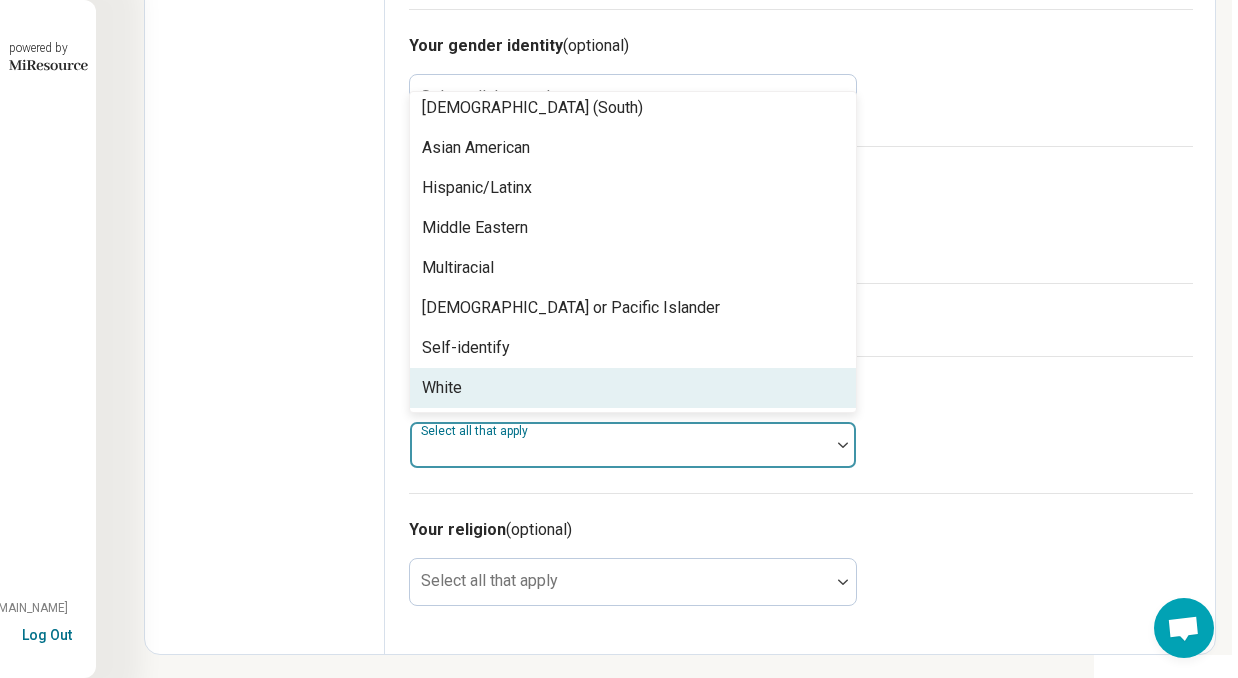 click on "White" at bounding box center [633, 388] 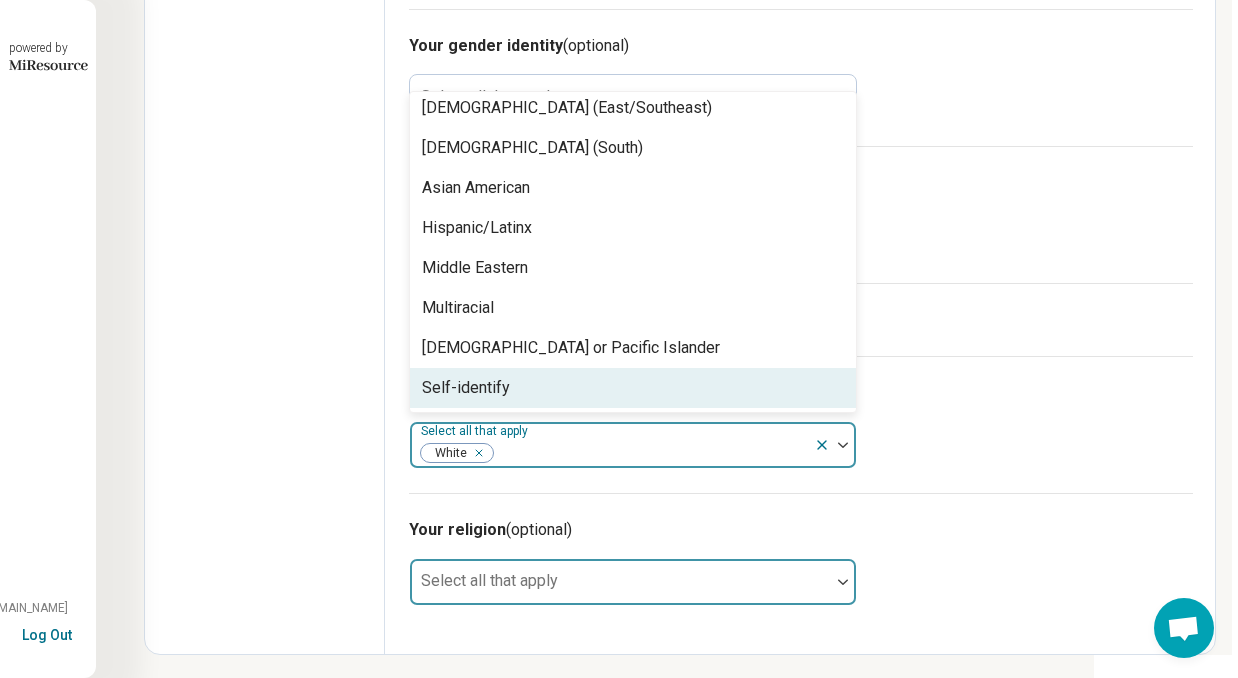 click at bounding box center [843, 582] 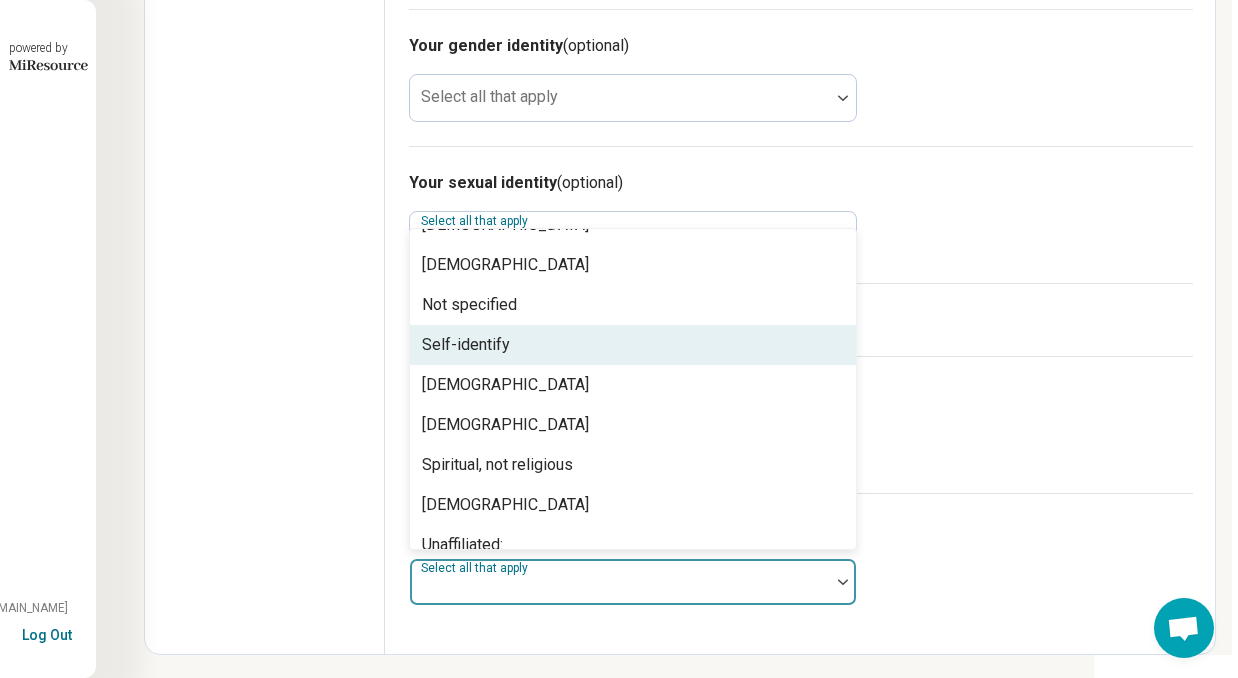 scroll, scrollTop: 284, scrollLeft: 0, axis: vertical 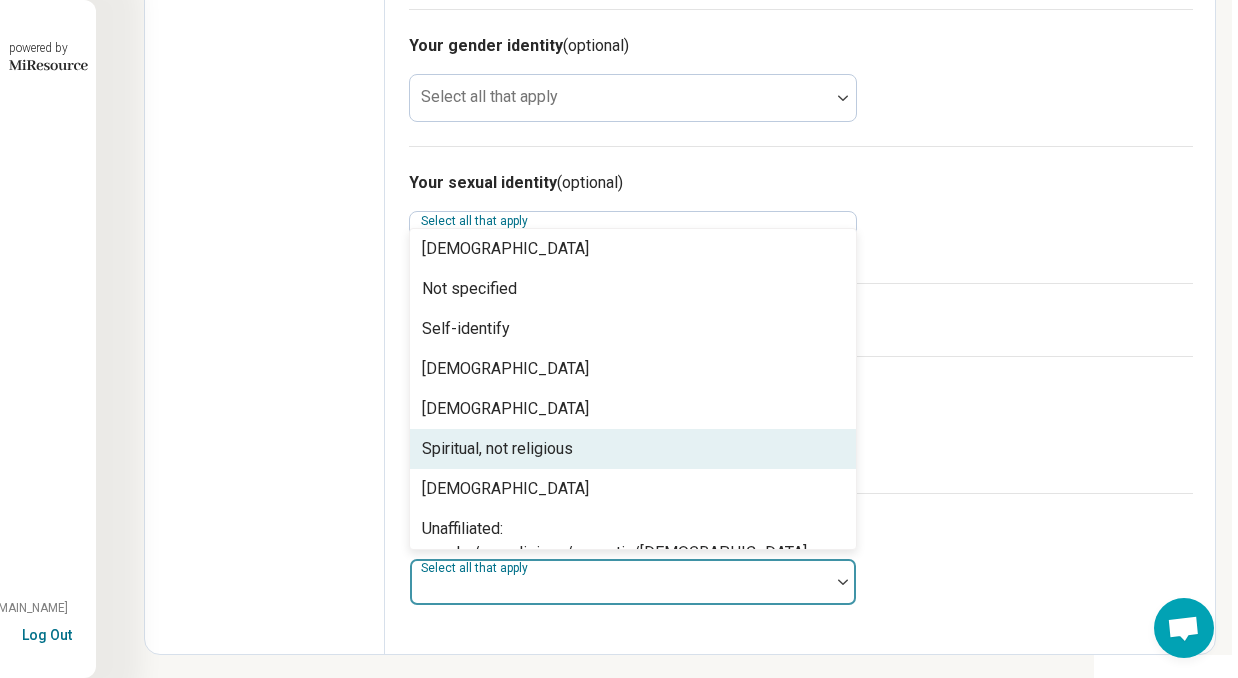 click on "Spiritual, not religious" at bounding box center (633, 449) 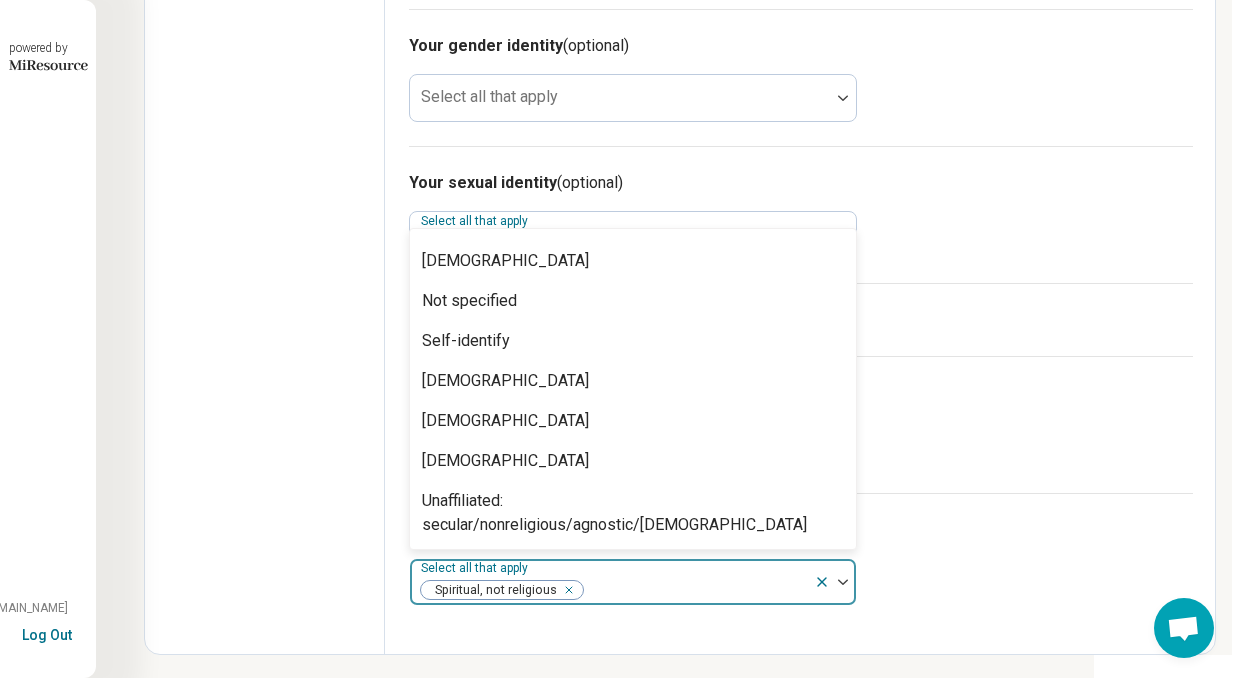 scroll, scrollTop: 248, scrollLeft: 0, axis: vertical 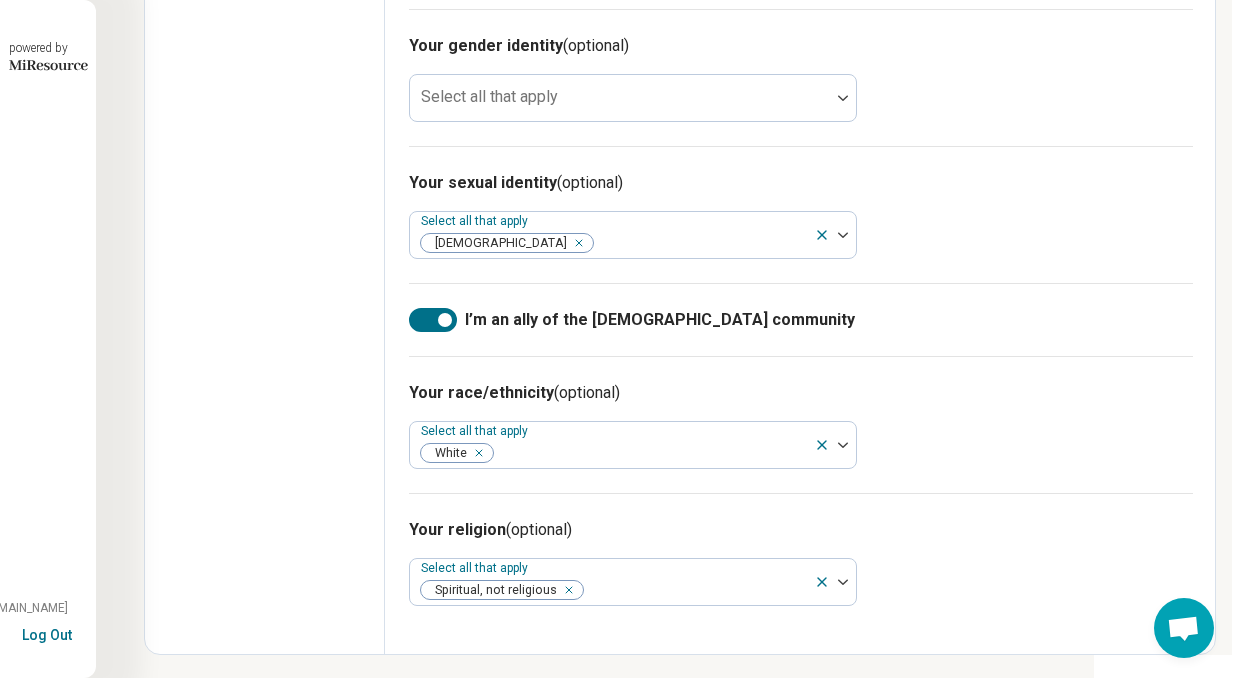 click on "Your race/ethnicity  (optional) Select all that apply White" at bounding box center [801, 424] 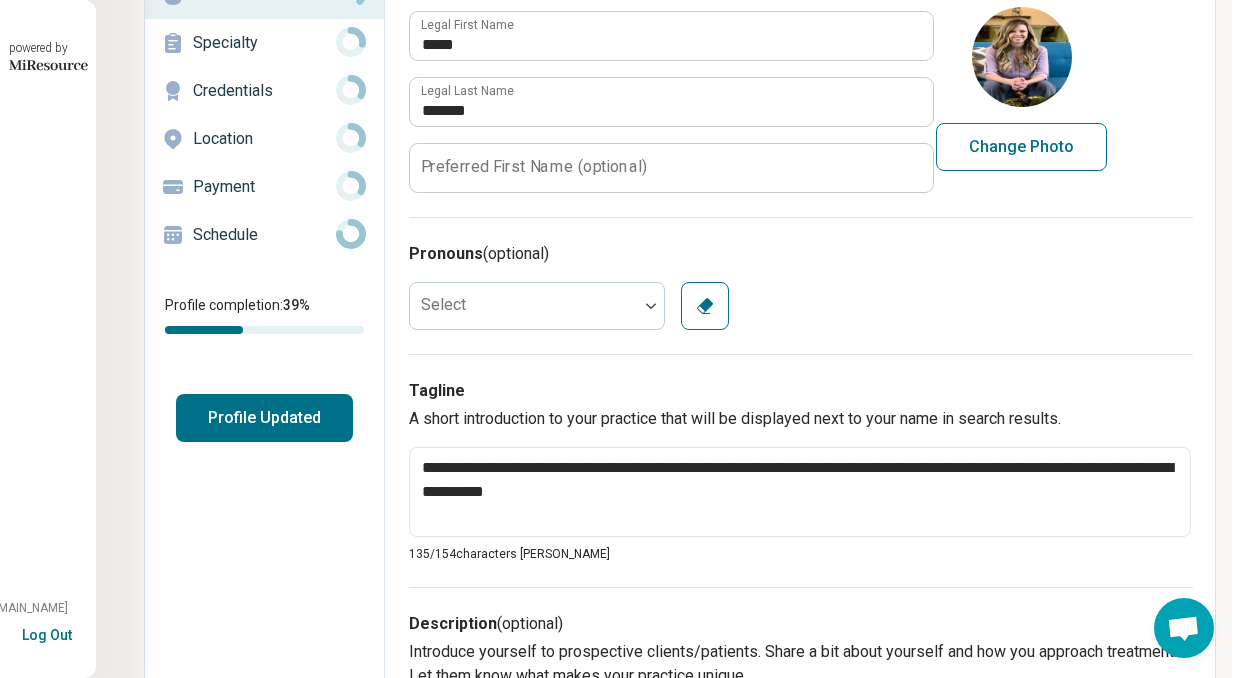 scroll, scrollTop: 149, scrollLeft: 144, axis: both 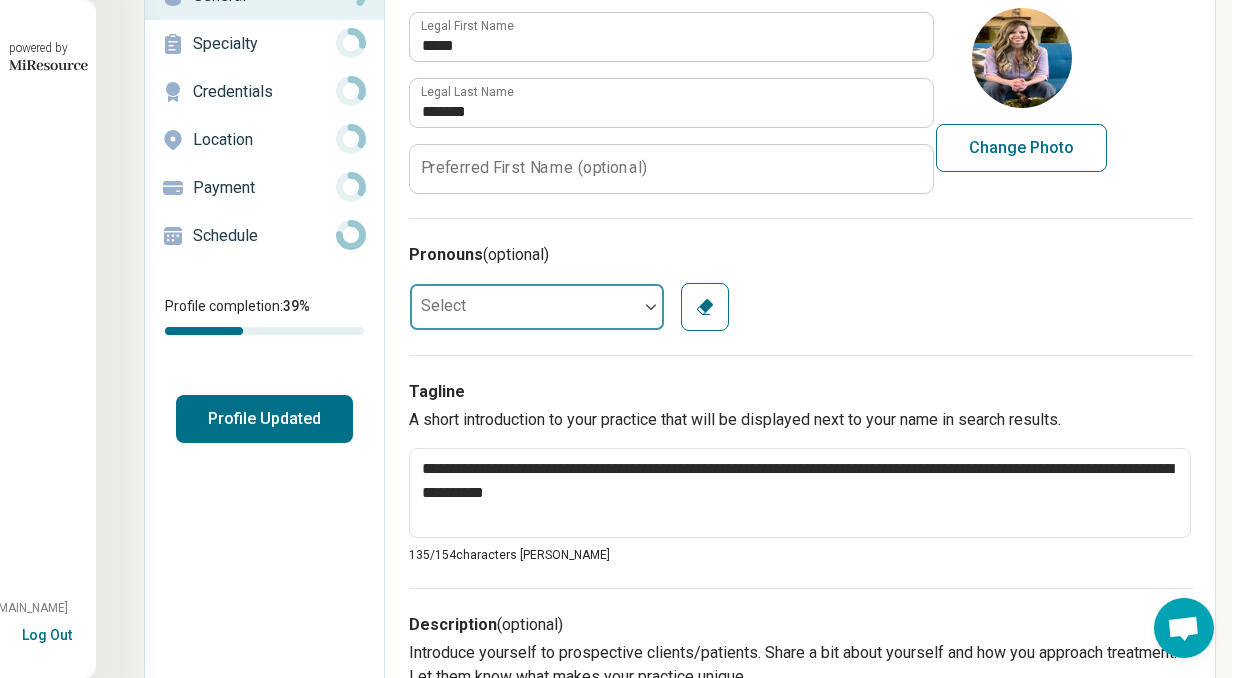 click at bounding box center [651, 307] 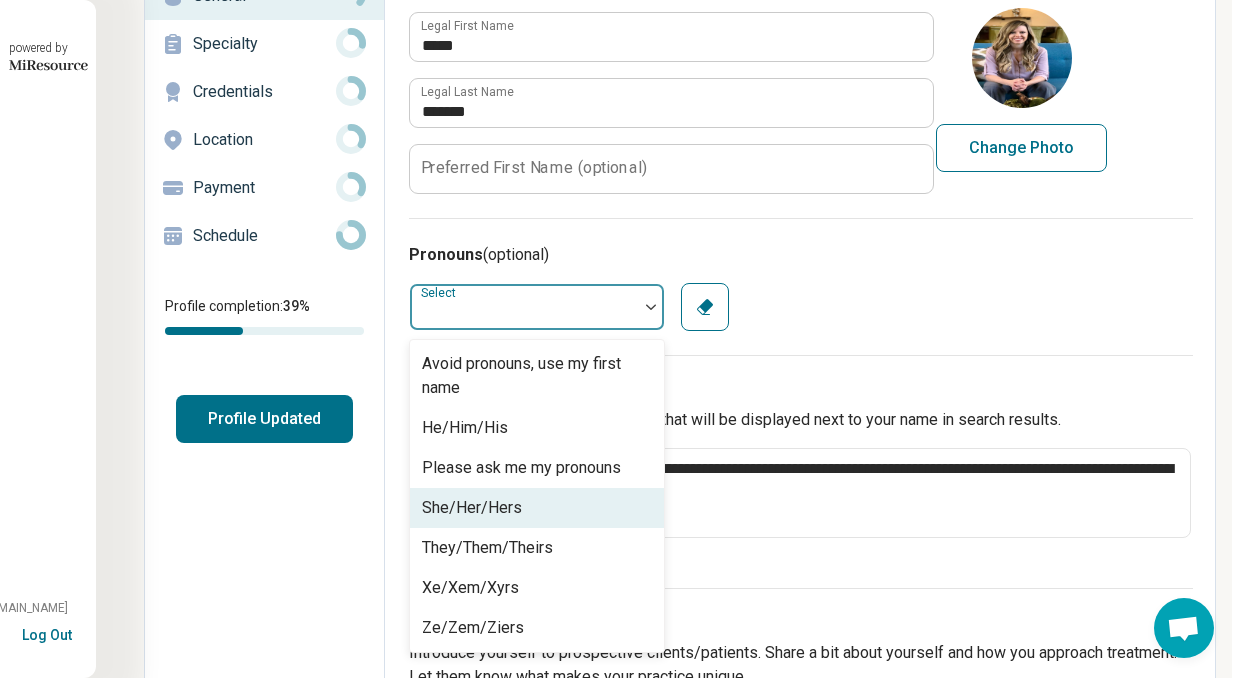 click on "She/Her/Hers" at bounding box center (537, 508) 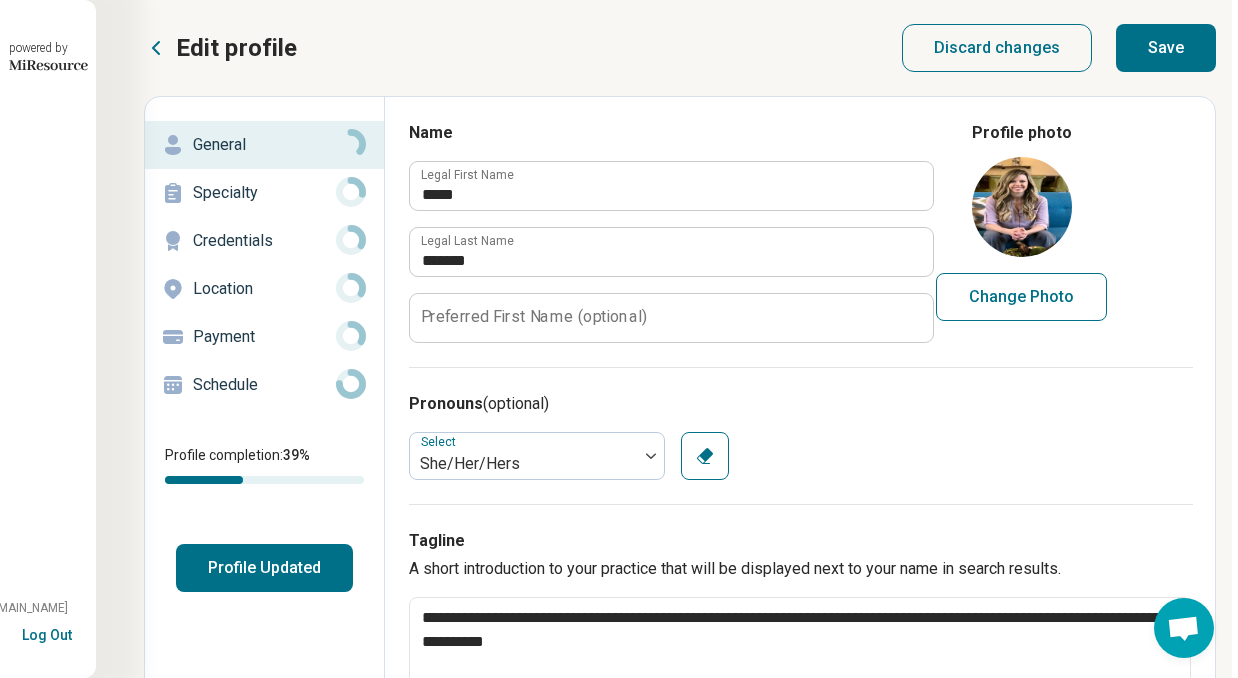 scroll, scrollTop: 0, scrollLeft: 144, axis: horizontal 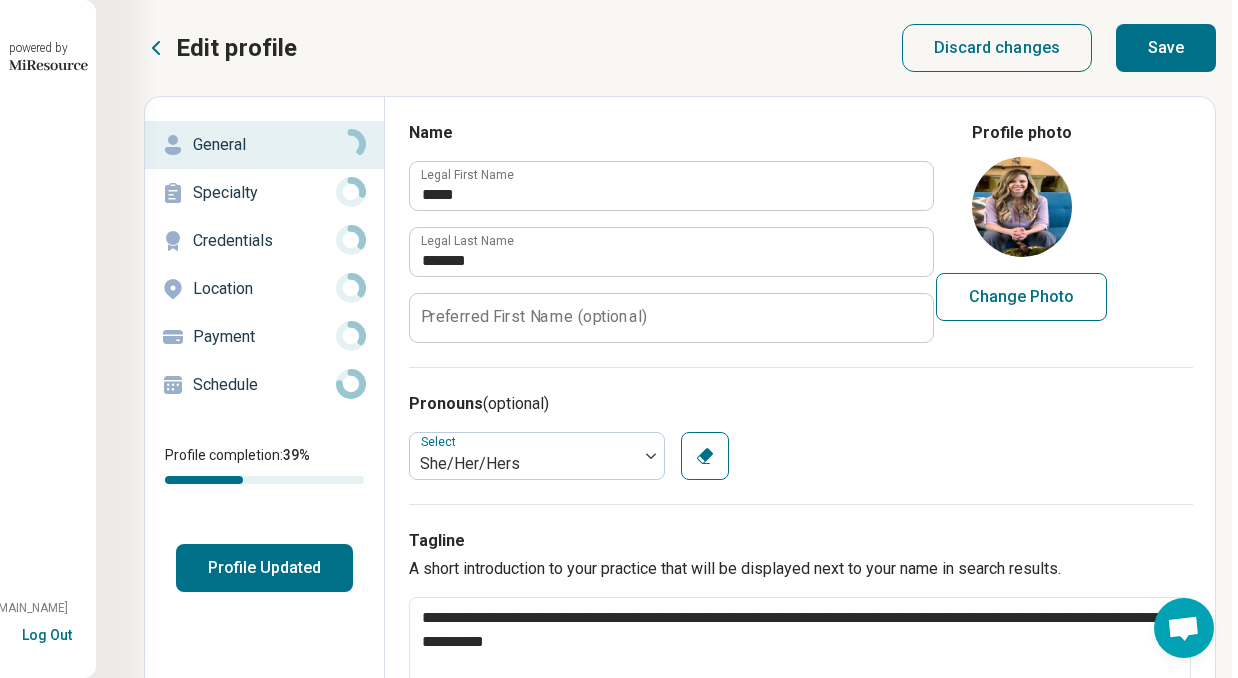 click on "Save" at bounding box center (1166, 48) 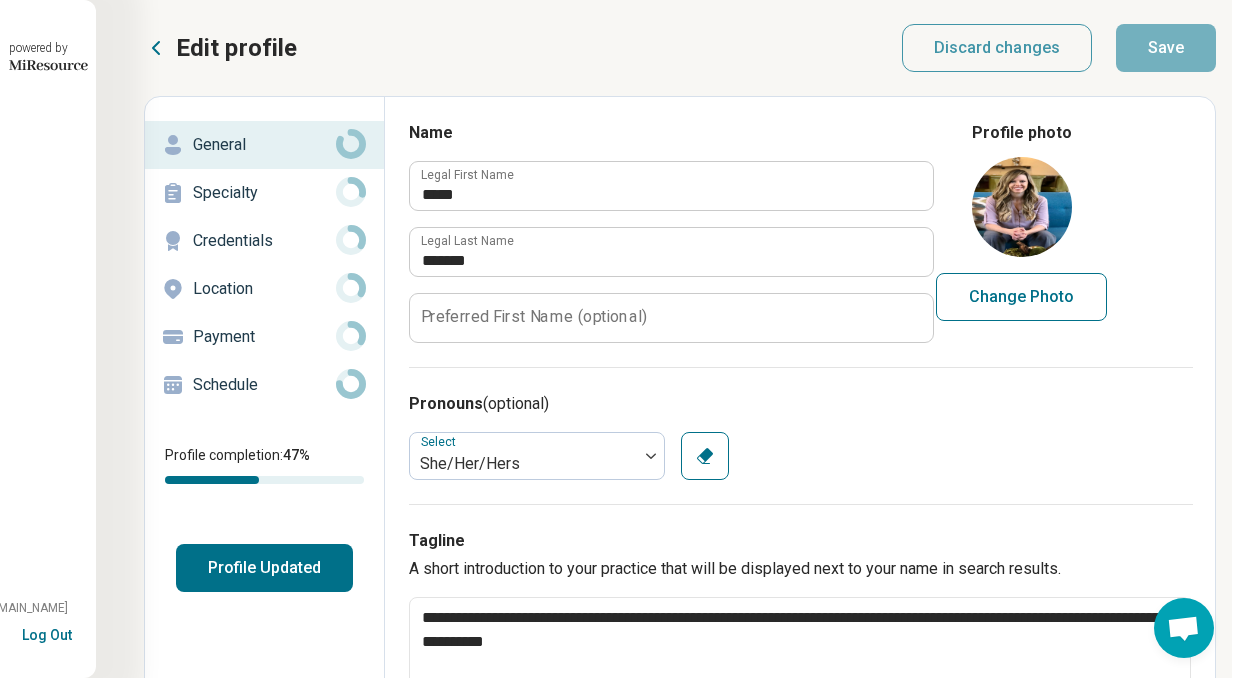 scroll, scrollTop: 0, scrollLeft: 144, axis: horizontal 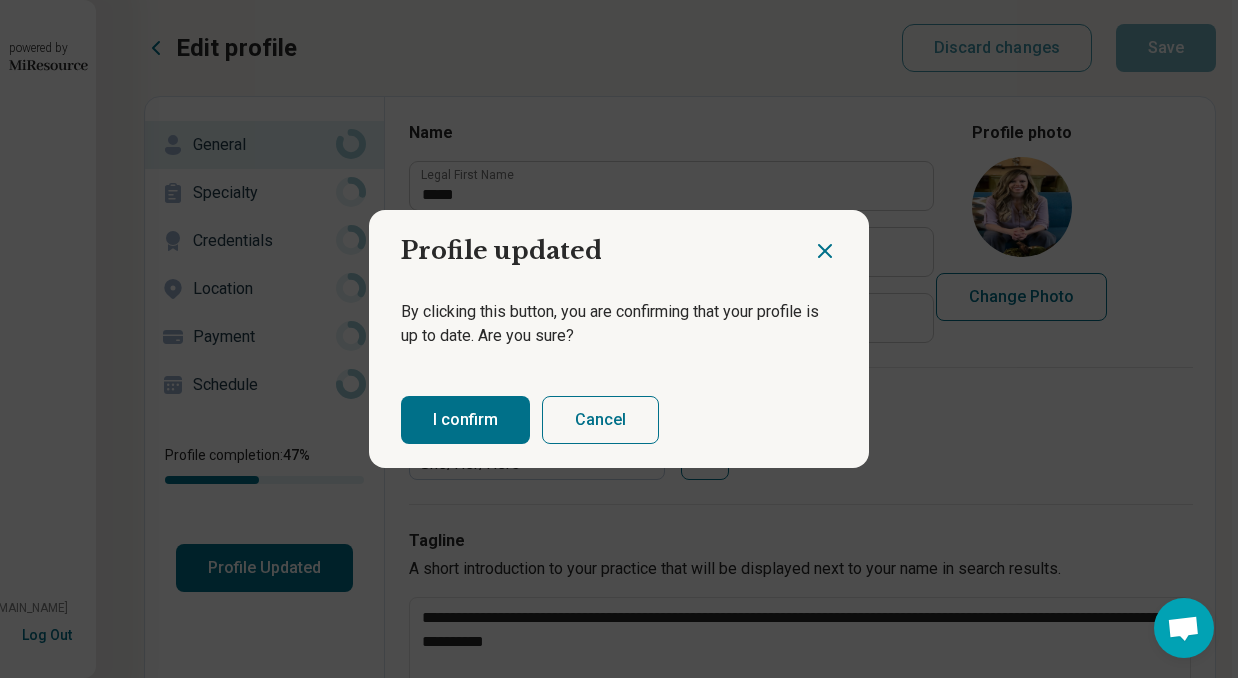 click on "I confirm" at bounding box center [465, 420] 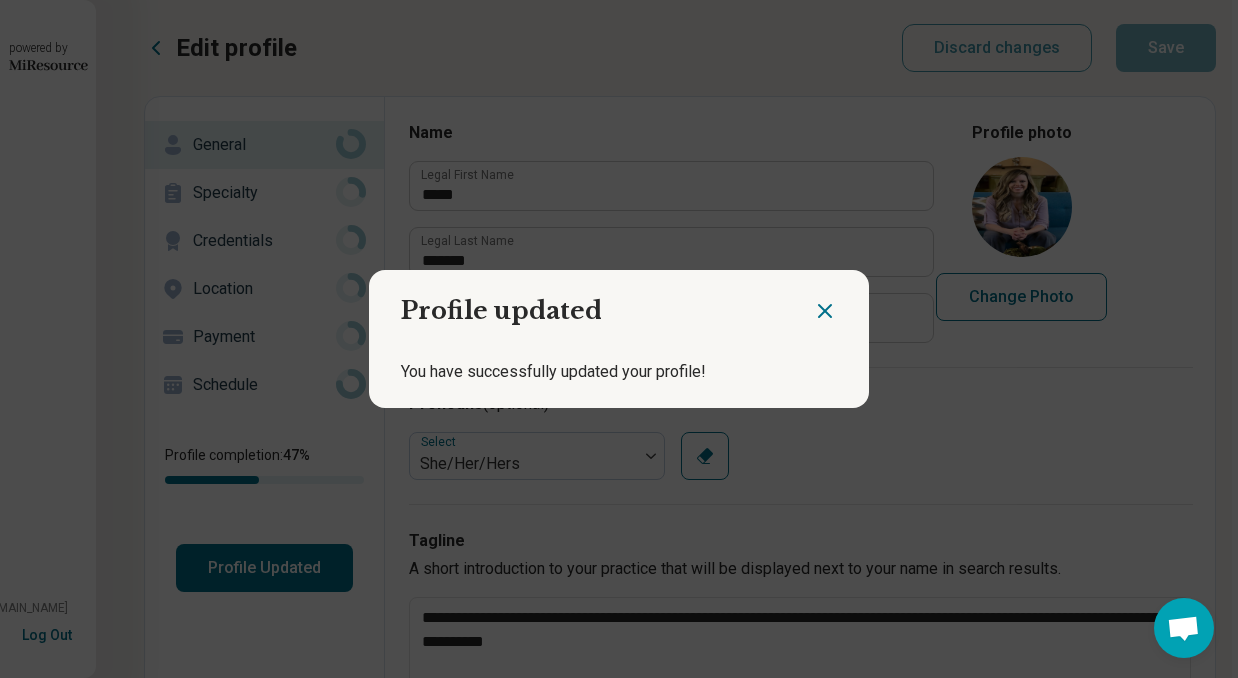 click 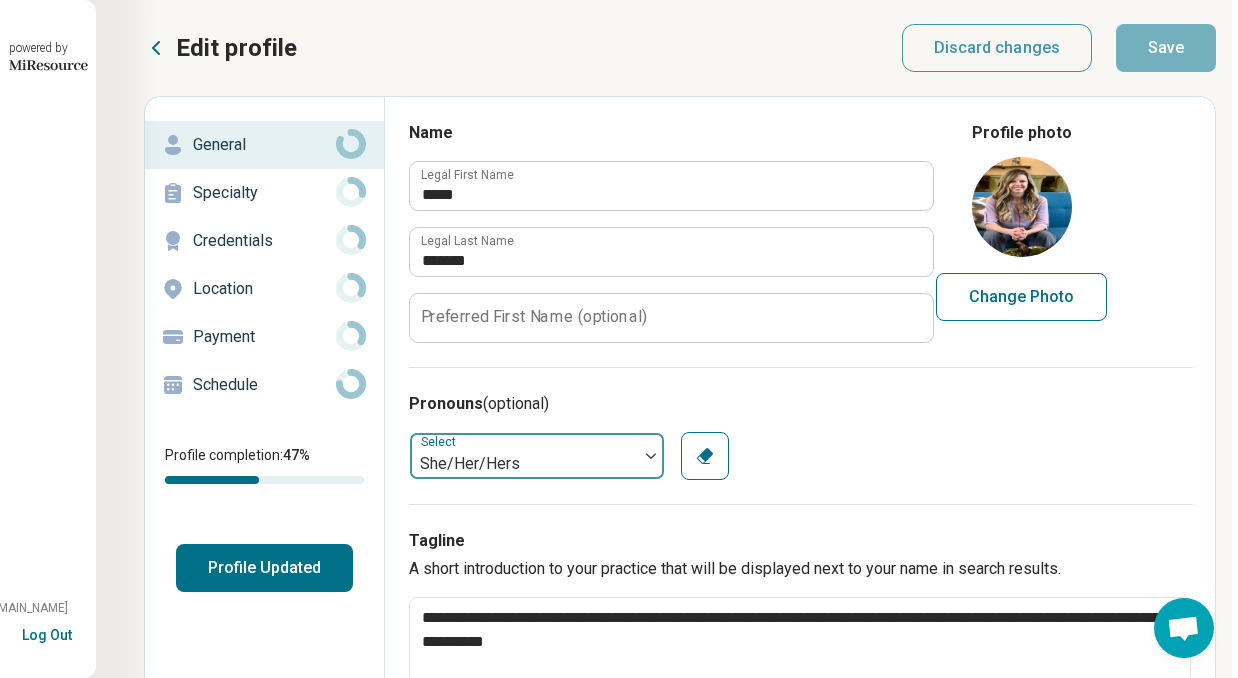 scroll, scrollTop: 0, scrollLeft: 144, axis: horizontal 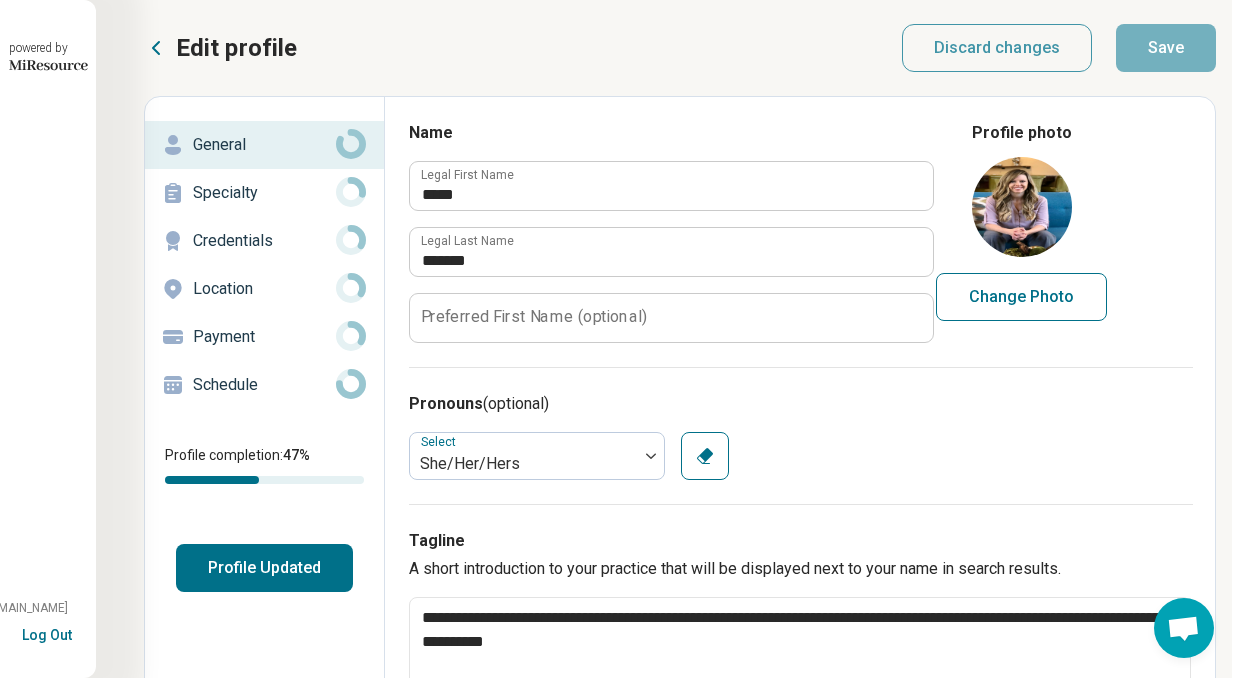 click on "Specialty" at bounding box center (264, 193) 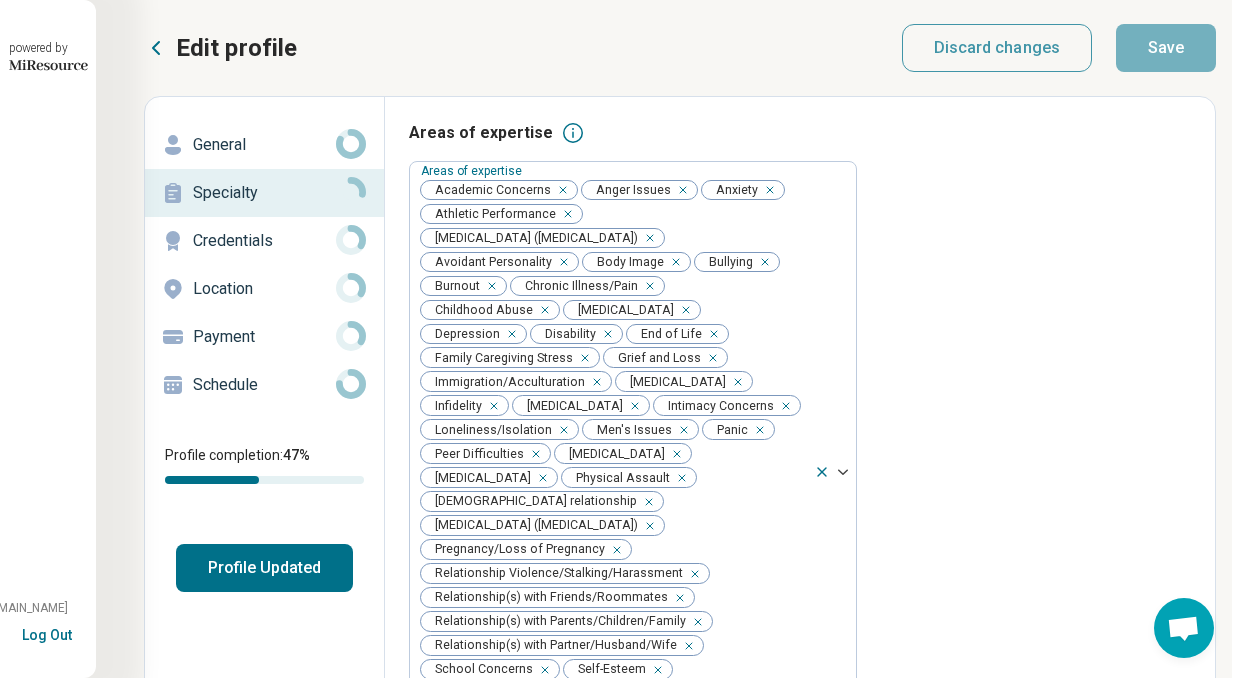 click on "Credentials" at bounding box center [264, 241] 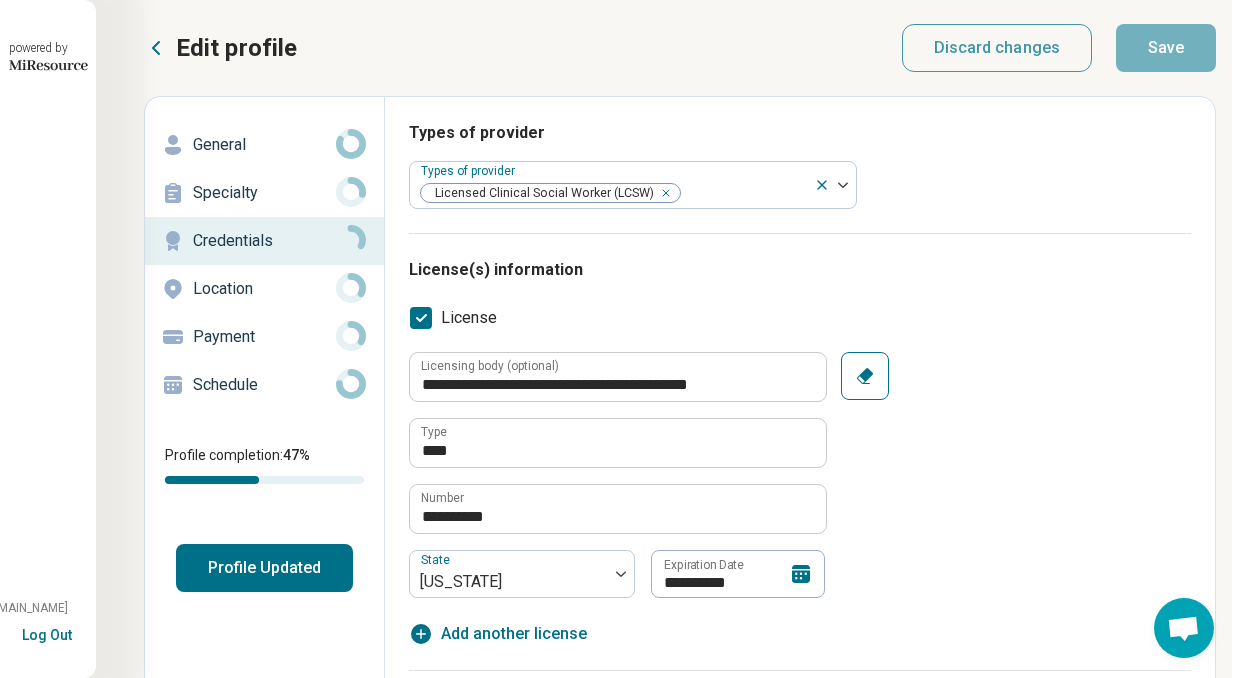 click on "Location" at bounding box center [264, 289] 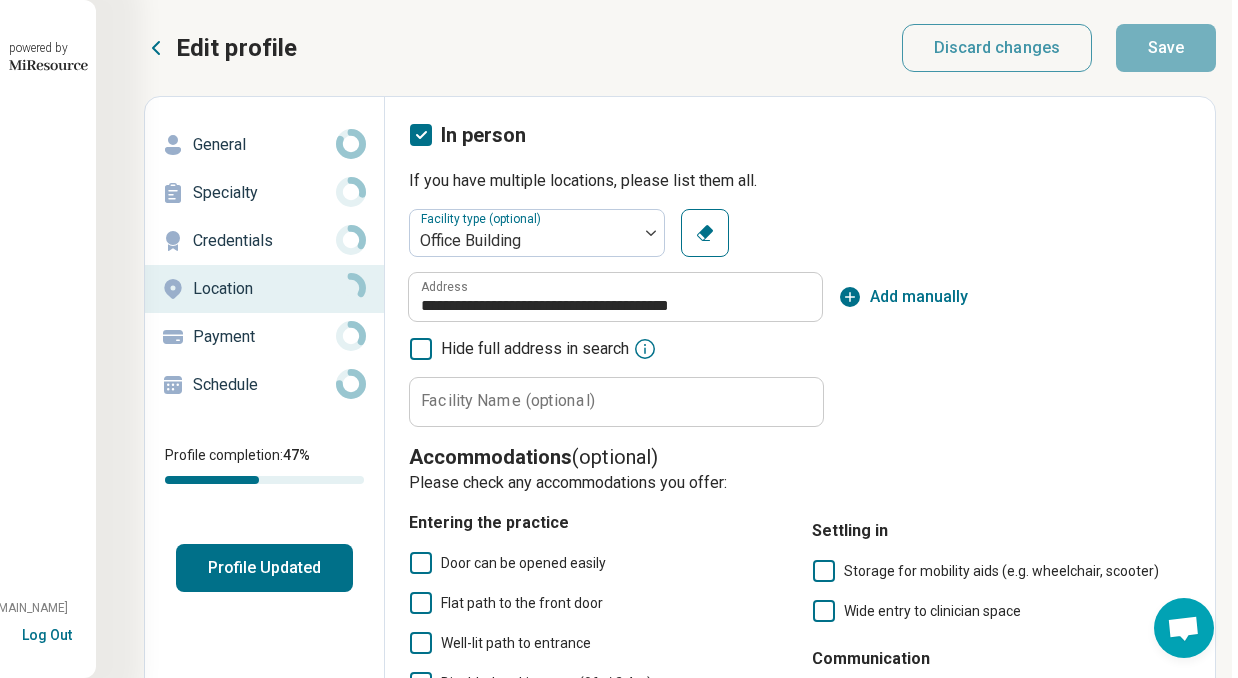 scroll, scrollTop: 6, scrollLeft: 144, axis: both 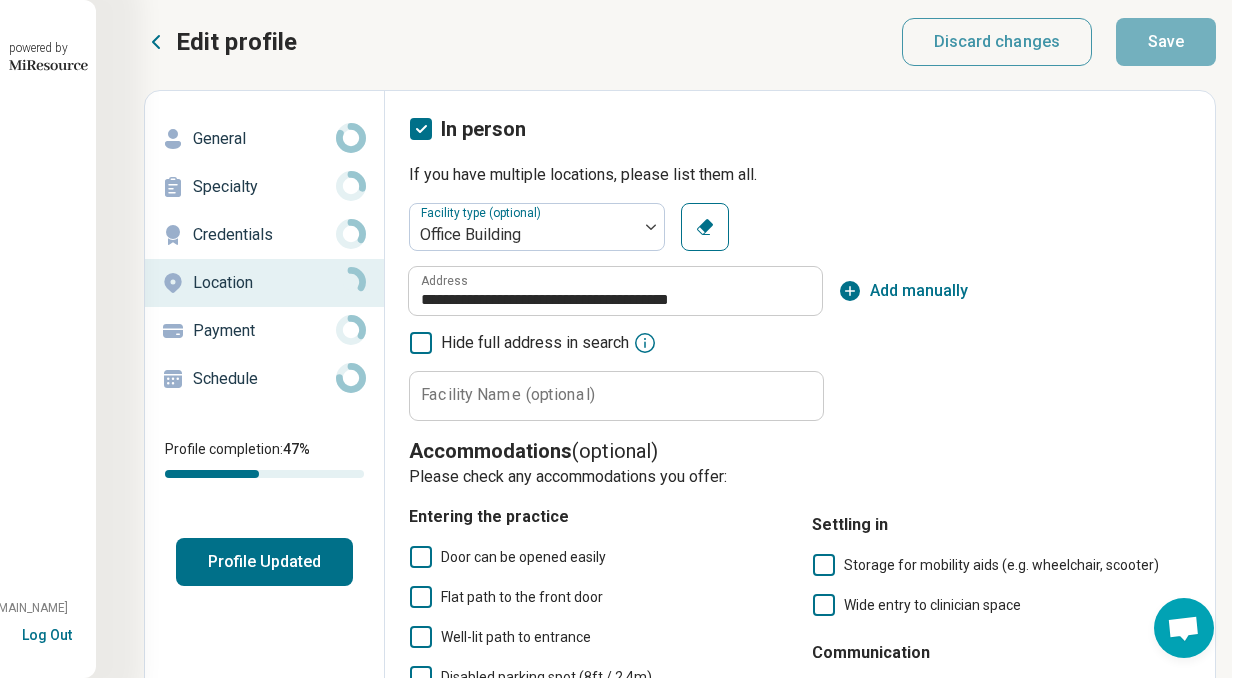 click on "Payment" at bounding box center (264, 331) 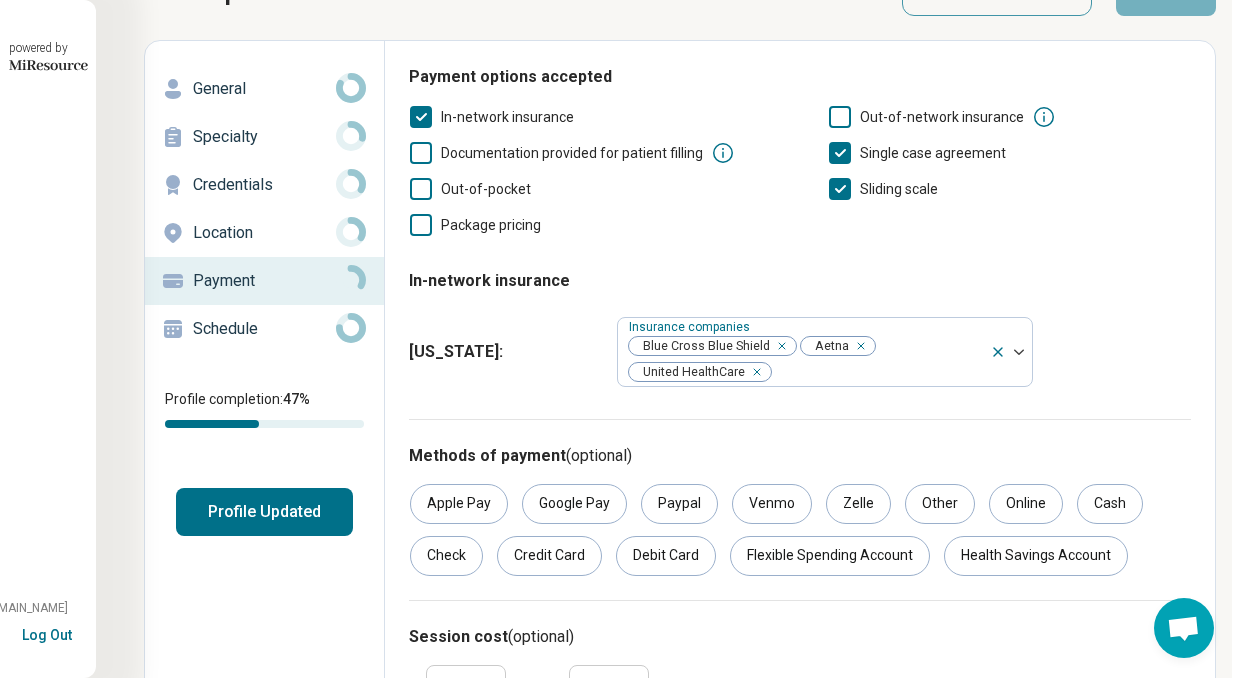 scroll, scrollTop: 65, scrollLeft: 144, axis: both 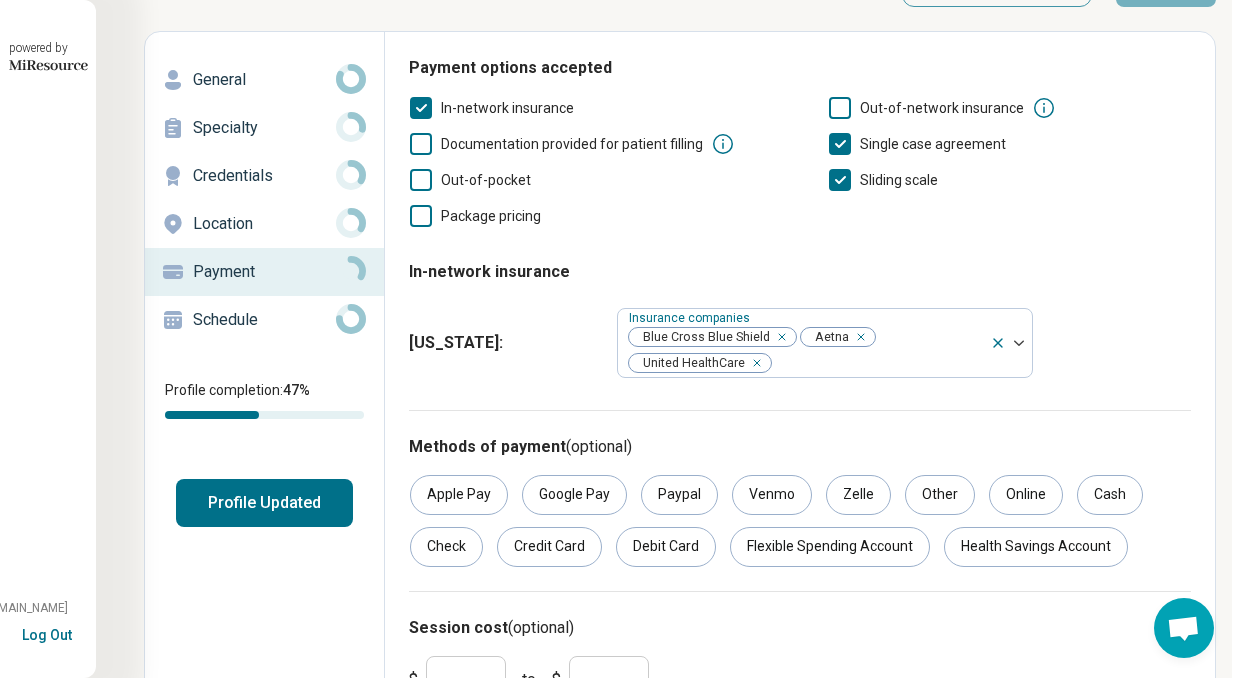 click on "Schedule" at bounding box center [264, 320] 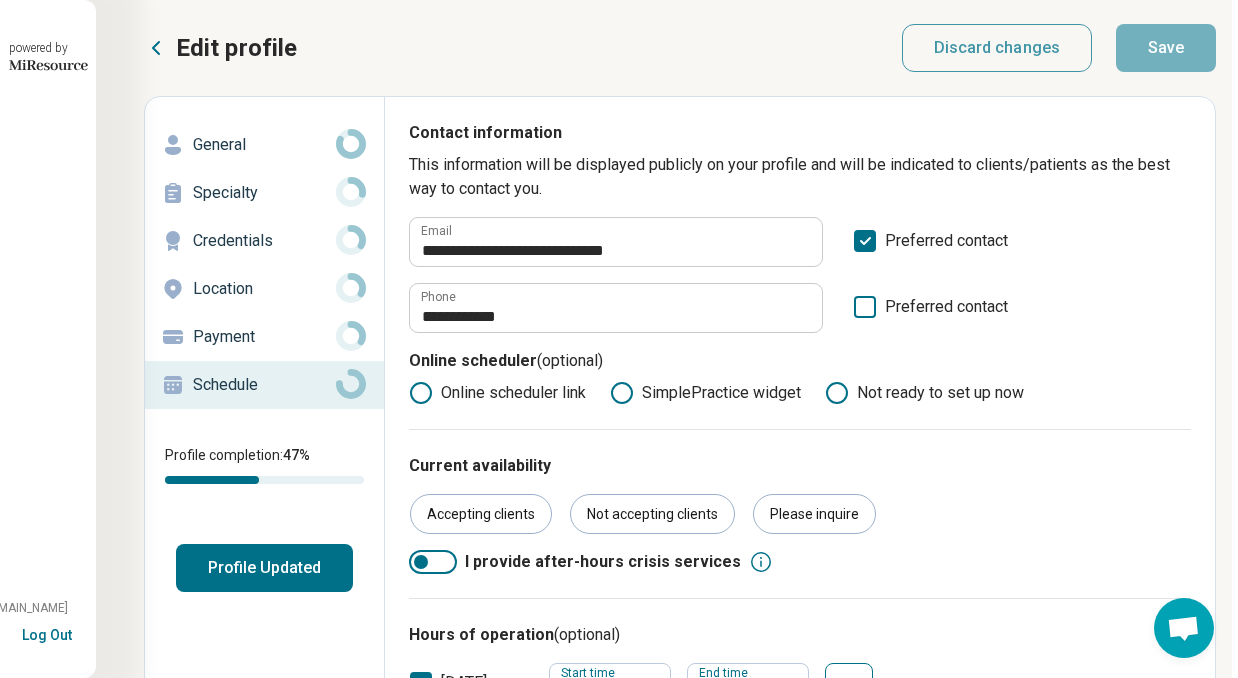 scroll, scrollTop: 0, scrollLeft: 144, axis: horizontal 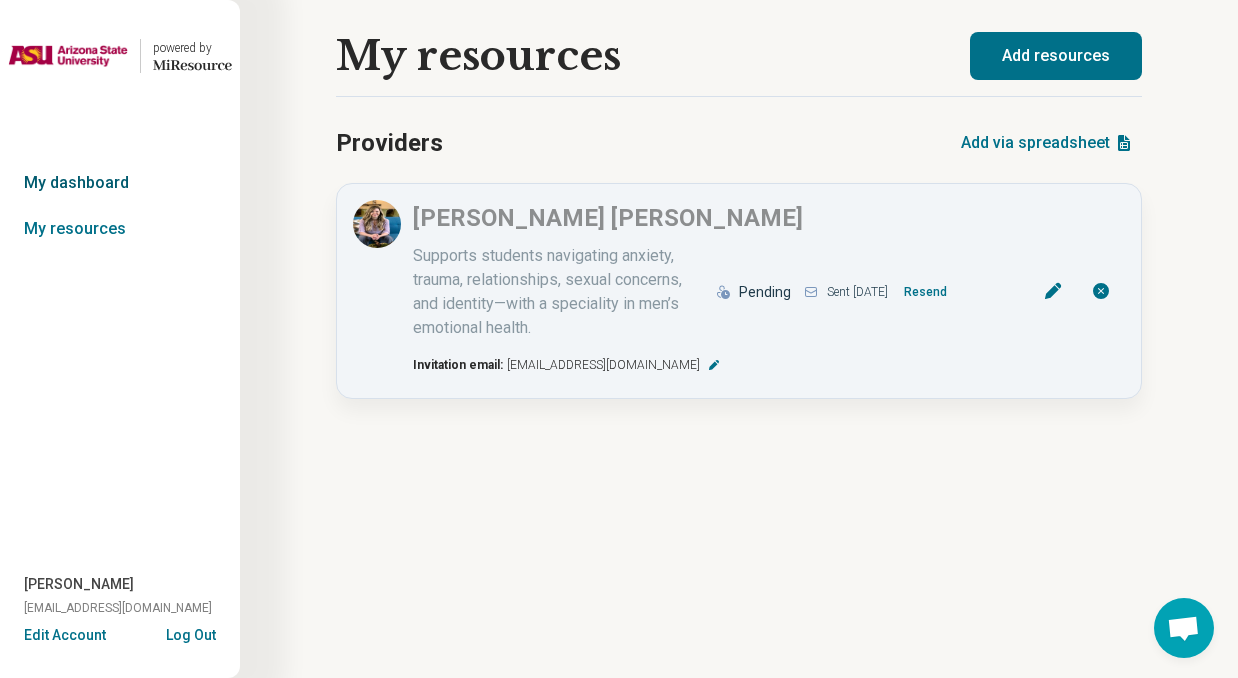 click on "My dashboard" at bounding box center (120, 183) 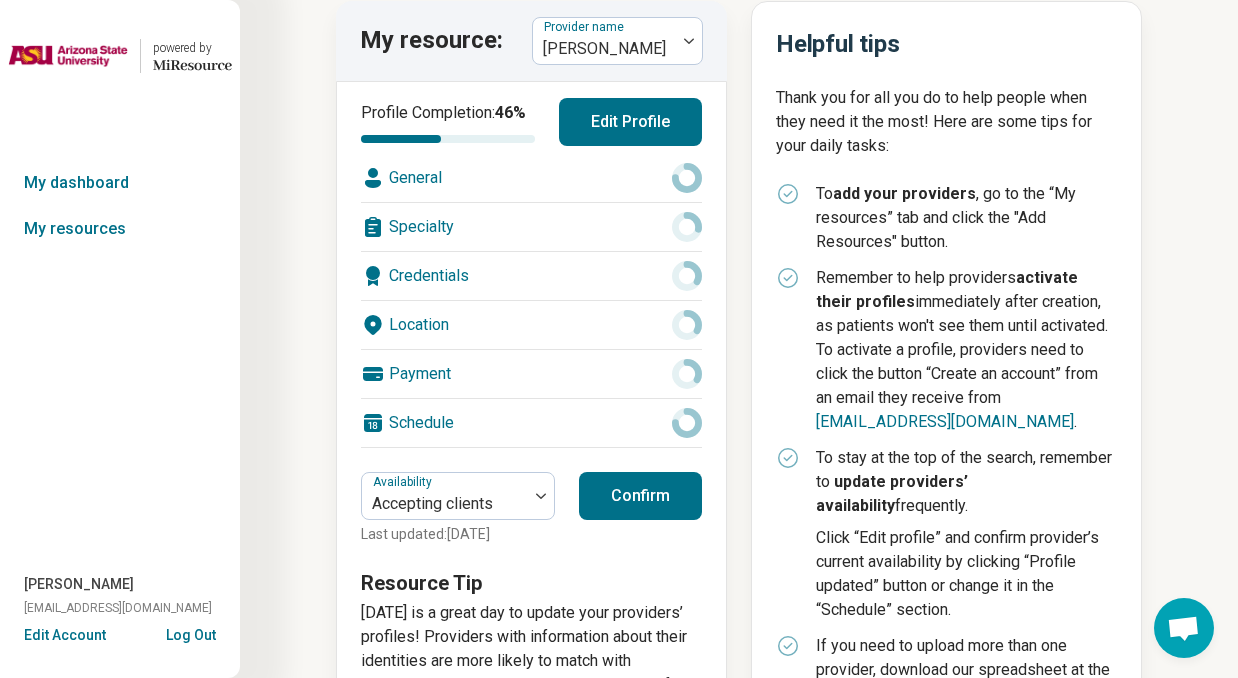 scroll, scrollTop: 134, scrollLeft: 0, axis: vertical 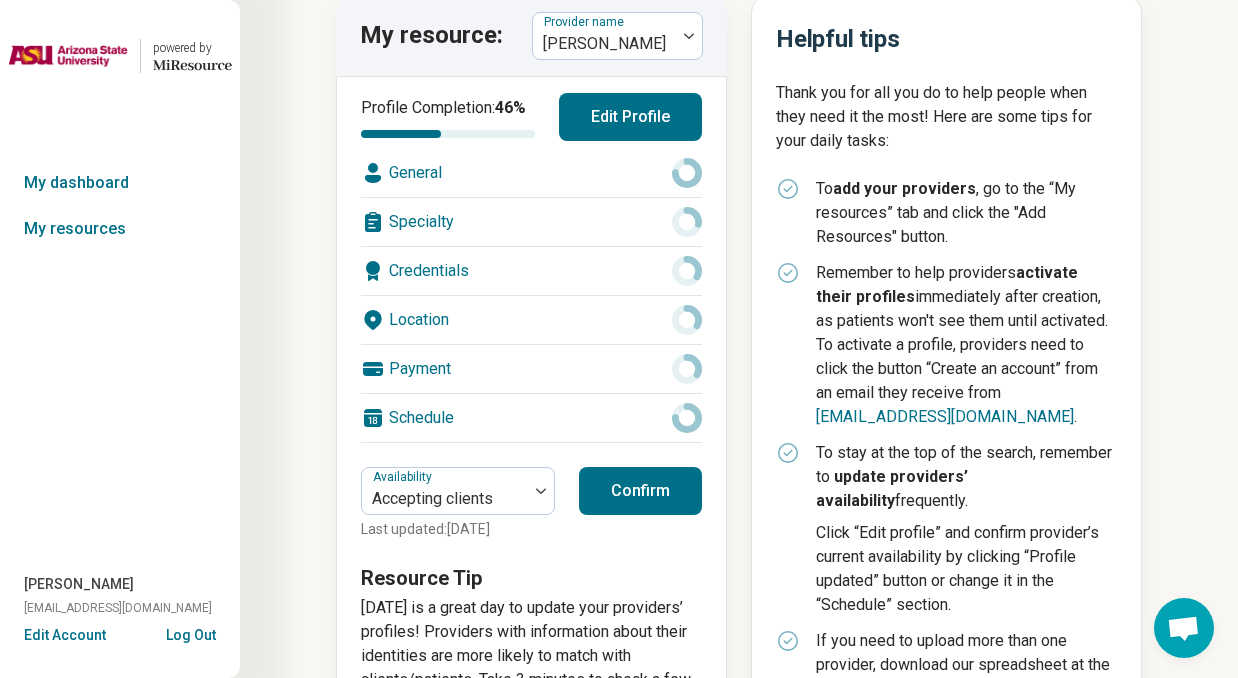 click on "Confirm" at bounding box center (640, 491) 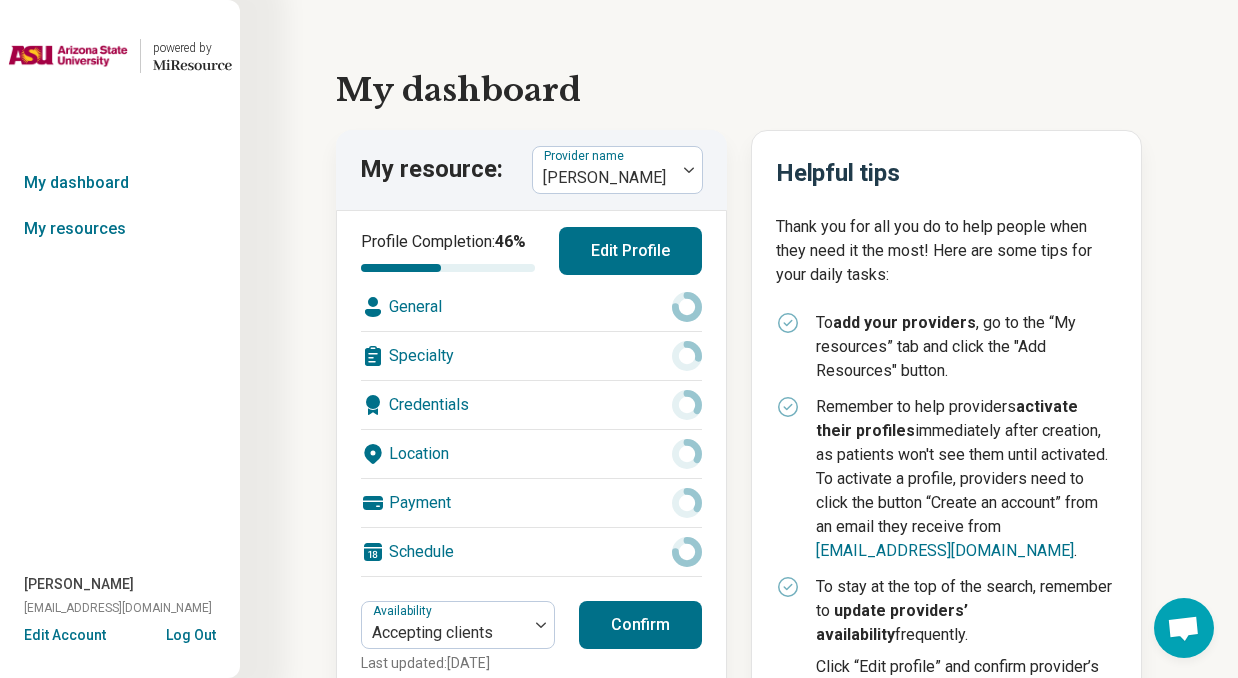 scroll, scrollTop: 0, scrollLeft: 0, axis: both 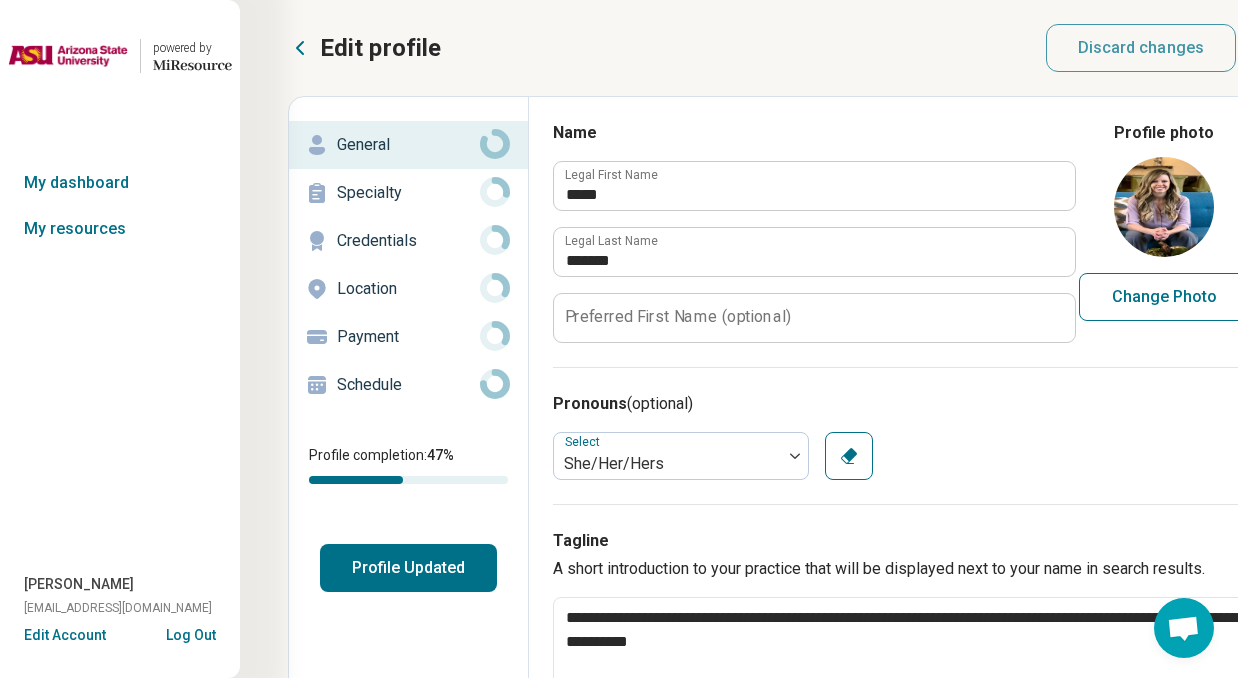 type on "*" 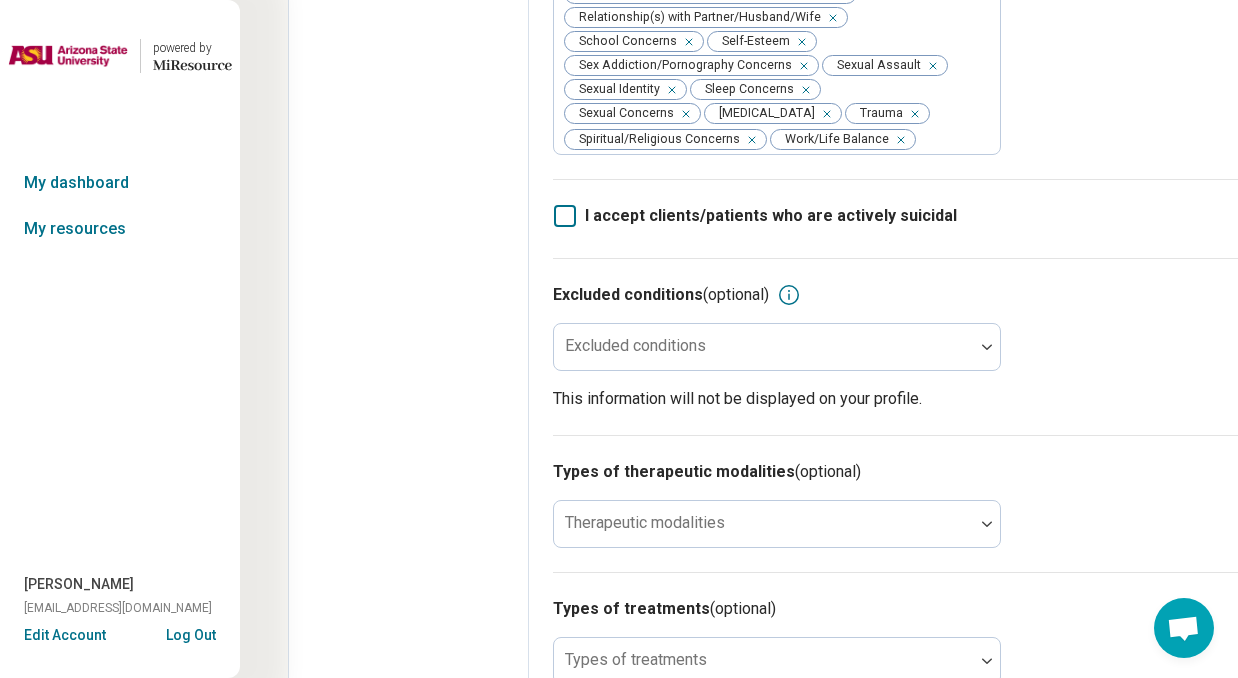 scroll, scrollTop: 623, scrollLeft: 0, axis: vertical 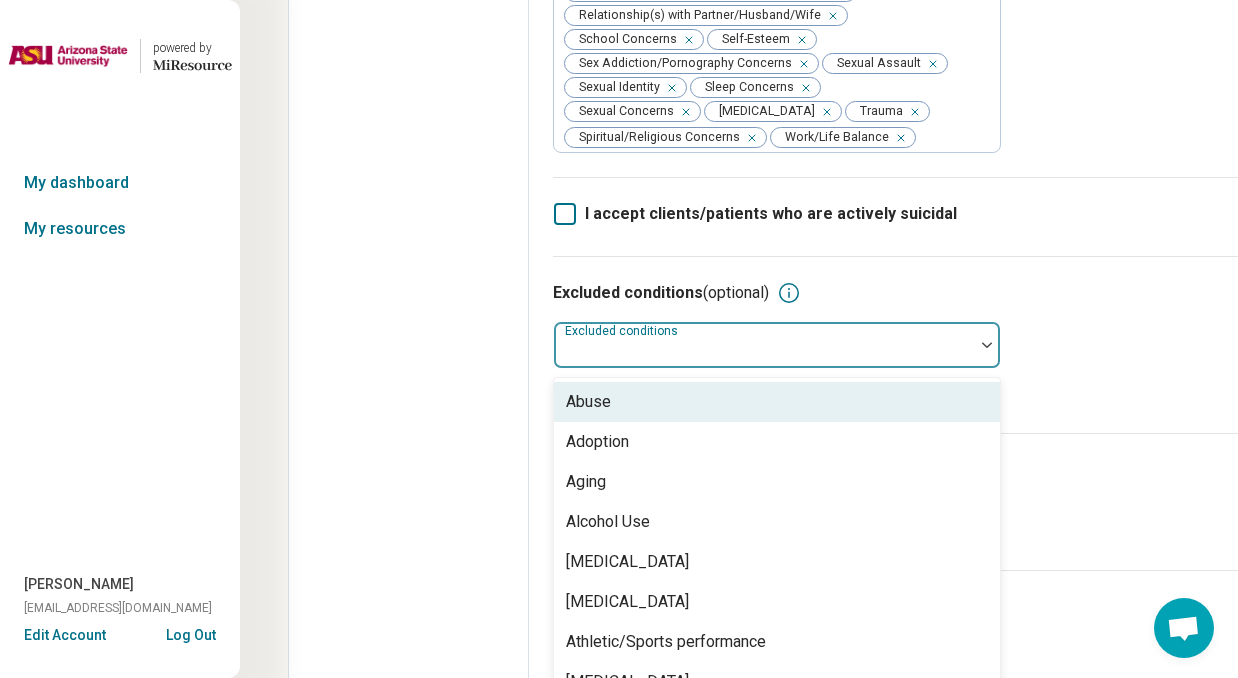click on "Excluded conditions" at bounding box center [777, 345] 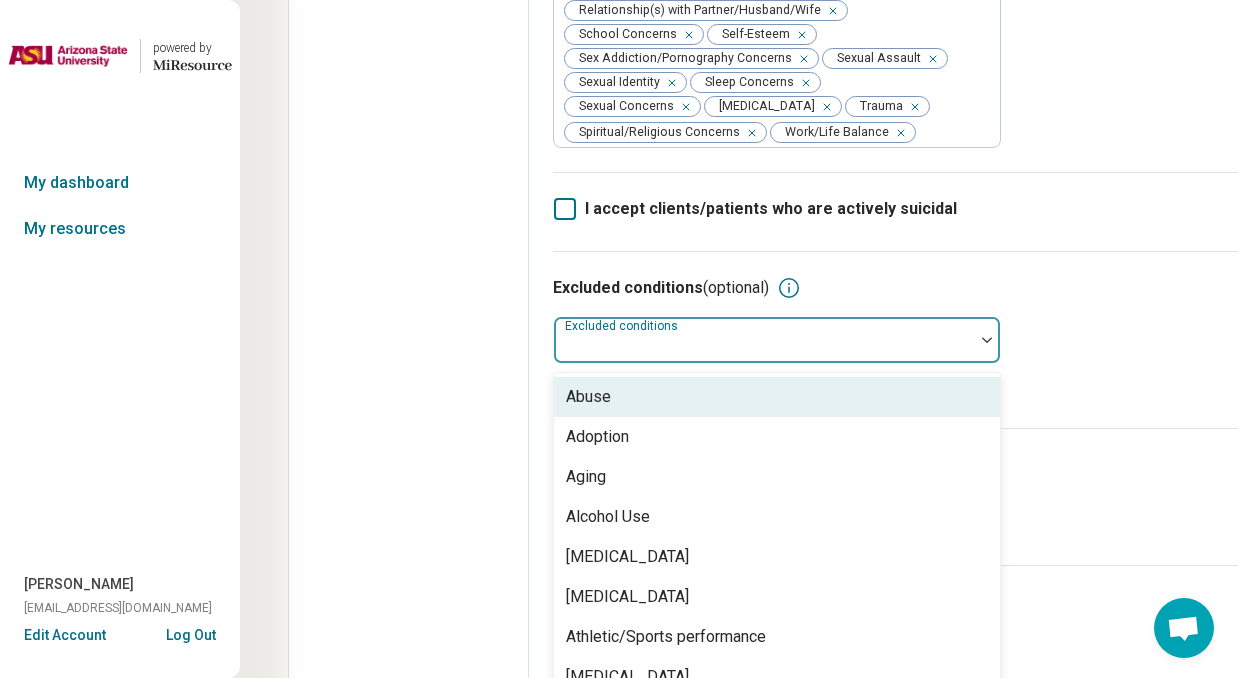 scroll, scrollTop: 639, scrollLeft: 0, axis: vertical 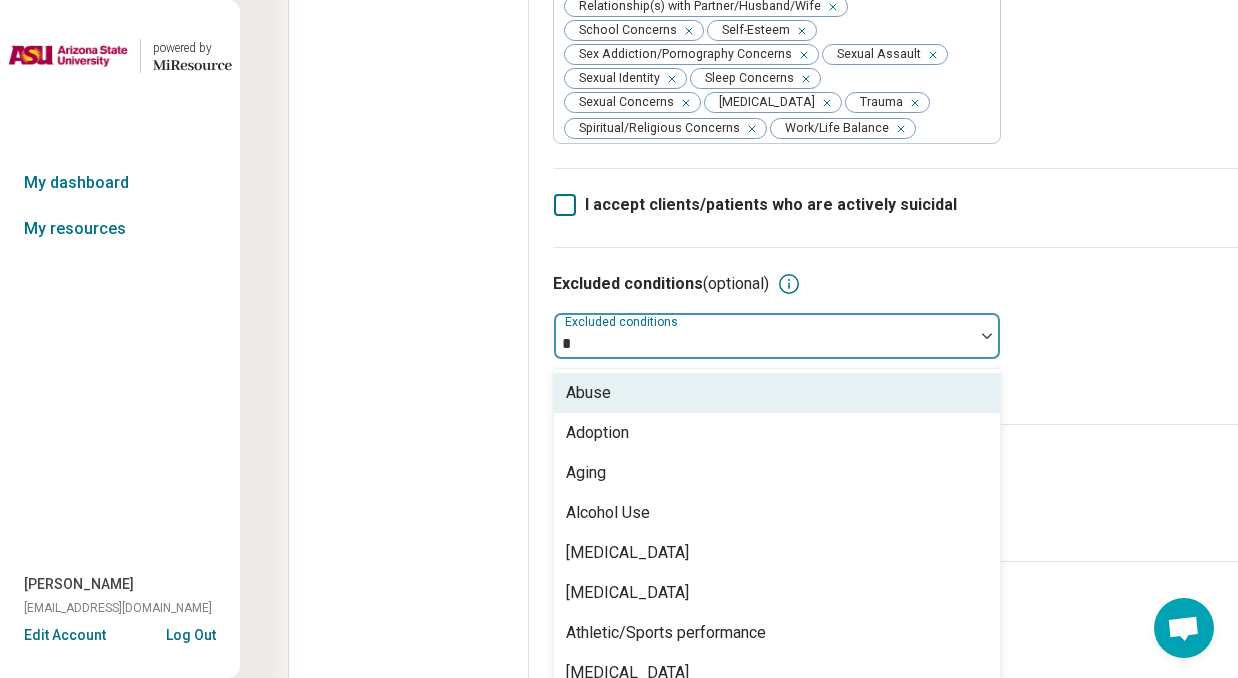 type on "**" 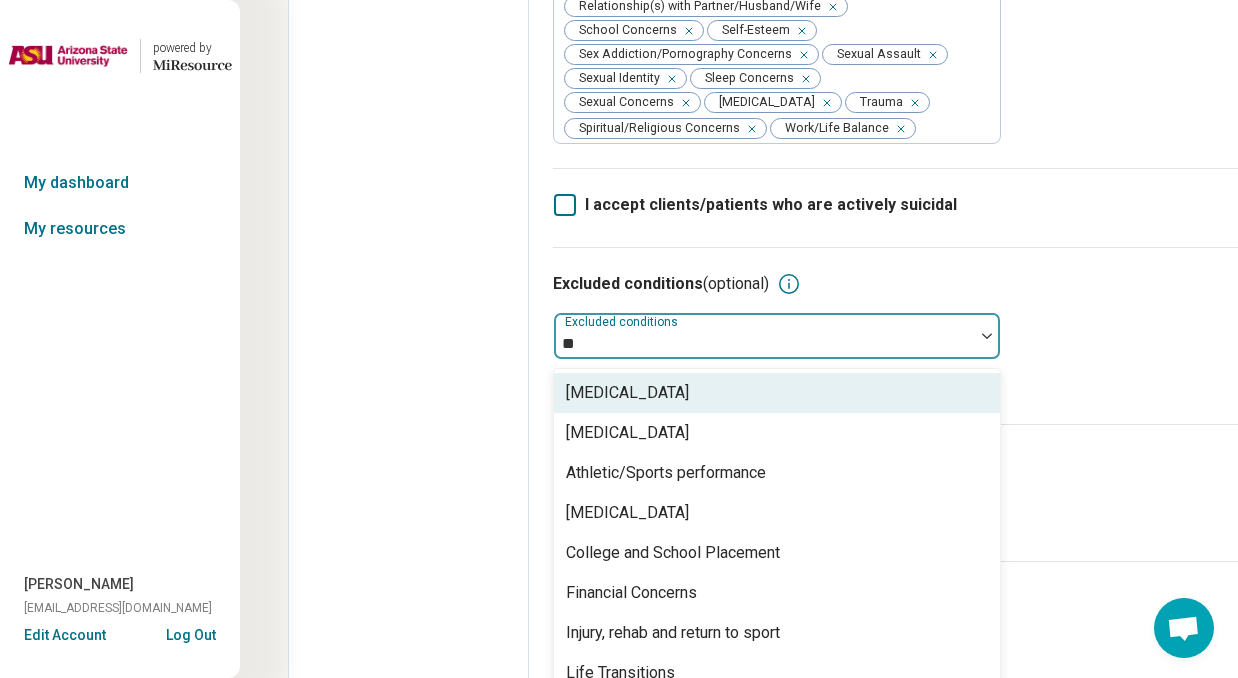 click on "[MEDICAL_DATA]" at bounding box center (627, 393) 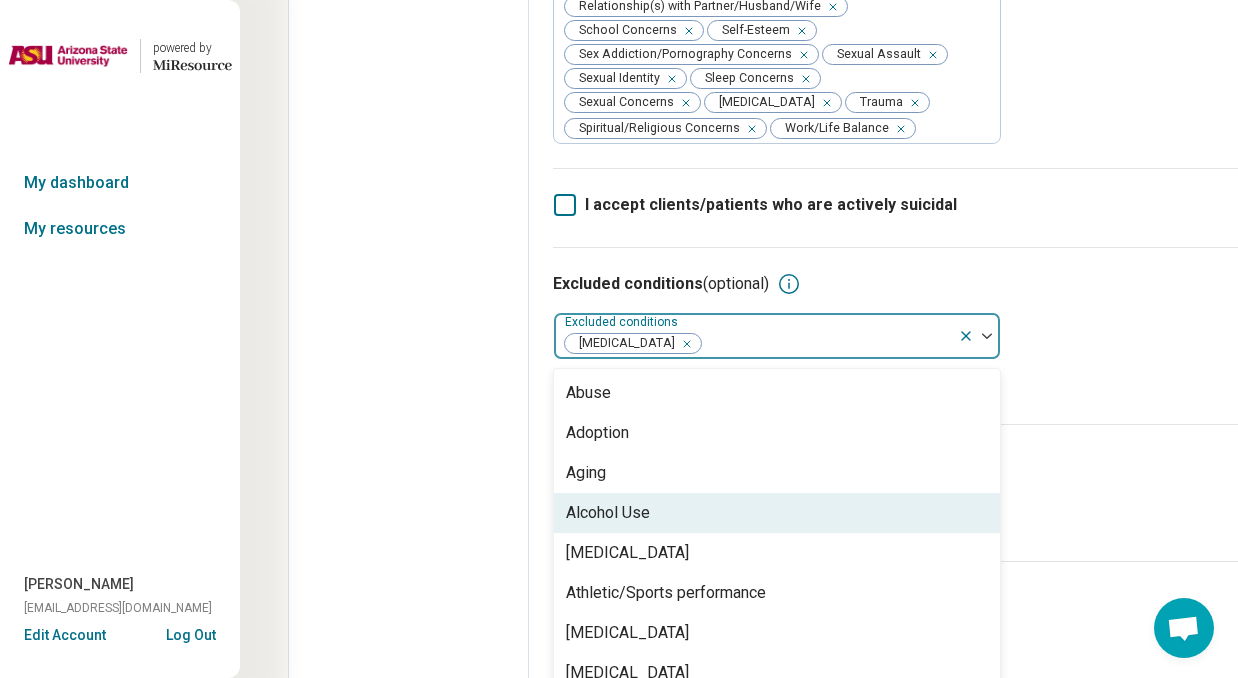 click on "Alcohol Use" at bounding box center [777, 513] 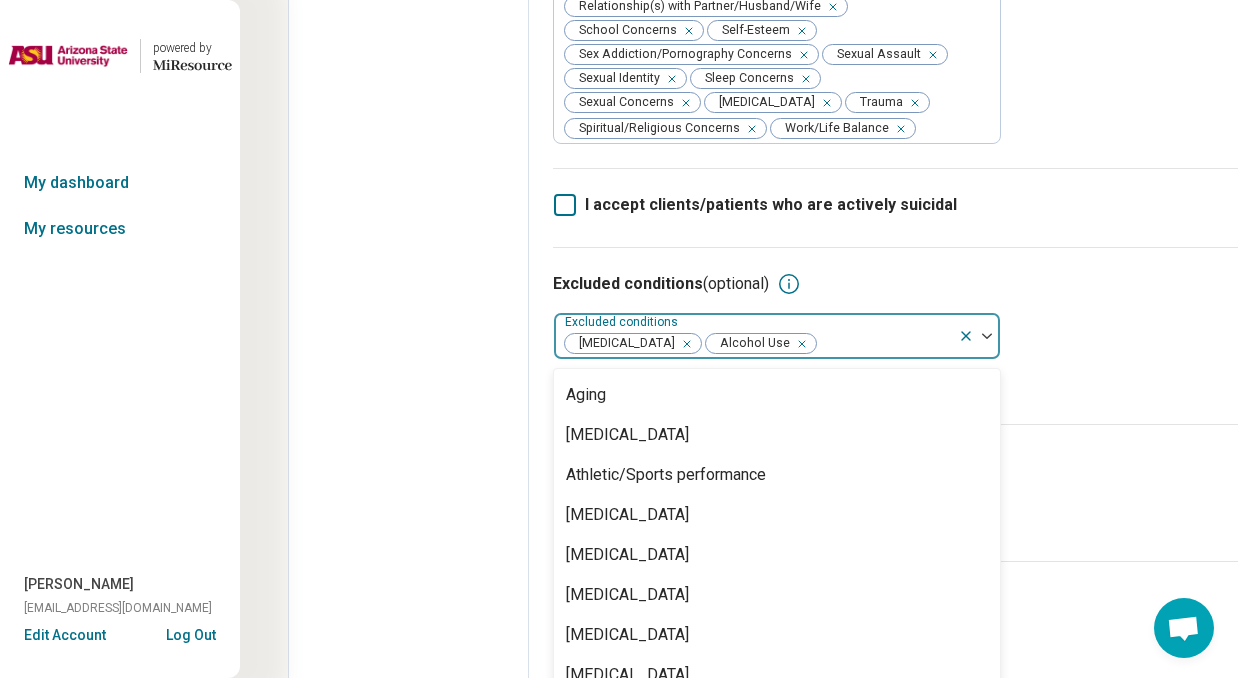 scroll, scrollTop: 85, scrollLeft: 0, axis: vertical 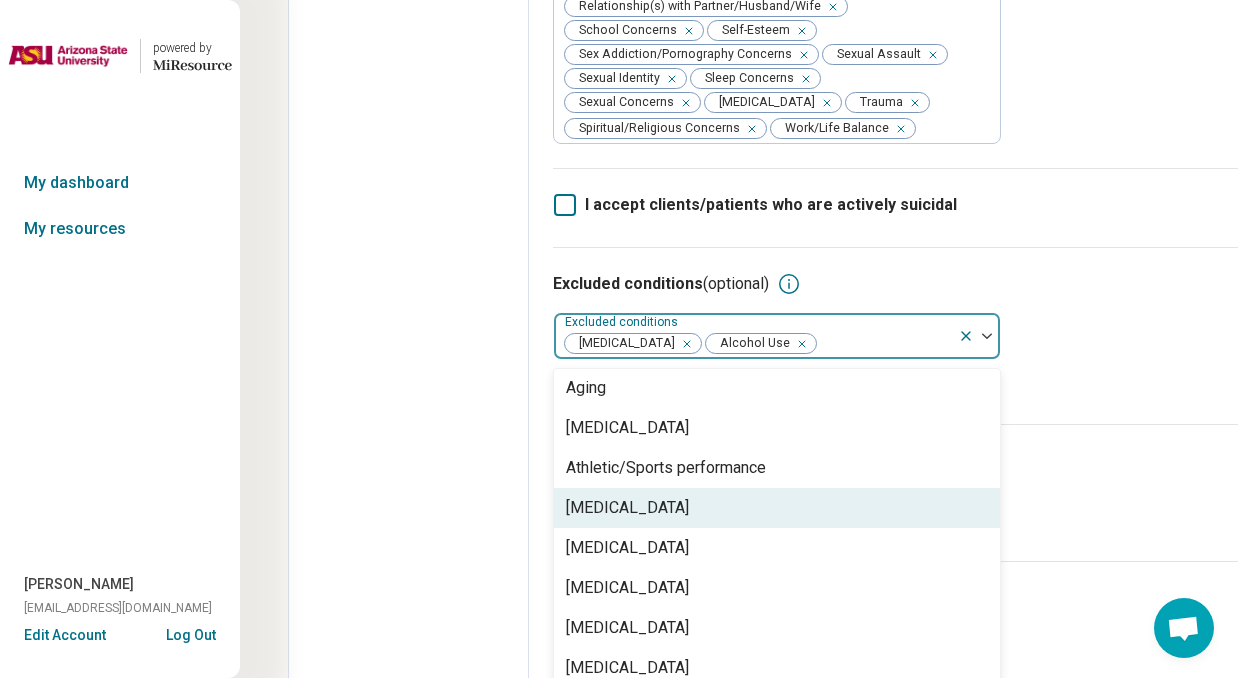 click on "[MEDICAL_DATA]" at bounding box center (777, 508) 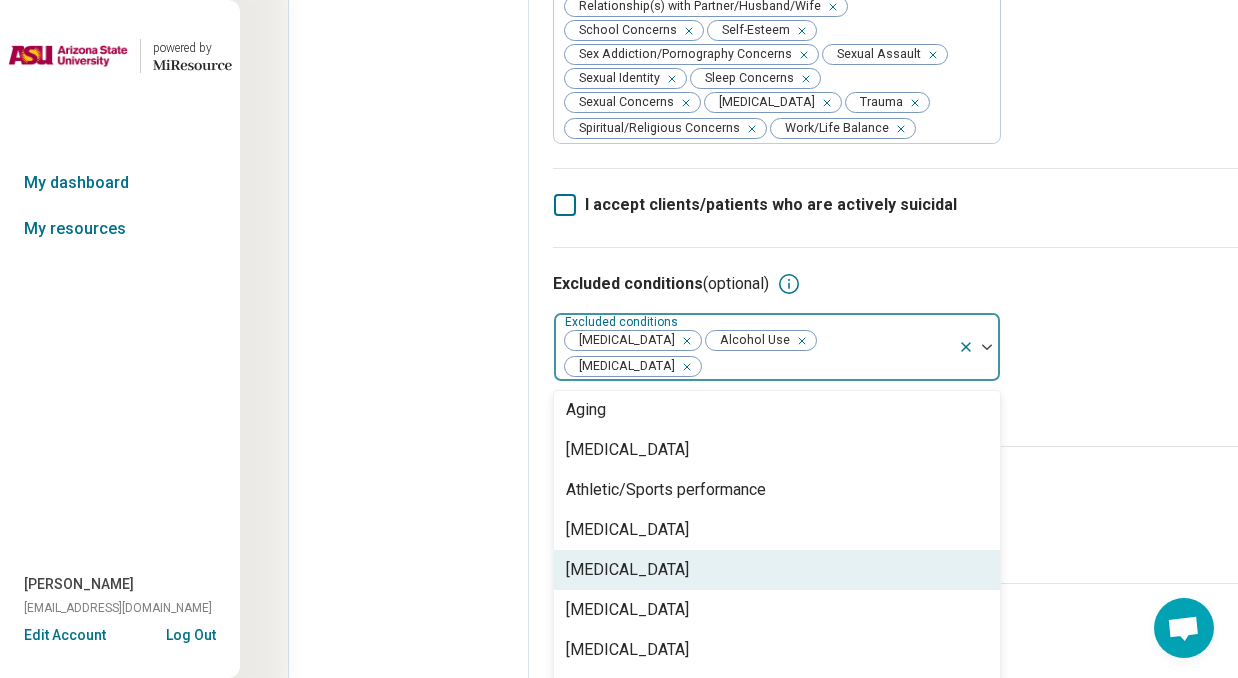 click on "[MEDICAL_DATA]" at bounding box center (777, 570) 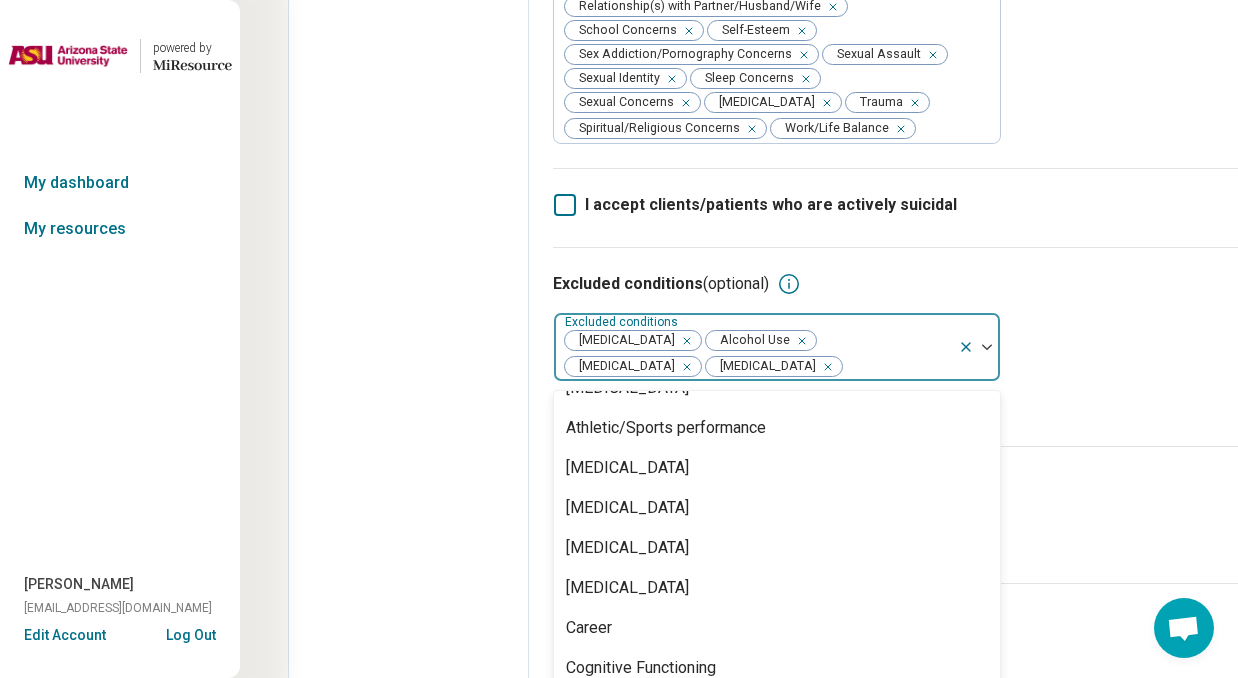 scroll, scrollTop: 155, scrollLeft: 0, axis: vertical 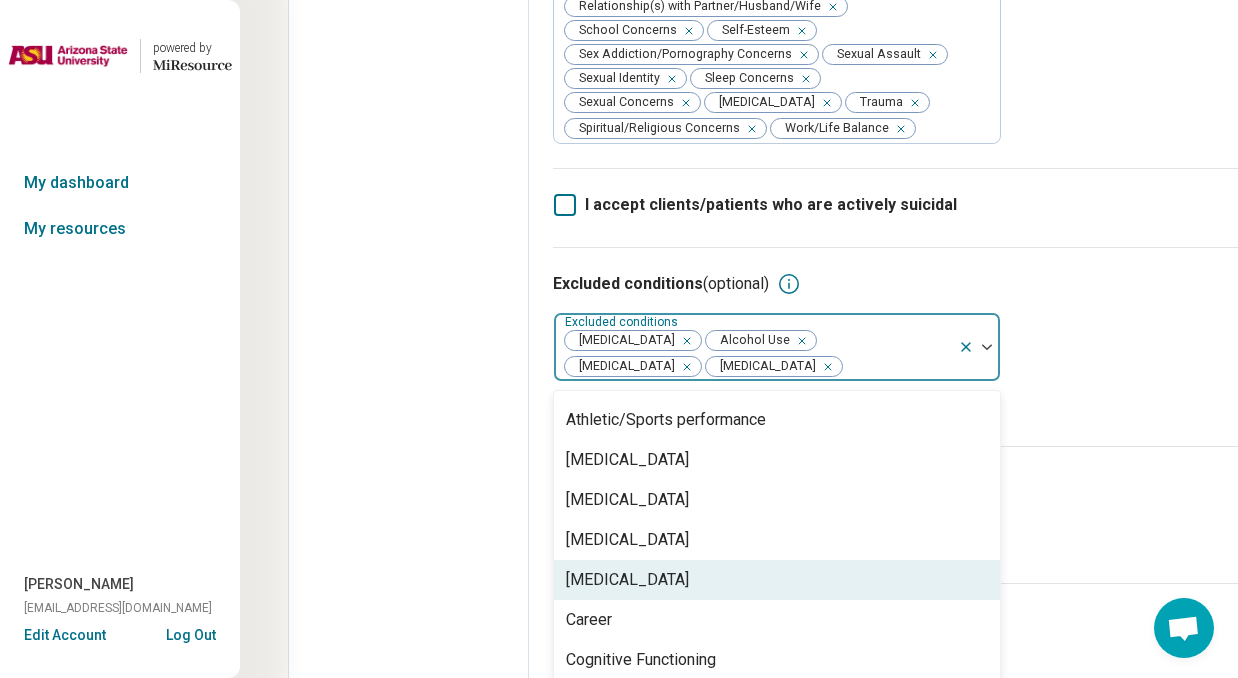 click on "[MEDICAL_DATA]" at bounding box center [777, 580] 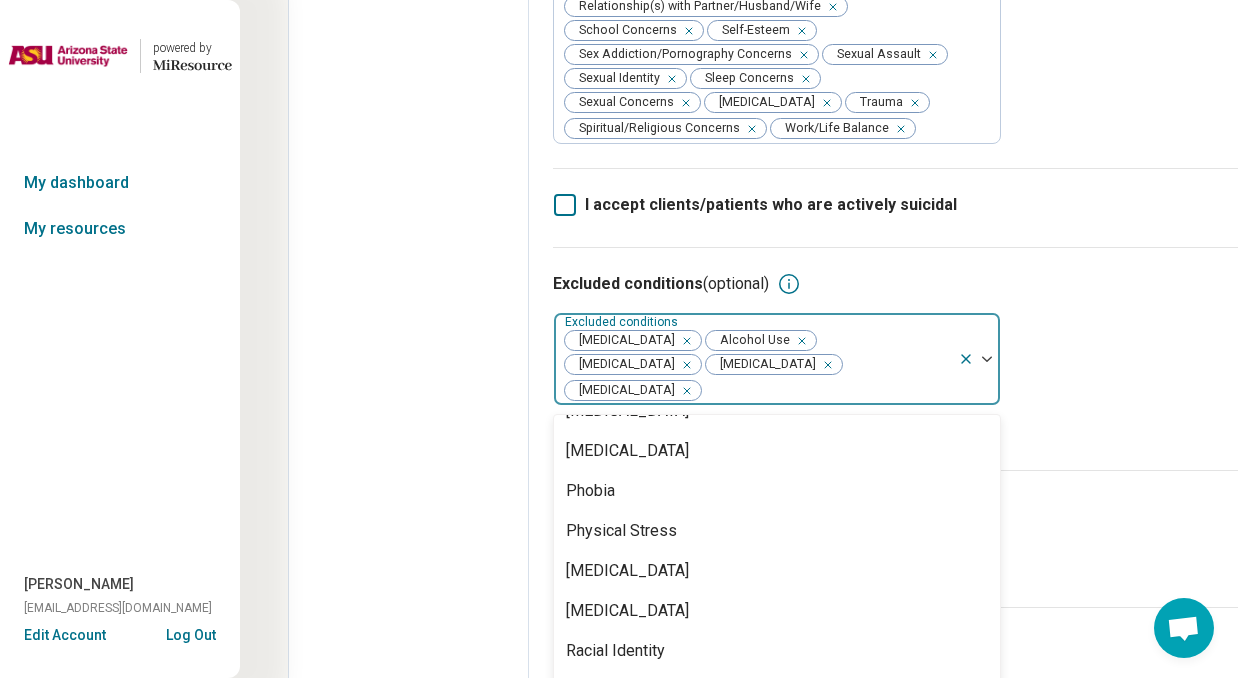 scroll, scrollTop: 1385, scrollLeft: 0, axis: vertical 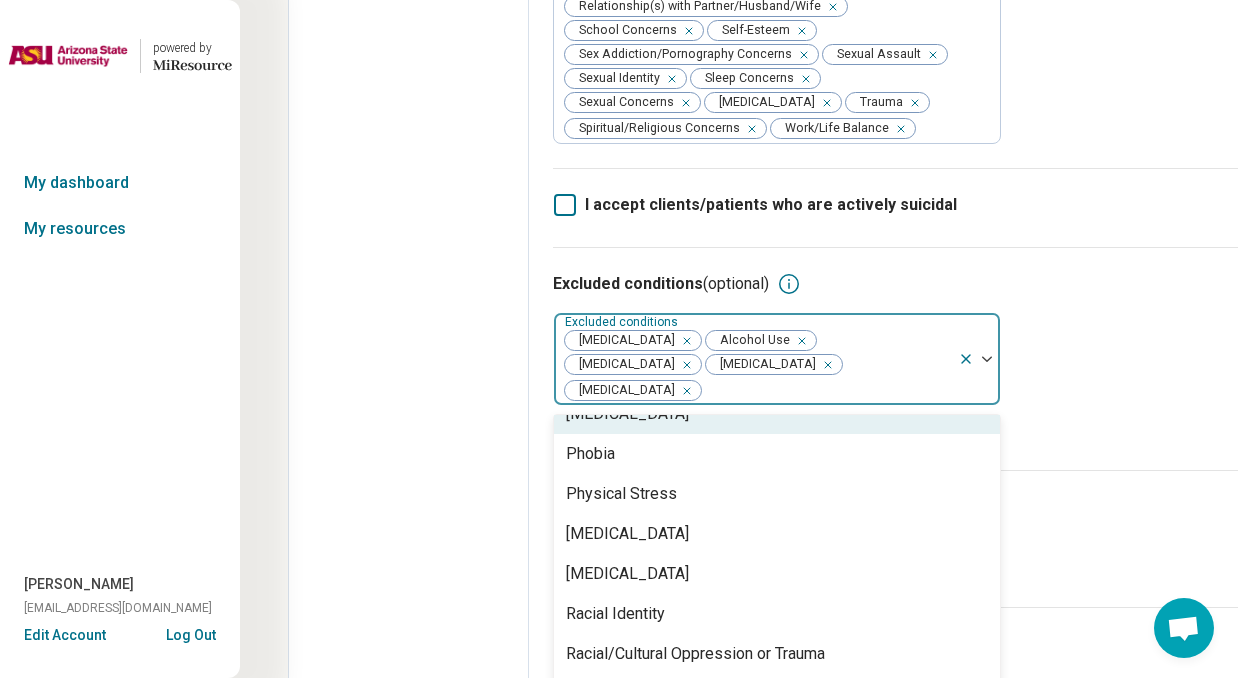click on "Excluded conditions  (optional) option [MEDICAL_DATA], selected. [MEDICAL_DATA], 35 of 48. 48 results available. Use Up and Down to choose options, press Enter to select the currently focused option, press Escape to exit the menu, press Tab to select the option and exit the menu. Excluded conditions [MEDICAL_DATA] Alcohol Use [MEDICAL_DATA] [MEDICAL_DATA] [MEDICAL_DATA] Abuse Adoption Aging [MEDICAL_DATA] Athletic/Sports performance [MEDICAL_DATA] [MEDICAL_DATA] [MEDICAL_DATA] Career Cognitive Functioning College and School Placement Compulsive Exercise Conflict Resolution Divorce Drug Use Eating Concerns [MEDICAL_DATA] (skin picking) Financial Concerns Gambling Concerns Gaming/Internet Concerns Gender Identity Histrionic Personality Hoarding Injury, rehab and return to sport [MEDICAL_DATA] Life Transitions Medication Concerns [MEDICAL_DATA] [MEDICAL_DATA] (OCD) Obsessive-Compulsive Personality [MEDICAL_DATA] Phobia" at bounding box center [944, 358] 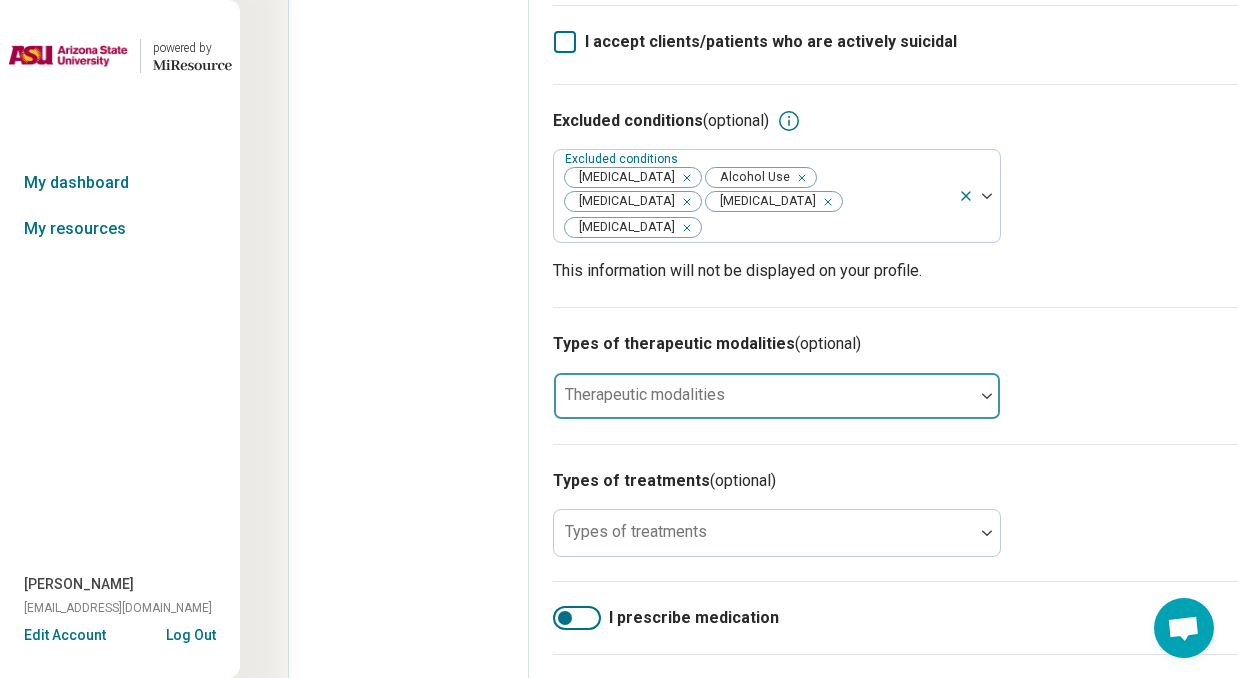click on "Types of therapeutic modalities  (optional) Therapeutic modalities" at bounding box center (944, 375) 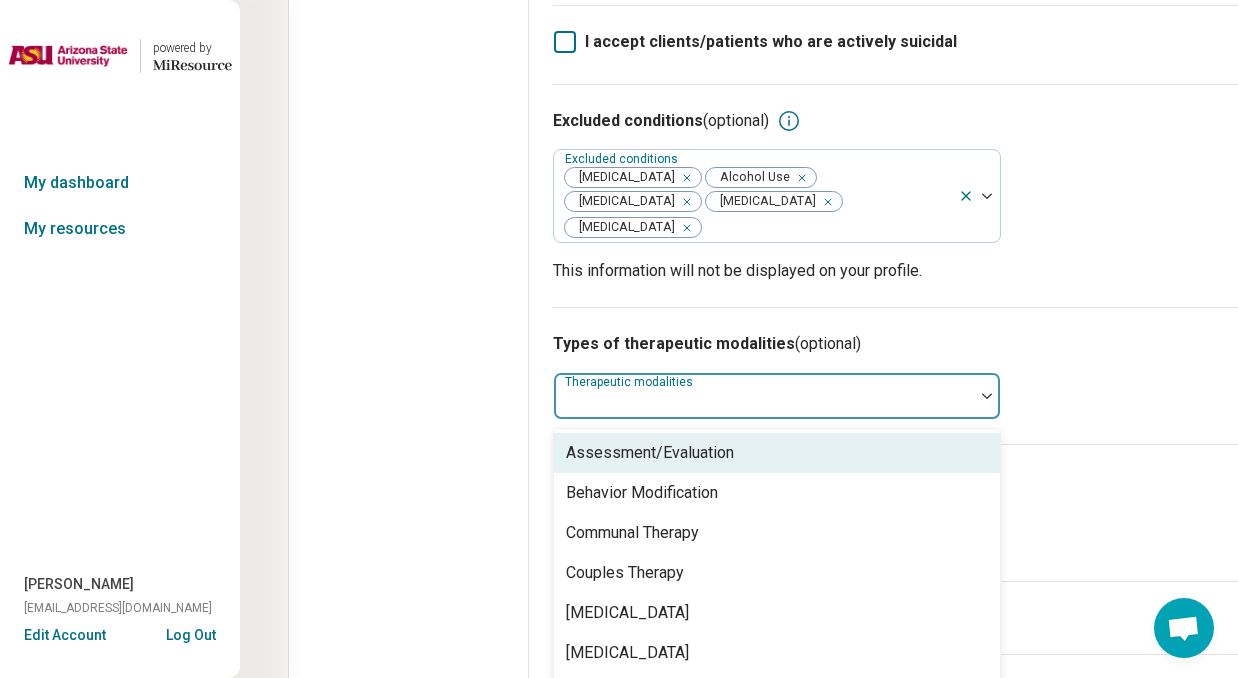 scroll, scrollTop: 838, scrollLeft: 0, axis: vertical 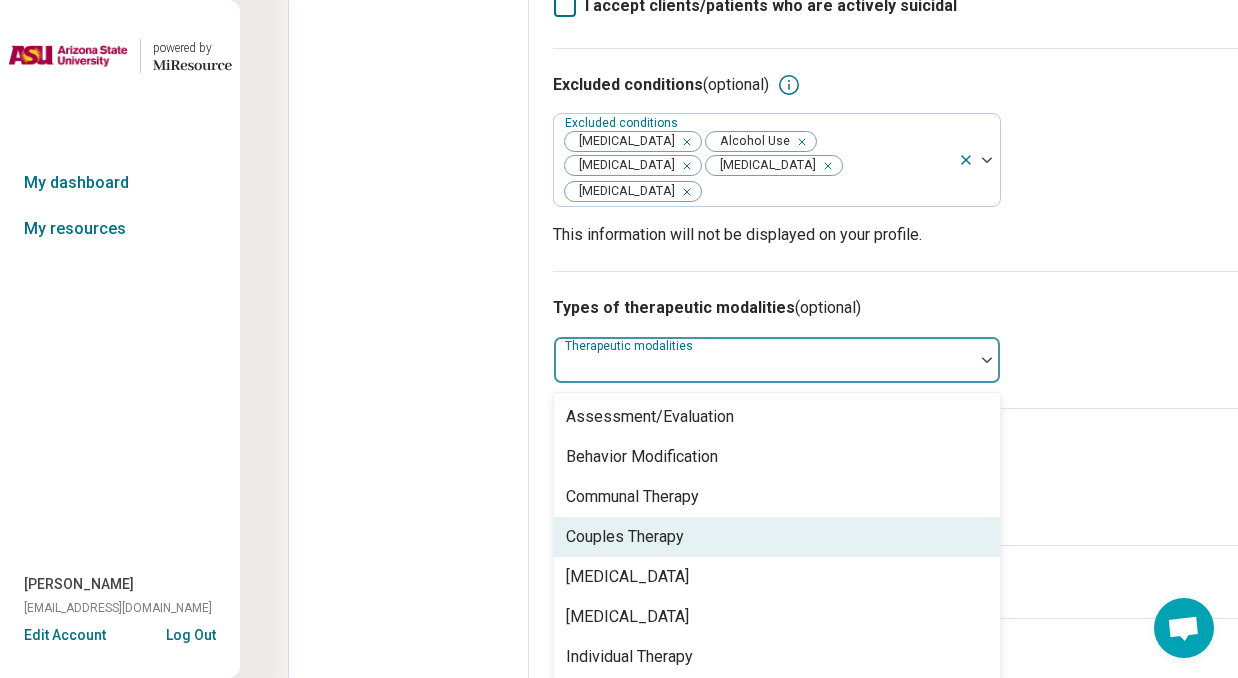 click on "Couples Therapy" at bounding box center (777, 537) 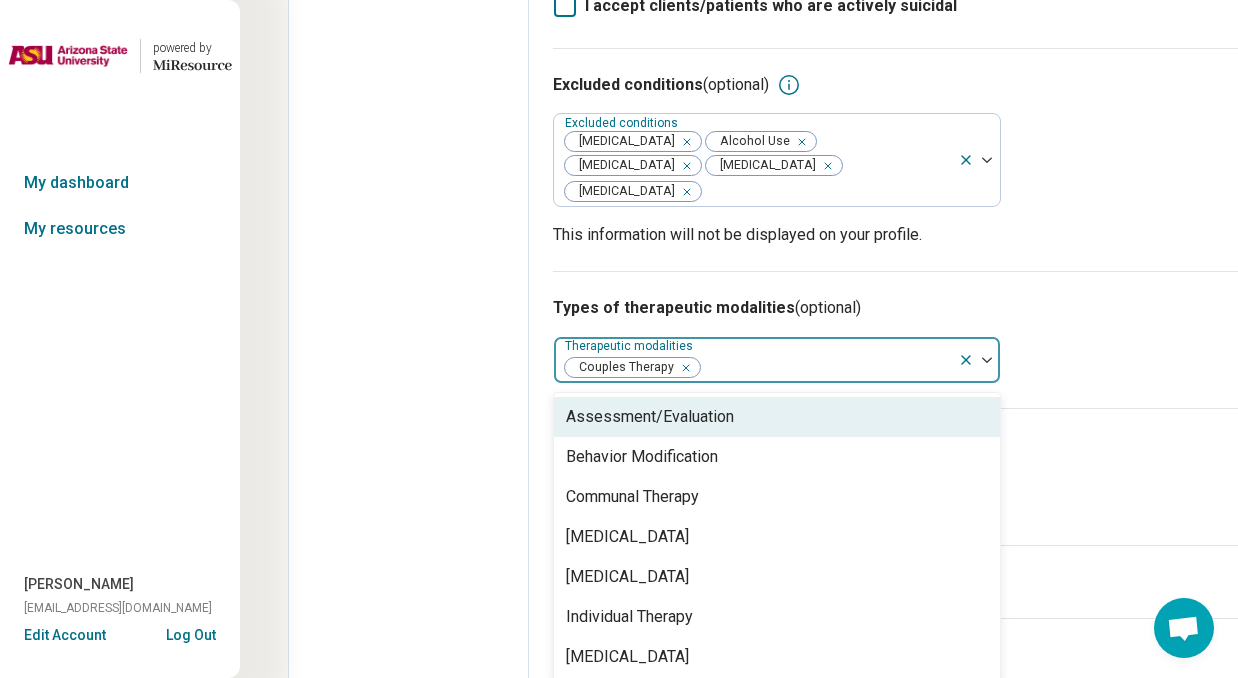 click on "Assessment/Evaluation" at bounding box center (777, 417) 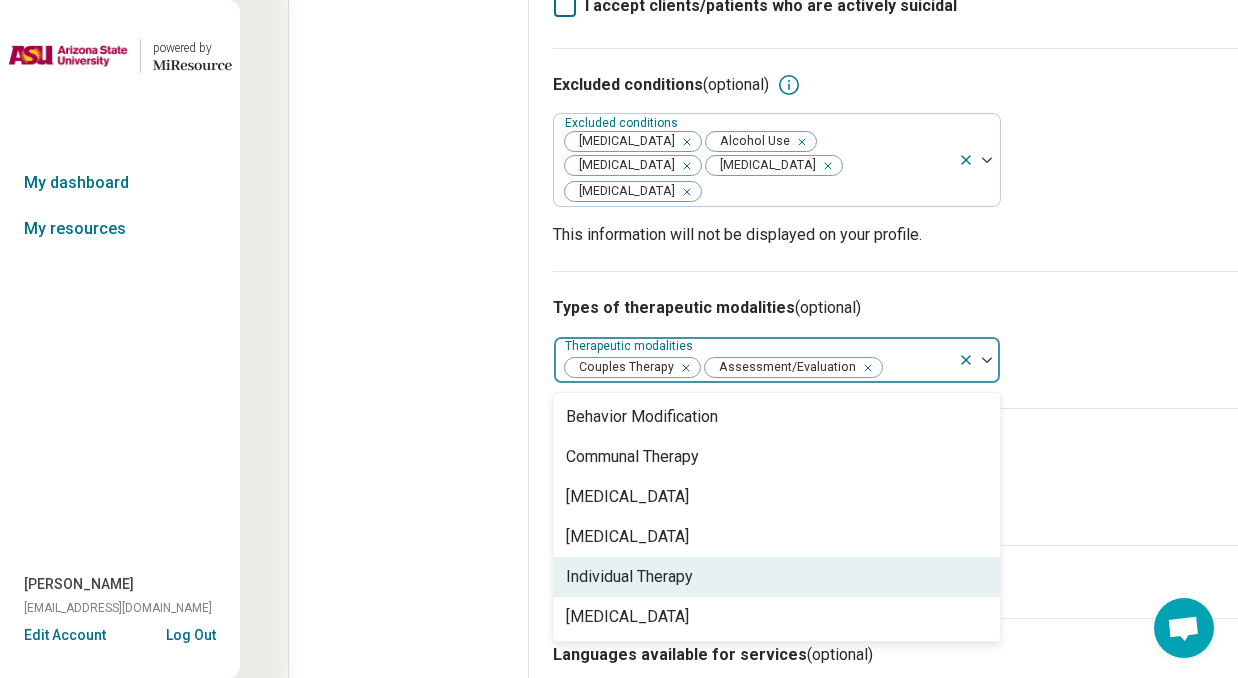 click on "Individual Therapy" at bounding box center [777, 577] 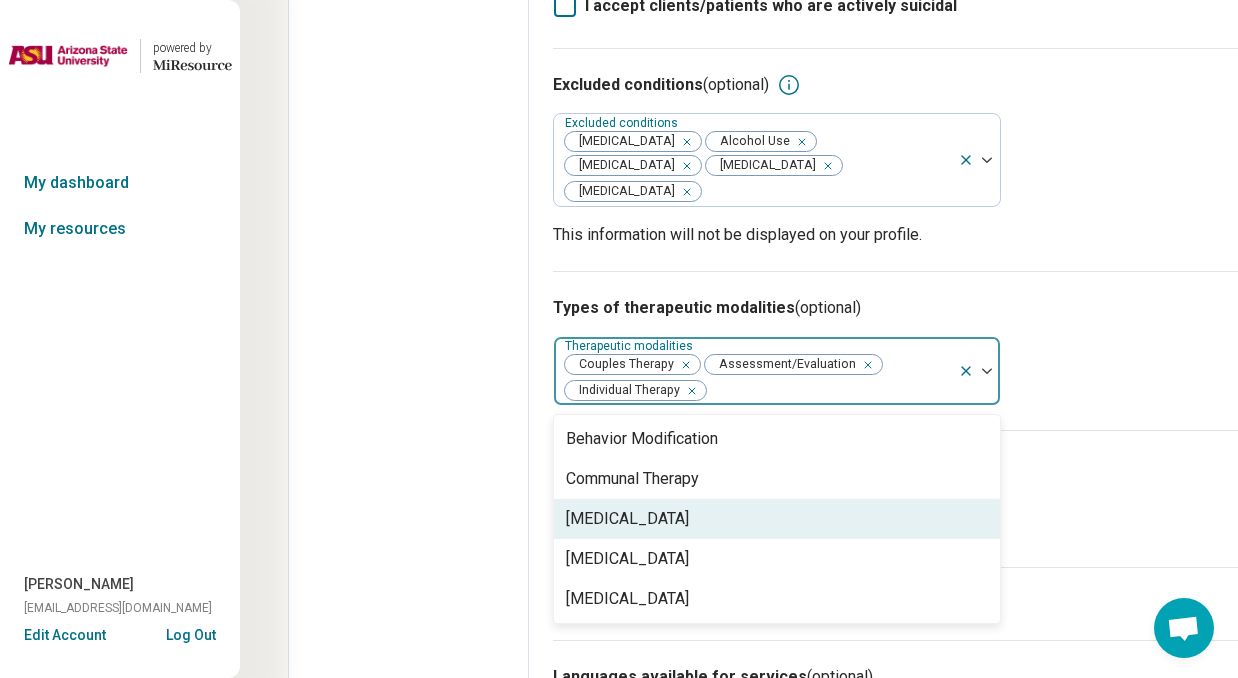 click on "[MEDICAL_DATA]" at bounding box center [777, 519] 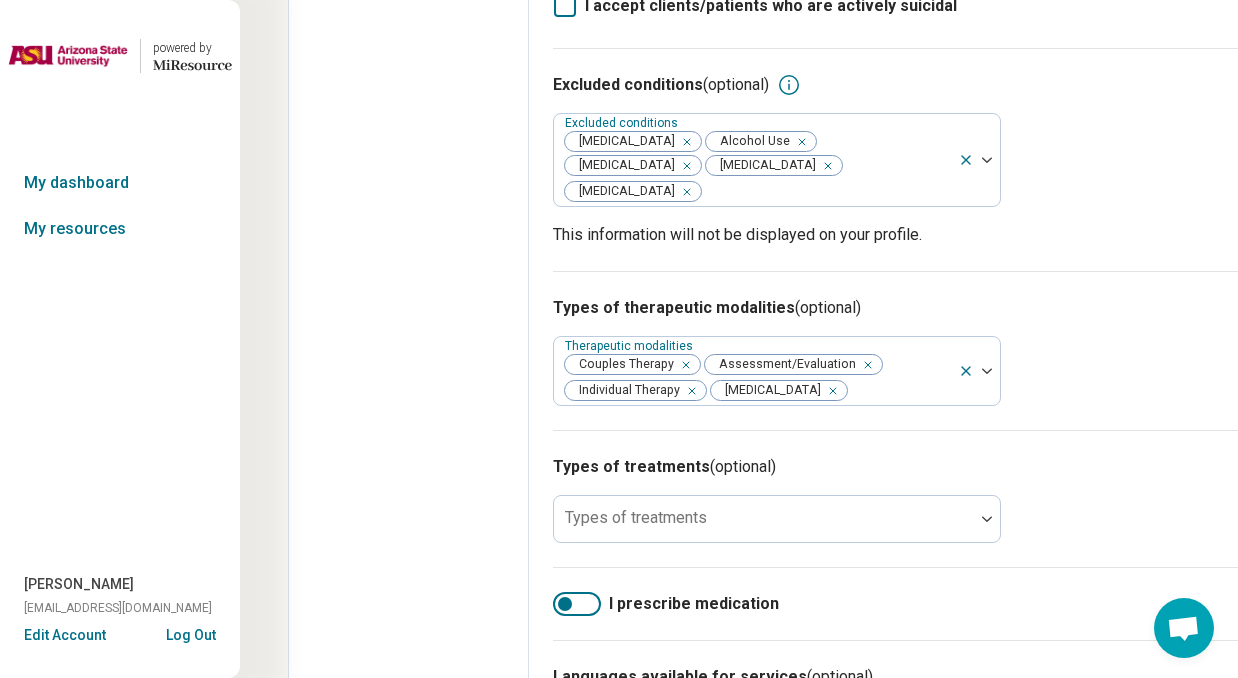 click on "I prescribe medication" at bounding box center (944, 604) 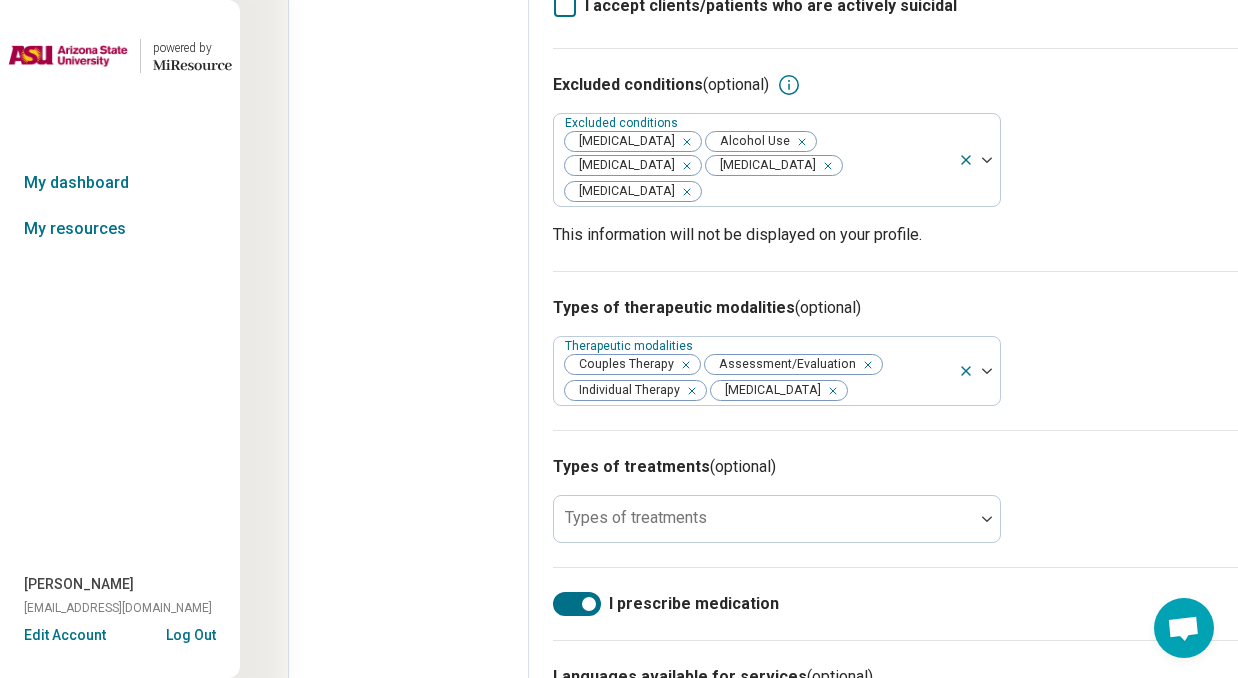 click at bounding box center [577, 604] 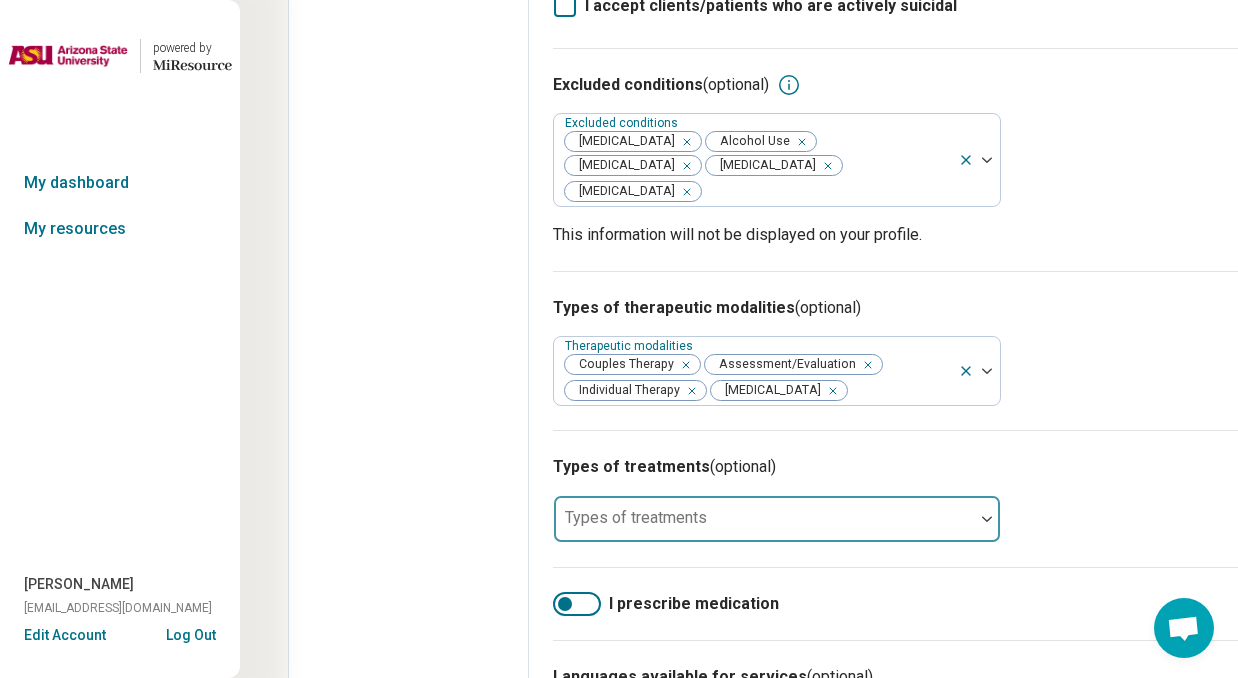 click at bounding box center (987, 519) 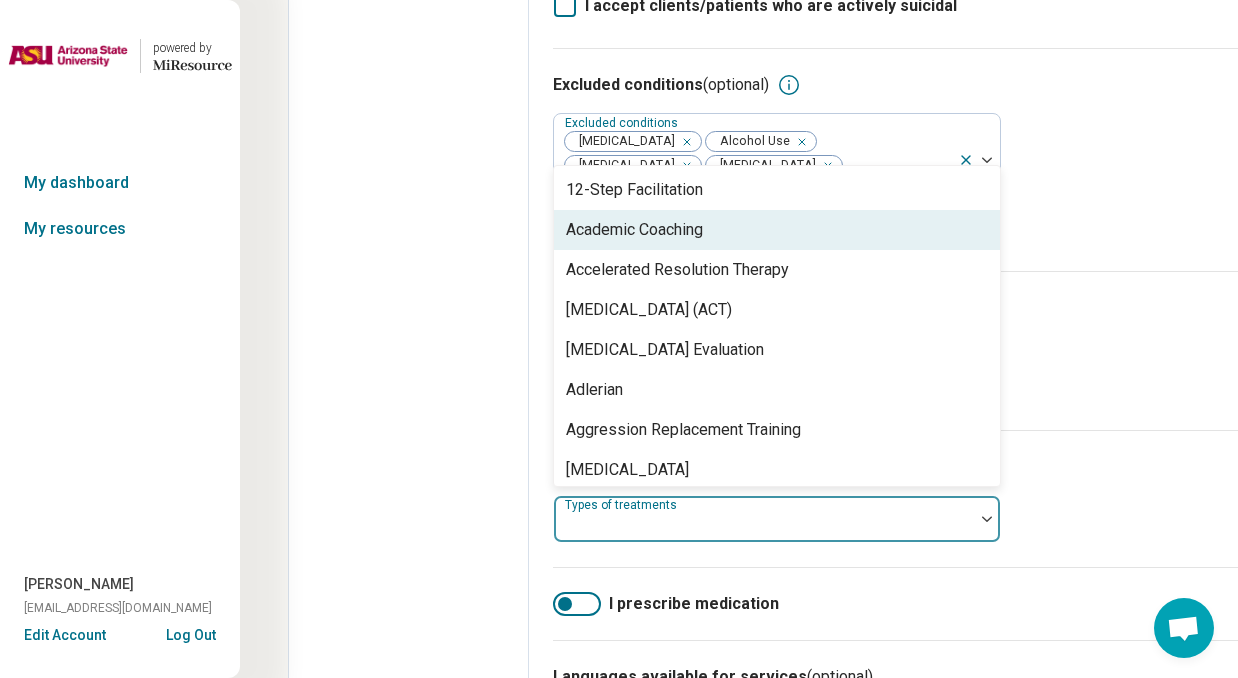 click on "Academic Coaching" at bounding box center [777, 230] 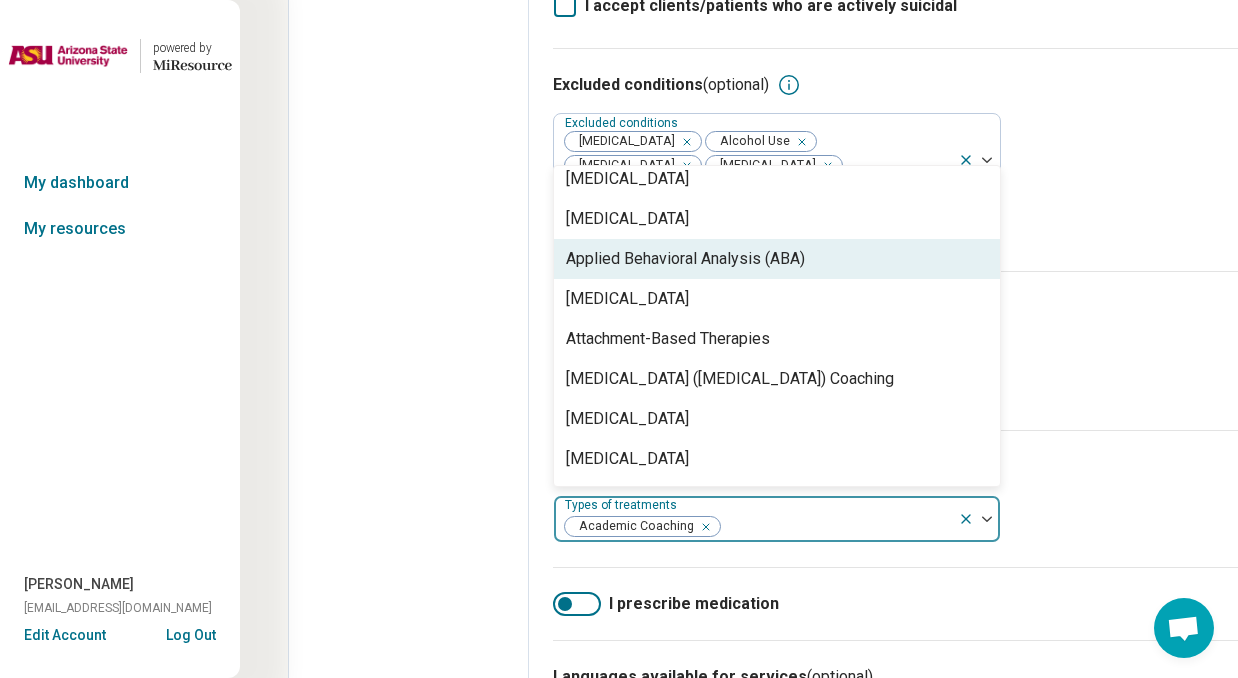 scroll, scrollTop: 253, scrollLeft: 0, axis: vertical 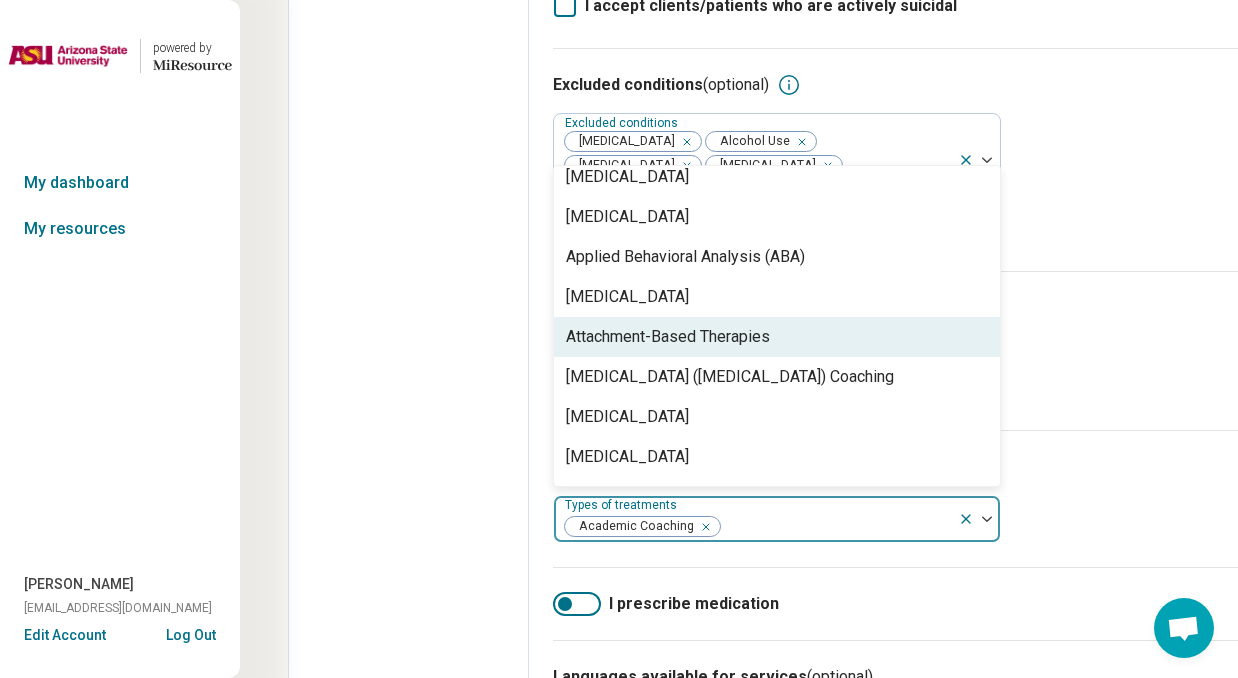 click on "Attachment-Based Therapies" at bounding box center (777, 337) 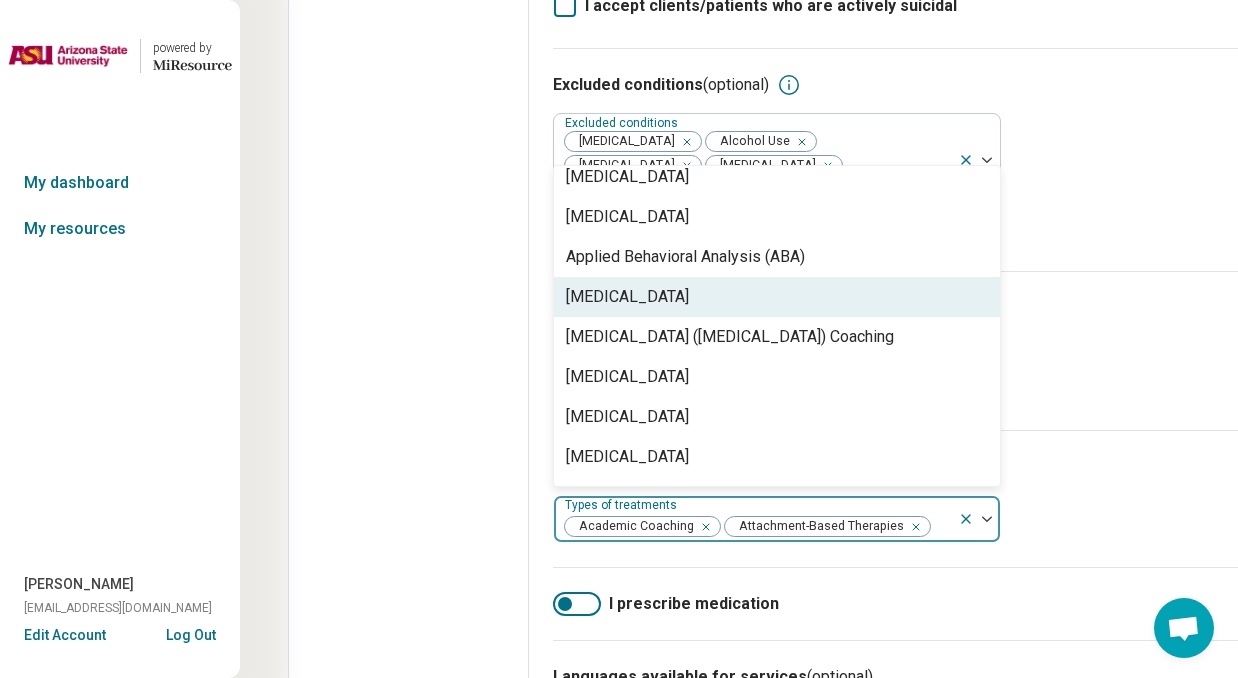 click on "[MEDICAL_DATA]" at bounding box center [777, 297] 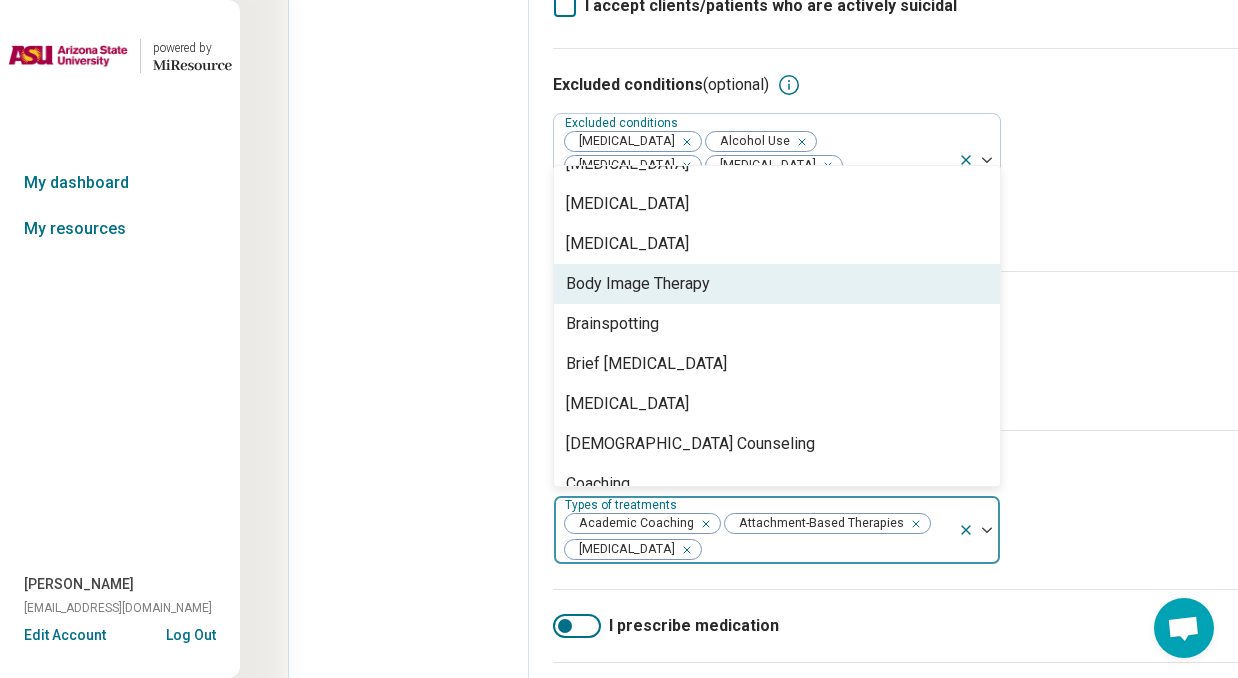 scroll, scrollTop: 428, scrollLeft: 0, axis: vertical 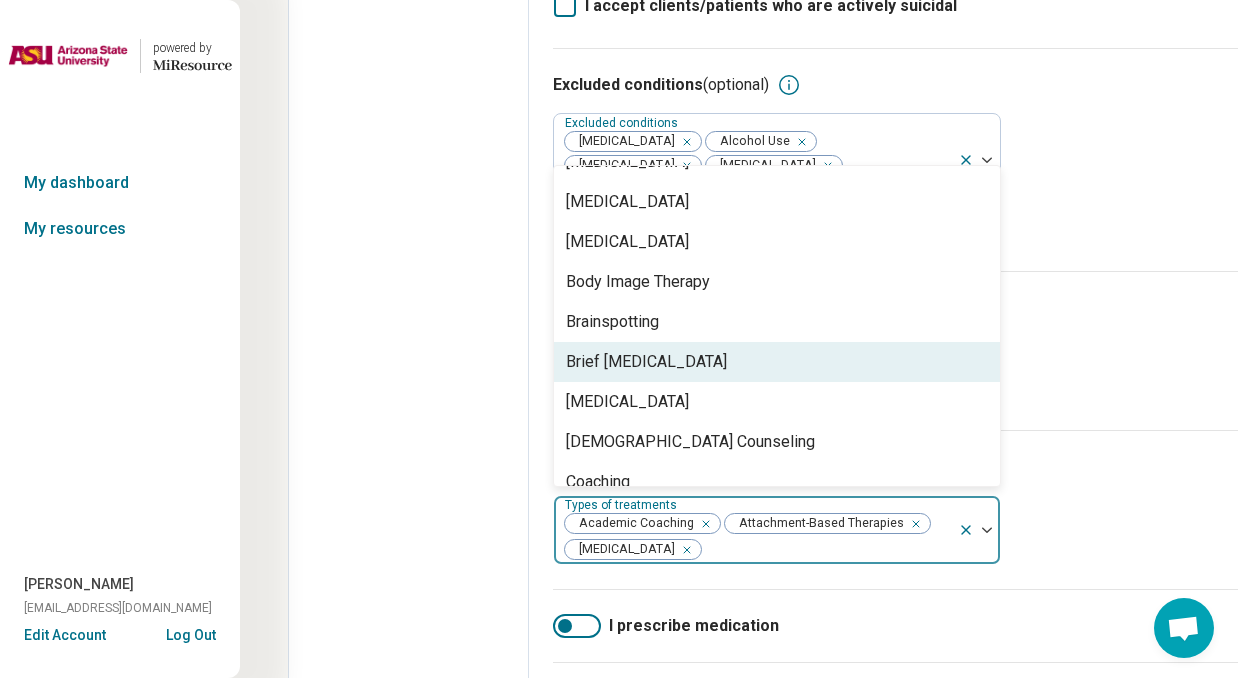 click on "Brief [MEDICAL_DATA]" at bounding box center (646, 362) 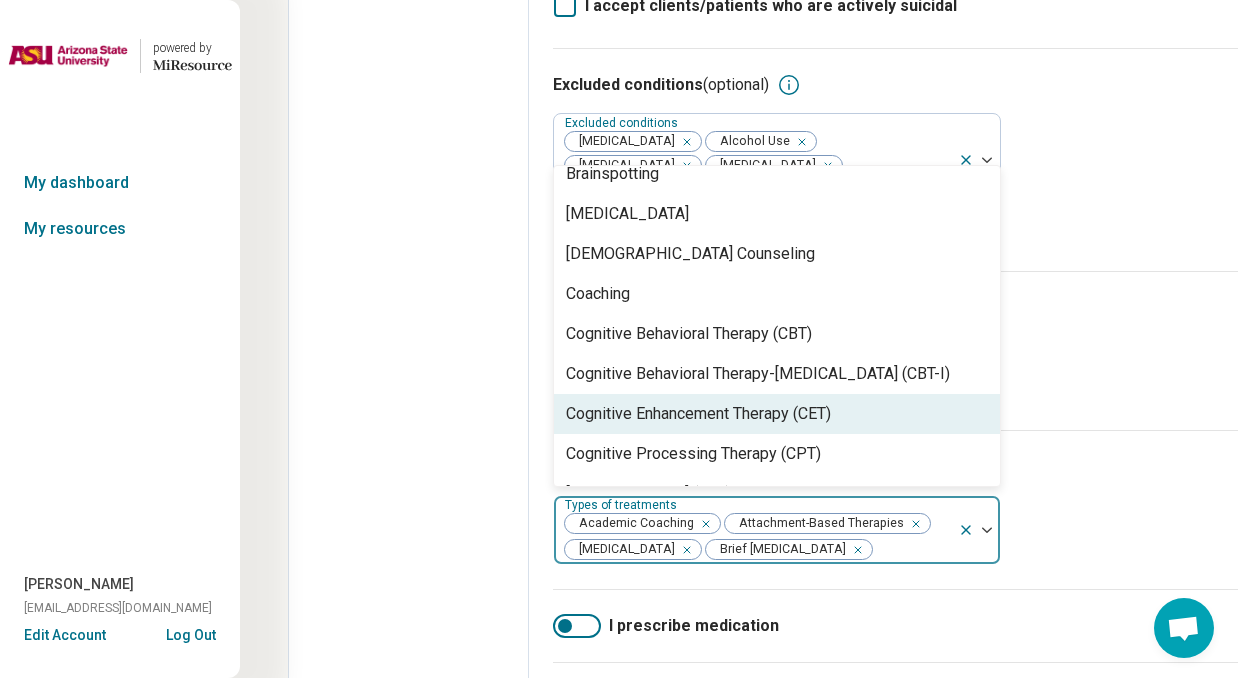 scroll, scrollTop: 584, scrollLeft: 0, axis: vertical 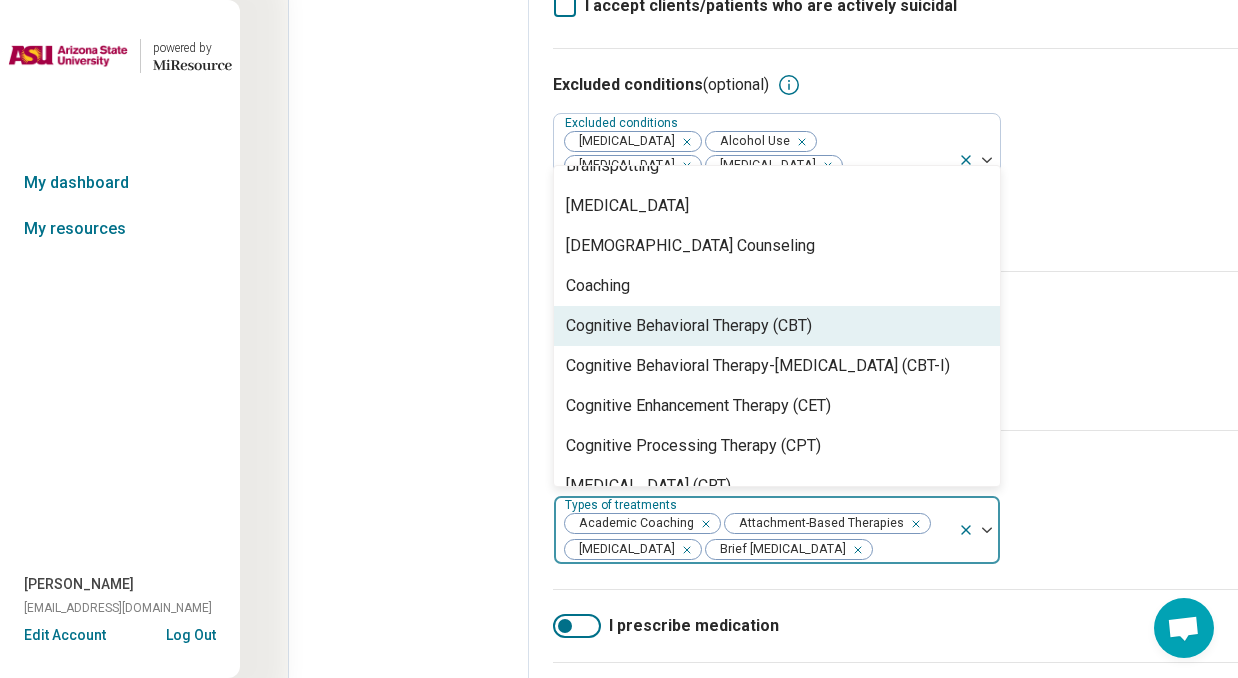 click on "Cognitive Behavioral Therapy (CBT)" at bounding box center [689, 326] 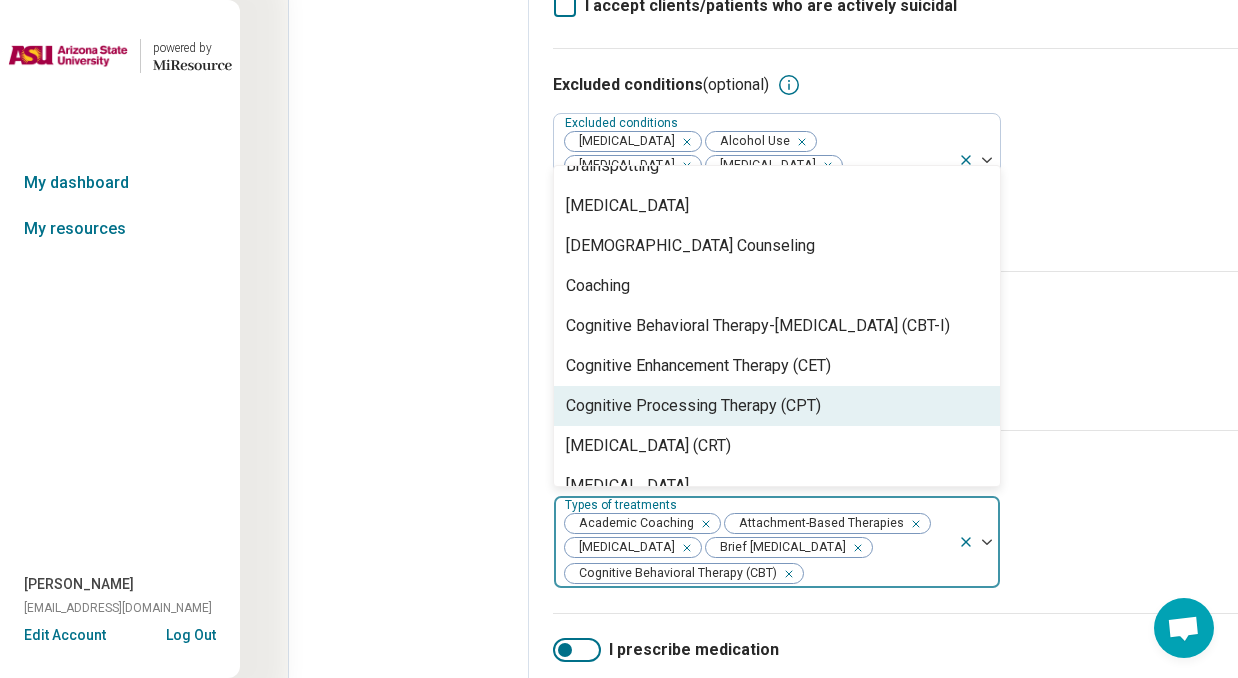click on "Cognitive Processing Therapy (CPT)" at bounding box center (693, 406) 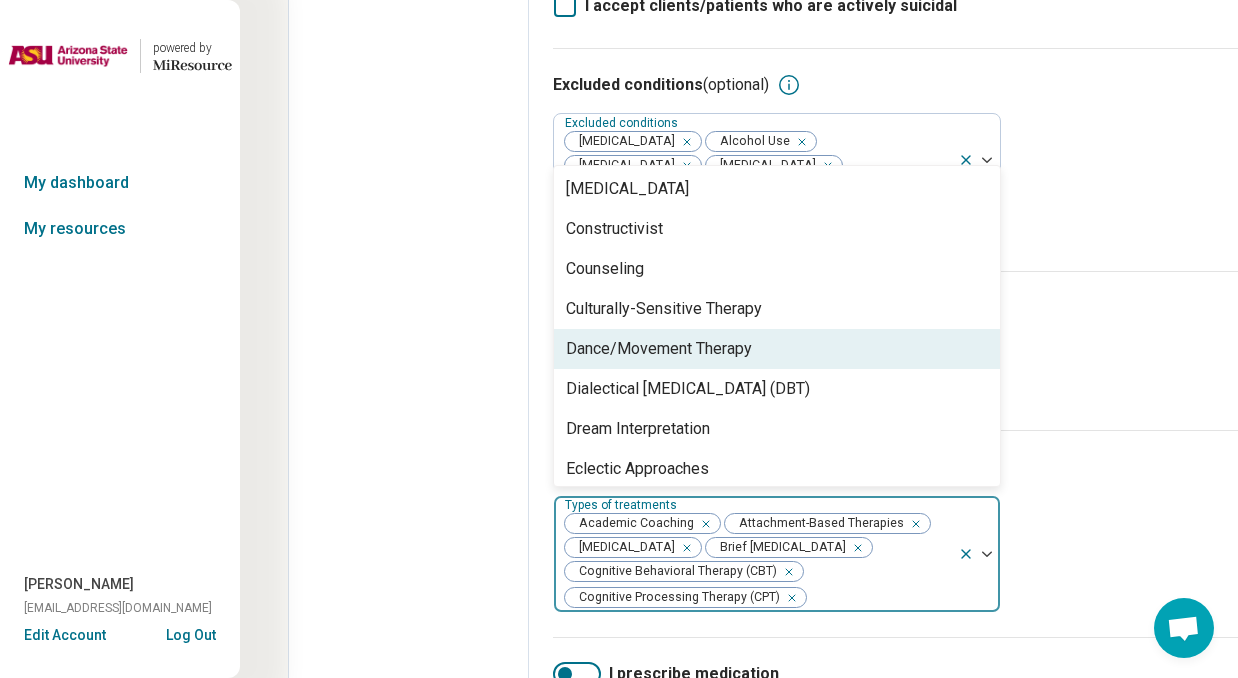 scroll, scrollTop: 856, scrollLeft: 0, axis: vertical 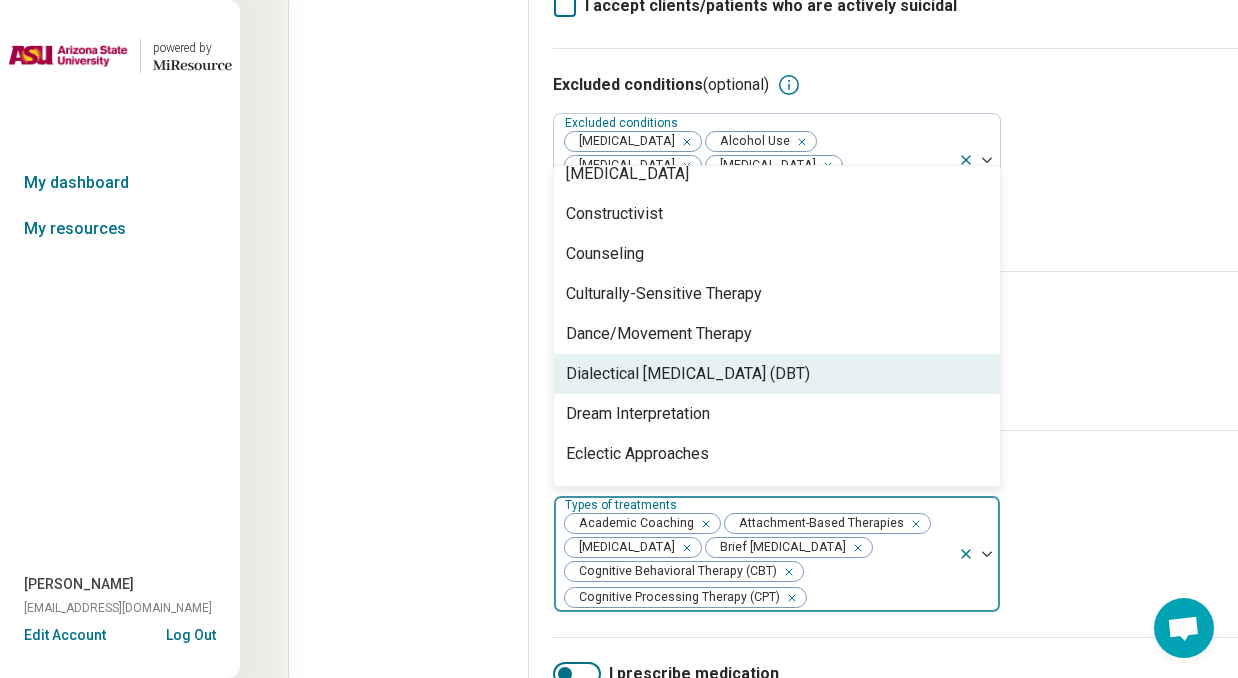 click on "Dialectical [MEDICAL_DATA] (DBT)" at bounding box center (688, 374) 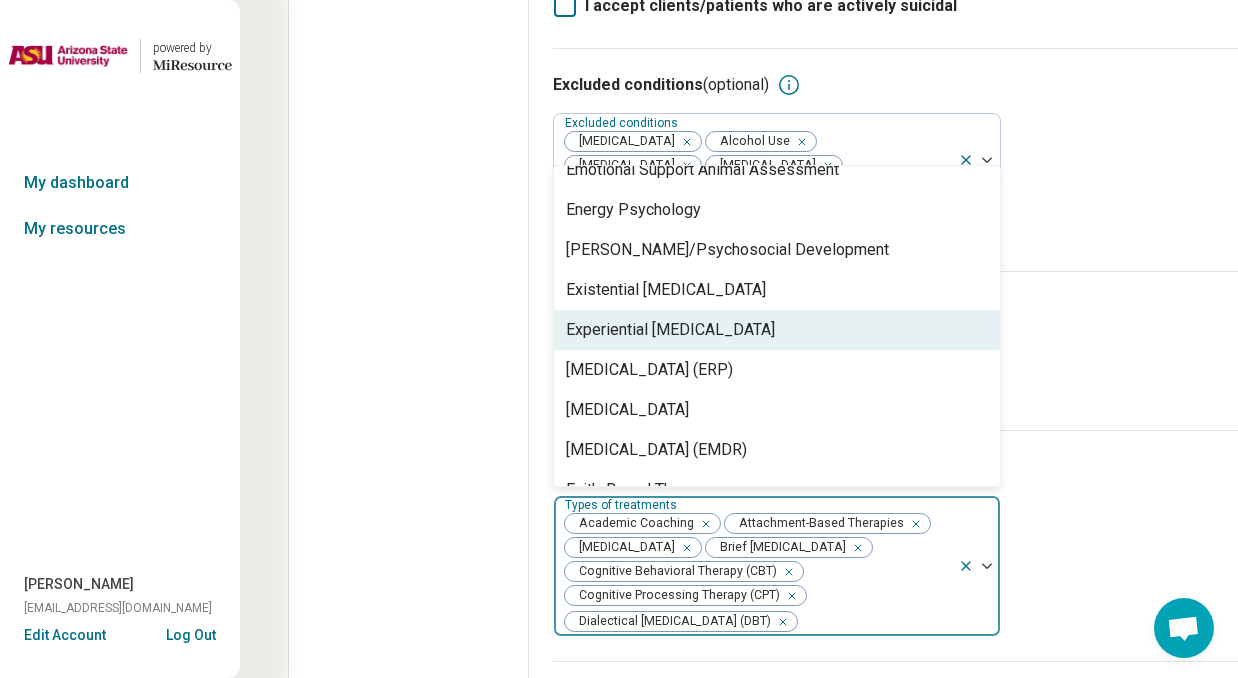 scroll, scrollTop: 1144, scrollLeft: 0, axis: vertical 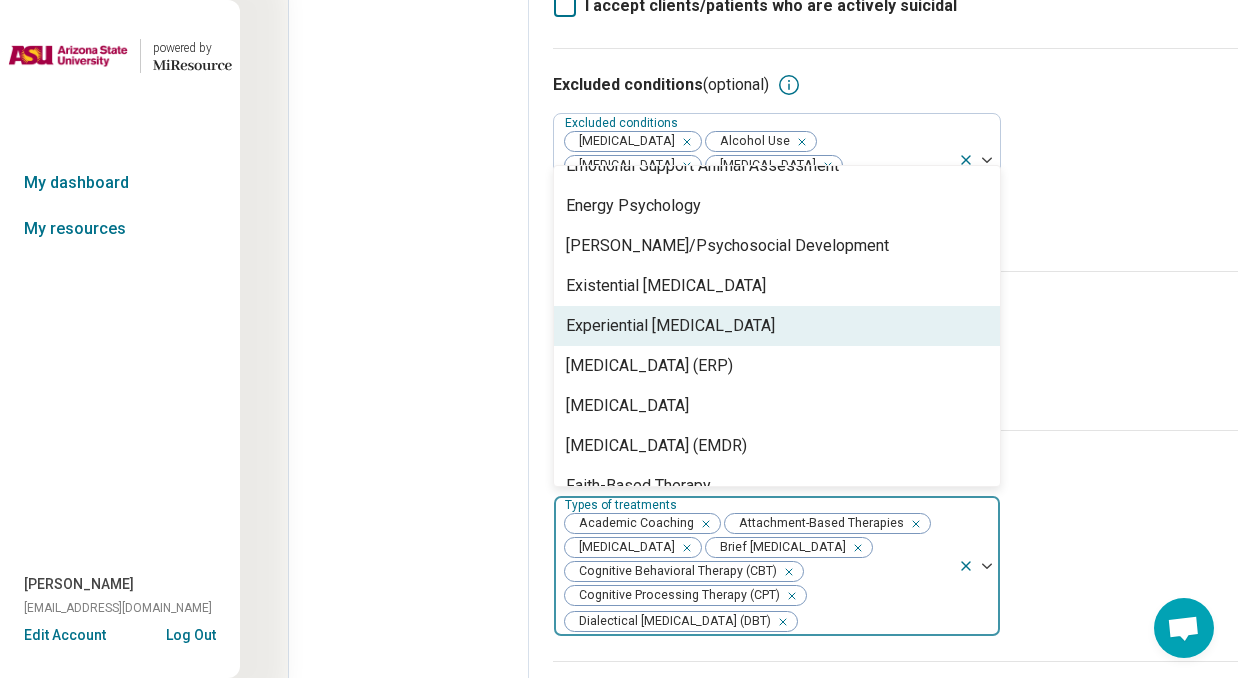 click on "Experiential [MEDICAL_DATA]" at bounding box center (670, 326) 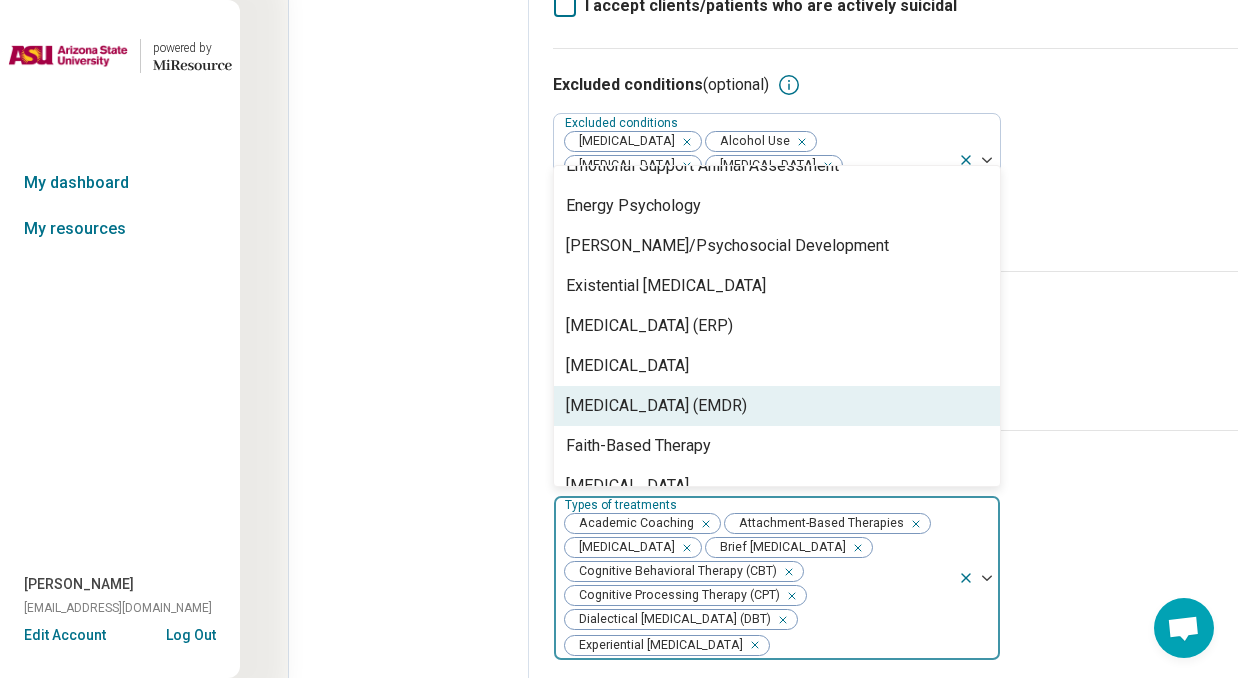 click on "[MEDICAL_DATA] (EMDR)" at bounding box center [656, 406] 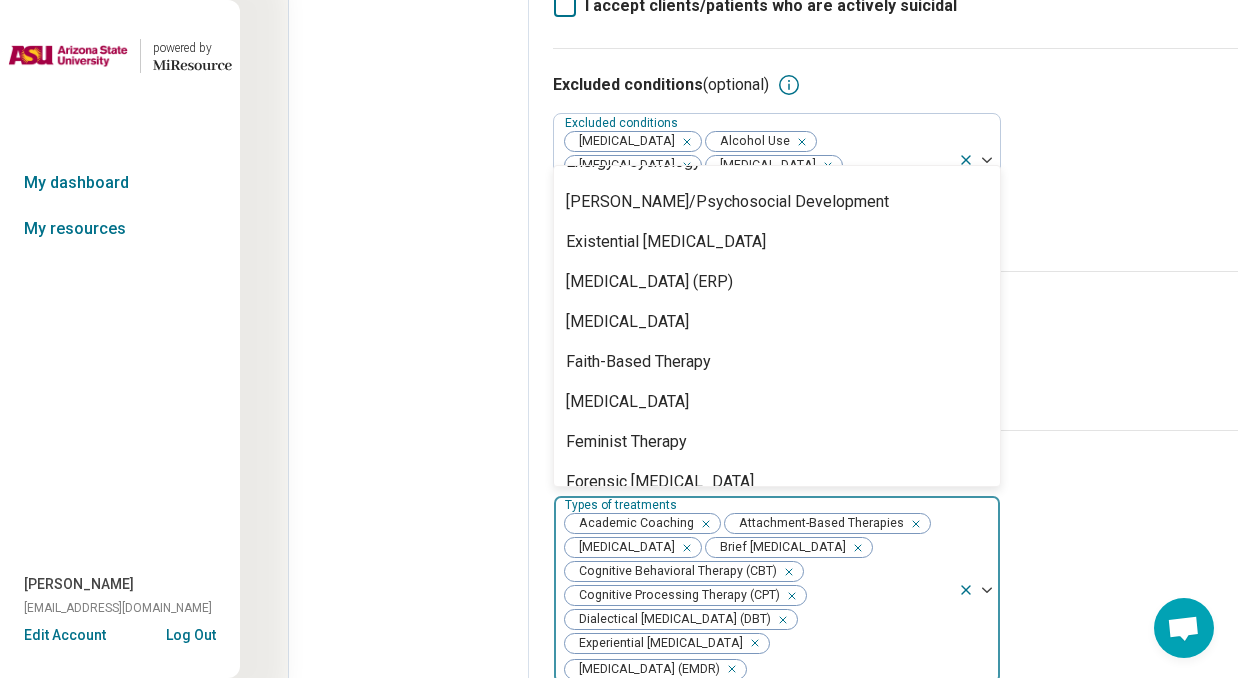 scroll, scrollTop: 1194, scrollLeft: 0, axis: vertical 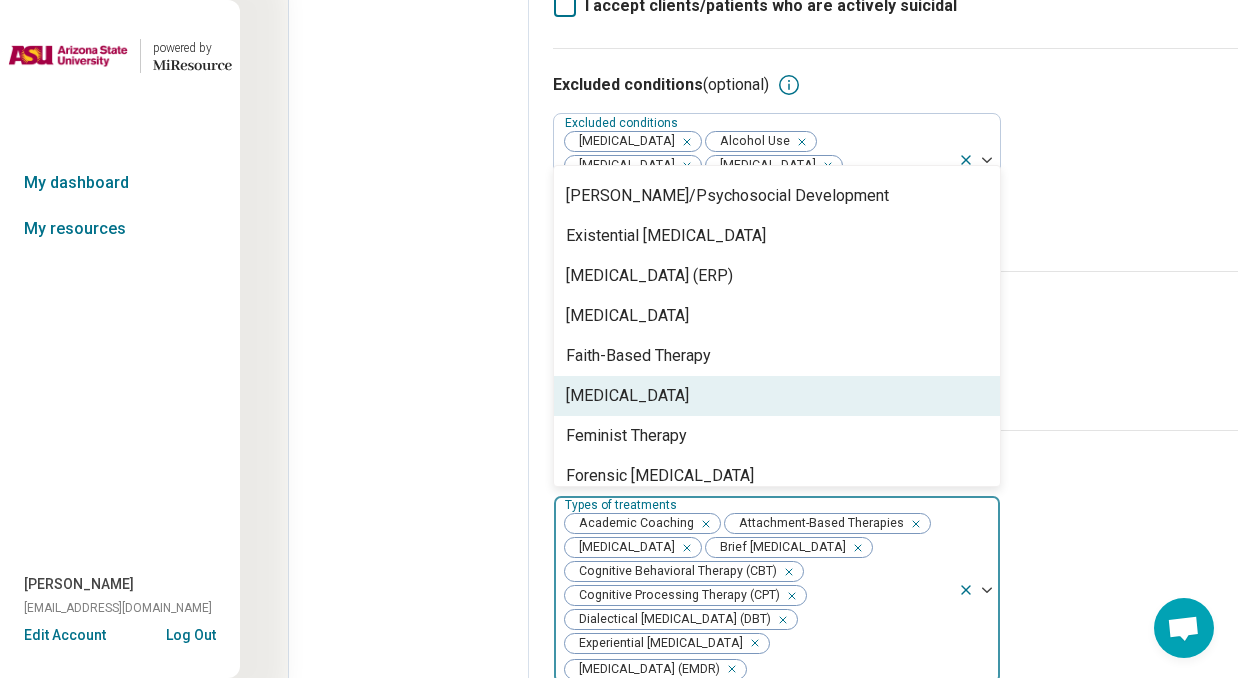 click on "[MEDICAL_DATA]" at bounding box center [627, 396] 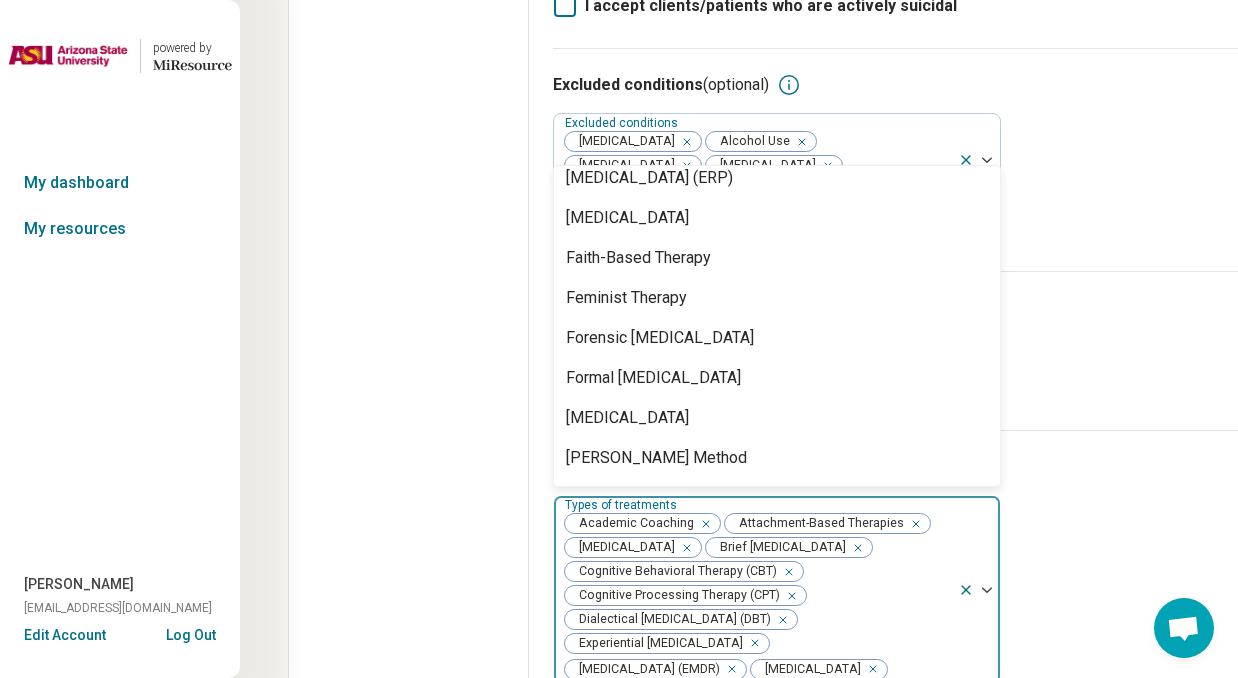scroll, scrollTop: 1293, scrollLeft: 0, axis: vertical 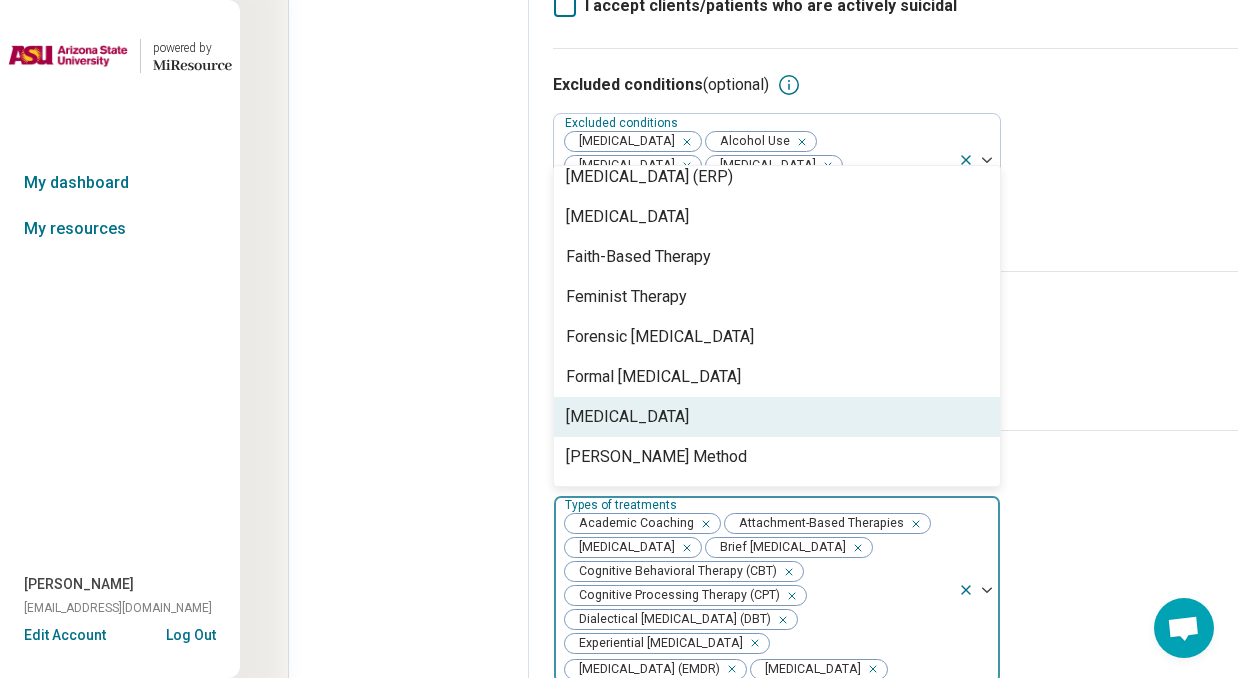 click on "[MEDICAL_DATA]" at bounding box center (777, 417) 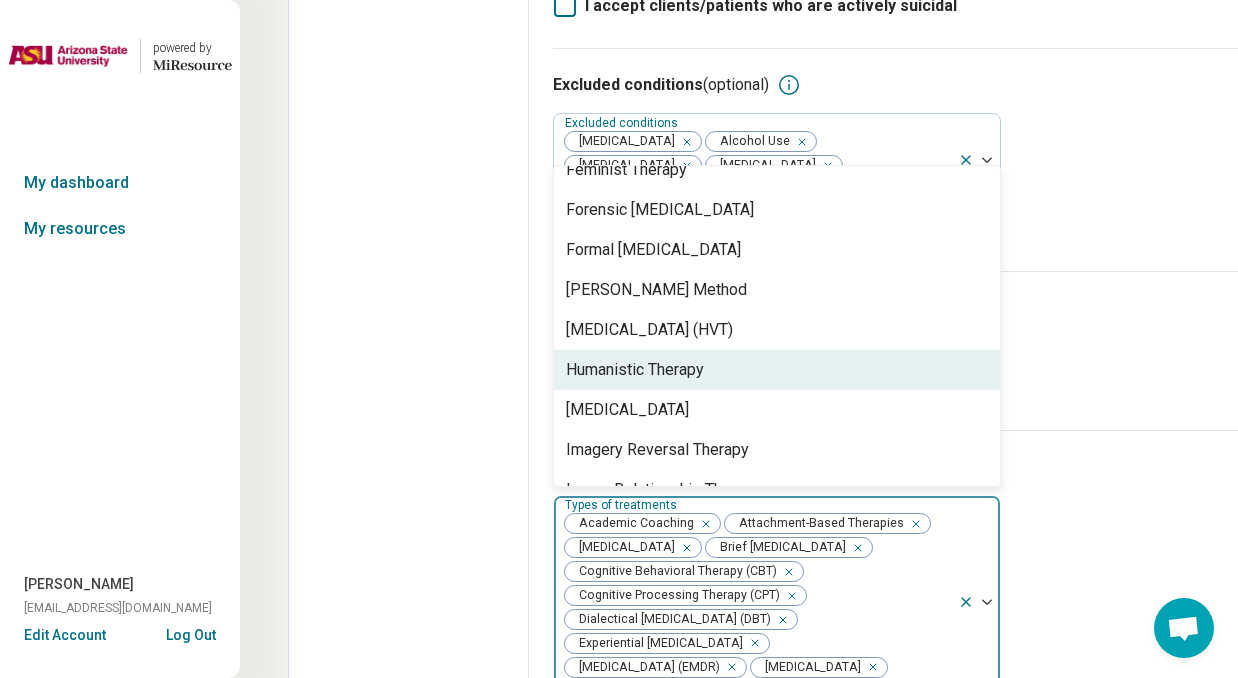 scroll, scrollTop: 1430, scrollLeft: 0, axis: vertical 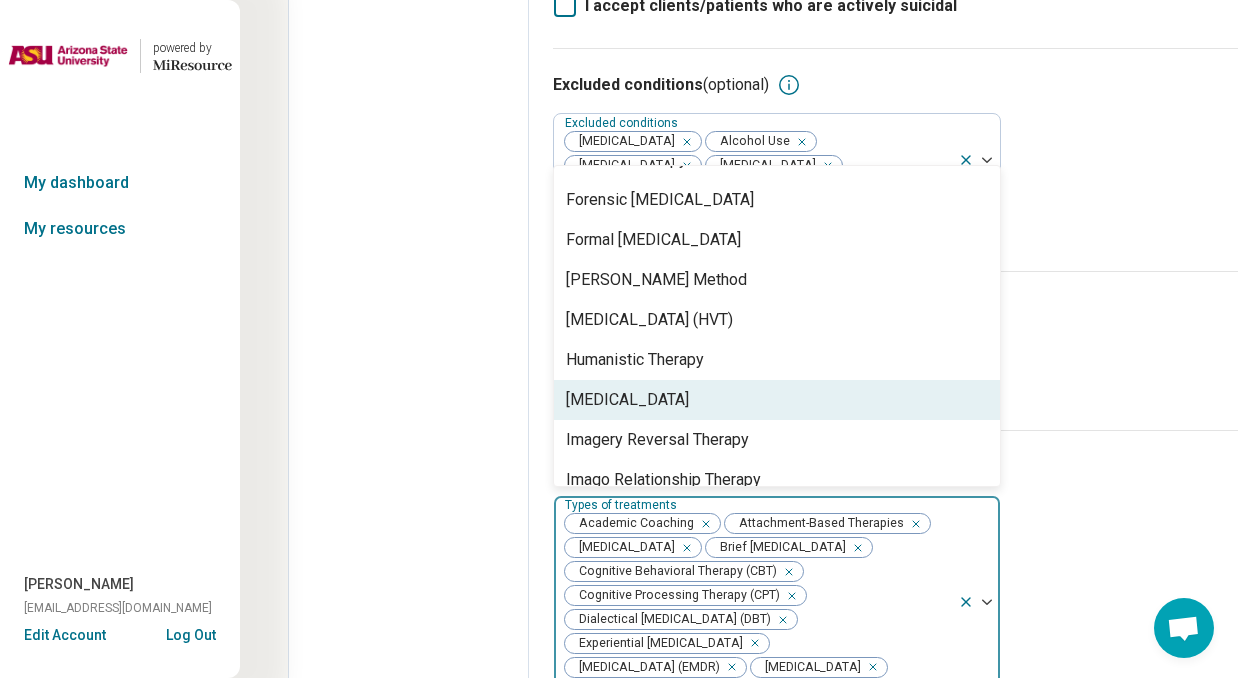 click on "[MEDICAL_DATA]" at bounding box center (777, 400) 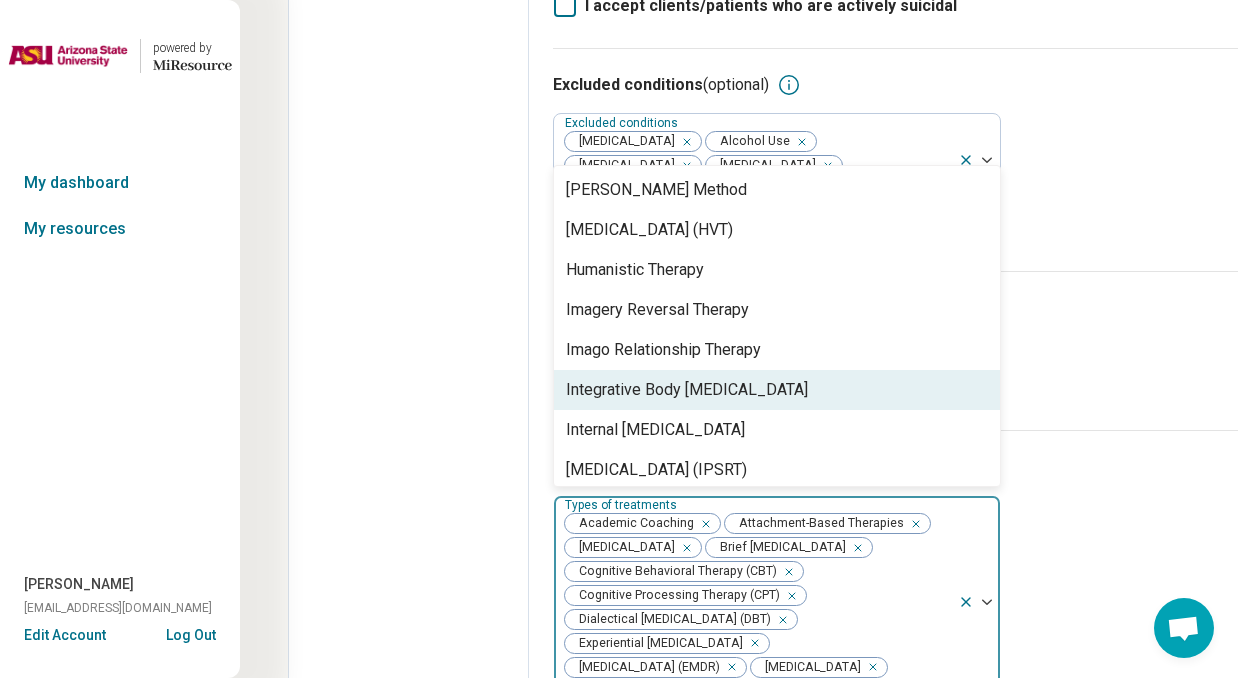 scroll, scrollTop: 1558, scrollLeft: 0, axis: vertical 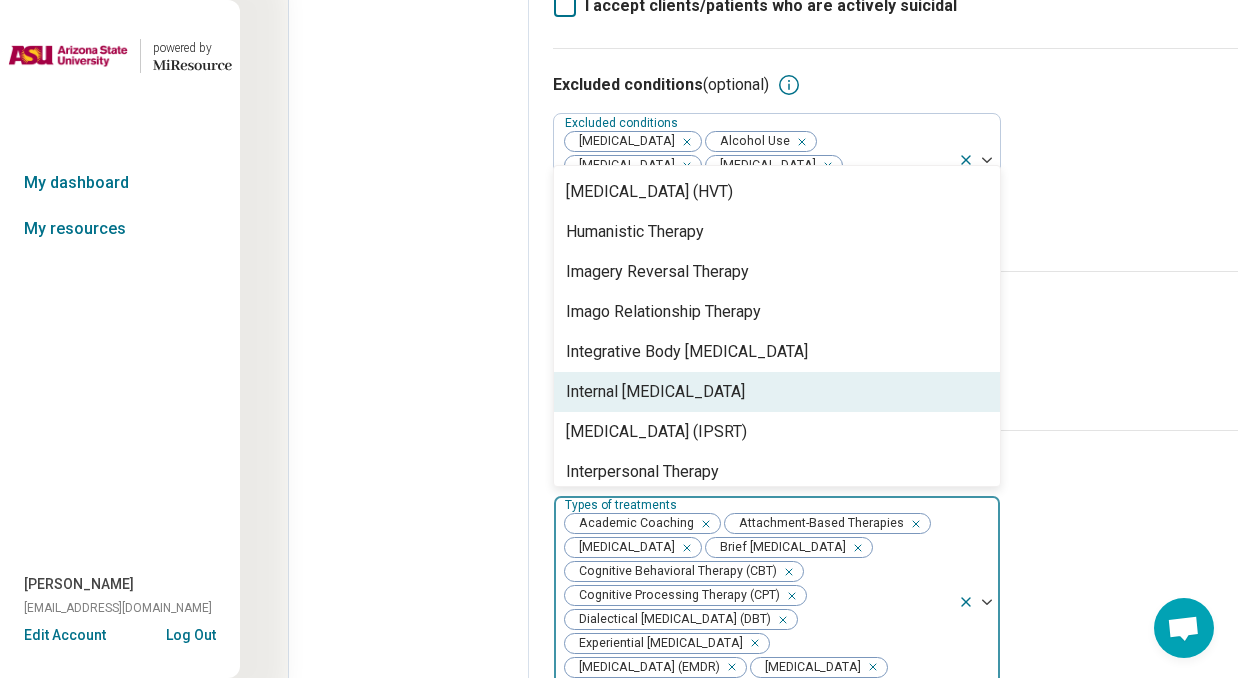 click on "Internal [MEDICAL_DATA]" at bounding box center [655, 392] 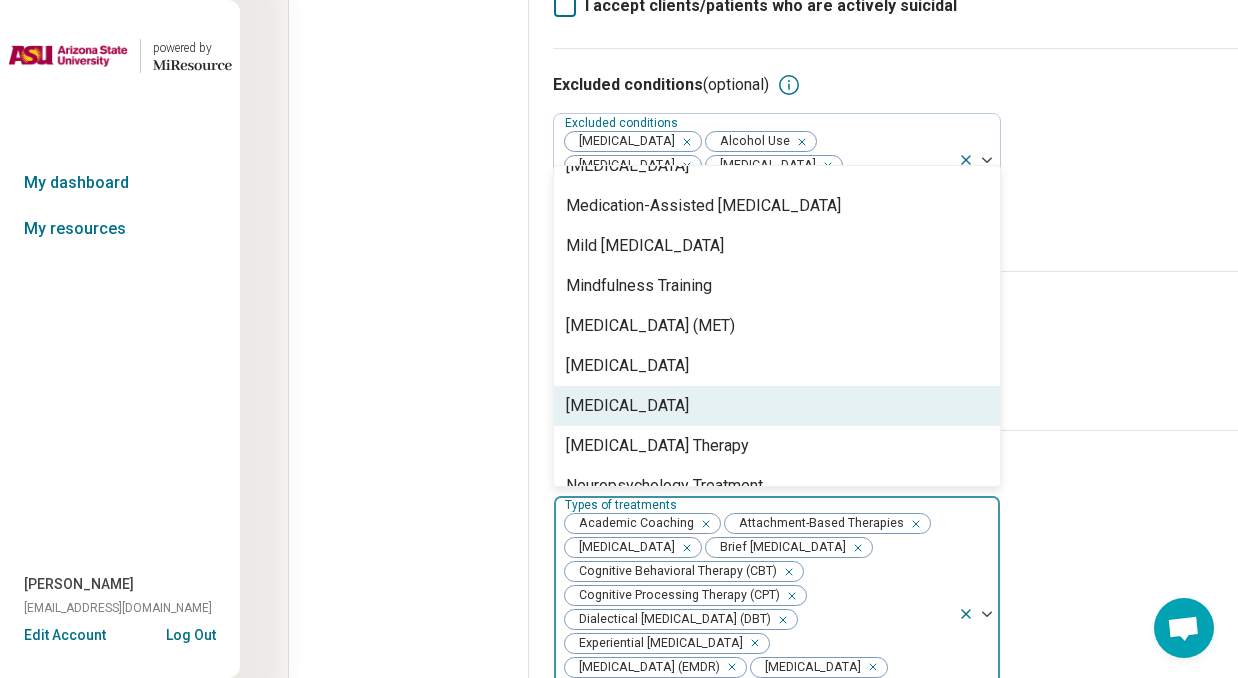 scroll, scrollTop: 2113, scrollLeft: 0, axis: vertical 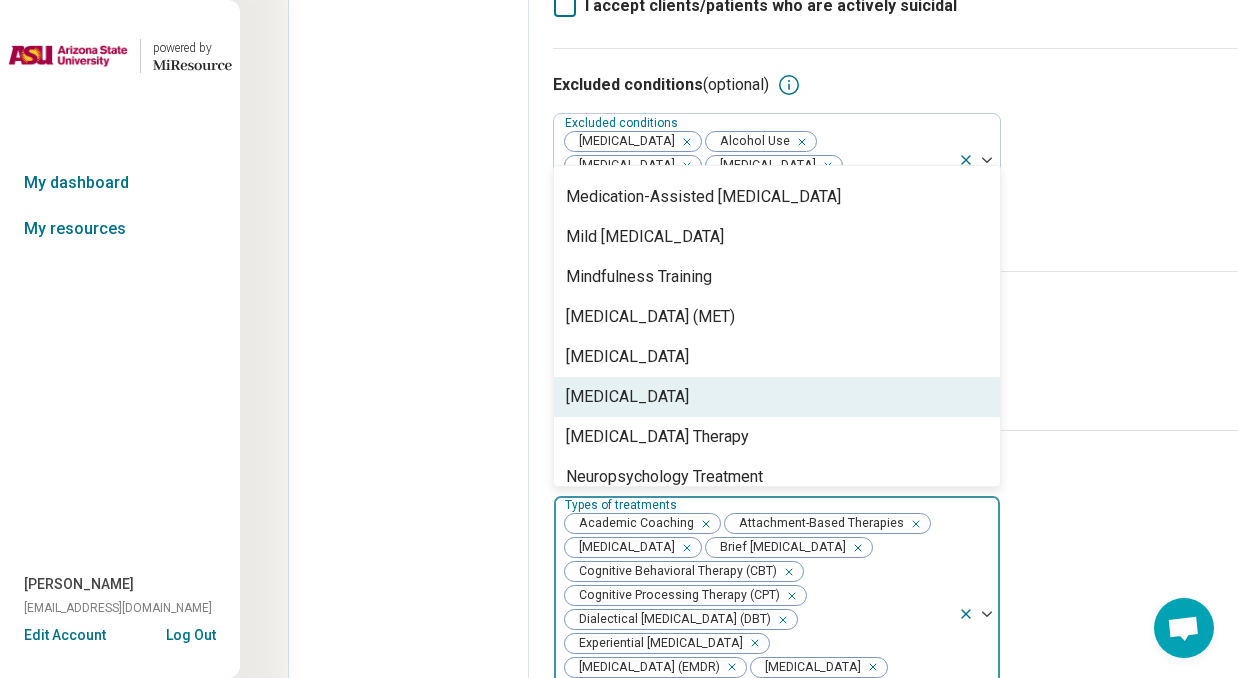 click on "[MEDICAL_DATA]" at bounding box center (777, 397) 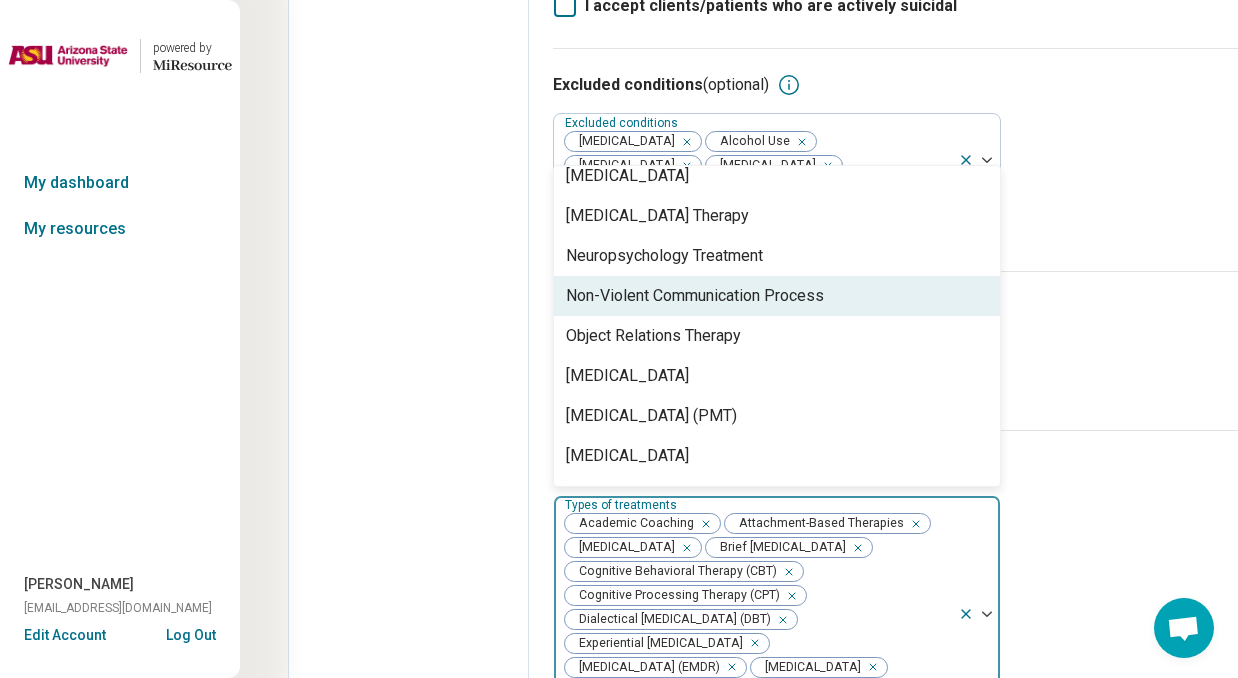 scroll, scrollTop: 2296, scrollLeft: 0, axis: vertical 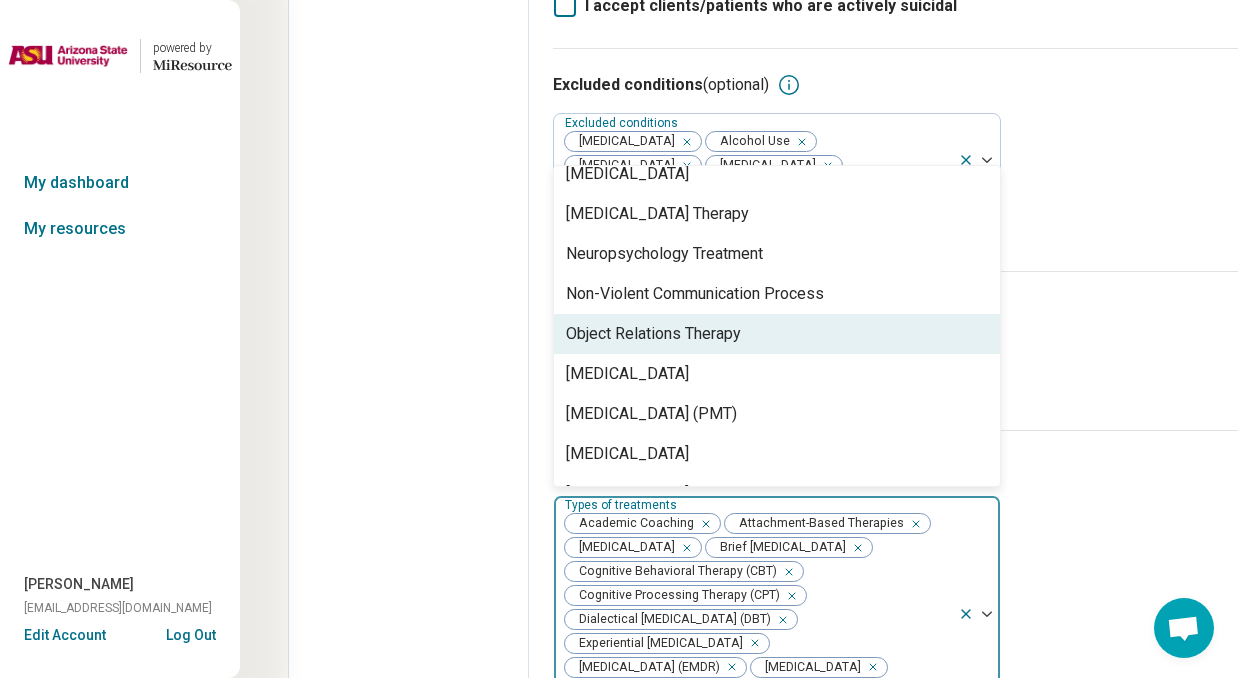 click on "Object Relations Therapy" at bounding box center [653, 334] 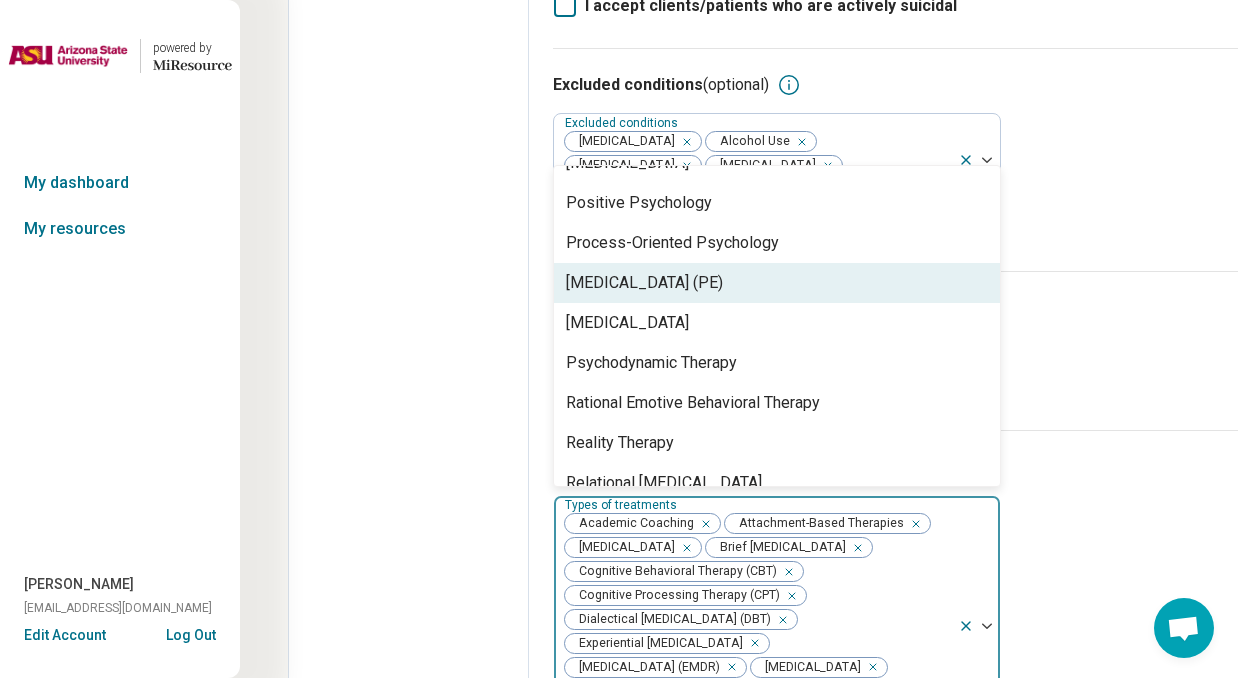 scroll, scrollTop: 2606, scrollLeft: 0, axis: vertical 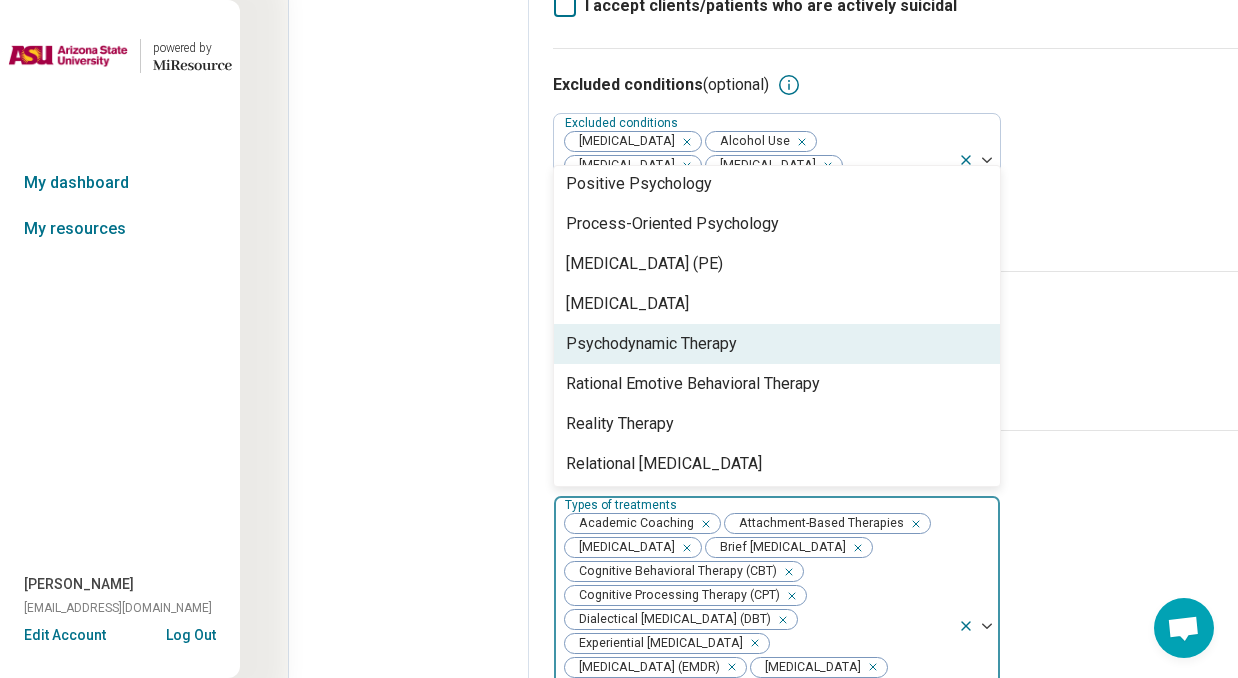 click on "Psychodynamic Therapy" at bounding box center (651, 344) 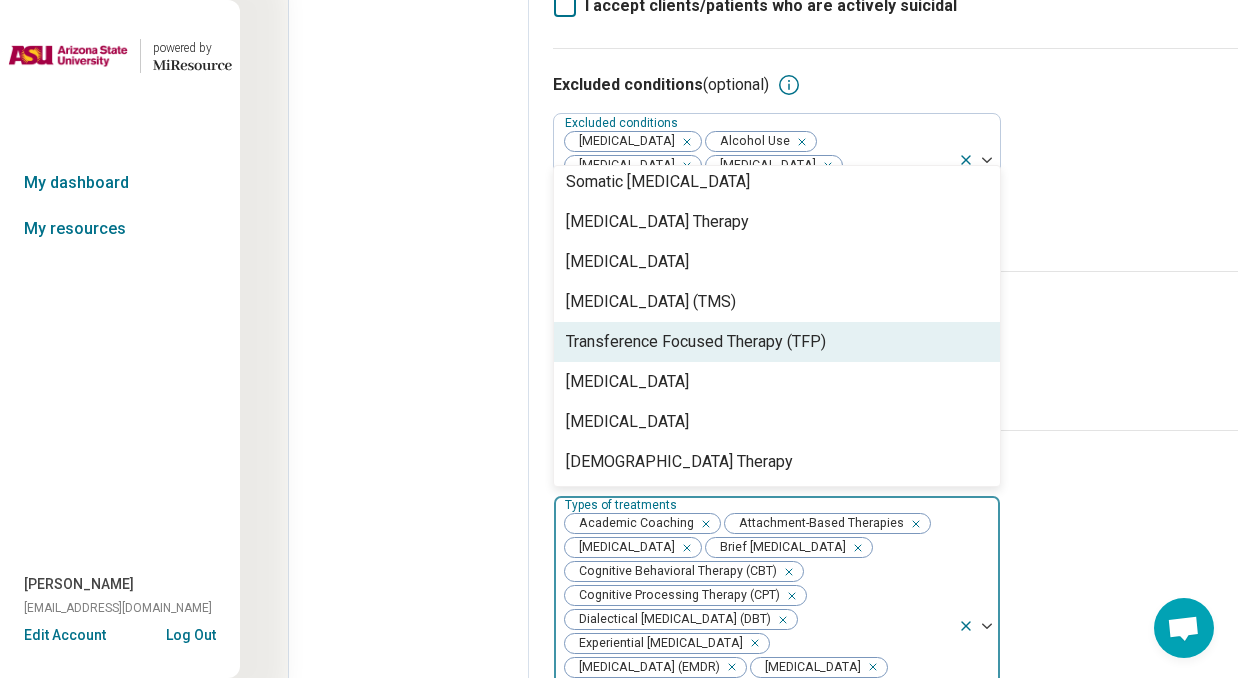 scroll, scrollTop: 3208, scrollLeft: 0, axis: vertical 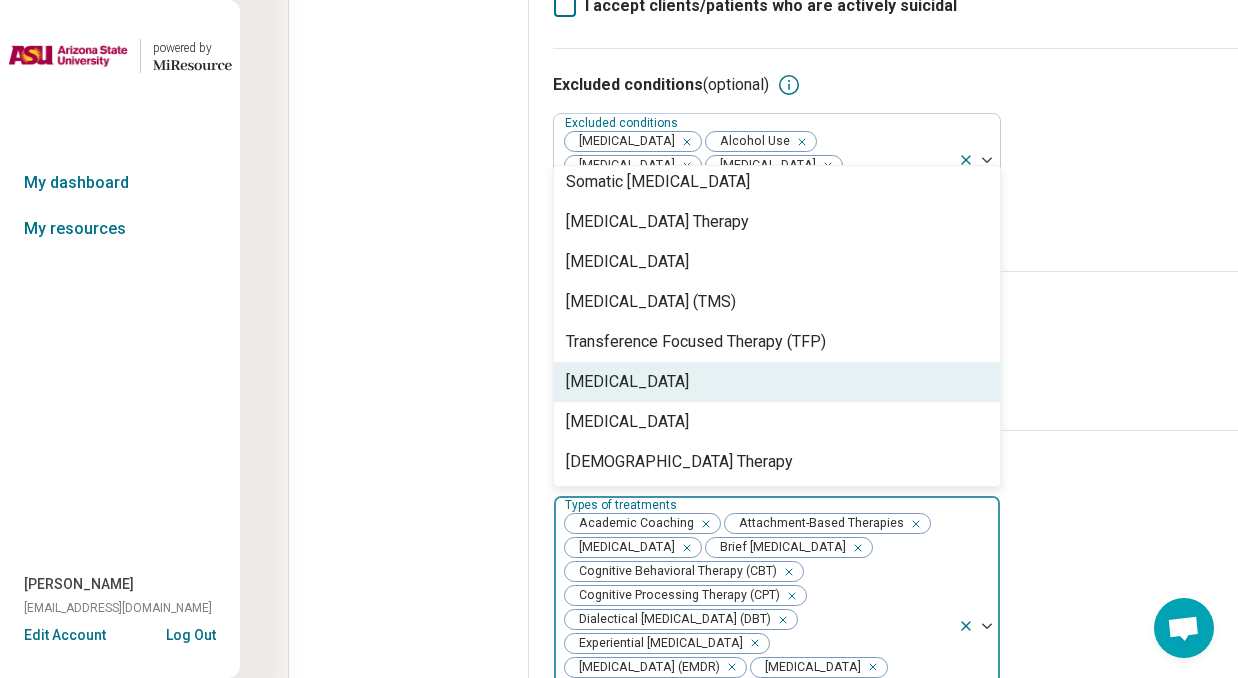 click on "Types of treatments  (optional)" at bounding box center [944, 467] 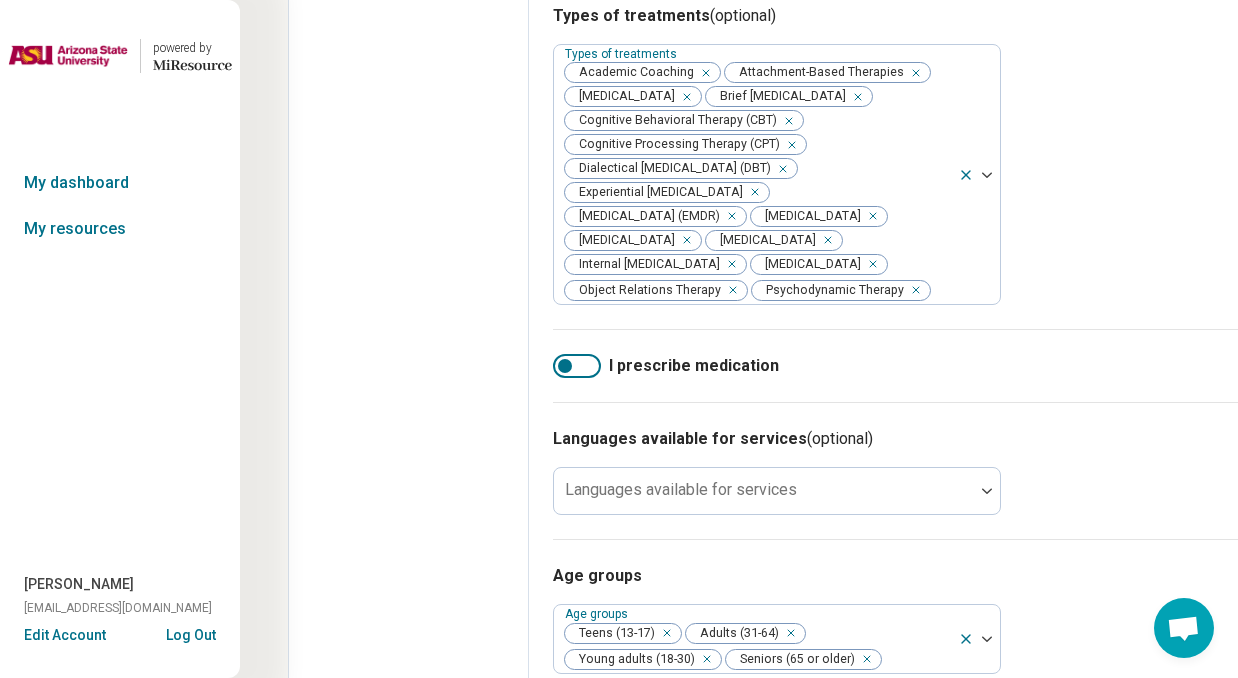 scroll, scrollTop: 1297, scrollLeft: 0, axis: vertical 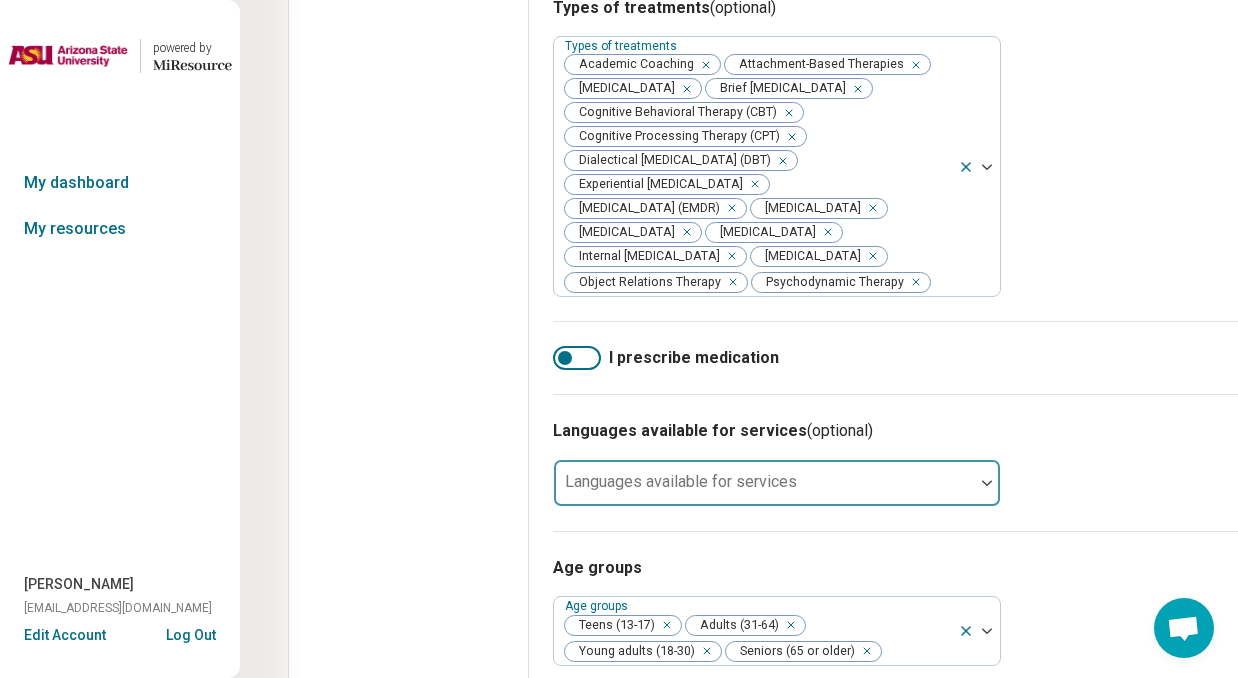 click at bounding box center (987, 483) 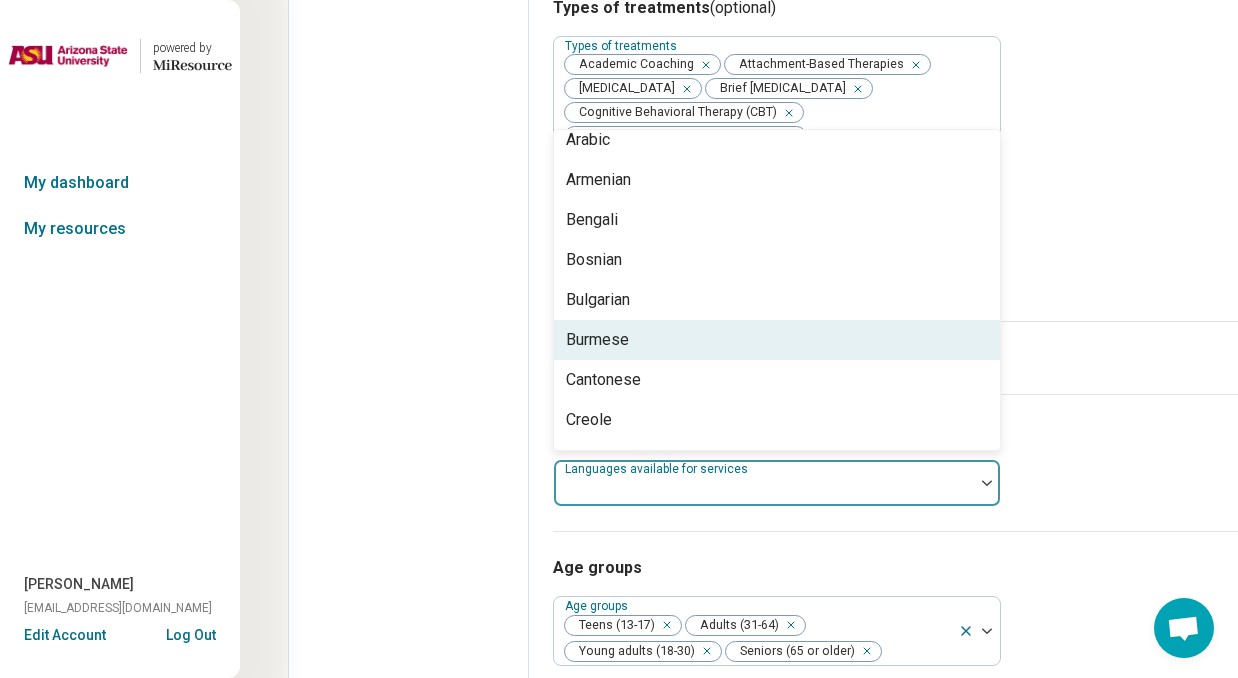 scroll, scrollTop: 0, scrollLeft: 0, axis: both 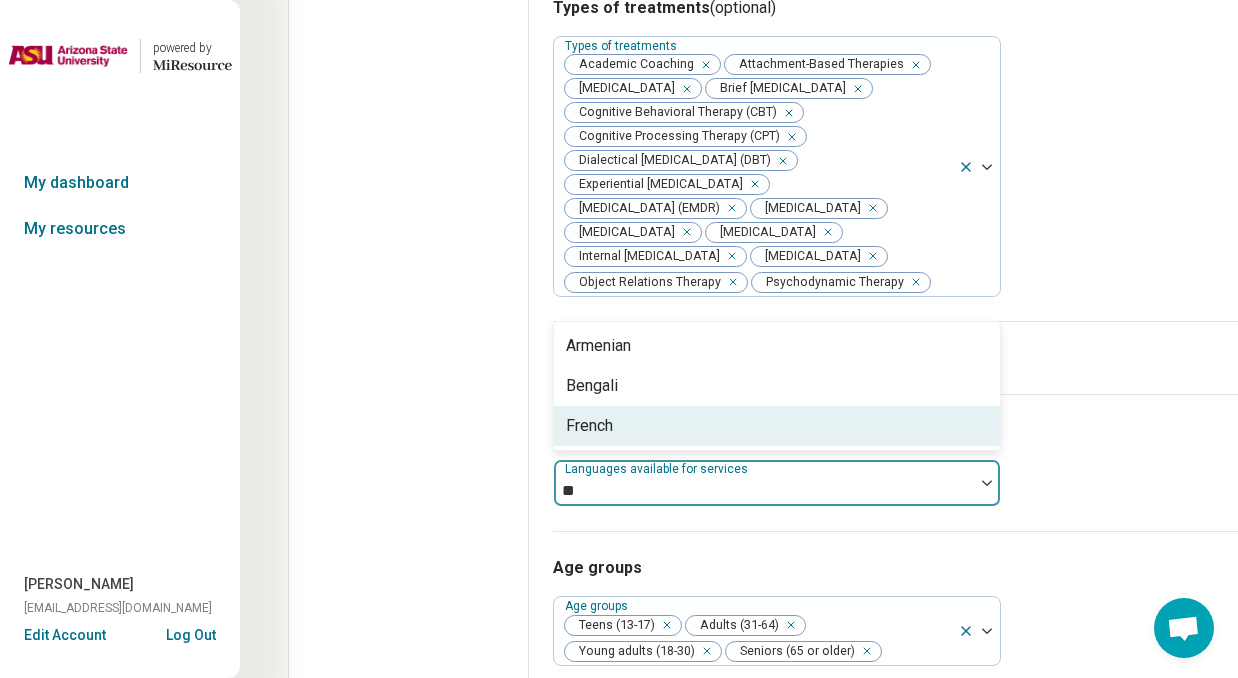 type on "**" 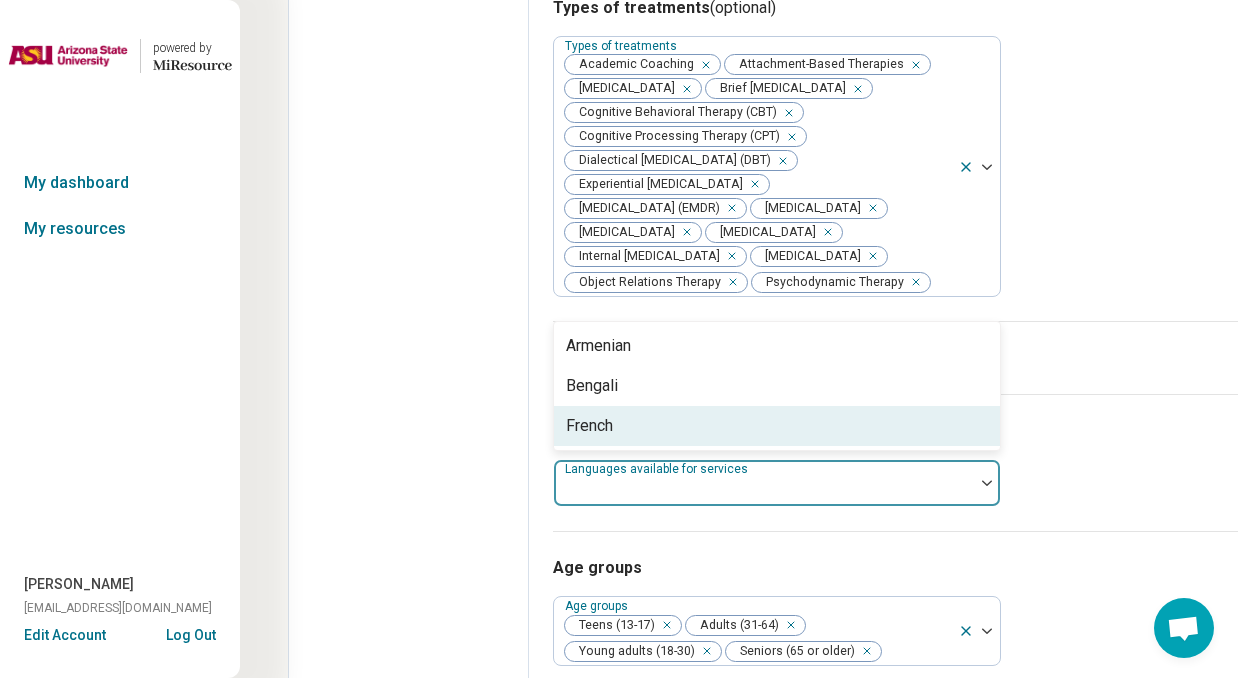 click on "Languages available for services  (optional) French, 3 of 3. 3 results available for search term en. Use Up and Down to choose options, press Enter to select the currently focused option, press Escape to exit the menu, press Tab to select the option and exit the menu. Languages available for services Armenian Bengali French" at bounding box center [944, 462] 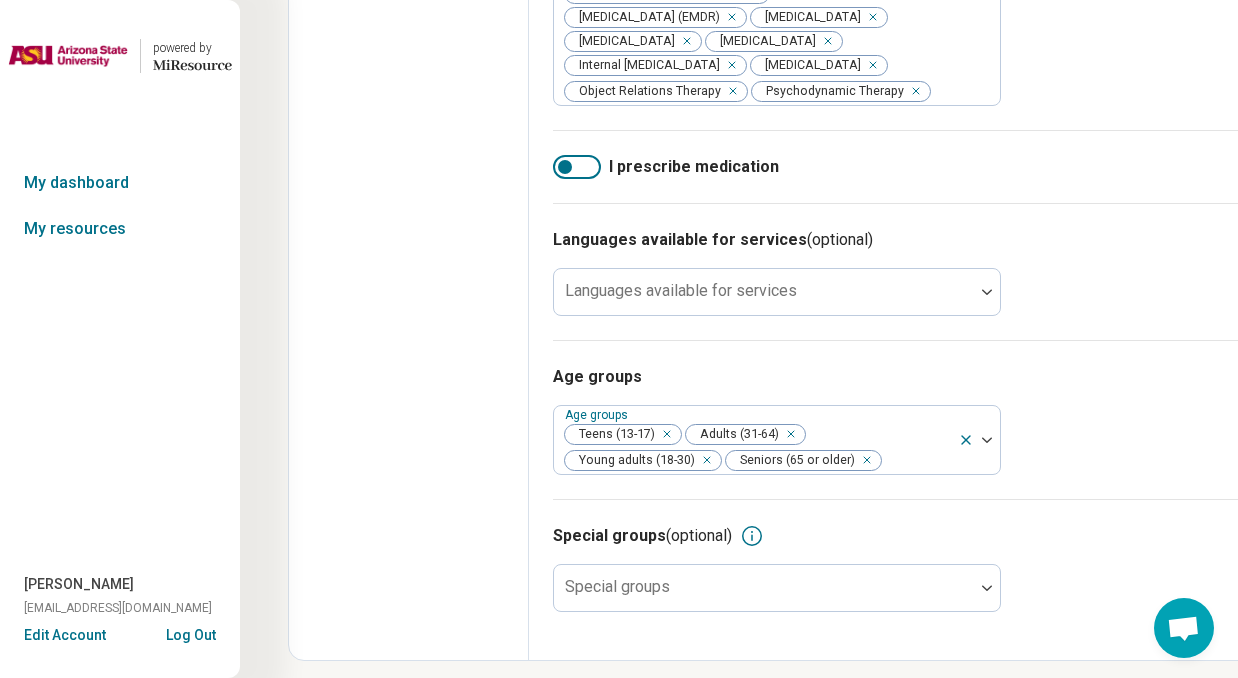 scroll, scrollTop: 1487, scrollLeft: 0, axis: vertical 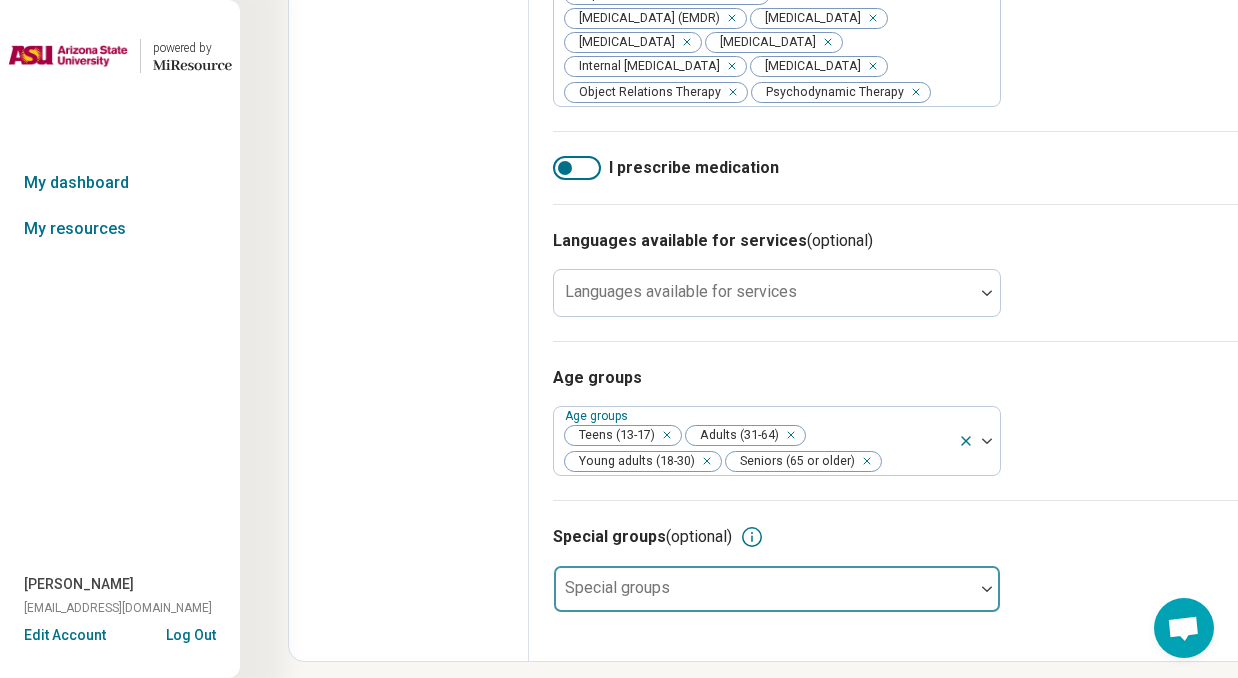 click at bounding box center (987, 589) 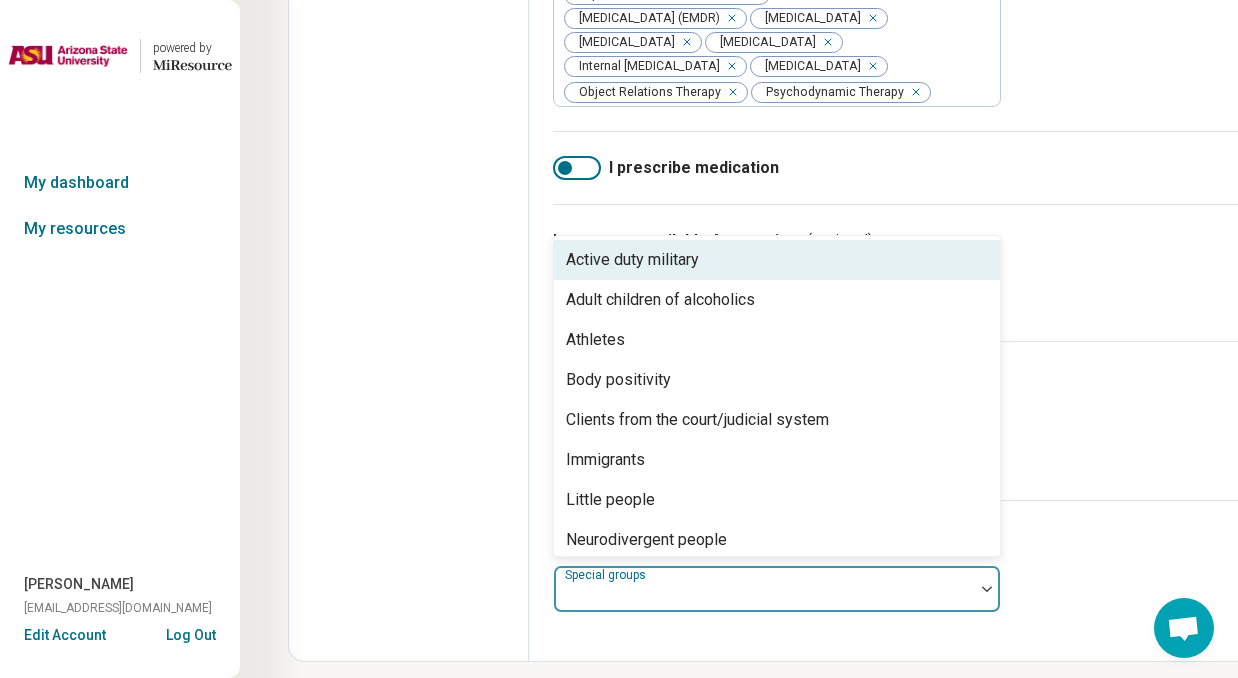 click on "Active duty military" at bounding box center (777, 260) 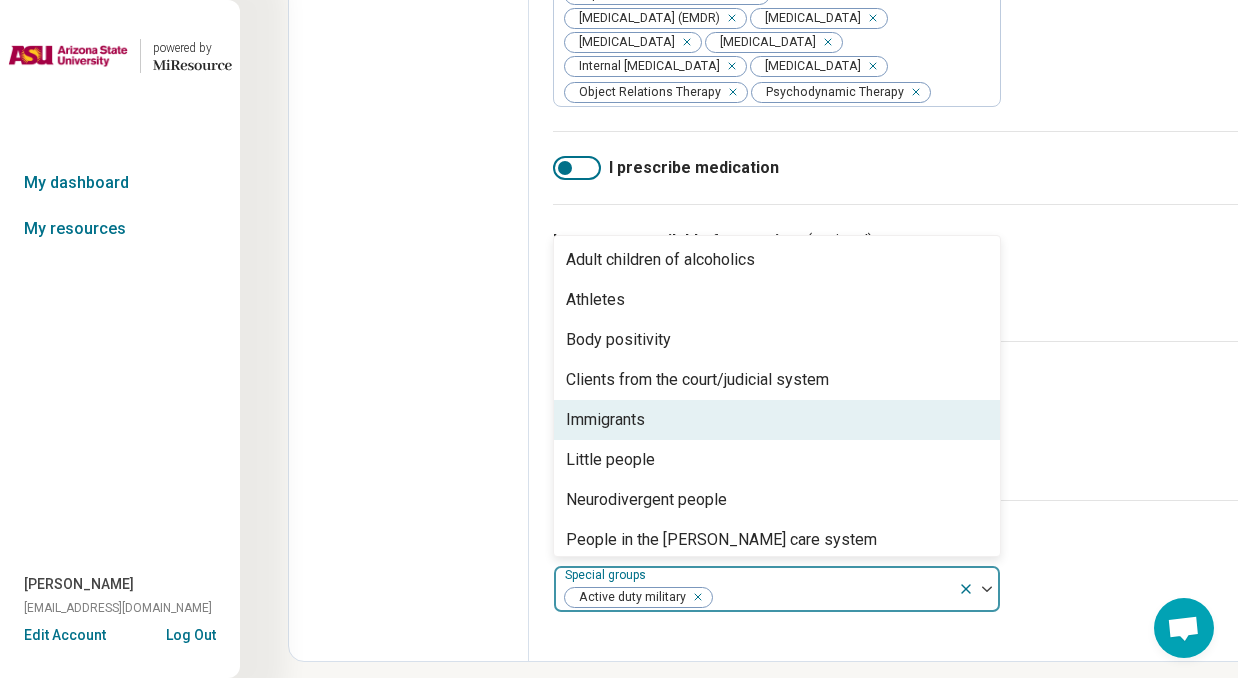 click on "Immigrants" at bounding box center (777, 420) 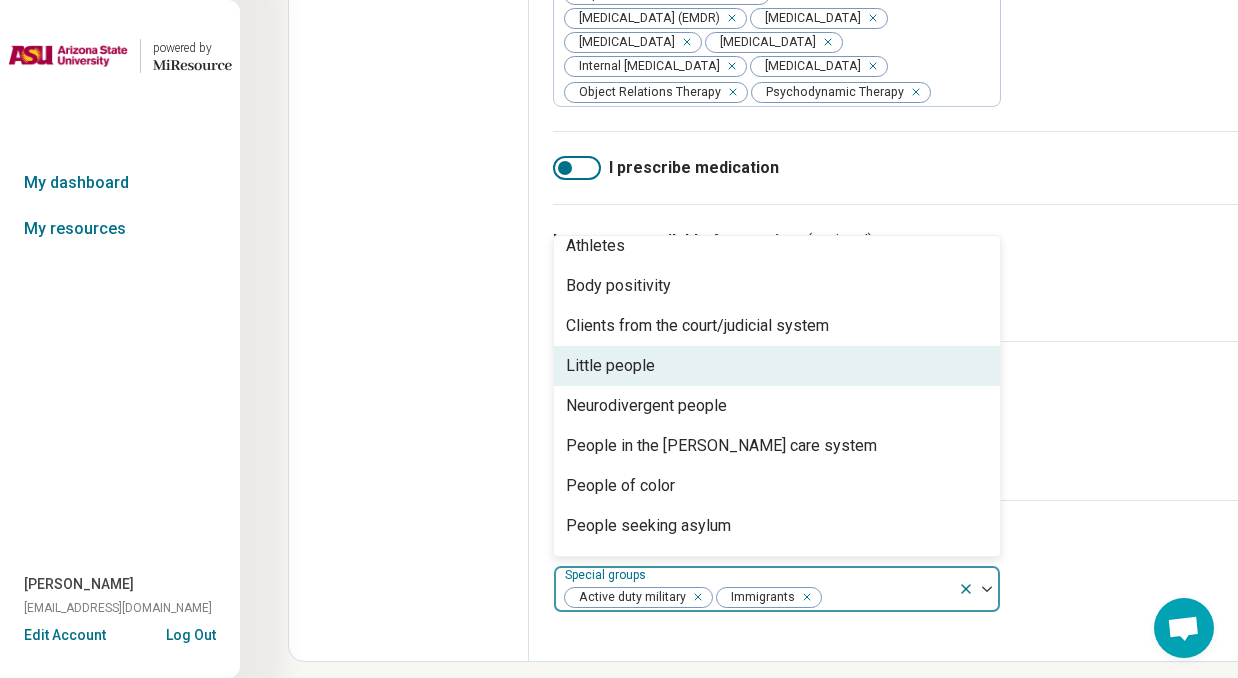 scroll, scrollTop: 64, scrollLeft: 0, axis: vertical 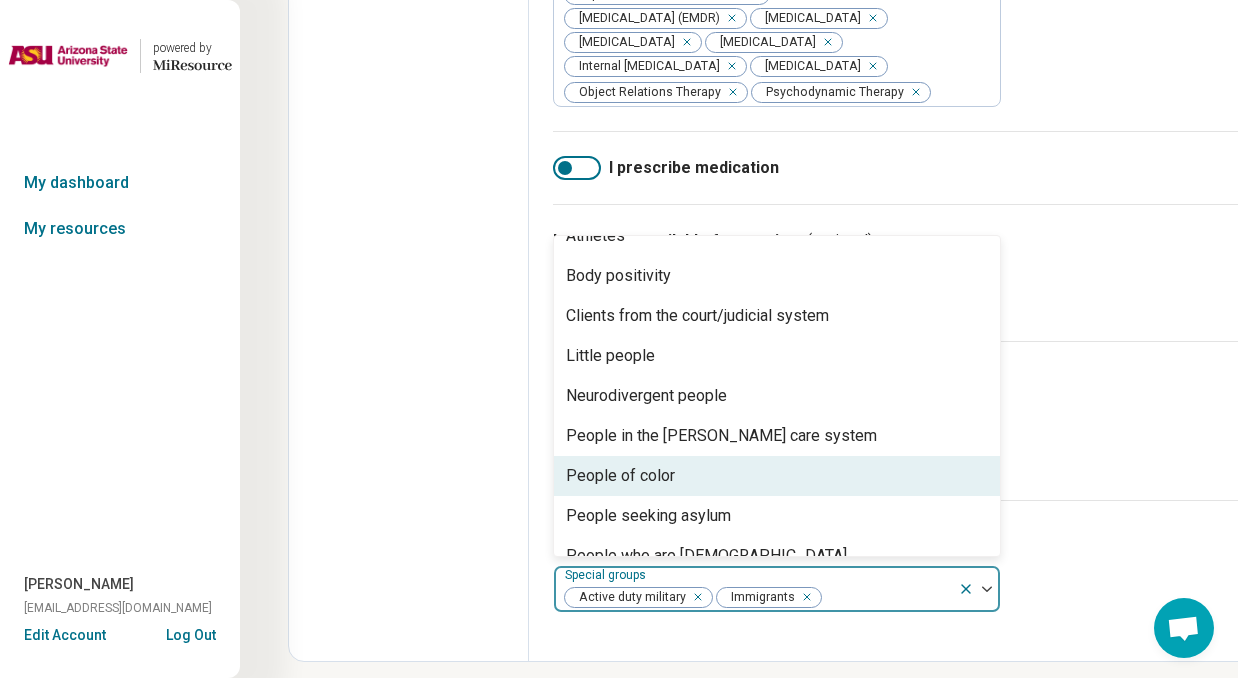 click on "People of color" at bounding box center (777, 476) 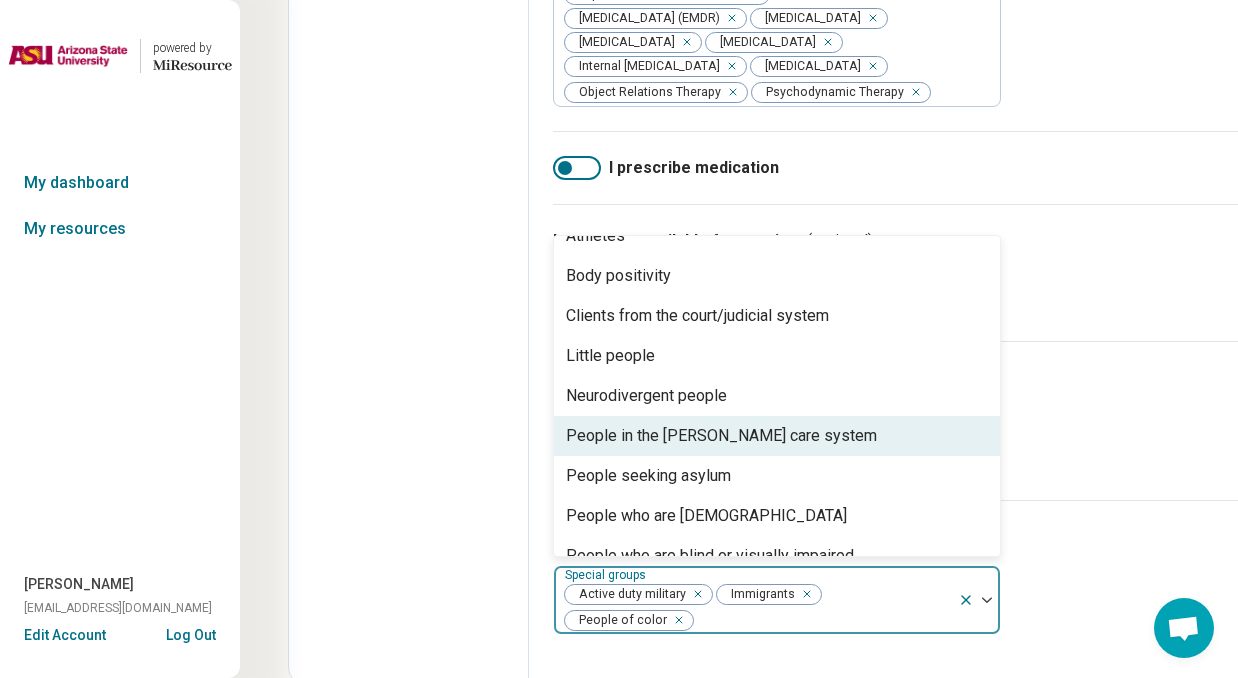 click on "People in the [PERSON_NAME] care system" at bounding box center [777, 436] 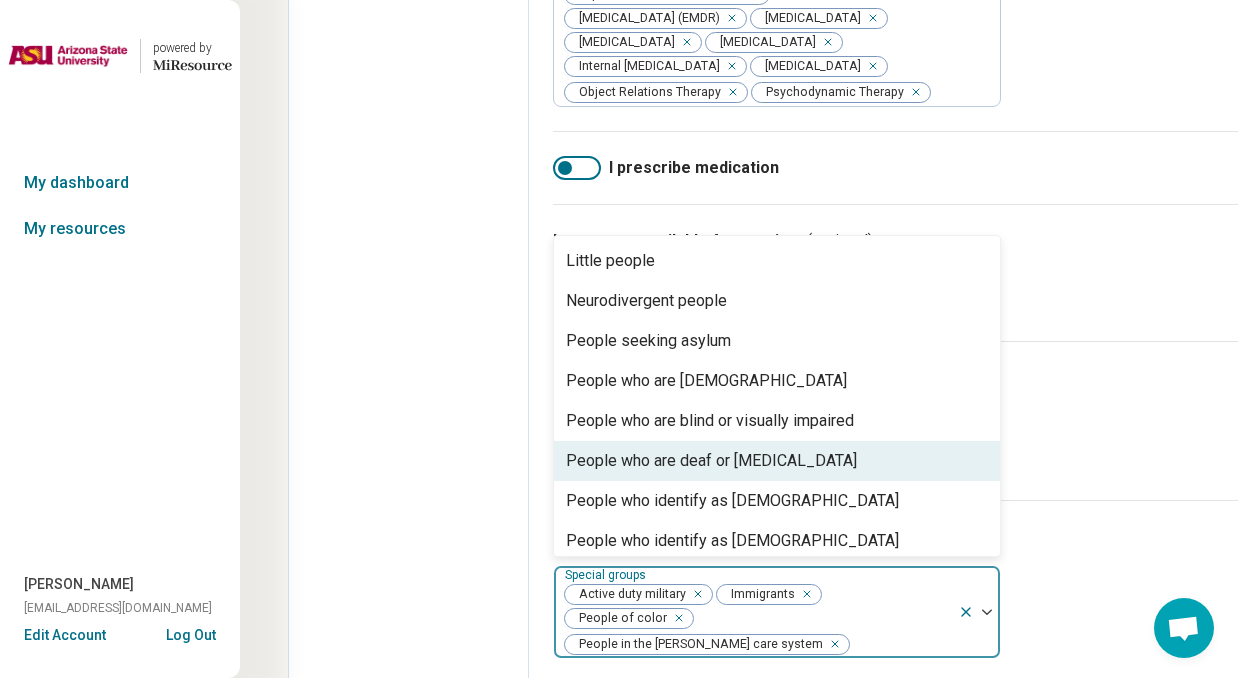 scroll, scrollTop: 170, scrollLeft: 0, axis: vertical 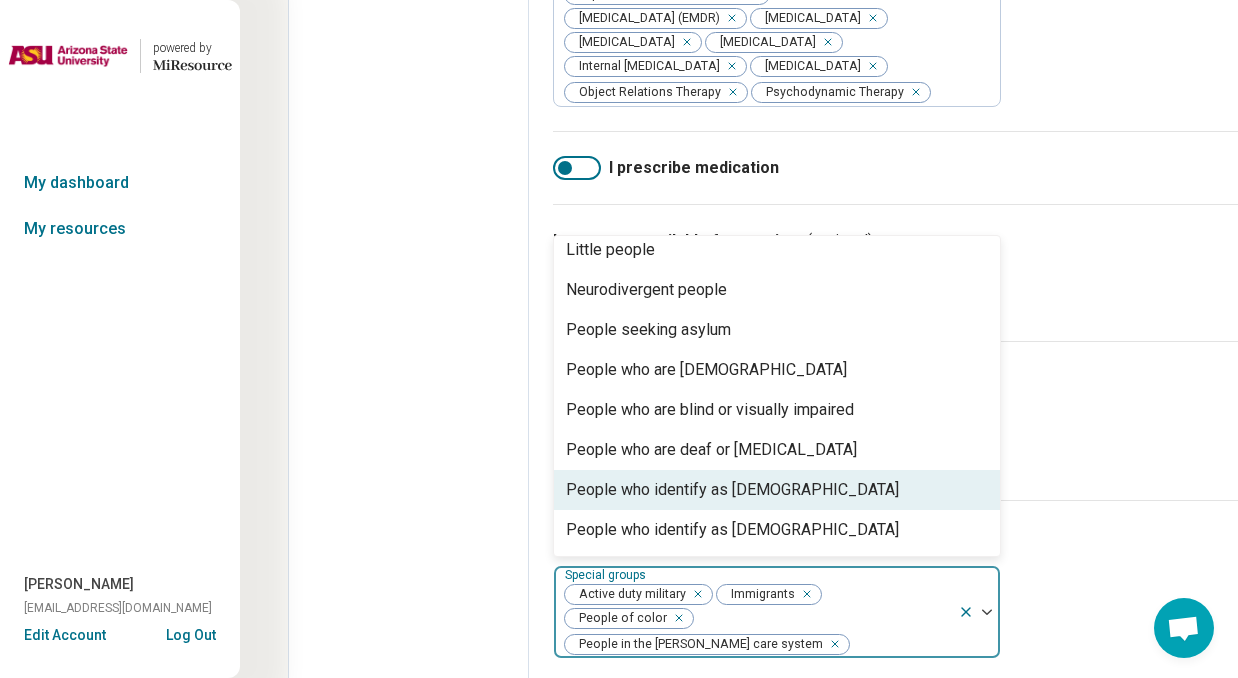 click on "People who identify as [DEMOGRAPHIC_DATA]" at bounding box center (777, 490) 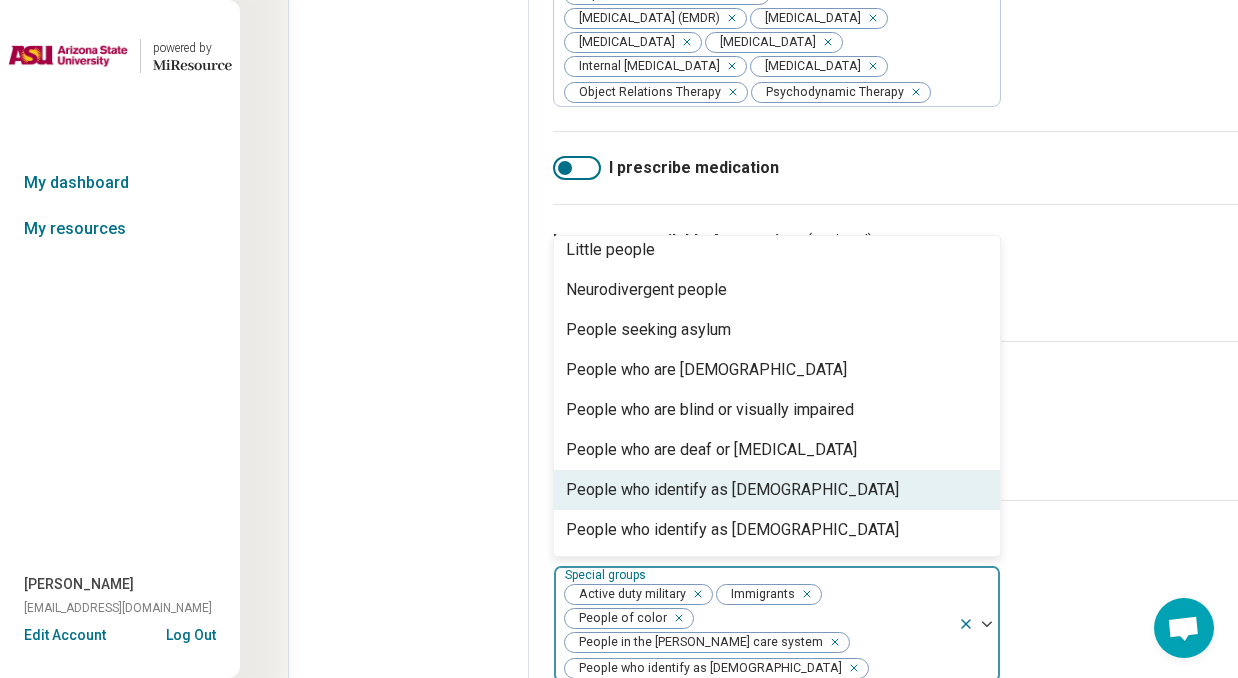 click on "People who identify as [DEMOGRAPHIC_DATA]" at bounding box center [777, 490] 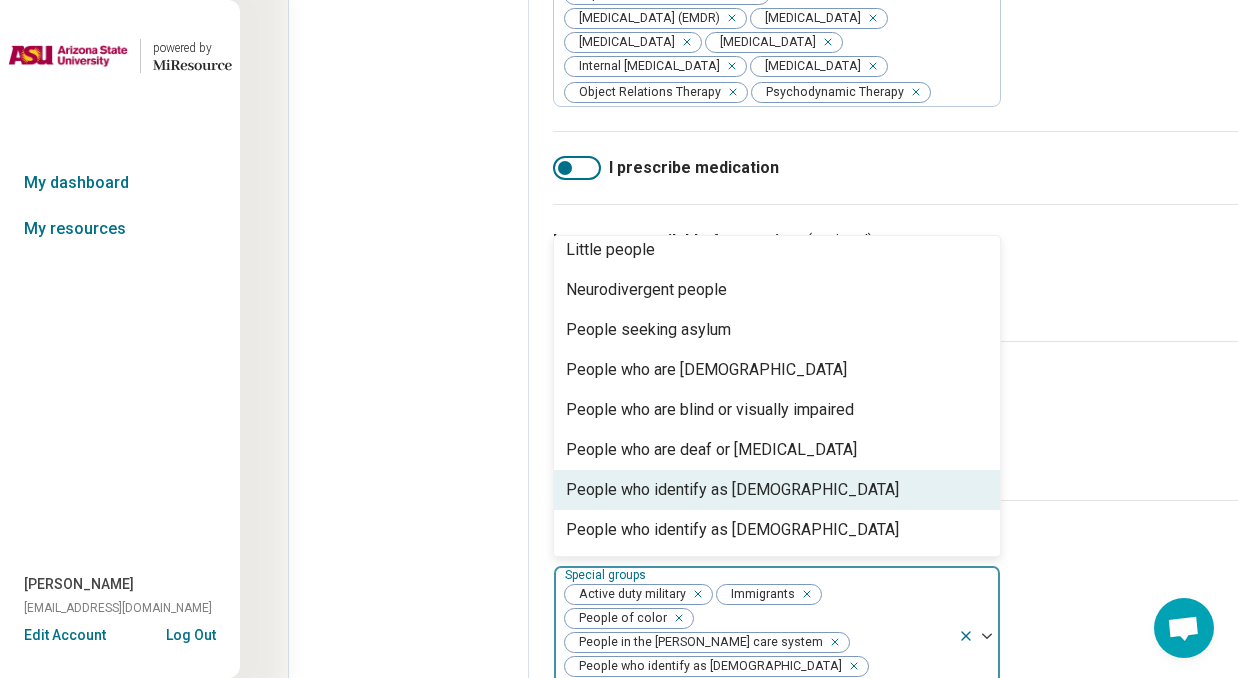click on "People who identify as [DEMOGRAPHIC_DATA]" at bounding box center [777, 490] 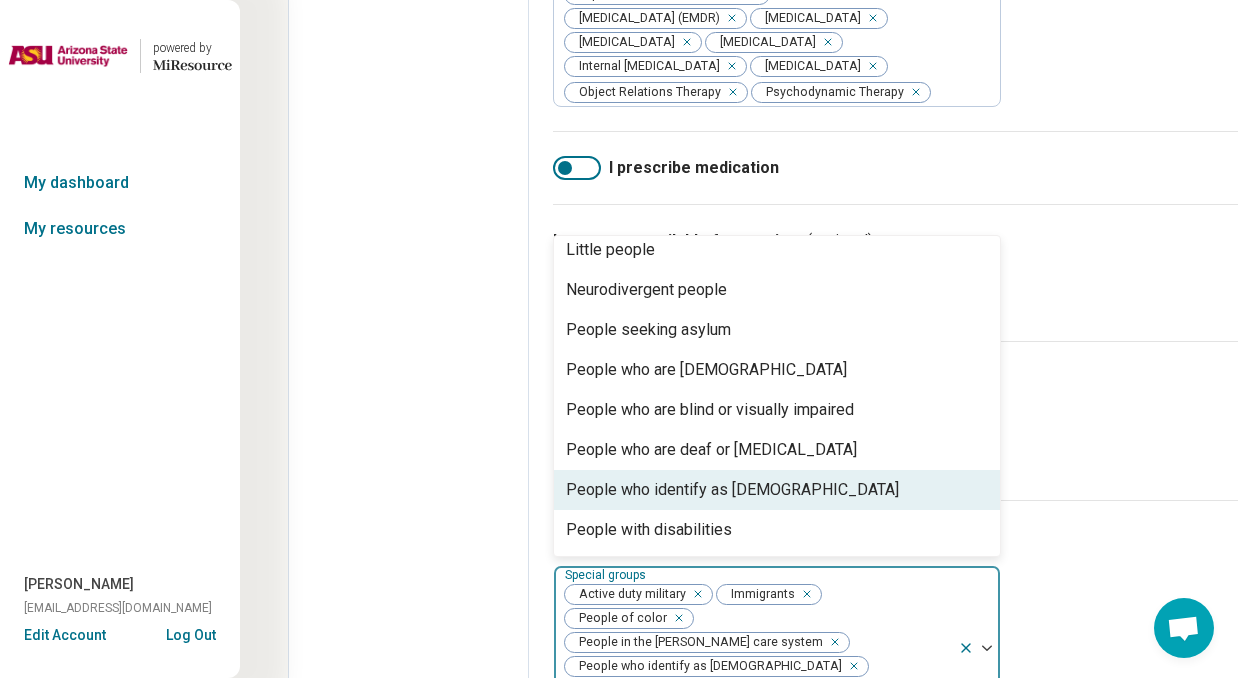click on "People who identify as [DEMOGRAPHIC_DATA]" at bounding box center (777, 490) 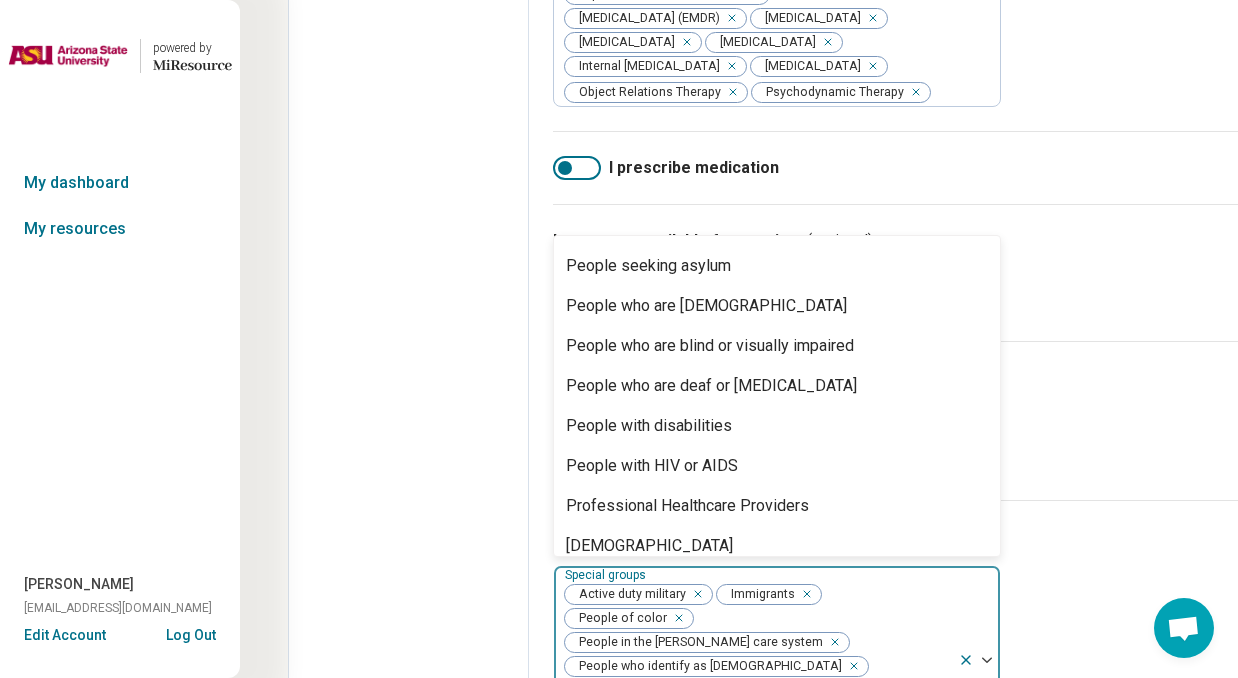 scroll, scrollTop: 238, scrollLeft: 0, axis: vertical 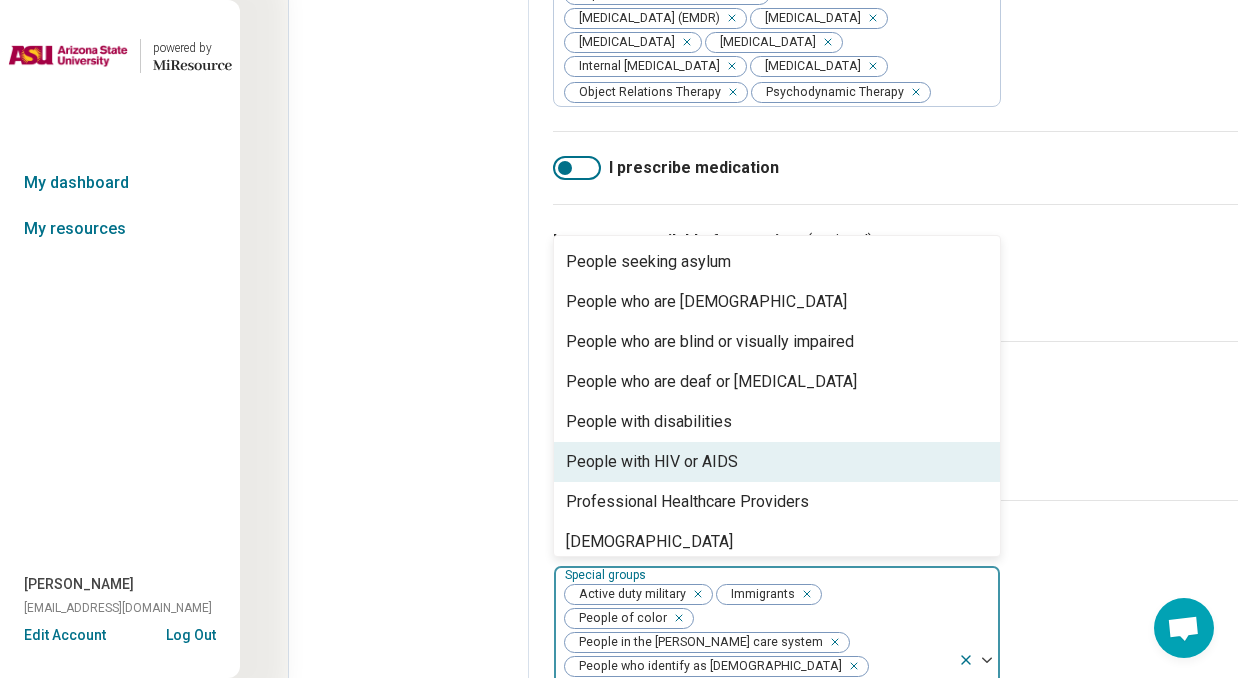click on "People with HIV or AIDS" at bounding box center [777, 462] 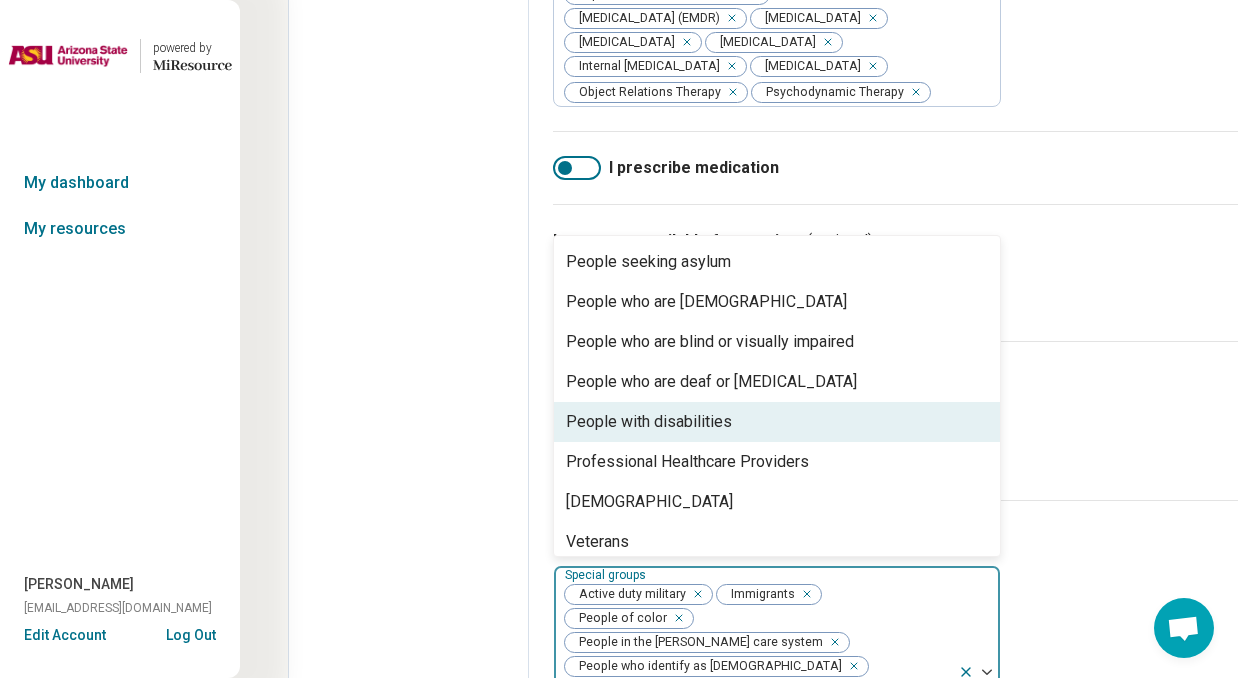 click on "People with disabilities" at bounding box center [777, 422] 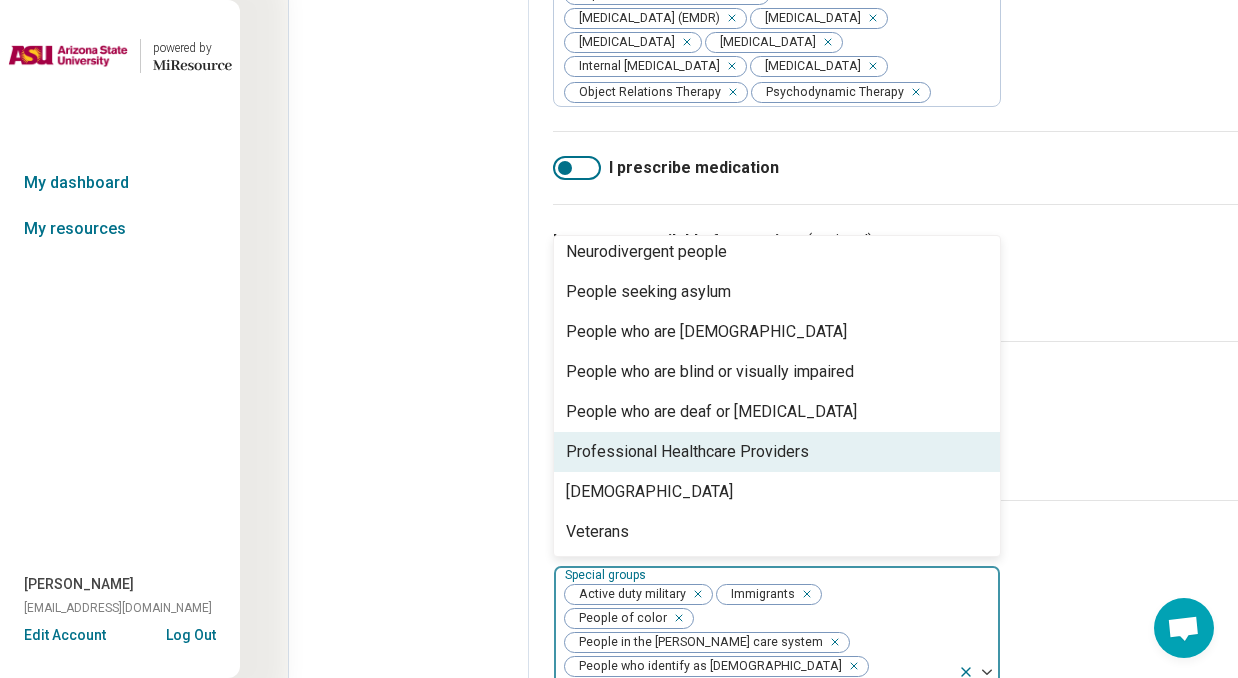 click on "Professional Healthcare Providers" at bounding box center (777, 452) 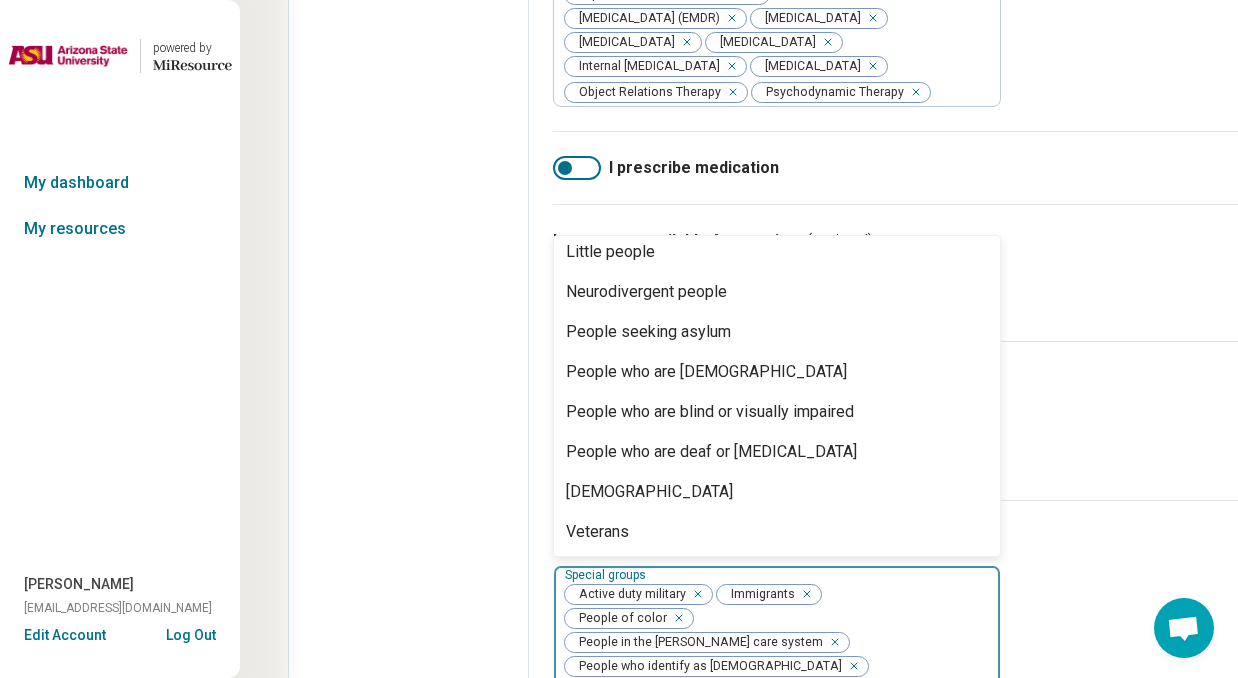 scroll, scrollTop: 168, scrollLeft: 0, axis: vertical 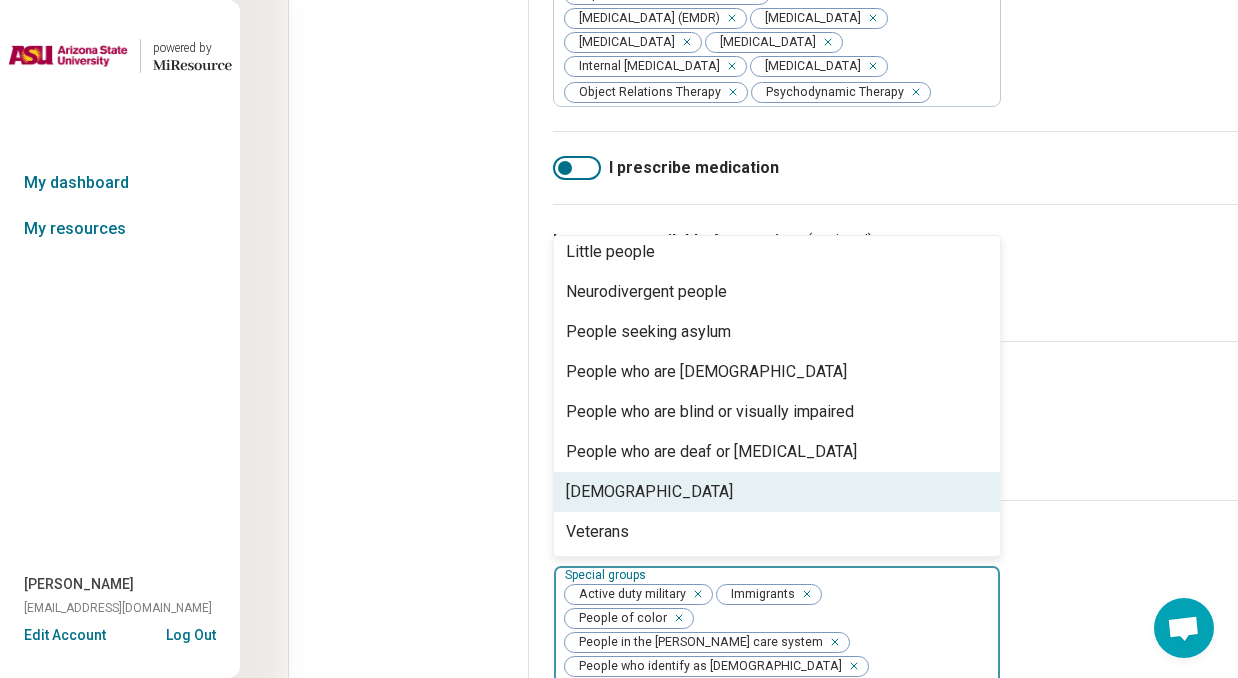 click on "[DEMOGRAPHIC_DATA]" at bounding box center [777, 492] 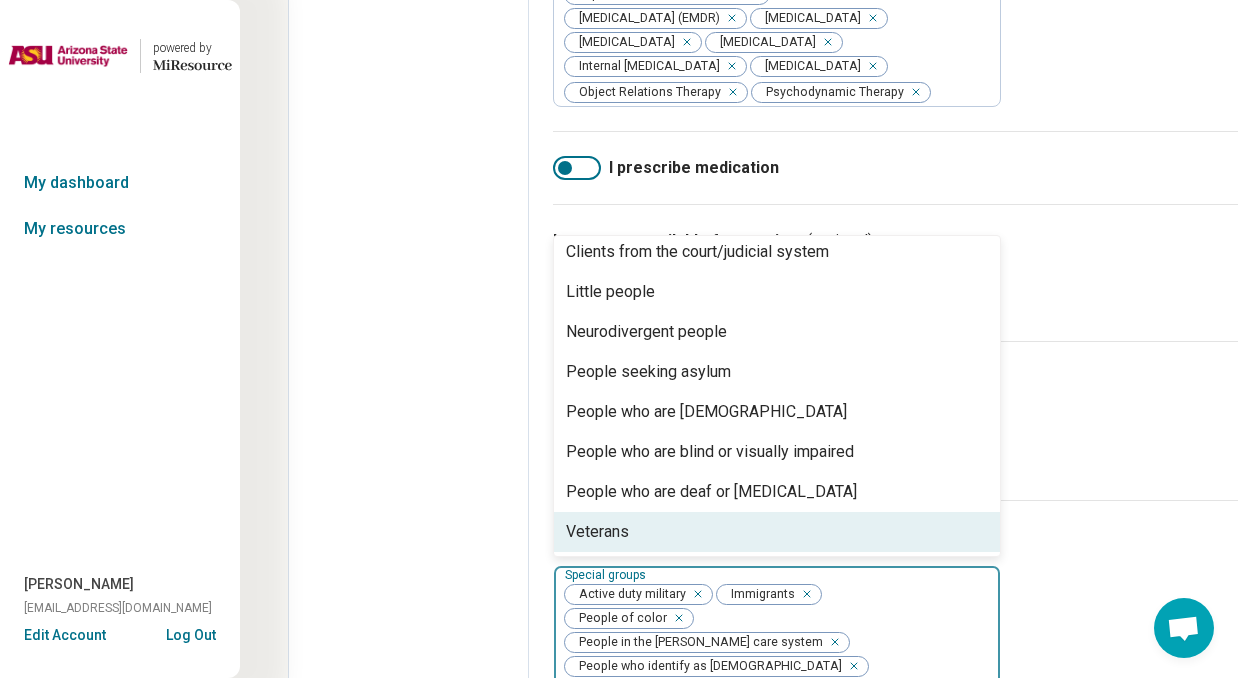 click on "Veterans" at bounding box center [777, 532] 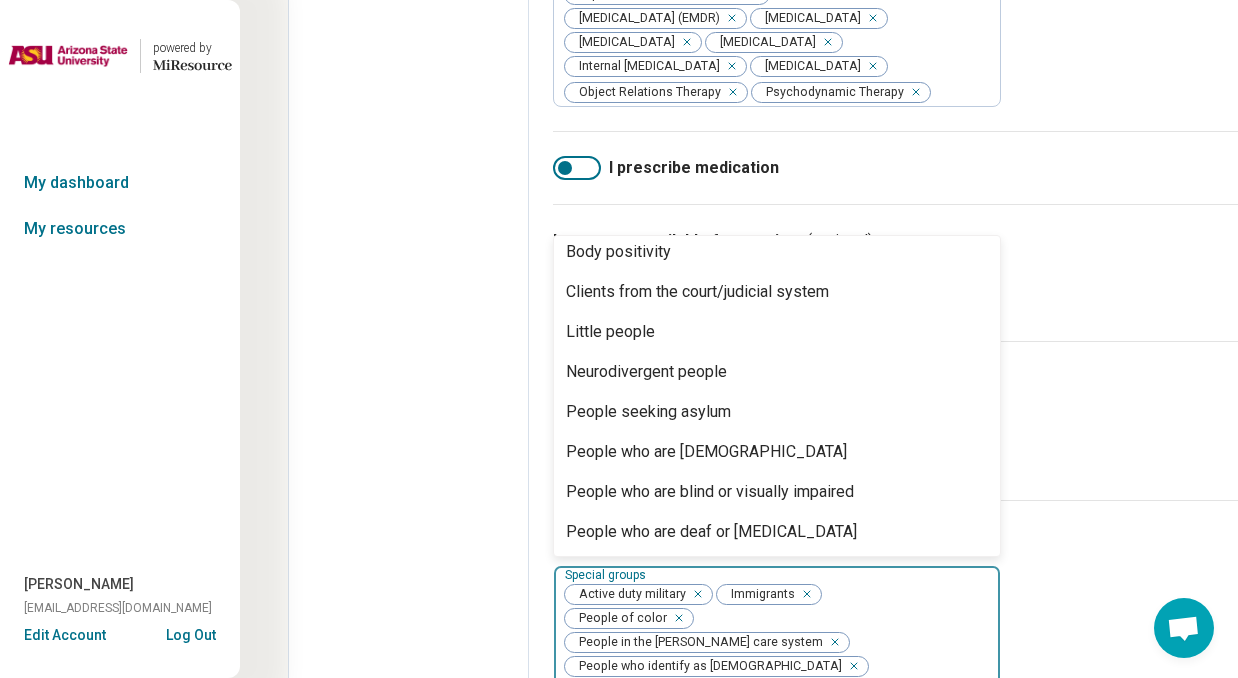 scroll, scrollTop: 88, scrollLeft: 0, axis: vertical 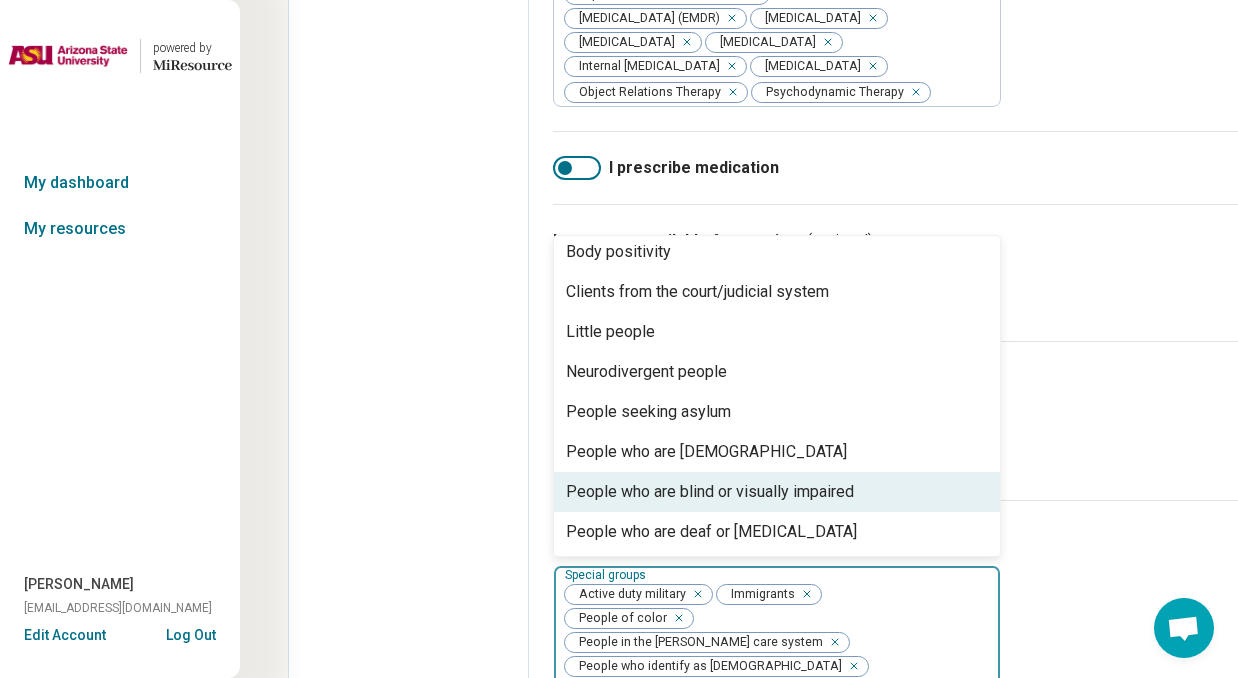 click on "Age groups Age groups Teens (13-17) Adults (31-64) Young adults (18-30) Seniors (65 or older)" at bounding box center (944, 420) 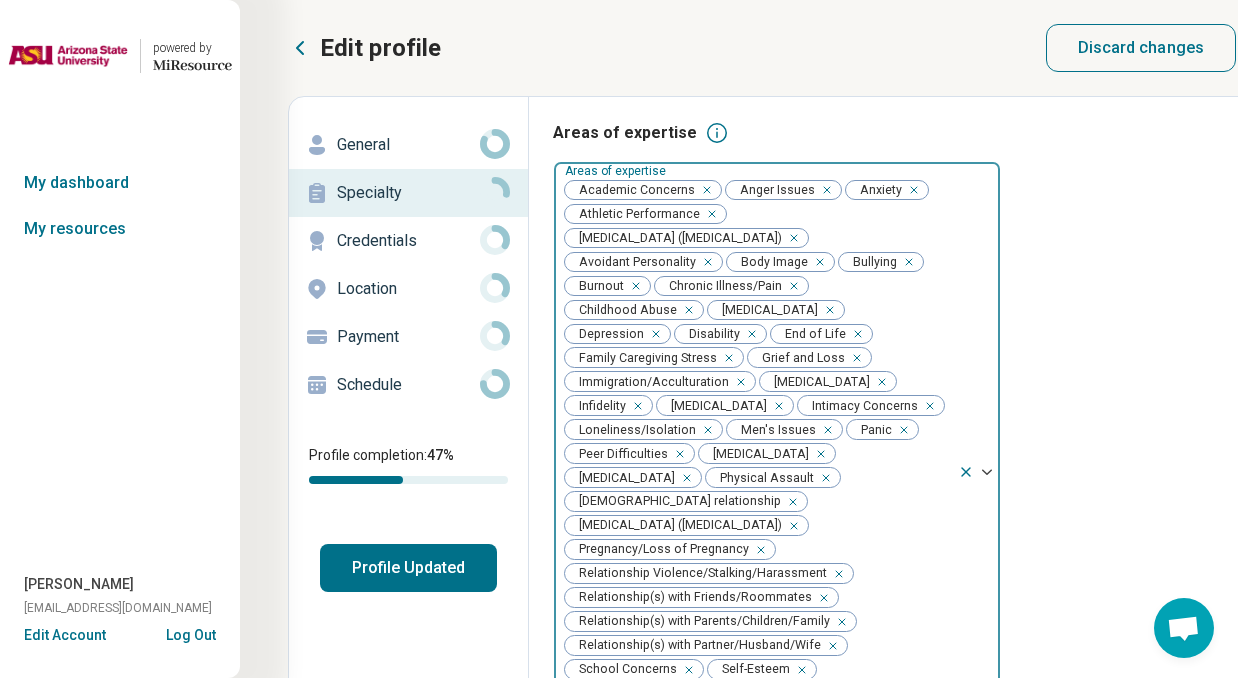 scroll, scrollTop: 0, scrollLeft: 0, axis: both 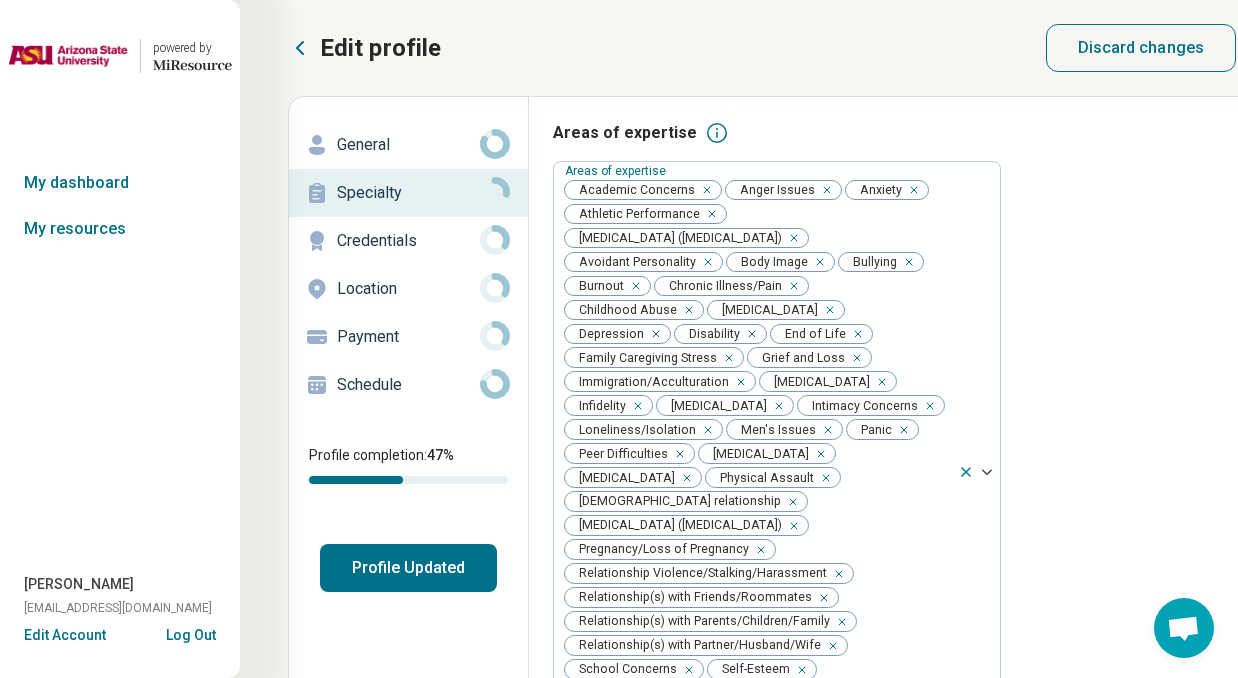 click on "Profile Updated" at bounding box center [408, 568] 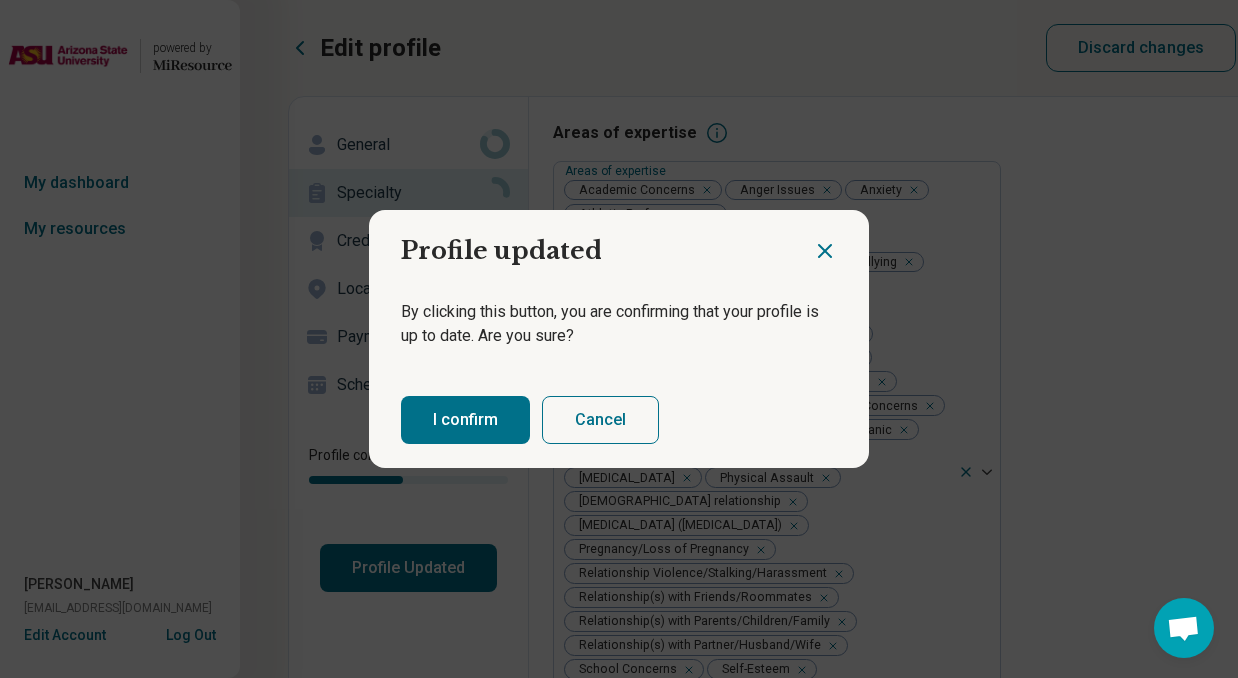 click on "I confirm" at bounding box center [465, 420] 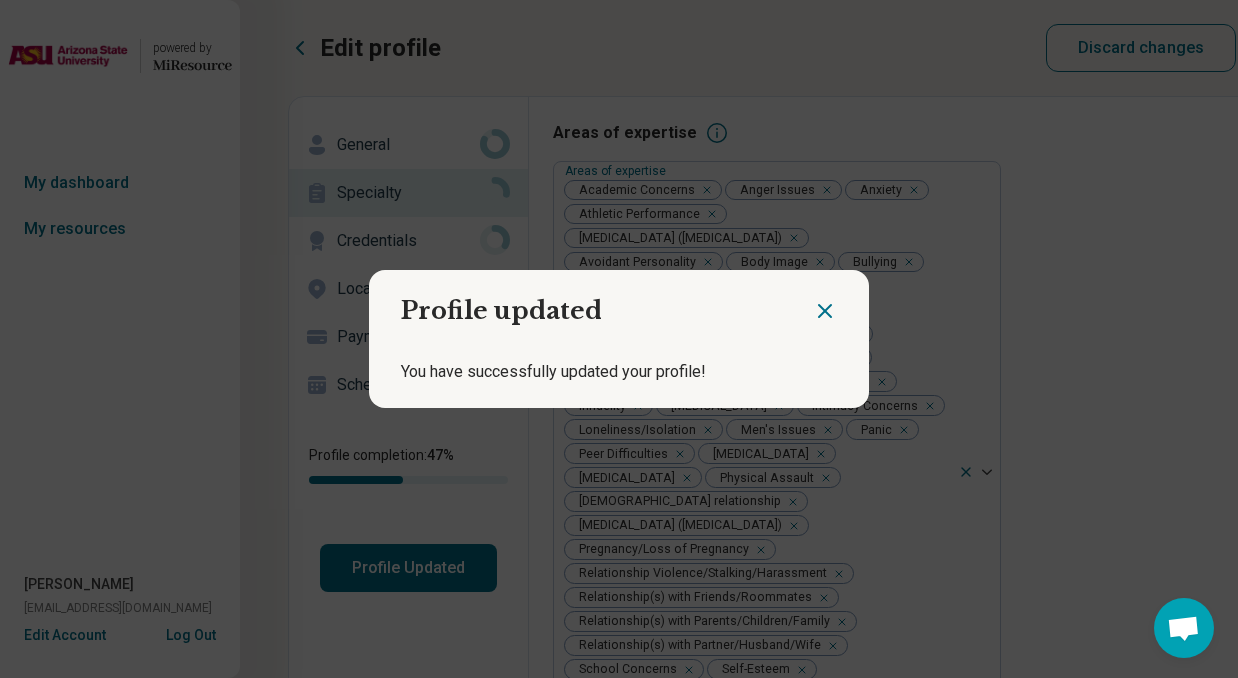 click 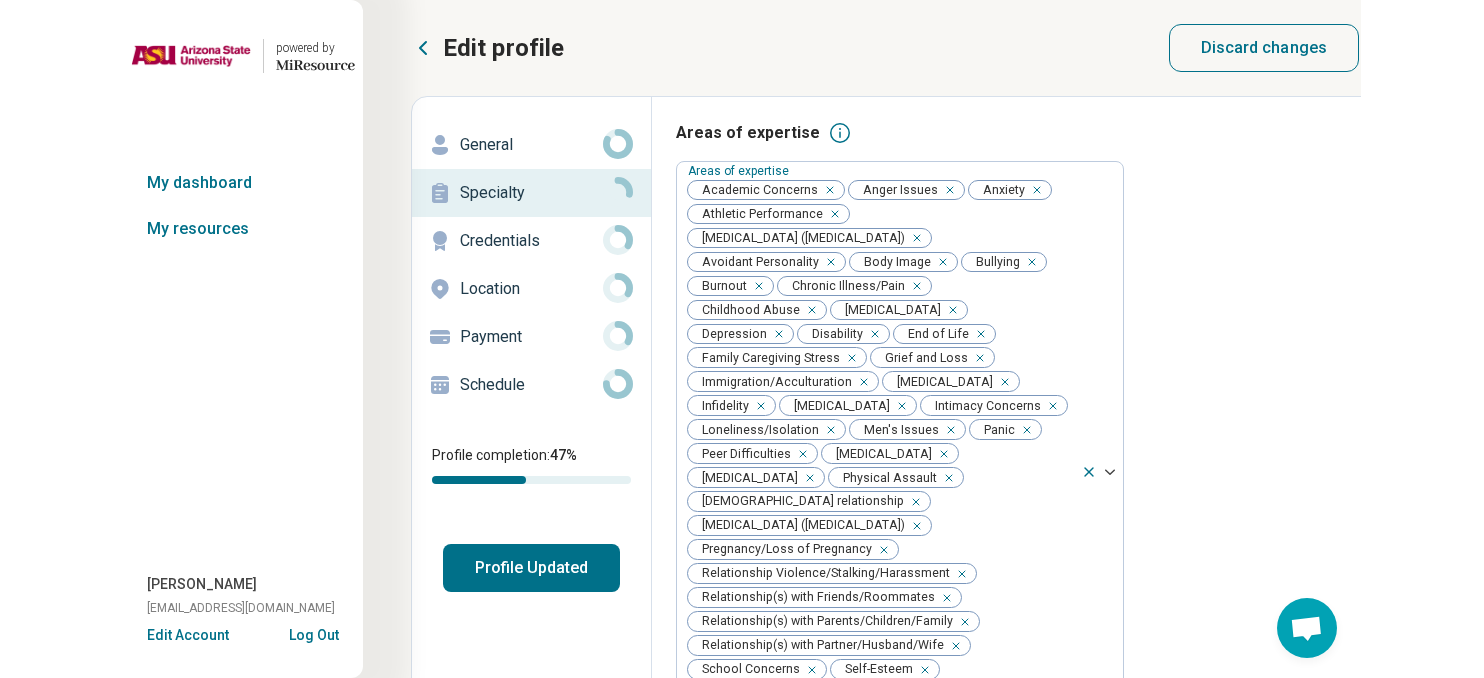 scroll, scrollTop: 0, scrollLeft: 0, axis: both 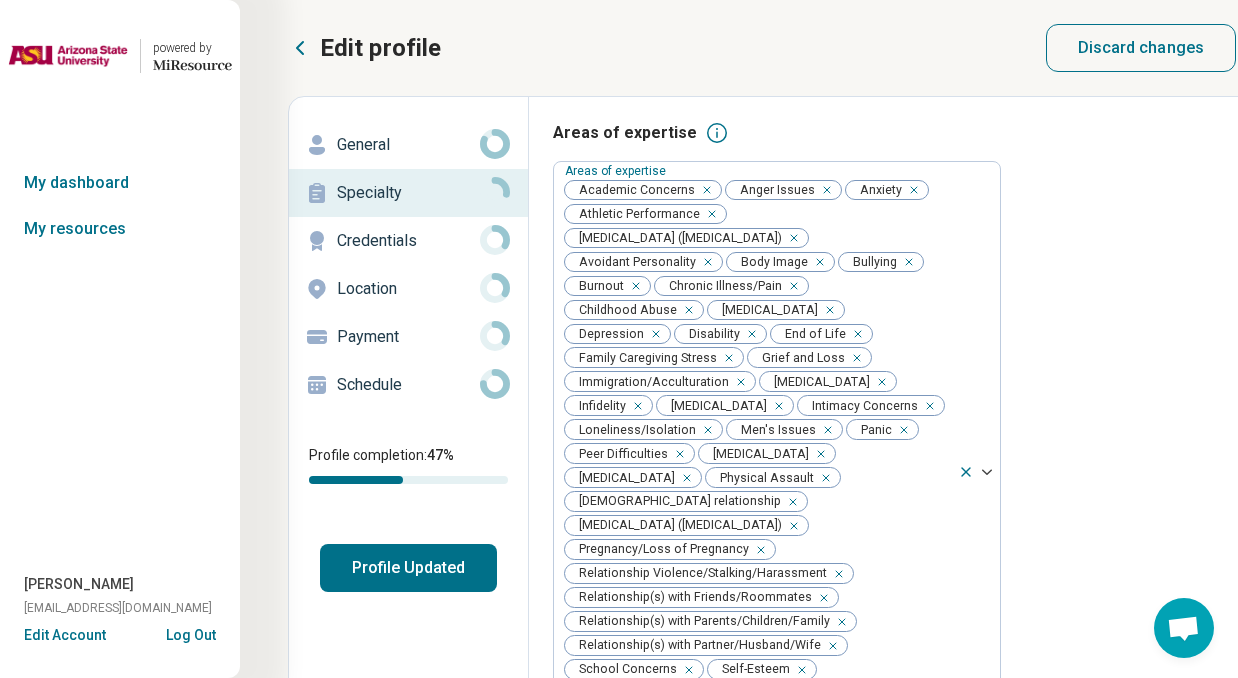 click on "Credentials" at bounding box center (408, 241) 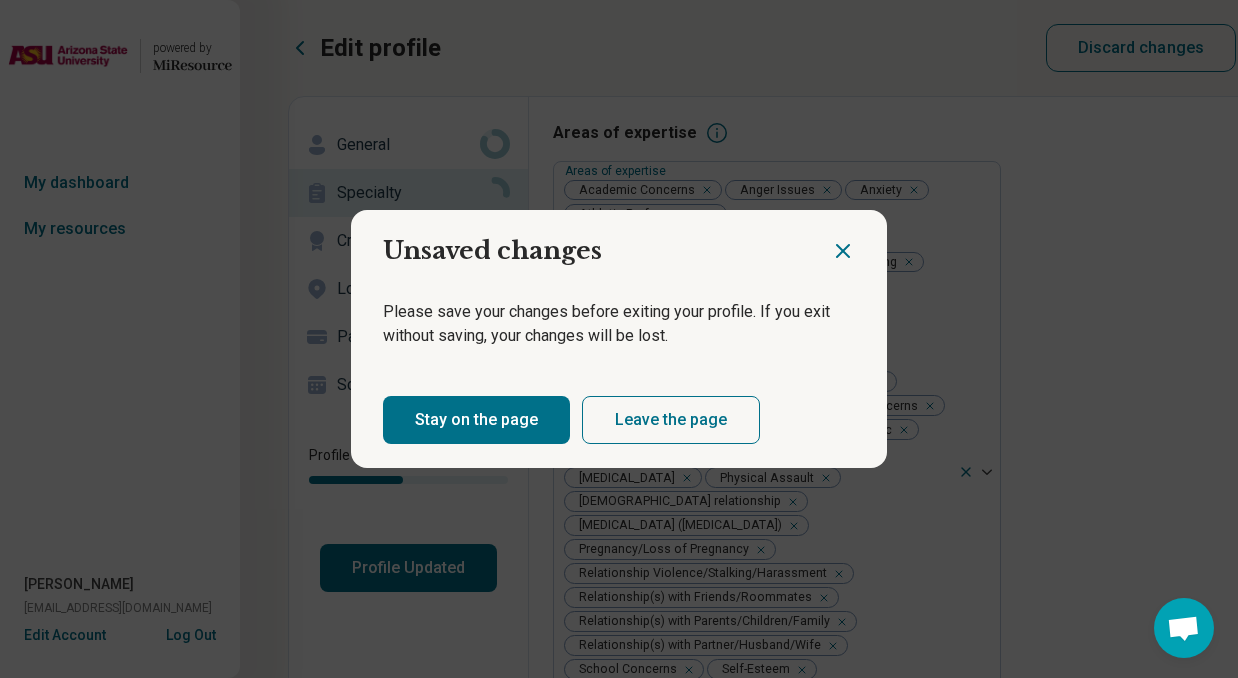 click 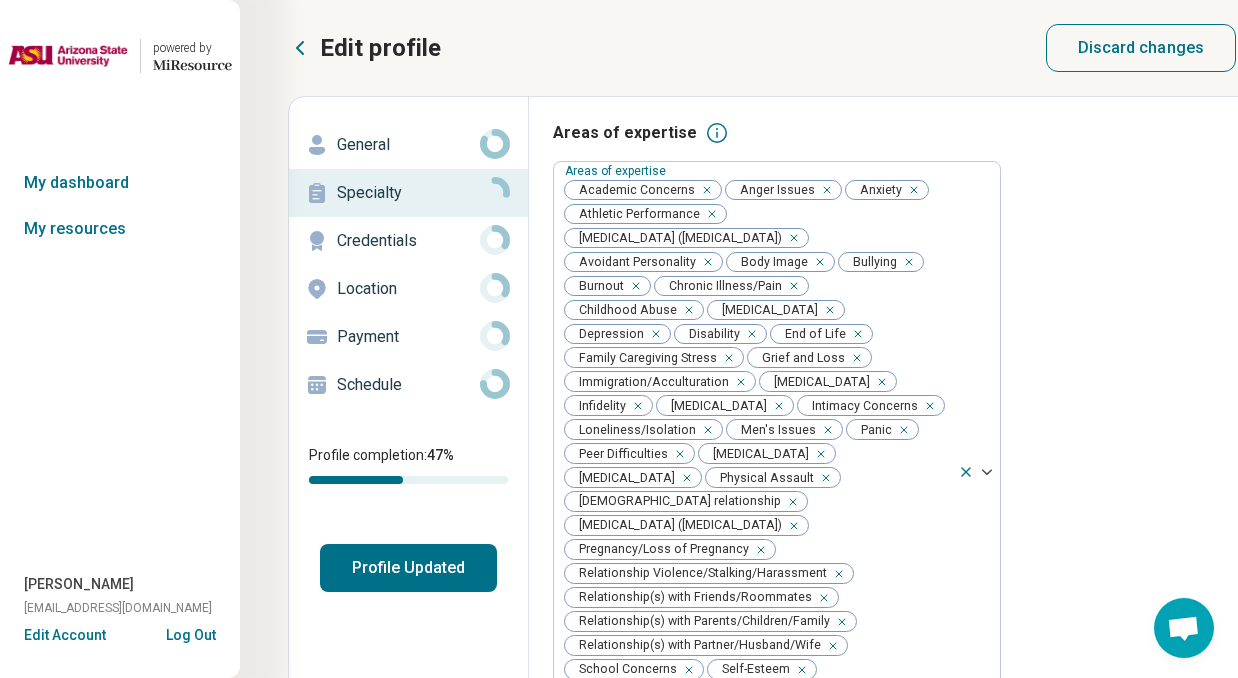 click on "Profile Updated" at bounding box center [408, 568] 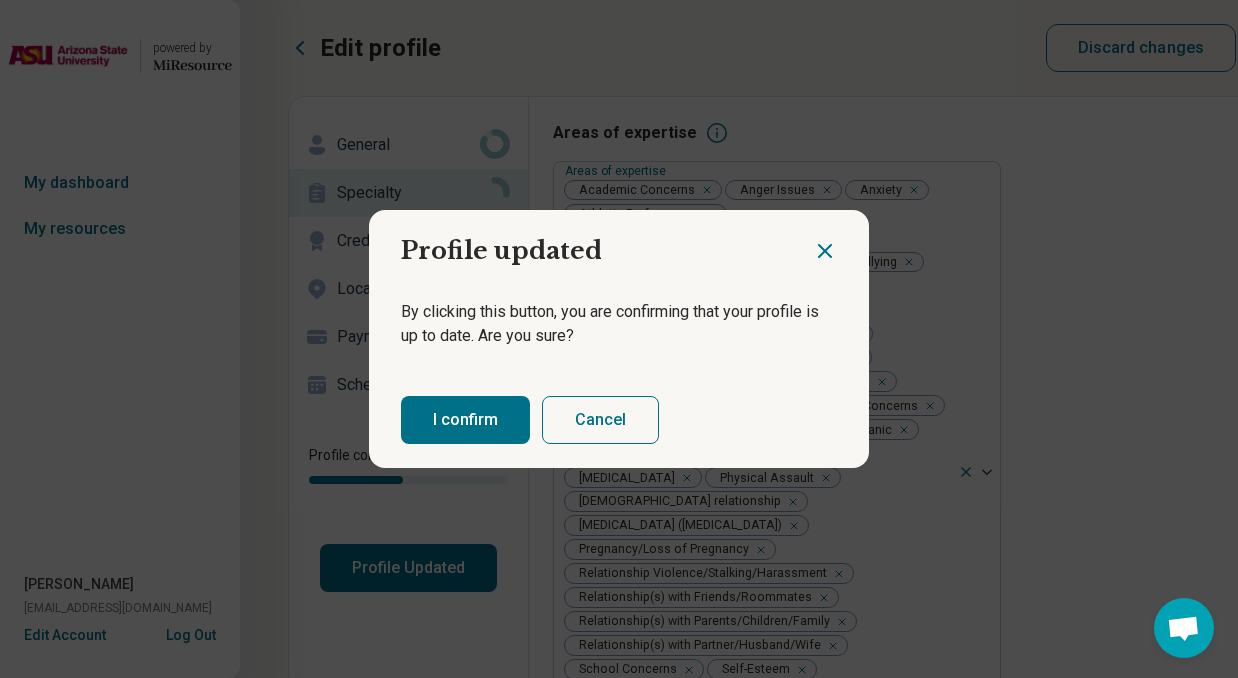 click on "I confirm" at bounding box center (465, 420) 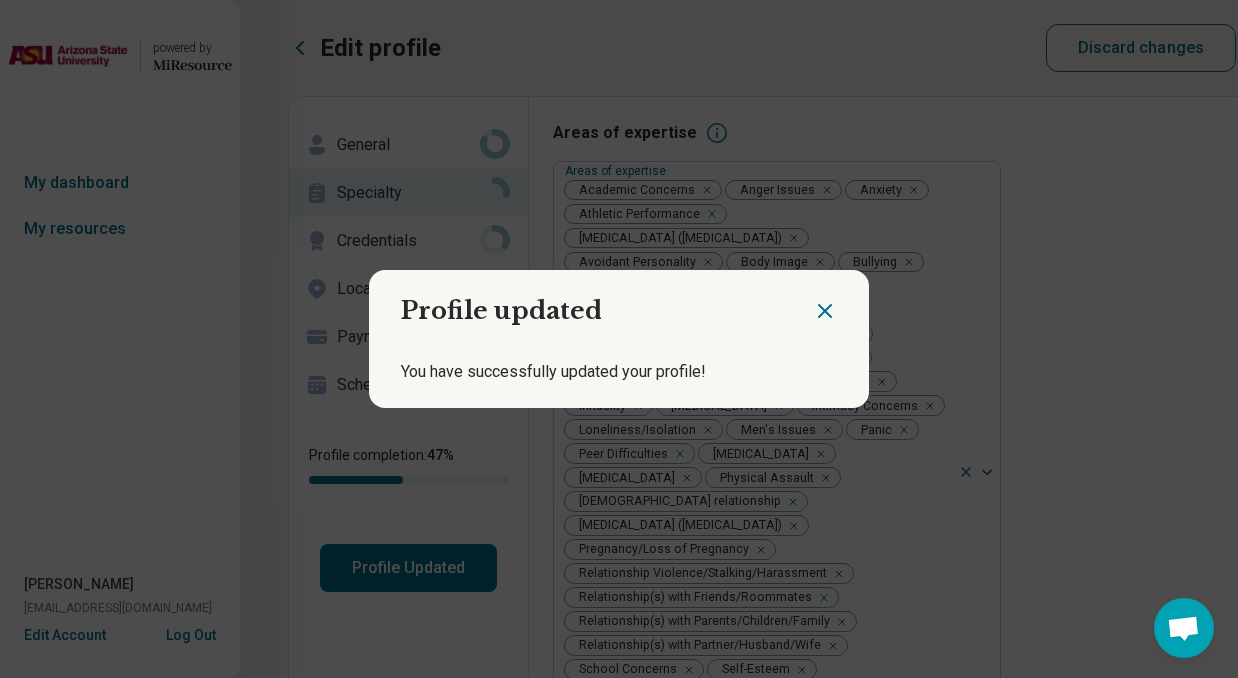 click at bounding box center [841, 303] 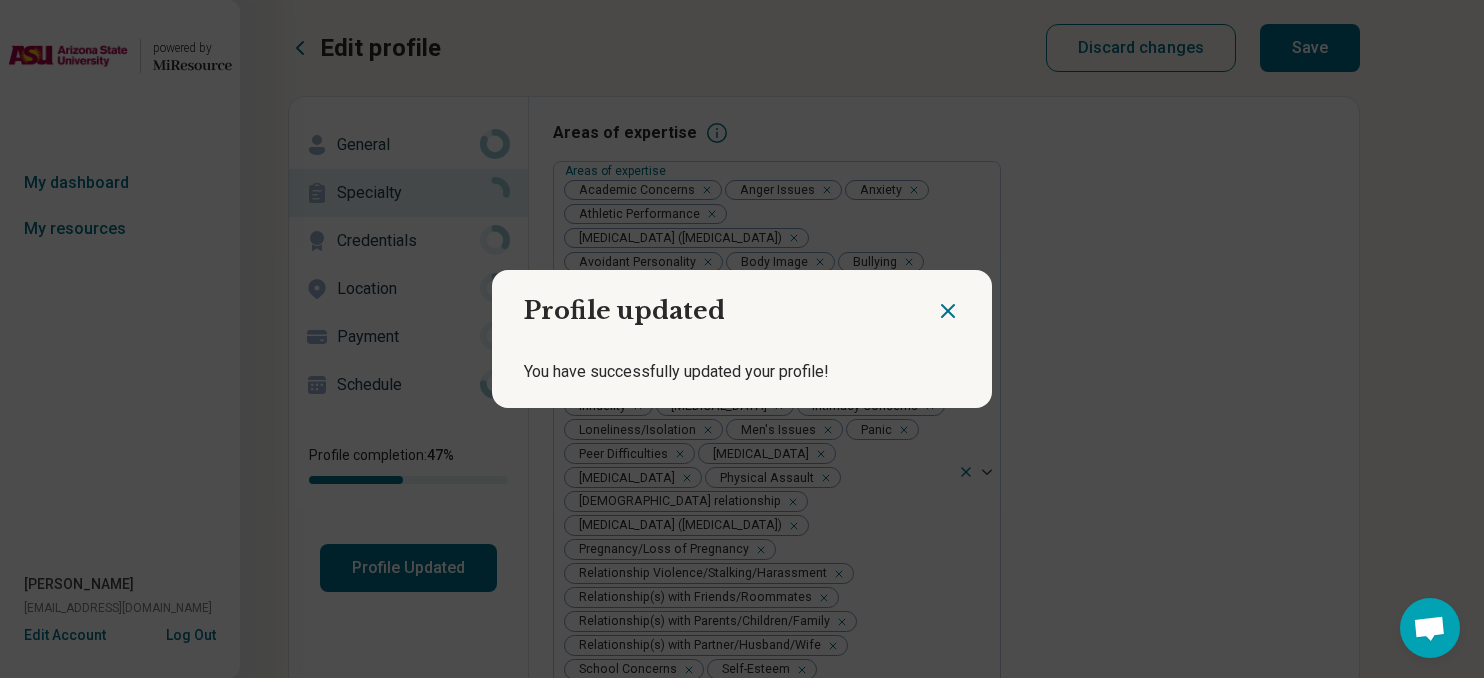 click 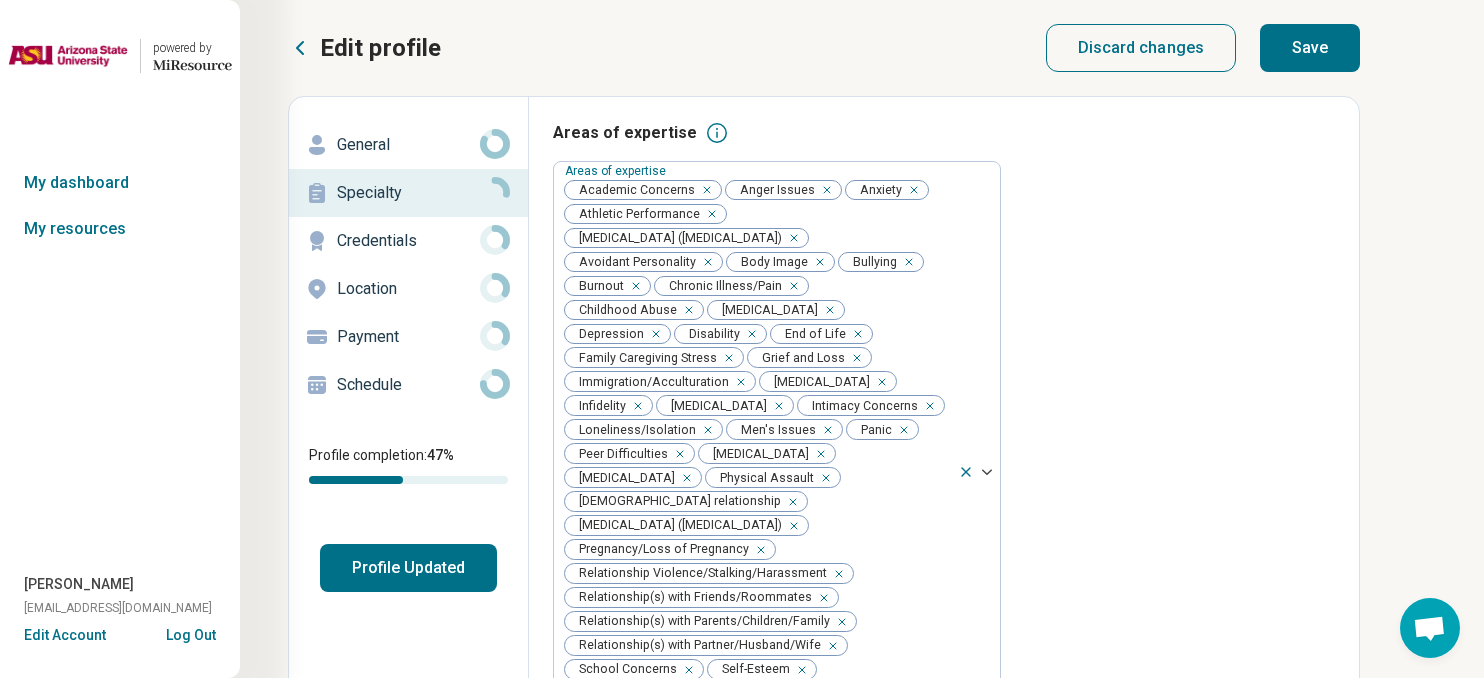click on "Save" at bounding box center [1310, 48] 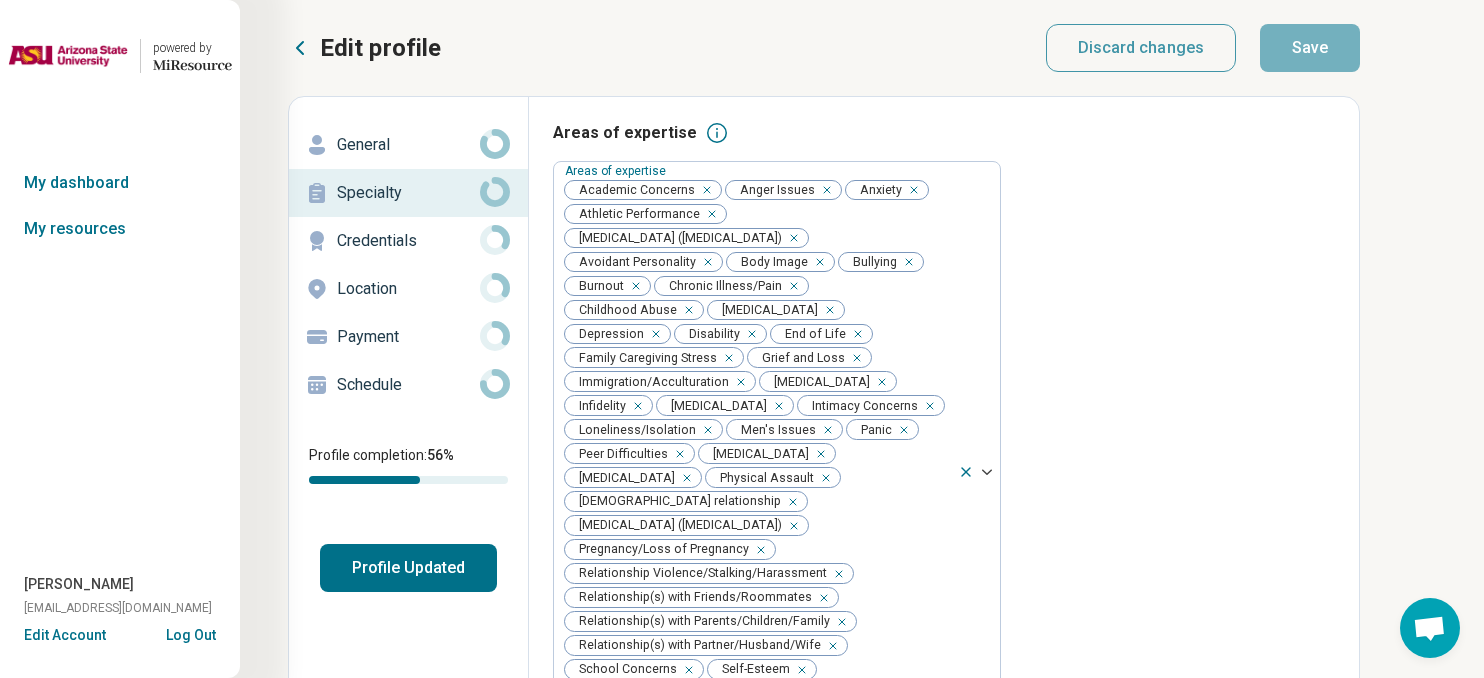 click on "Profile Updated" at bounding box center (408, 568) 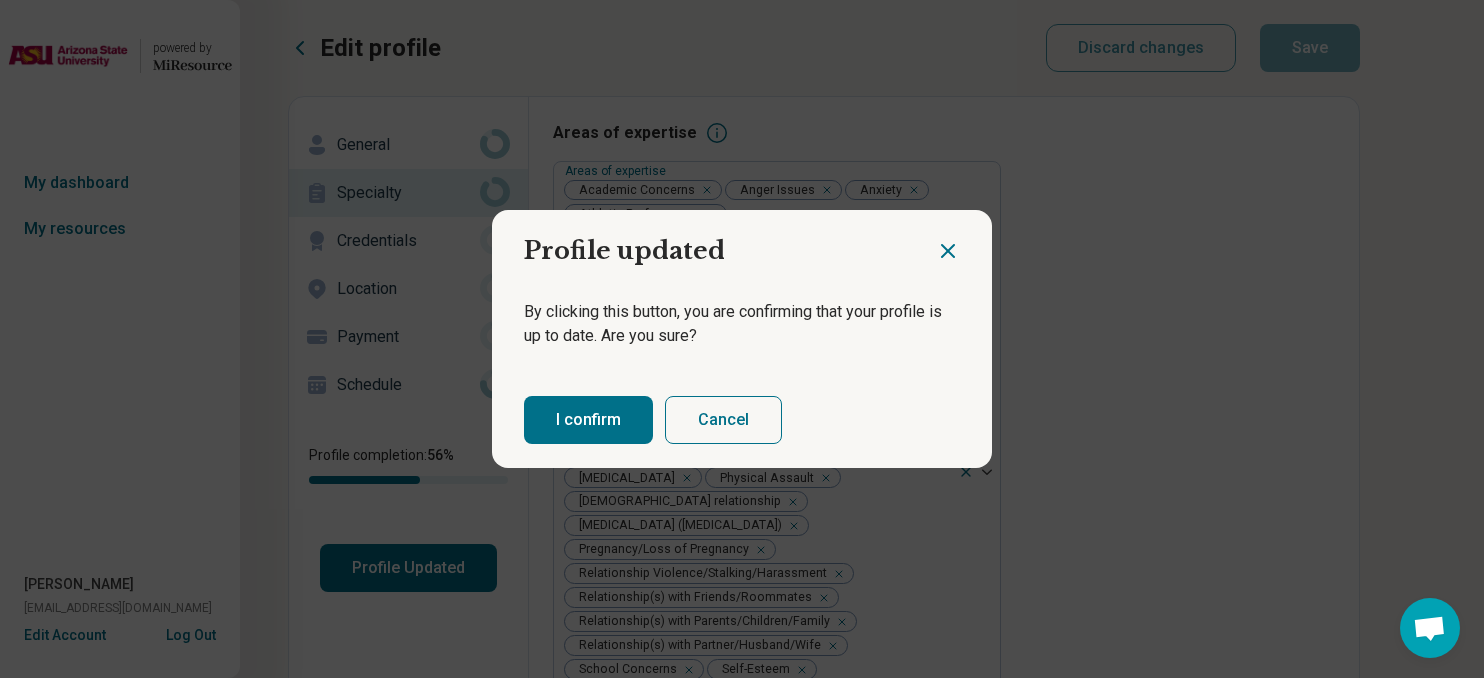 click on "I confirm" at bounding box center (588, 420) 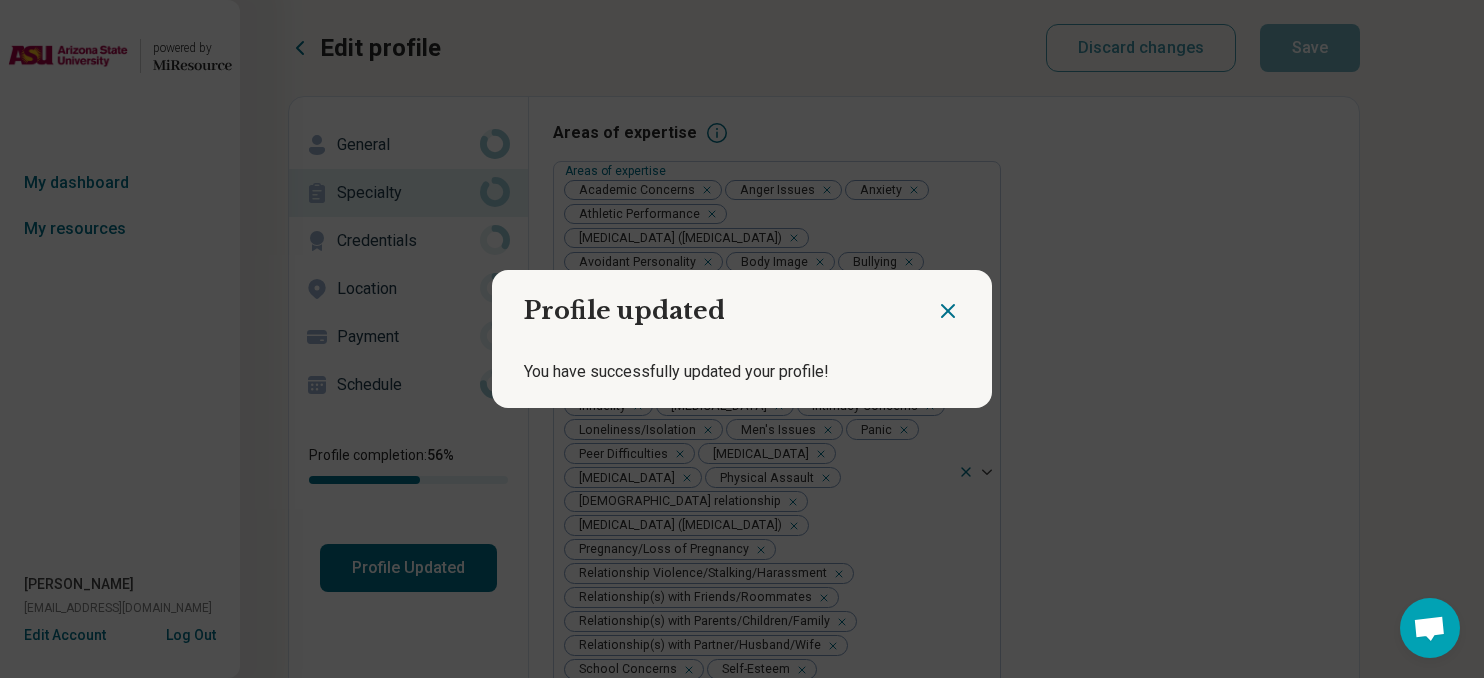 click on "Profile updated You have successfully updated your profile!" at bounding box center (742, 339) 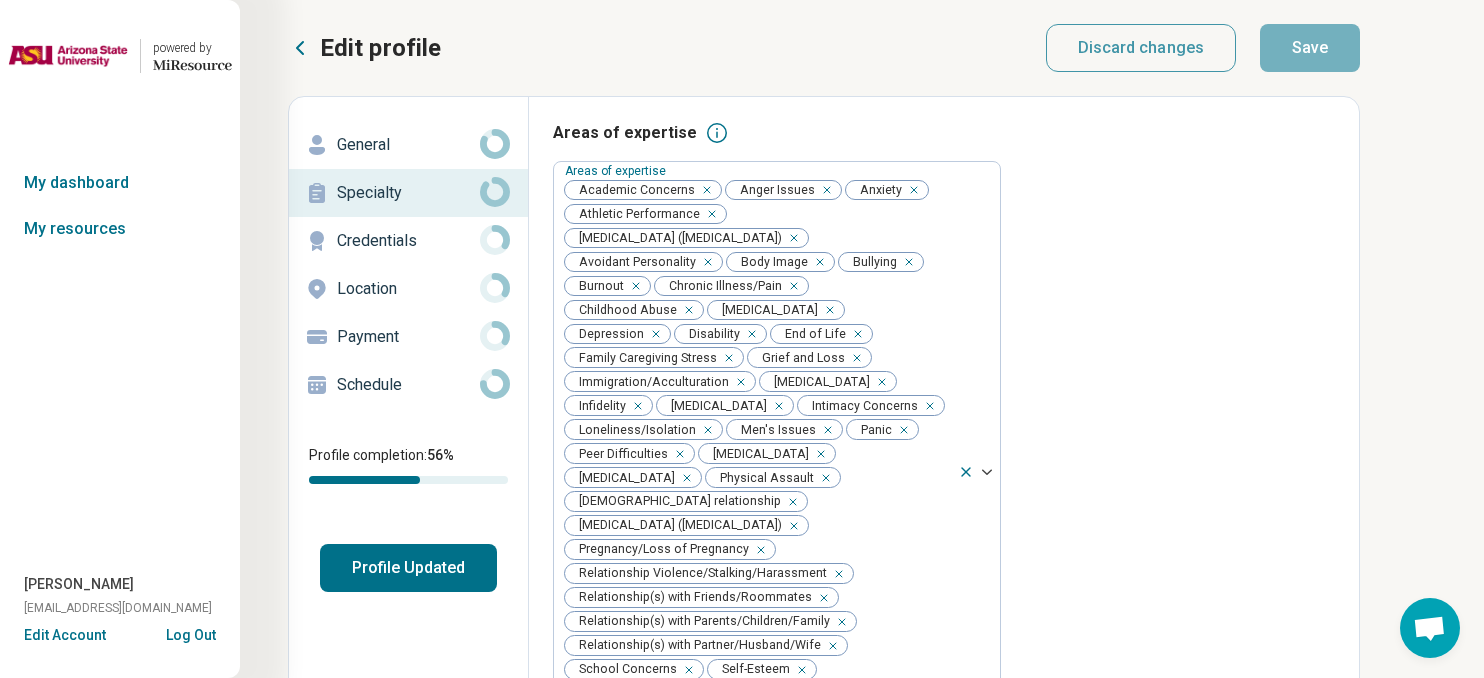 click on "Credentials" at bounding box center (408, 241) 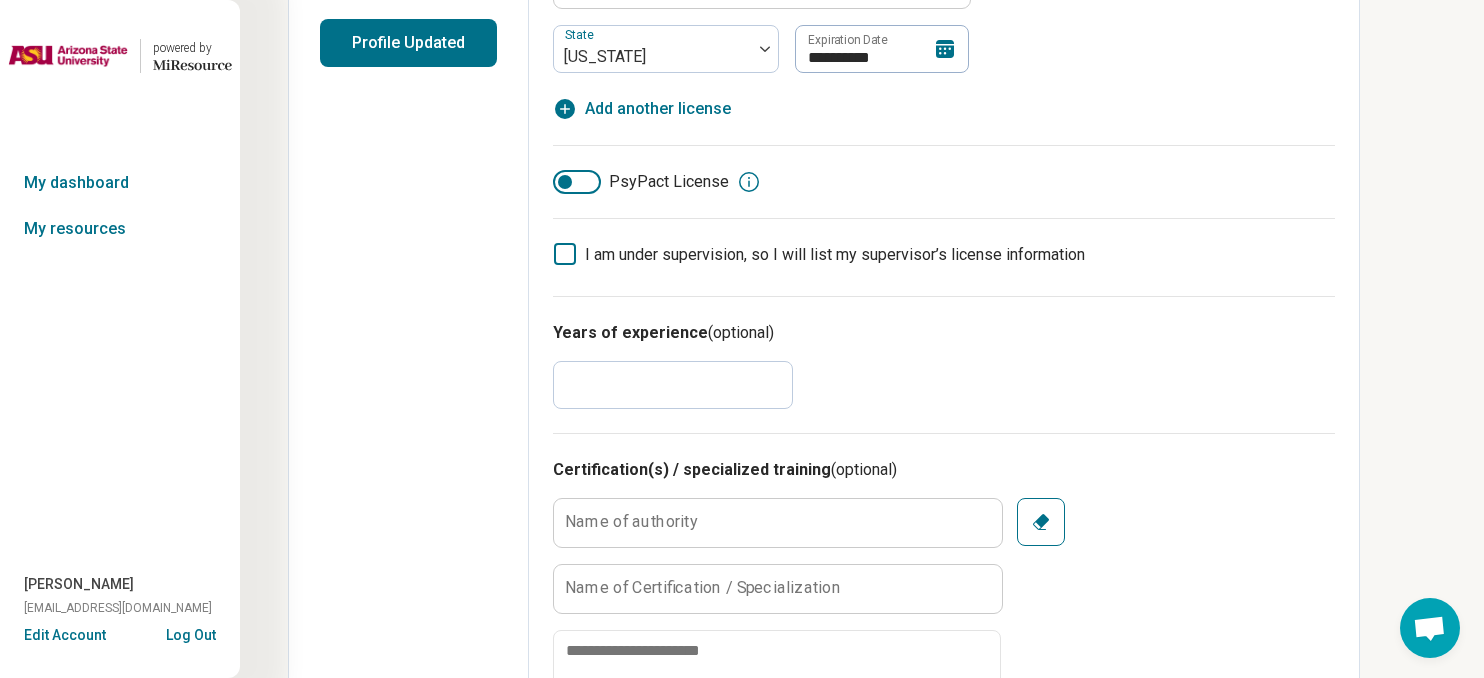 scroll, scrollTop: 528, scrollLeft: 0, axis: vertical 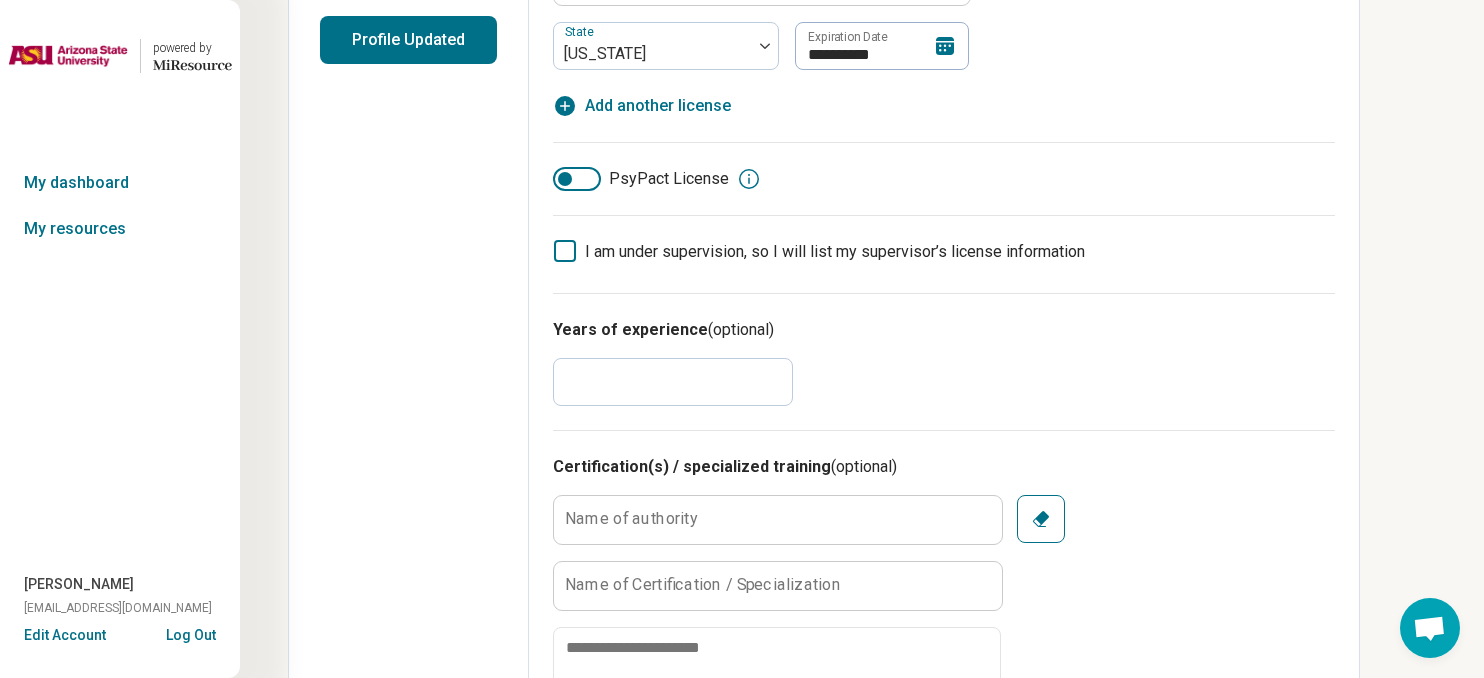 click on "*" at bounding box center [673, 382] 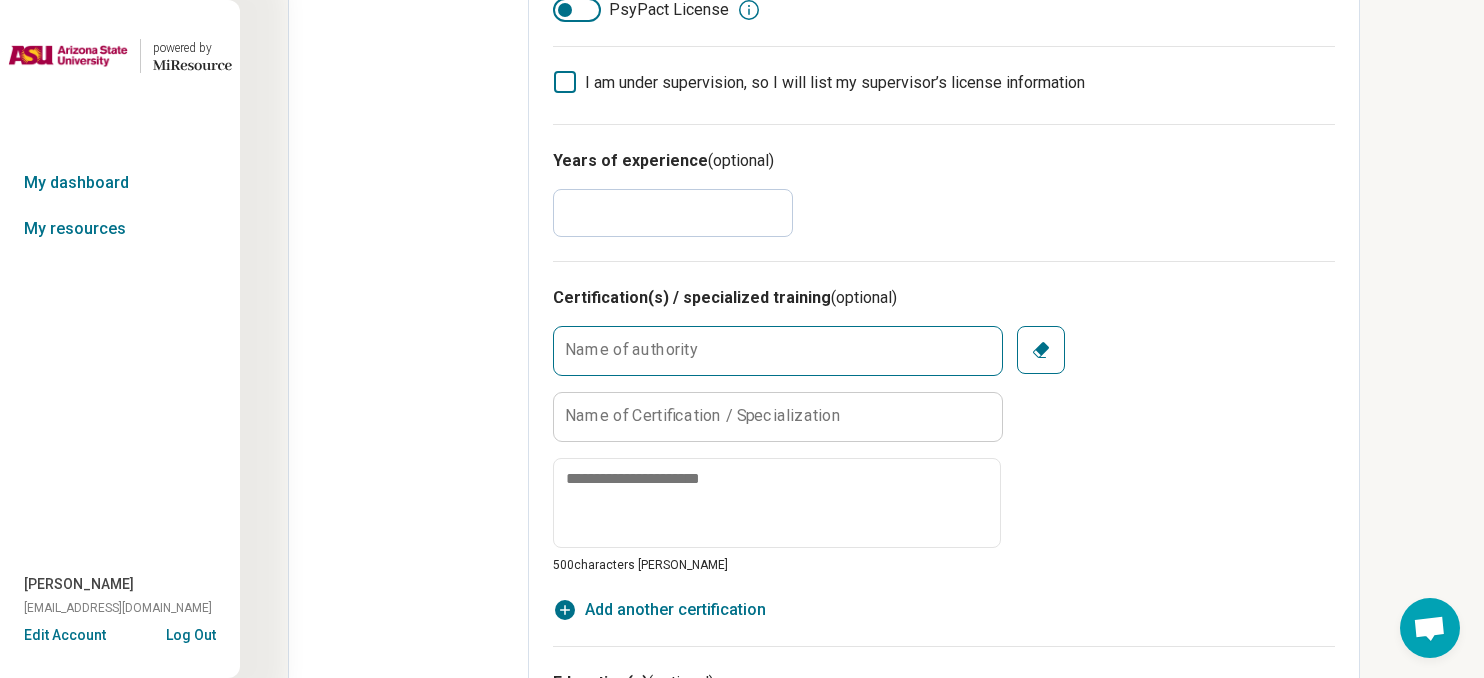 scroll, scrollTop: 700, scrollLeft: 0, axis: vertical 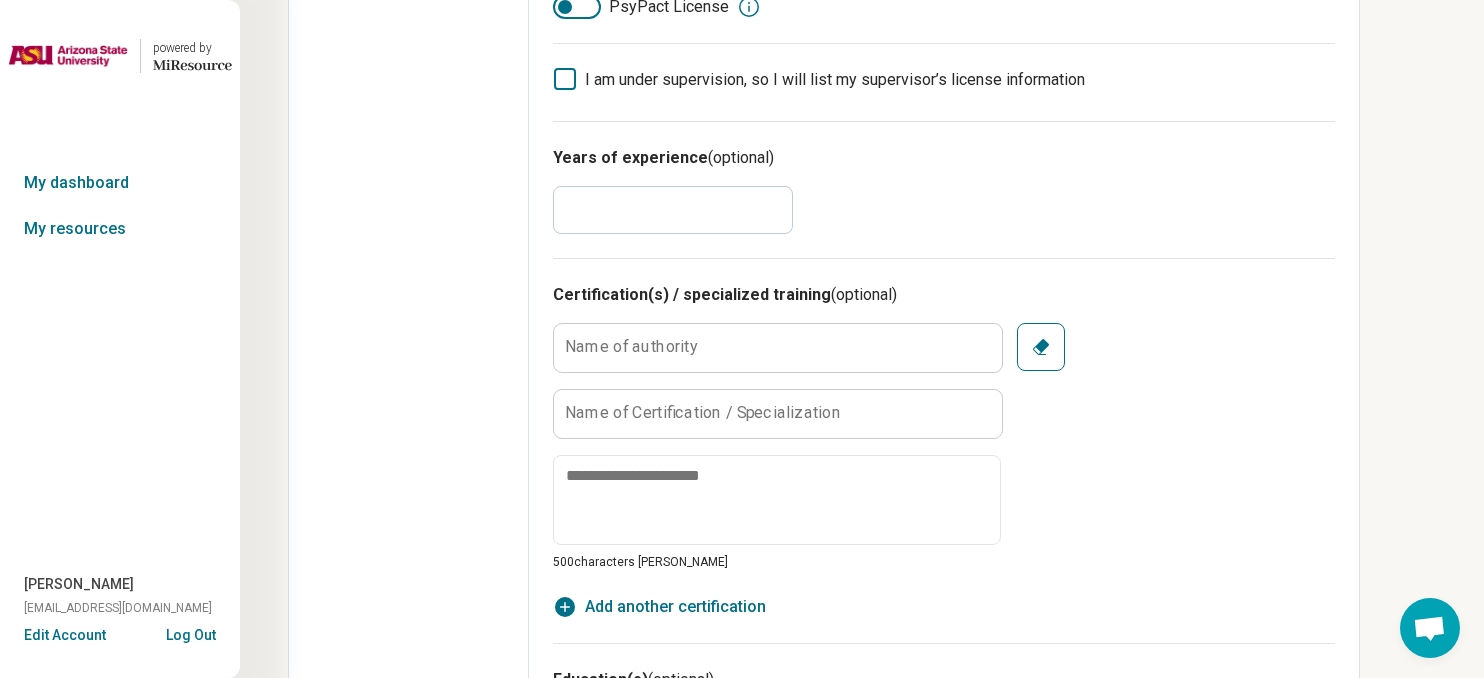 type on "**" 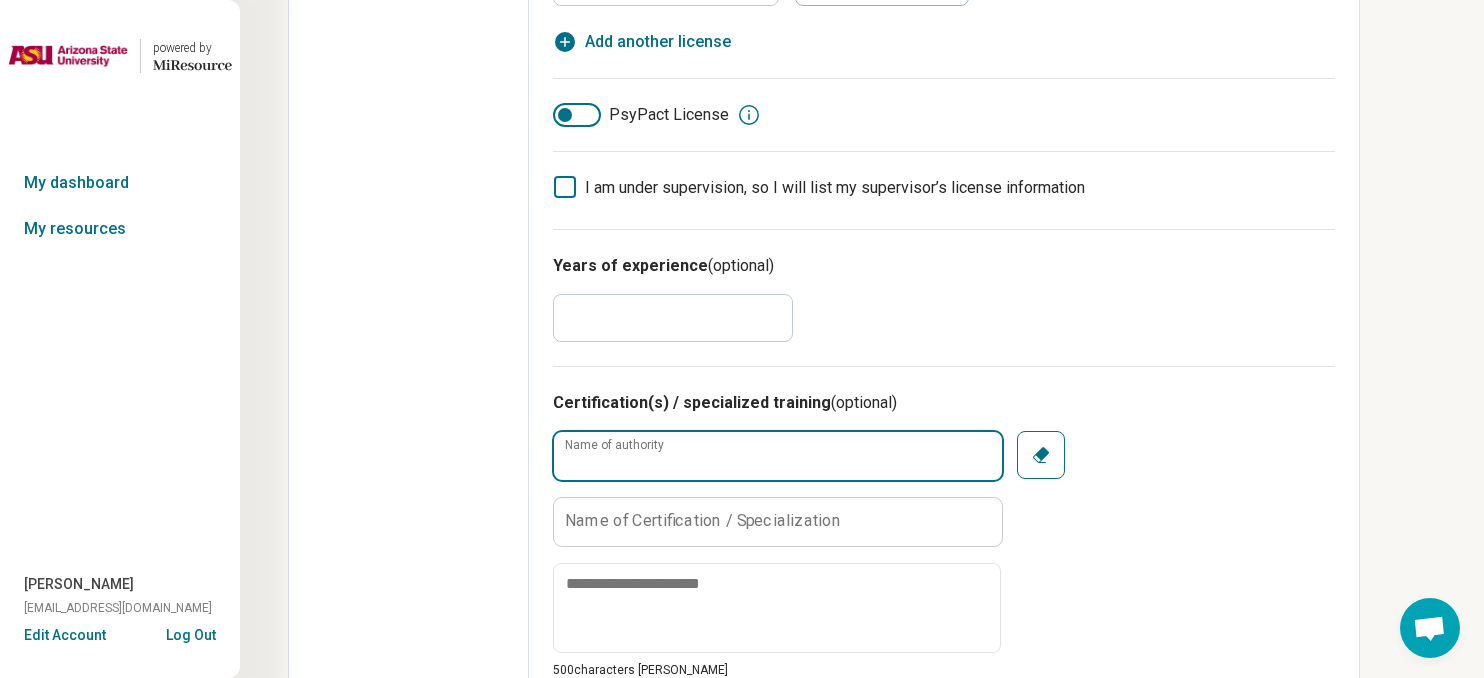 scroll, scrollTop: 598, scrollLeft: 0, axis: vertical 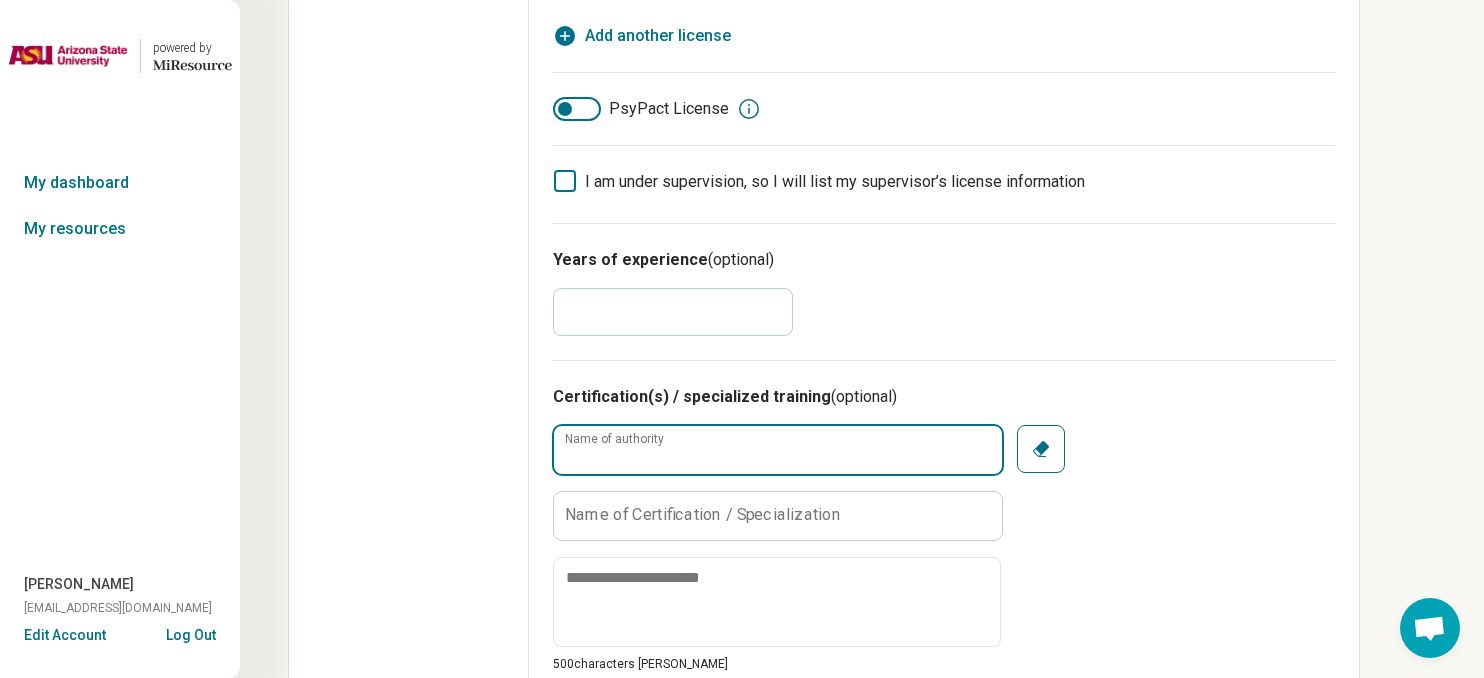 type on "*" 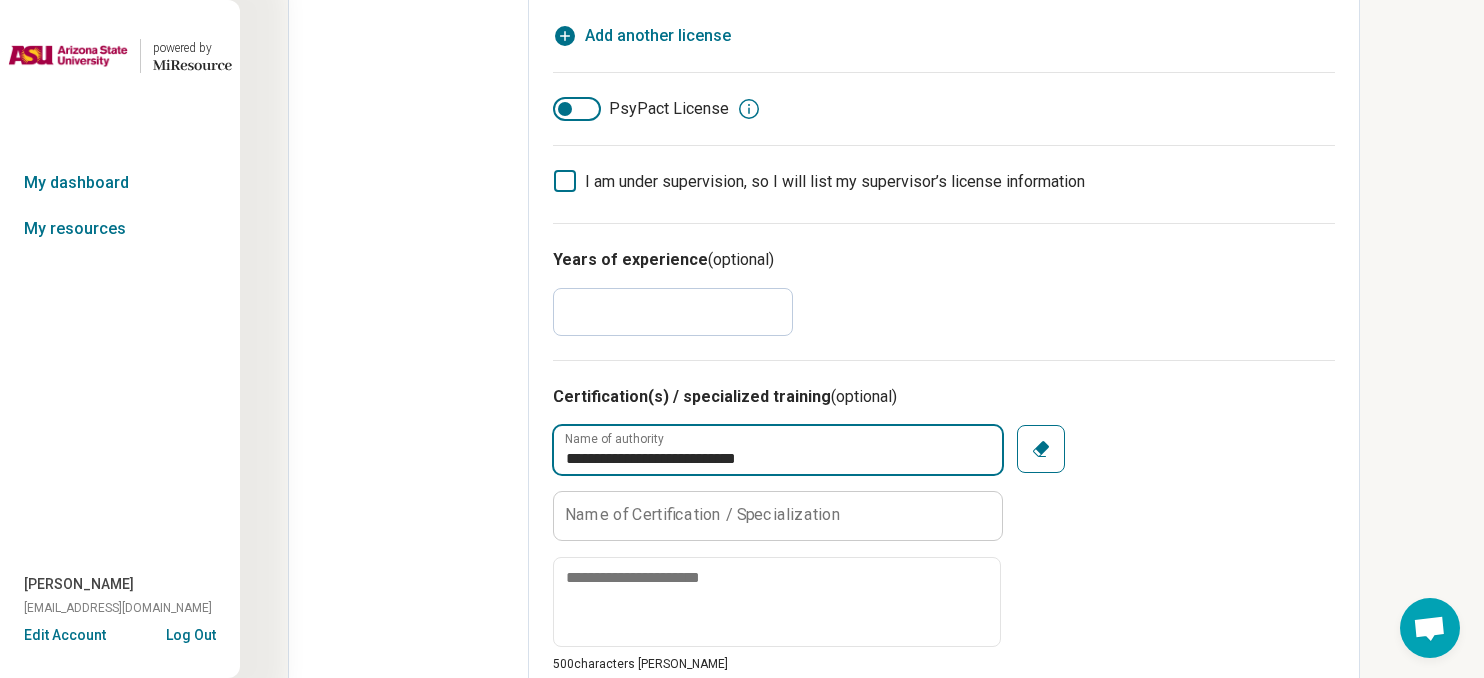 type on "**********" 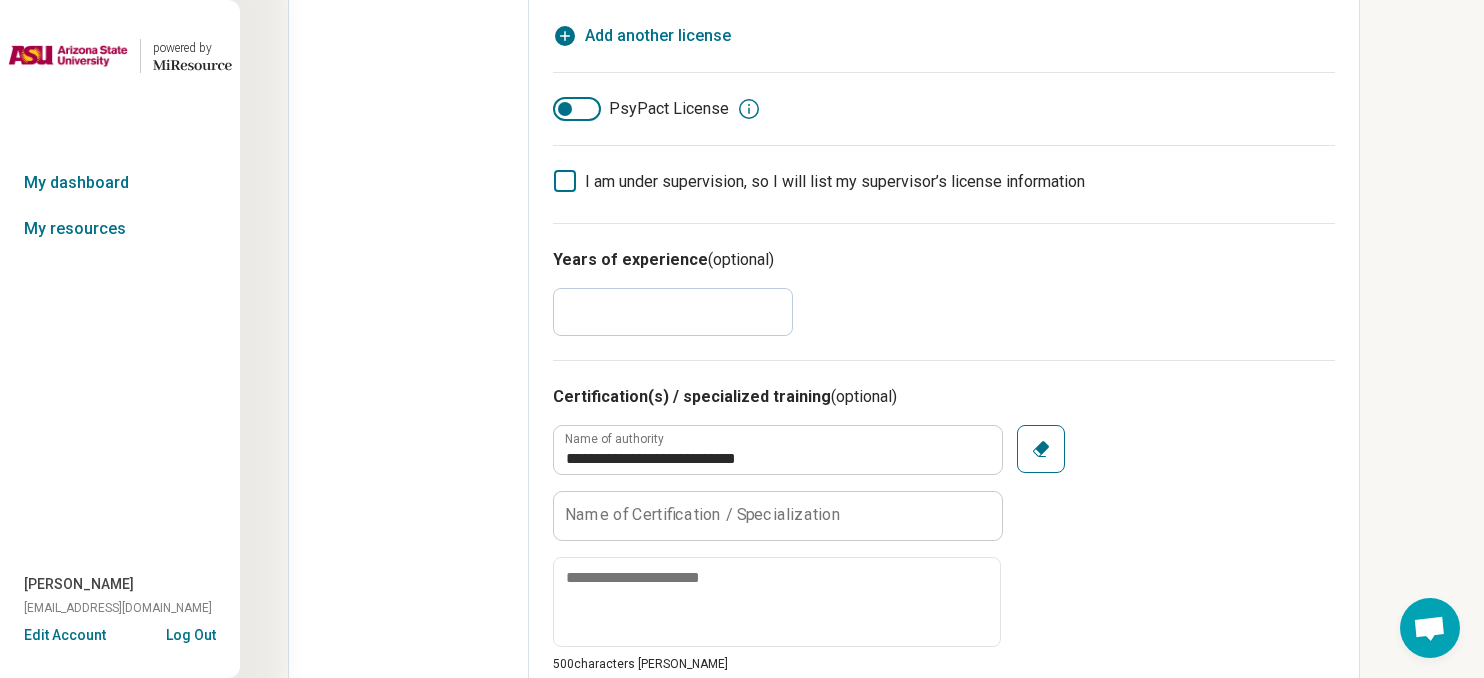 click on "Name of Certification / Specialization" at bounding box center [703, 515] 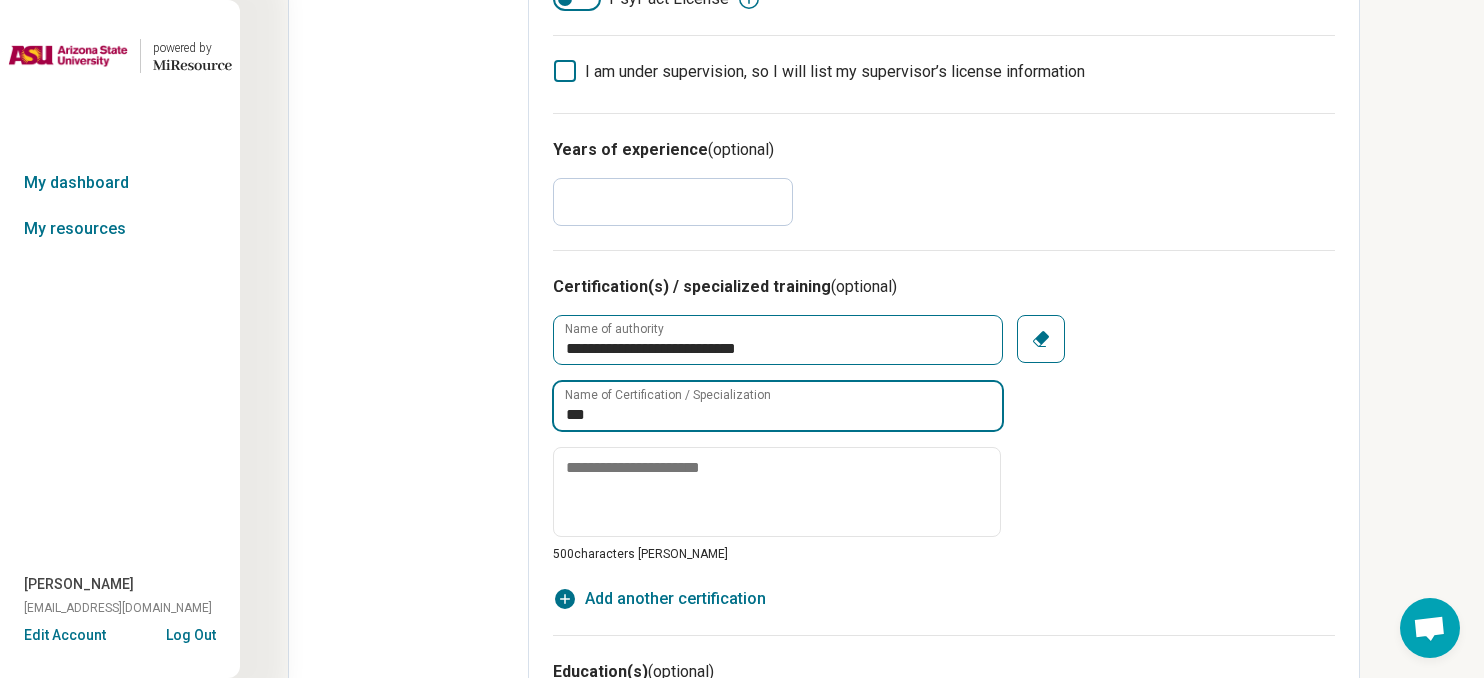 scroll, scrollTop: 716, scrollLeft: 0, axis: vertical 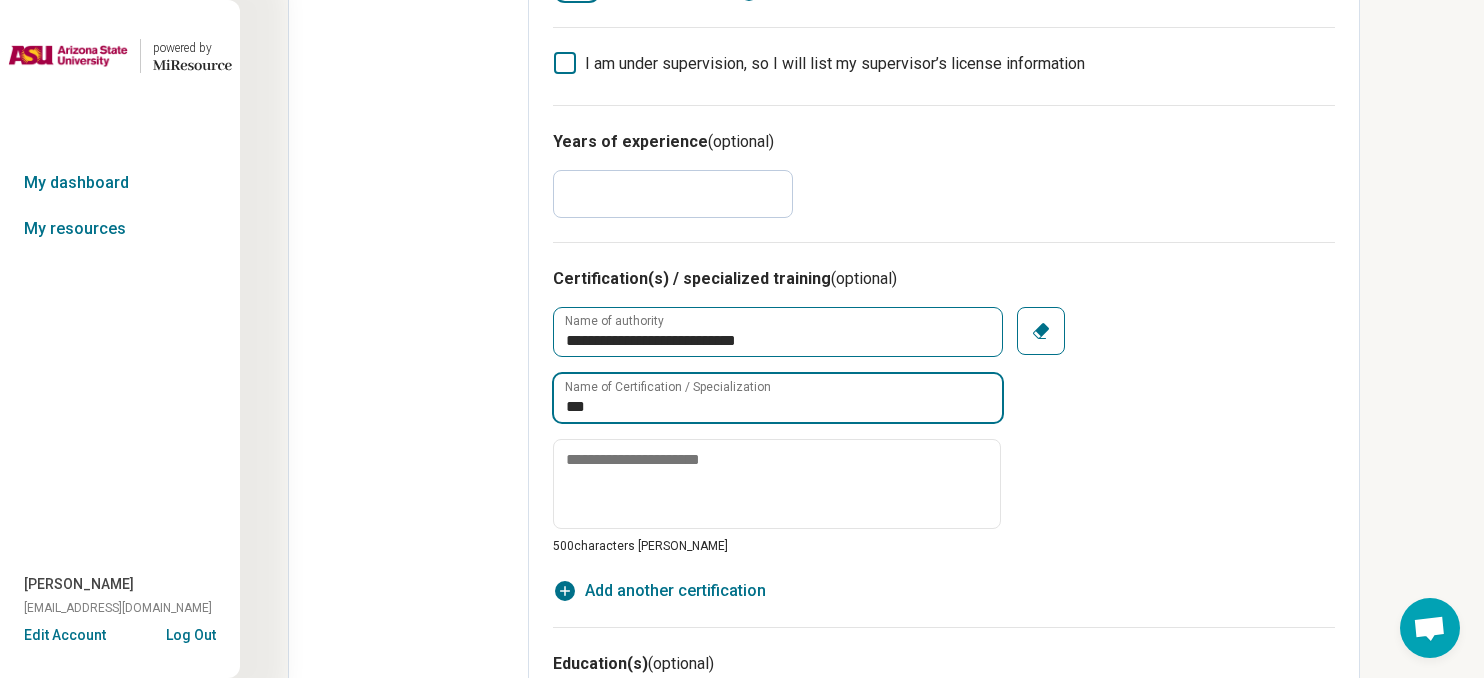 type on "***" 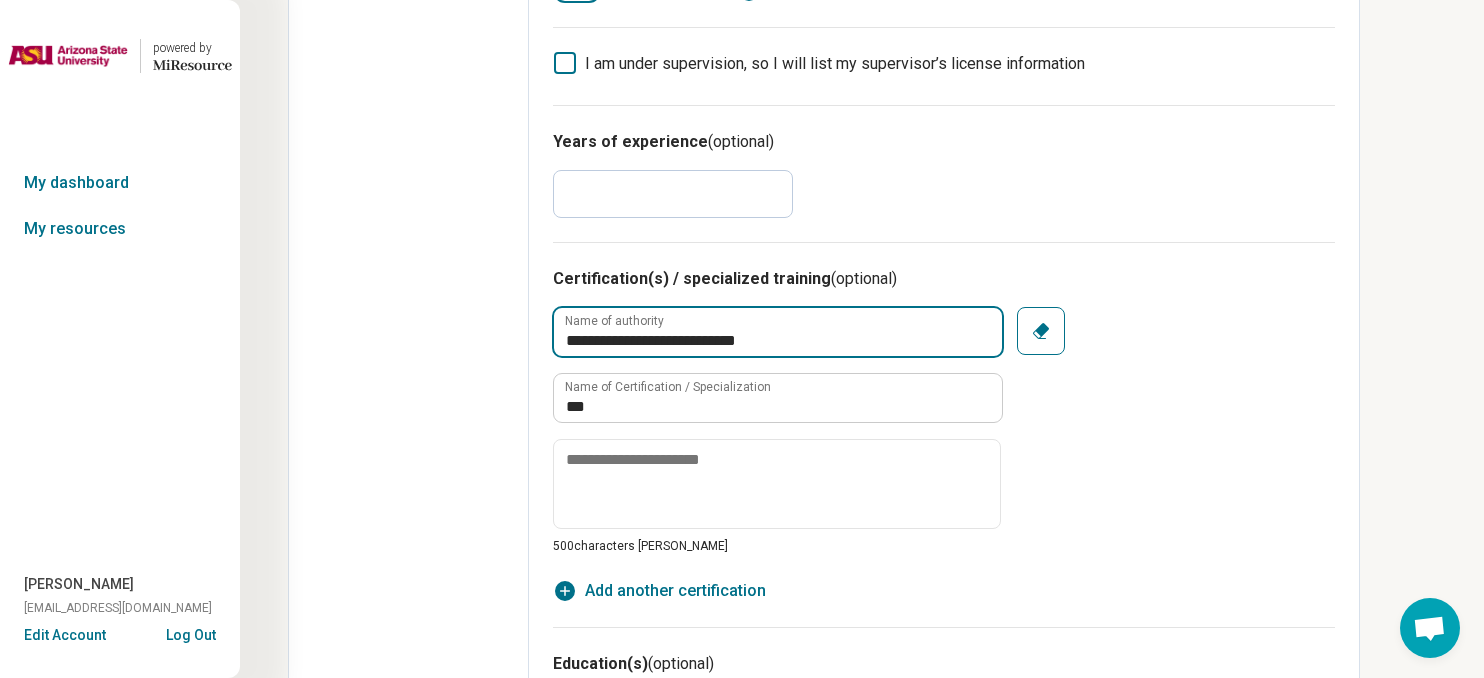 drag, startPoint x: 803, startPoint y: 332, endPoint x: 541, endPoint y: 336, distance: 262.03052 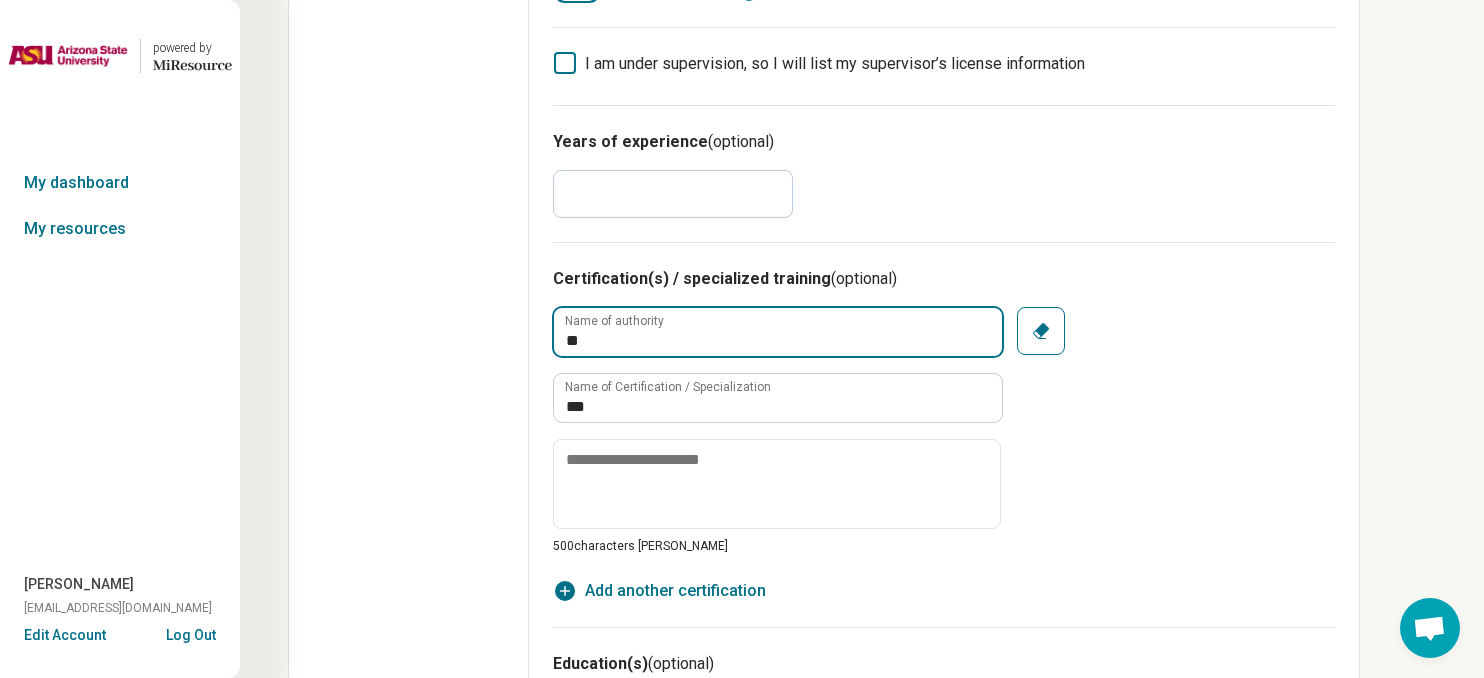 type on "*" 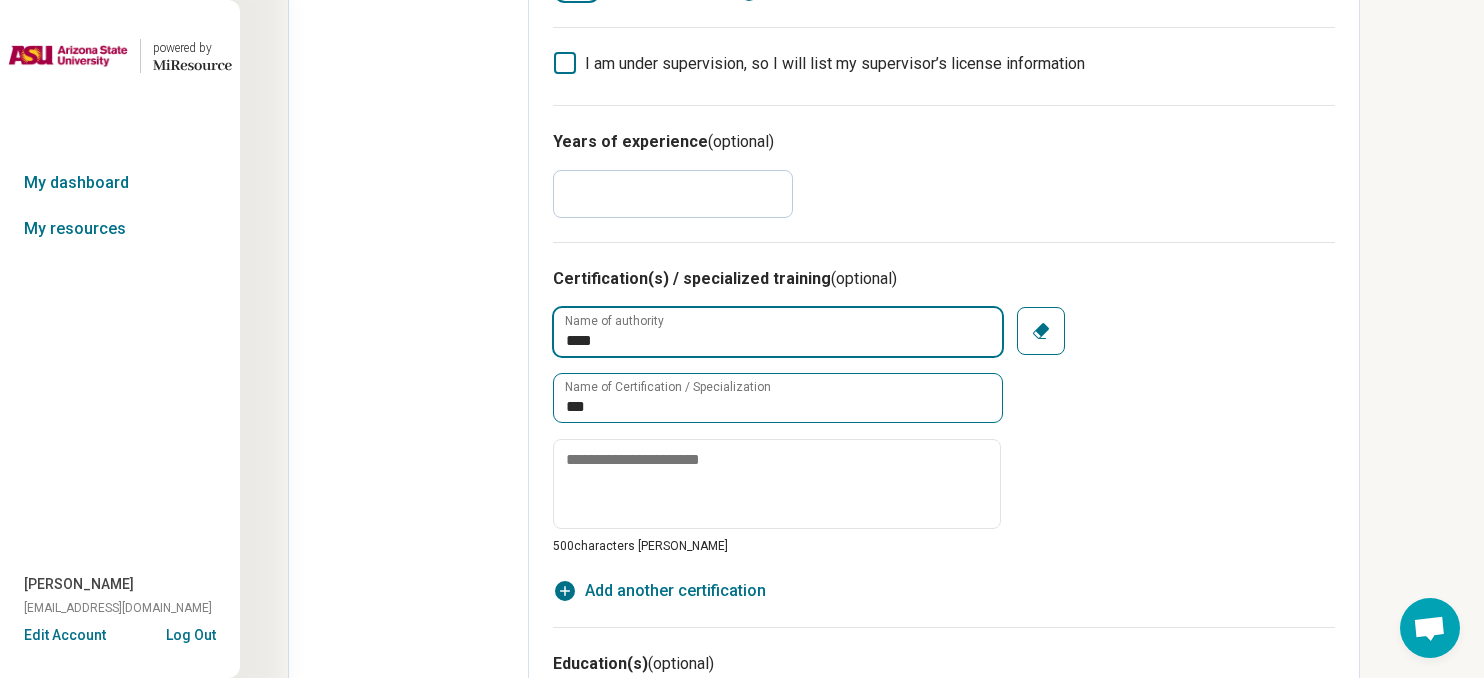 type on "****" 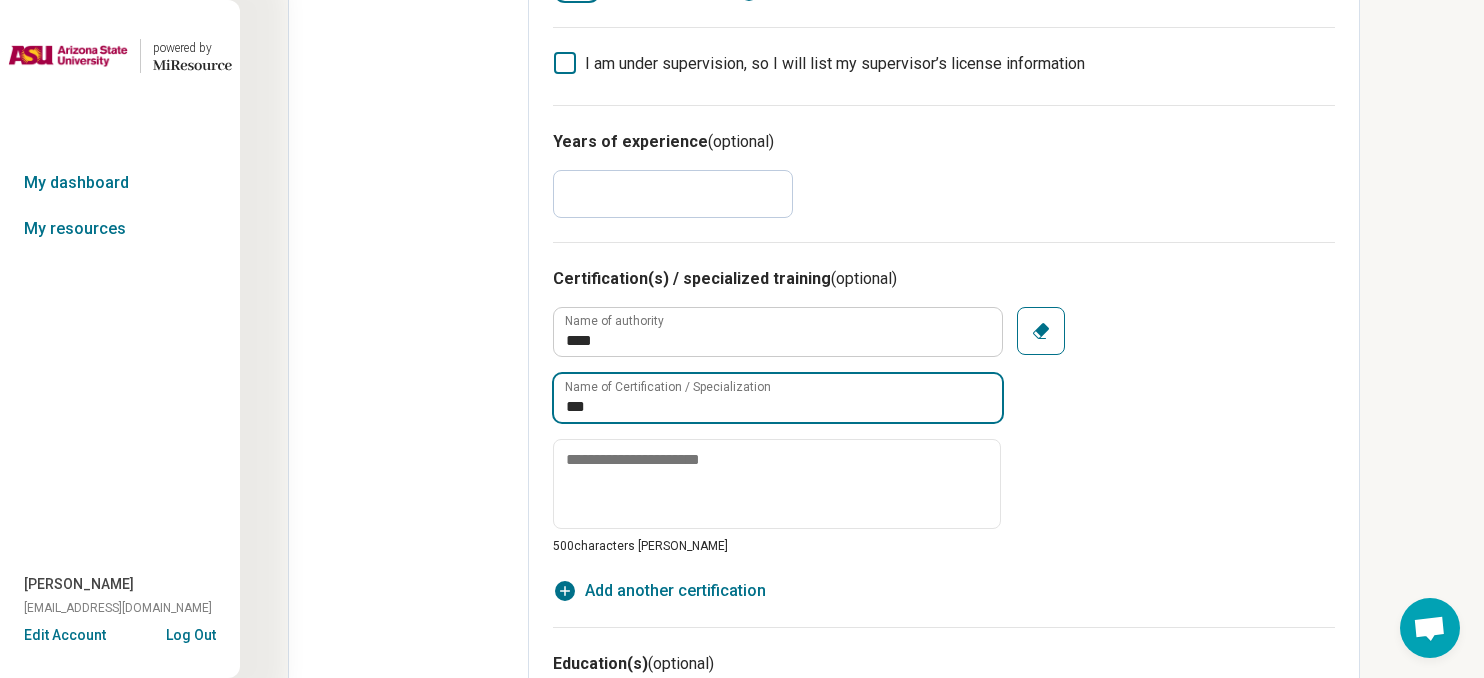 drag, startPoint x: 651, startPoint y: 408, endPoint x: 514, endPoint y: 406, distance: 137.0146 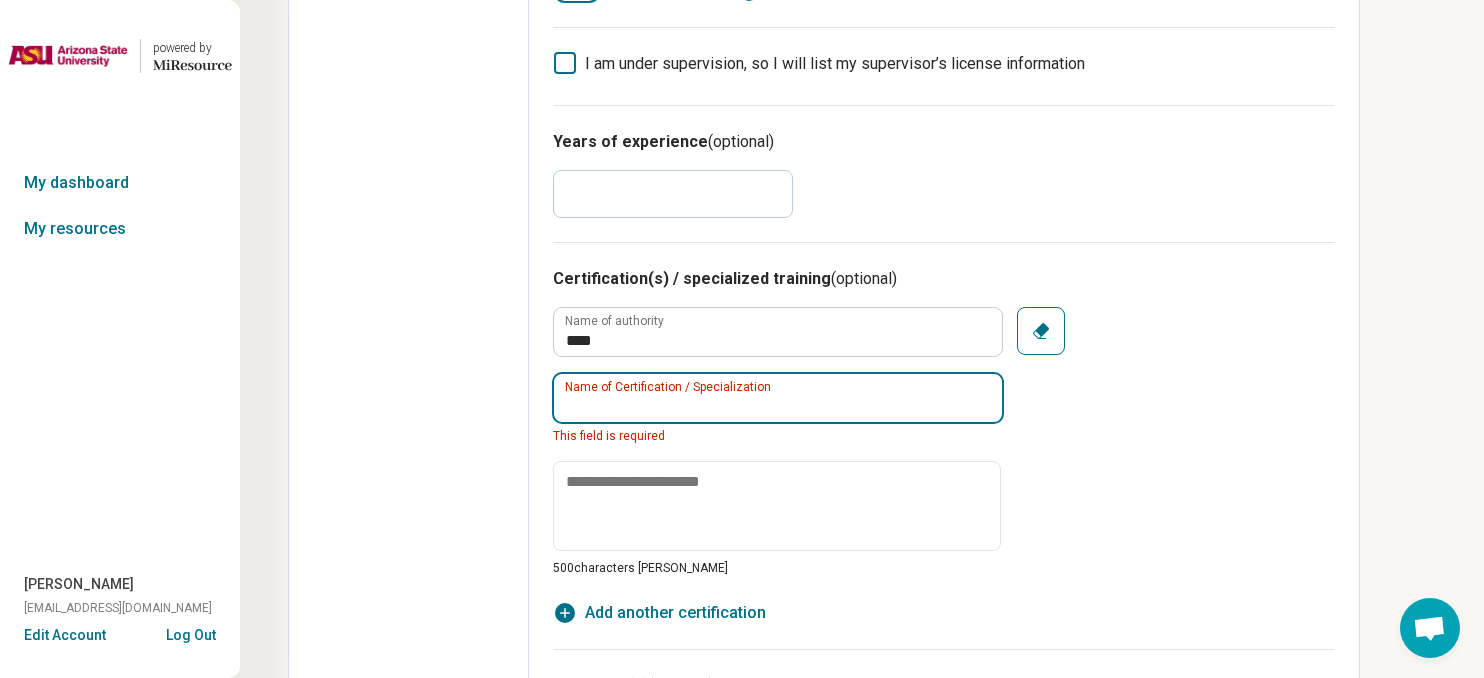 paste on "*******" 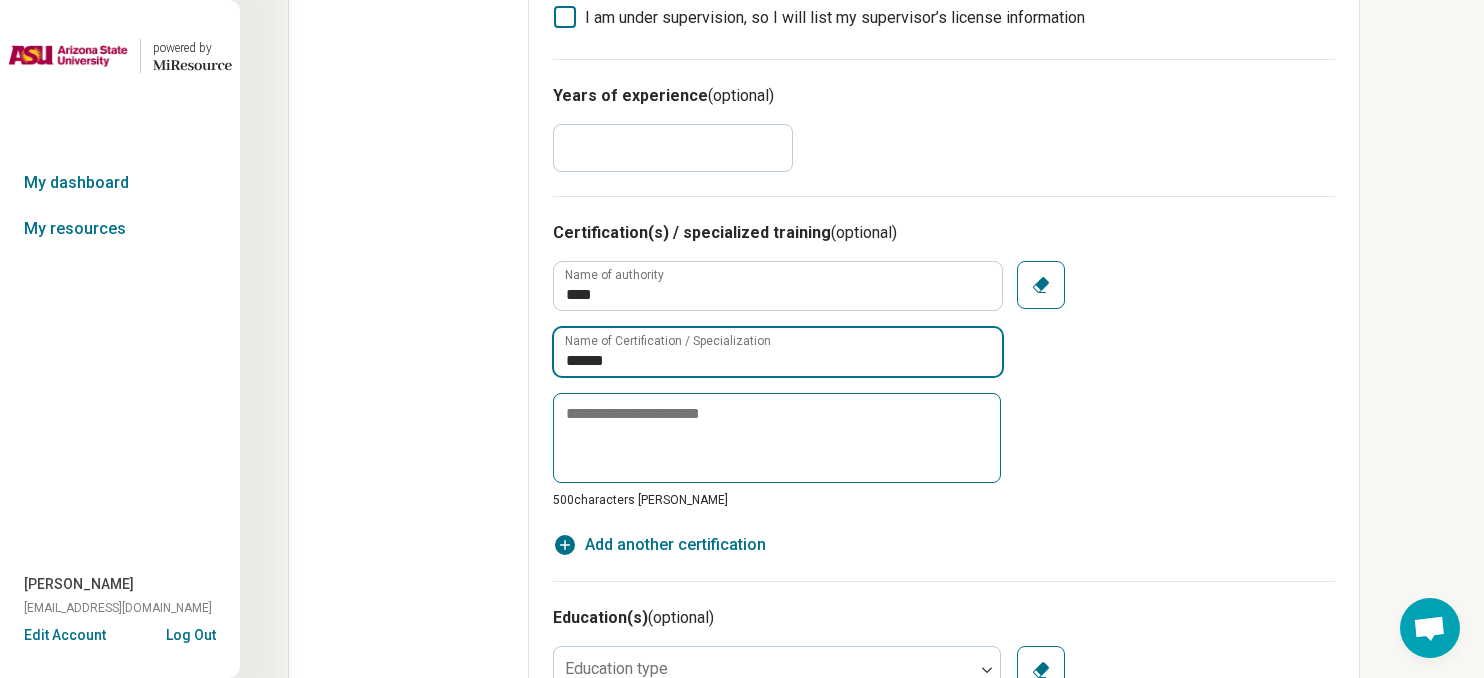 scroll, scrollTop: 767, scrollLeft: 0, axis: vertical 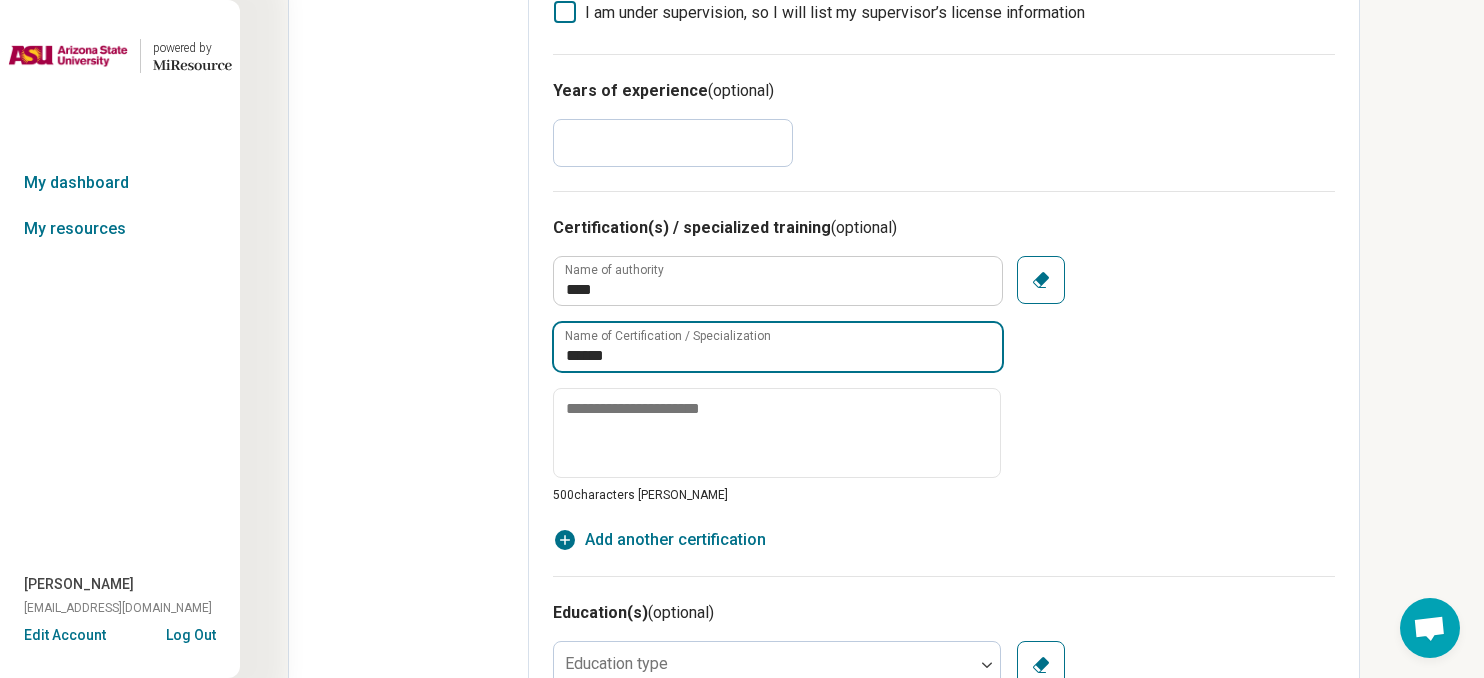 type on "******" 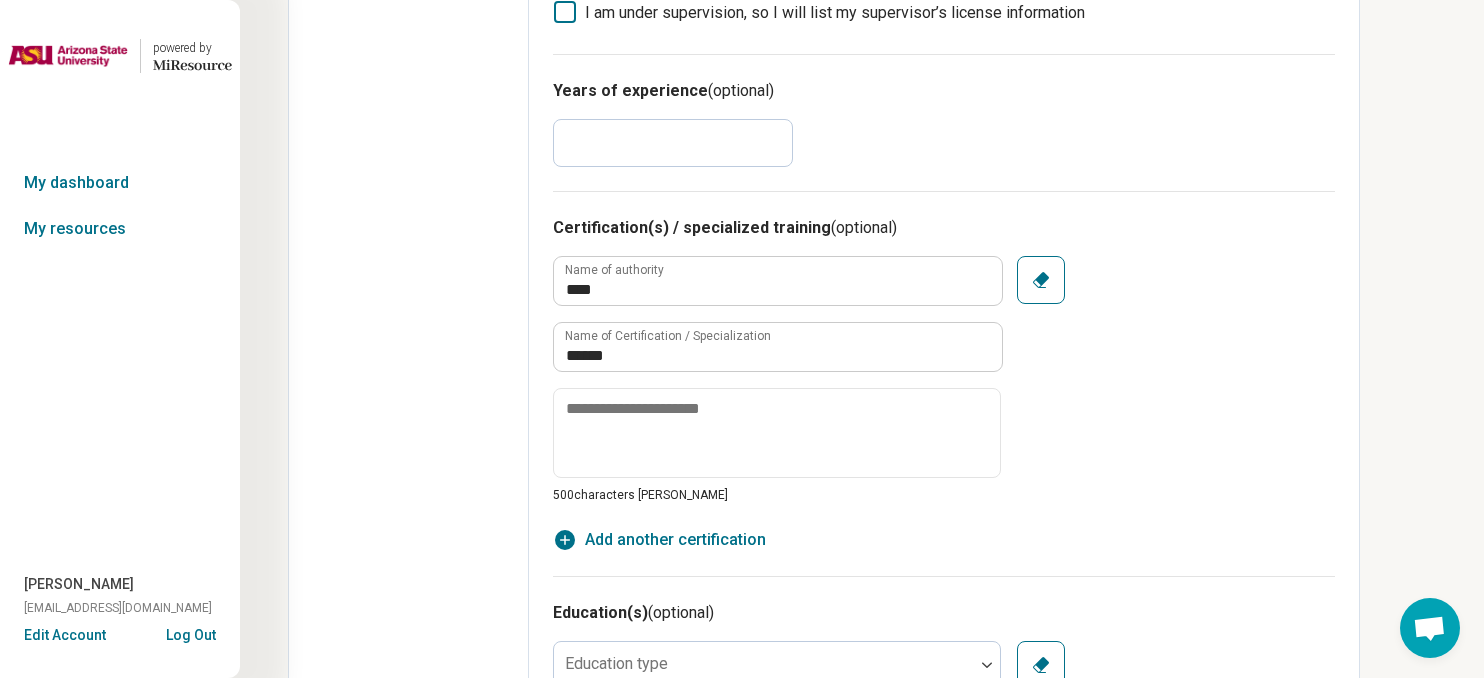click 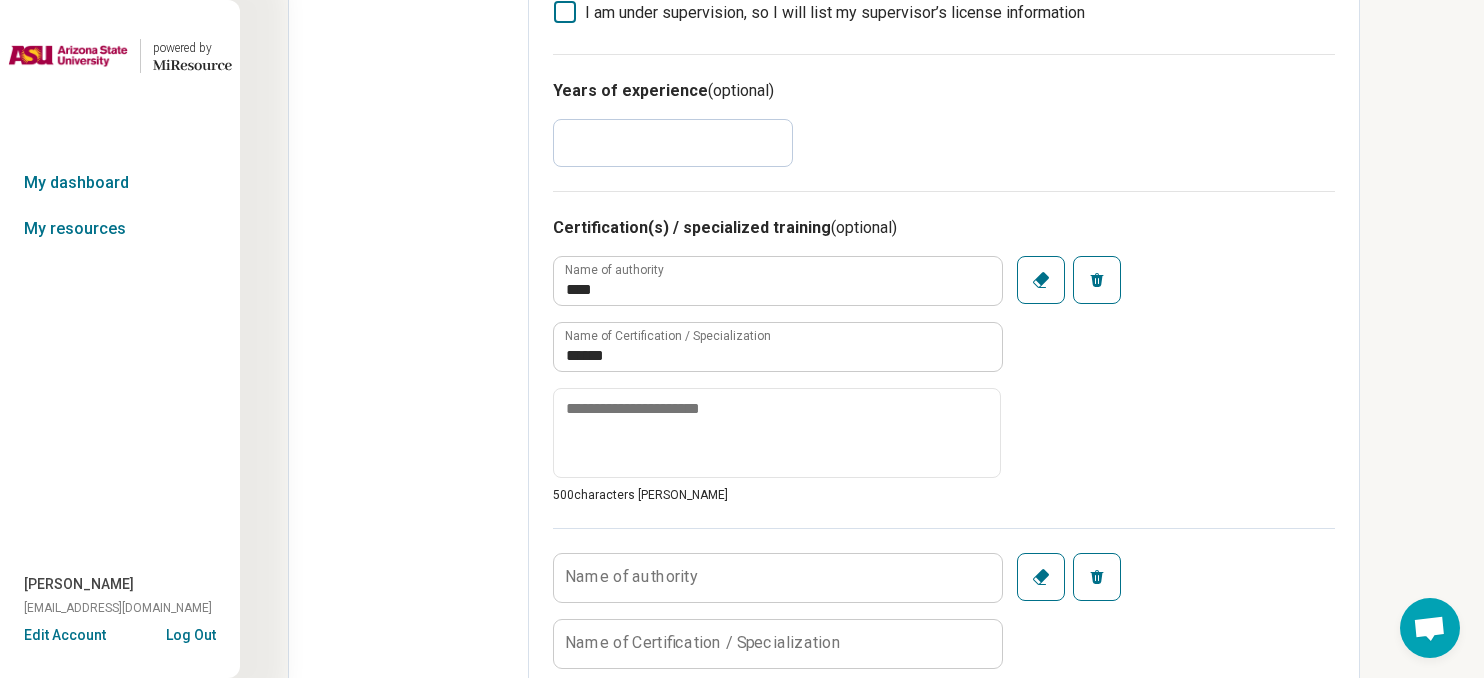 click on "Name of authority" at bounding box center (631, 577) 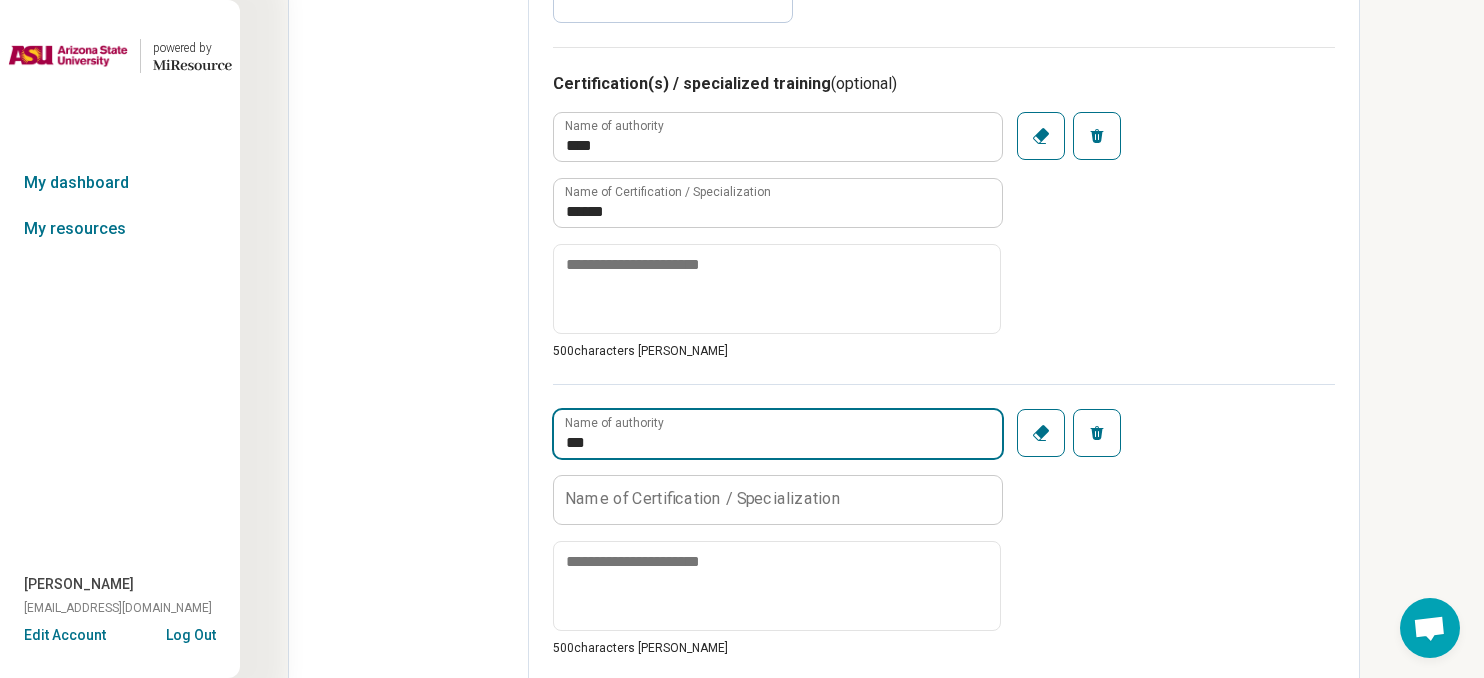 scroll, scrollTop: 913, scrollLeft: 0, axis: vertical 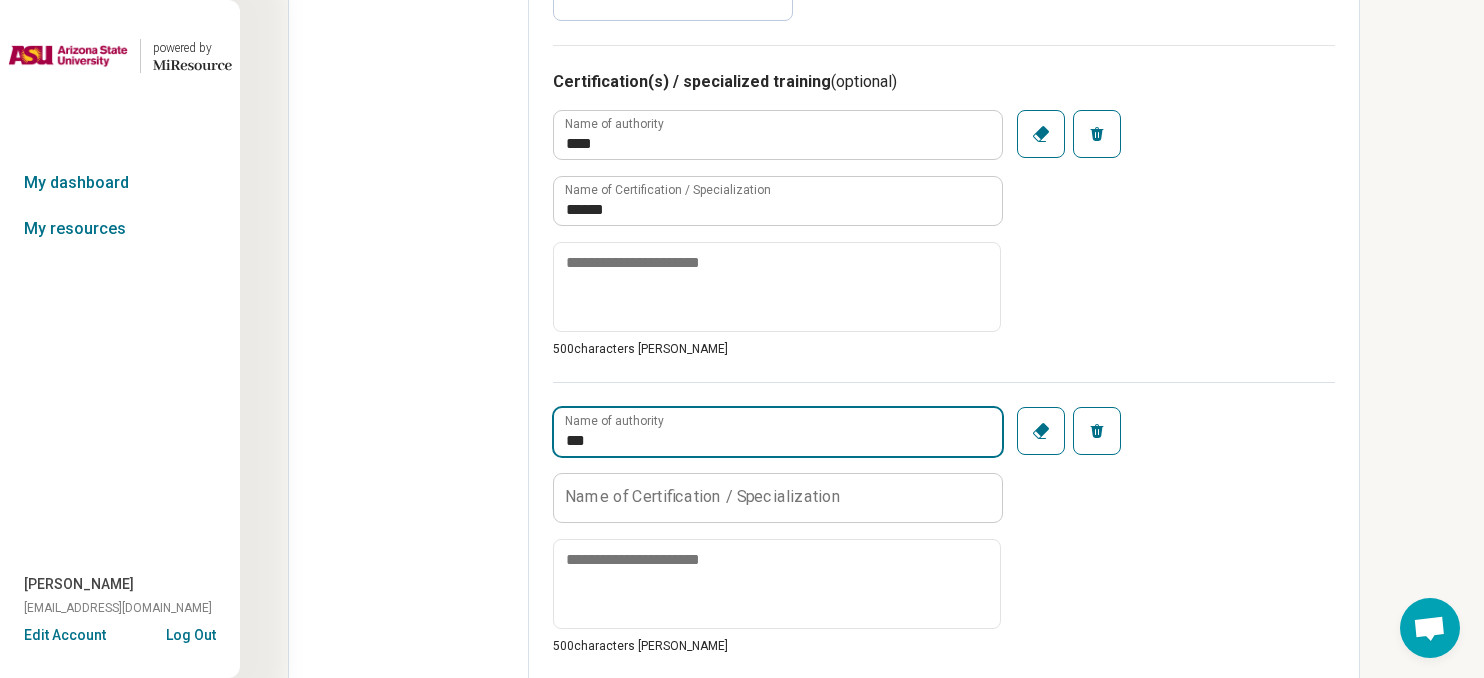 type on "***" 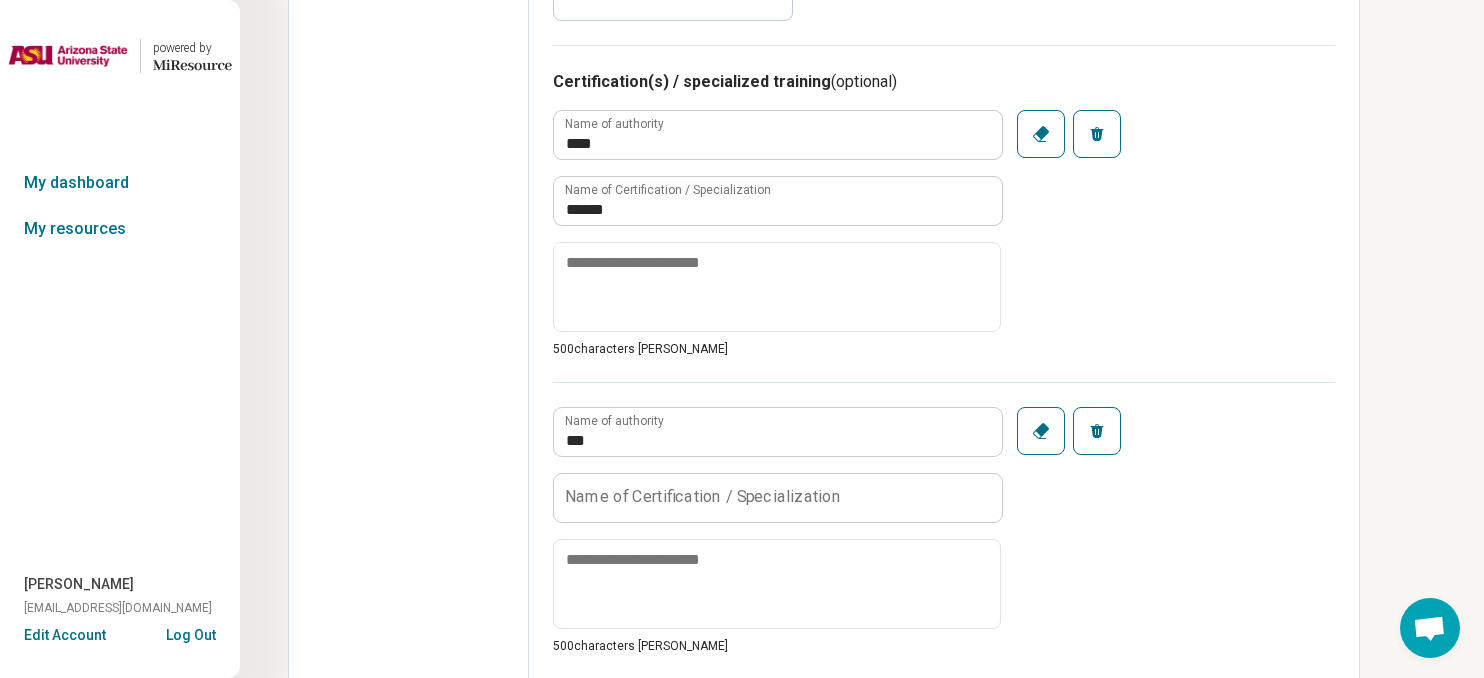 click on "Name of Certification / Specialization" at bounding box center (703, 497) 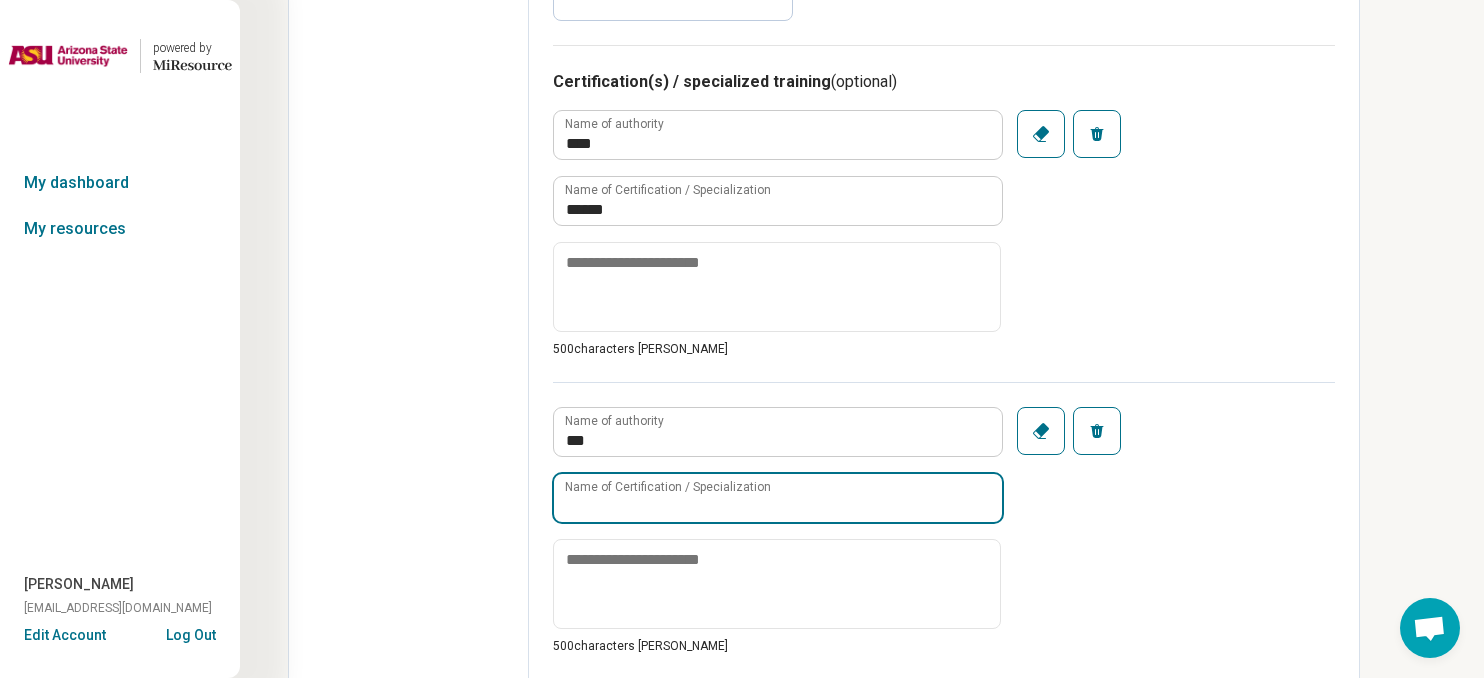 paste on "********" 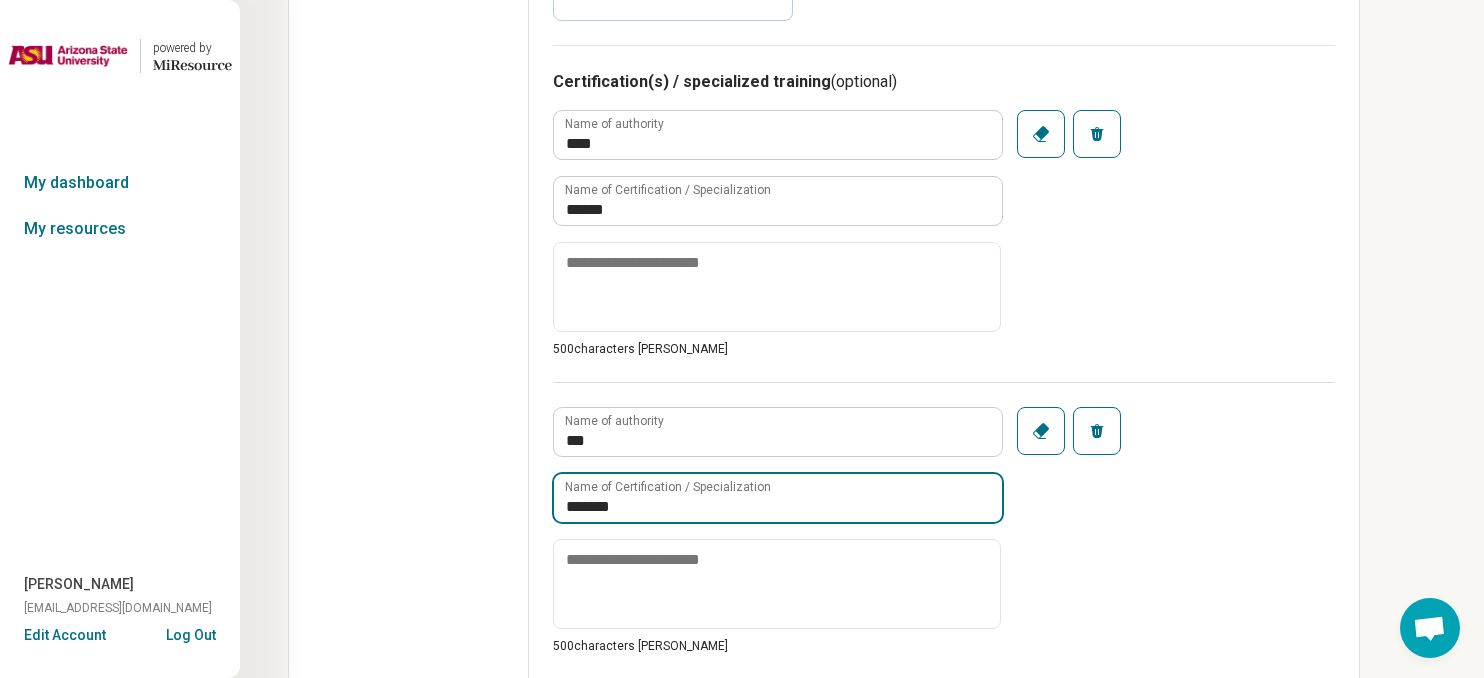 type on "******" 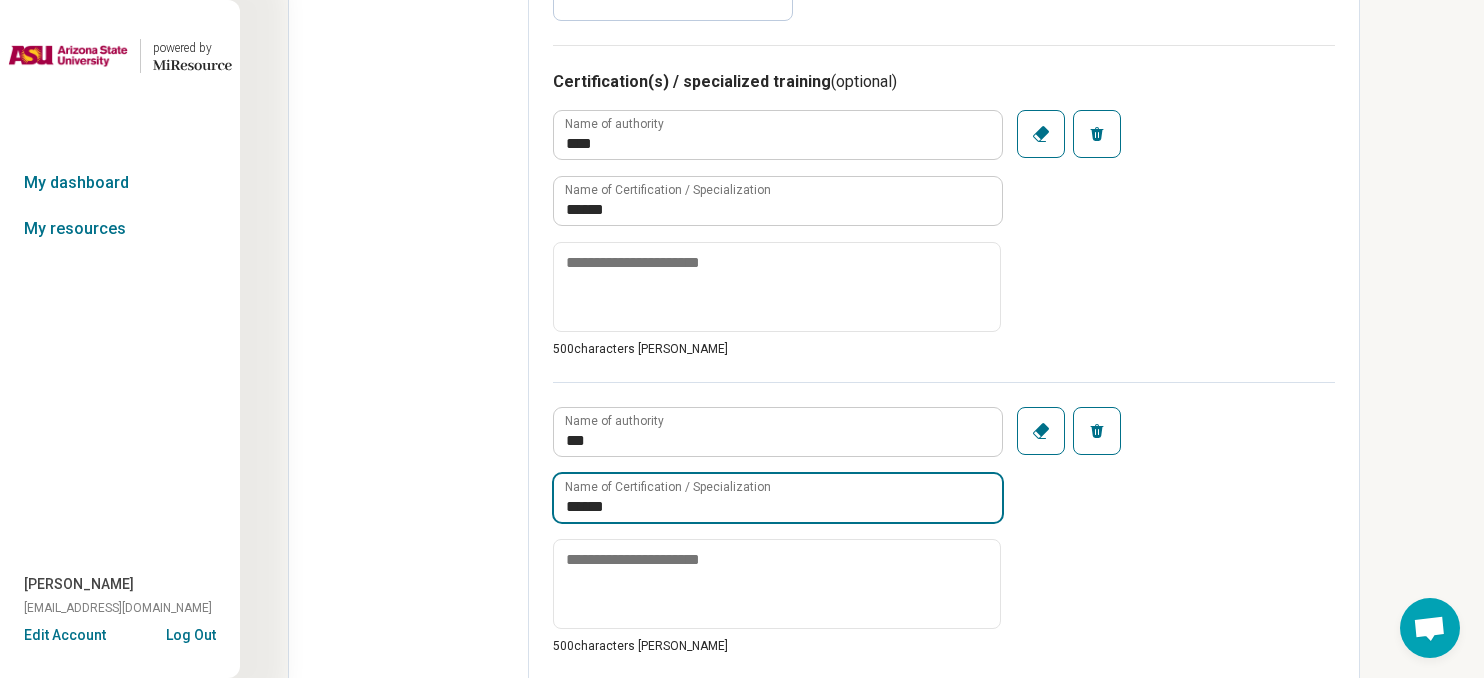 drag, startPoint x: 643, startPoint y: 504, endPoint x: 534, endPoint y: 508, distance: 109.07337 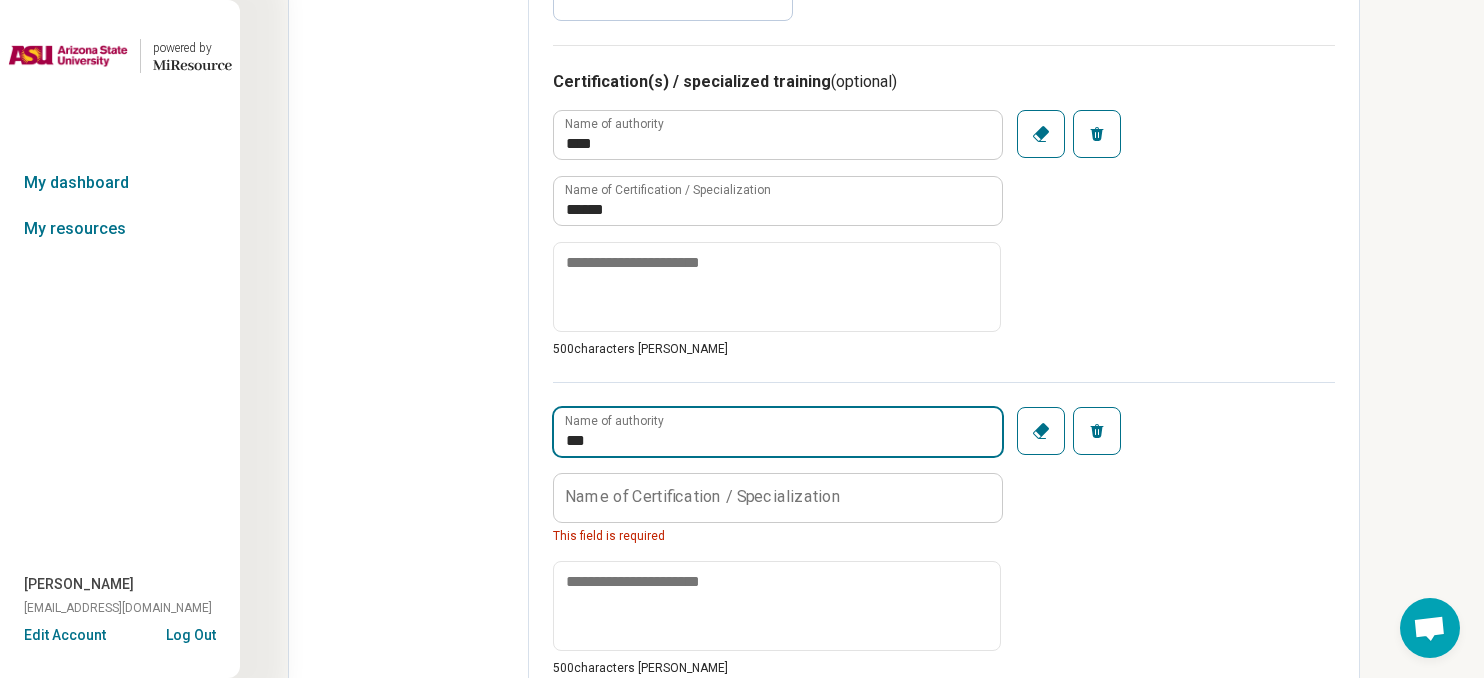 drag, startPoint x: 612, startPoint y: 435, endPoint x: 533, endPoint y: 435, distance: 79 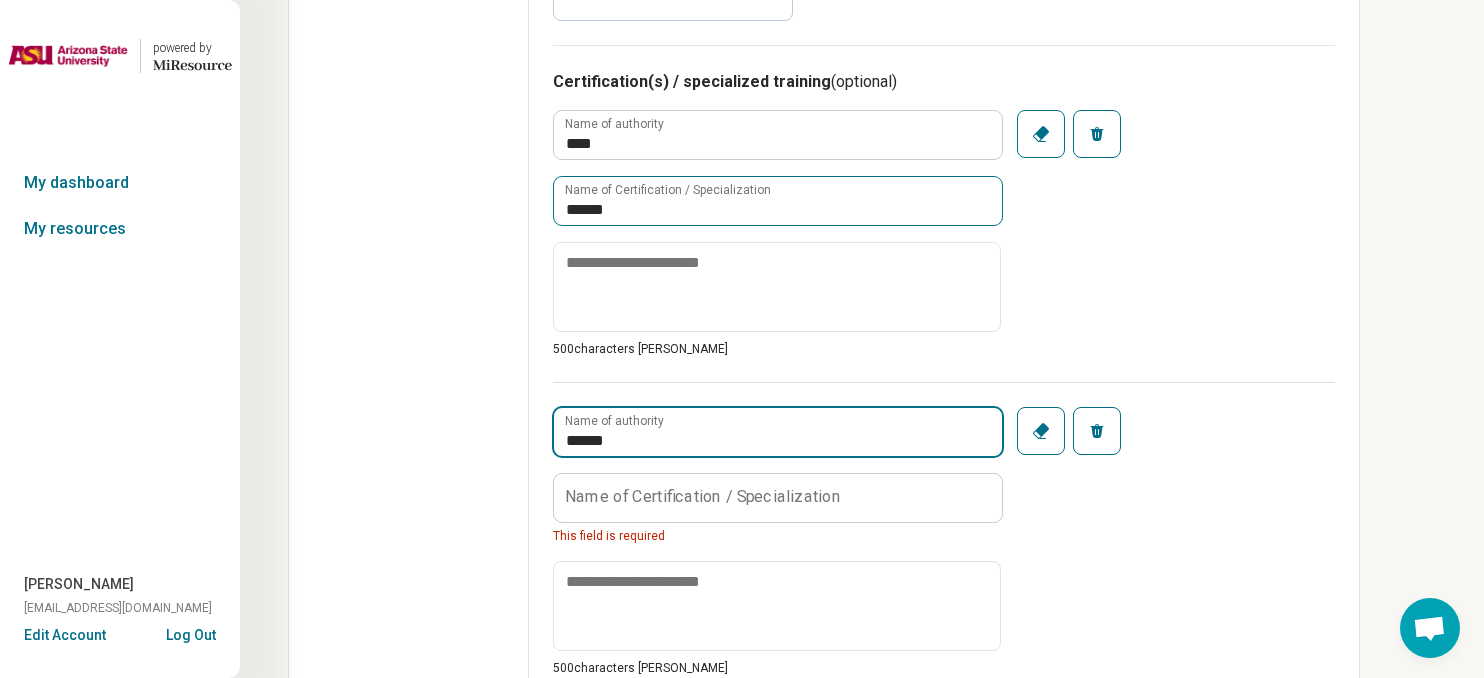 type on "******" 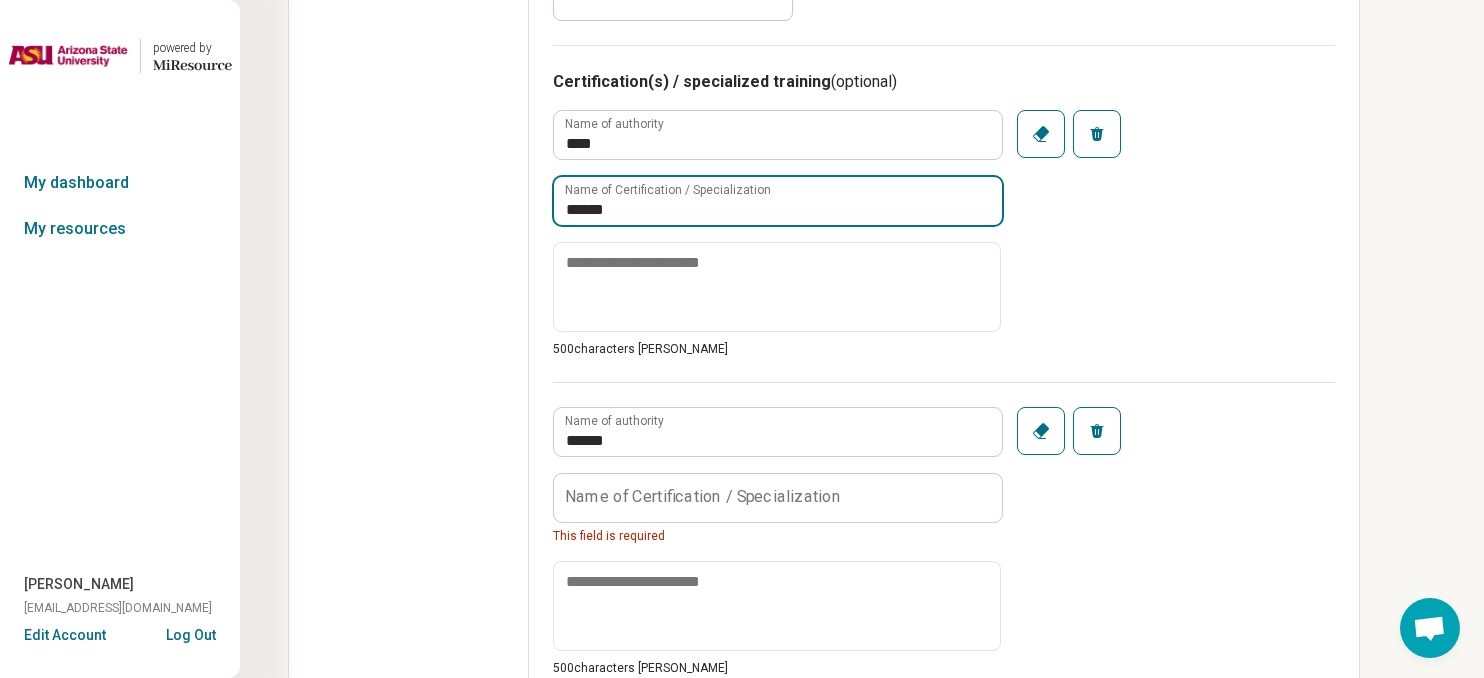 drag, startPoint x: 633, startPoint y: 209, endPoint x: 543, endPoint y: 205, distance: 90.088844 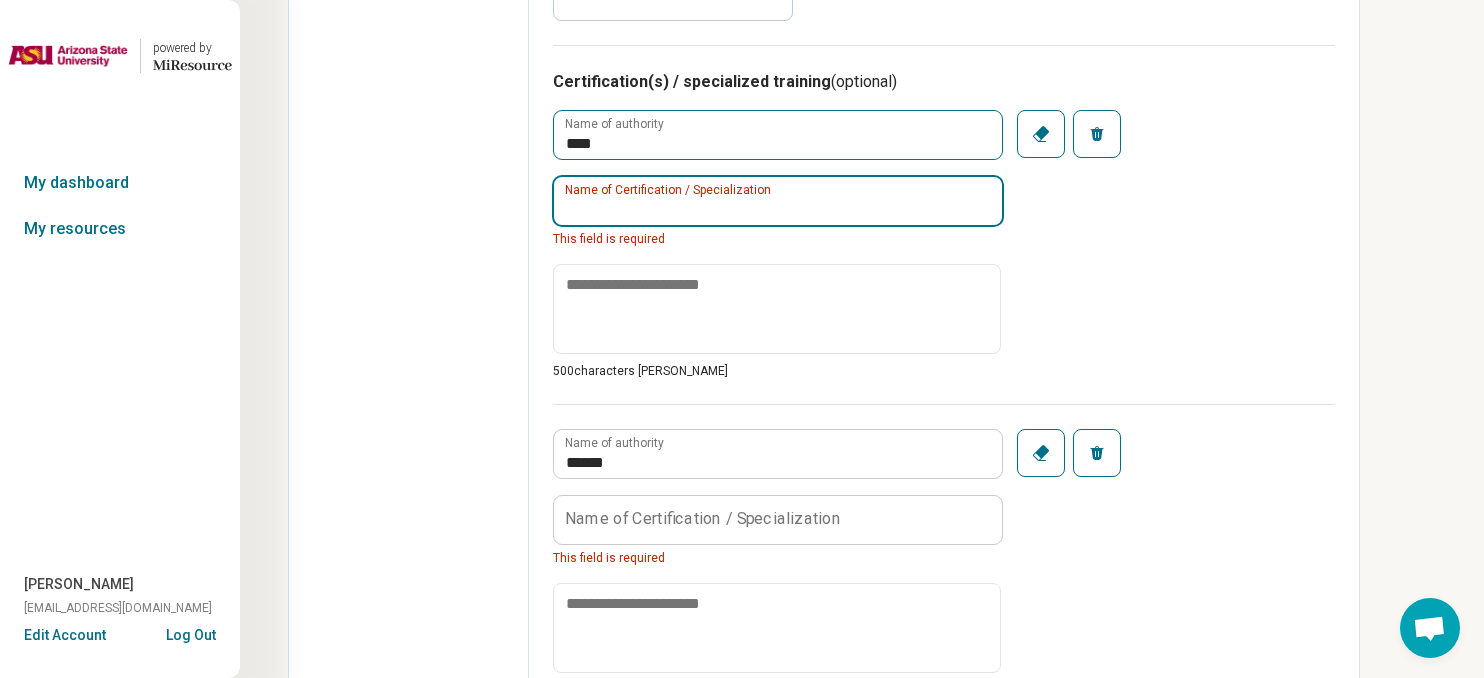 type 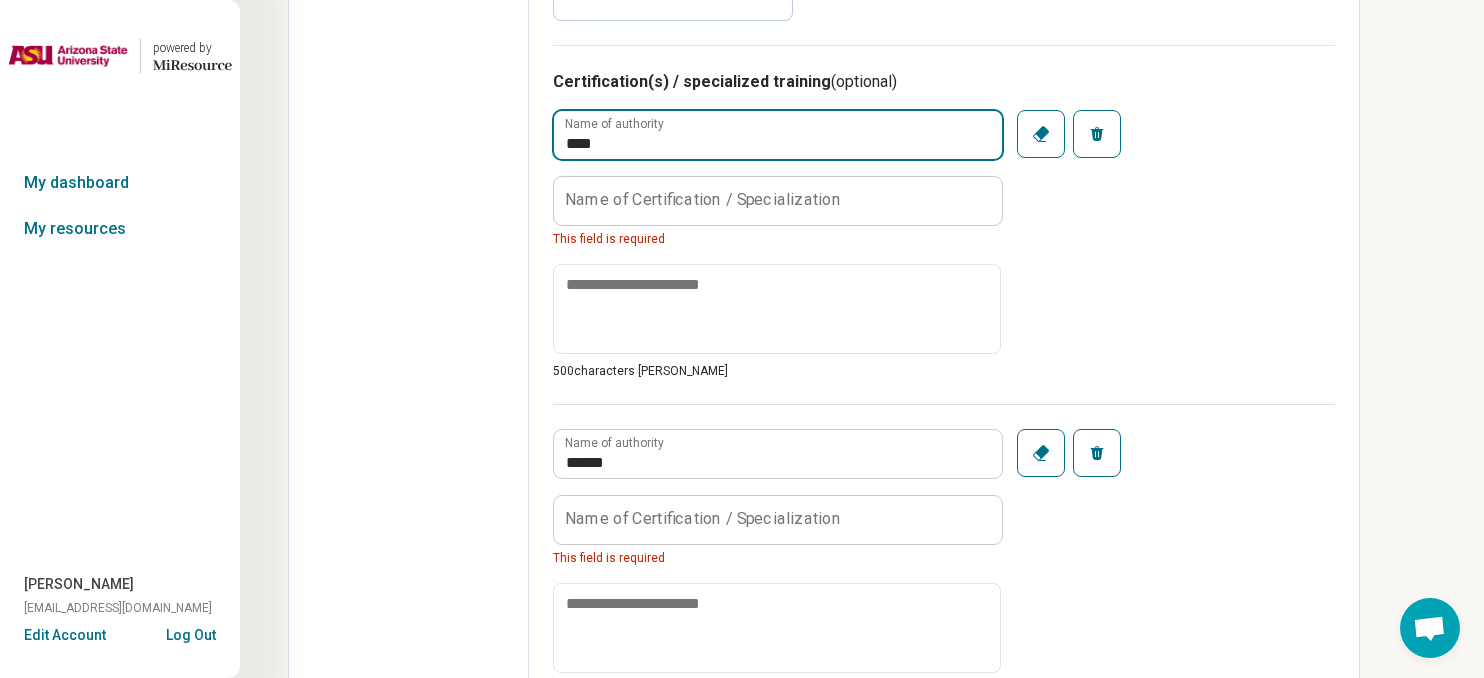 drag, startPoint x: 639, startPoint y: 140, endPoint x: 559, endPoint y: 140, distance: 80 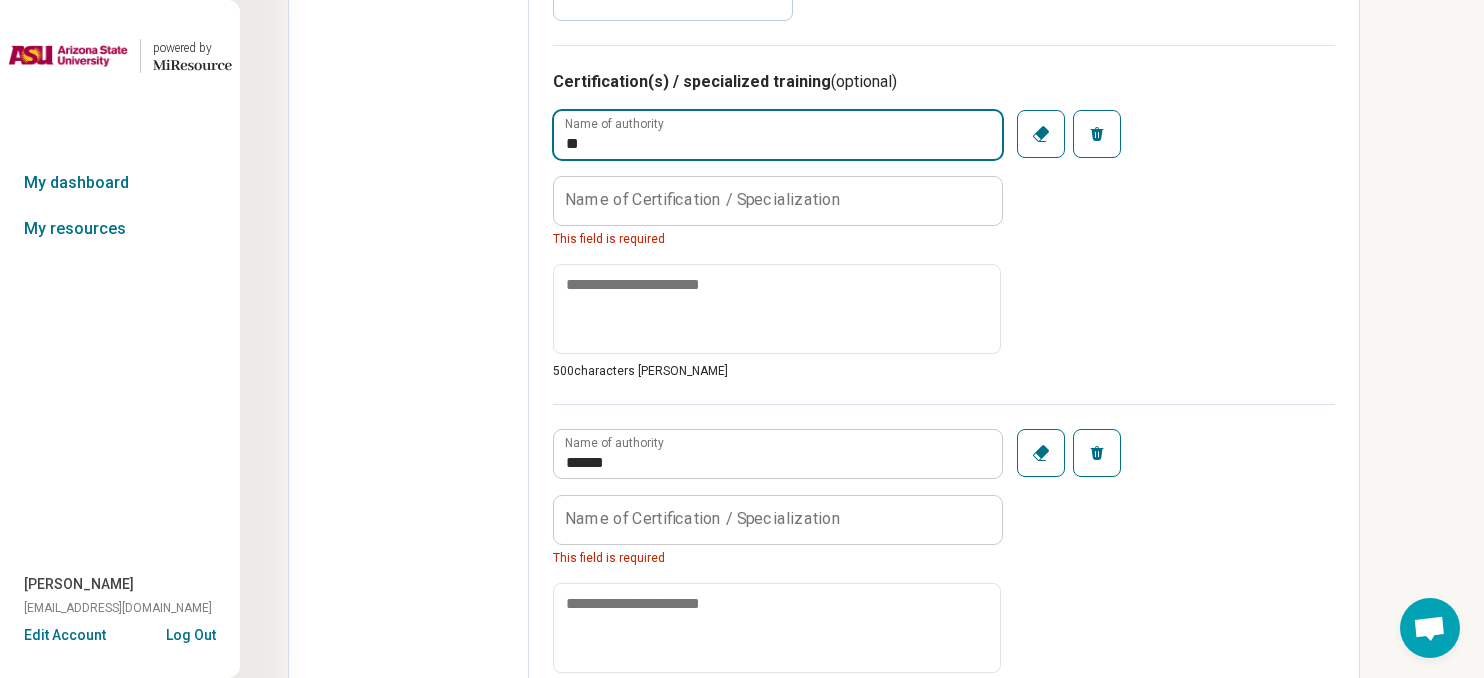 type on "*" 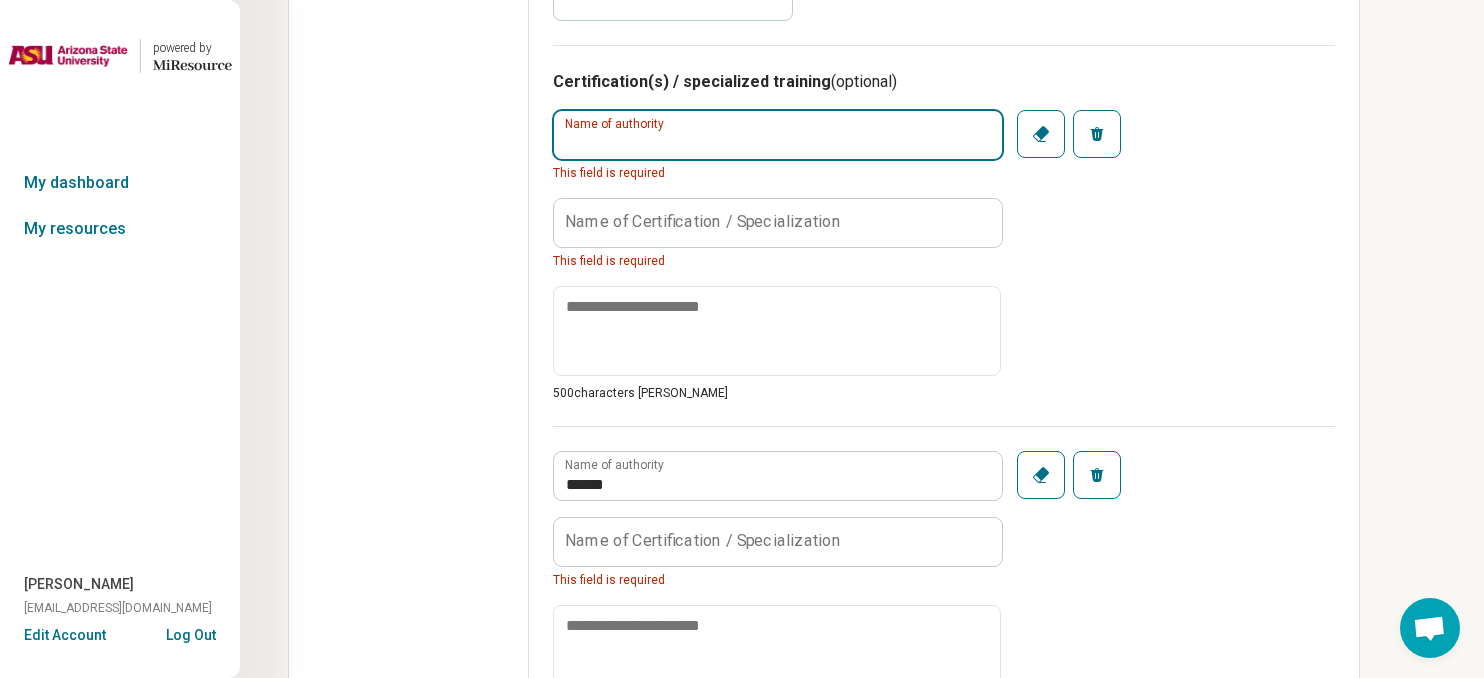paste on "******" 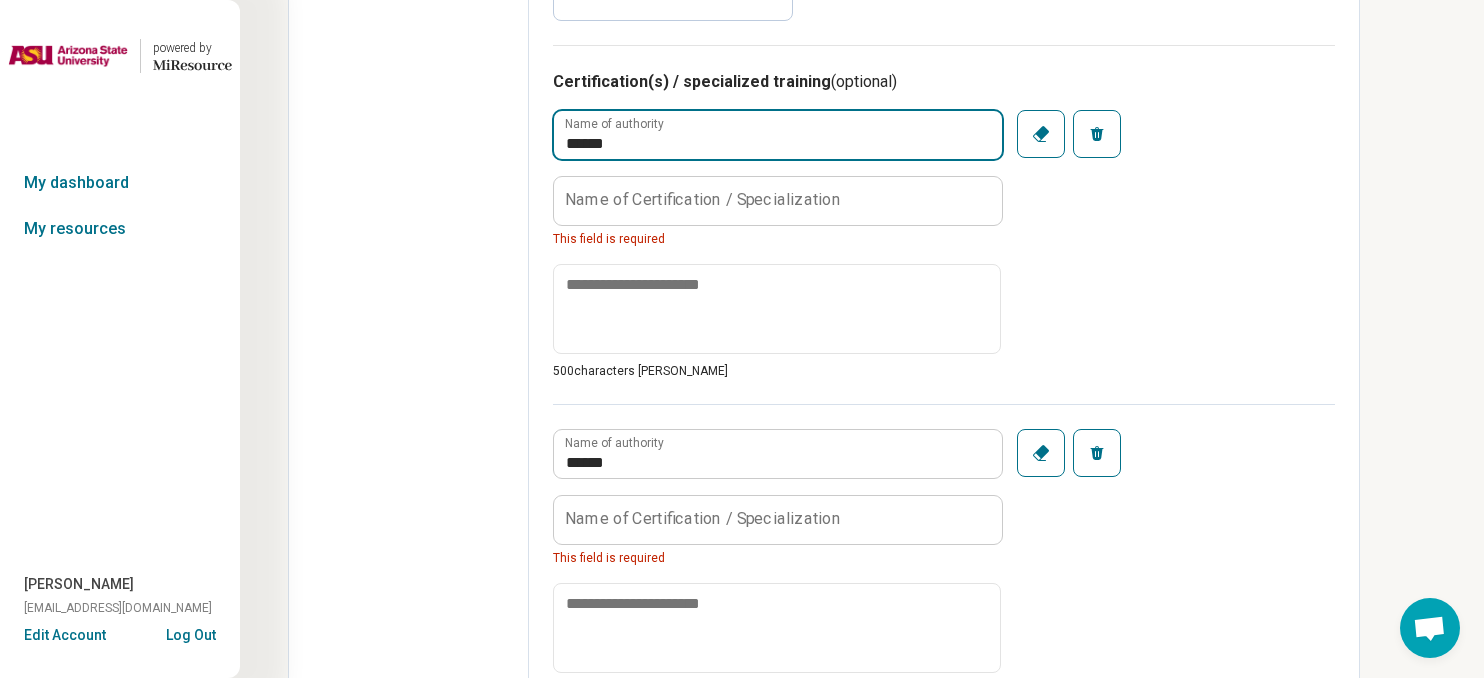 type on "******" 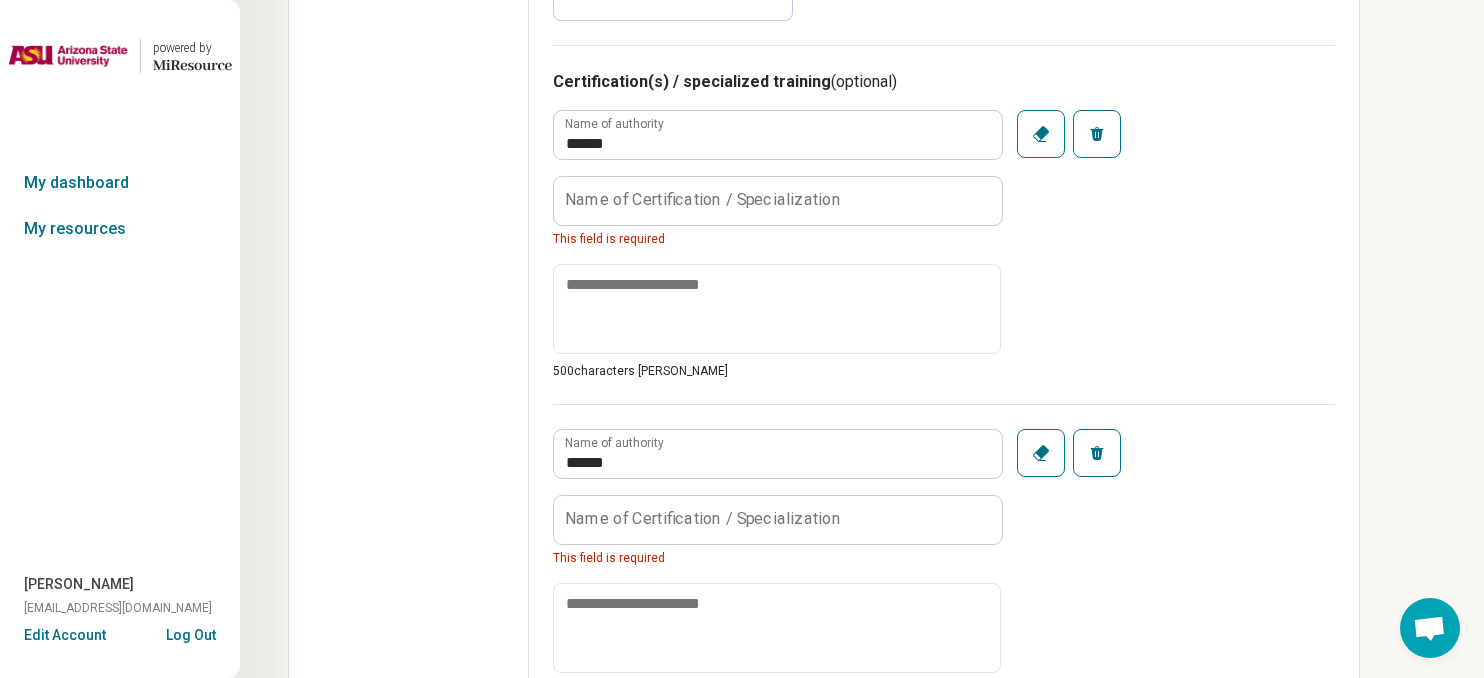 click on "Name of Certification / Specialization" at bounding box center (703, 200) 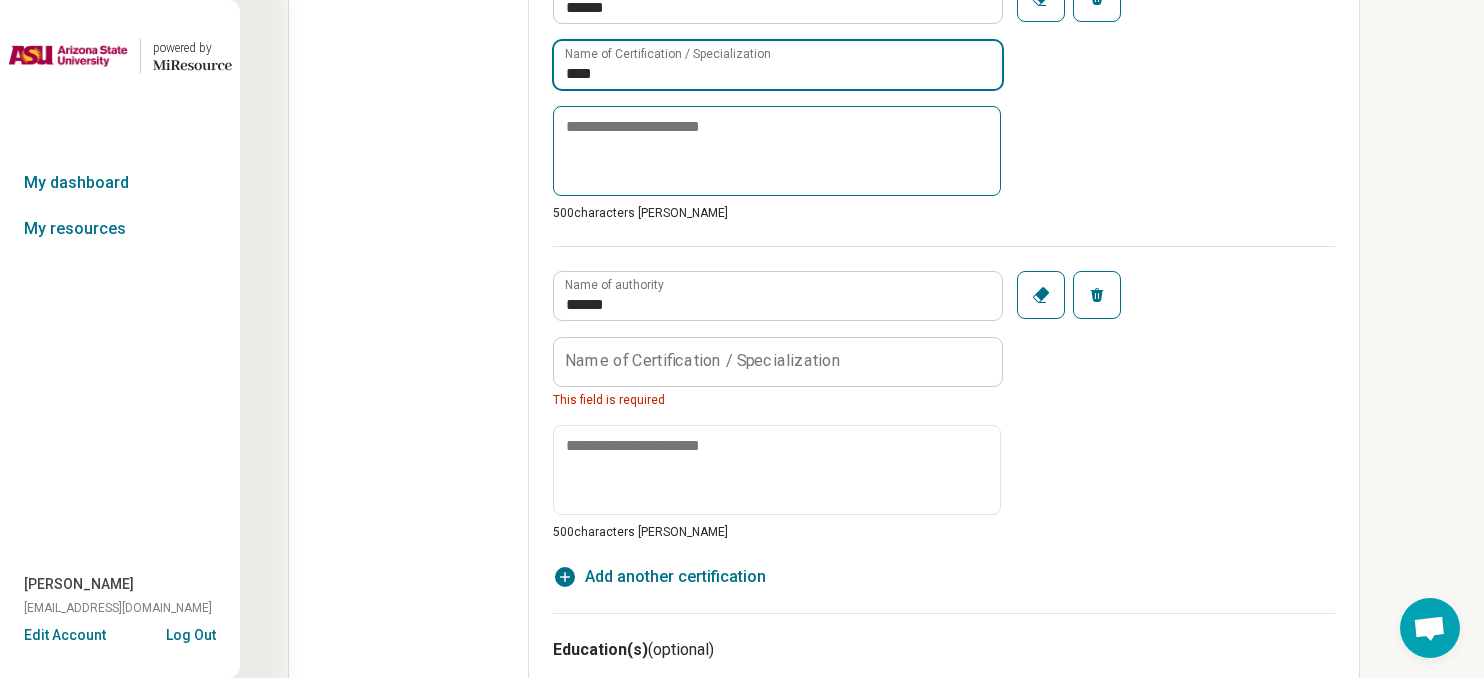 scroll, scrollTop: 1055, scrollLeft: 0, axis: vertical 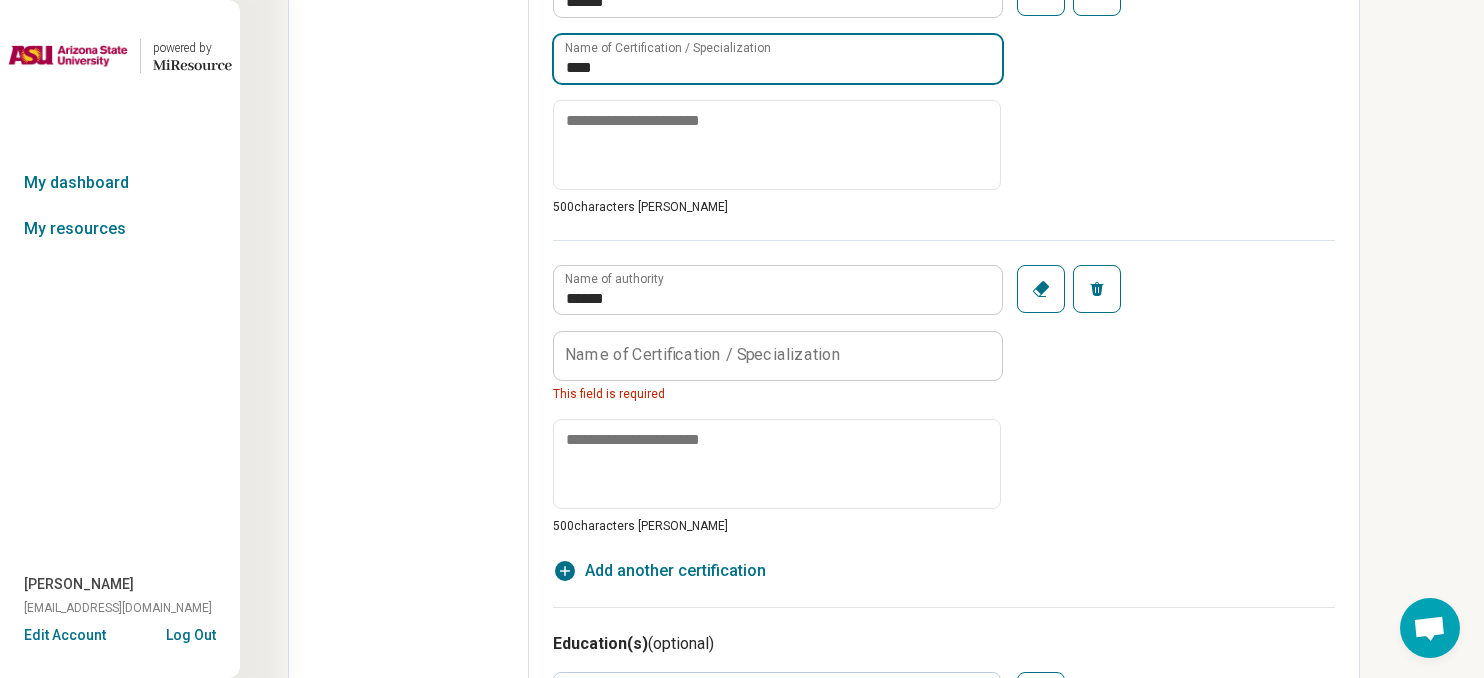 type on "****" 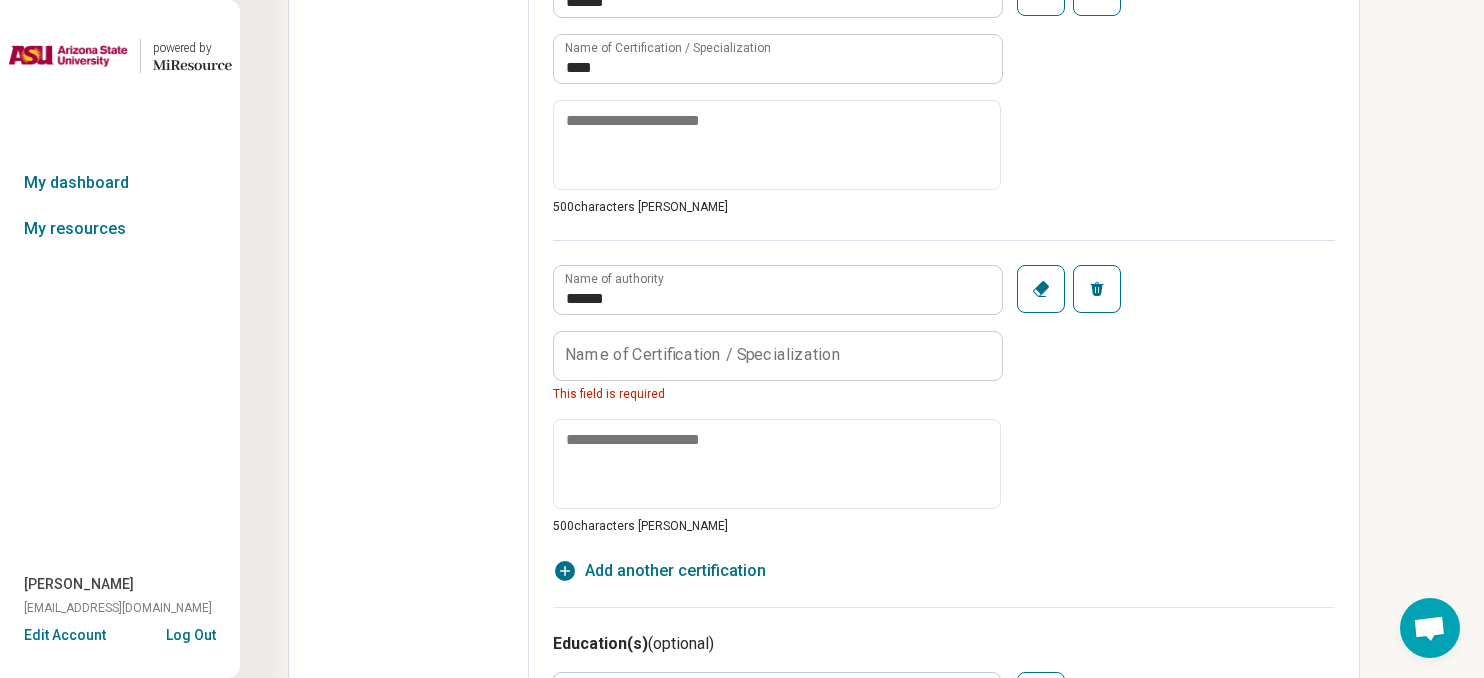 click on "Name of Certification / Specialization" at bounding box center [703, 355] 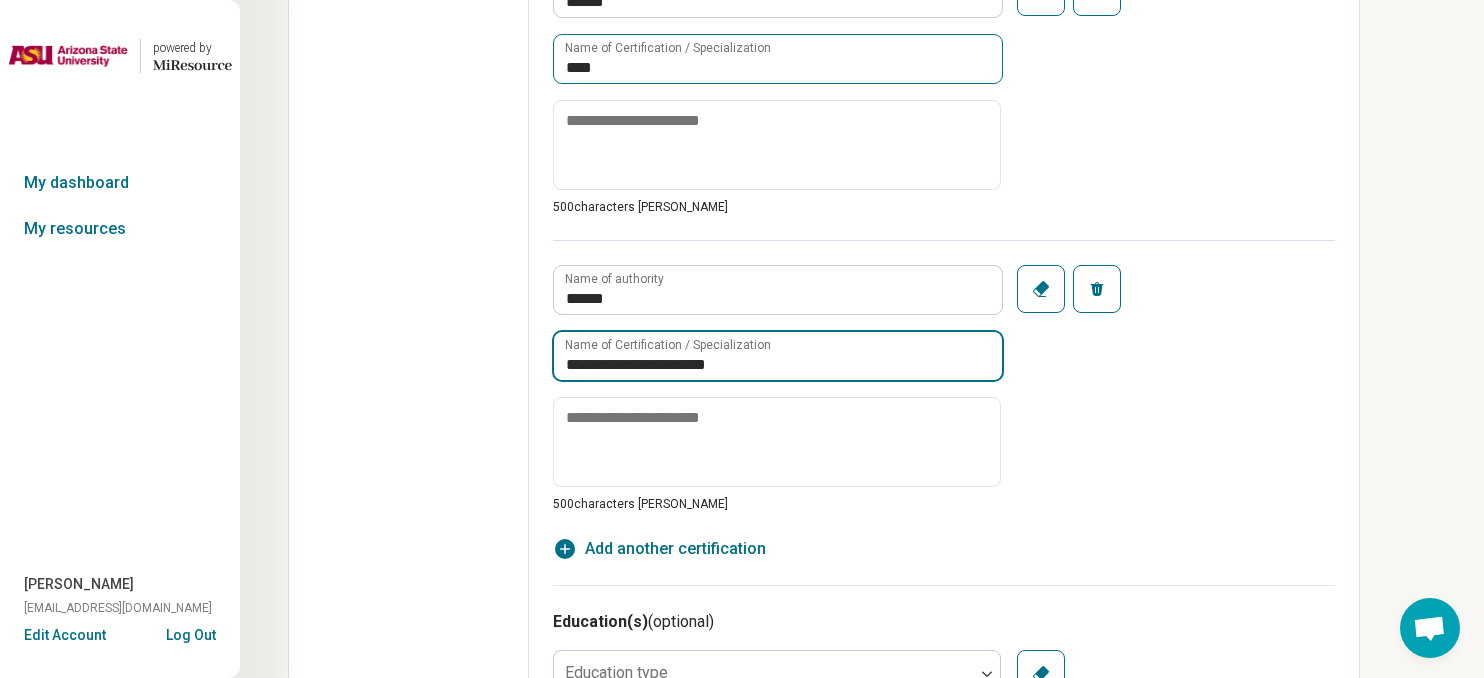type on "**********" 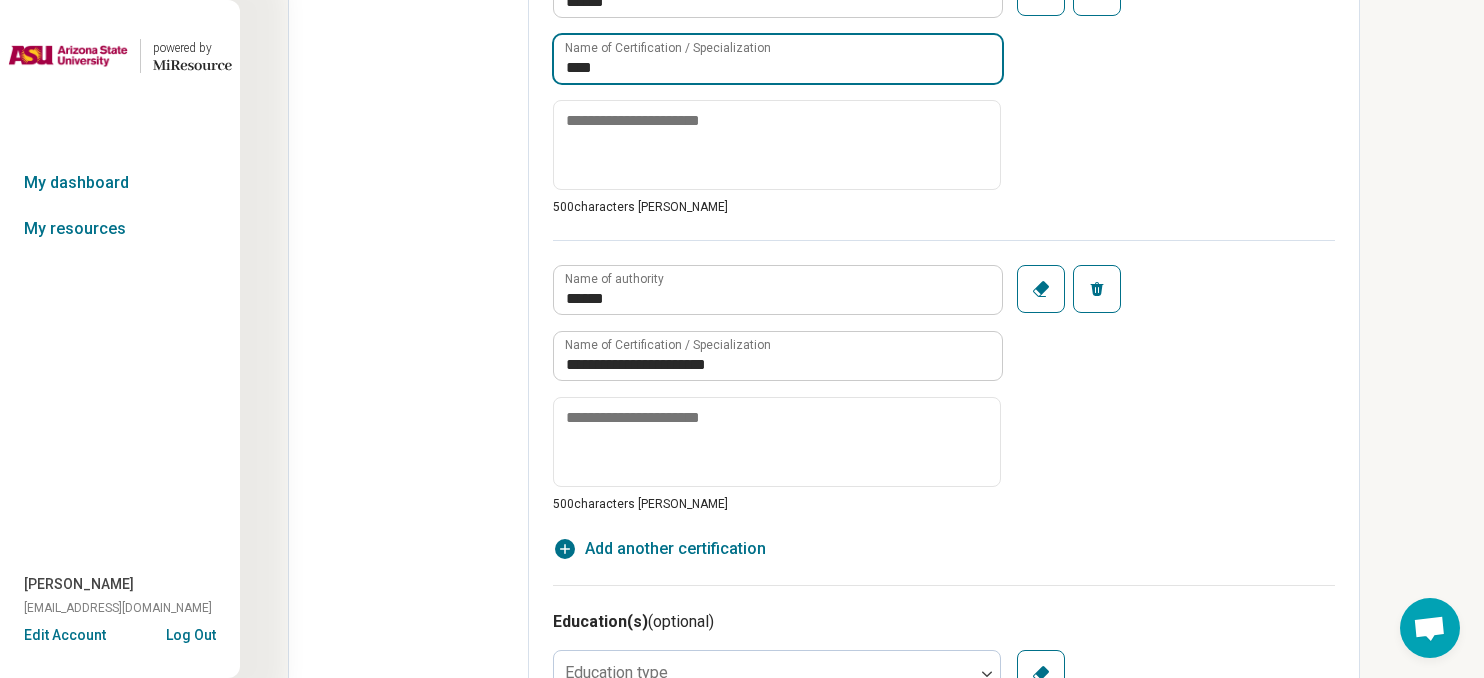 drag, startPoint x: 634, startPoint y: 72, endPoint x: 551, endPoint y: 67, distance: 83.15047 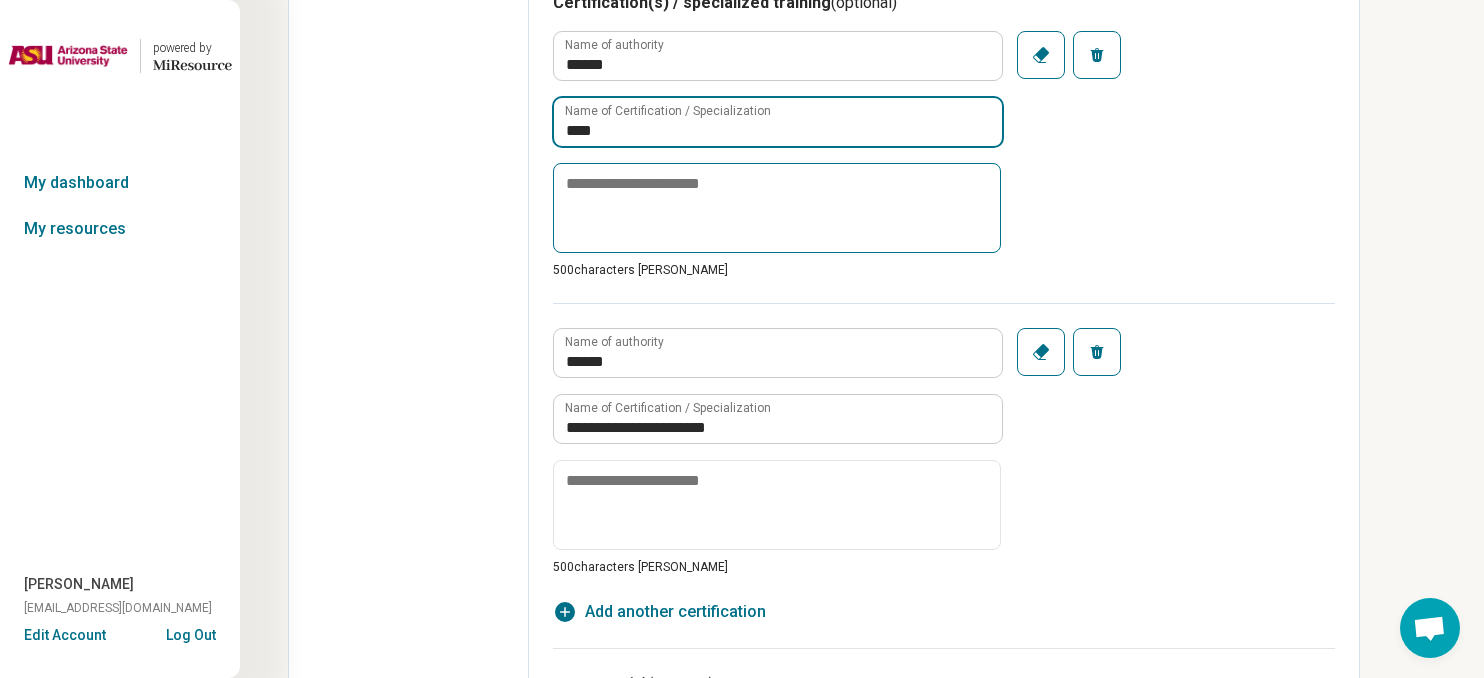 scroll, scrollTop: 990, scrollLeft: 0, axis: vertical 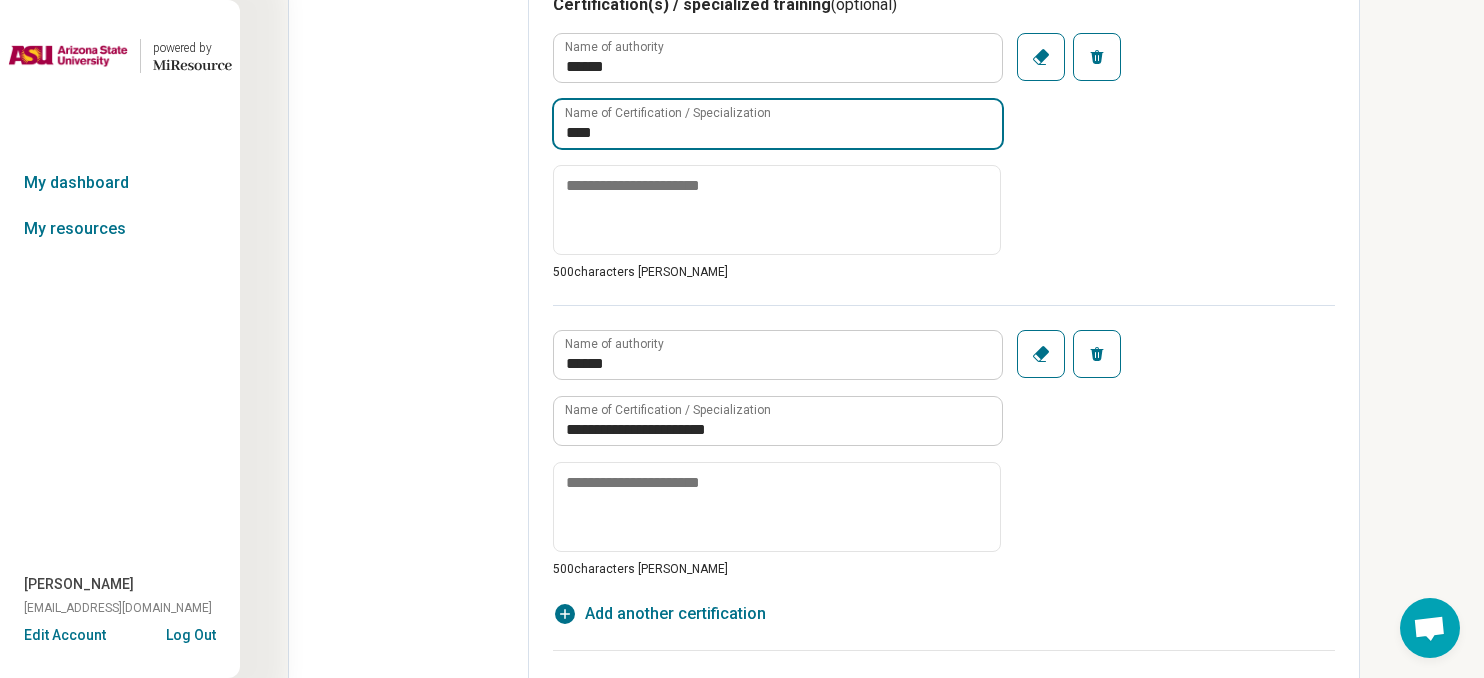 paste on "**********" 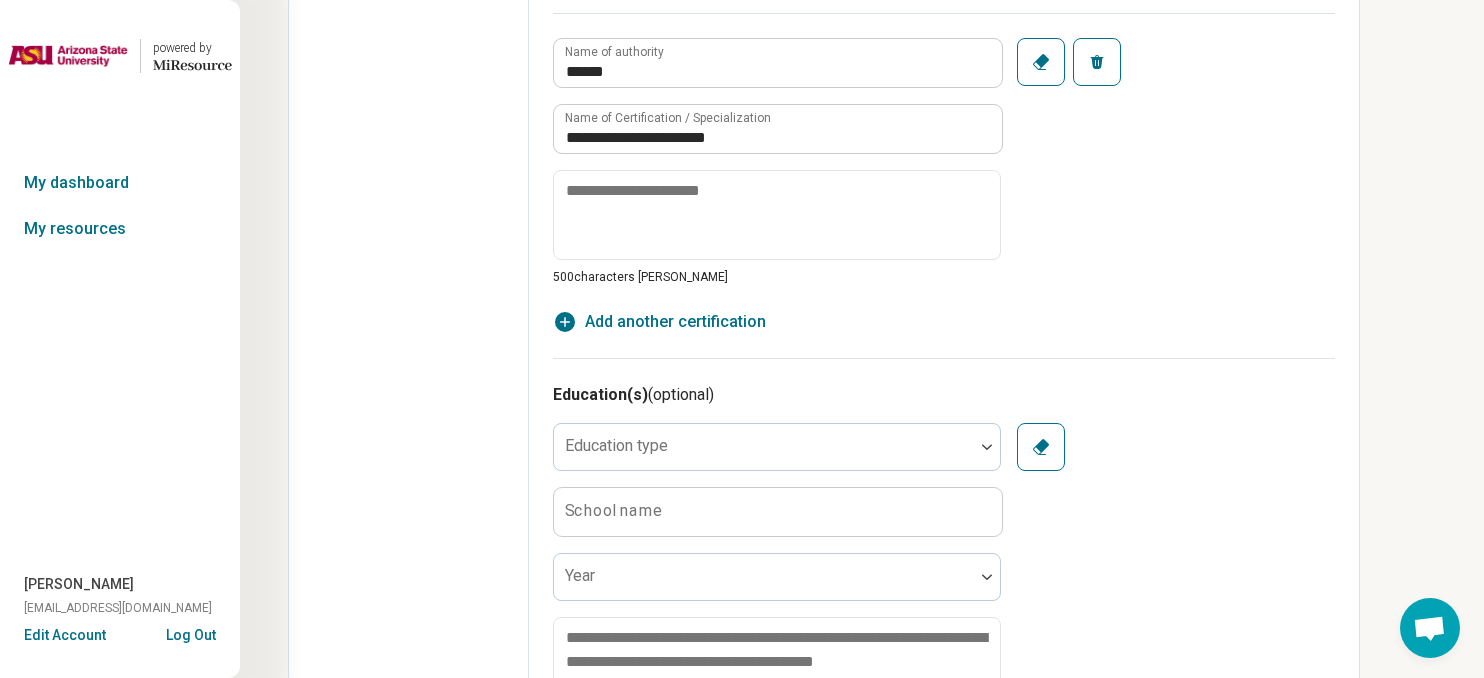 scroll, scrollTop: 1318, scrollLeft: 0, axis: vertical 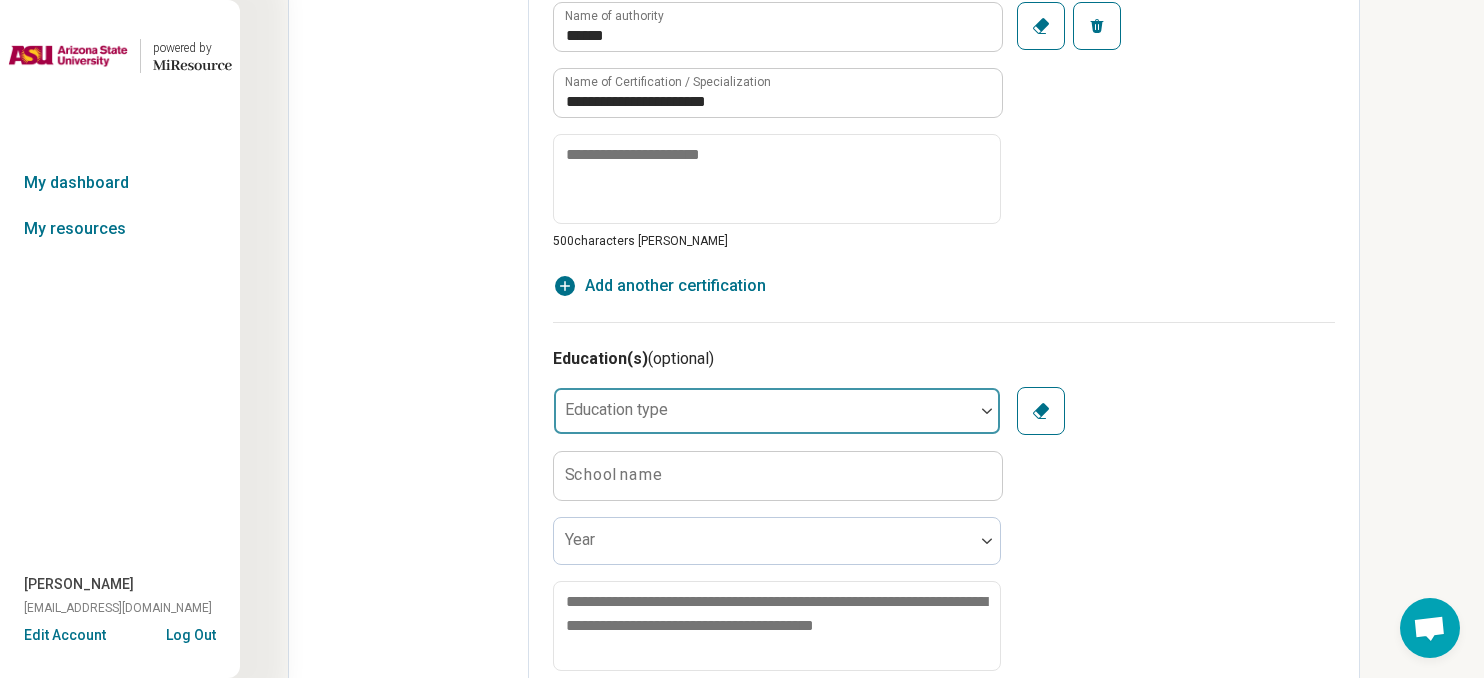 type on "**********" 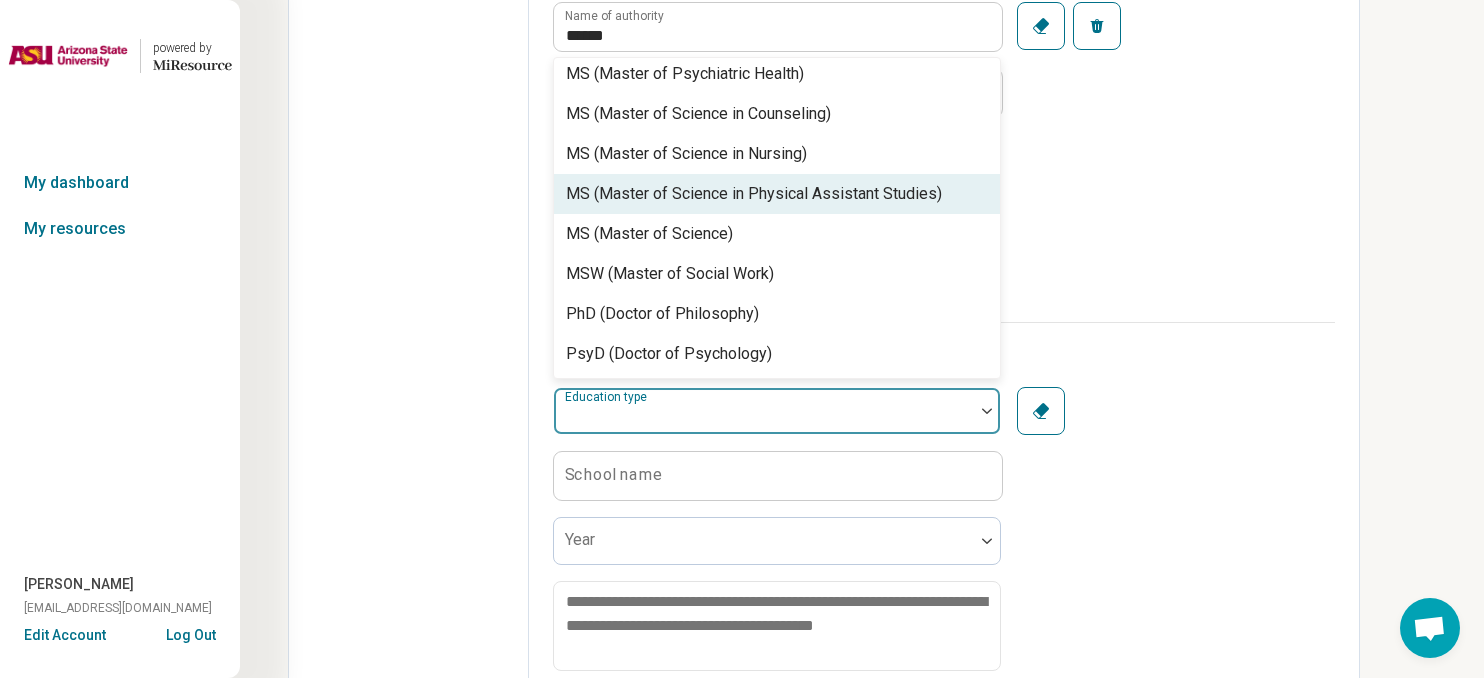 scroll, scrollTop: 952, scrollLeft: 0, axis: vertical 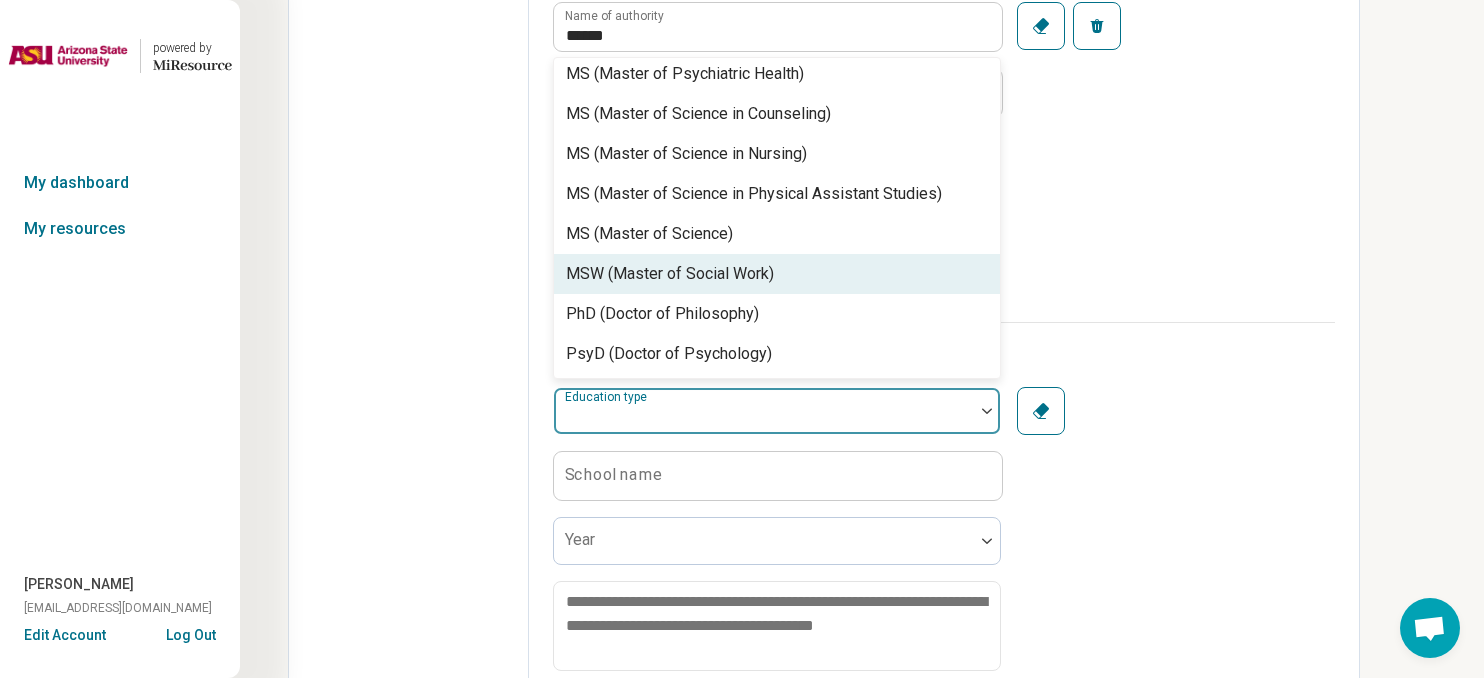 click on "MSW (Master of Social Work)" at bounding box center [670, 274] 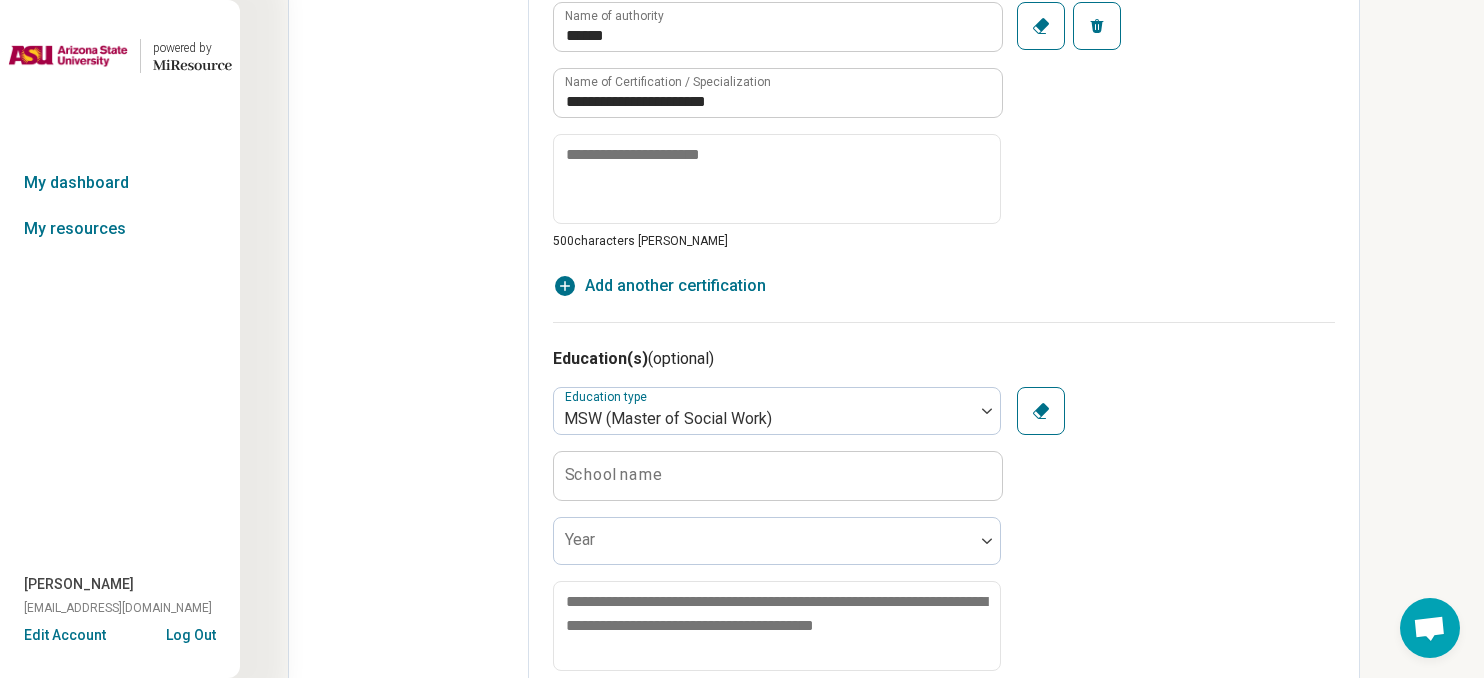 click on "School name" at bounding box center (614, 475) 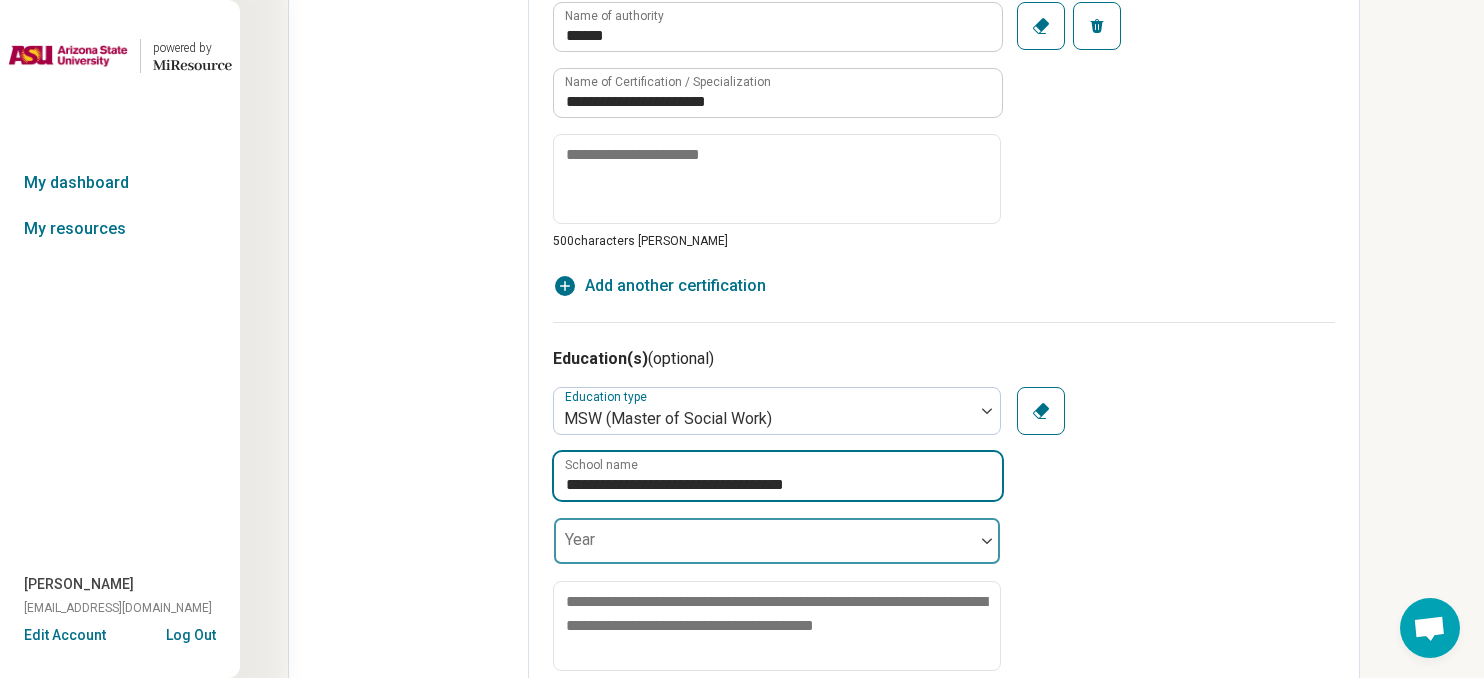 type on "**********" 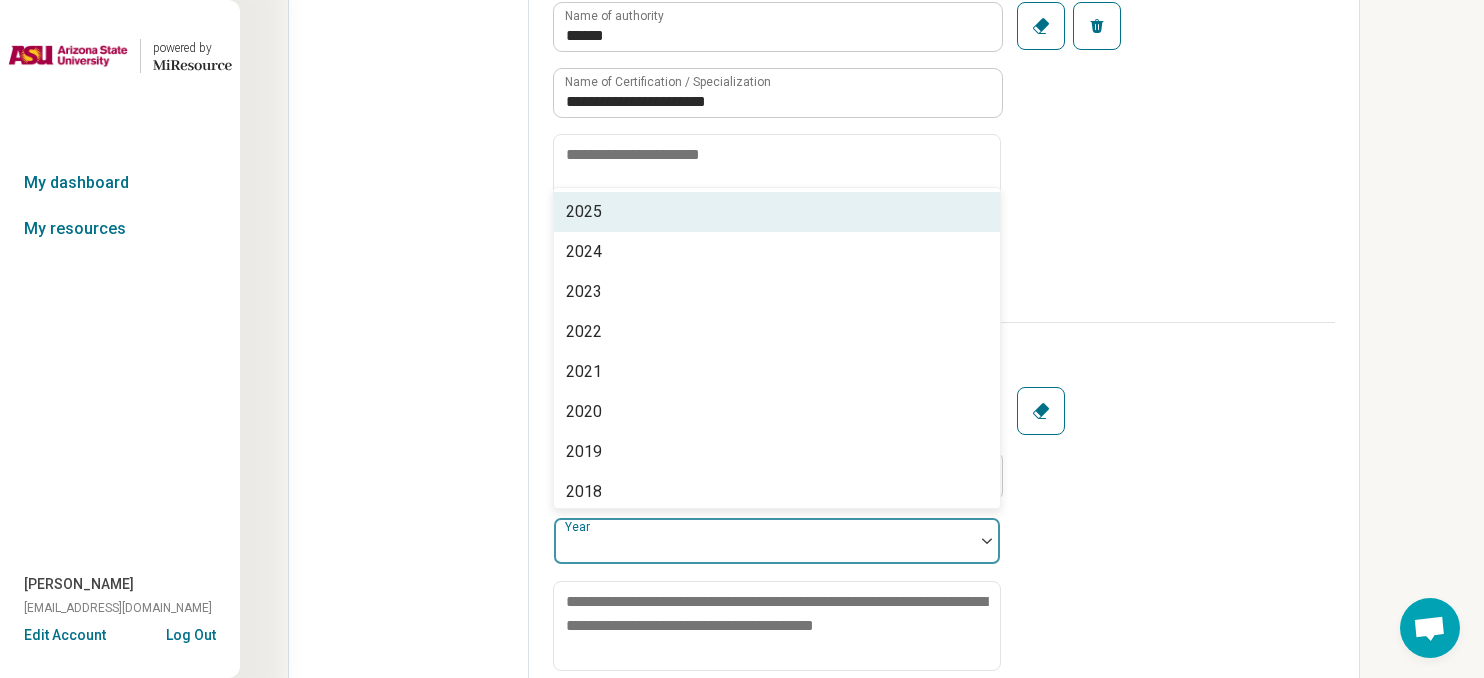 click at bounding box center (764, 549) 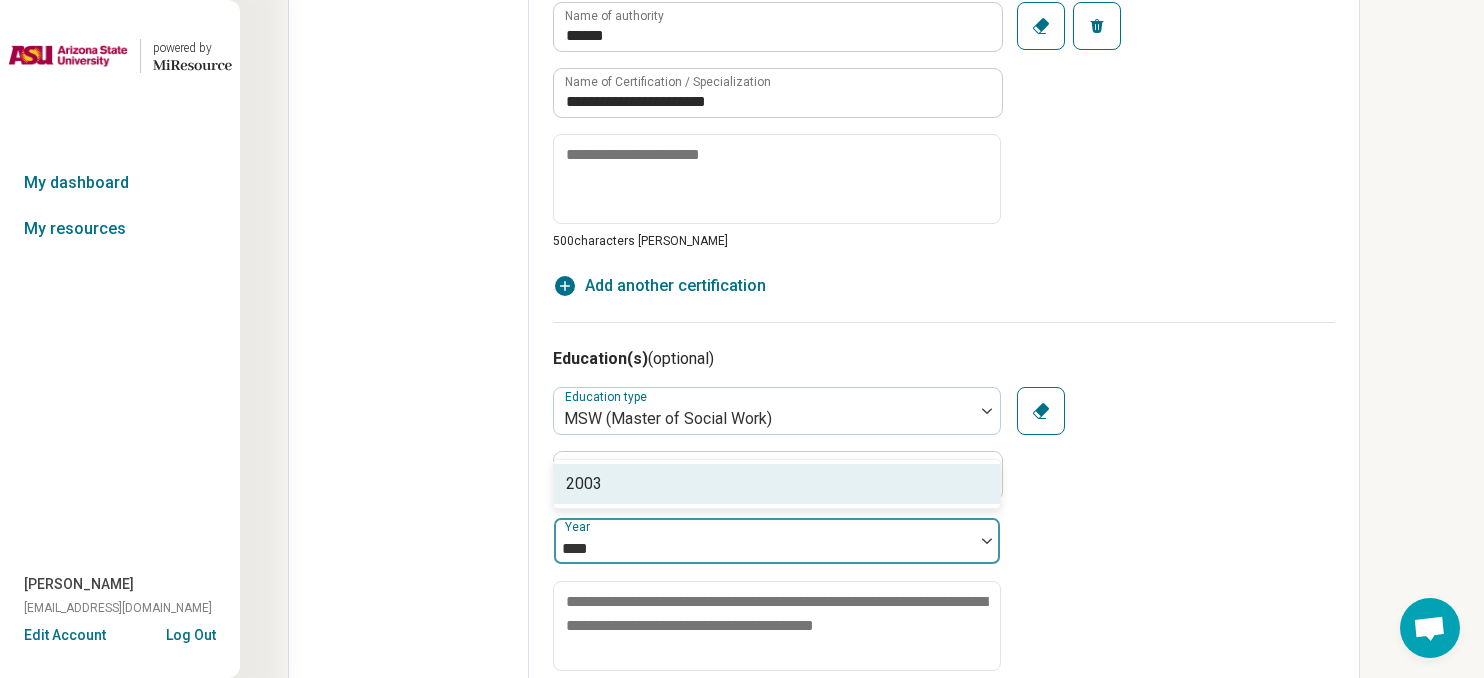 type on "****" 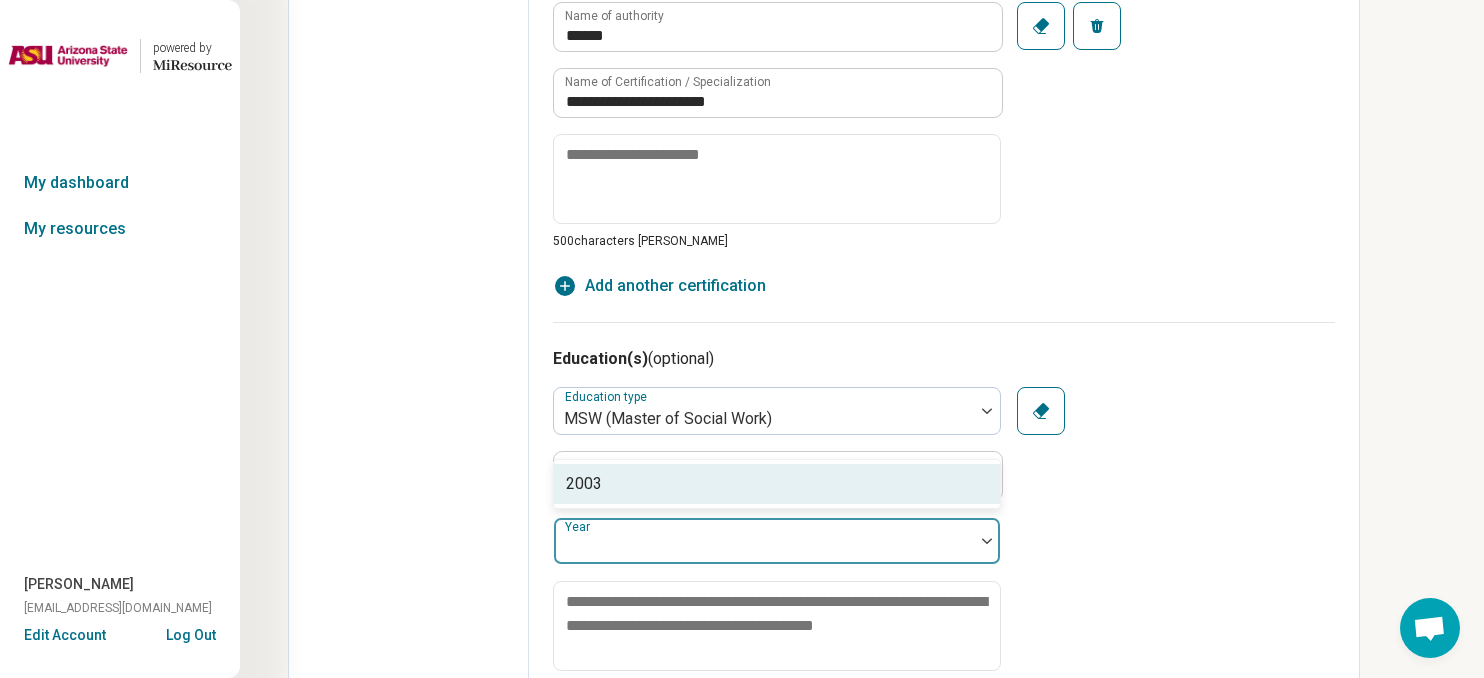 click on "**********" at bounding box center [944, 542] 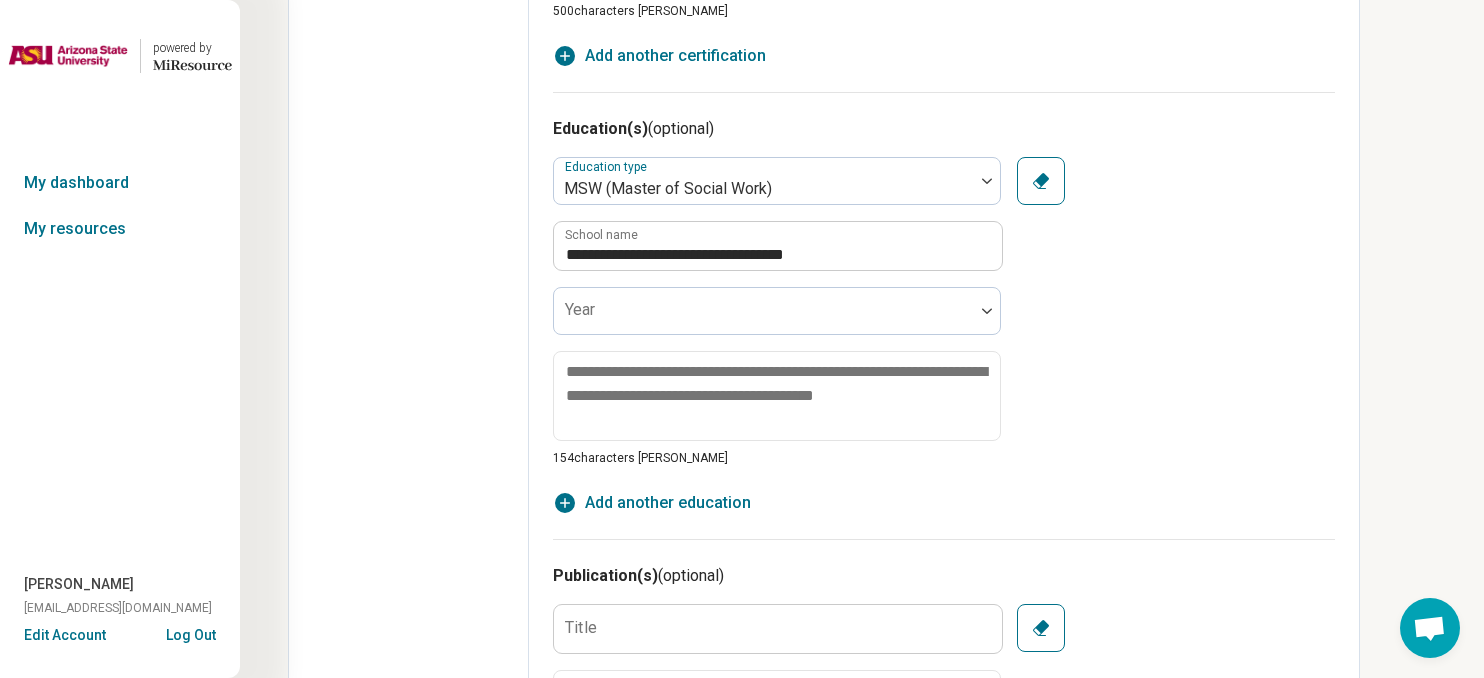 scroll, scrollTop: 1549, scrollLeft: 0, axis: vertical 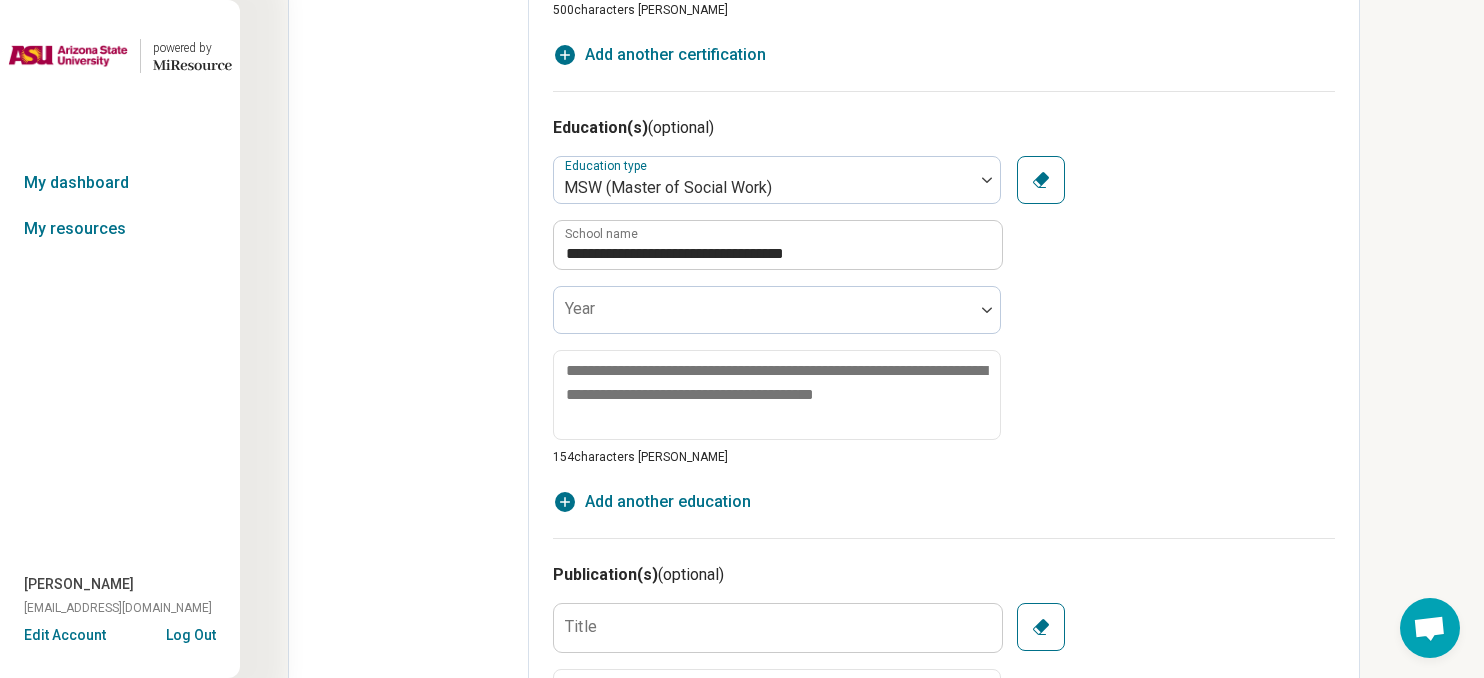 click 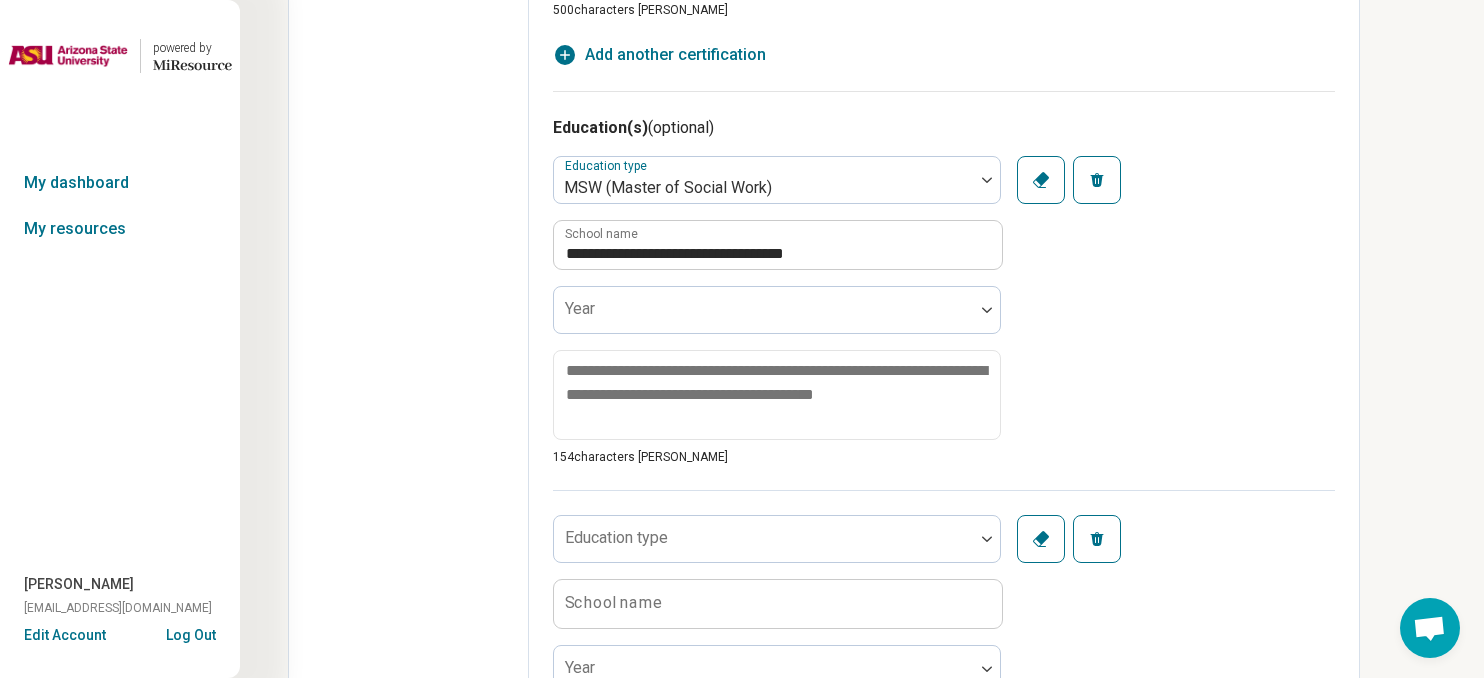 type on "*" 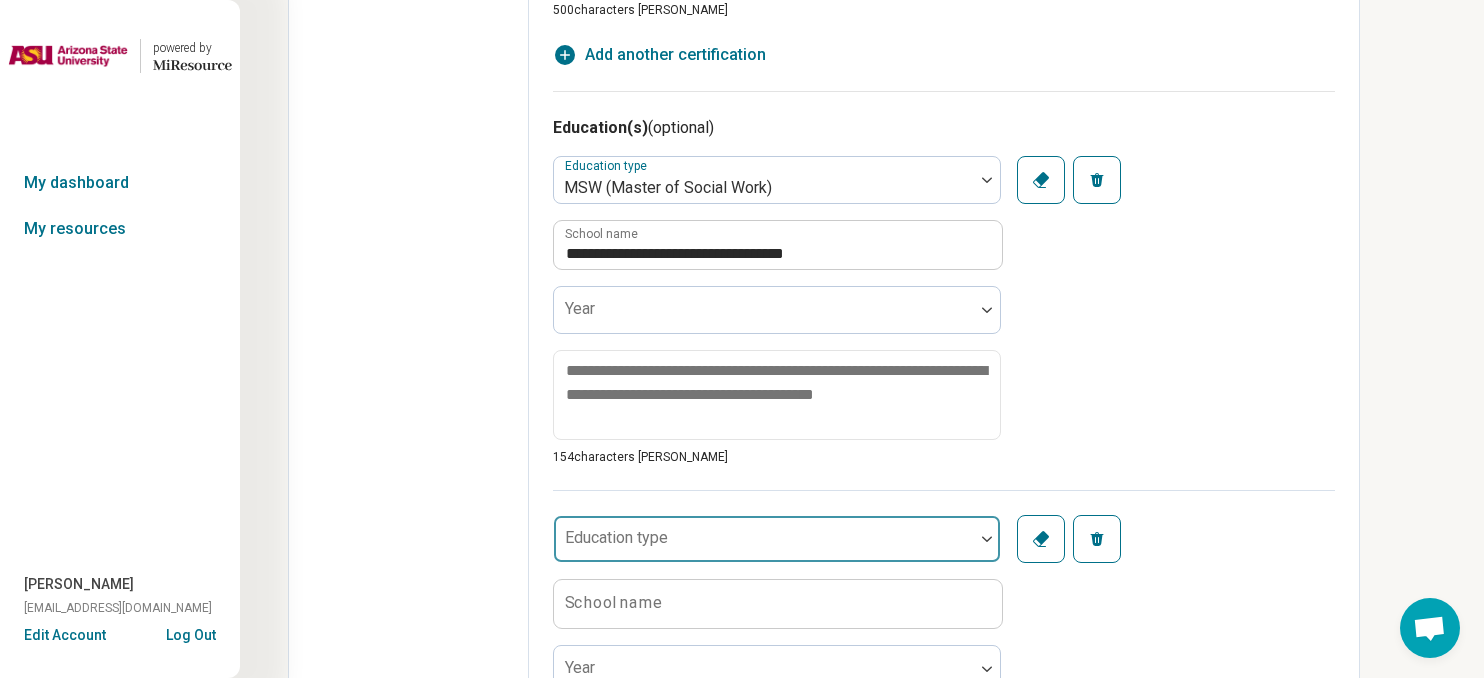 click on "Education type School name Year 154  characters [PERSON_NAME]" at bounding box center [777, 670] 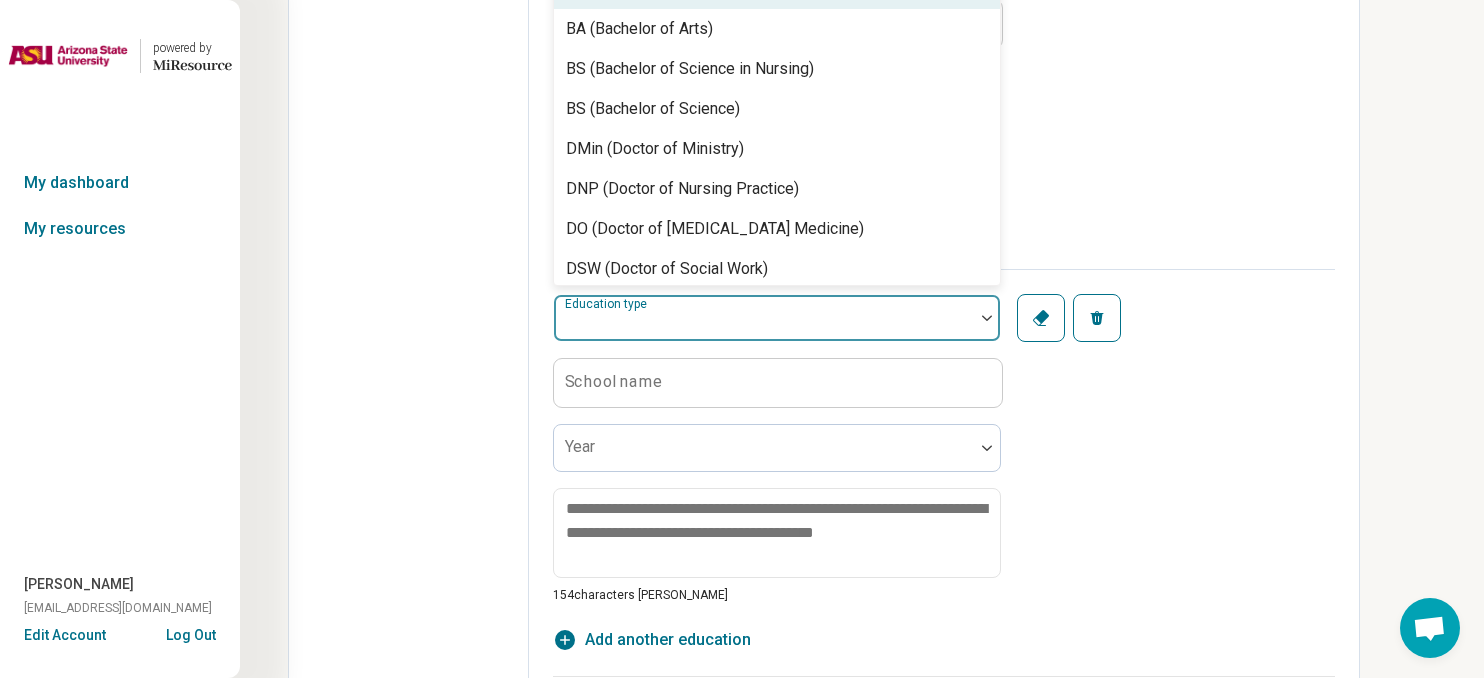 scroll, scrollTop: 1772, scrollLeft: 0, axis: vertical 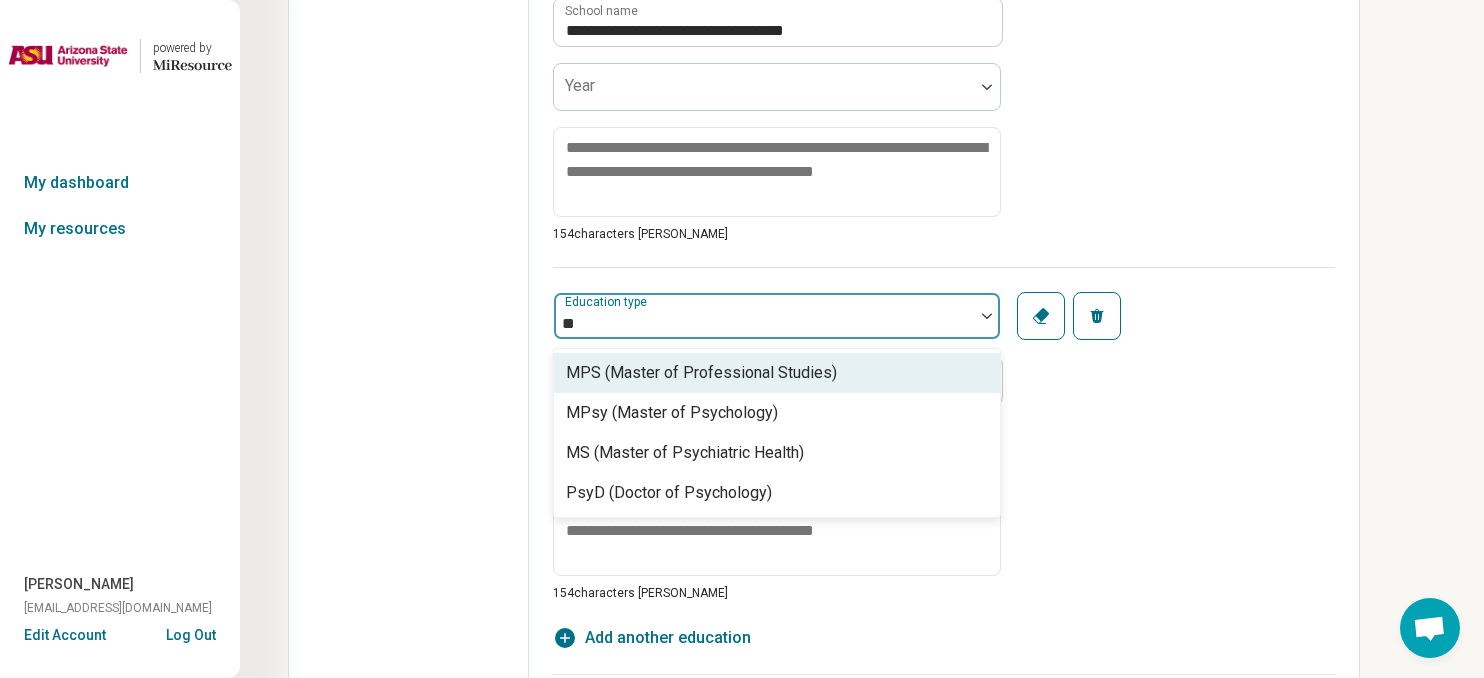 type on "***" 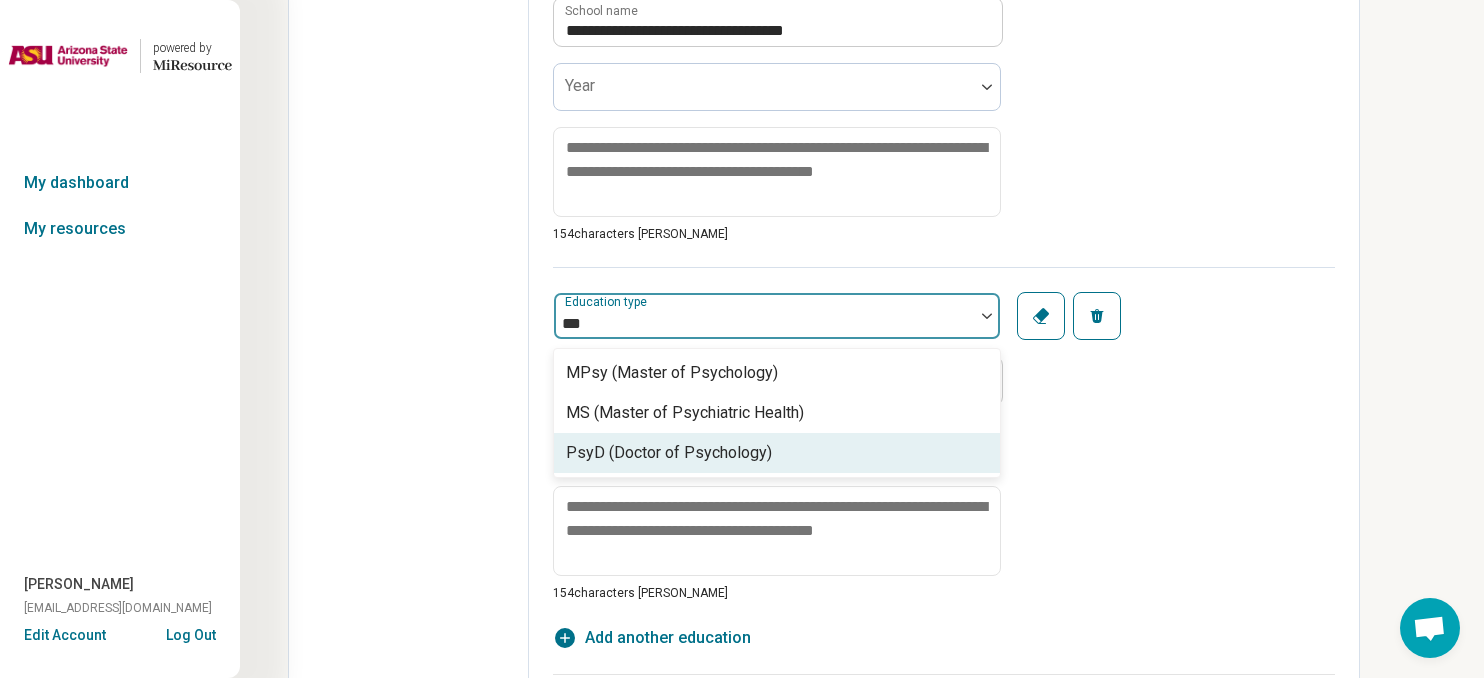 click on "PsyD (Doctor of Psychology)" at bounding box center (669, 453) 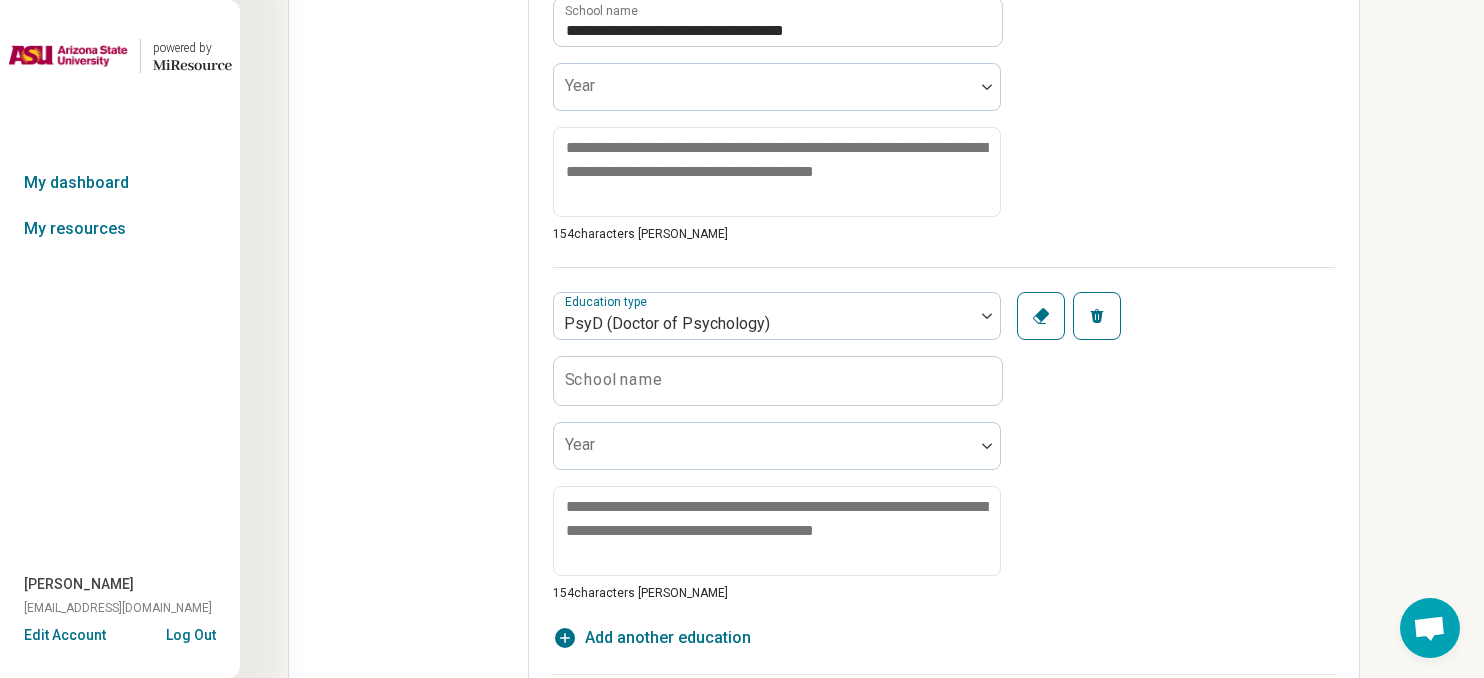 click on "School name" at bounding box center (614, 380) 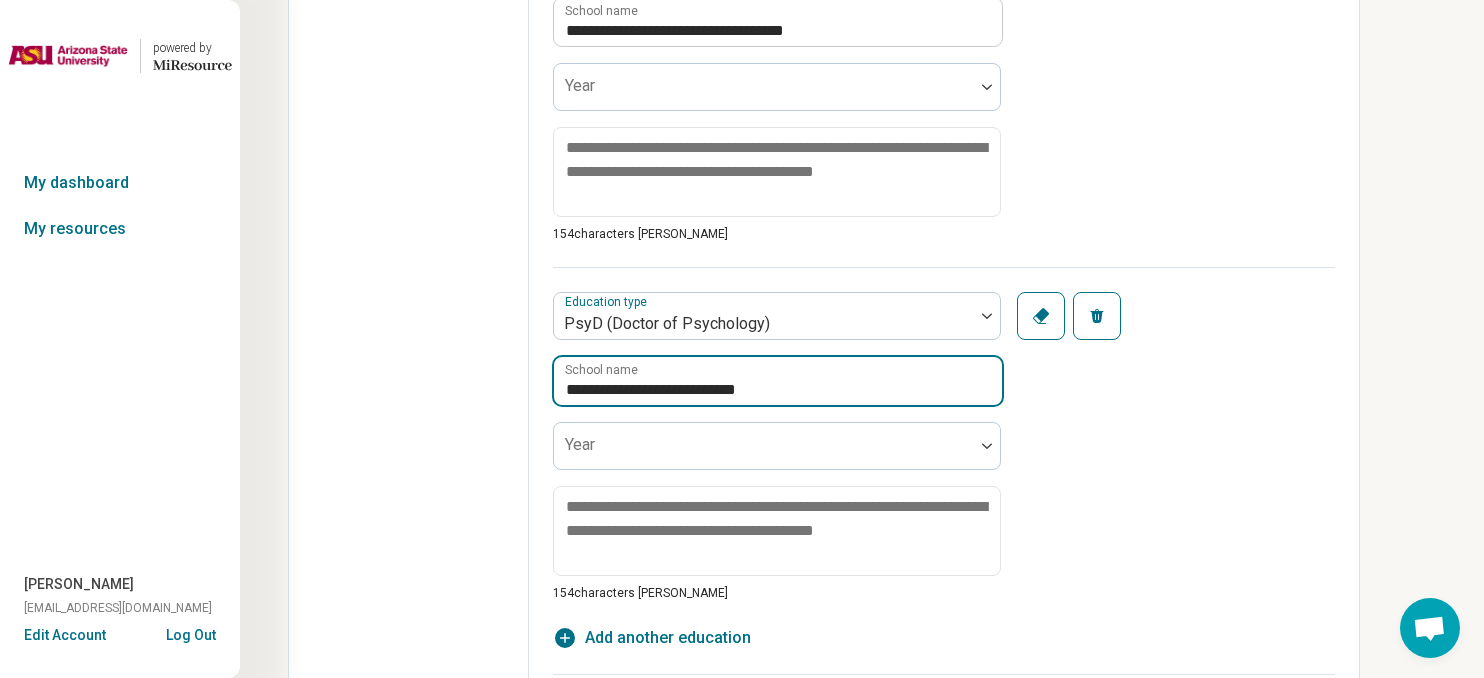 type on "**********" 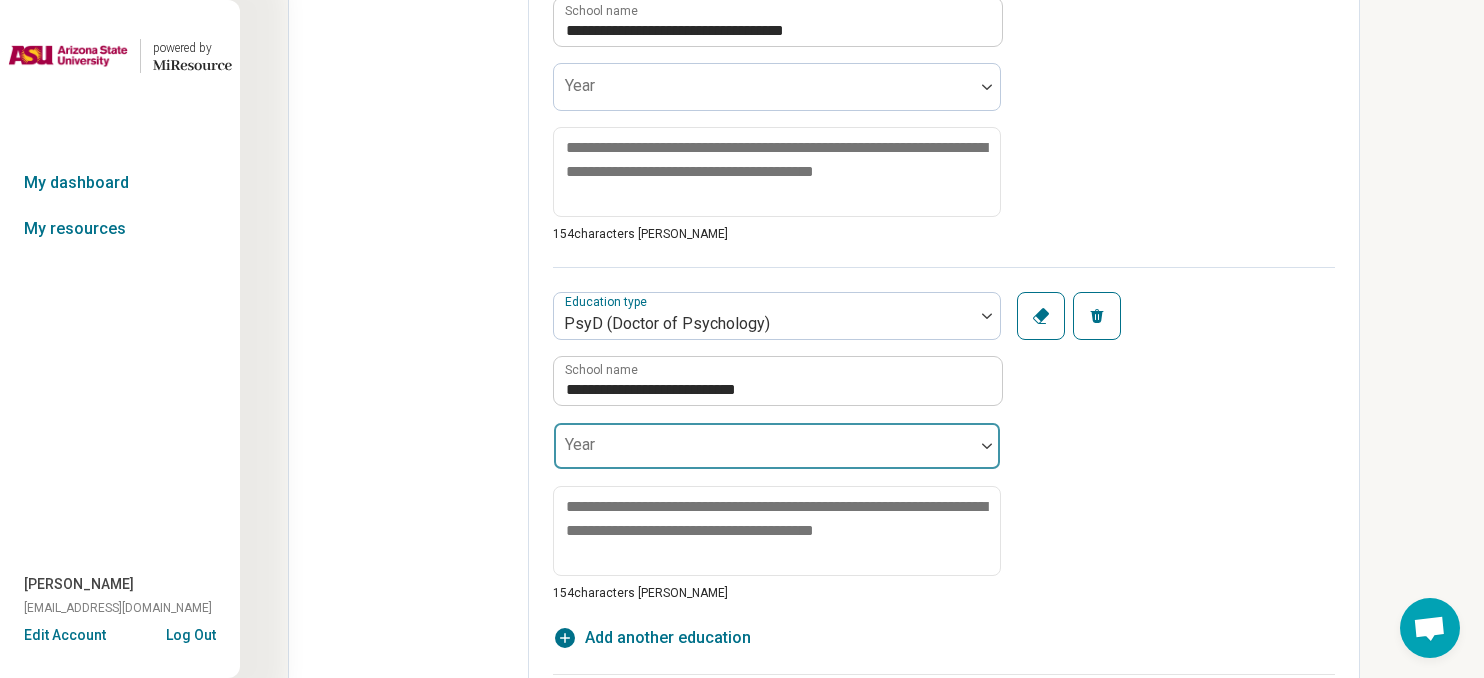drag, startPoint x: 617, startPoint y: 383, endPoint x: 597, endPoint y: 452, distance: 71.8401 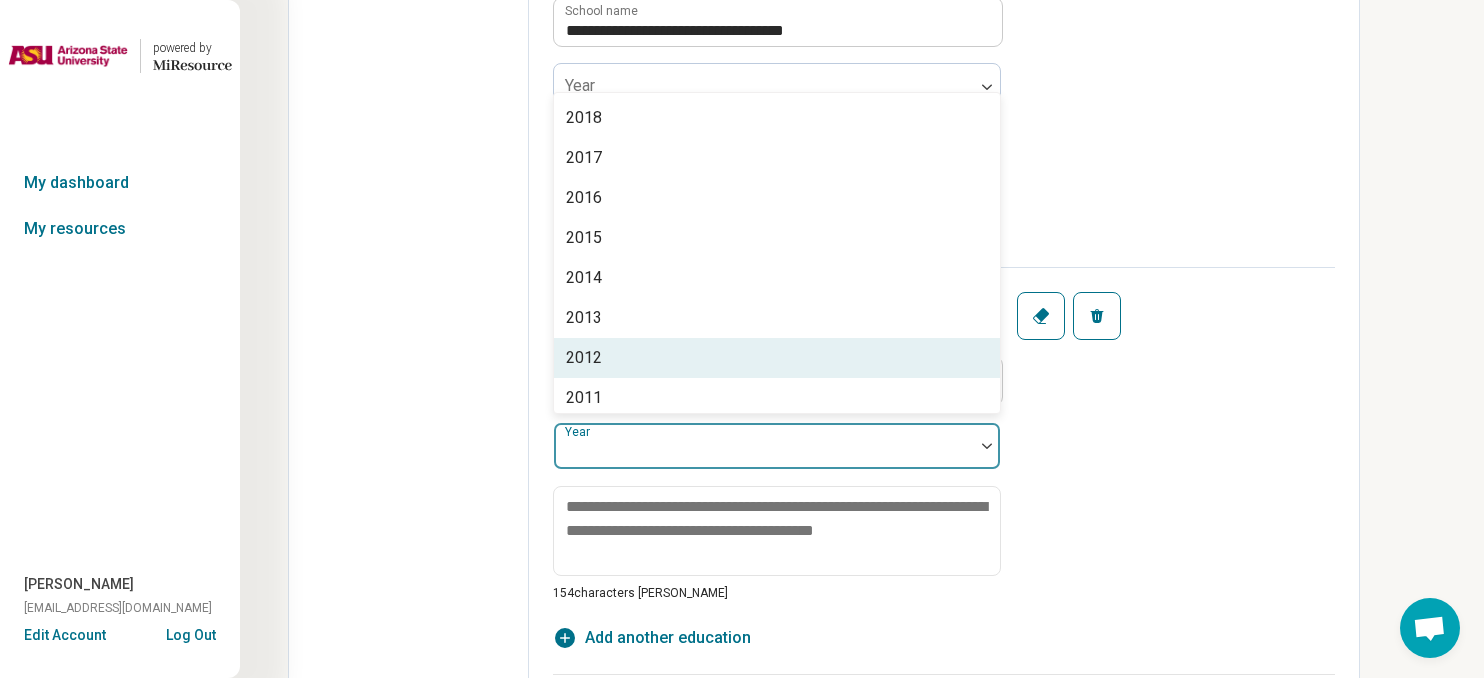 scroll, scrollTop: 0, scrollLeft: 0, axis: both 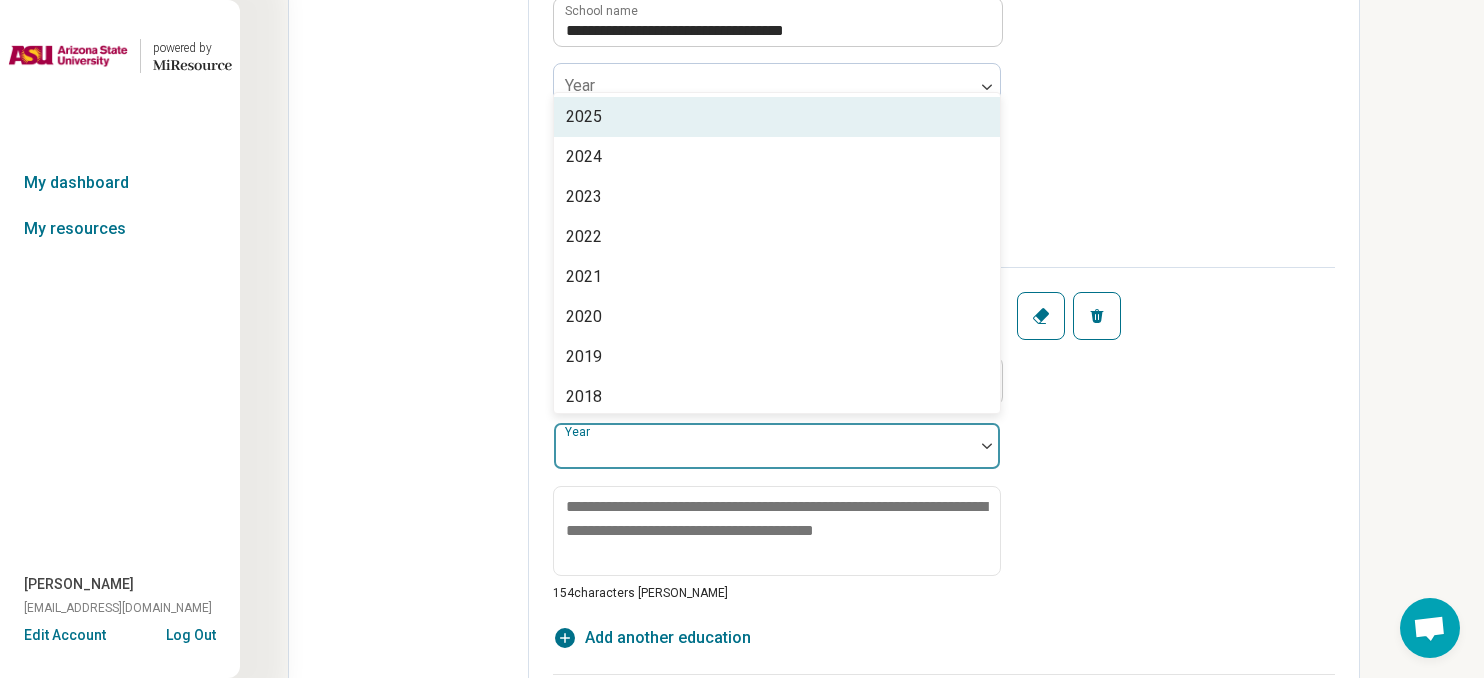 click on "2025" at bounding box center (777, 117) 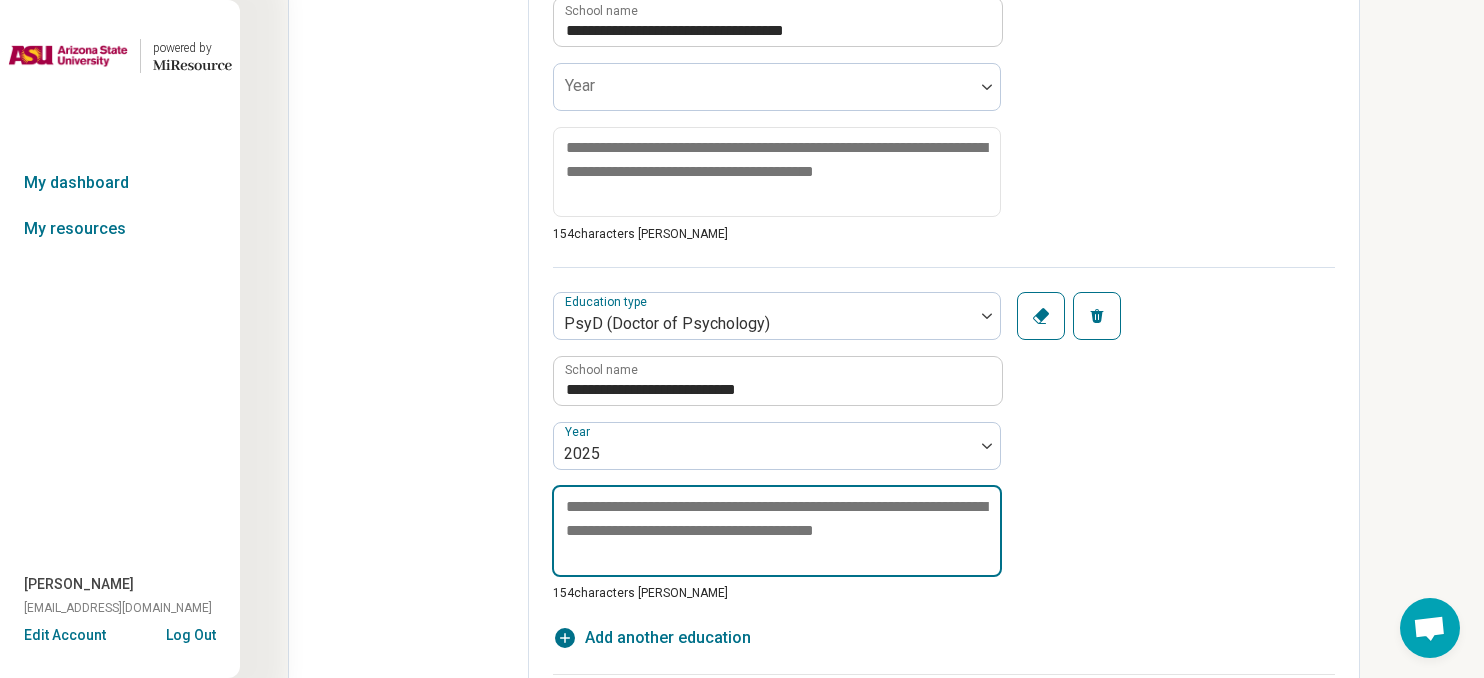 click at bounding box center (777, 531) 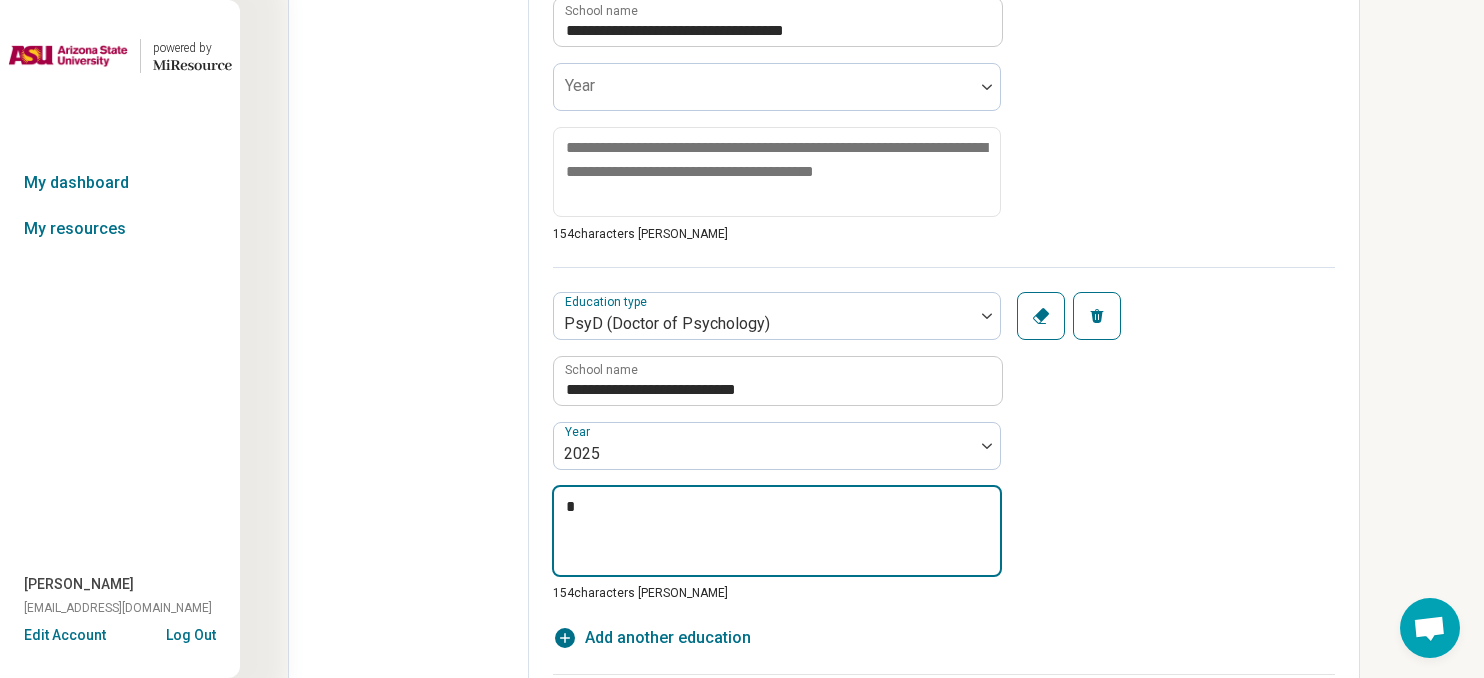 type on "*" 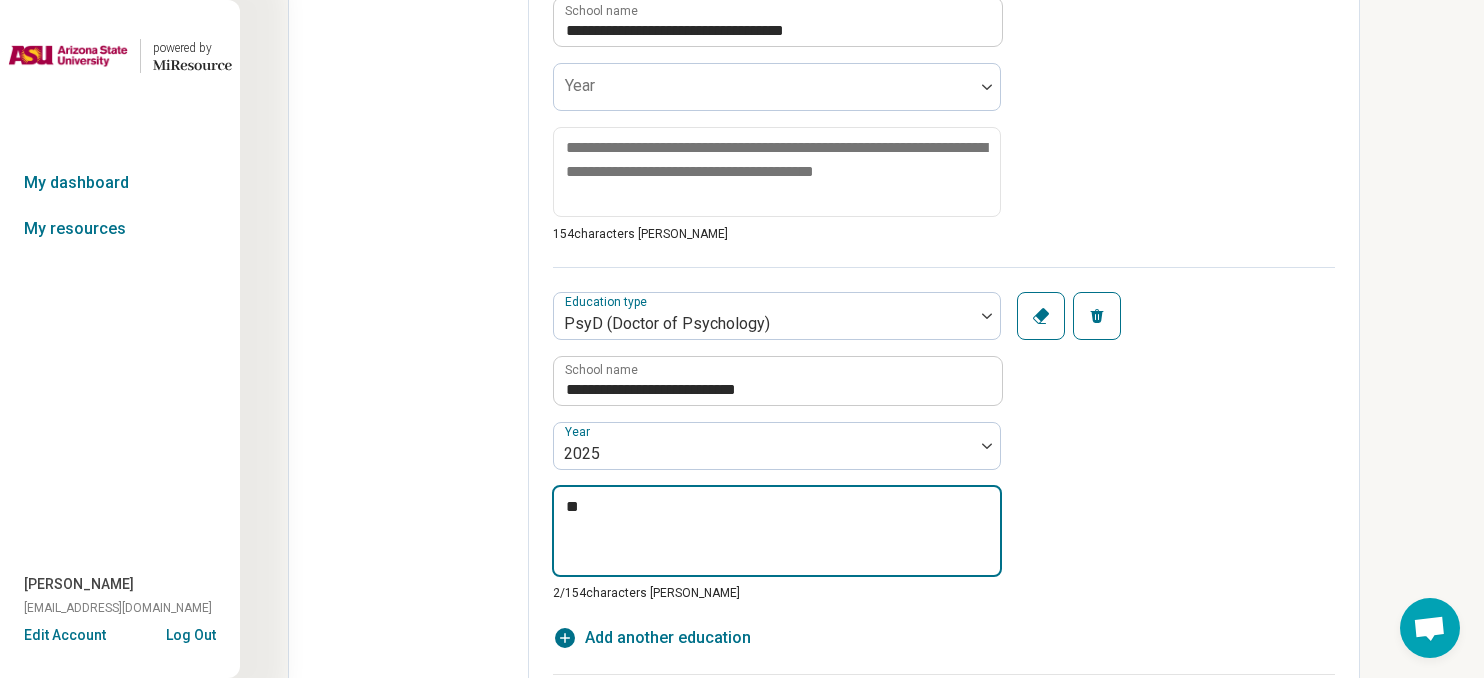 type on "*" 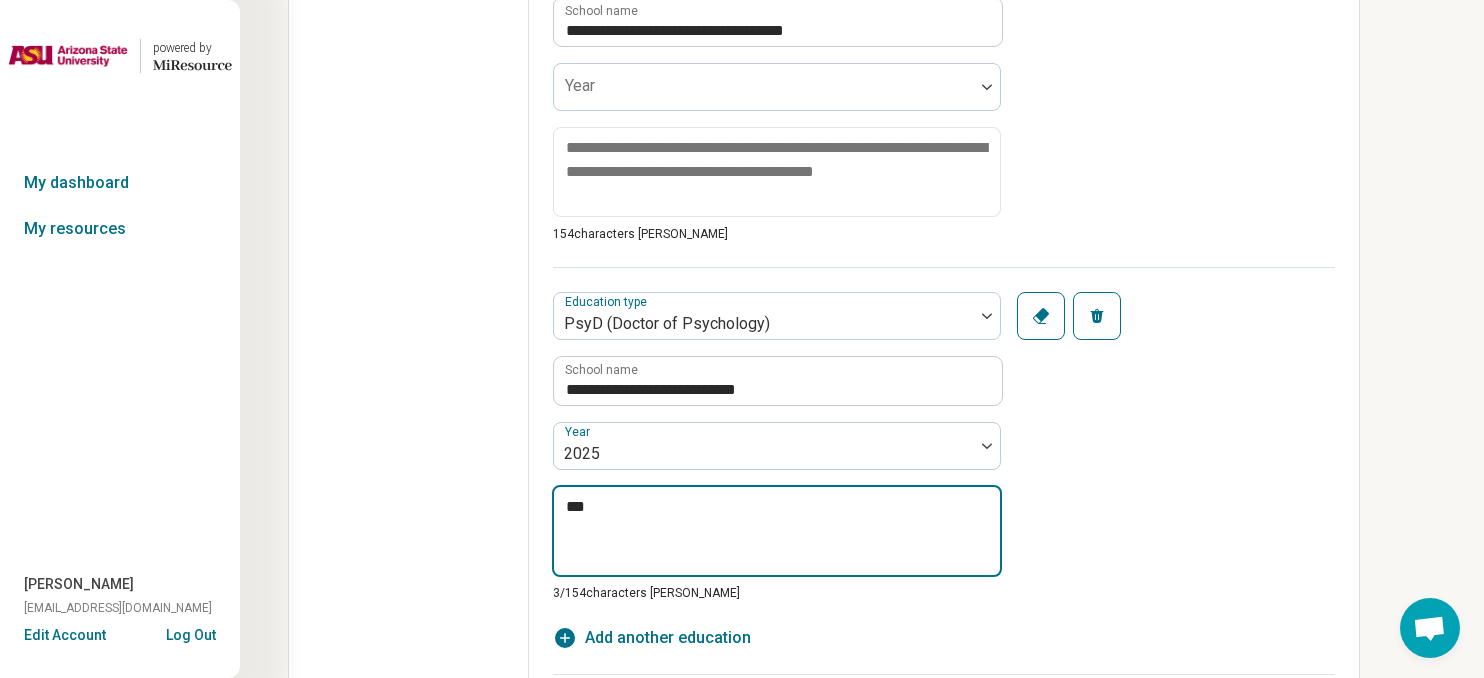 type on "*" 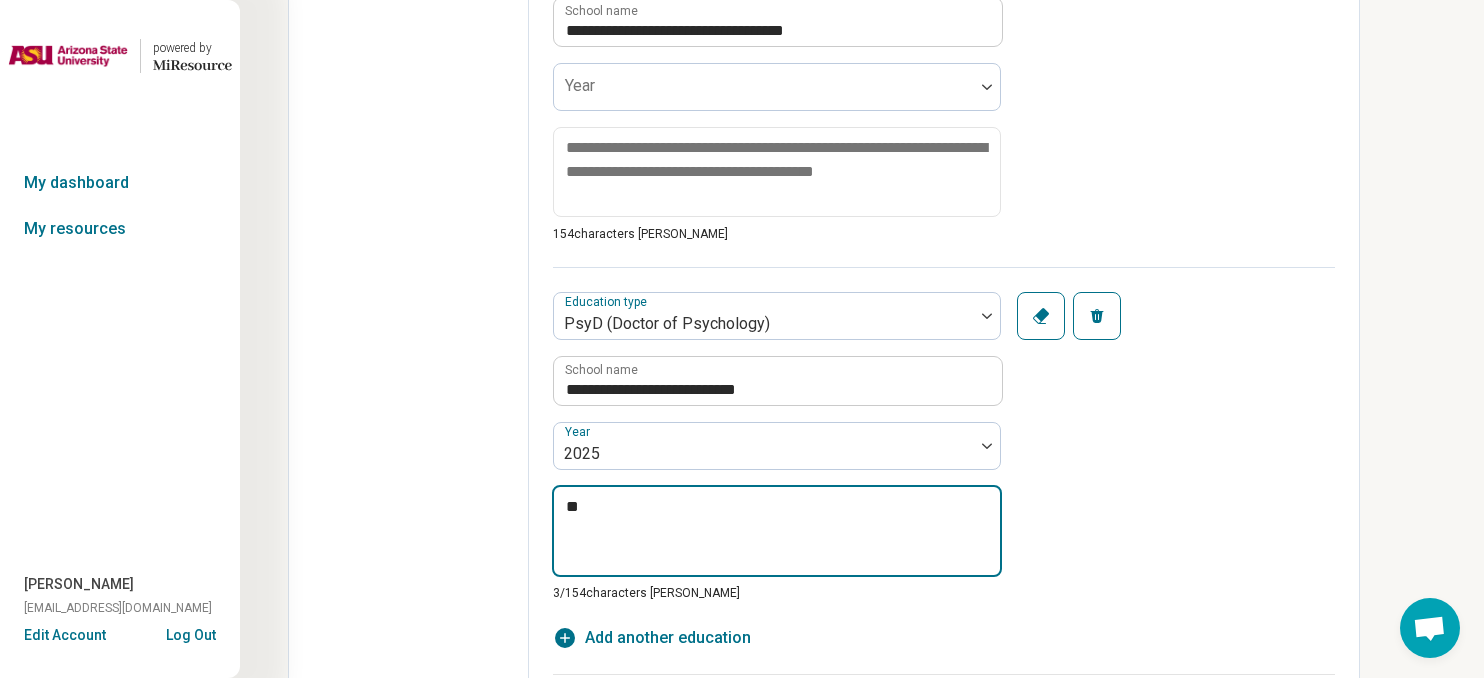type on "*" 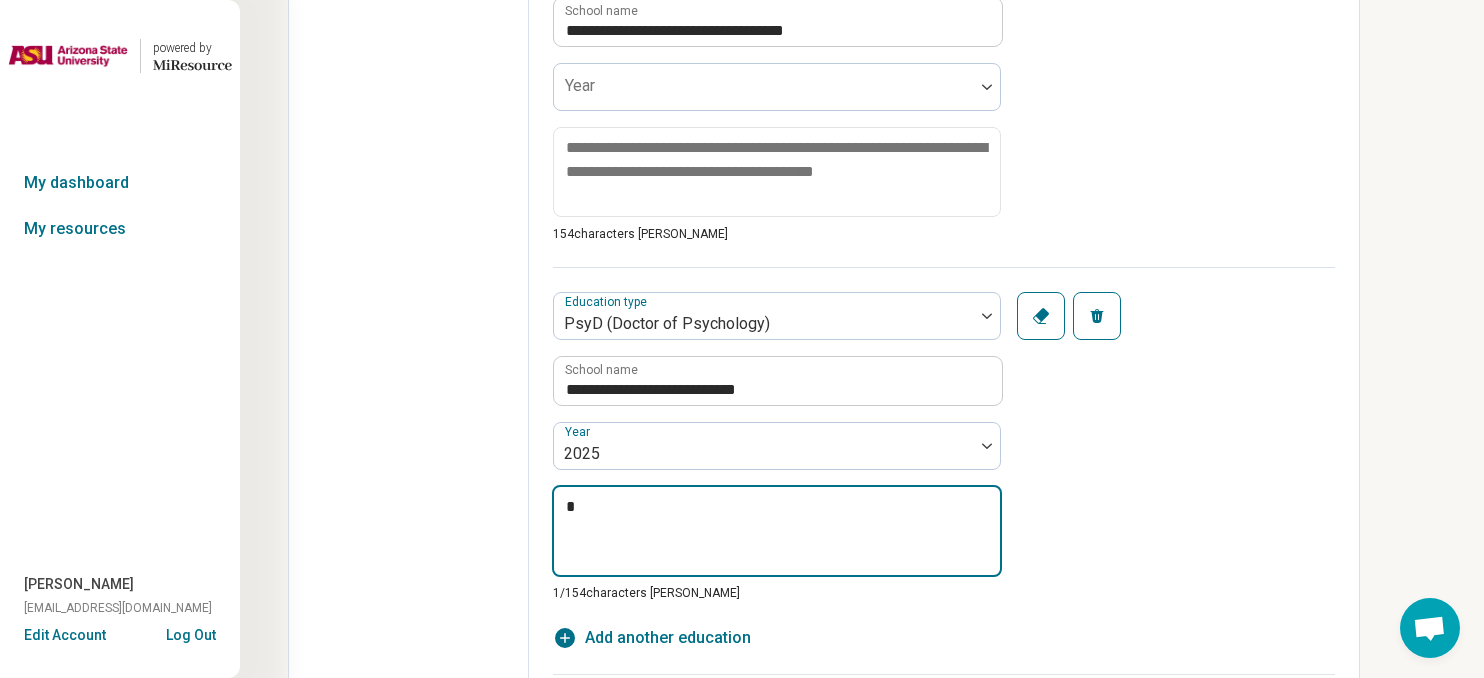 type on "*" 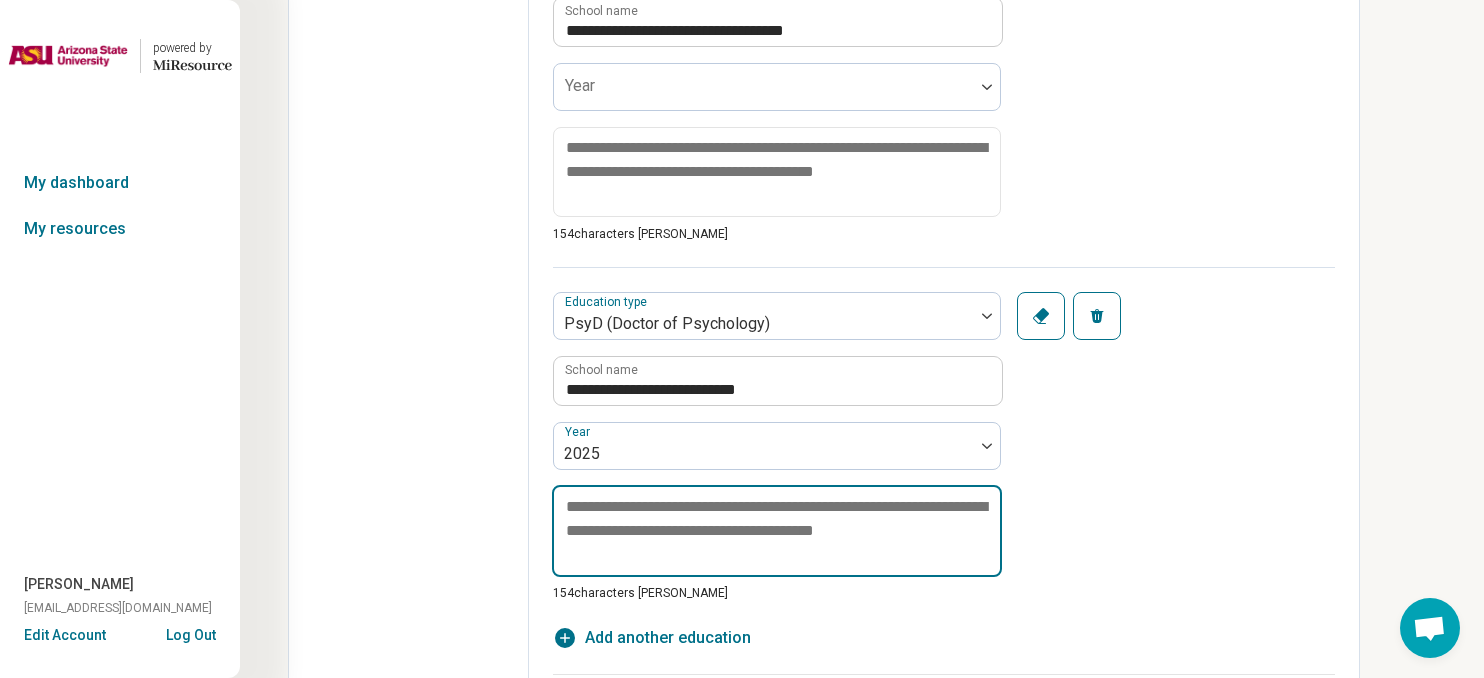 type on "*" 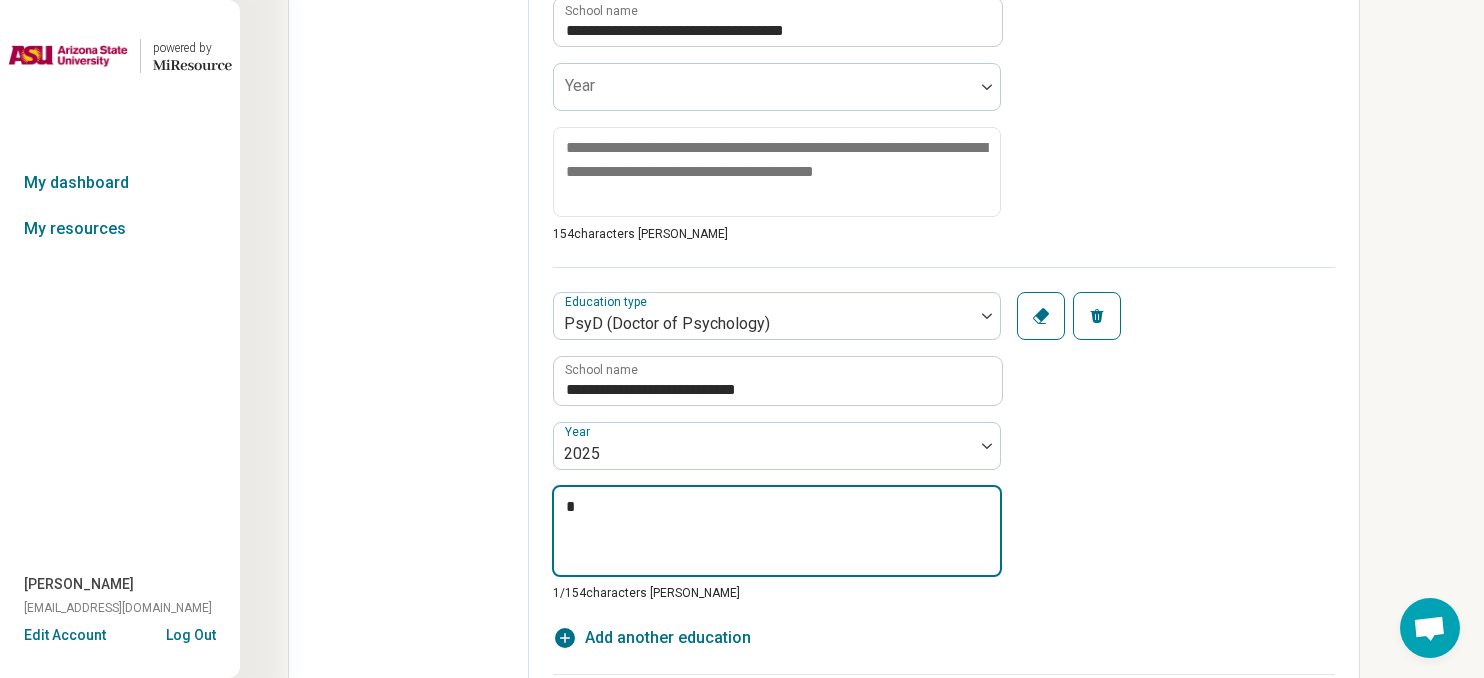 type on "*" 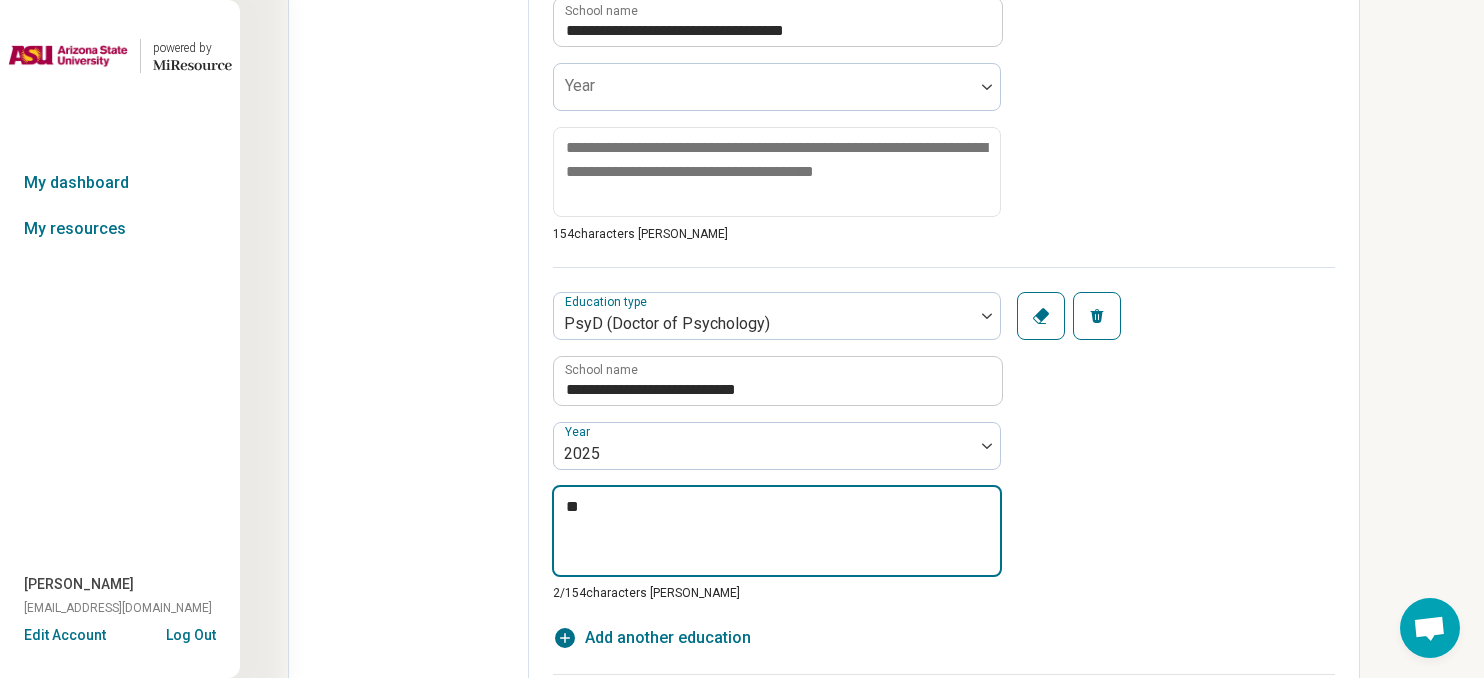 type on "*" 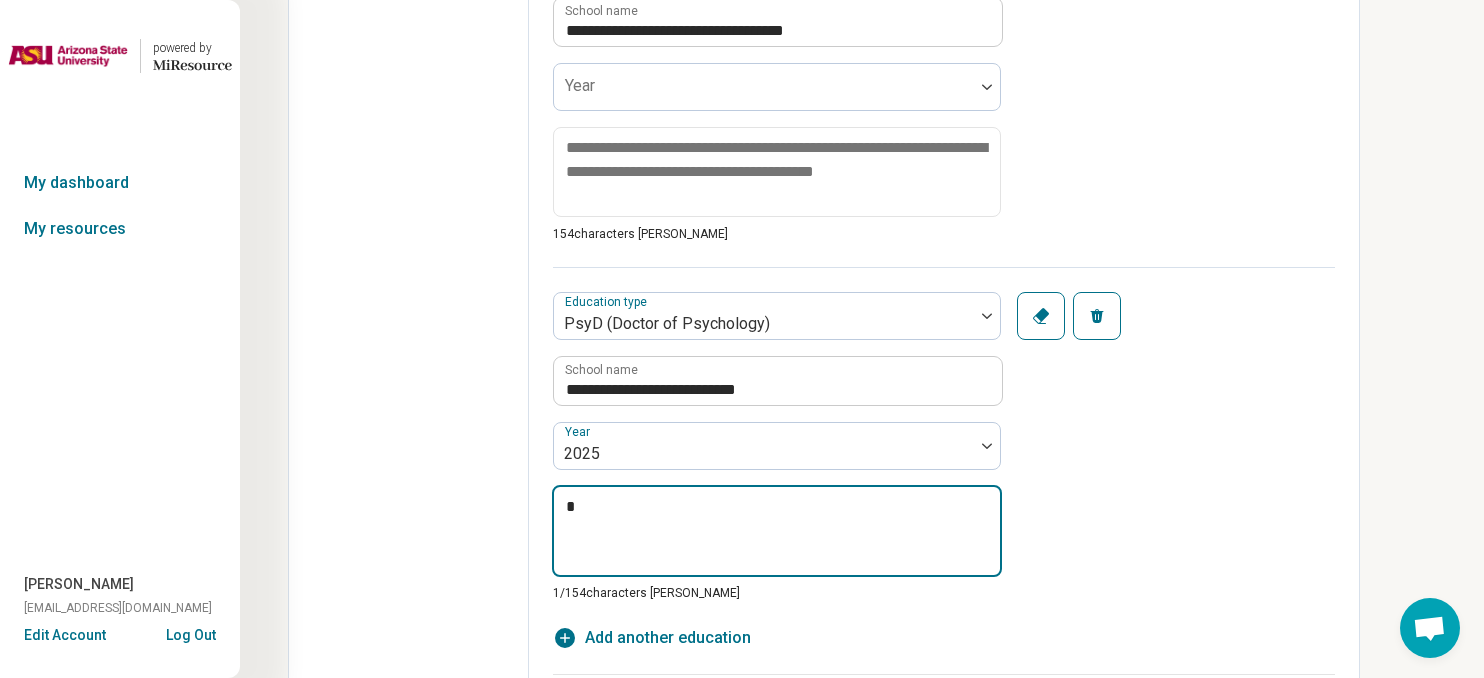 type on "*" 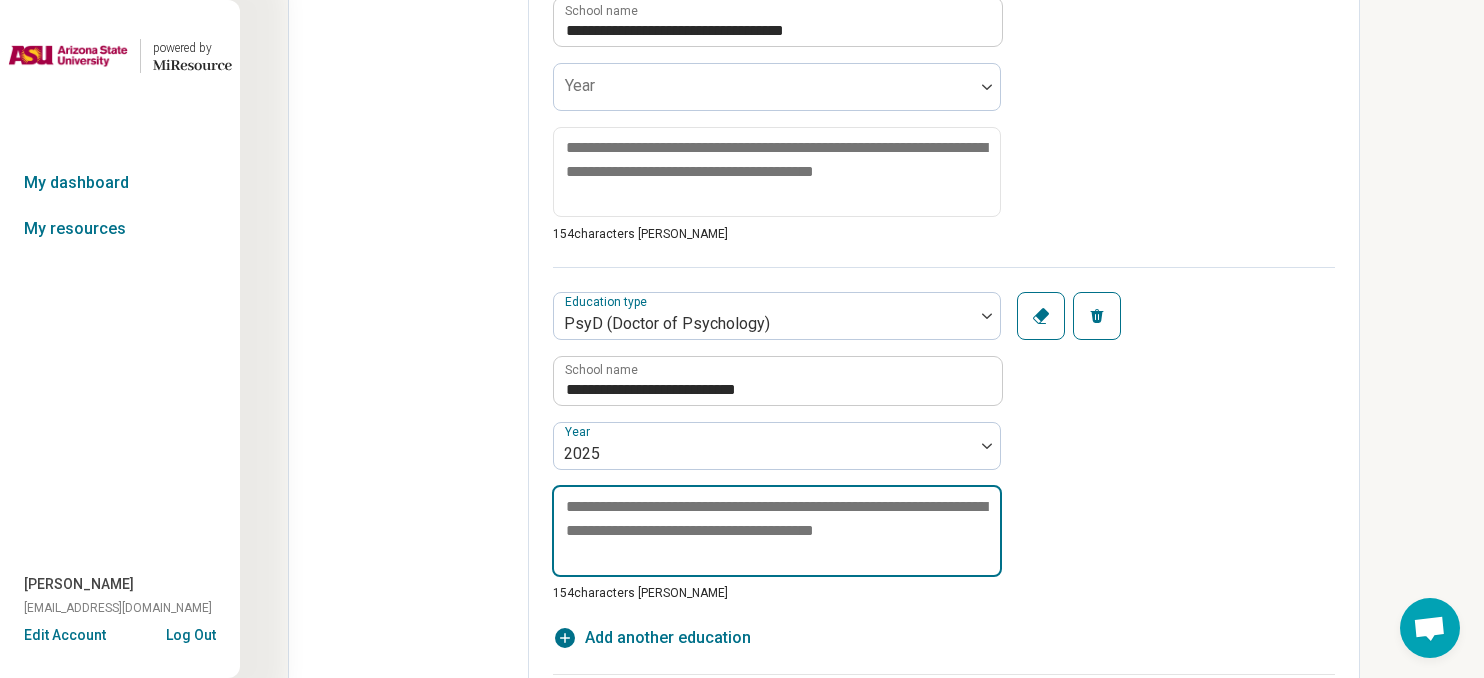 type on "*" 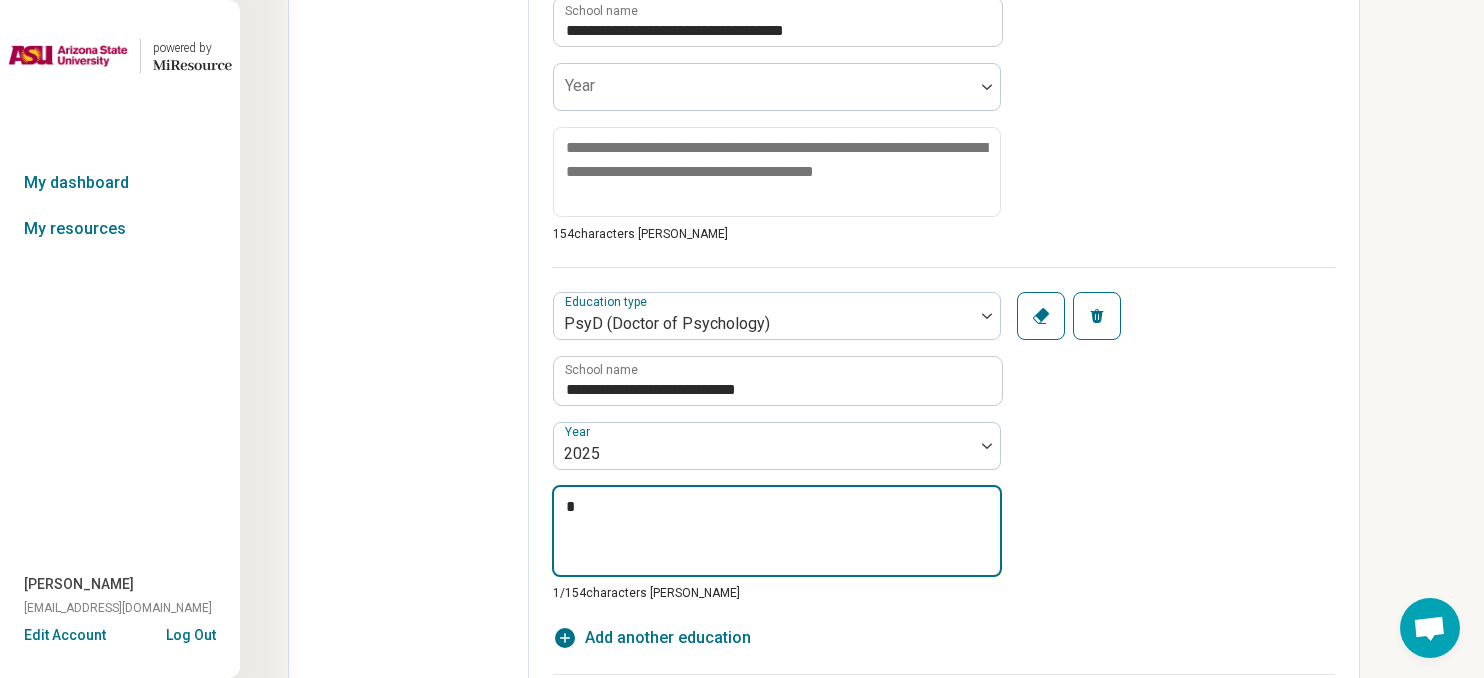 type on "*" 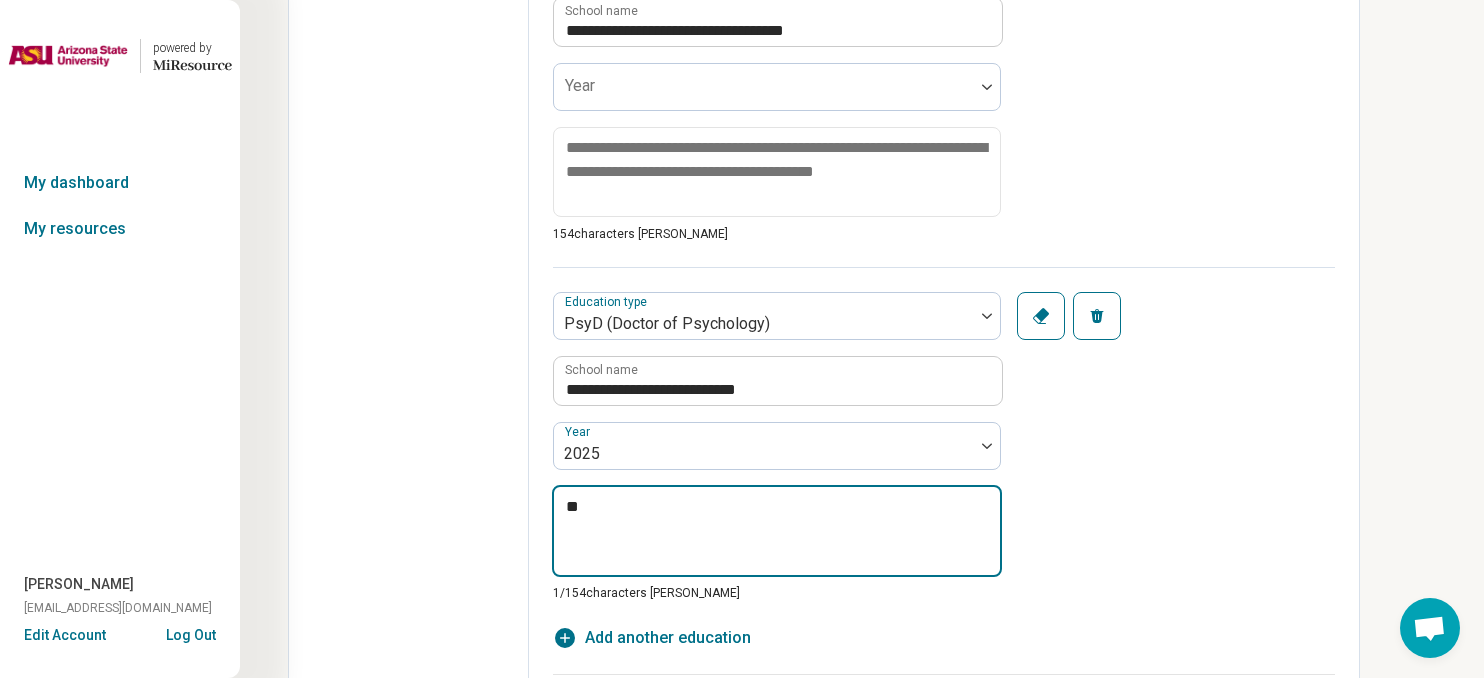 type on "*" 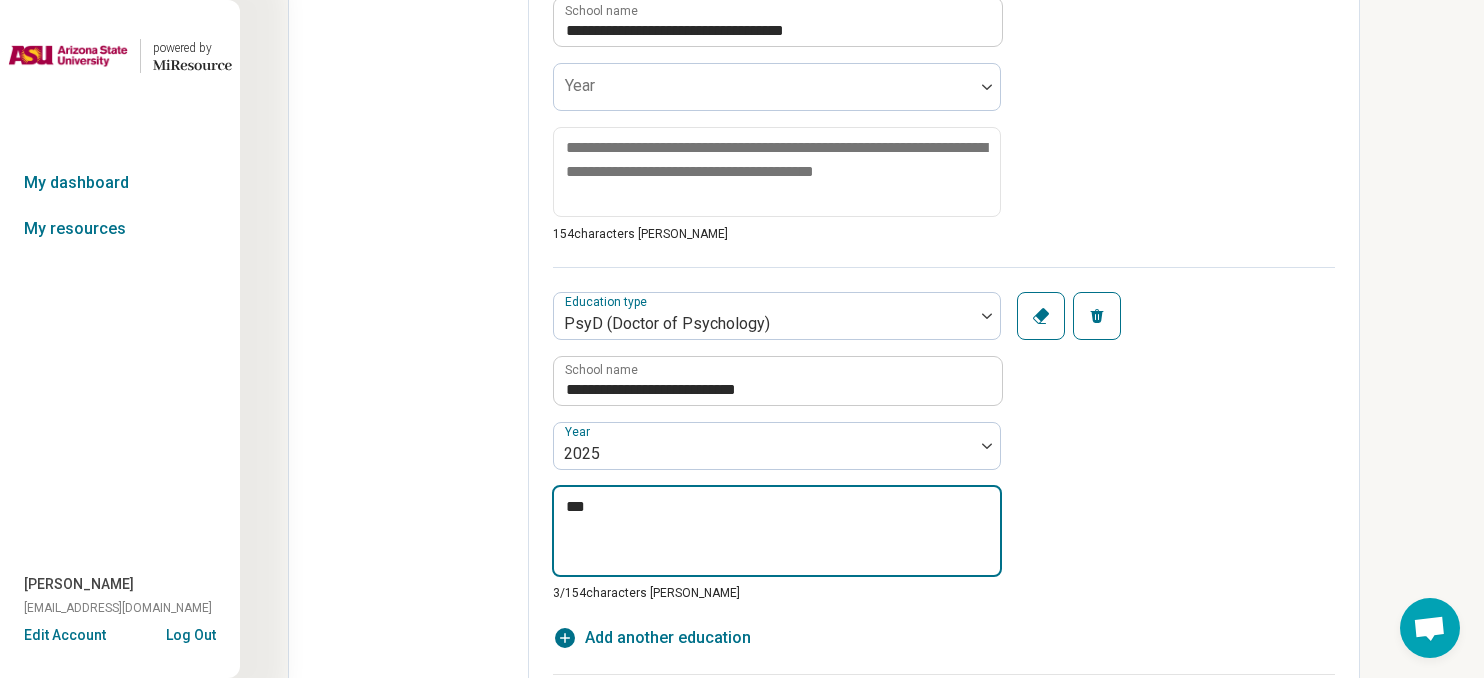 type on "*" 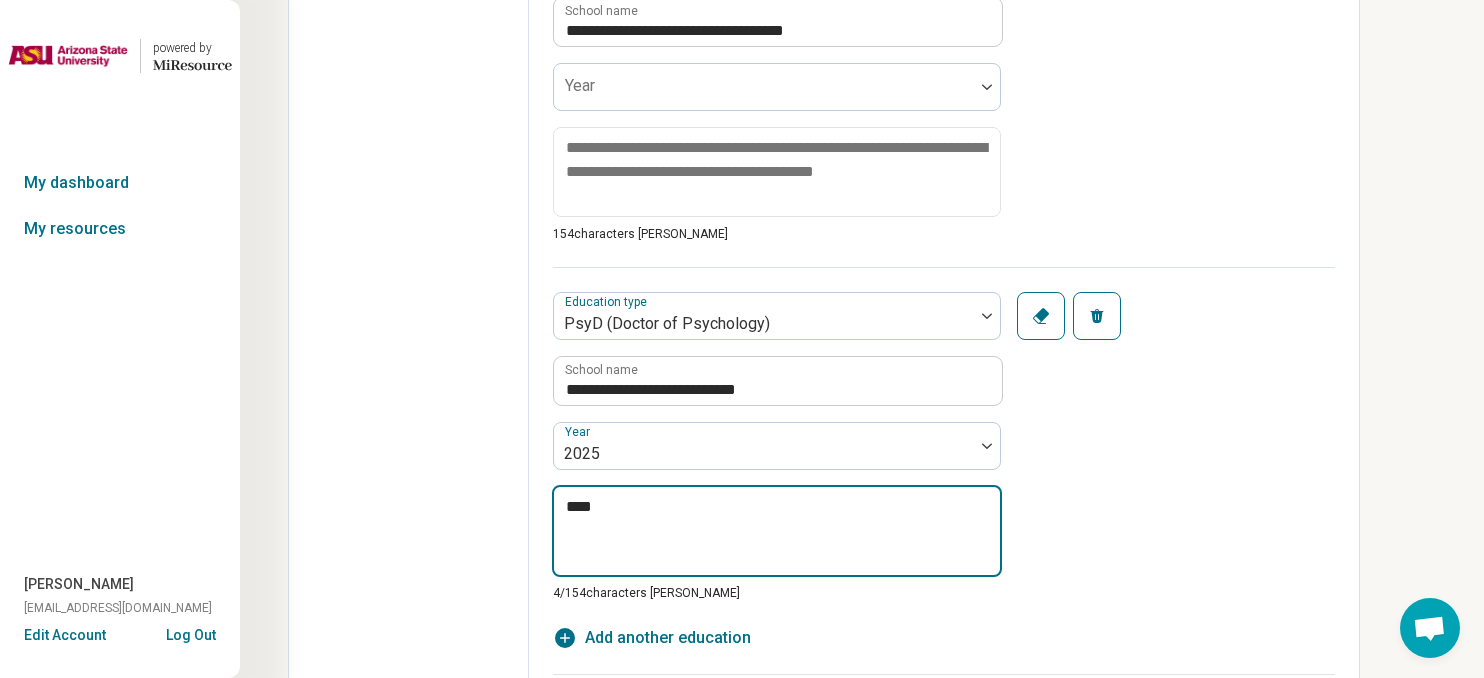 type on "*" 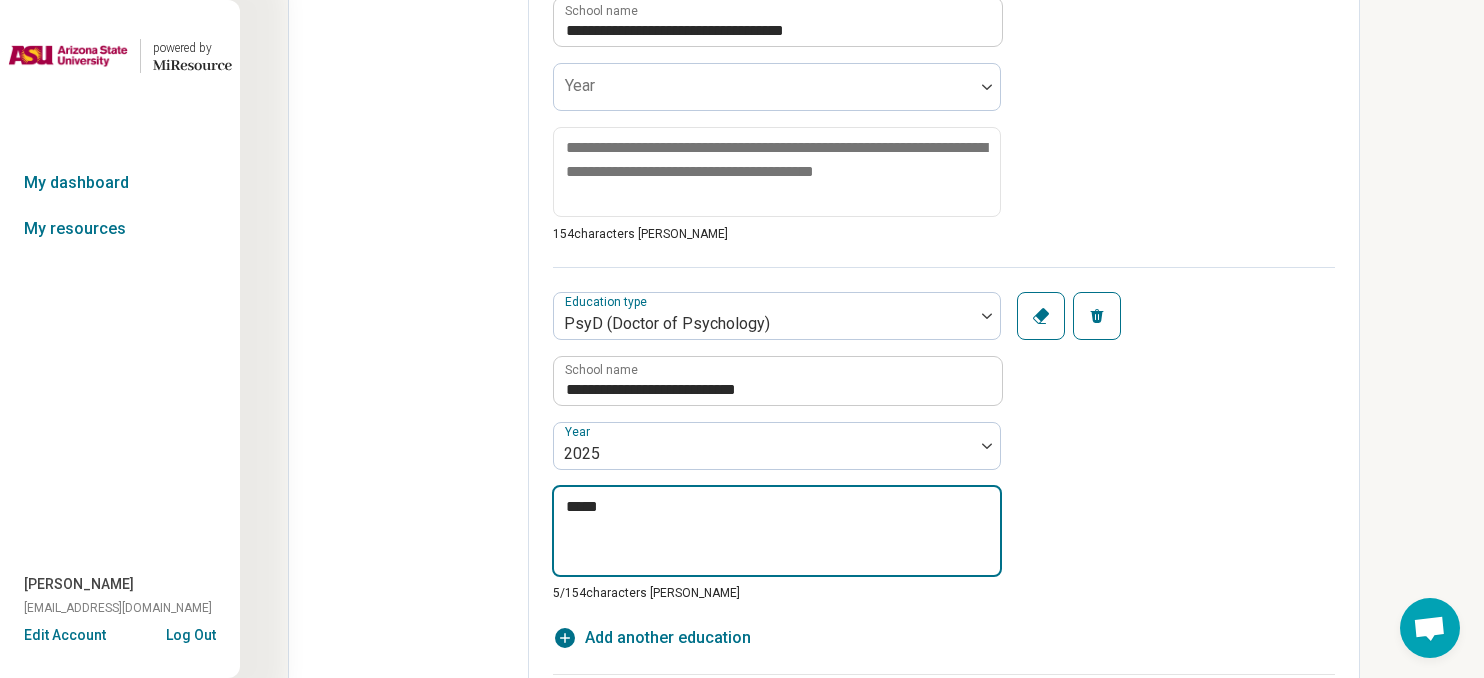 type on "*" 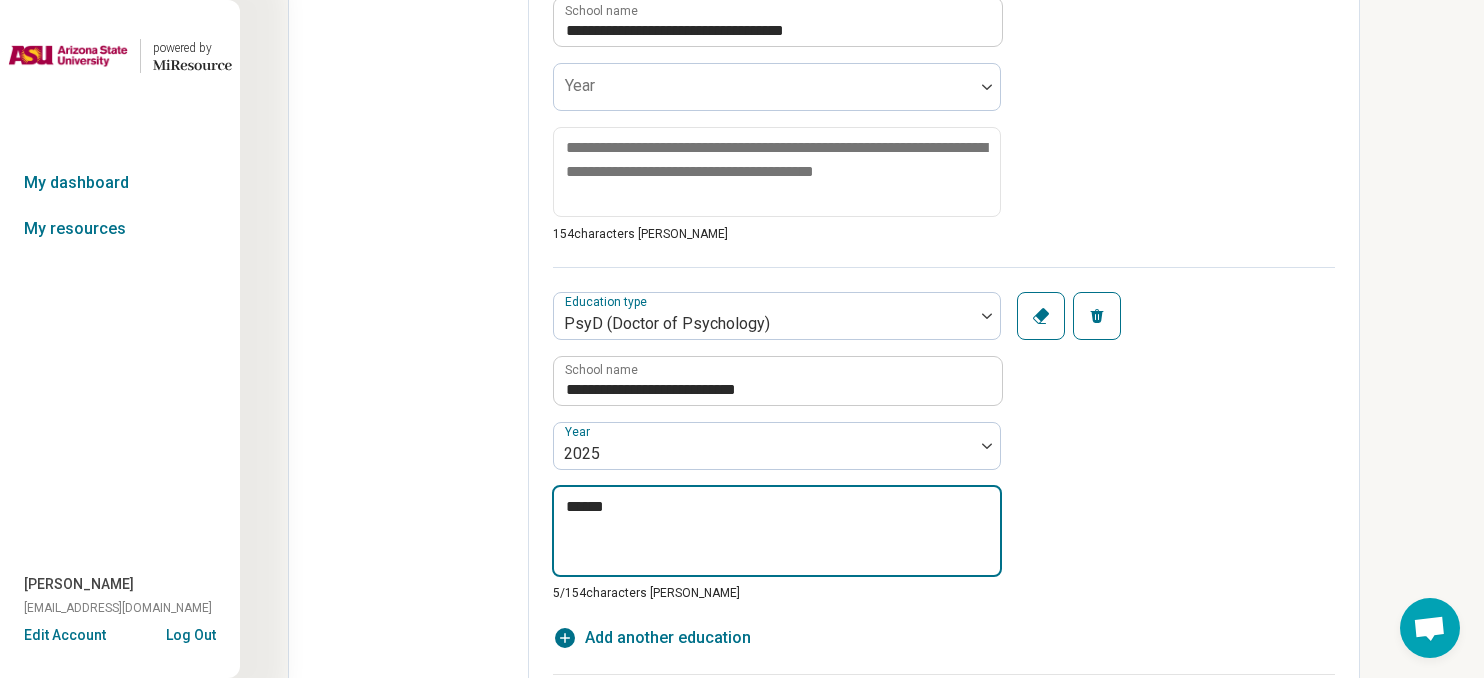 type on "*" 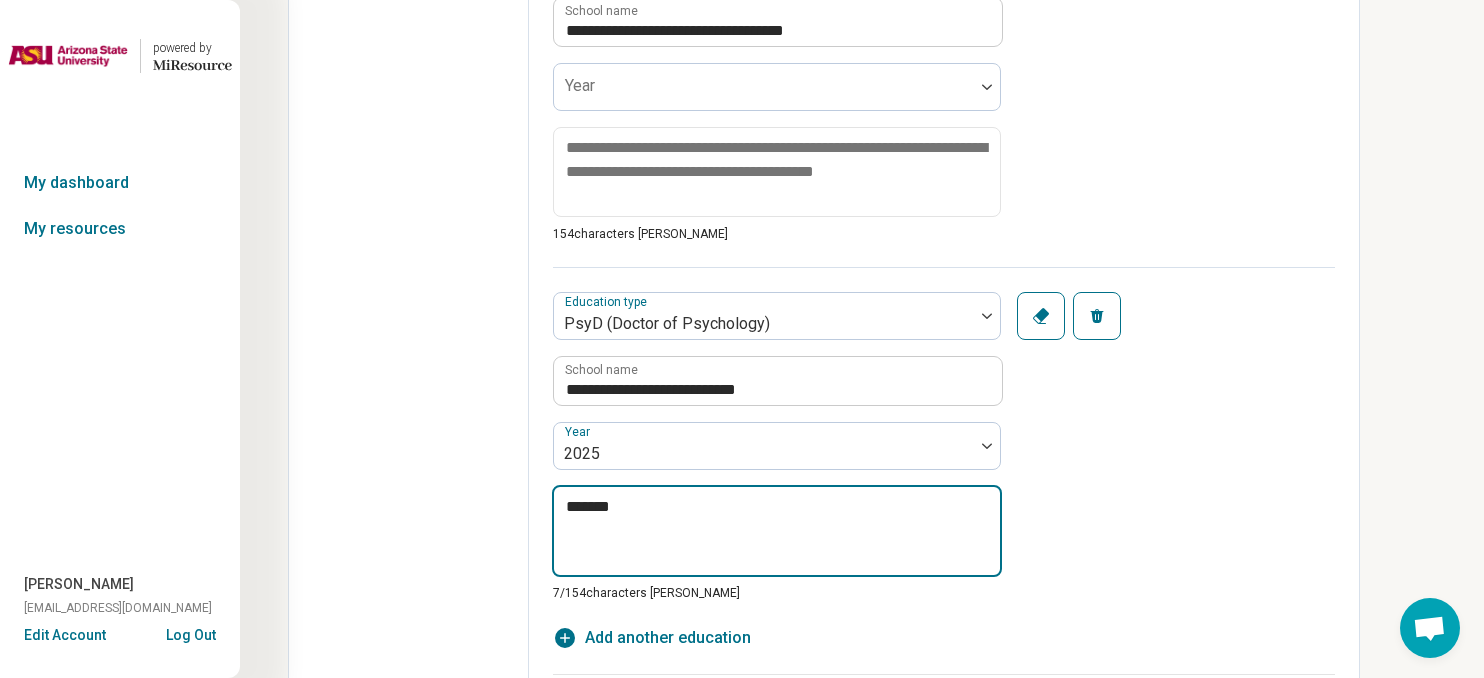 type on "*" 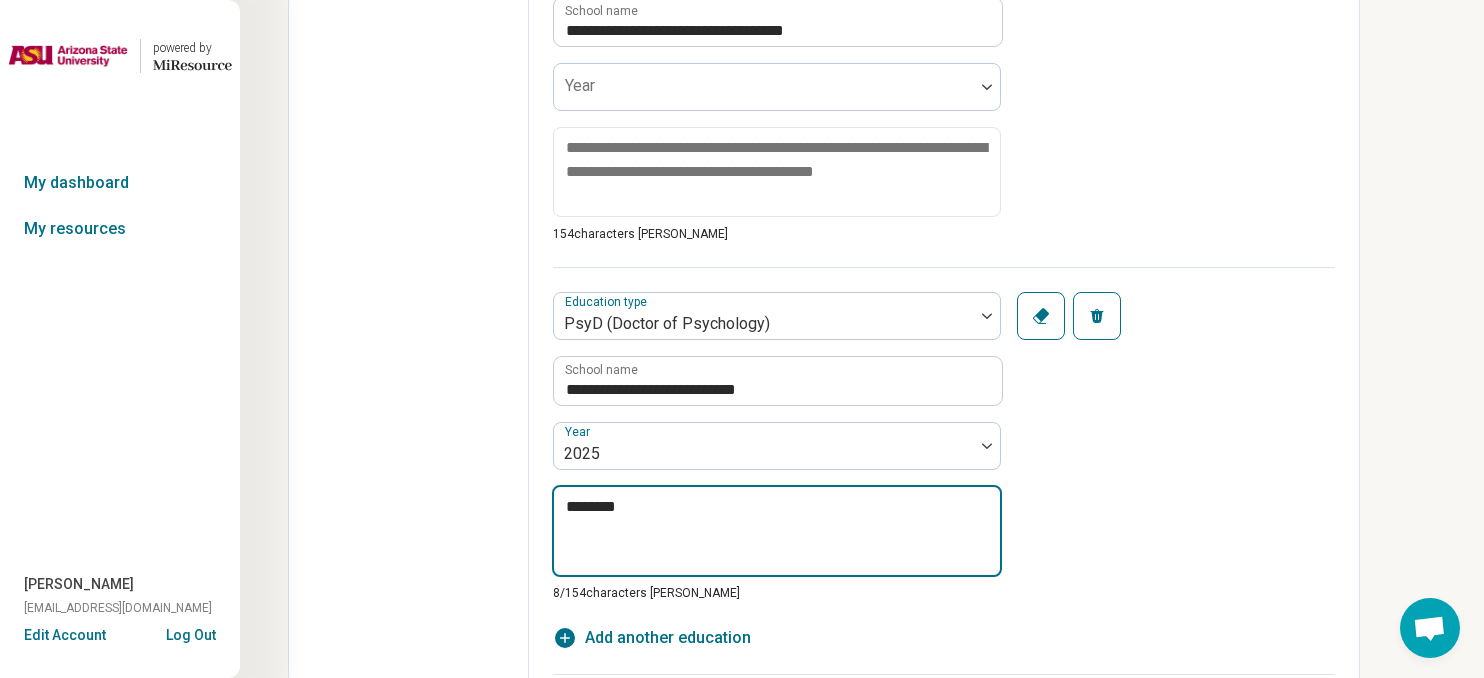 type on "*" 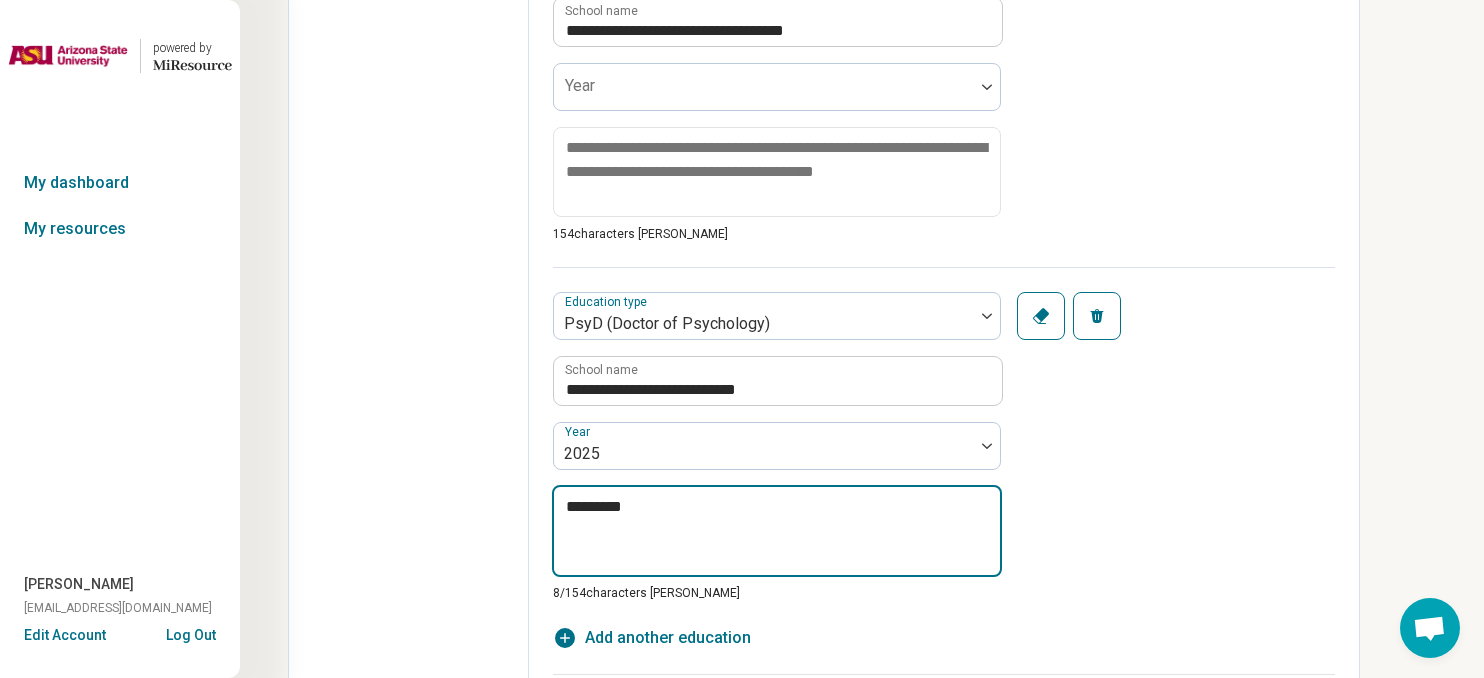 type on "*" 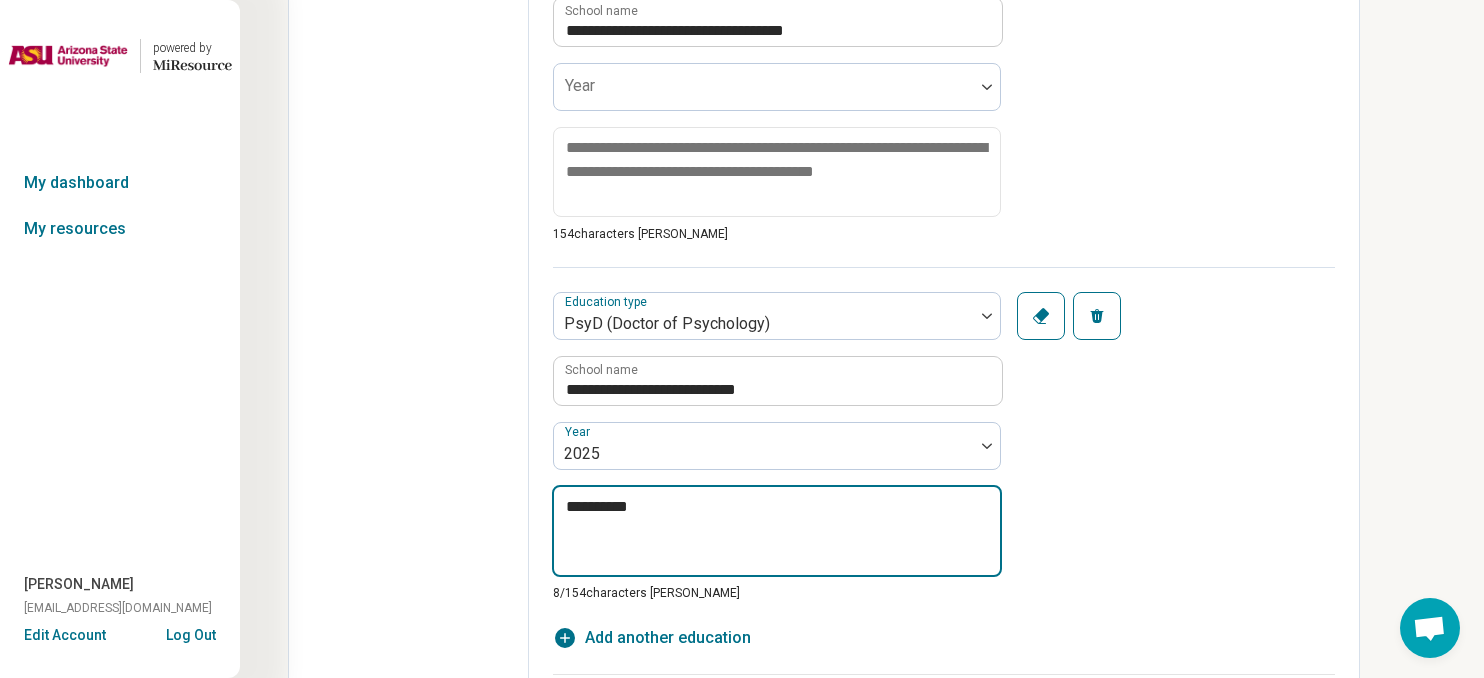 type on "*" 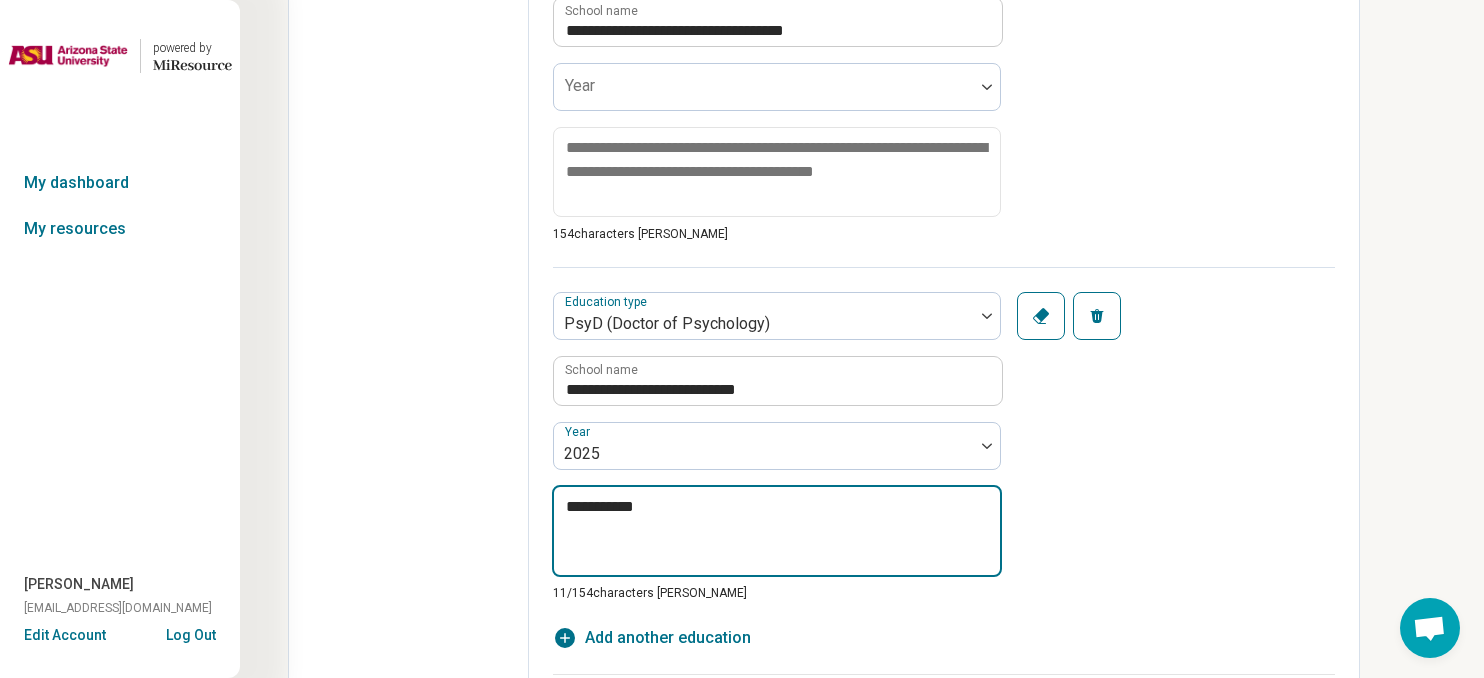 type 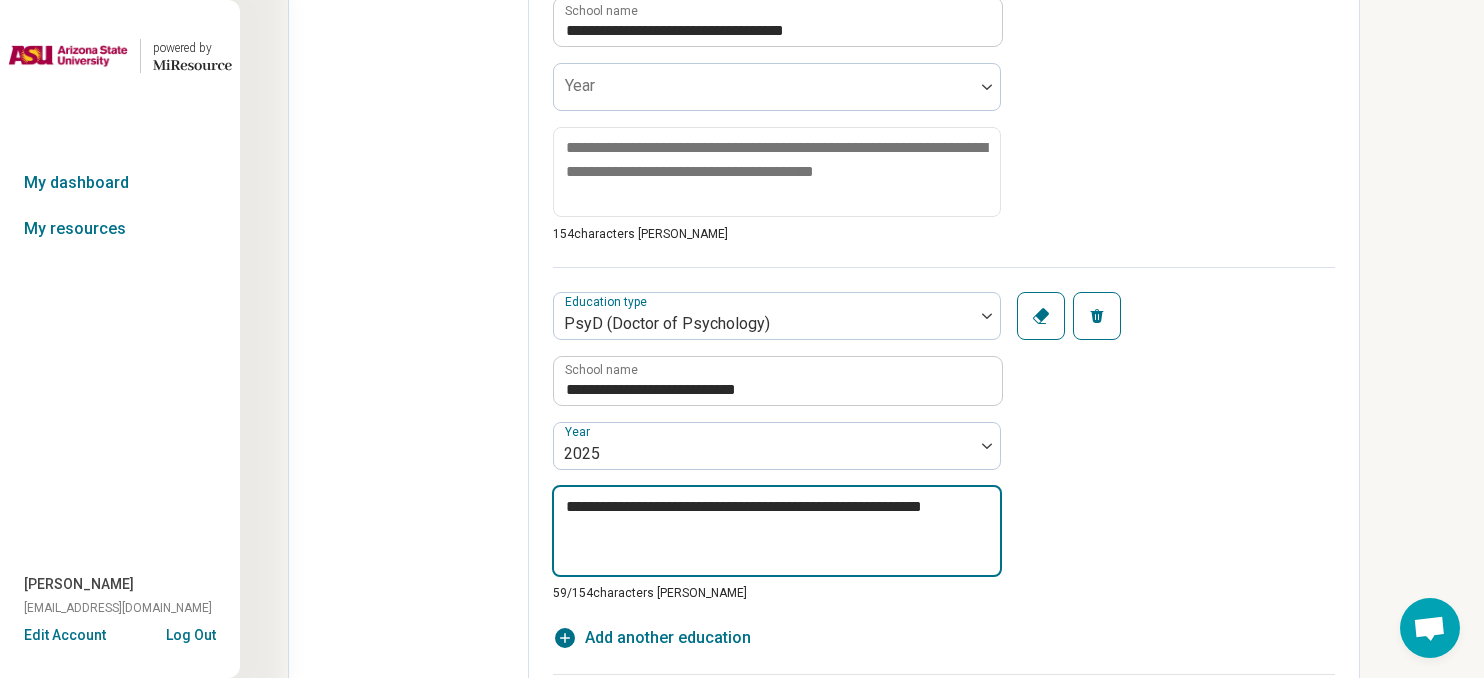 click on "**********" at bounding box center [777, 531] 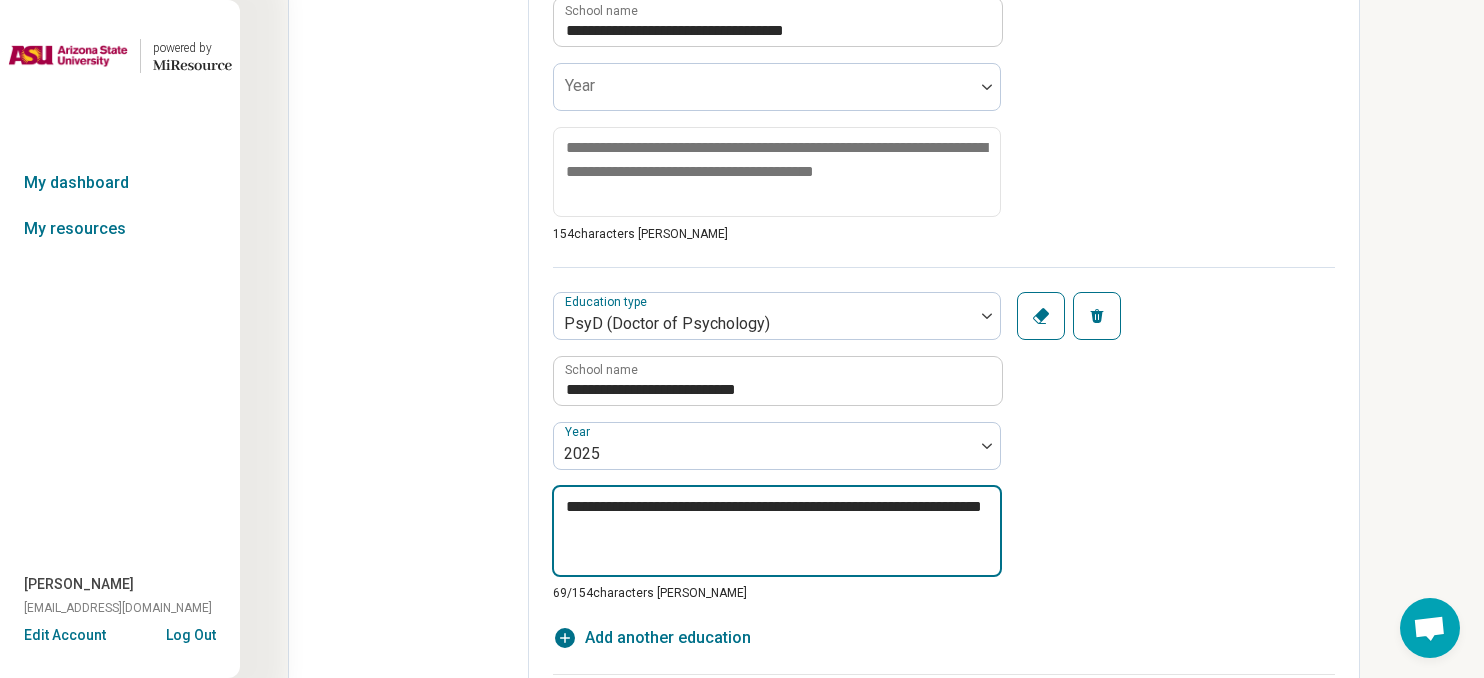 click on "**********" at bounding box center [777, 531] 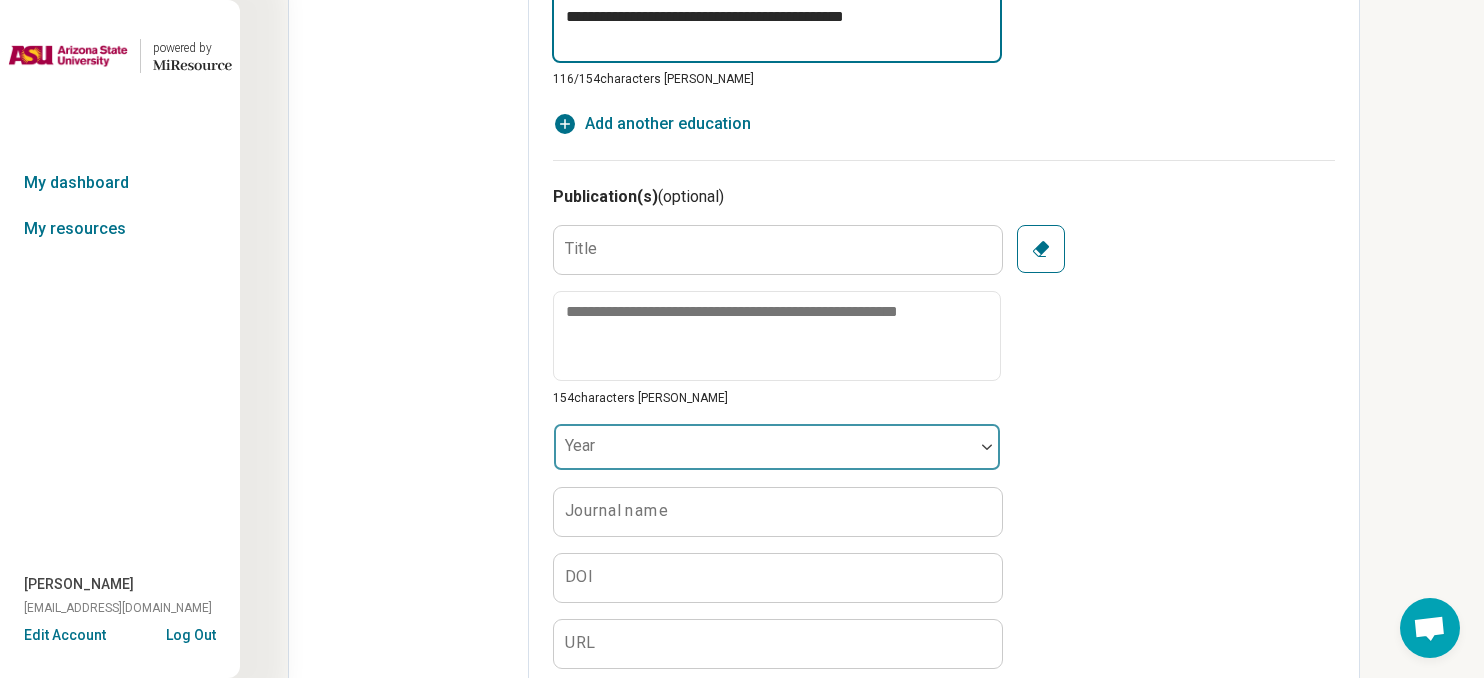 scroll, scrollTop: 2182, scrollLeft: 0, axis: vertical 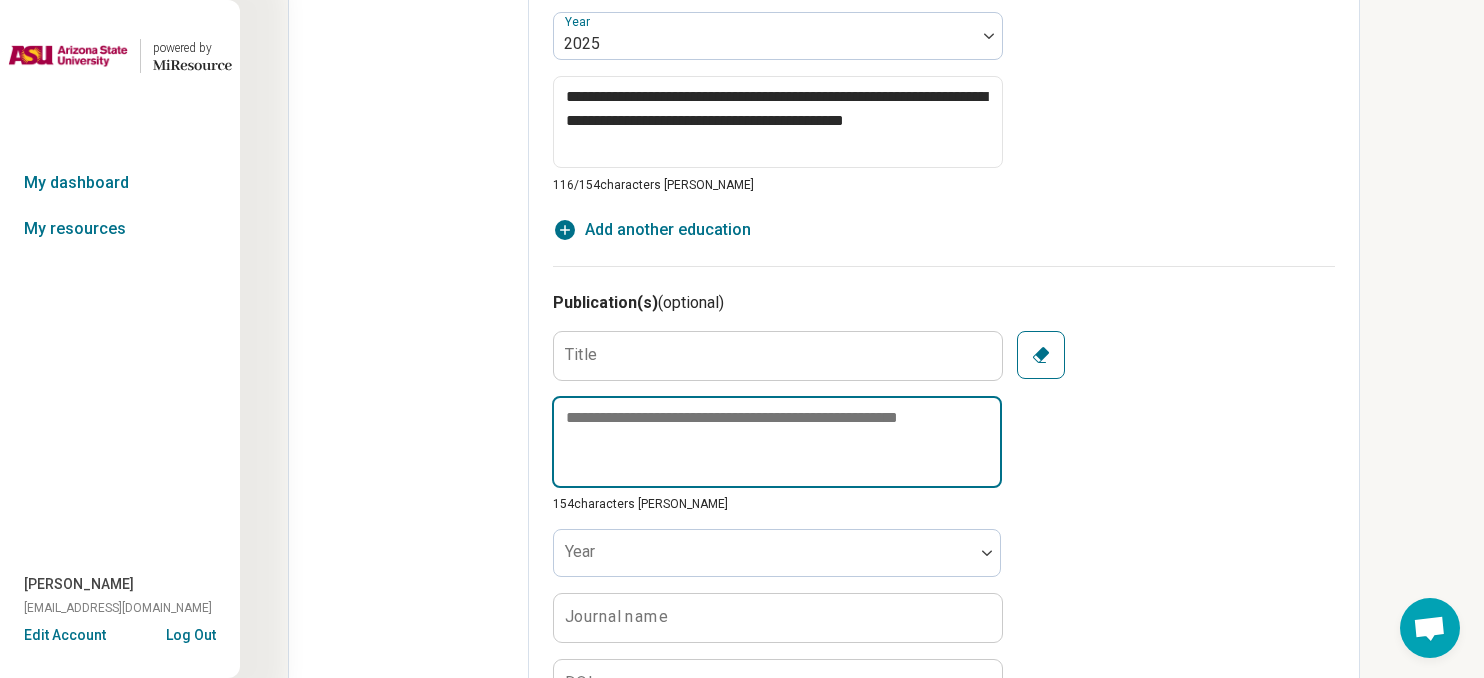 click at bounding box center [777, 442] 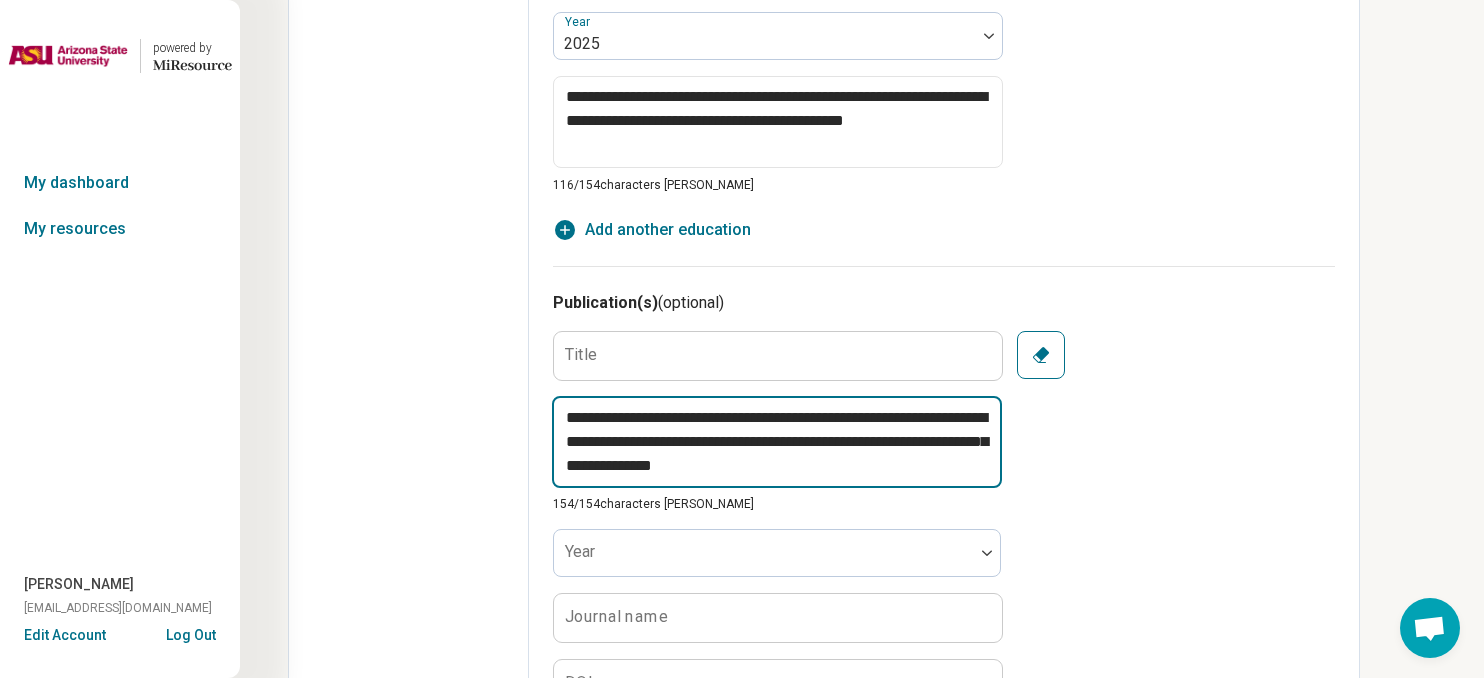 drag, startPoint x: 793, startPoint y: 441, endPoint x: 650, endPoint y: 464, distance: 144.83784 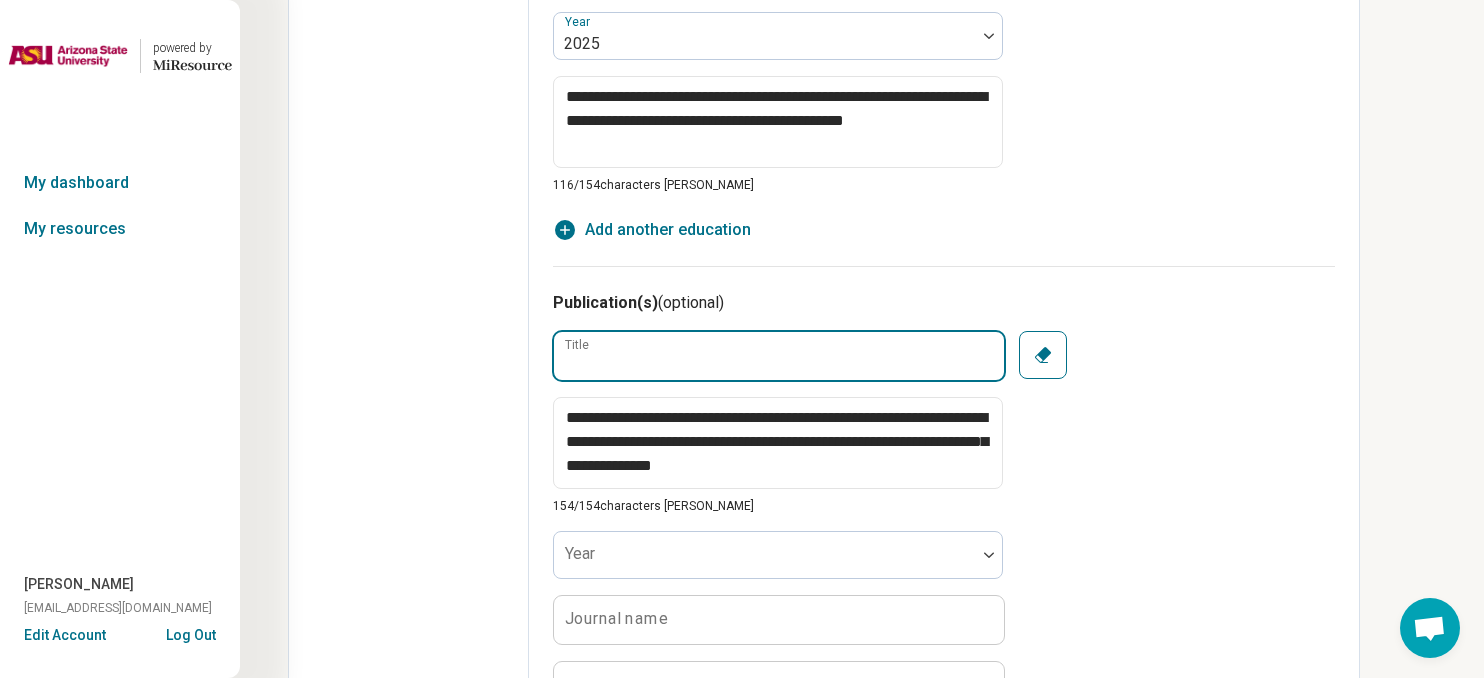 click on "Title" at bounding box center (779, 356) 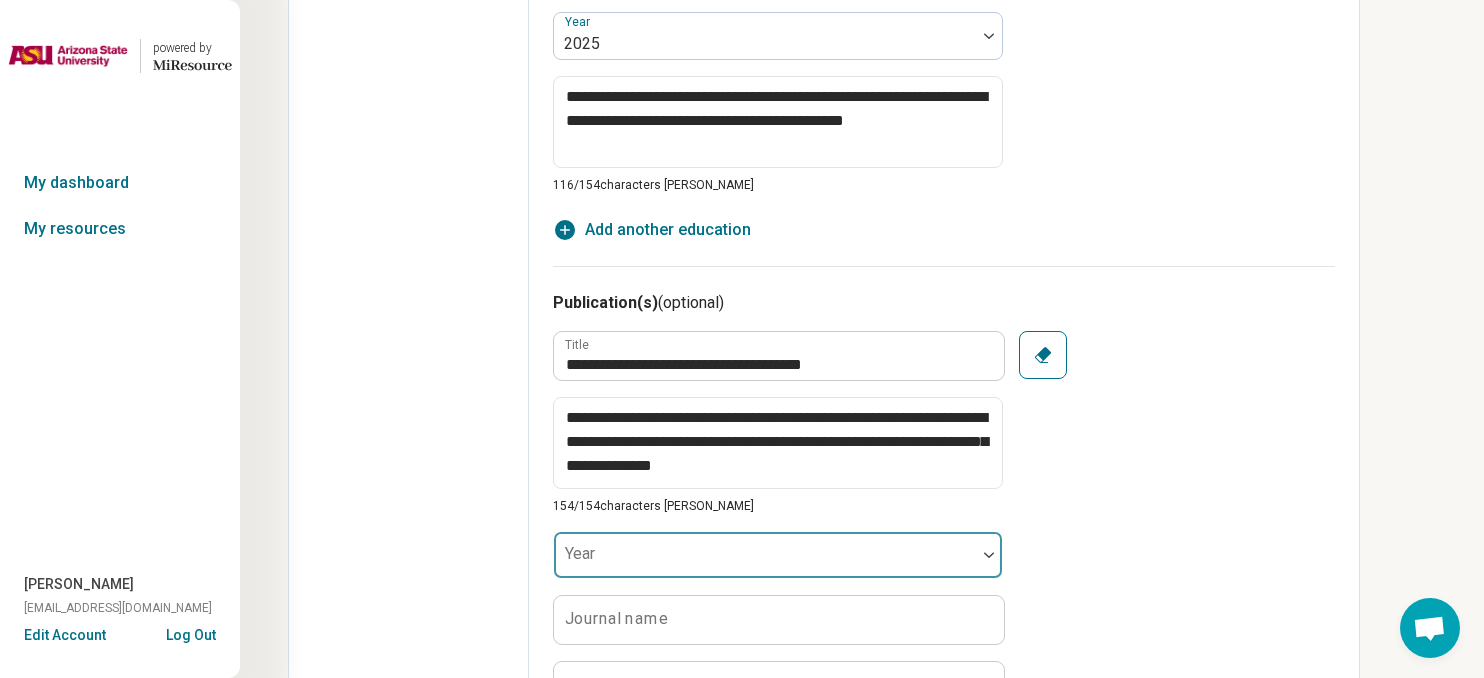 click at bounding box center [765, 563] 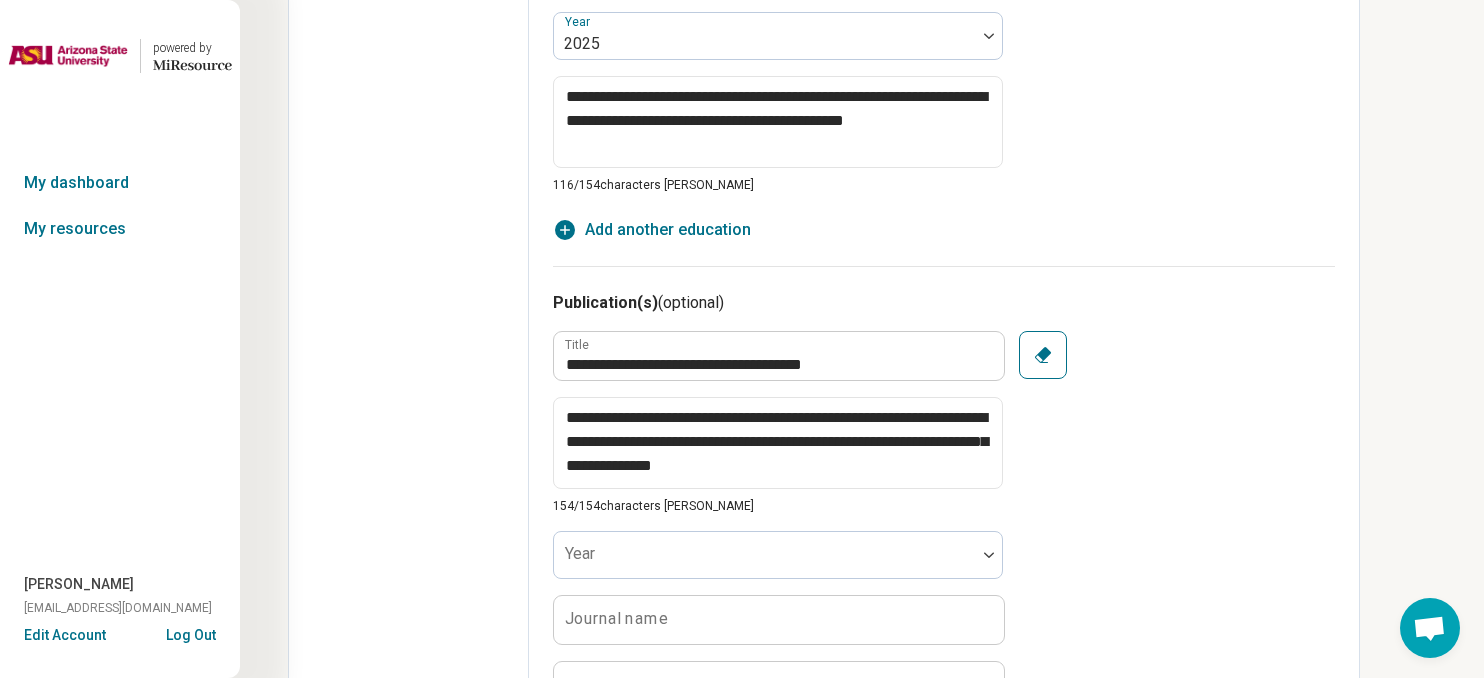 click on "**********" at bounding box center (944, 554) 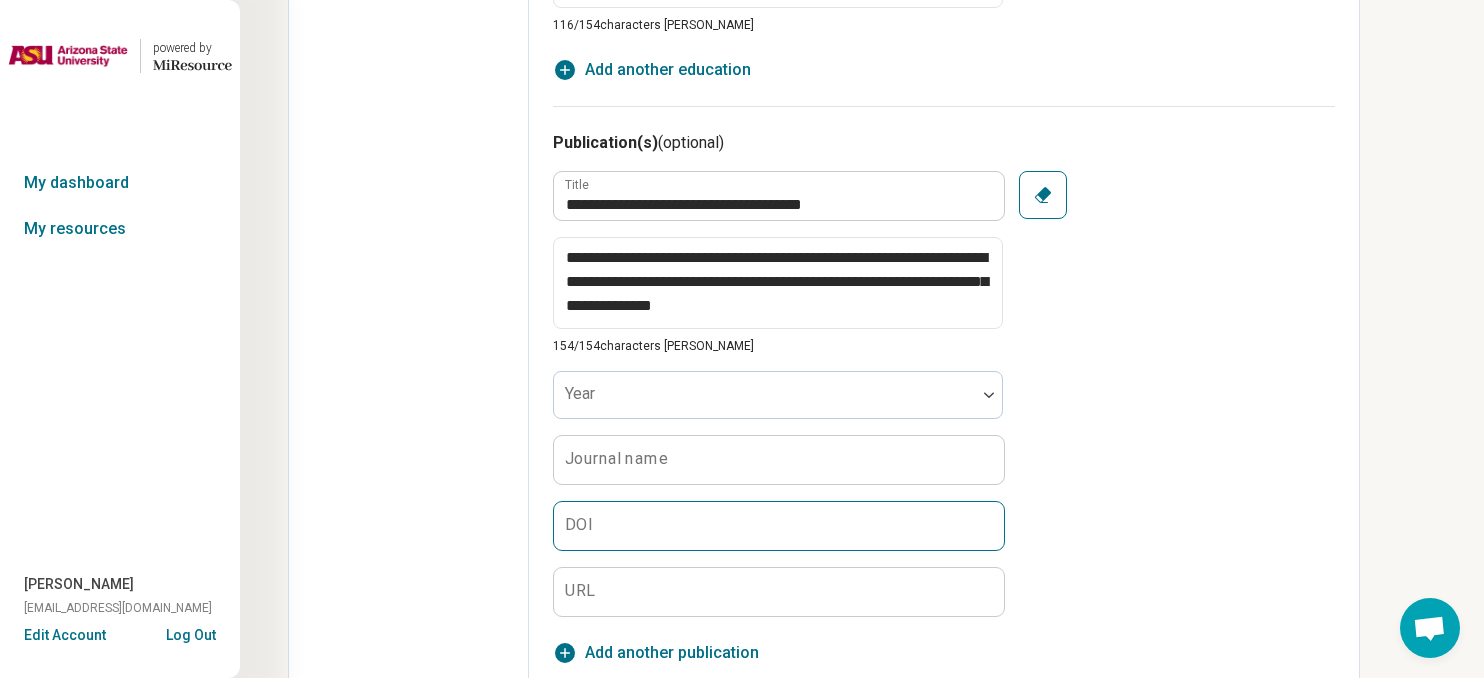 scroll, scrollTop: 2269, scrollLeft: 0, axis: vertical 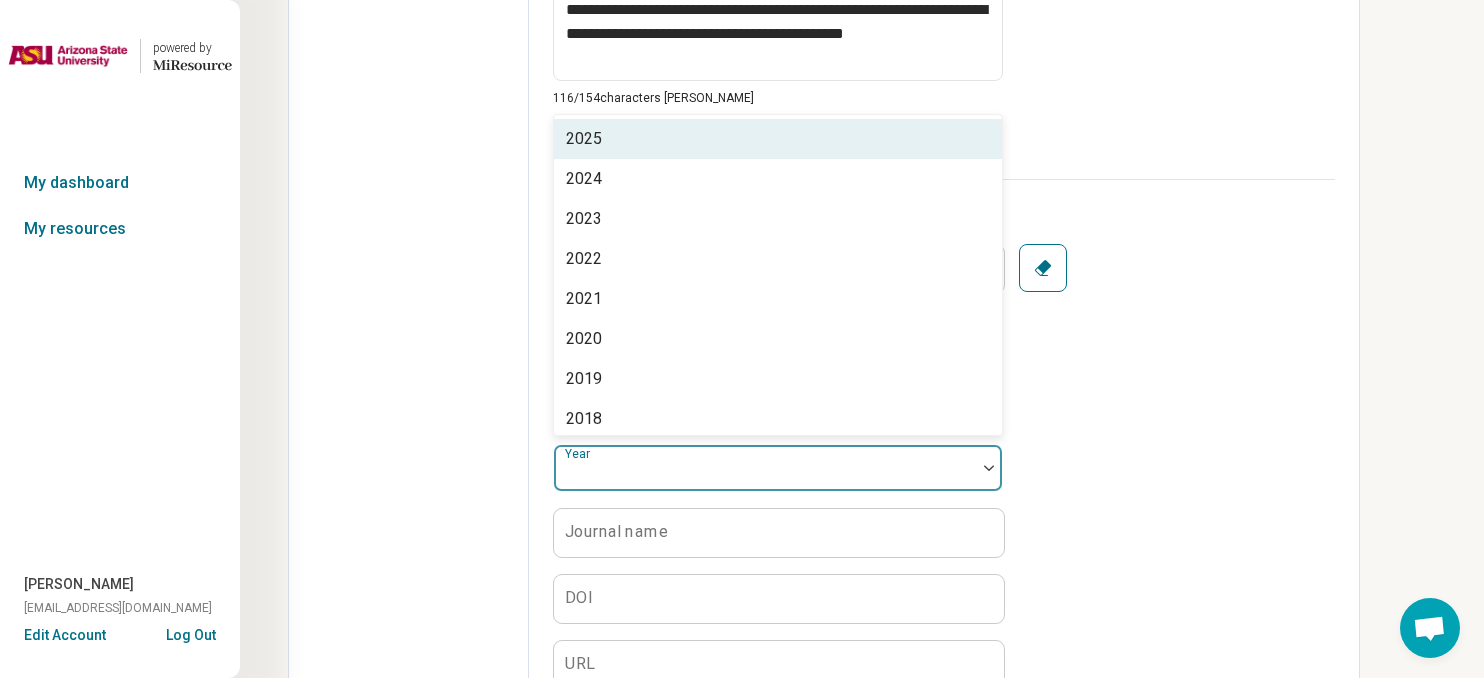click at bounding box center (989, 468) 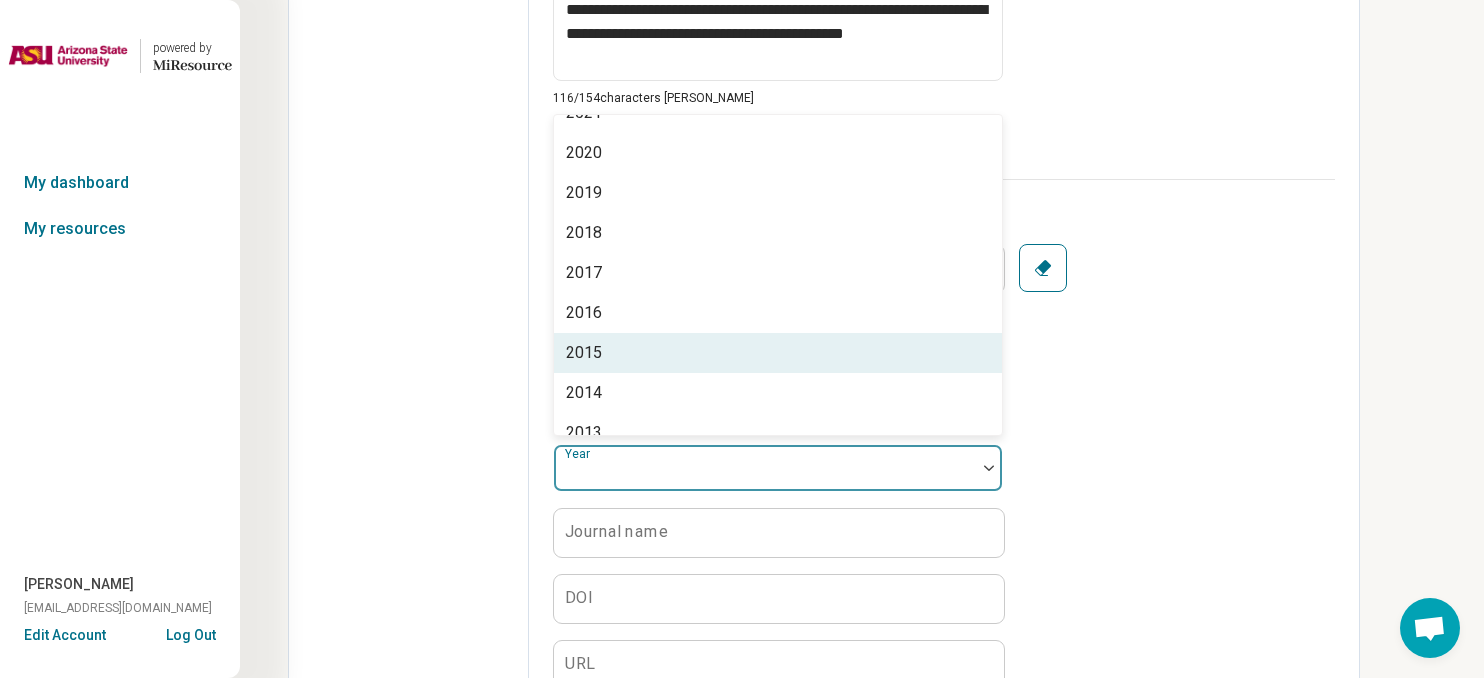 scroll, scrollTop: 191, scrollLeft: 0, axis: vertical 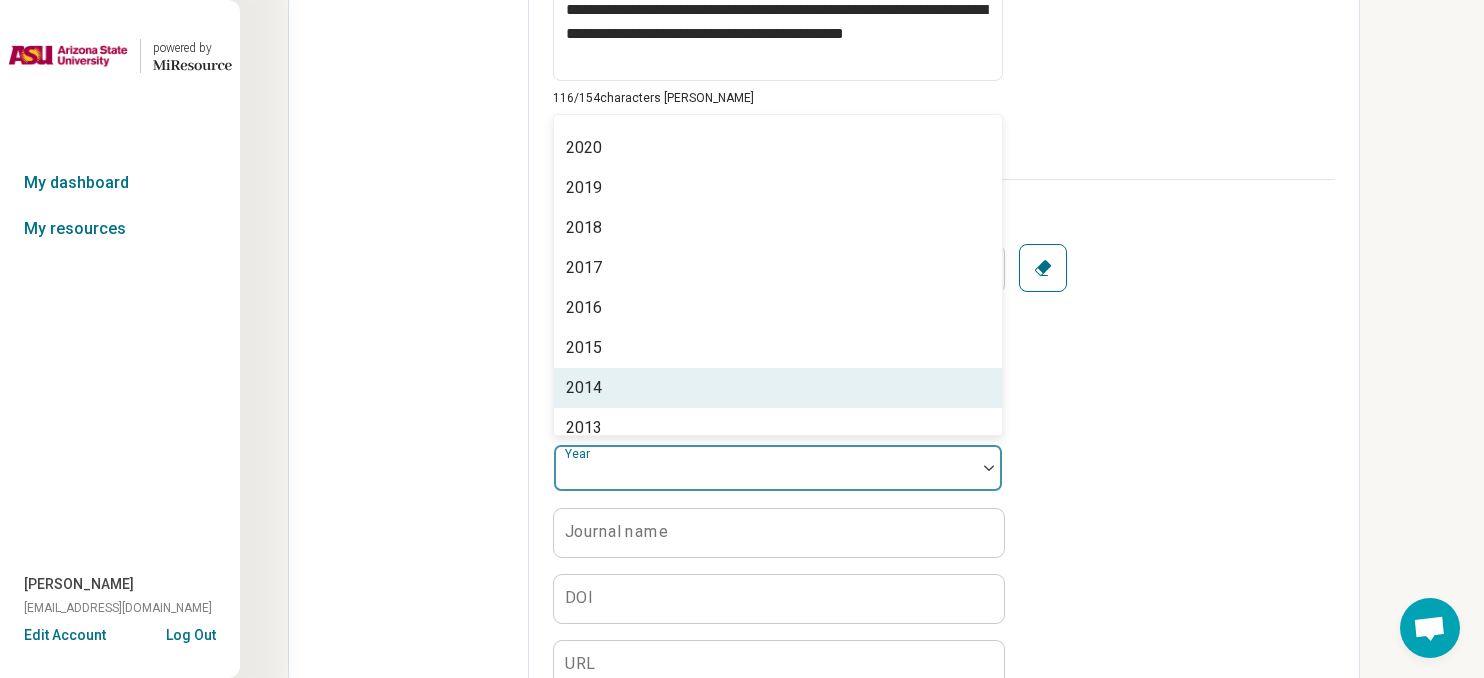 click on "2014" at bounding box center (778, 388) 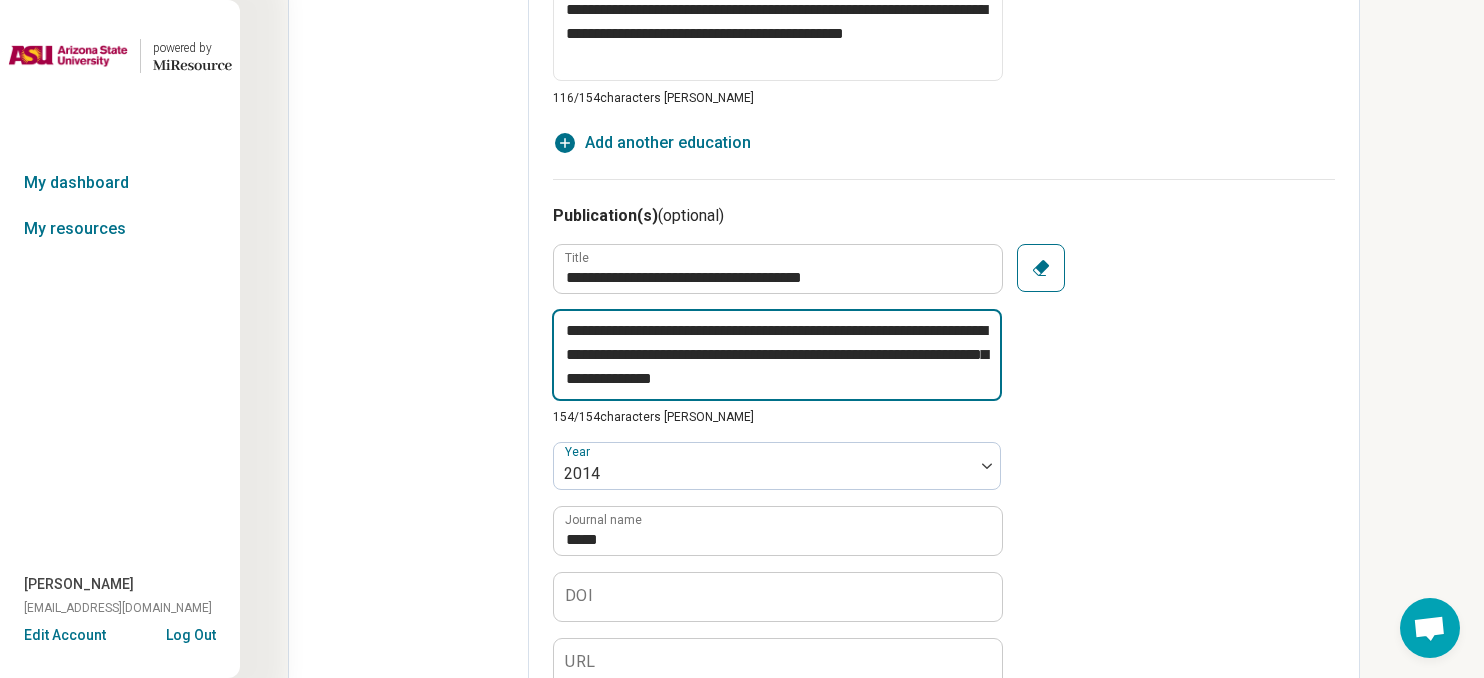 click on "**********" at bounding box center (777, 355) 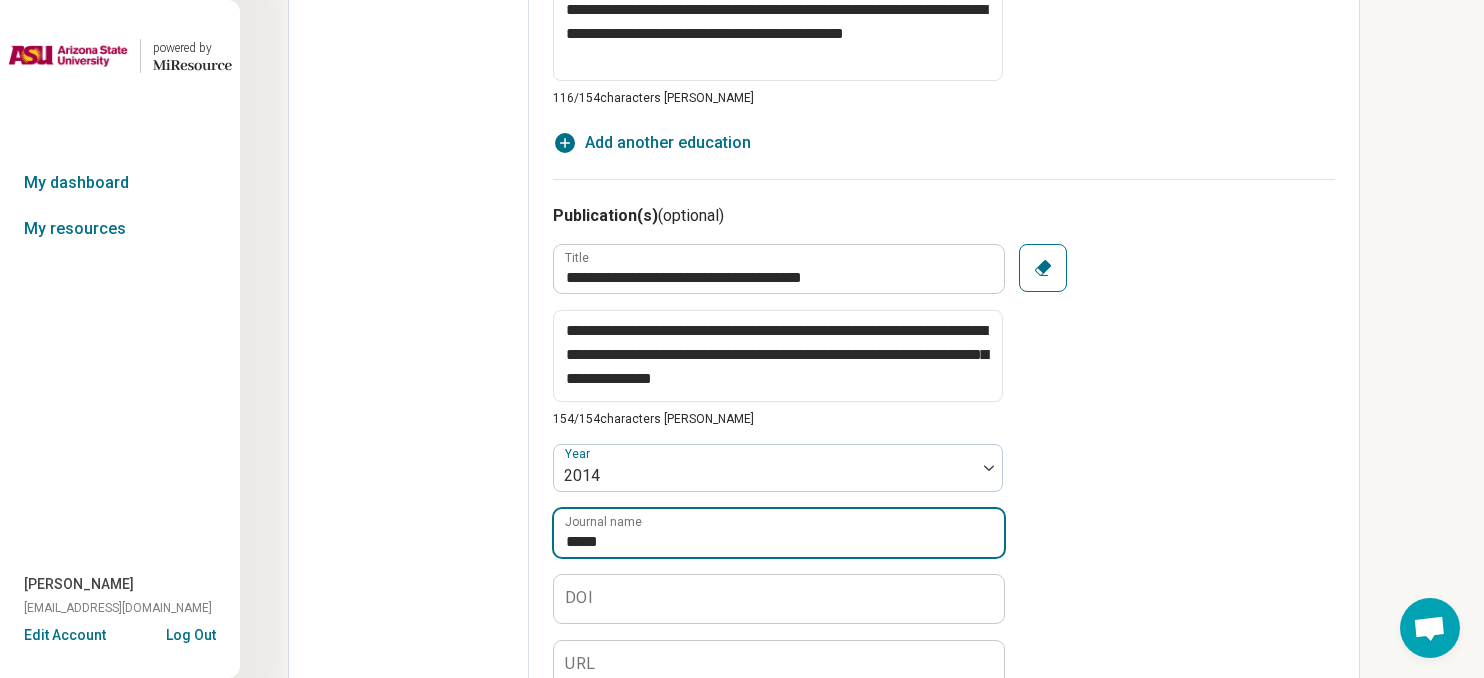 click on "*****" at bounding box center [779, 533] 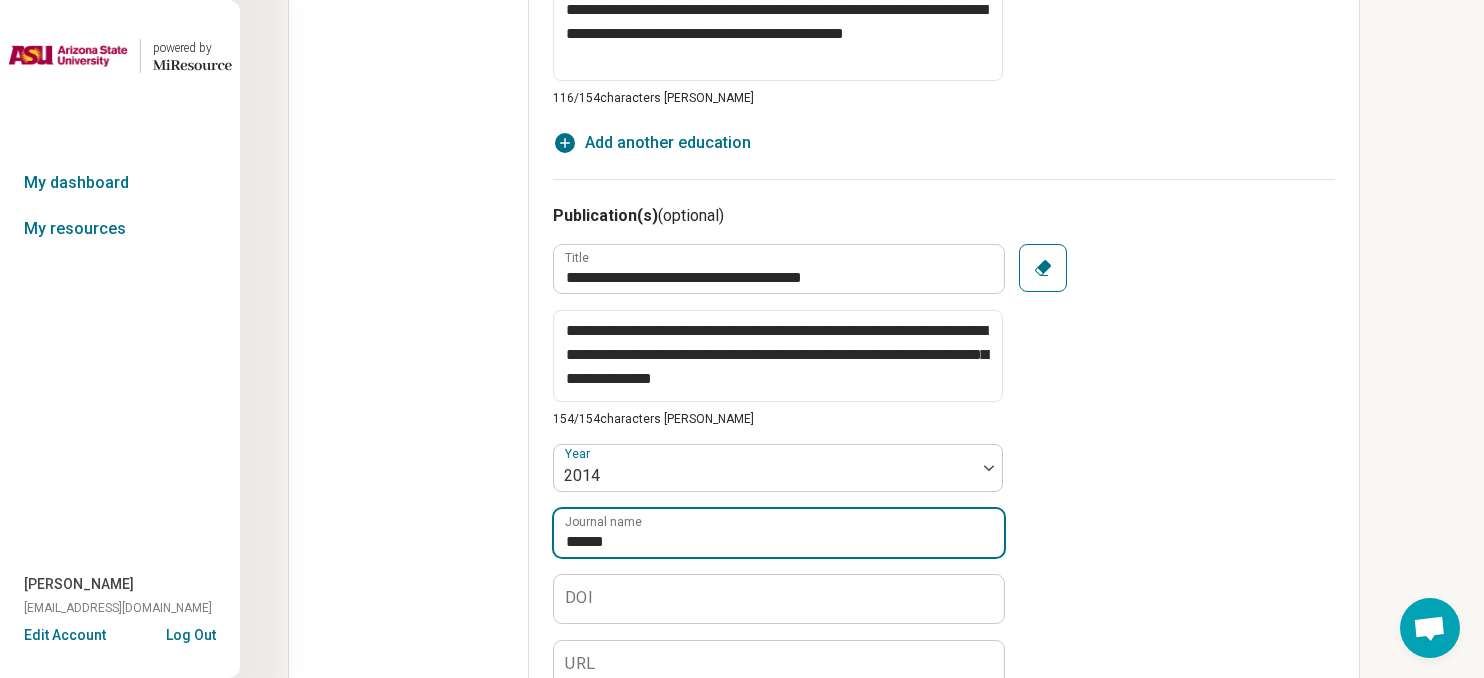 paste on "**********" 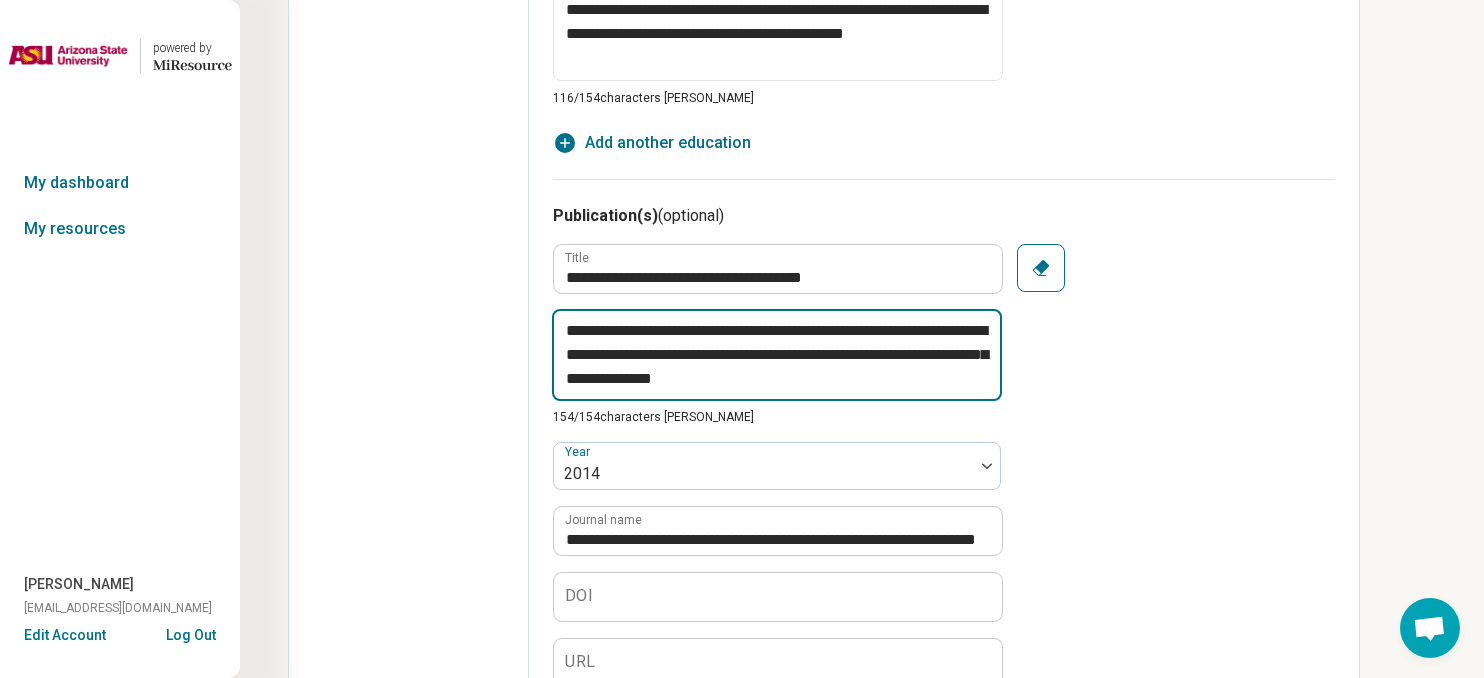 drag, startPoint x: 724, startPoint y: 333, endPoint x: 551, endPoint y: 331, distance: 173.01157 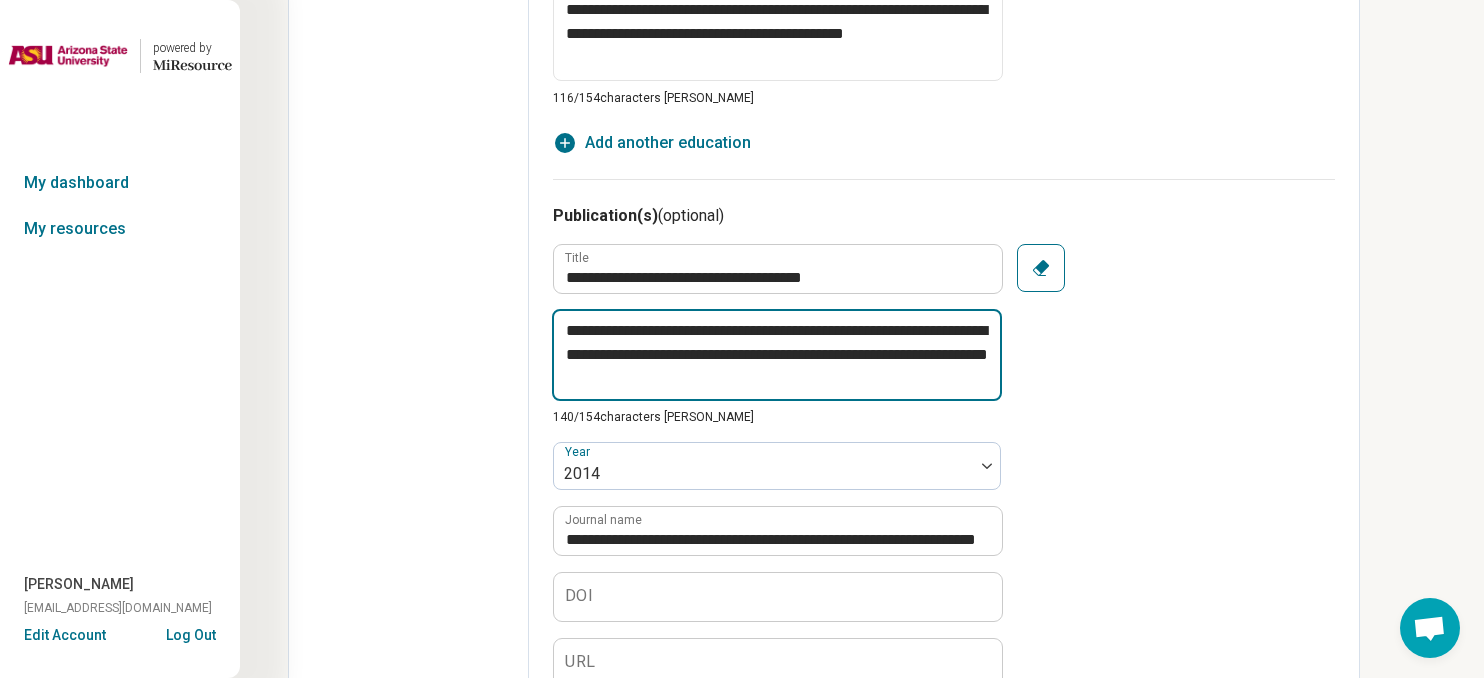 drag, startPoint x: 866, startPoint y: 326, endPoint x: 880, endPoint y: 384, distance: 59.665737 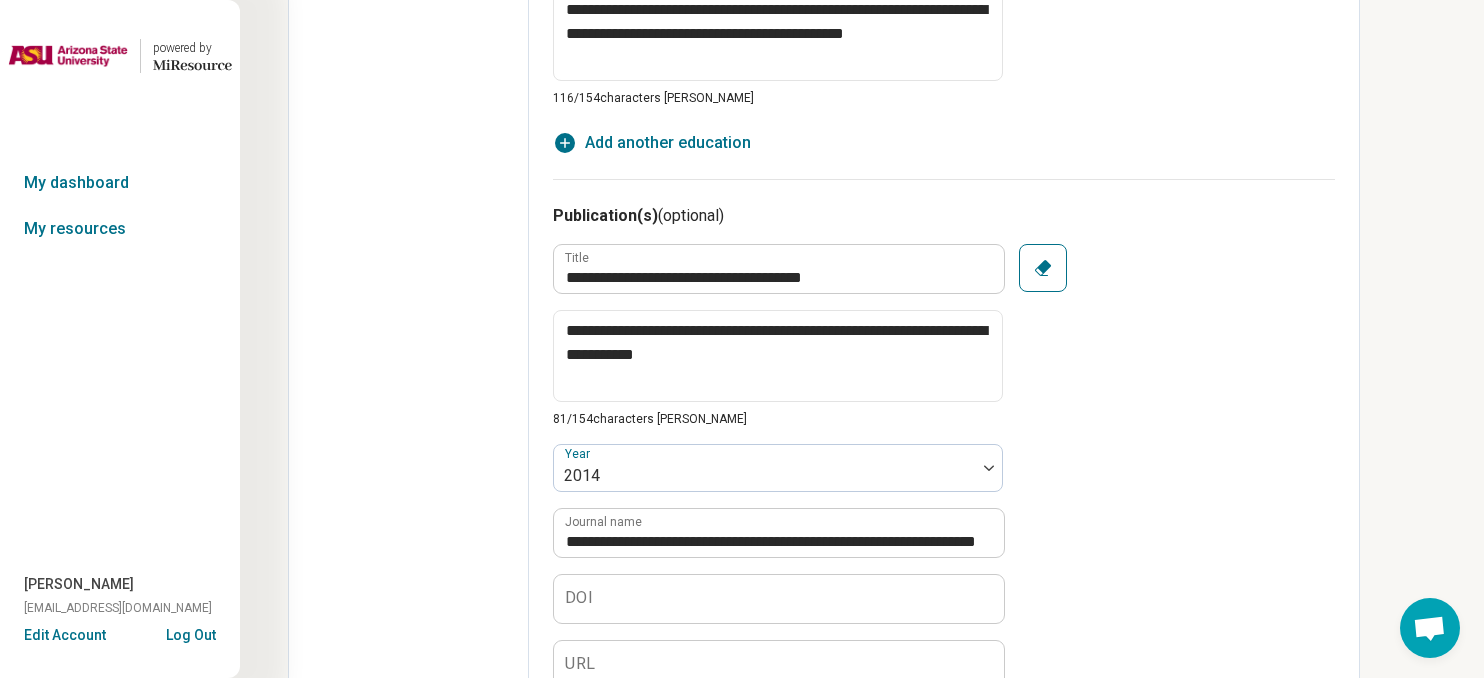 click on "**********" at bounding box center (944, 467) 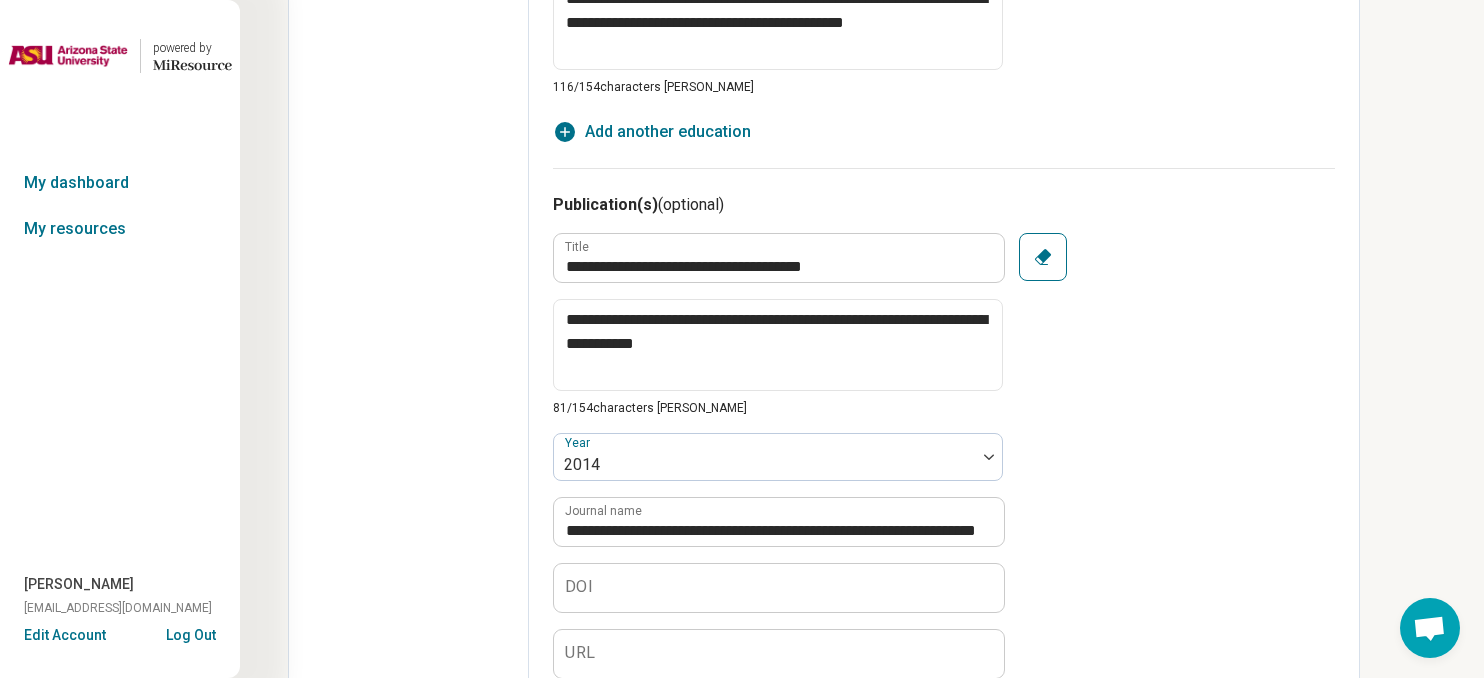 scroll, scrollTop: 2288, scrollLeft: 0, axis: vertical 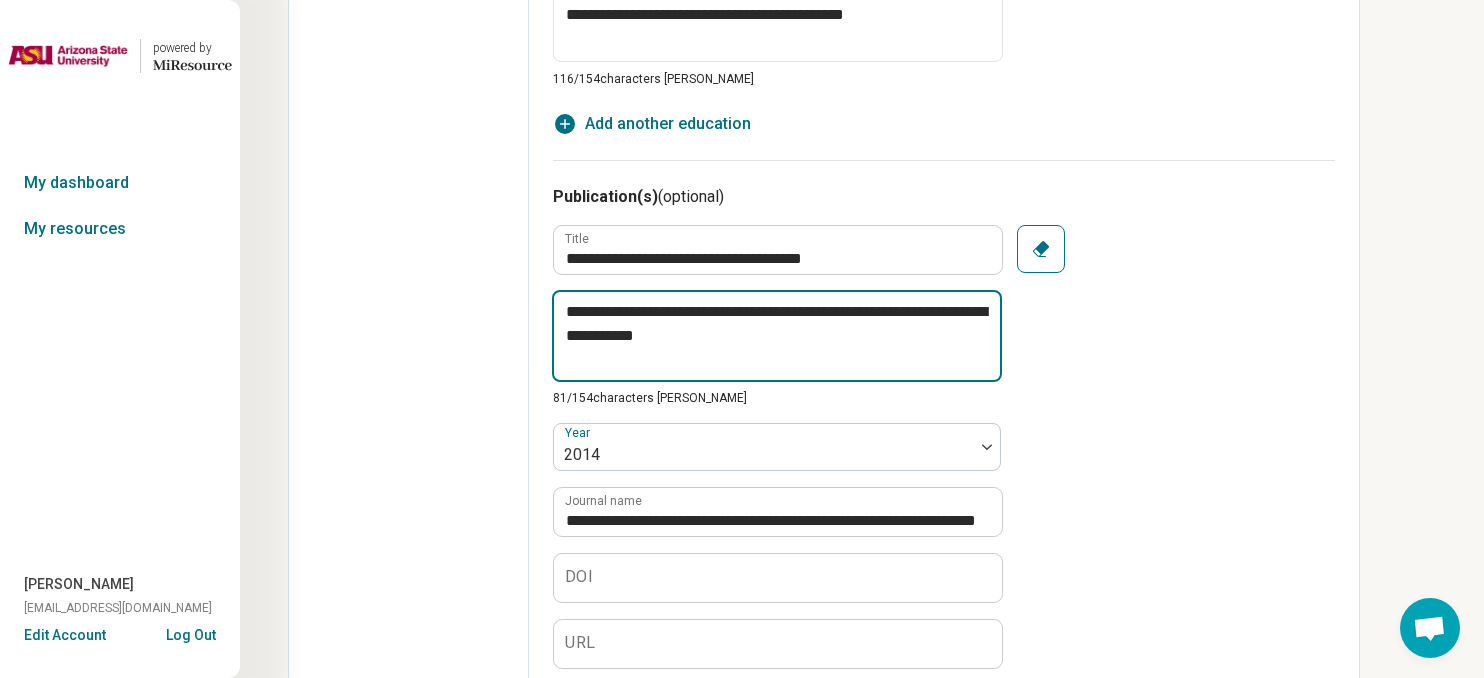 click on "**********" at bounding box center (777, 336) 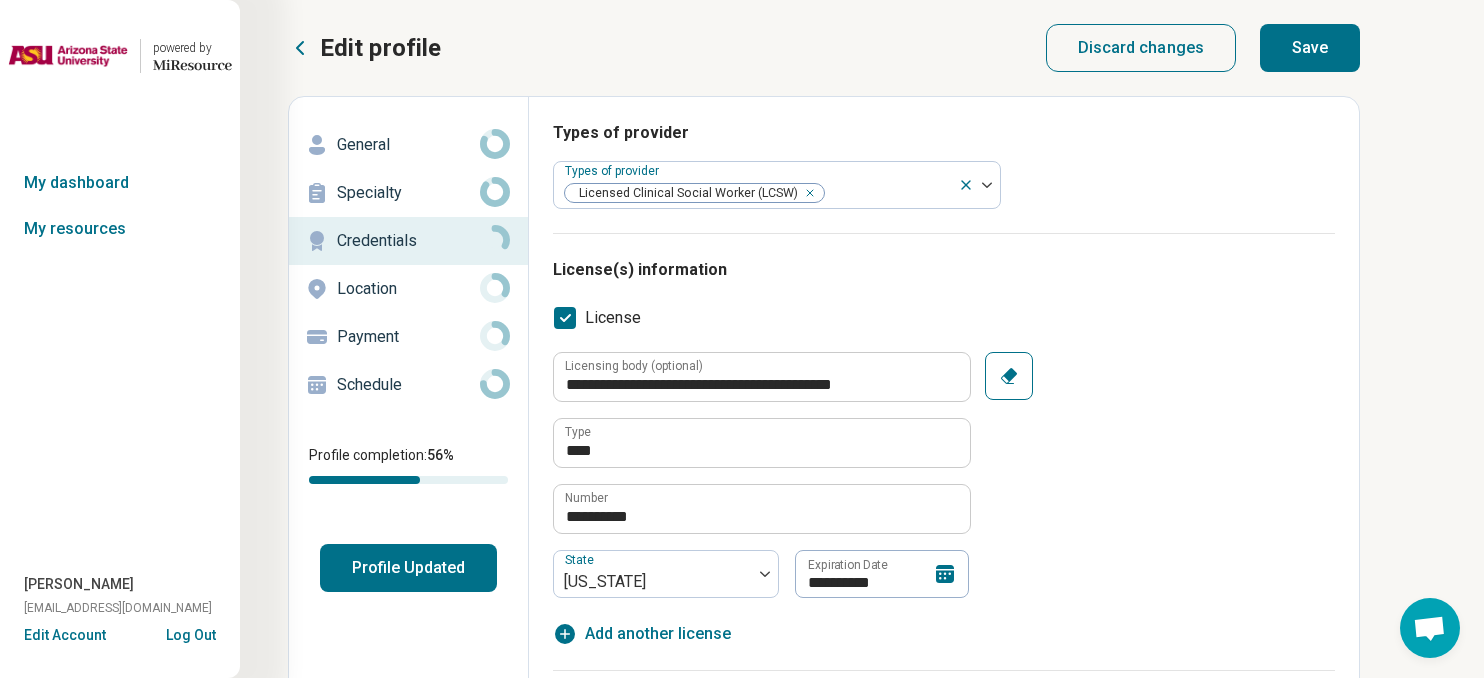 scroll, scrollTop: 0, scrollLeft: 0, axis: both 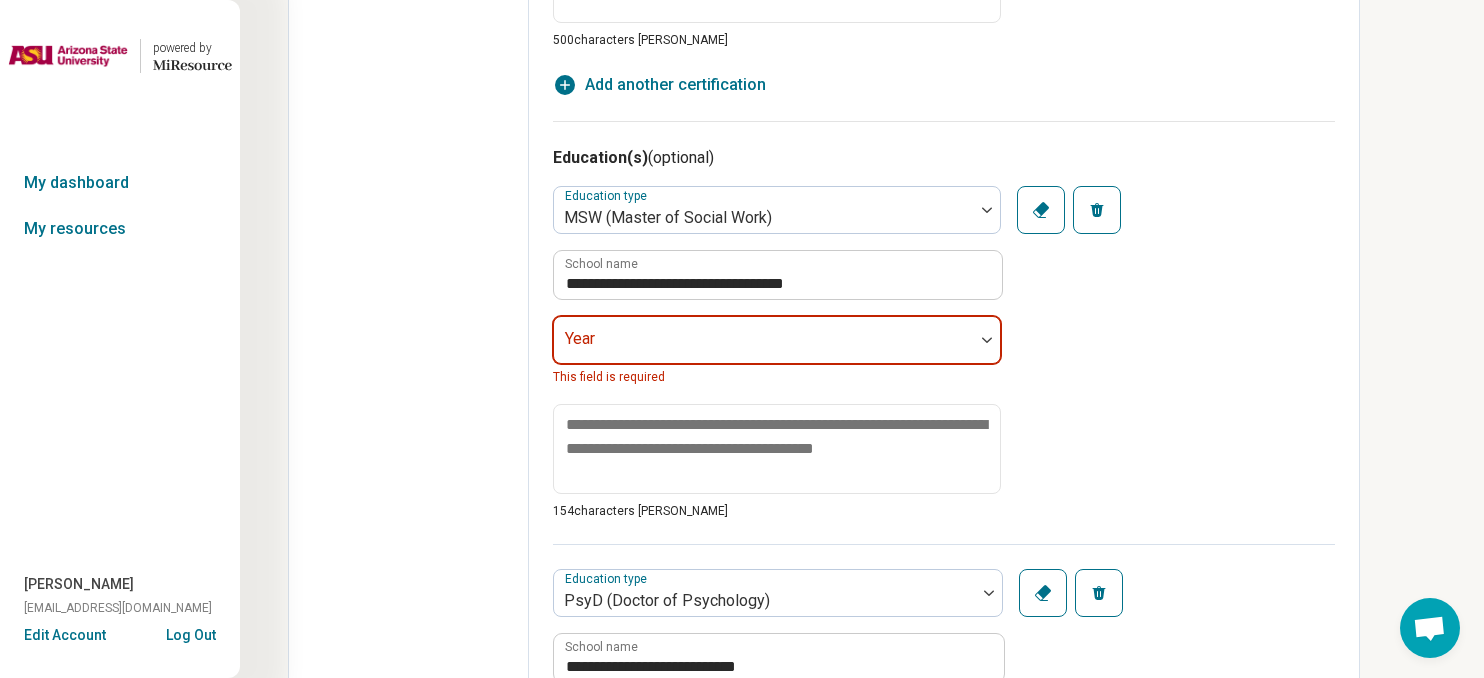 click at bounding box center [987, 340] 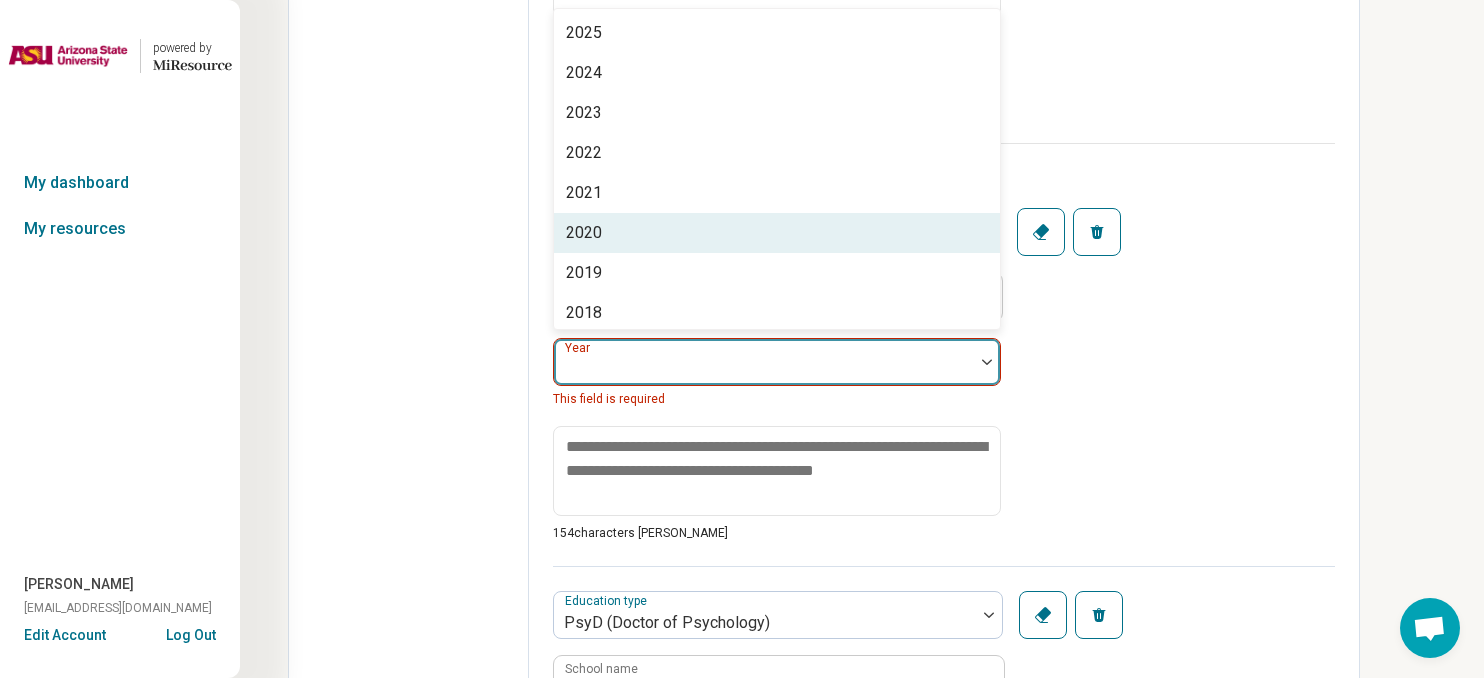 scroll, scrollTop: 1502, scrollLeft: 0, axis: vertical 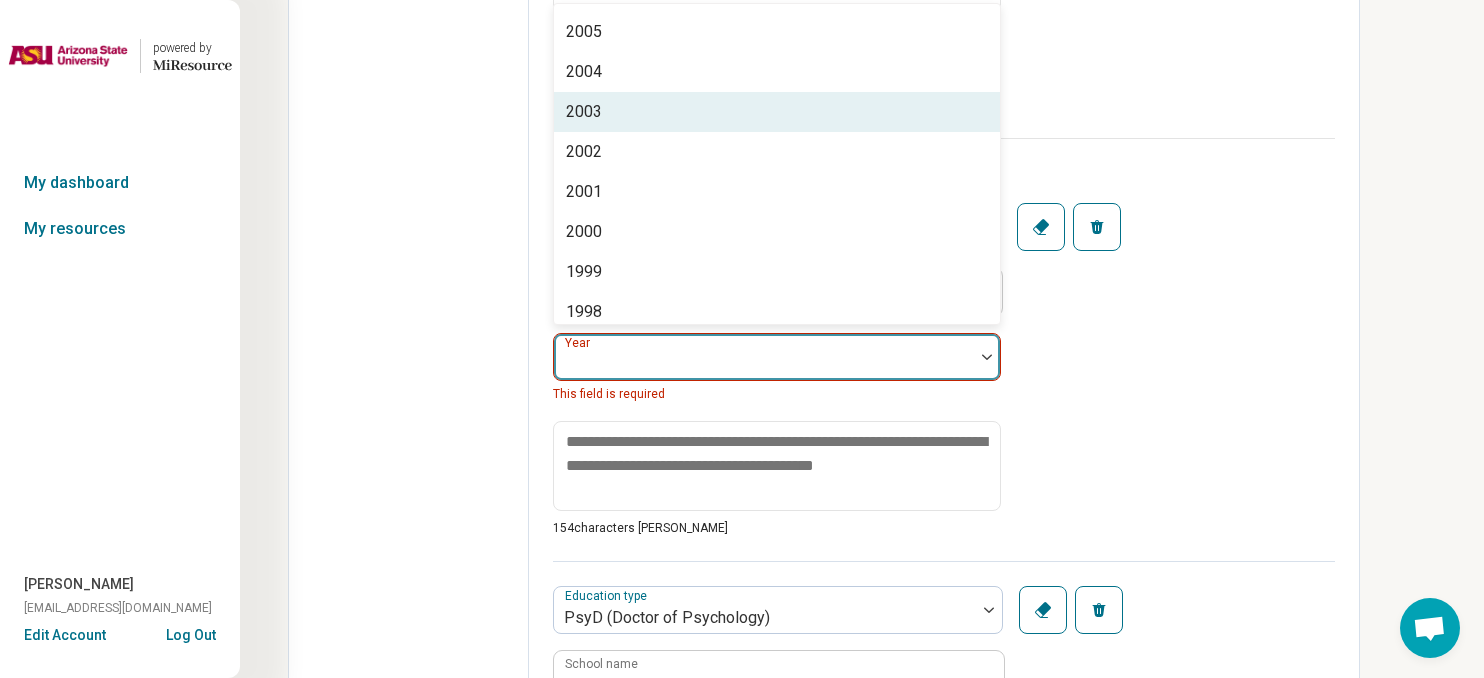 click on "2003" at bounding box center (777, 112) 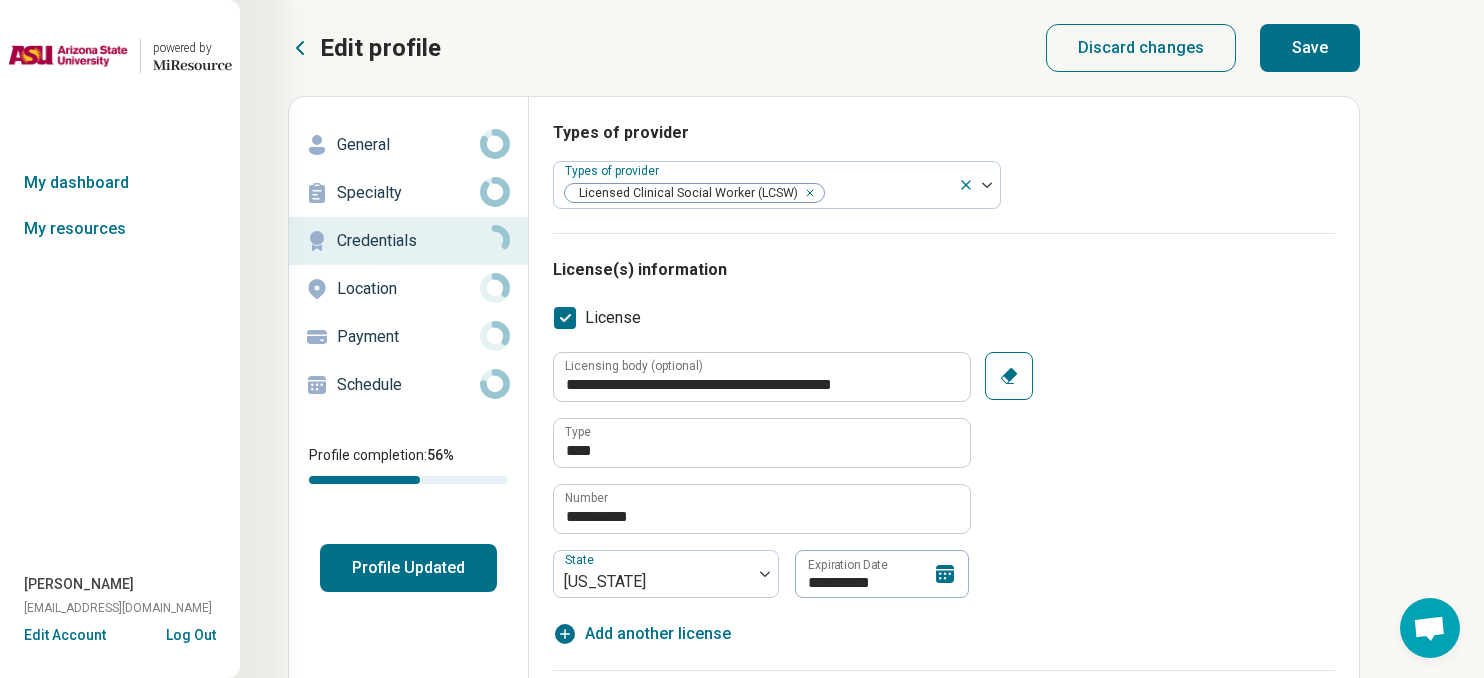 scroll, scrollTop: 0, scrollLeft: 0, axis: both 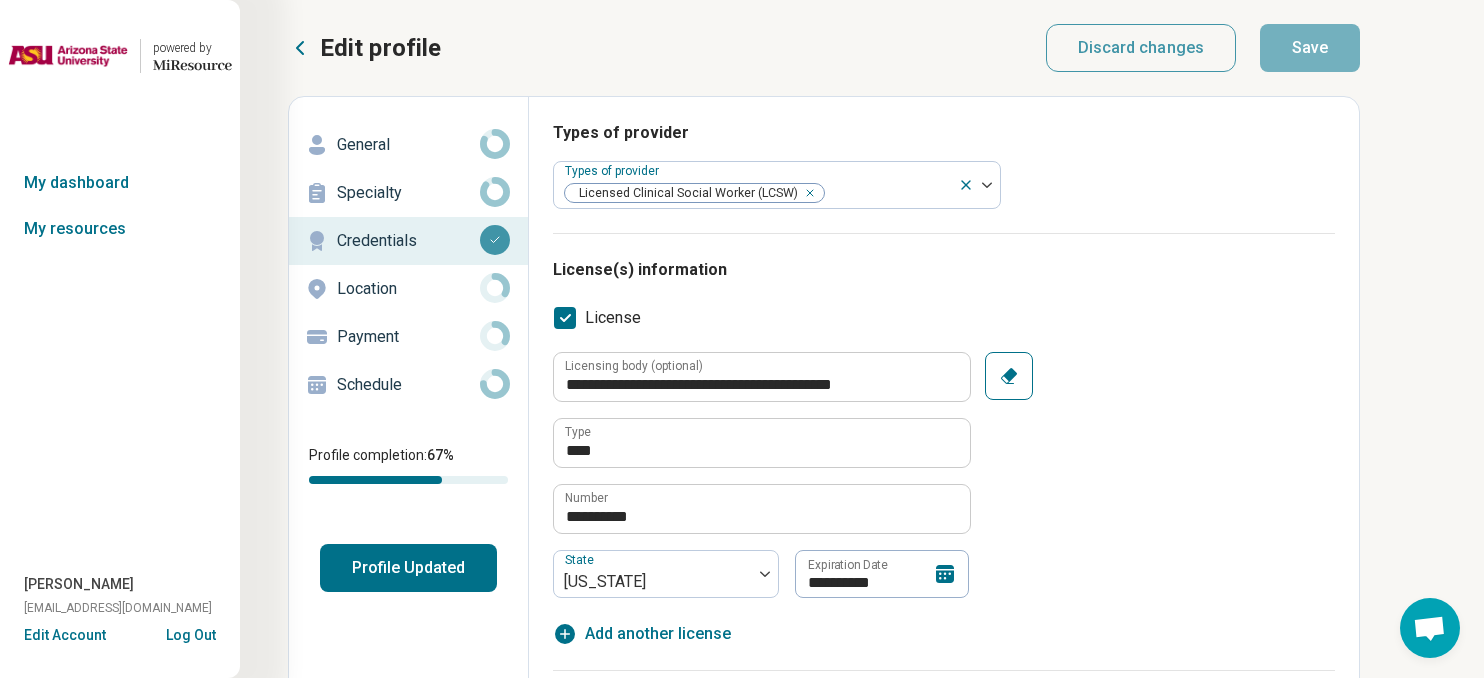 click on "Specialty" at bounding box center (408, 193) 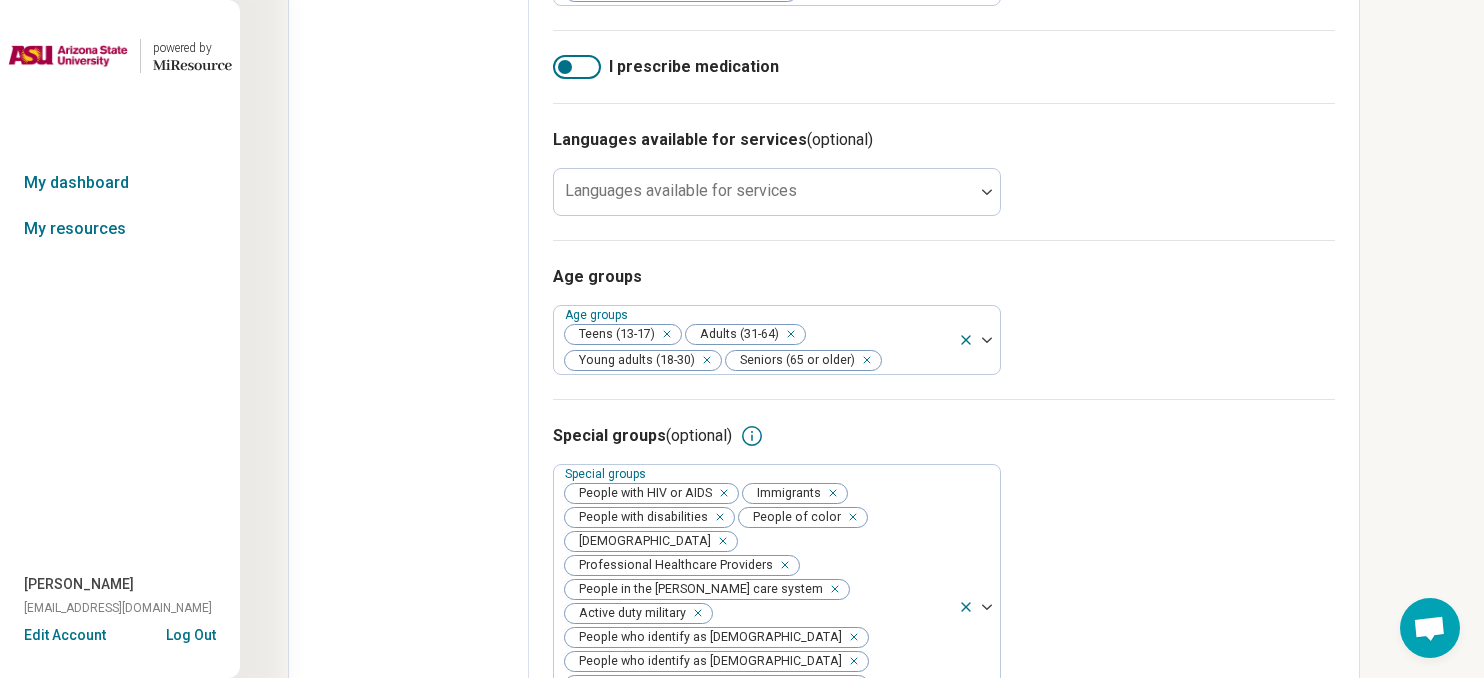 scroll, scrollTop: 1573, scrollLeft: 0, axis: vertical 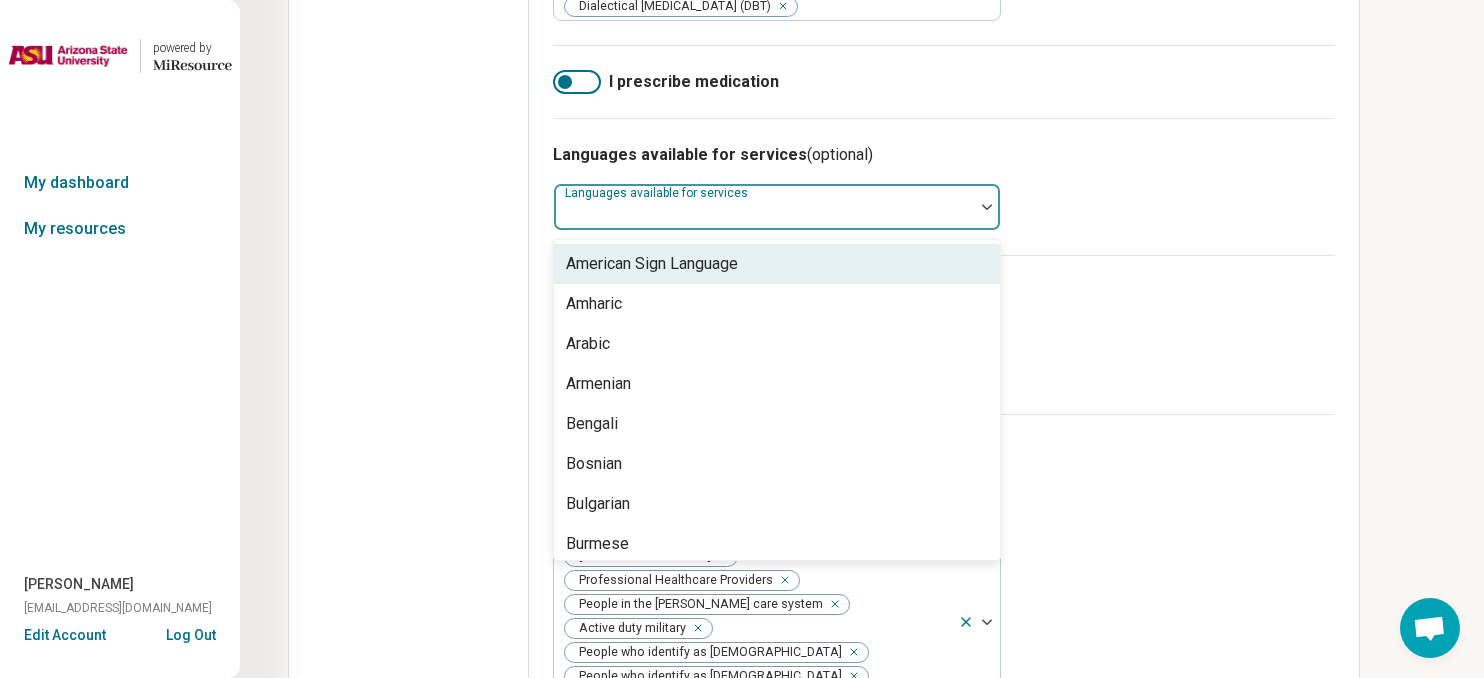 click at bounding box center [987, 207] 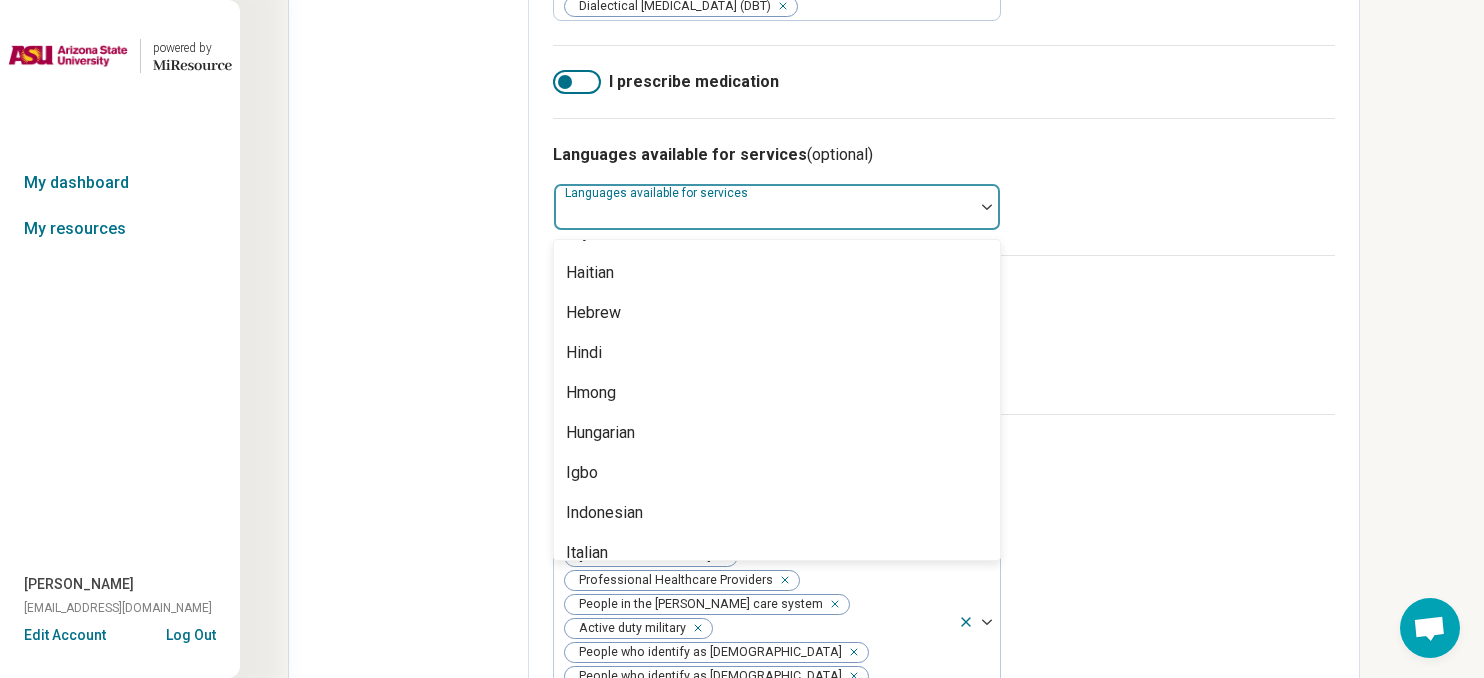 scroll, scrollTop: 739, scrollLeft: 0, axis: vertical 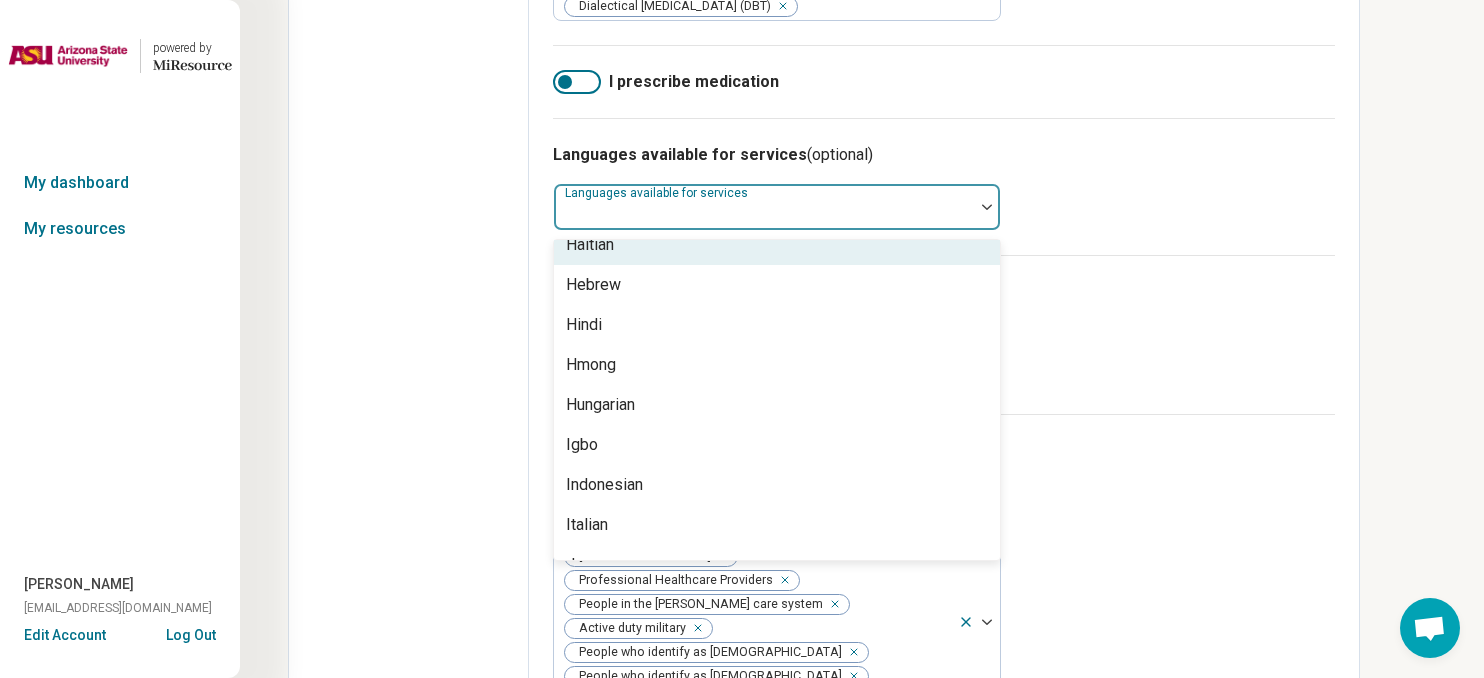click on "I prescribe medication" at bounding box center [944, 82] 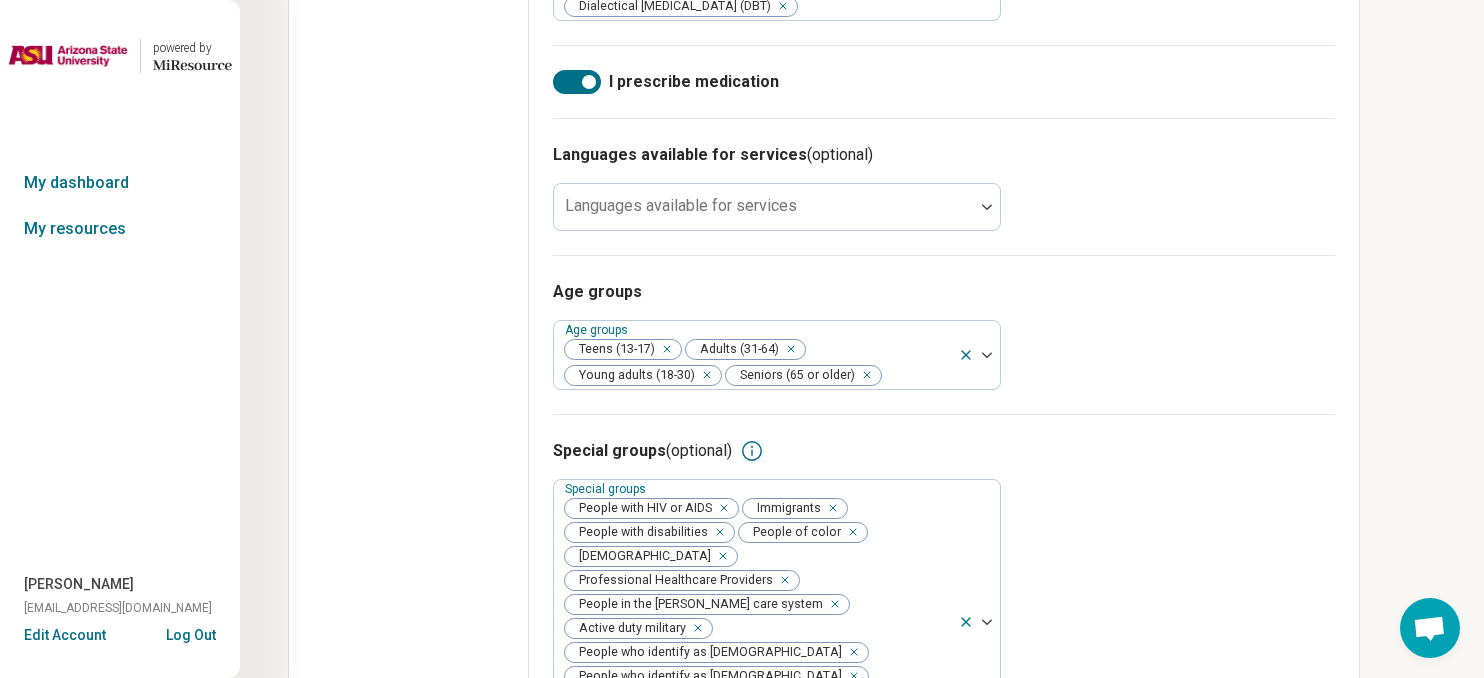 scroll, scrollTop: 13, scrollLeft: 0, axis: vertical 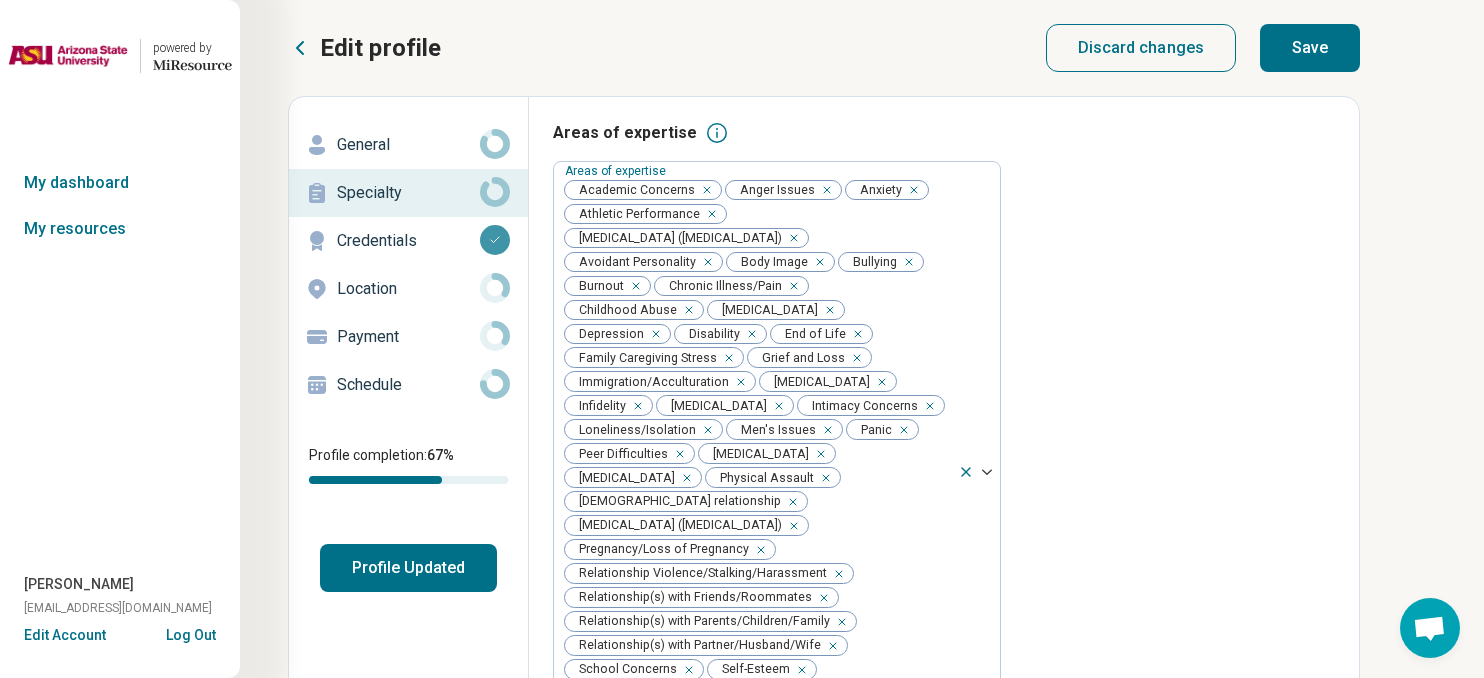 click 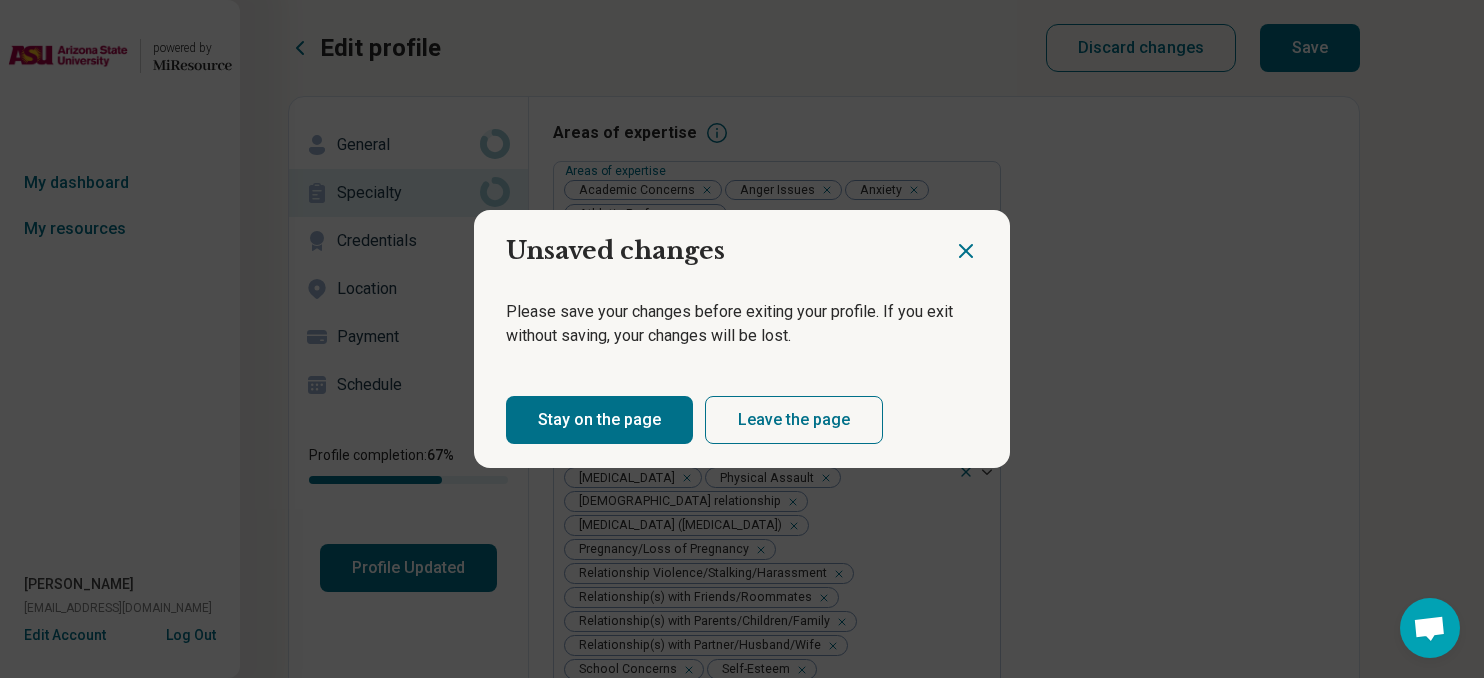 click 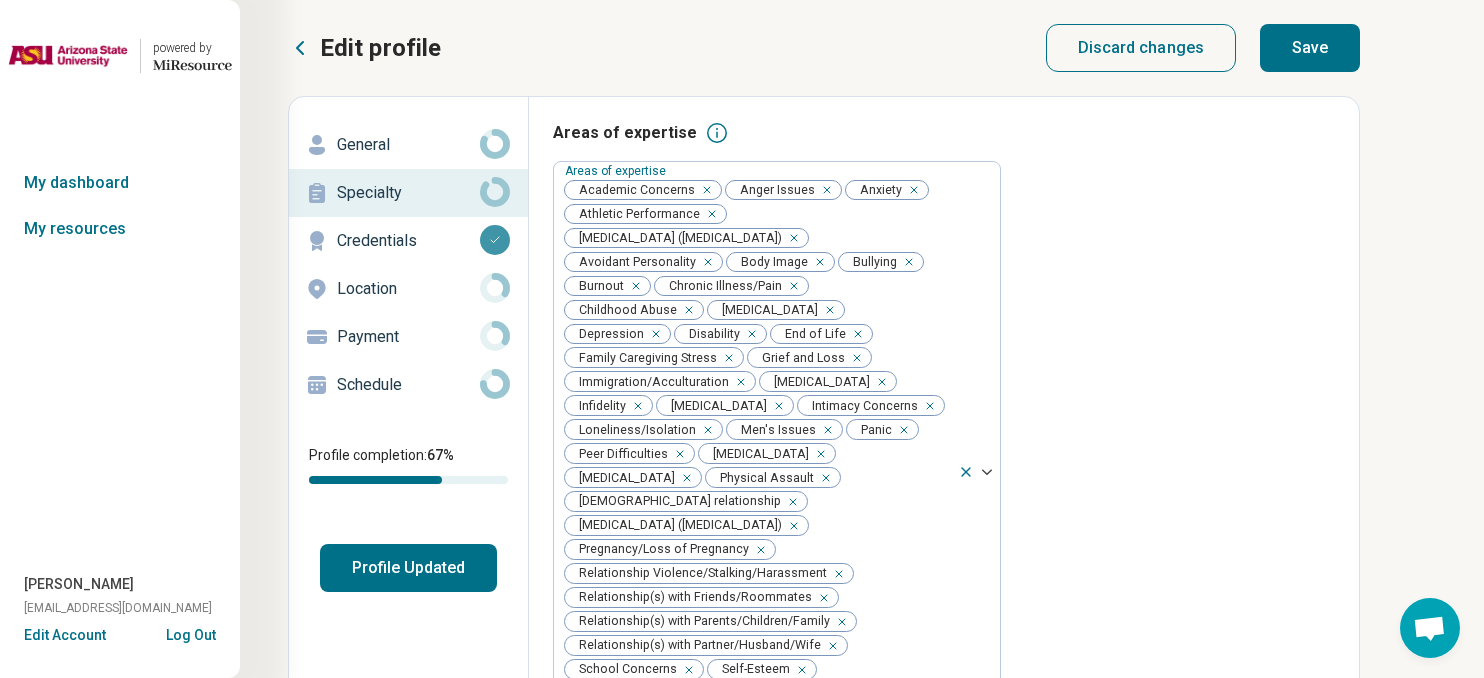 click on "Save" at bounding box center (1310, 48) 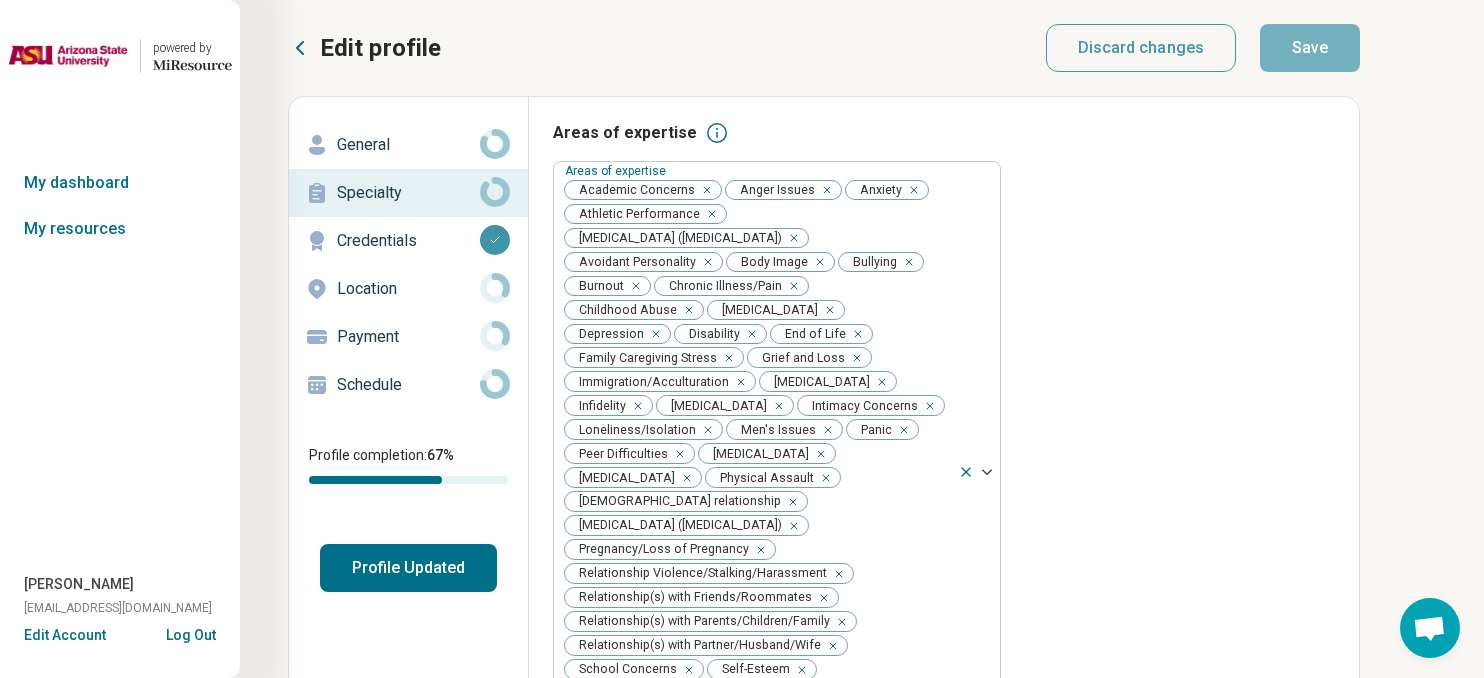 click on "Location" at bounding box center (408, 289) 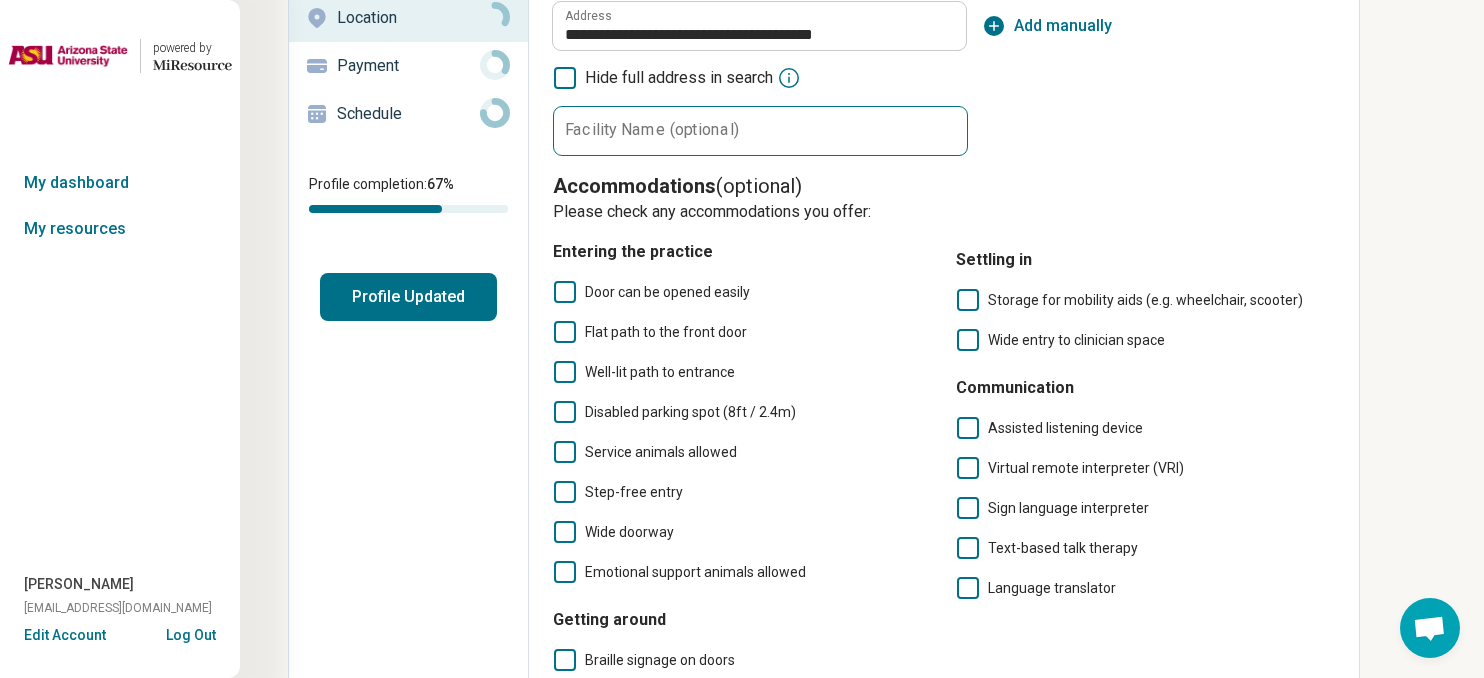 scroll, scrollTop: 274, scrollLeft: 0, axis: vertical 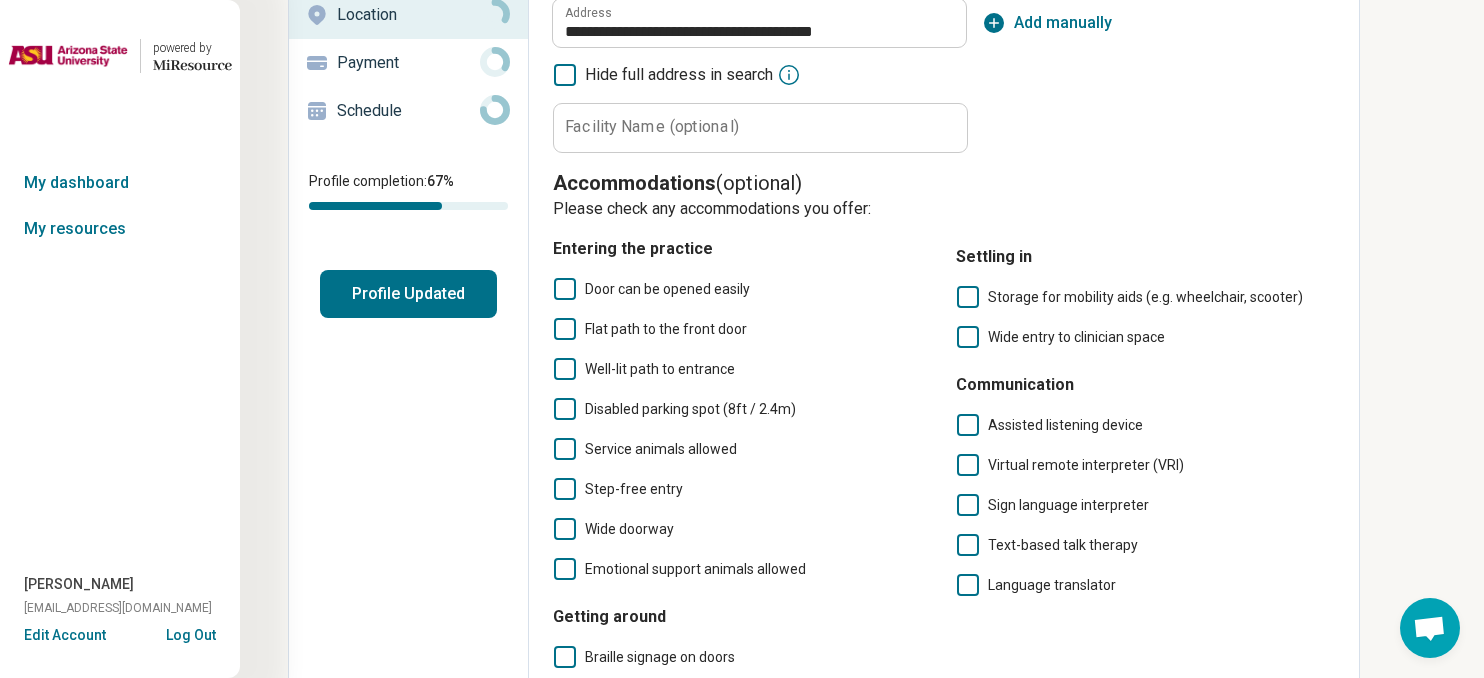 click 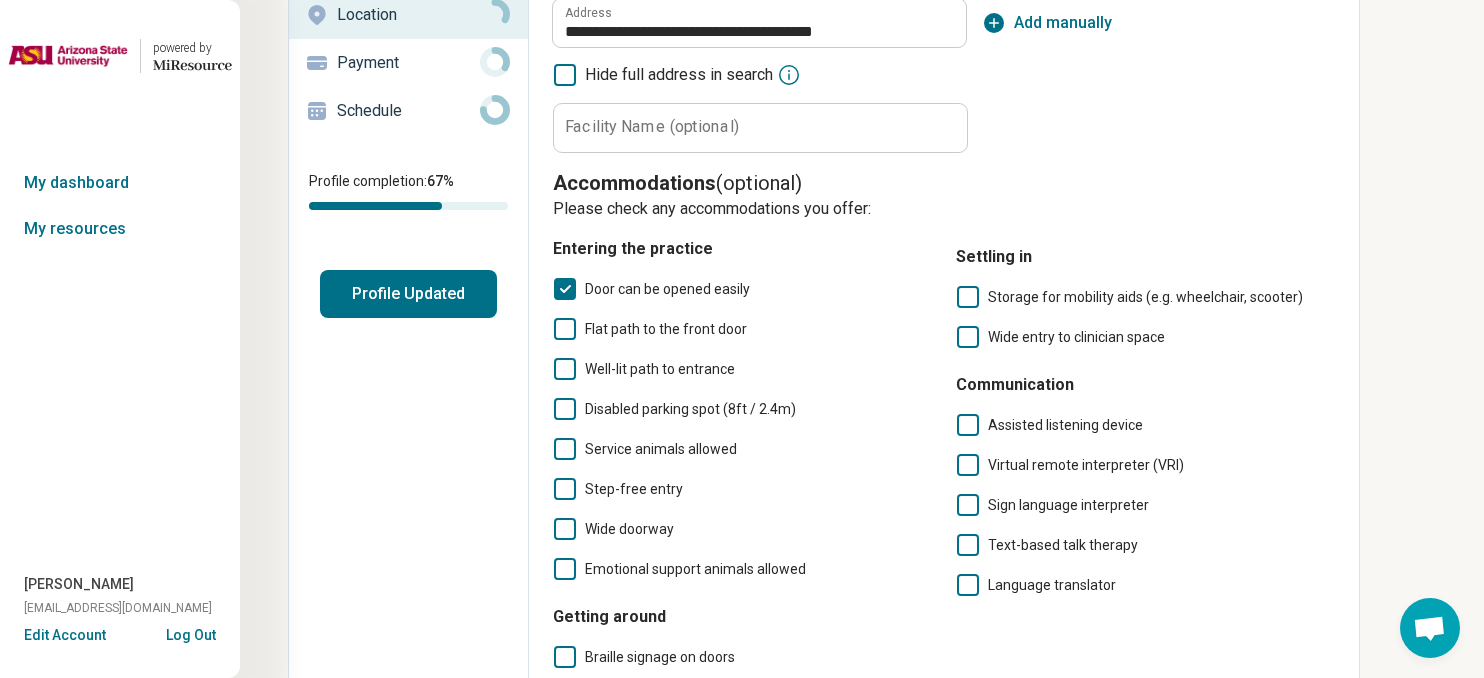 scroll, scrollTop: 13, scrollLeft: 0, axis: vertical 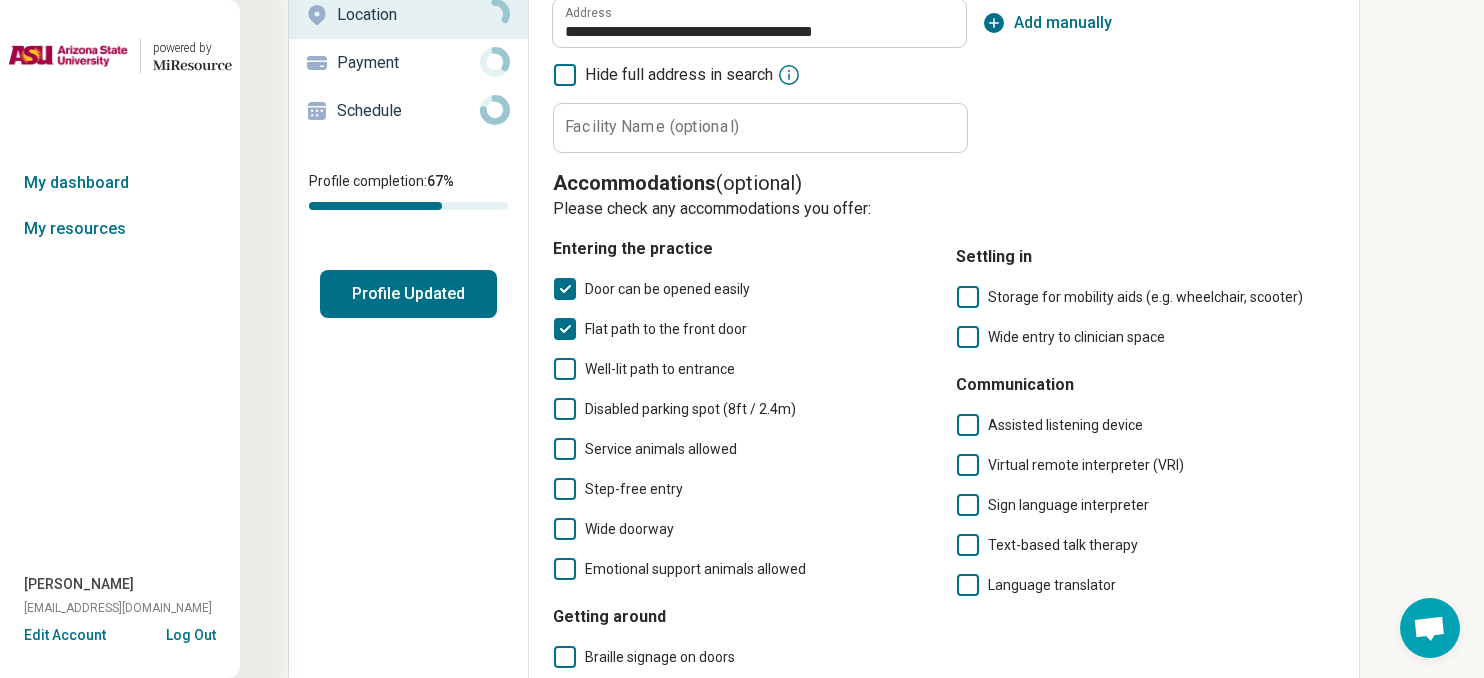 click 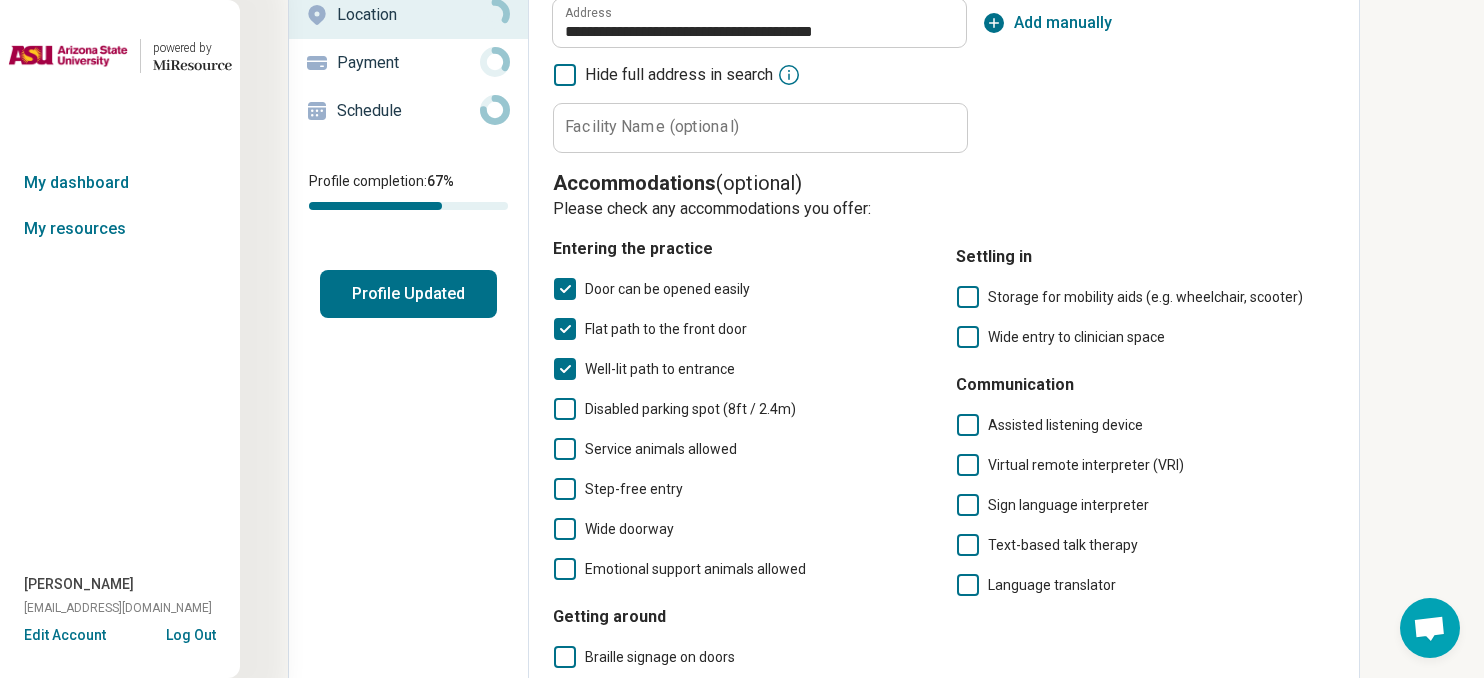 click 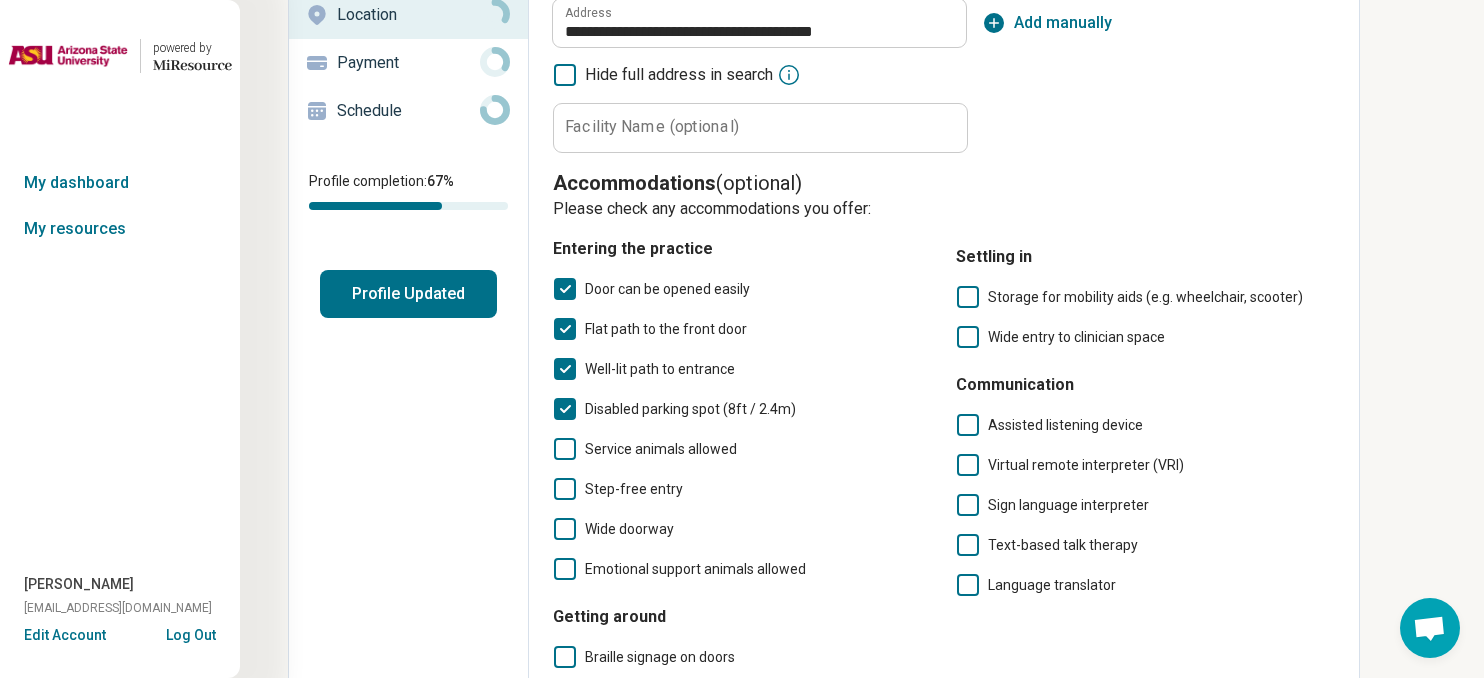 click 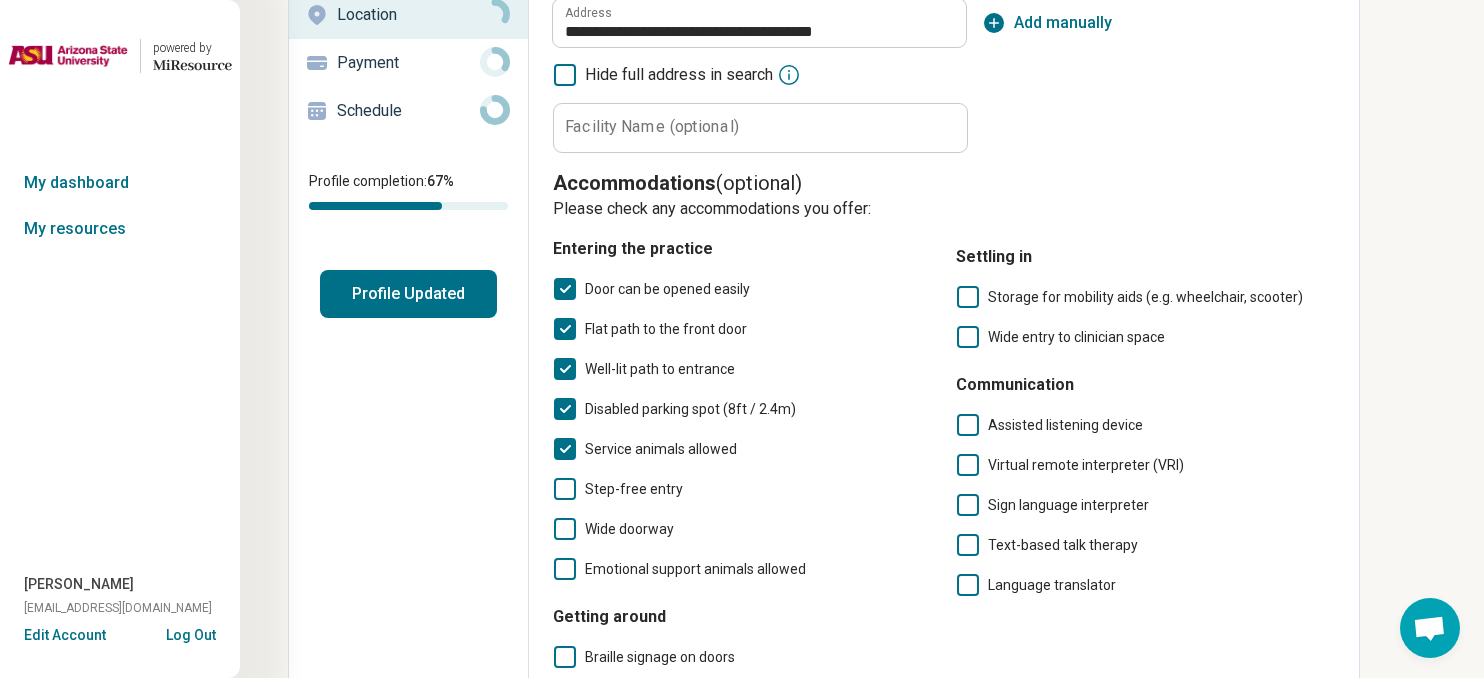 click 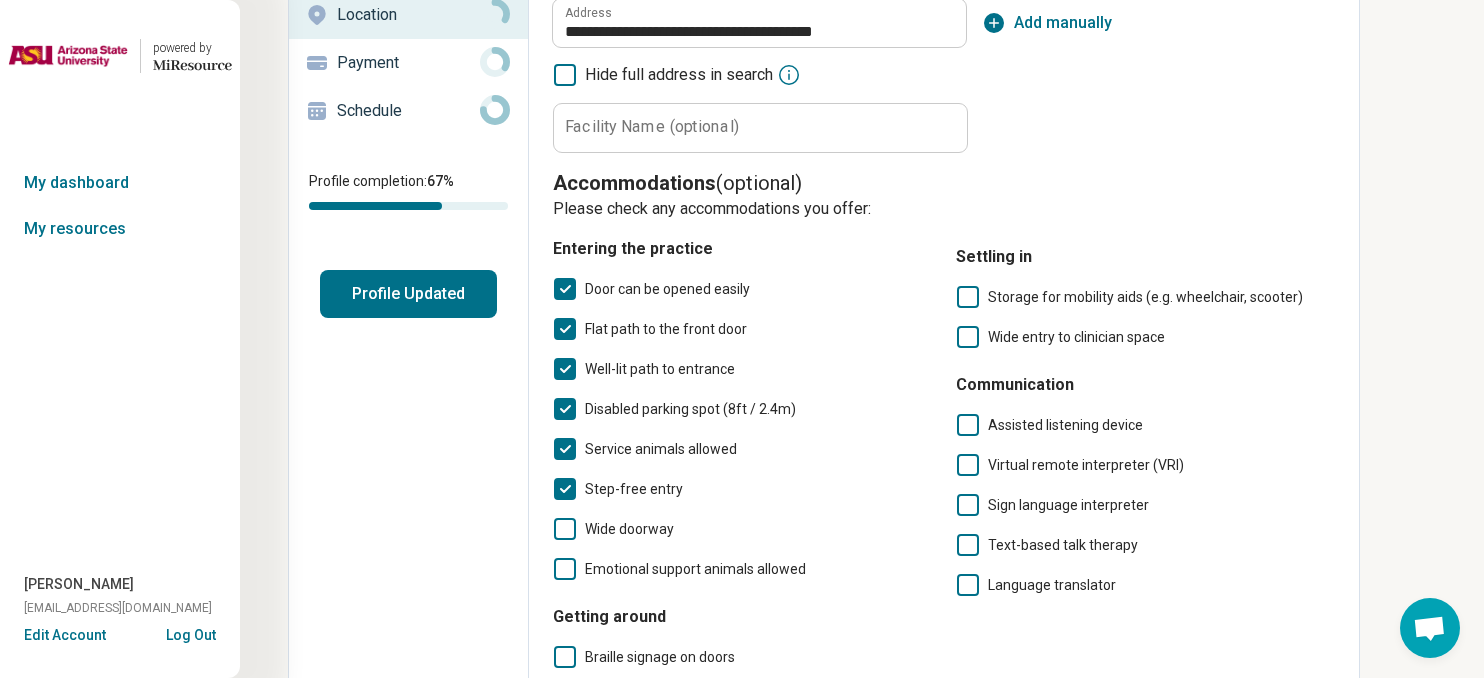 click 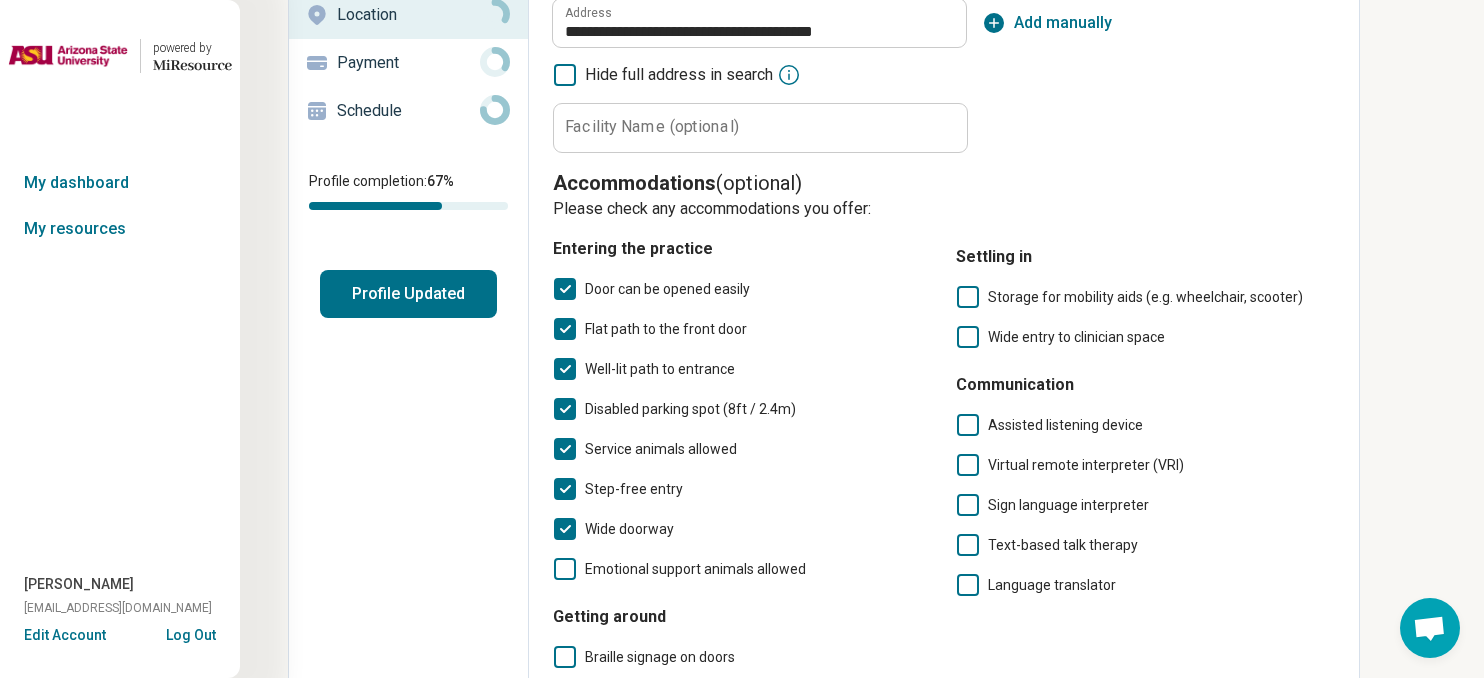 scroll, scrollTop: 13, scrollLeft: 0, axis: vertical 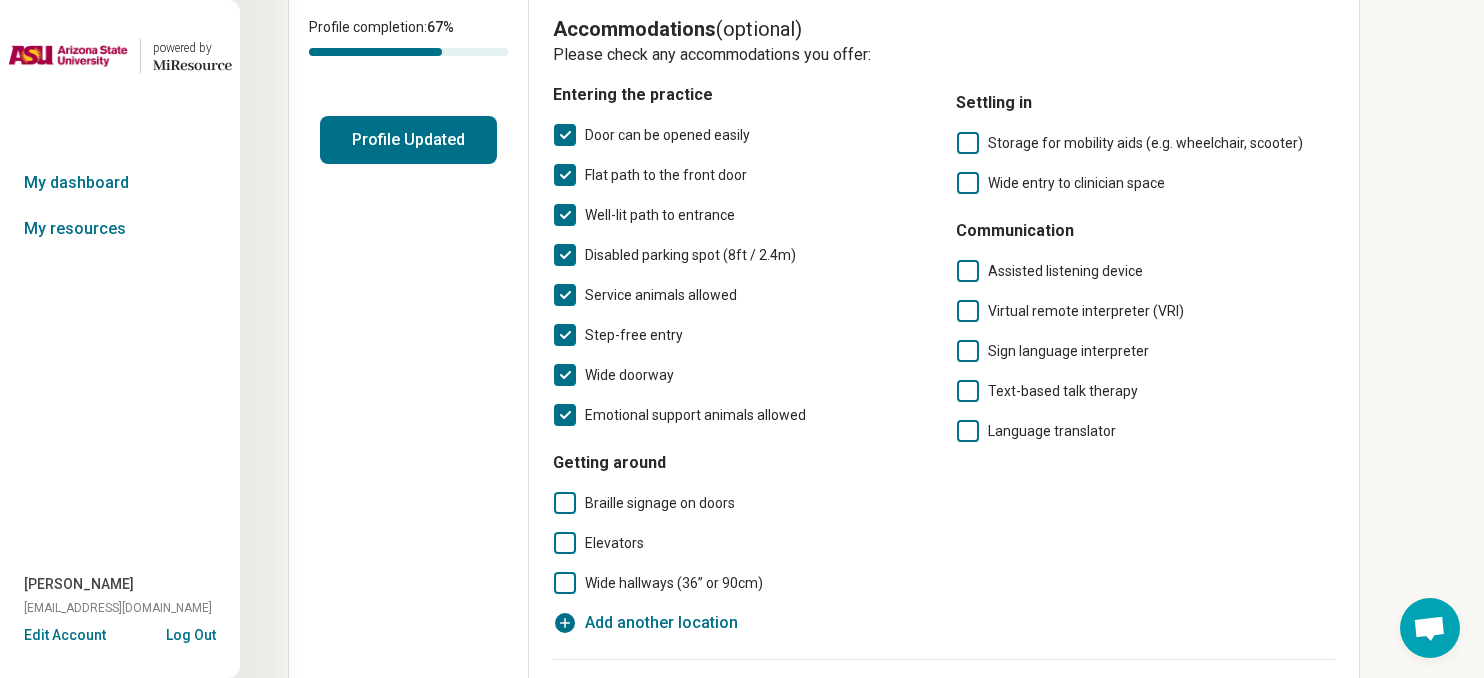 click 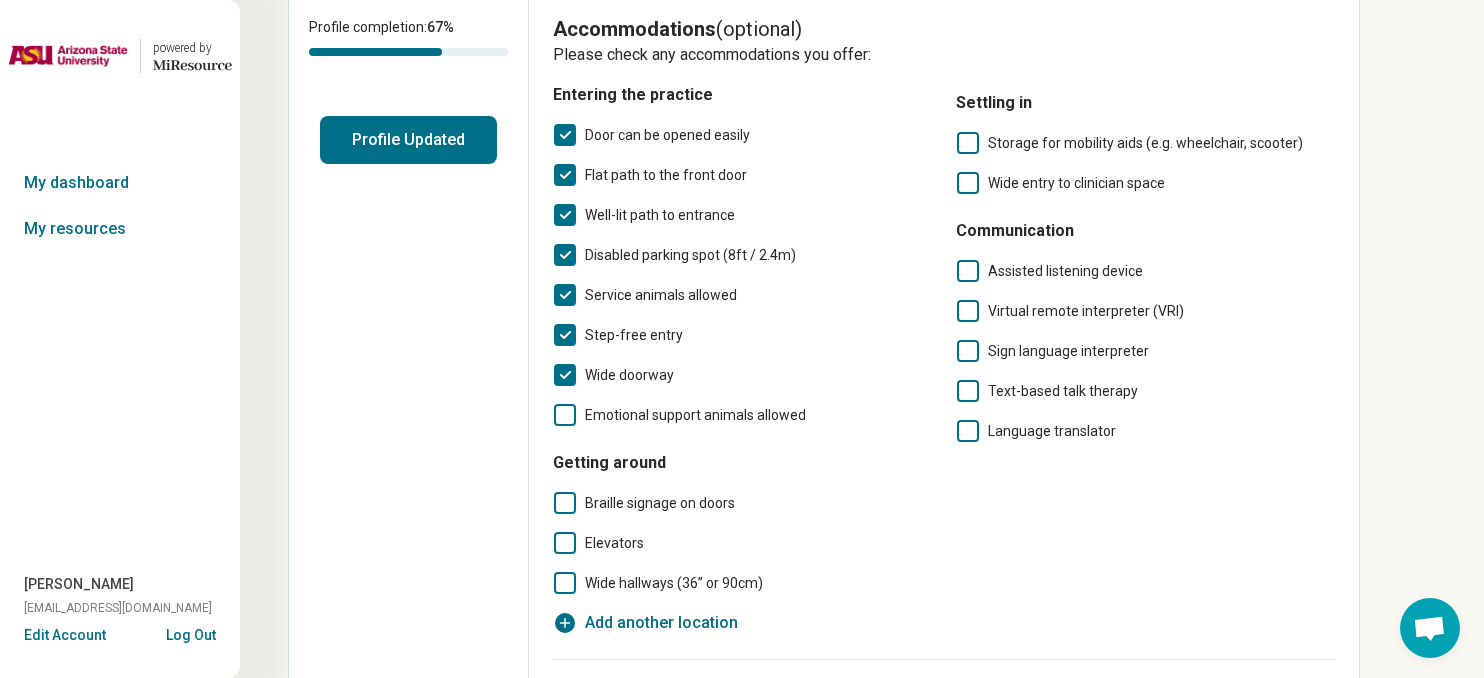 click 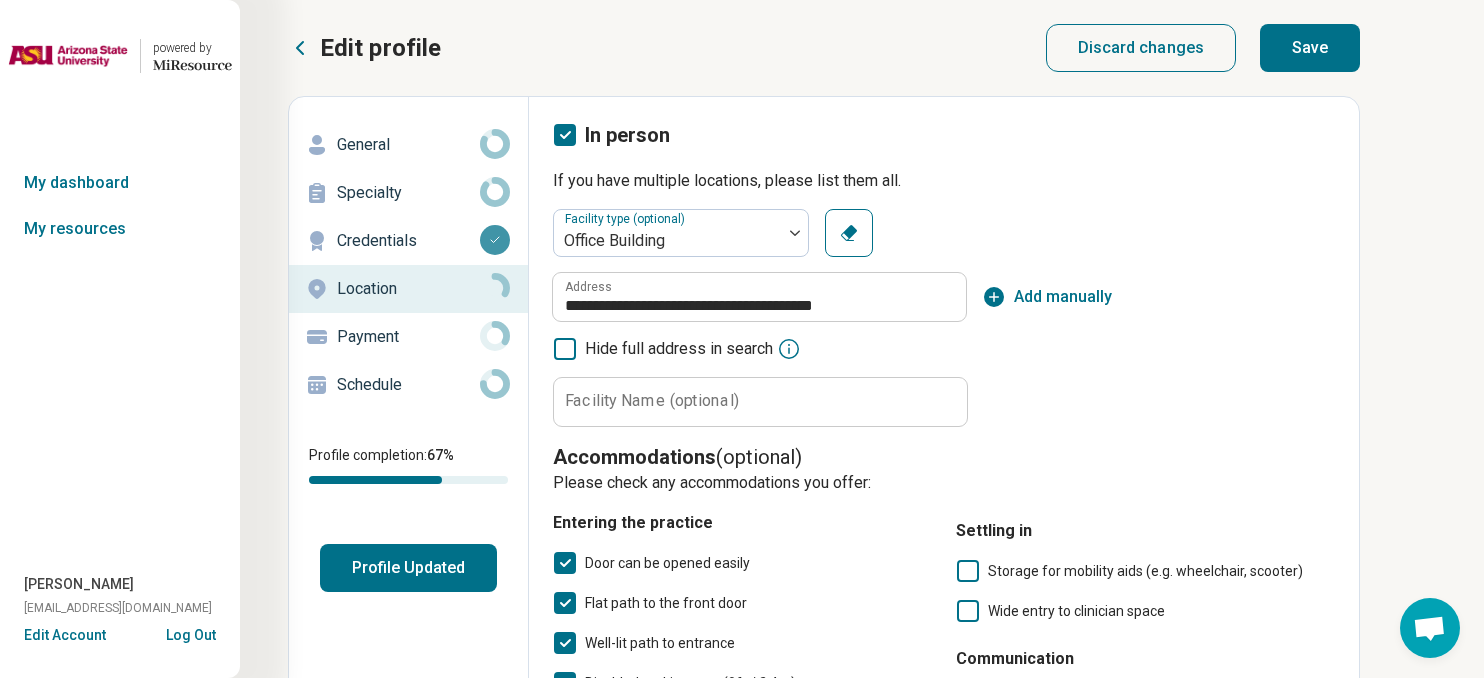 scroll, scrollTop: 0, scrollLeft: 0, axis: both 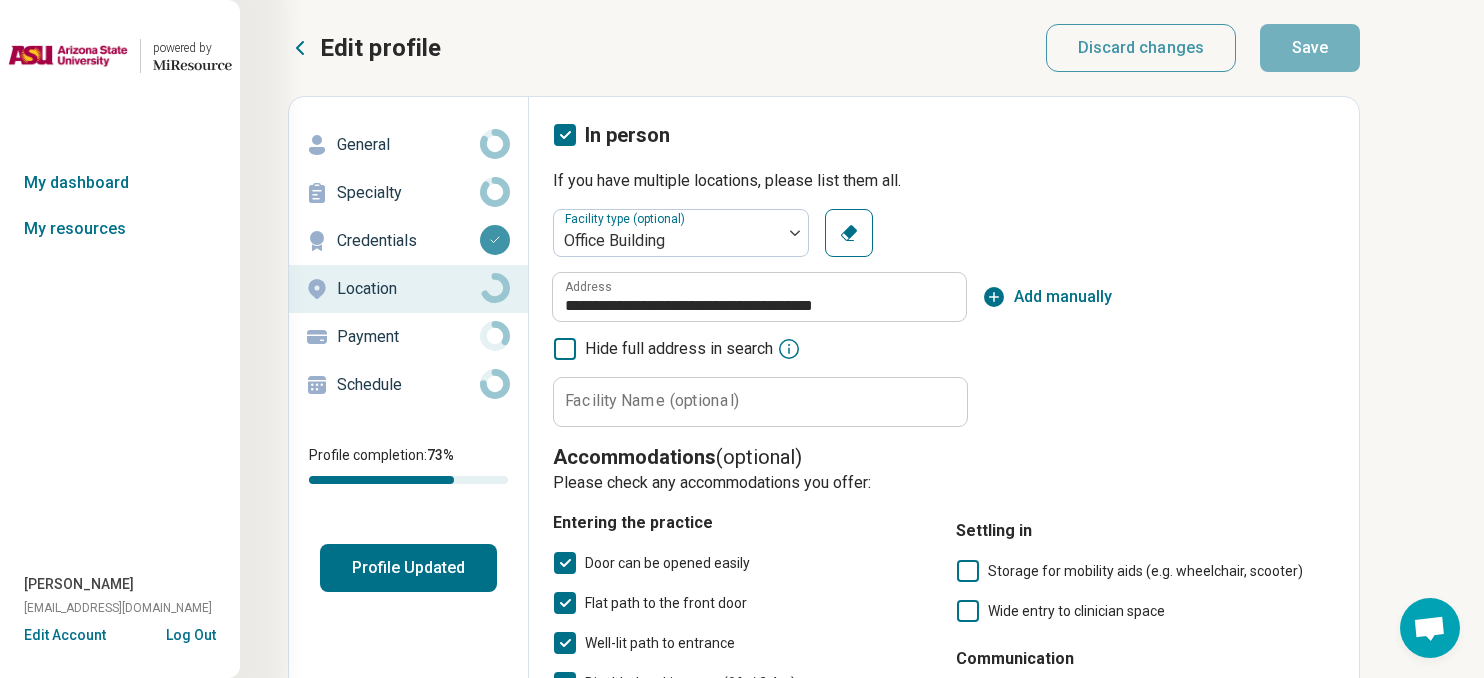 click 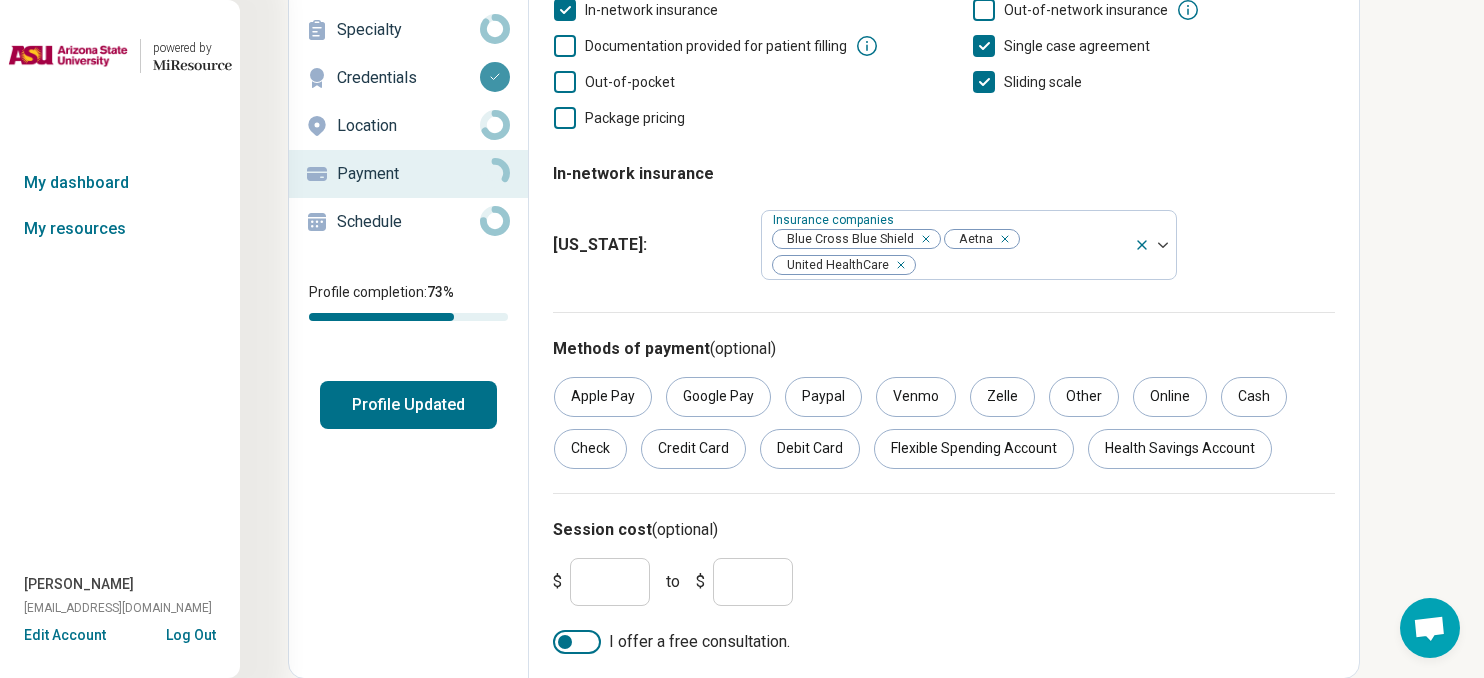 scroll, scrollTop: 165, scrollLeft: 0, axis: vertical 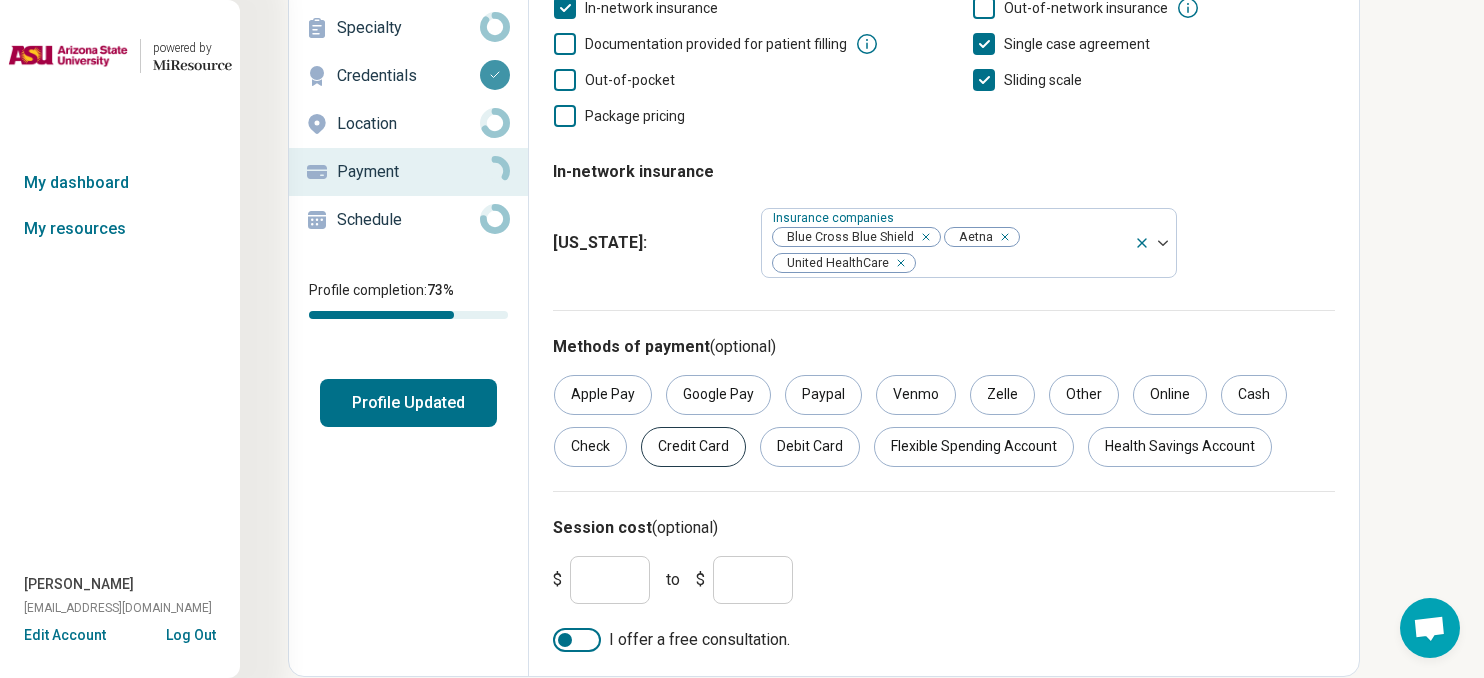 click on "Credit Card" at bounding box center [693, 447] 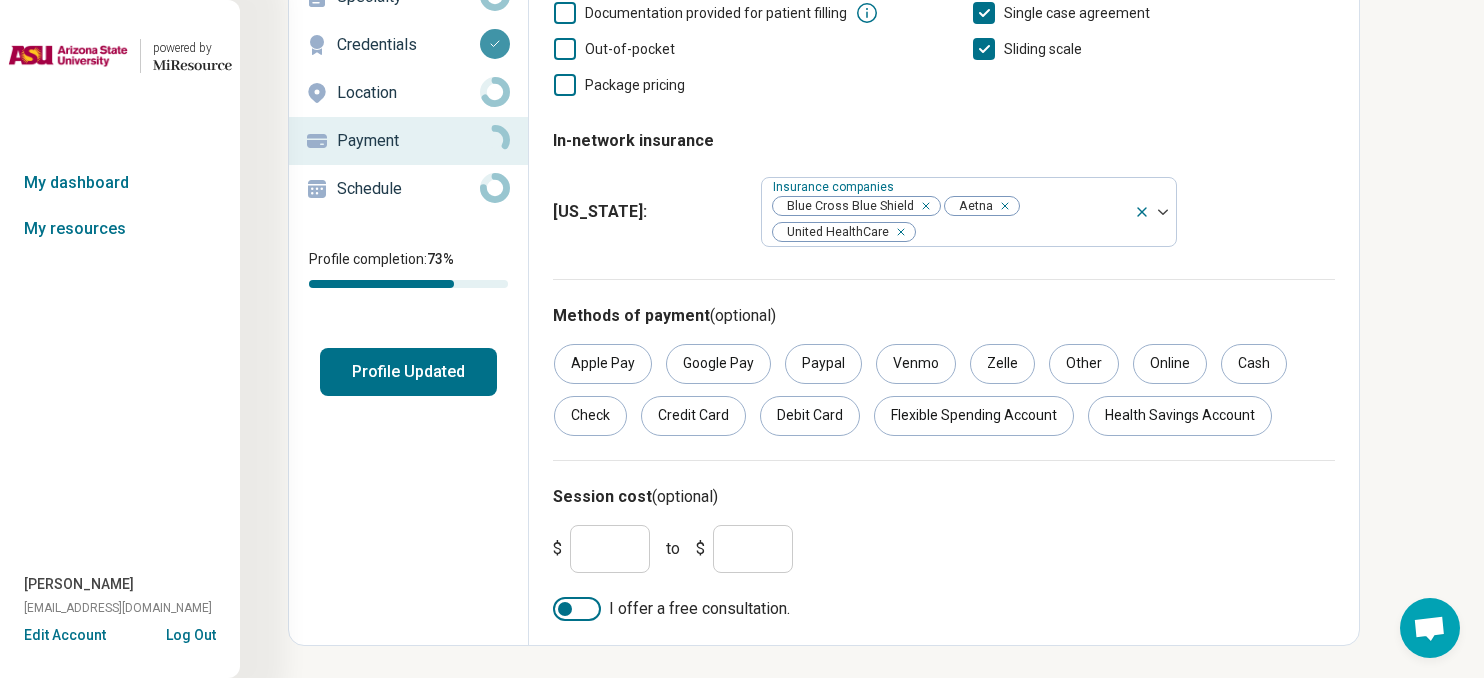 scroll, scrollTop: 196, scrollLeft: 0, axis: vertical 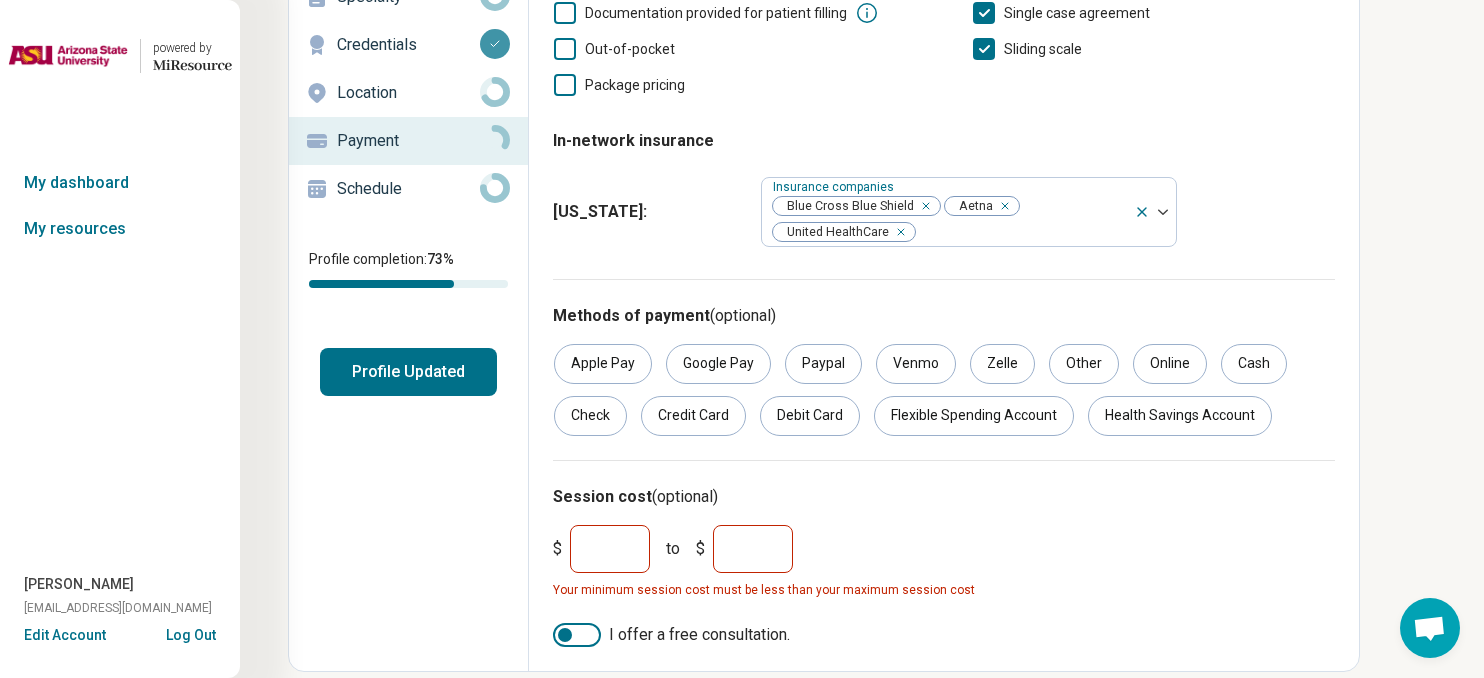 click on "*" at bounding box center (753, 549) 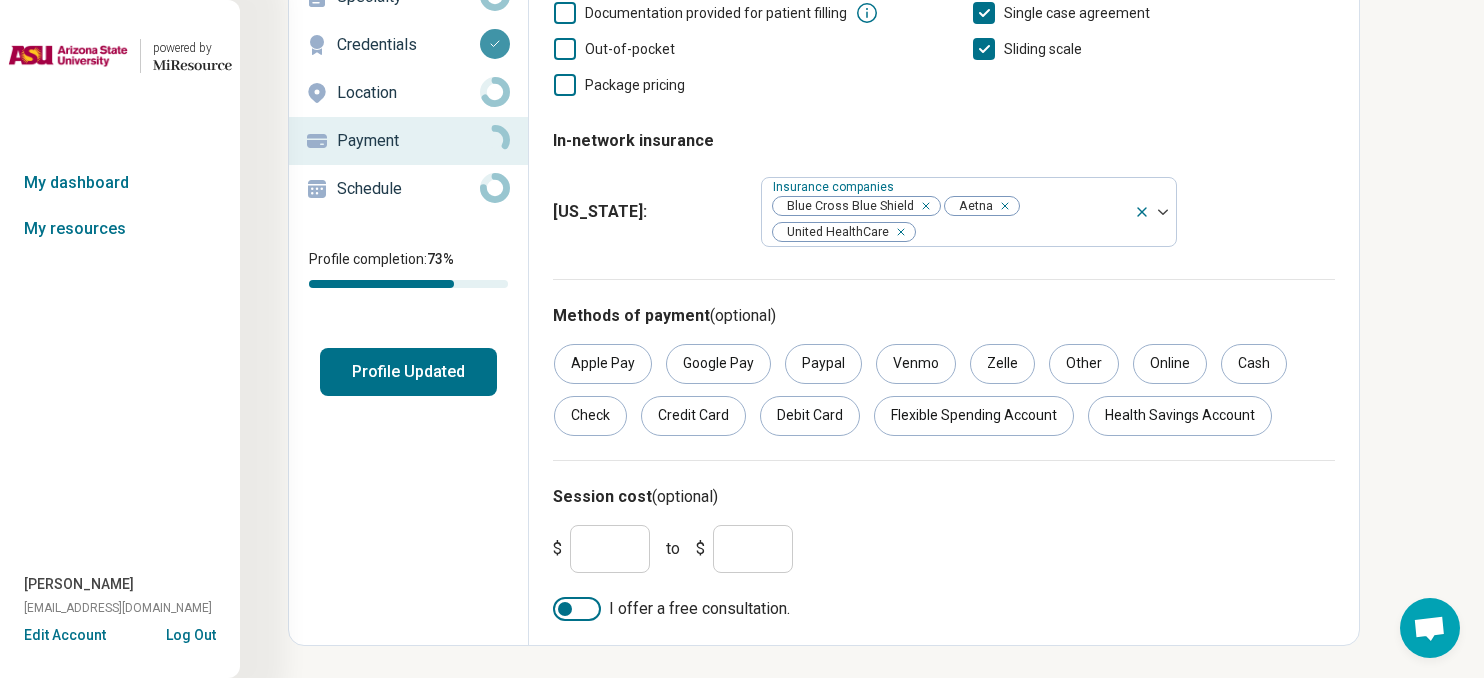 click at bounding box center [577, 609] 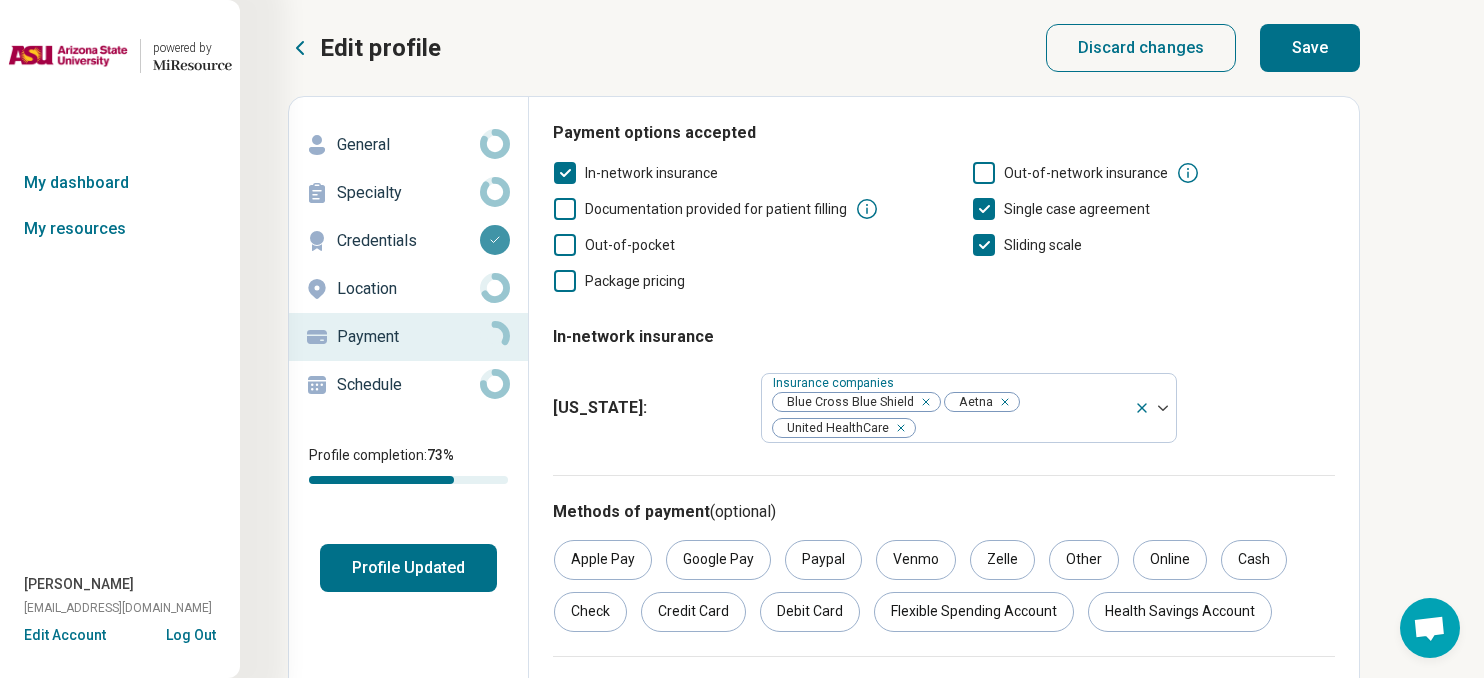 scroll, scrollTop: 0, scrollLeft: 0, axis: both 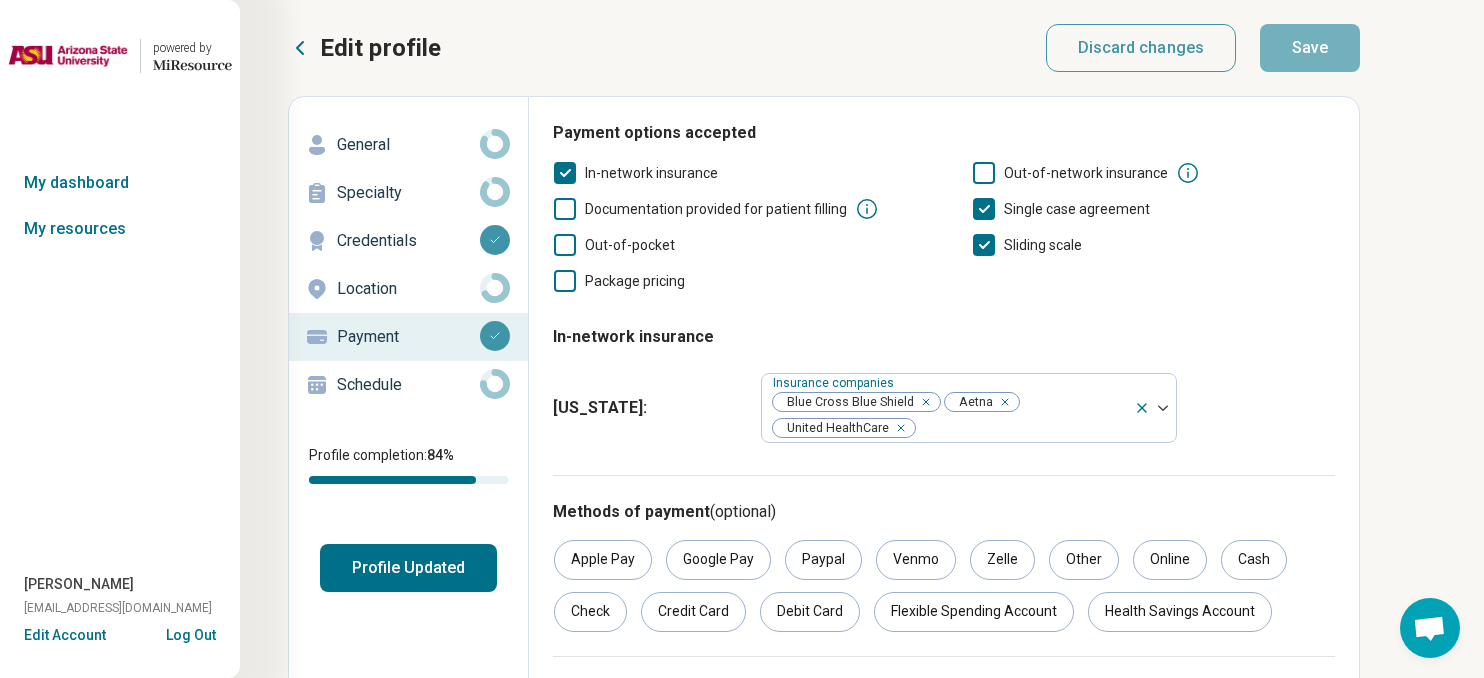 click on "Schedule" at bounding box center [408, 385] 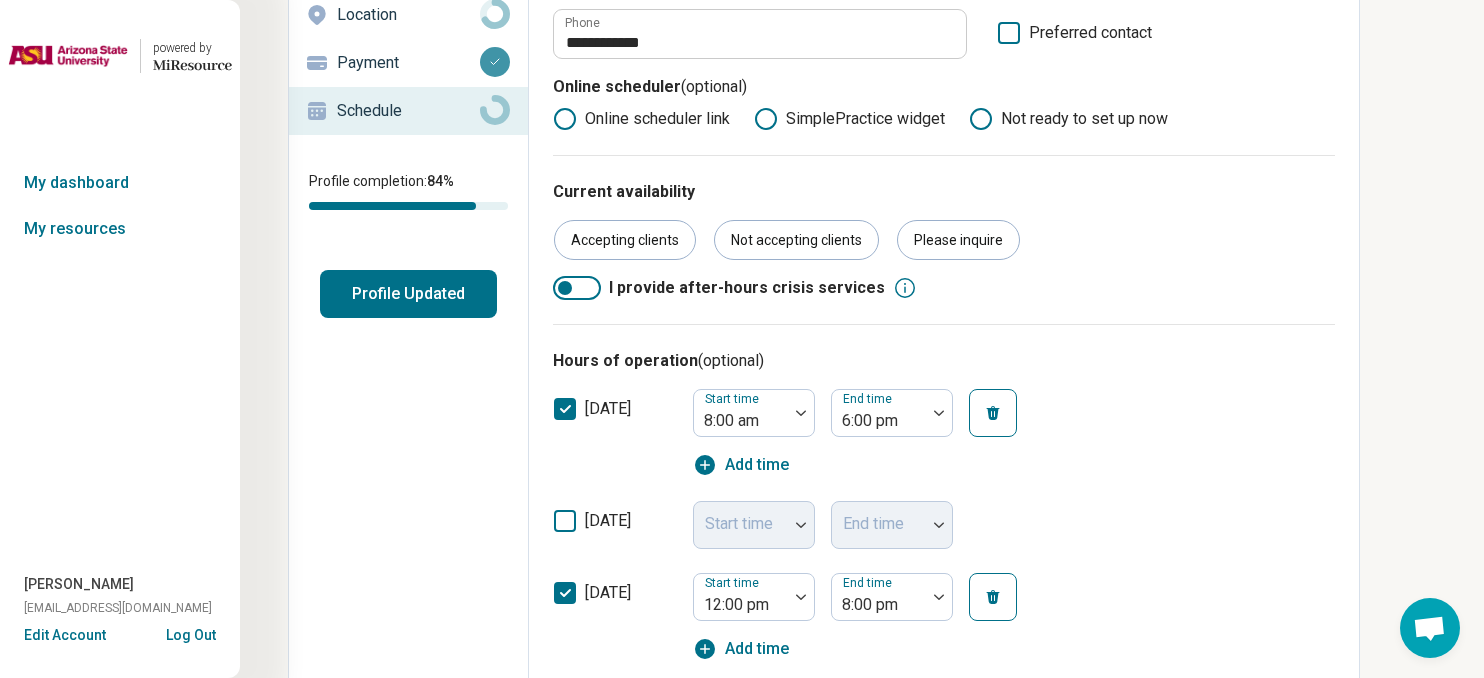 scroll, scrollTop: 88, scrollLeft: 0, axis: vertical 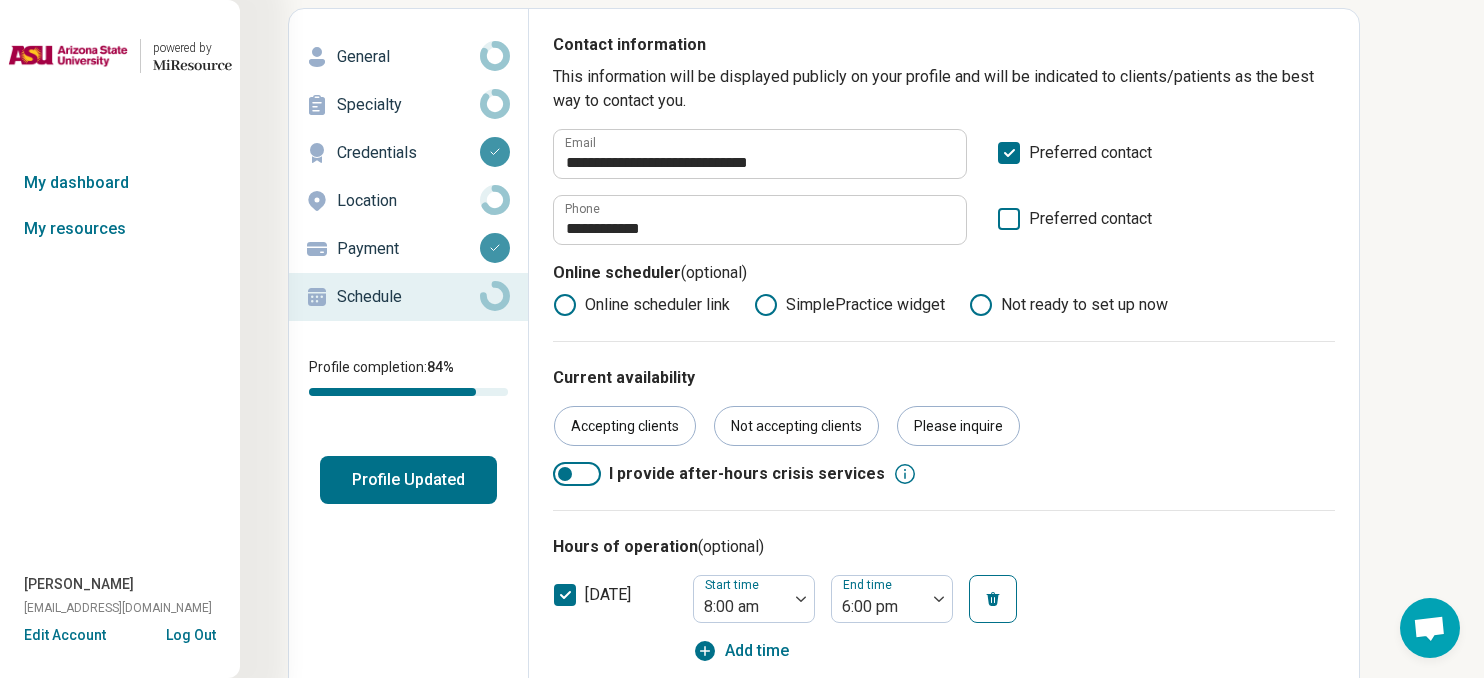 click on "Schedule" at bounding box center (408, 297) 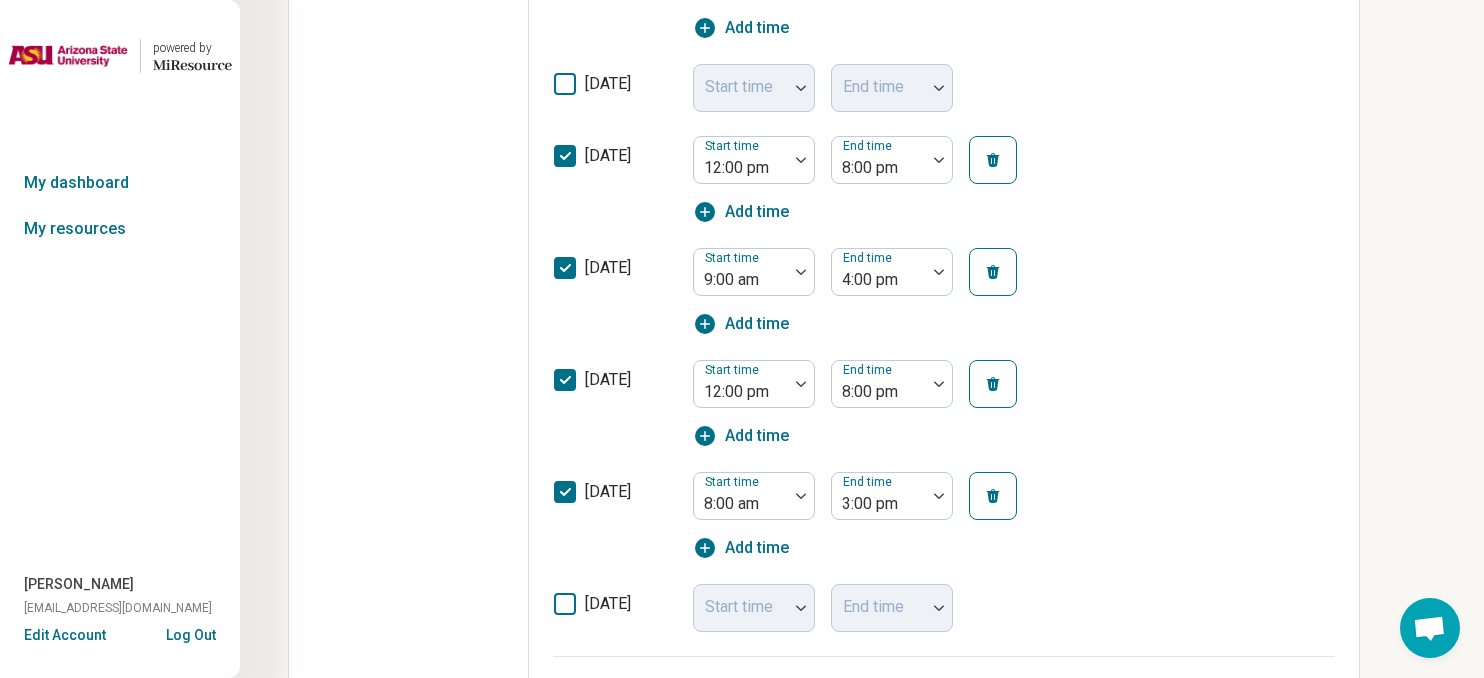 scroll, scrollTop: 951, scrollLeft: 0, axis: vertical 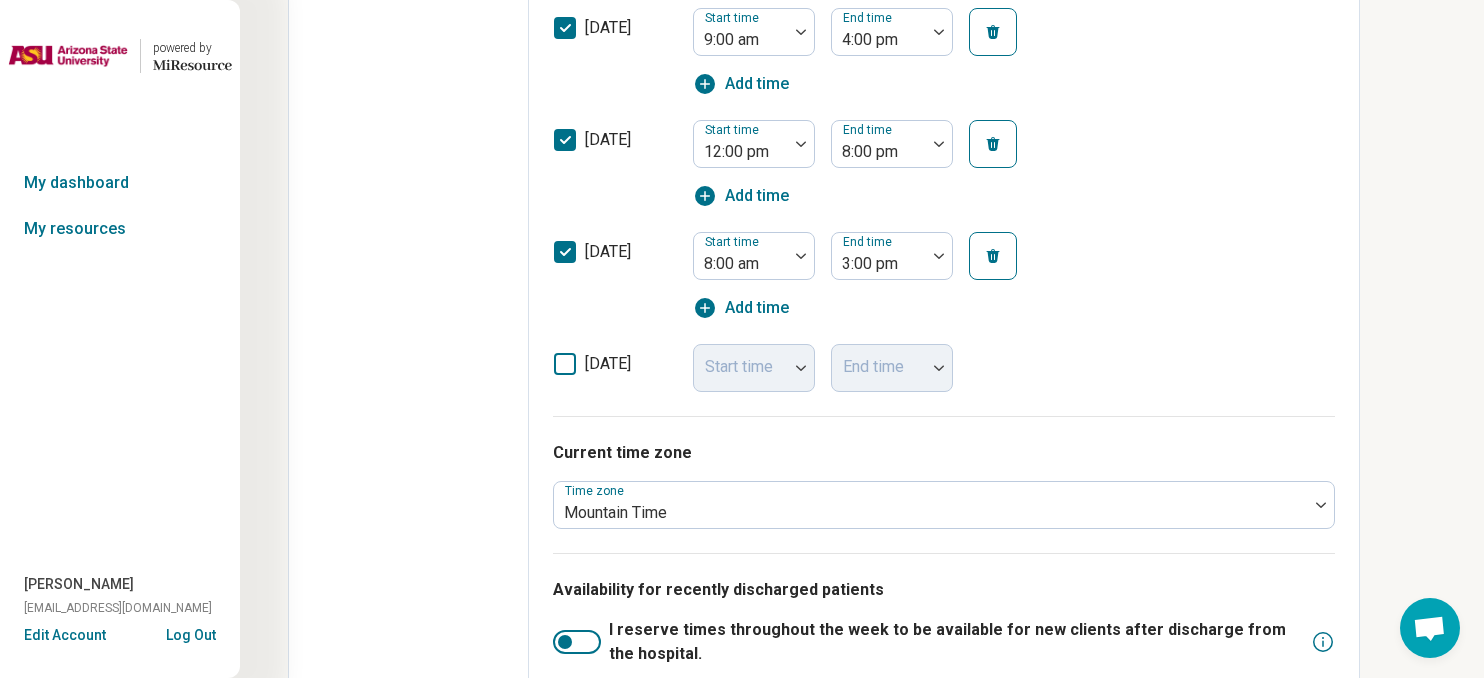 click 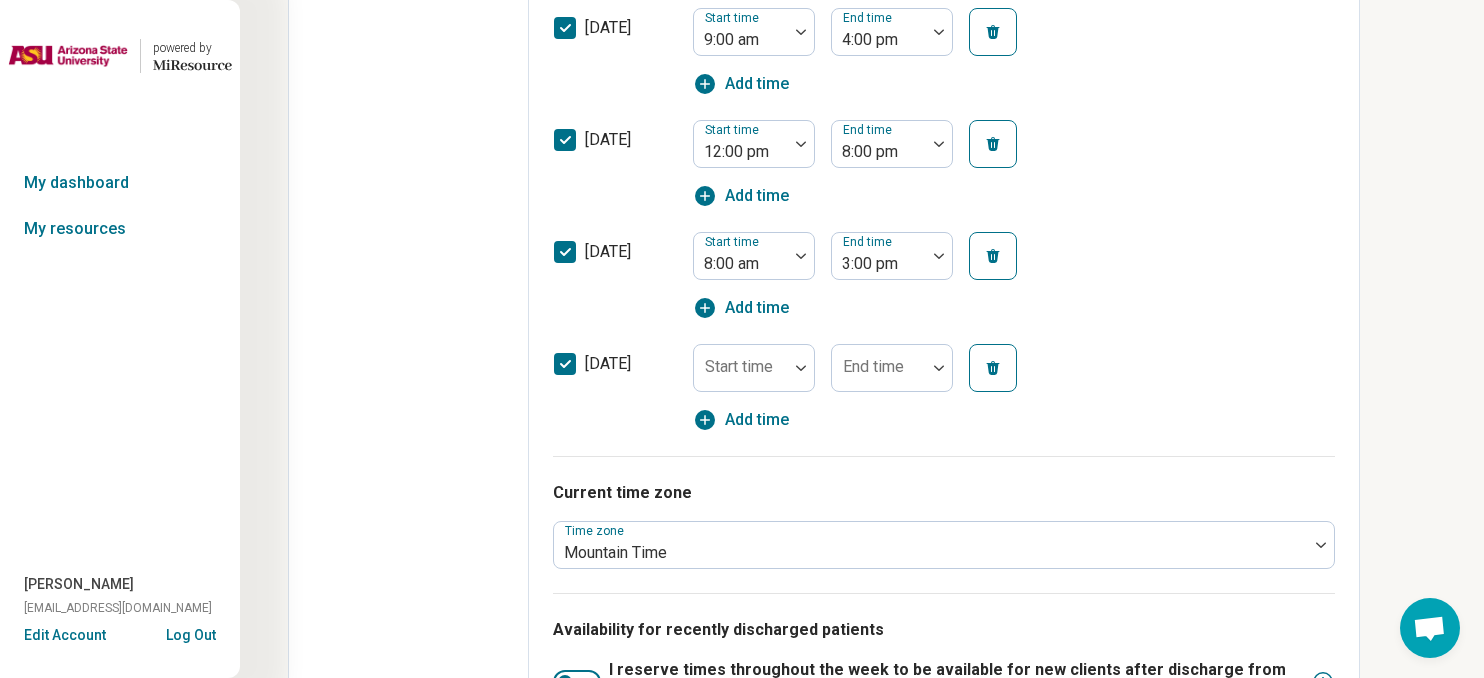 scroll, scrollTop: 13, scrollLeft: 0, axis: vertical 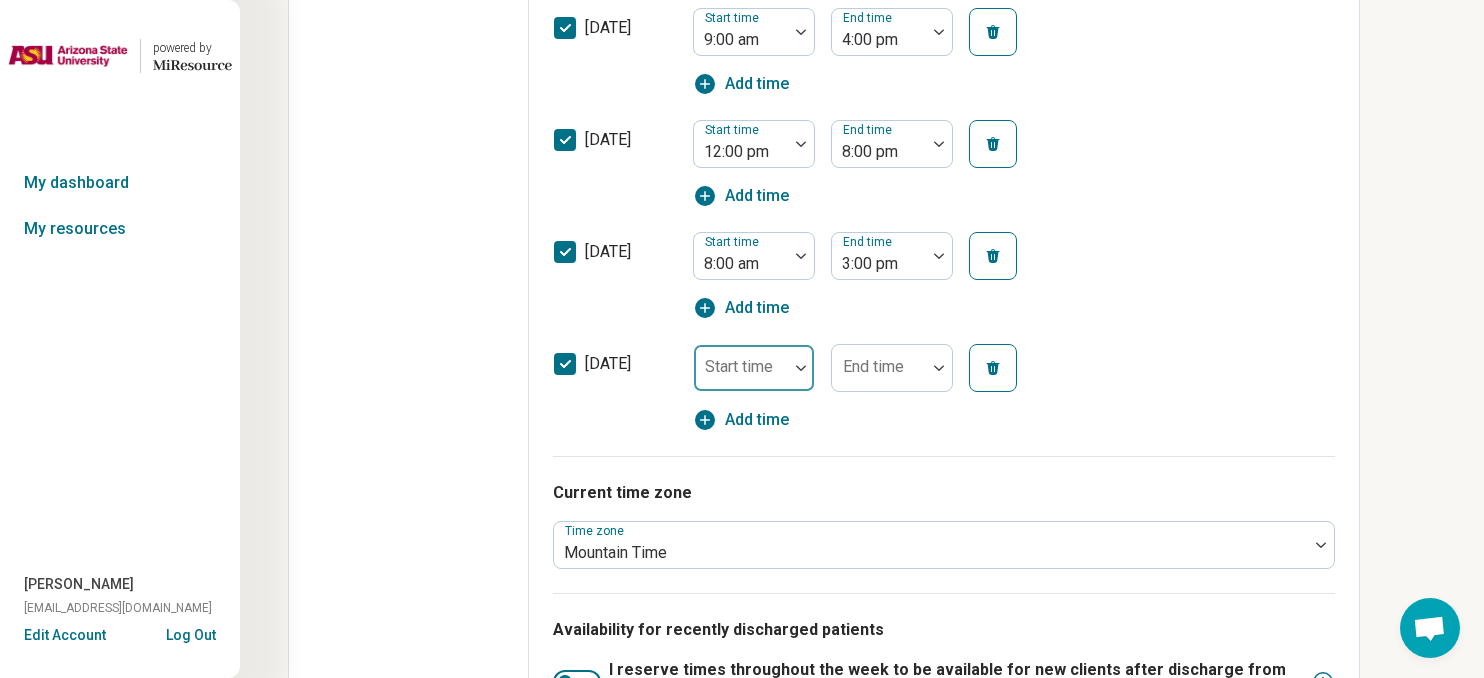 click at bounding box center [801, 368] 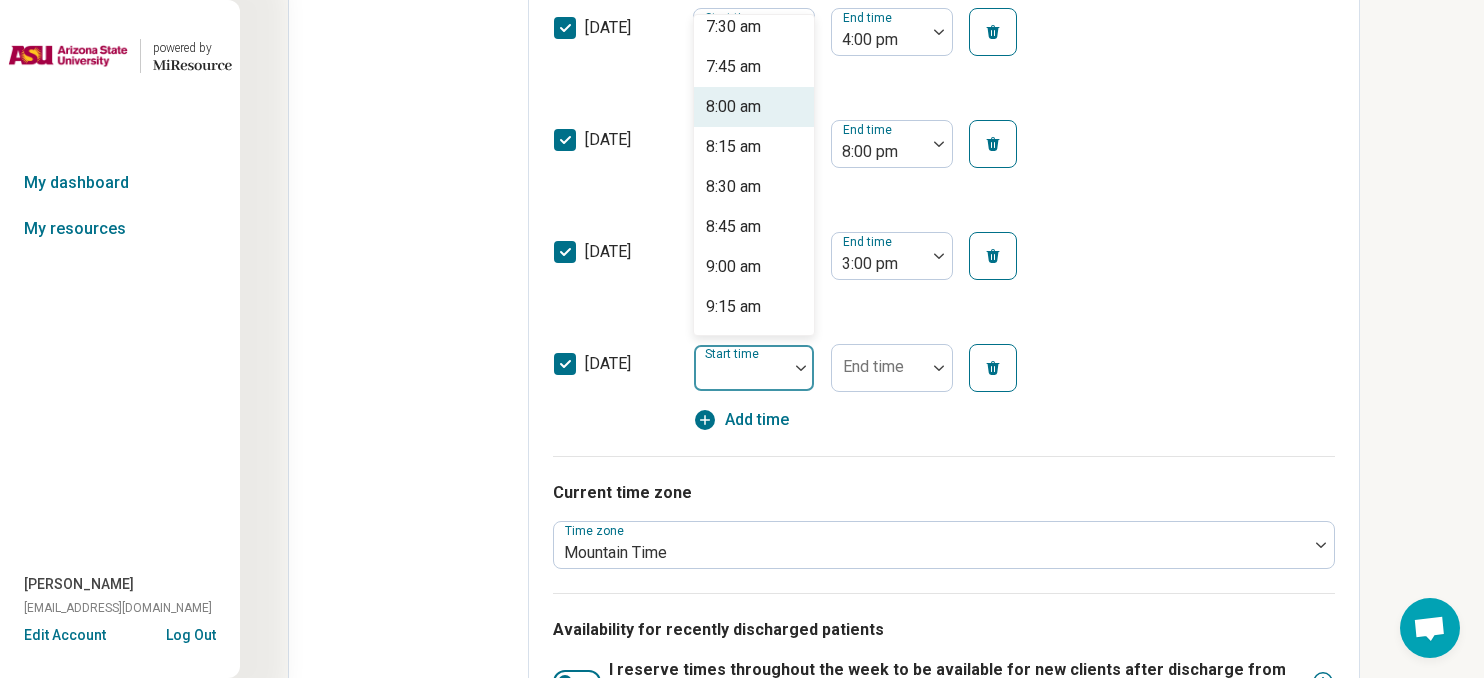 scroll, scrollTop: 1235, scrollLeft: 0, axis: vertical 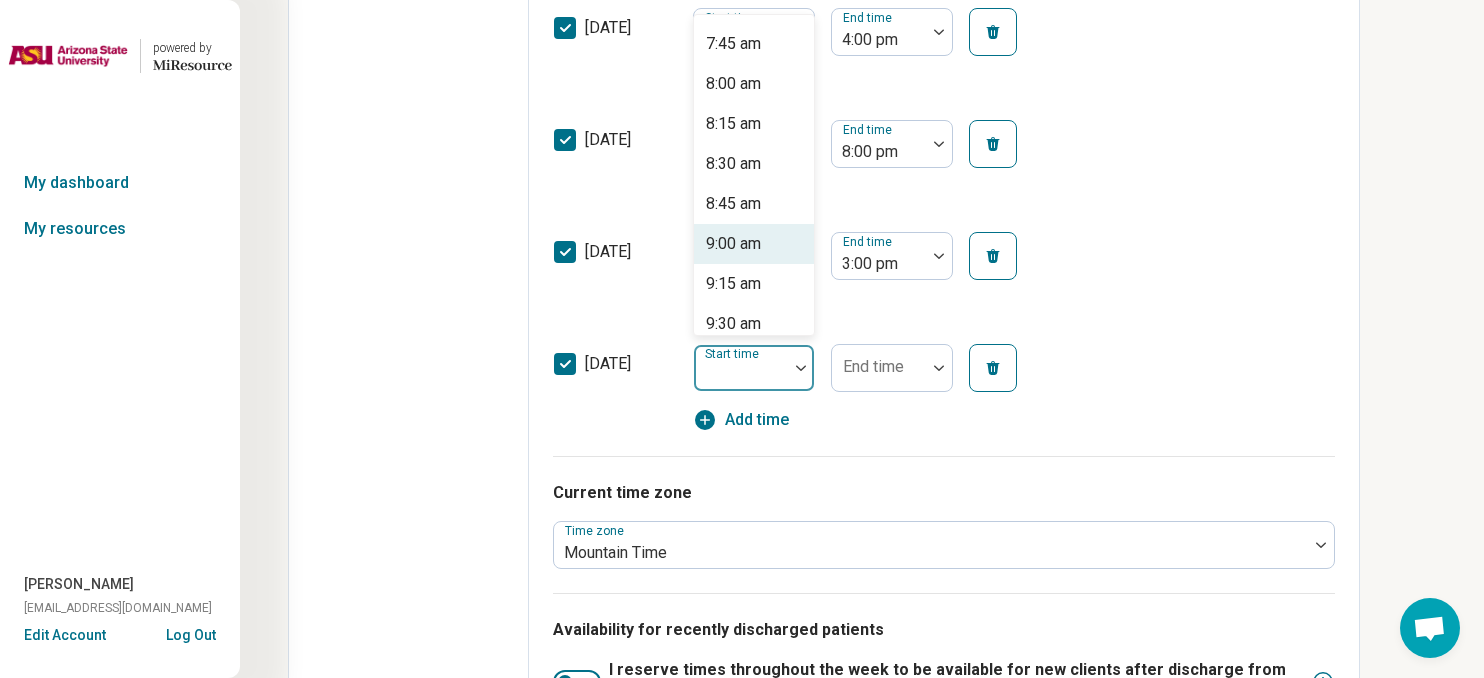 click on "9:00 am" at bounding box center [733, 244] 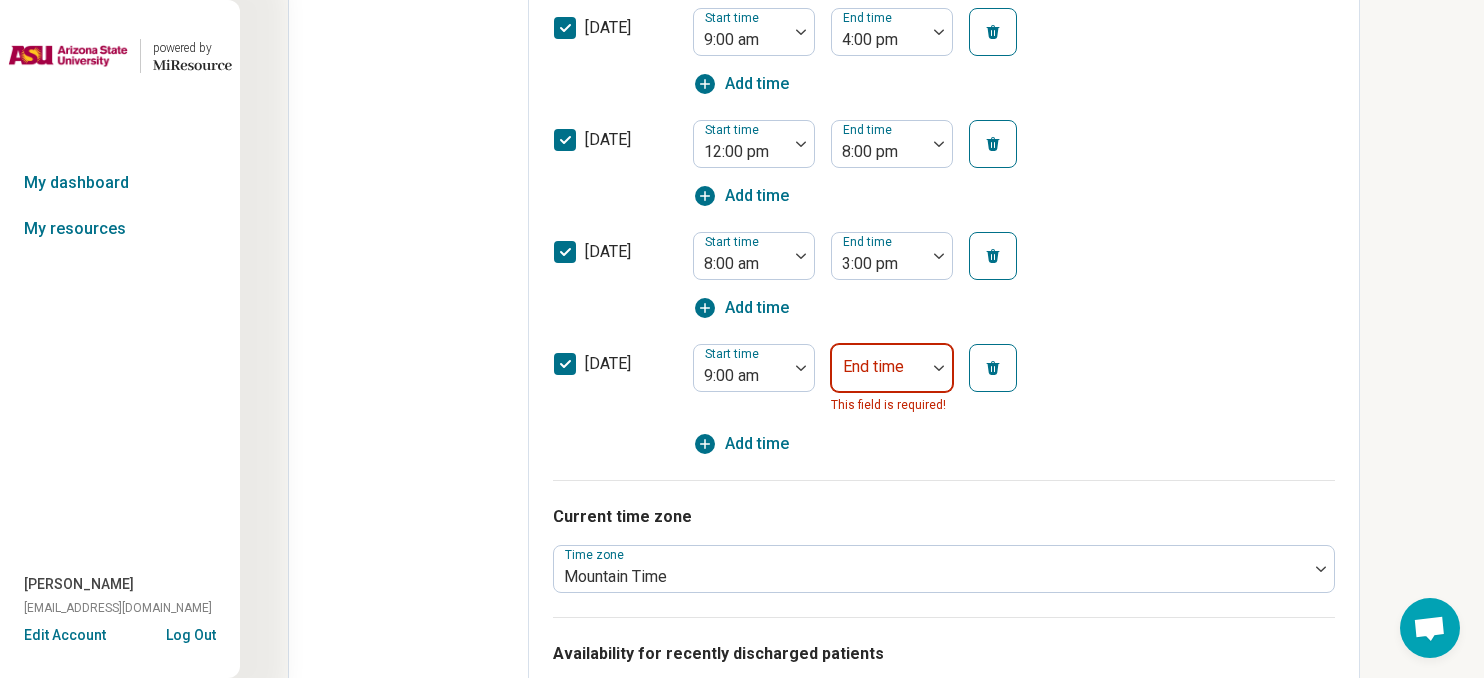 click on "End time This field is required!" at bounding box center (892, 380) 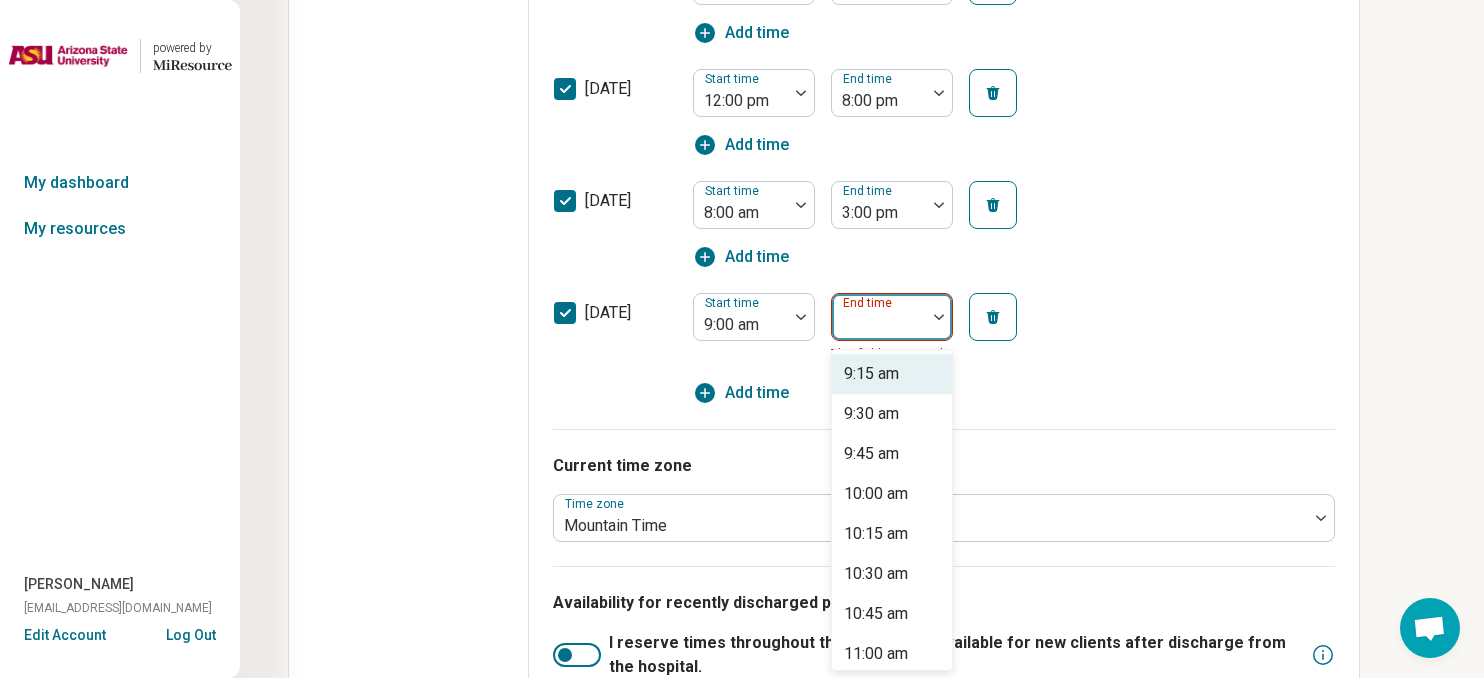 scroll, scrollTop: 1003, scrollLeft: 0, axis: vertical 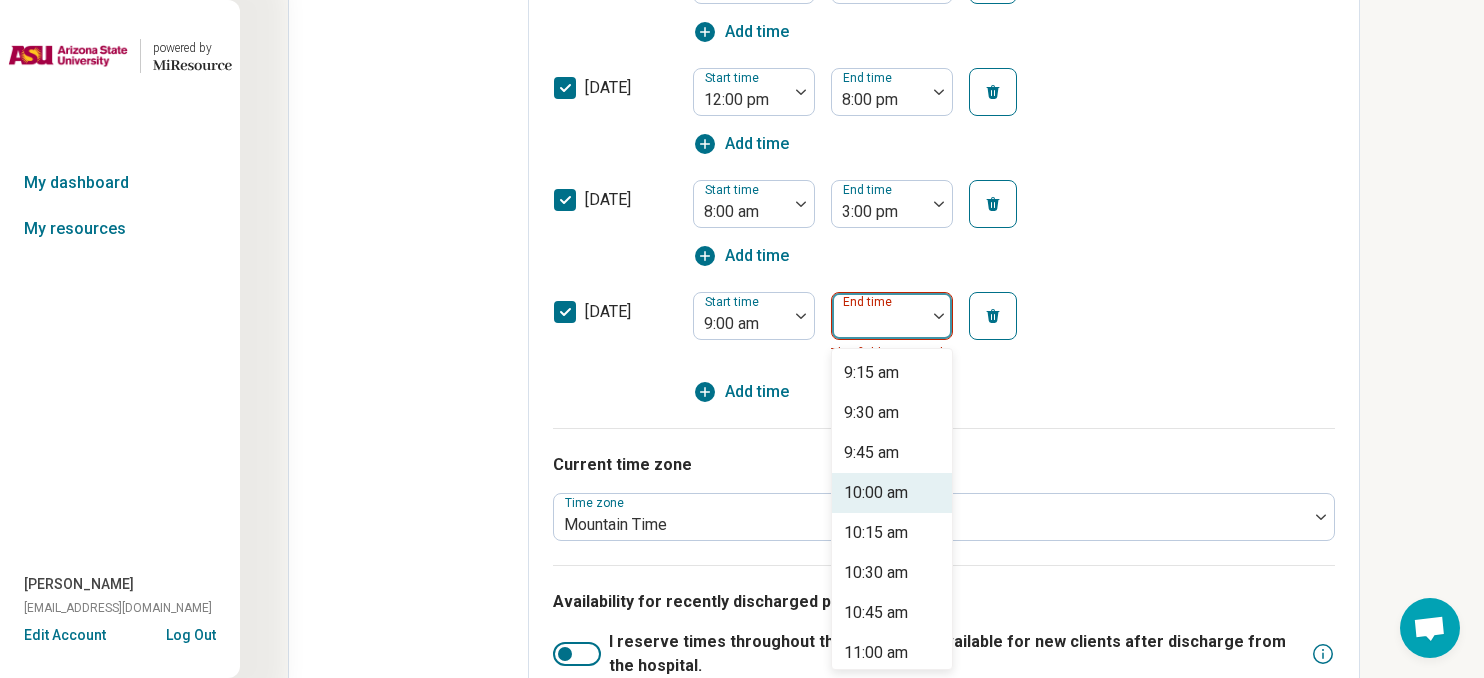 click on "10:00 am" at bounding box center [876, 493] 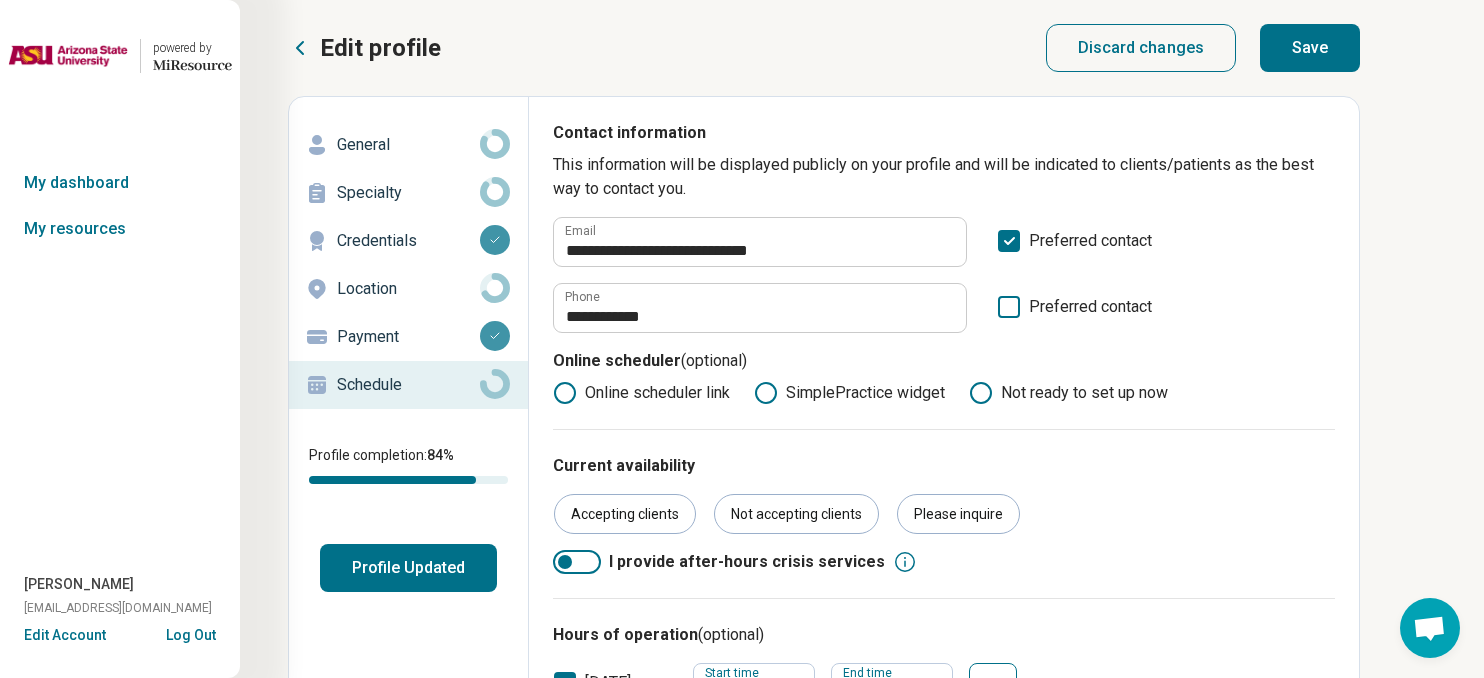 scroll, scrollTop: 0, scrollLeft: 0, axis: both 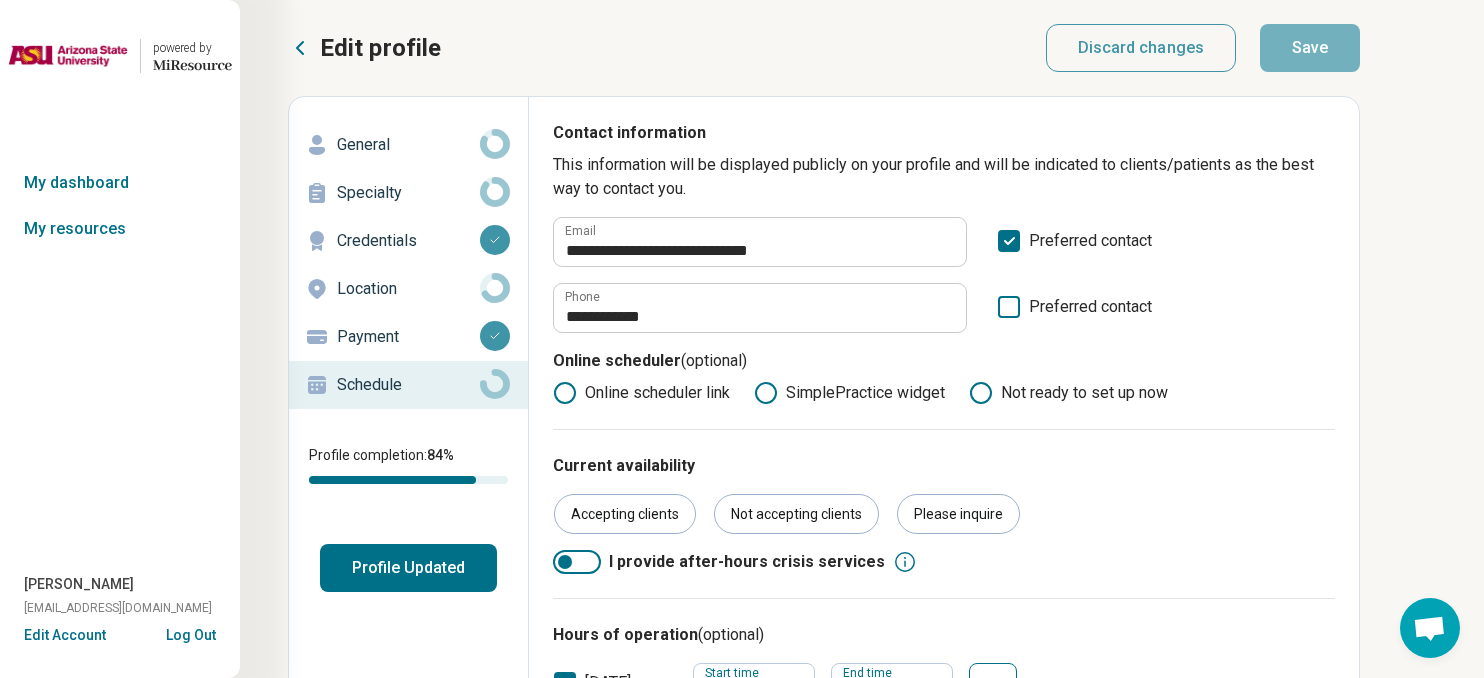 click on "Profile Updated" at bounding box center (408, 568) 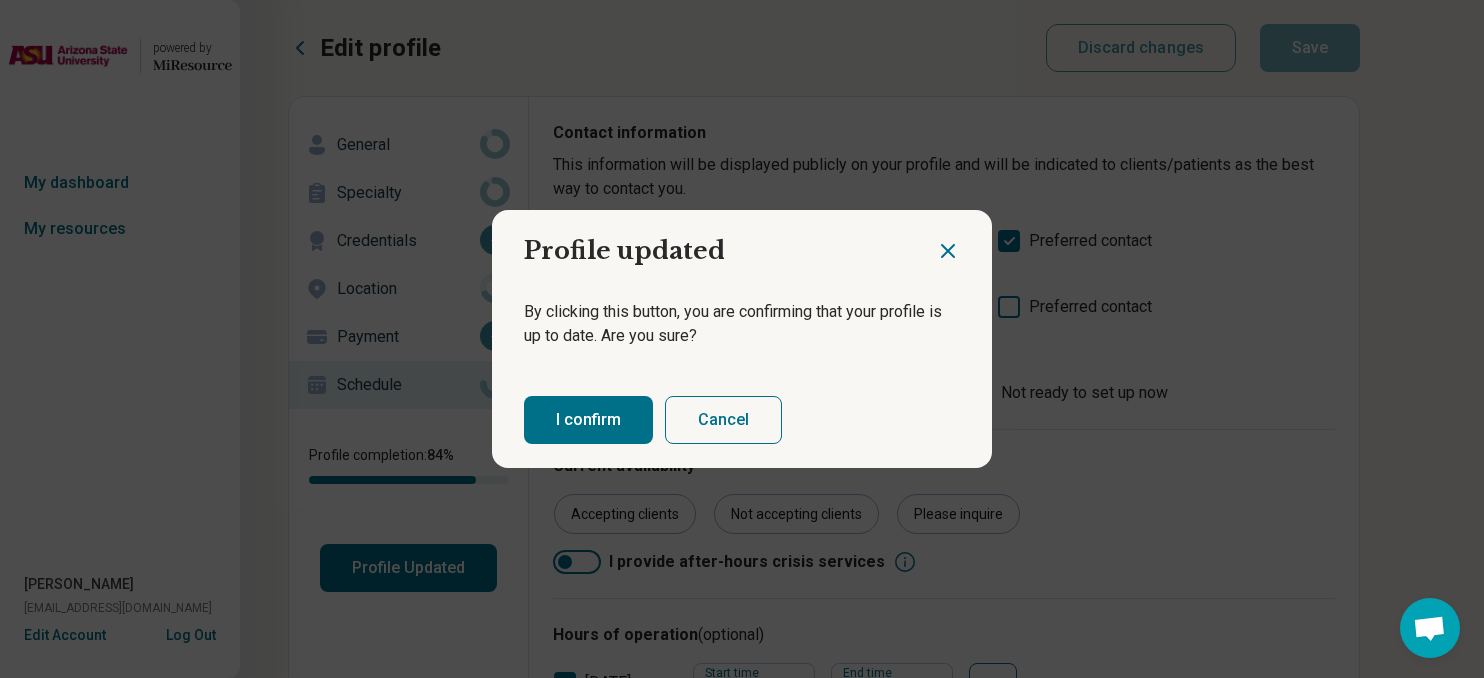 click on "I confirm" at bounding box center (588, 420) 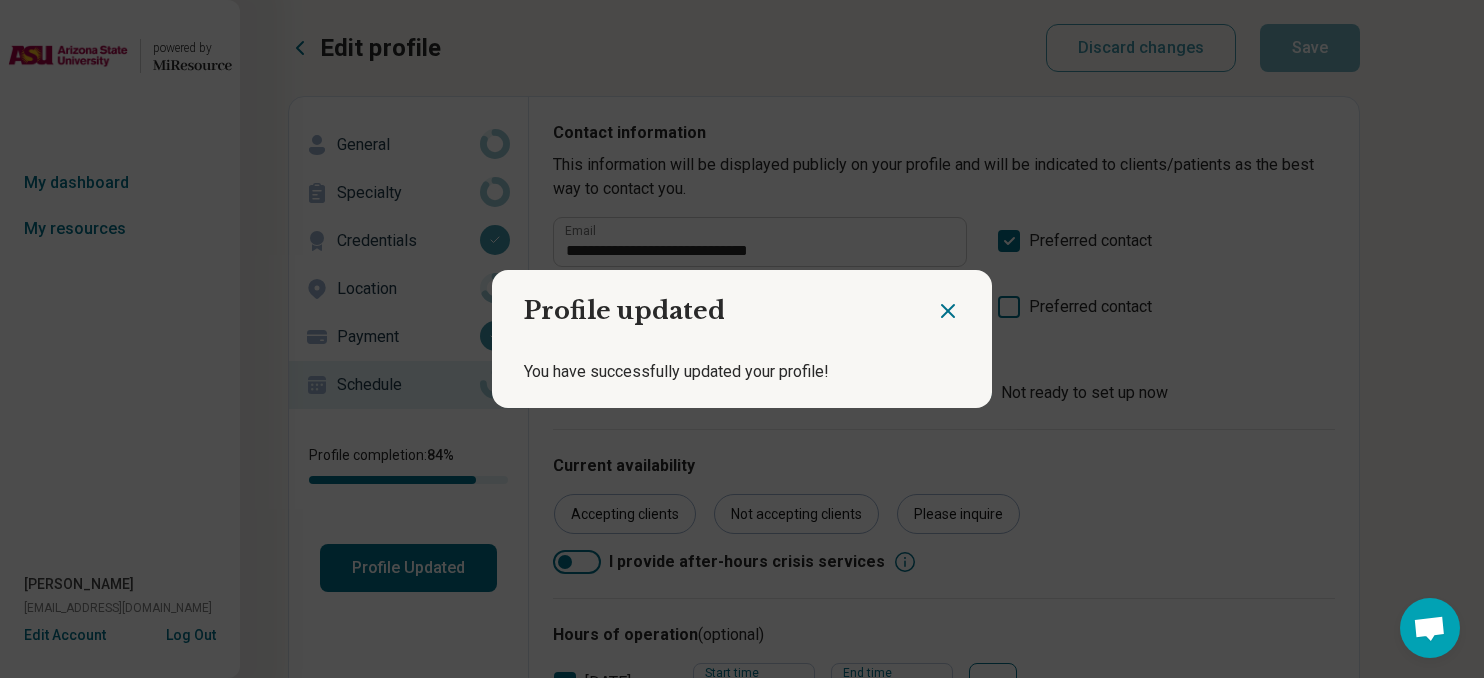 click 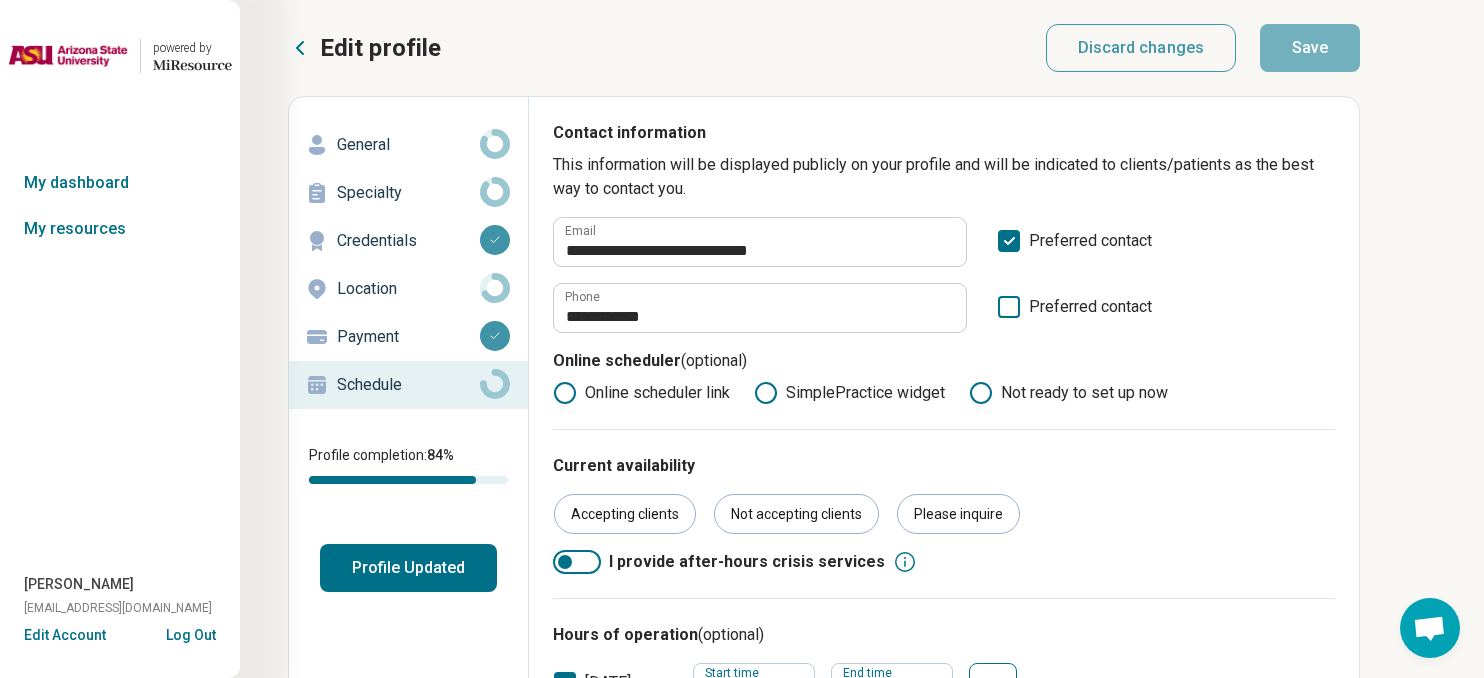 scroll, scrollTop: 0, scrollLeft: 0, axis: both 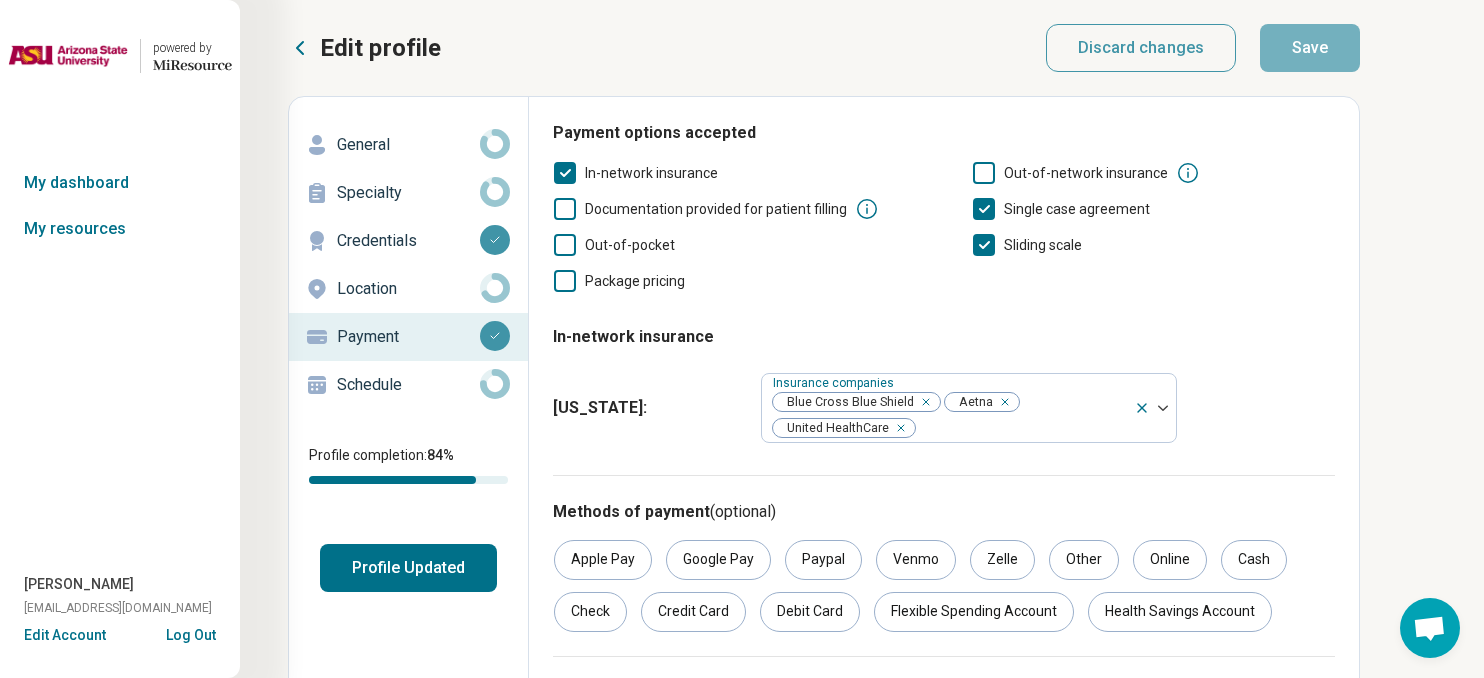 click on "Location" at bounding box center [408, 289] 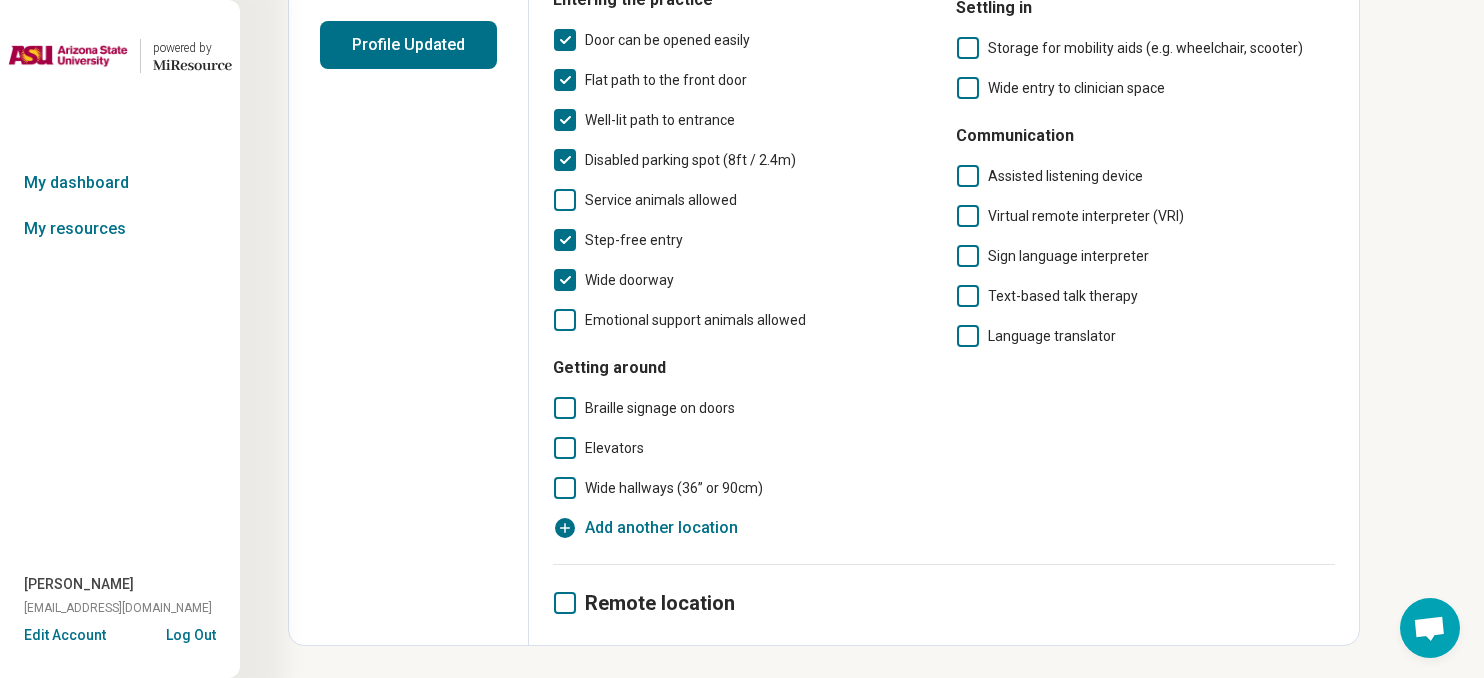 scroll, scrollTop: 523, scrollLeft: 0, axis: vertical 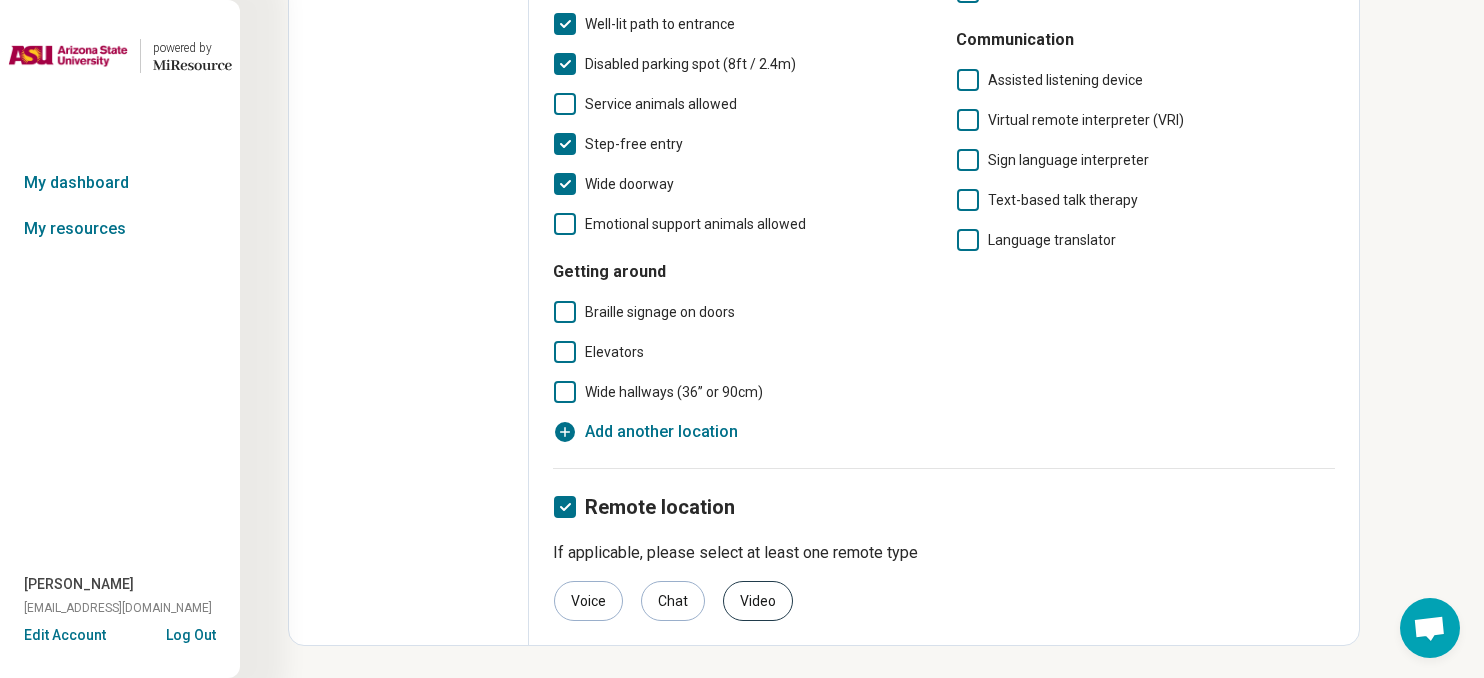 click on "Video" at bounding box center (758, 601) 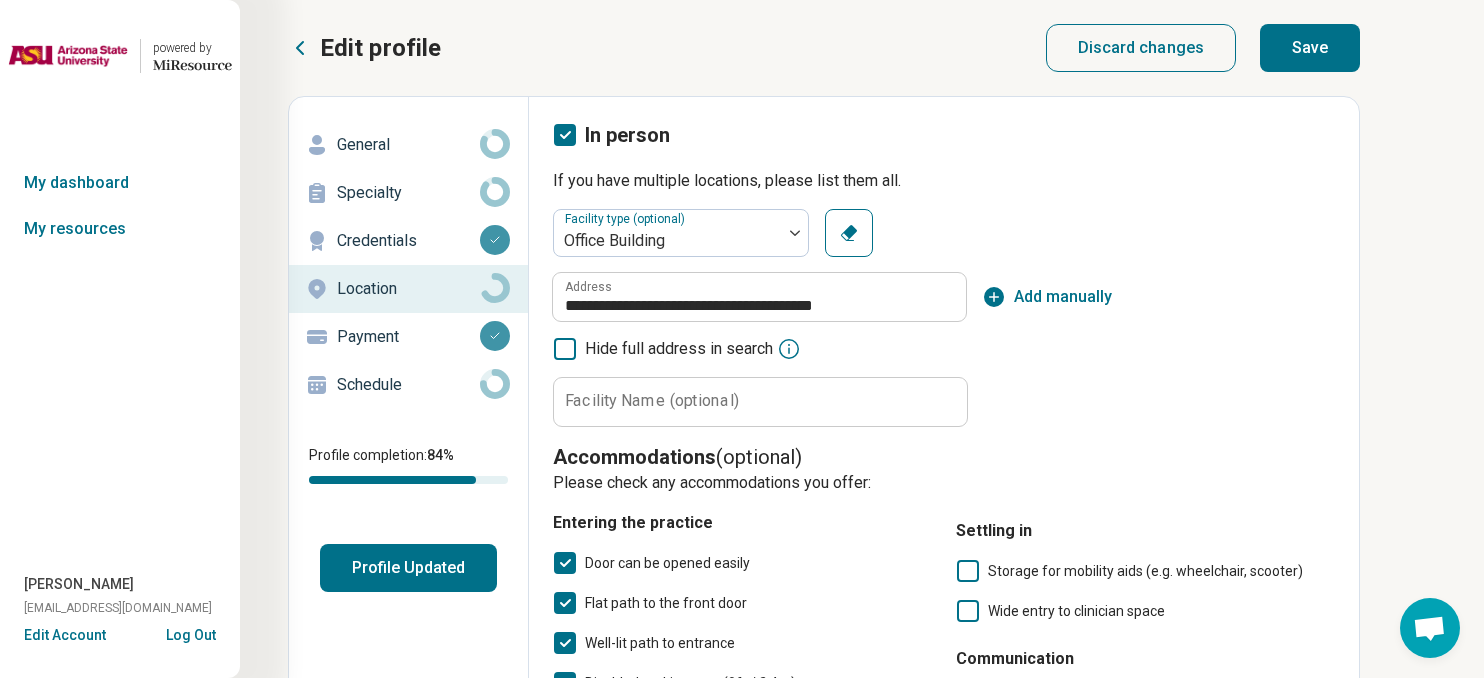 scroll, scrollTop: 0, scrollLeft: 0, axis: both 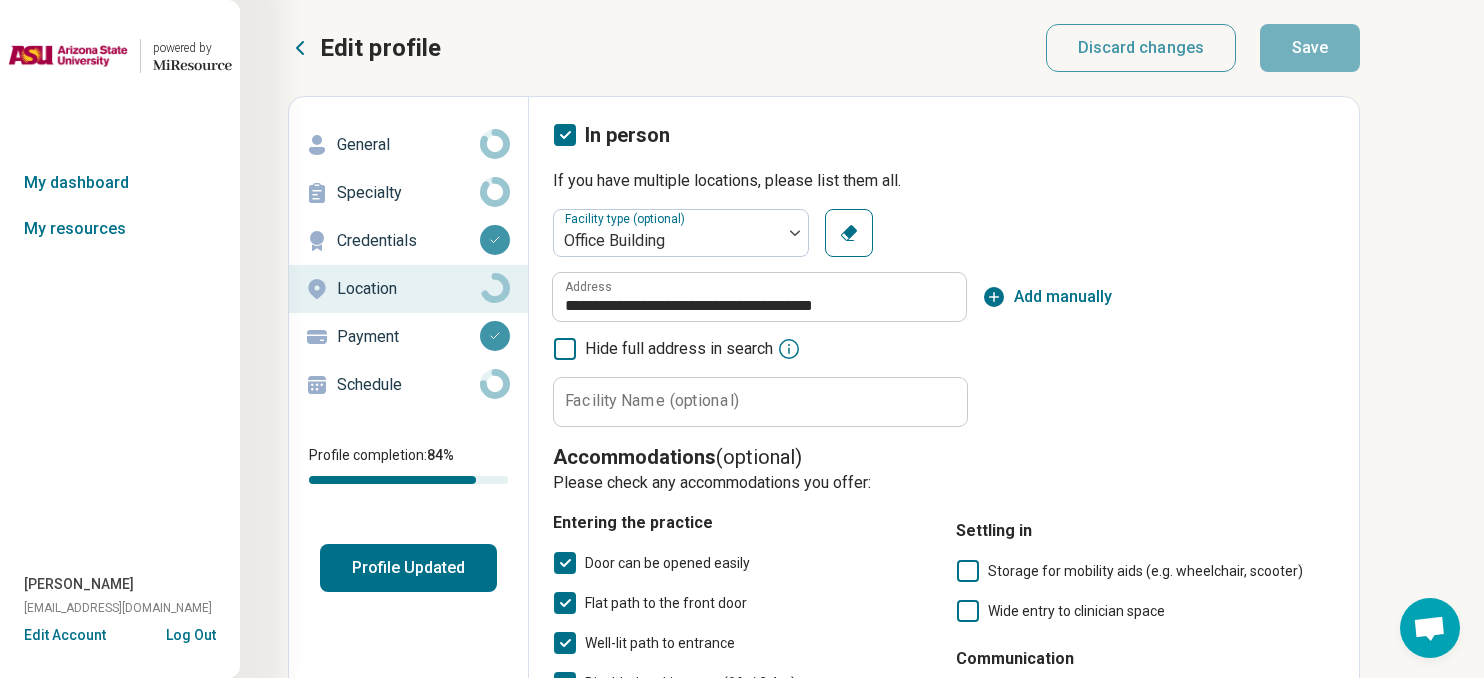 click on "Profile Updated" at bounding box center [408, 568] 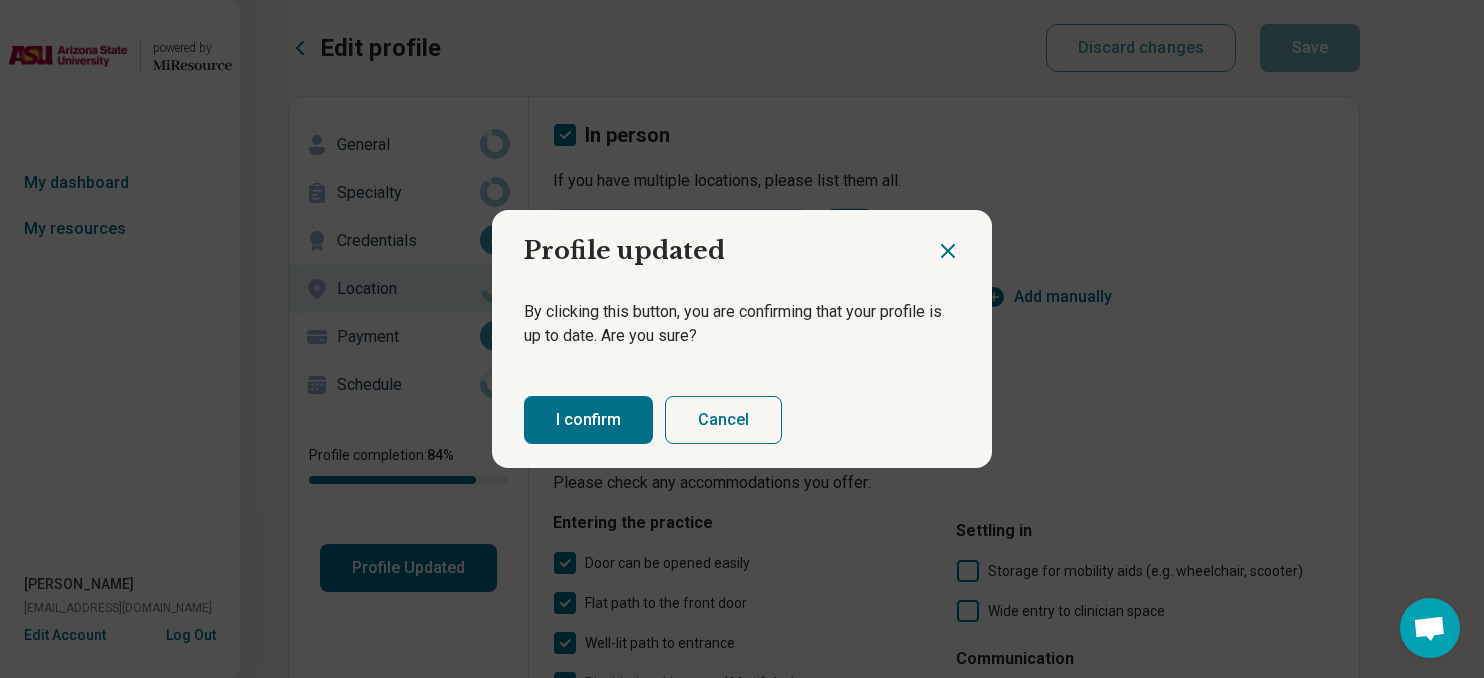 click on "I confirm" at bounding box center (588, 420) 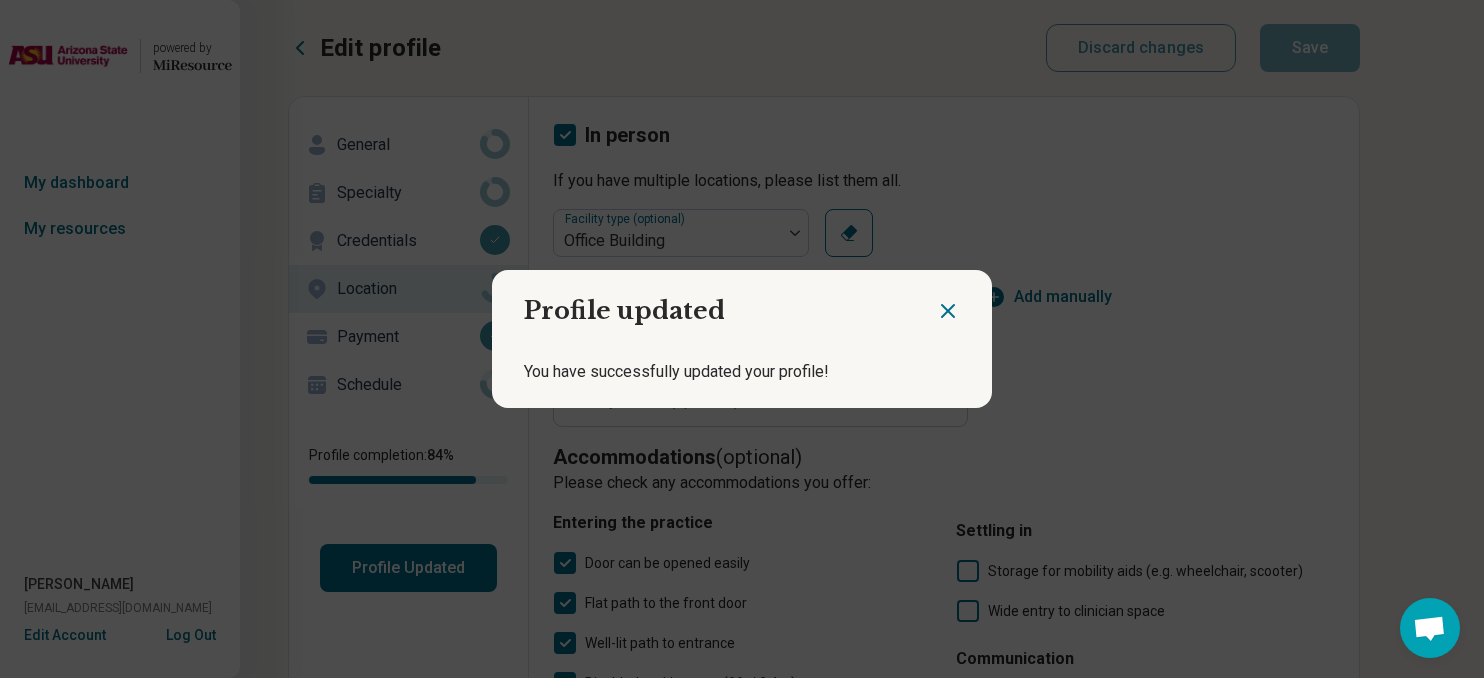 click 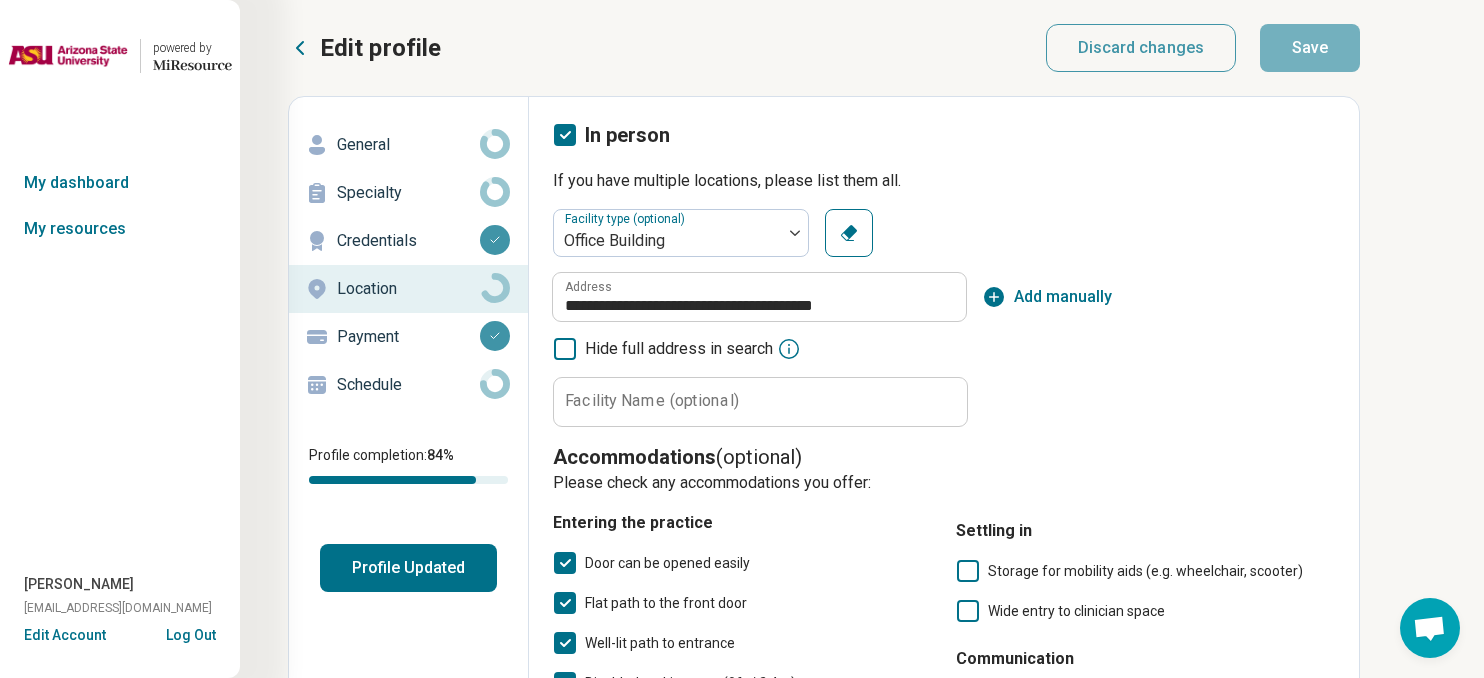 scroll, scrollTop: 0, scrollLeft: 0, axis: both 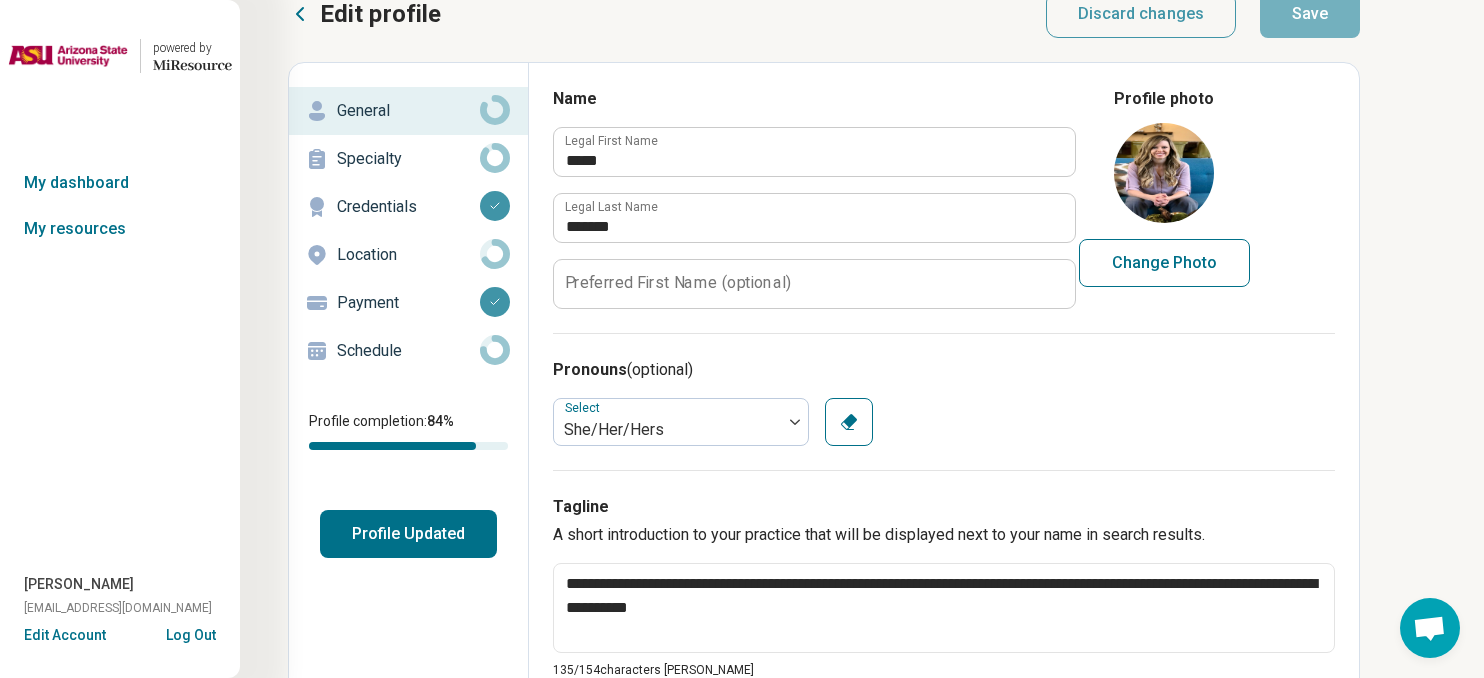 click on "Specialty" at bounding box center (408, 159) 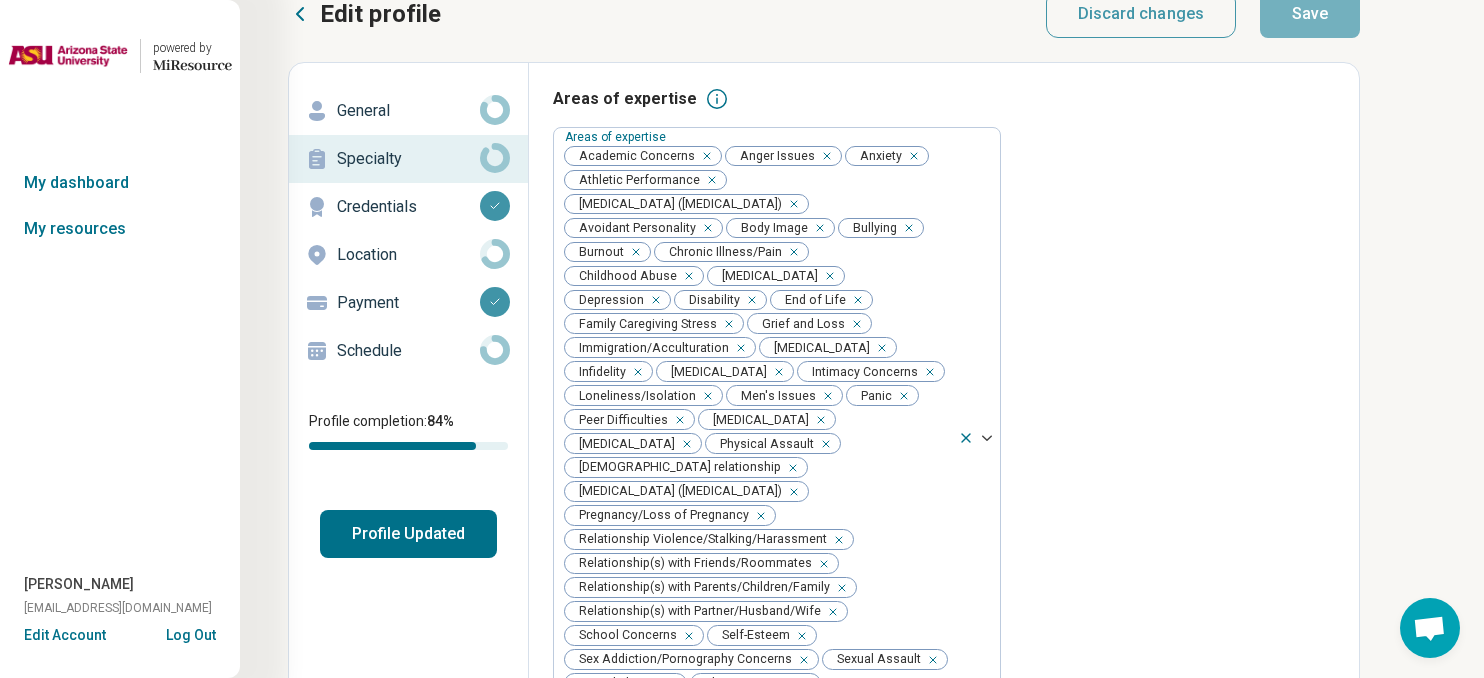 scroll, scrollTop: 0, scrollLeft: 0, axis: both 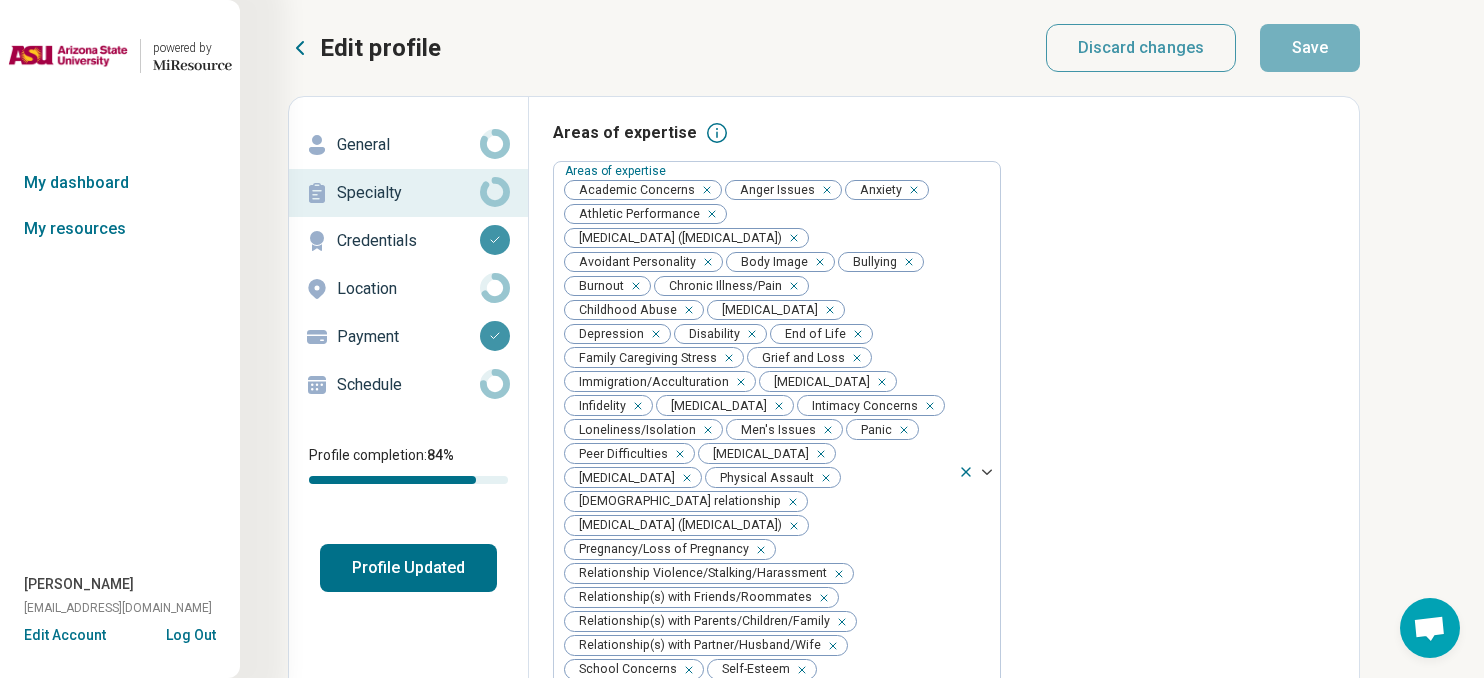 click on "Credentials" at bounding box center (408, 241) 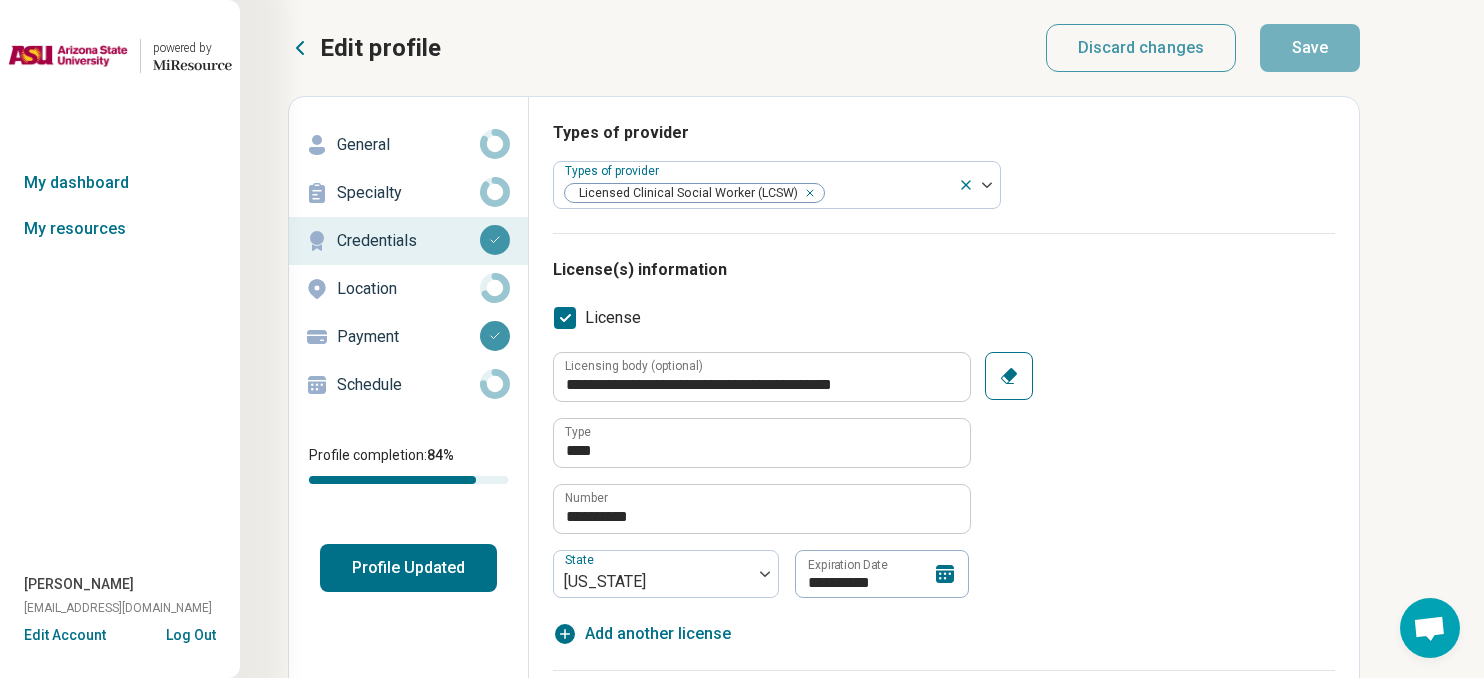 click on "Location" at bounding box center (408, 289) 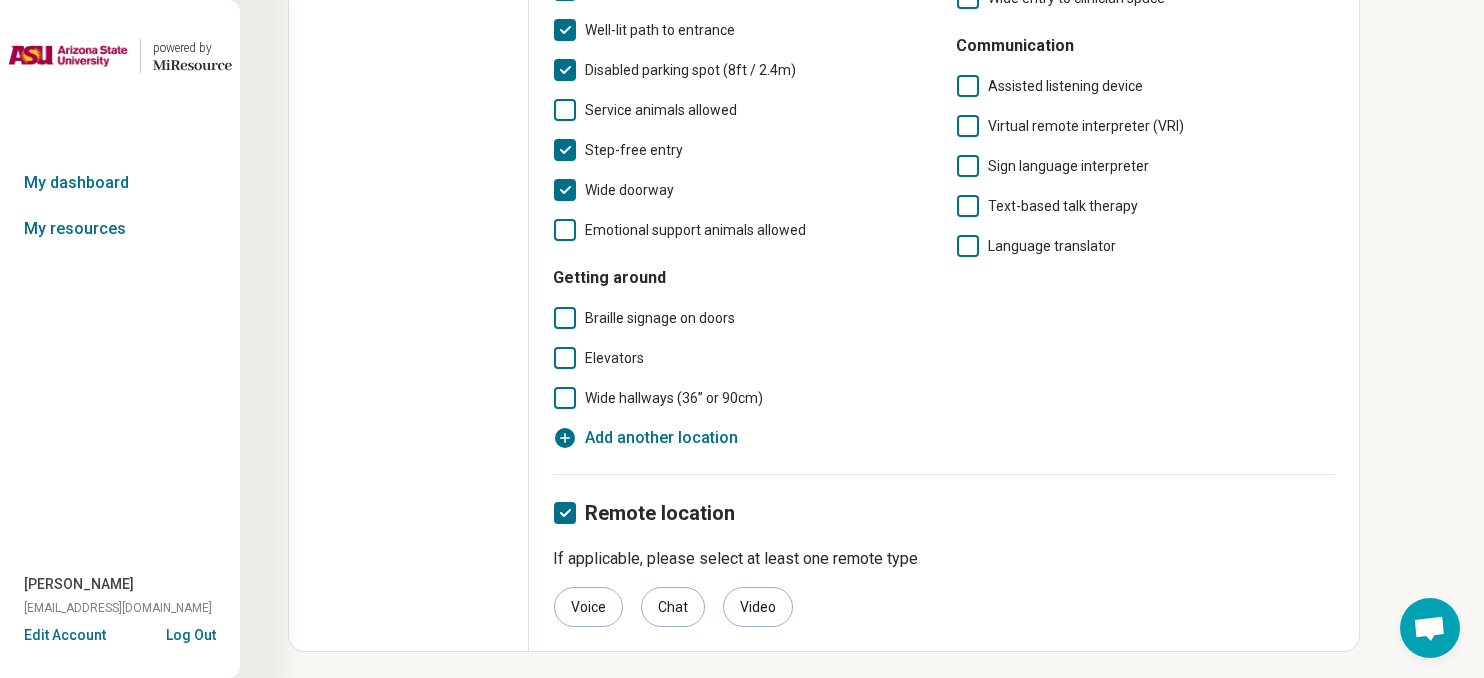 scroll, scrollTop: 615, scrollLeft: 0, axis: vertical 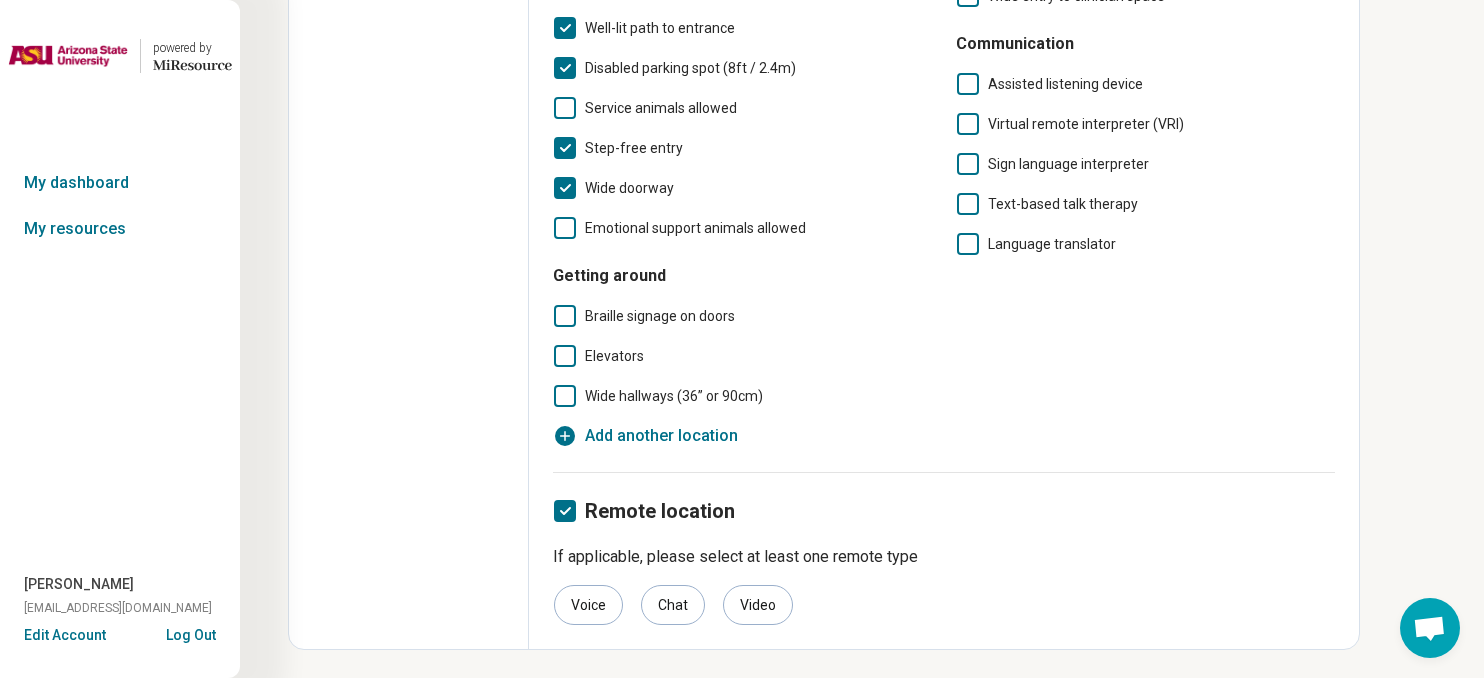 click 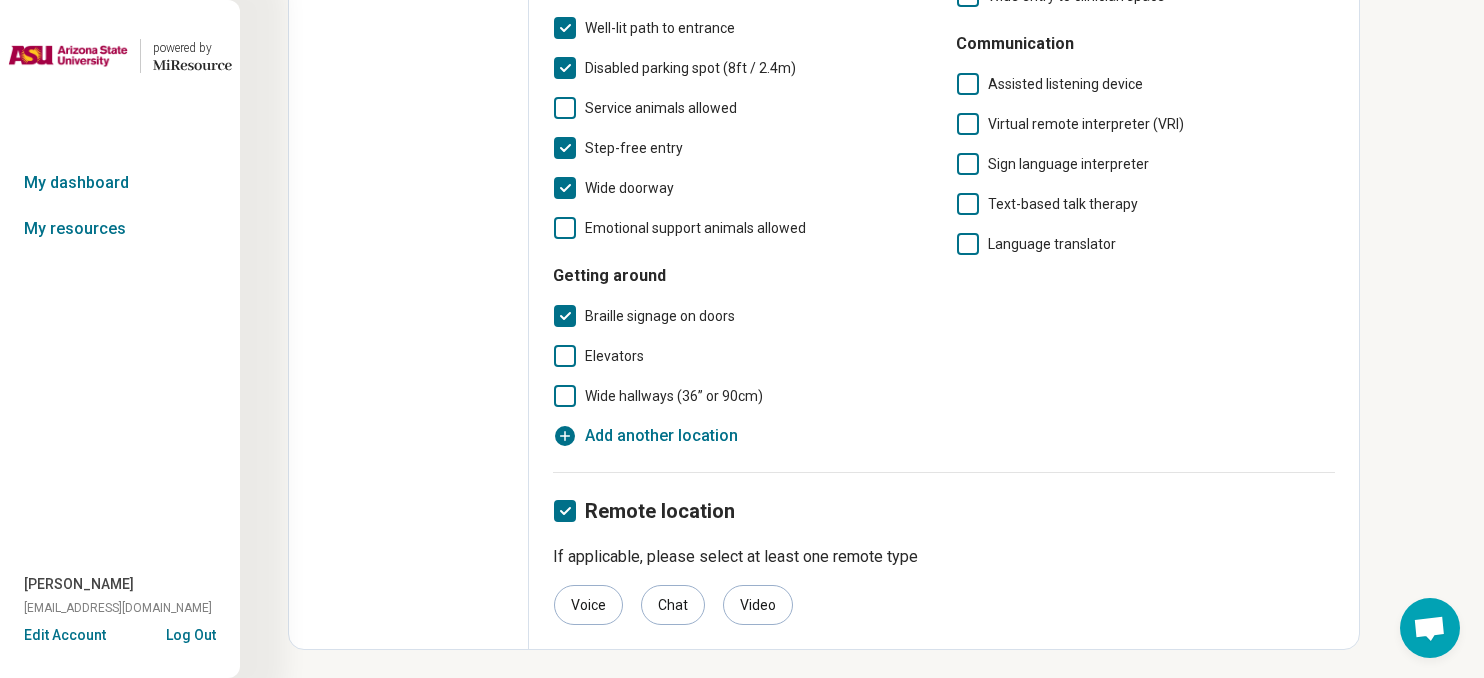 scroll, scrollTop: 13, scrollLeft: 0, axis: vertical 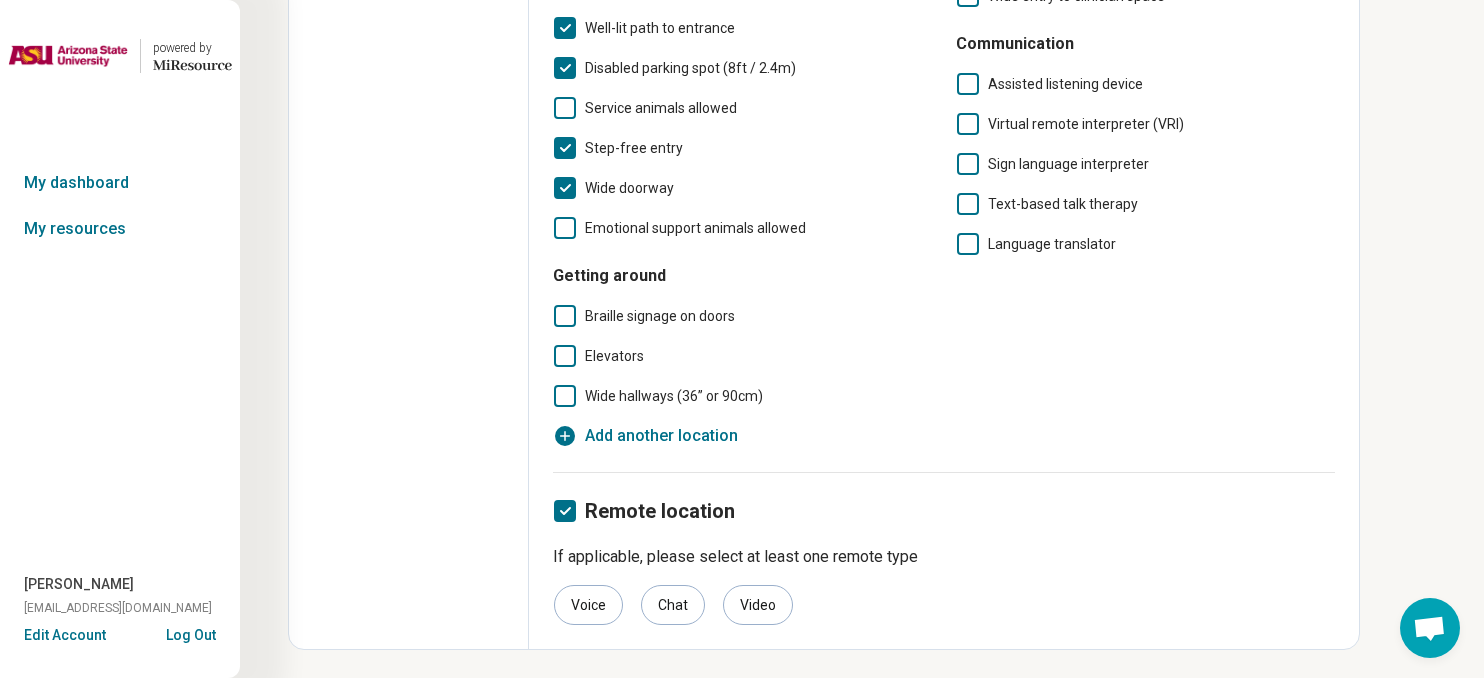 click 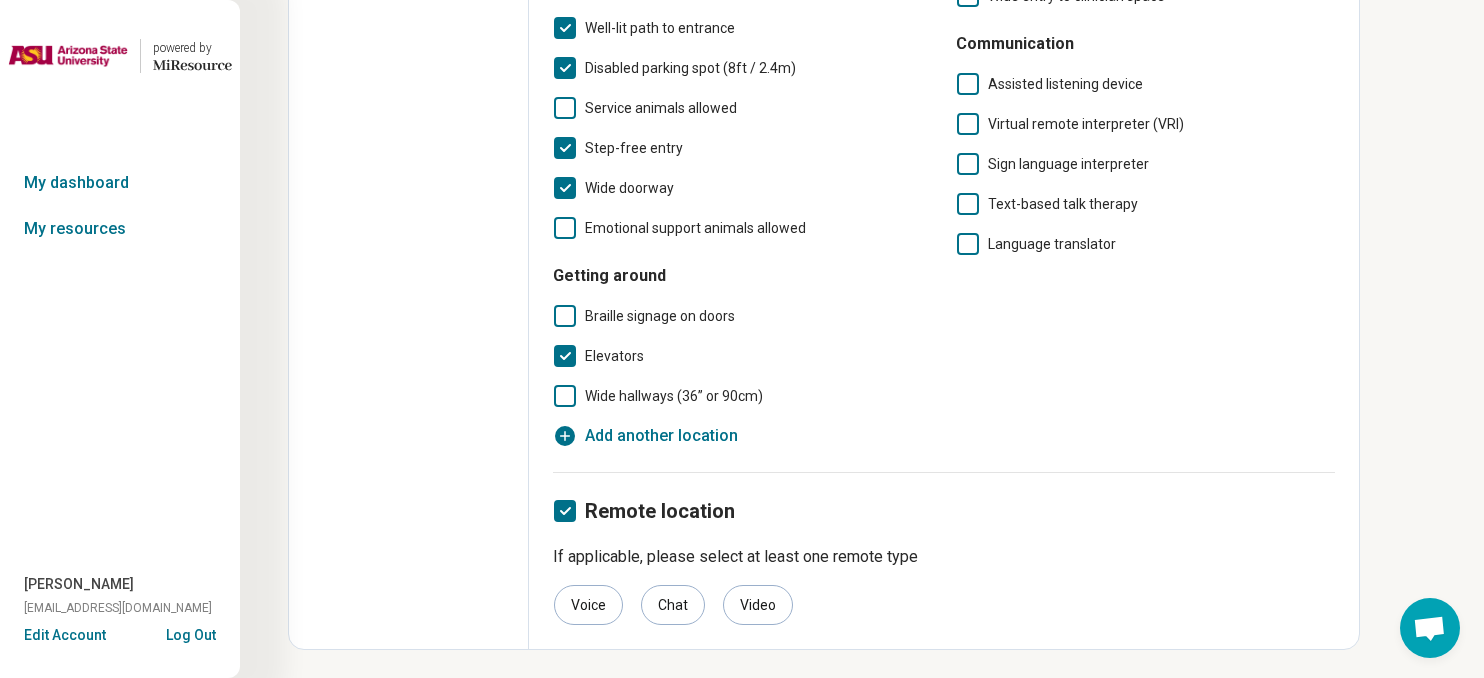 click 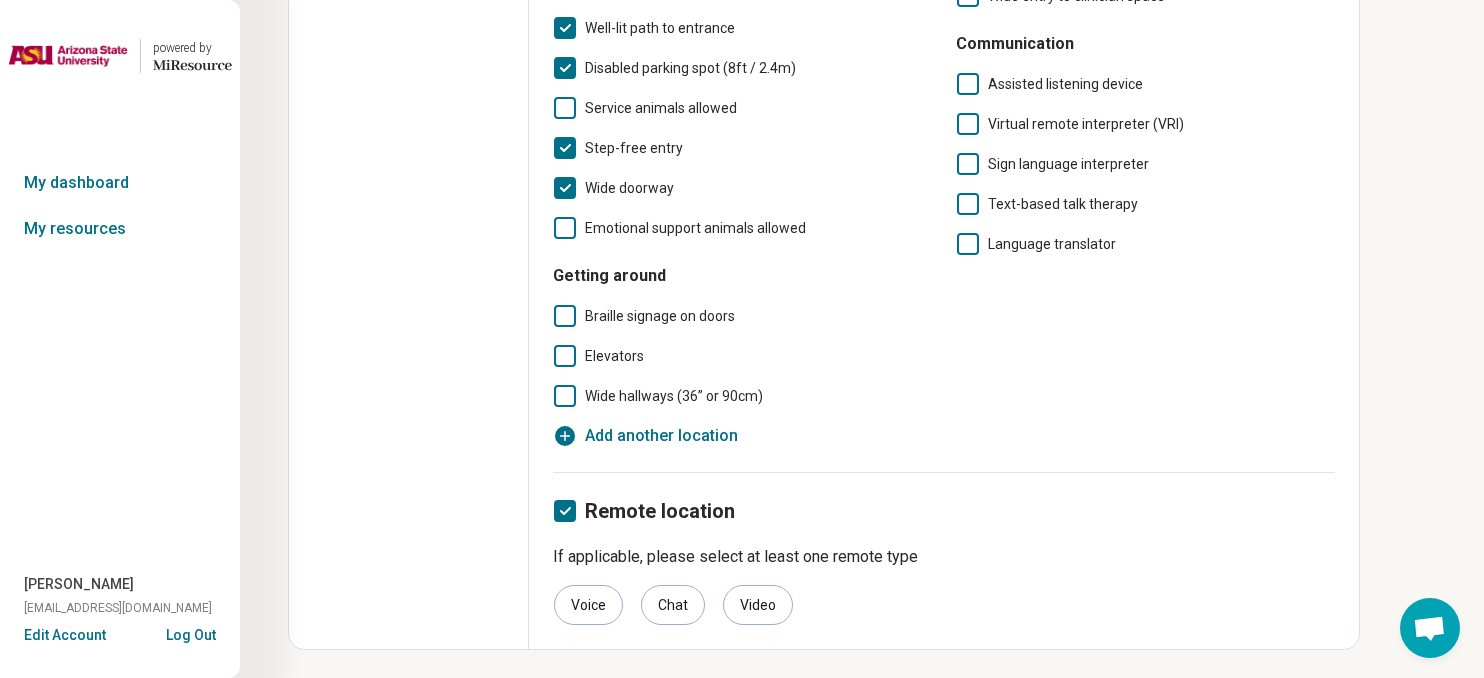 click 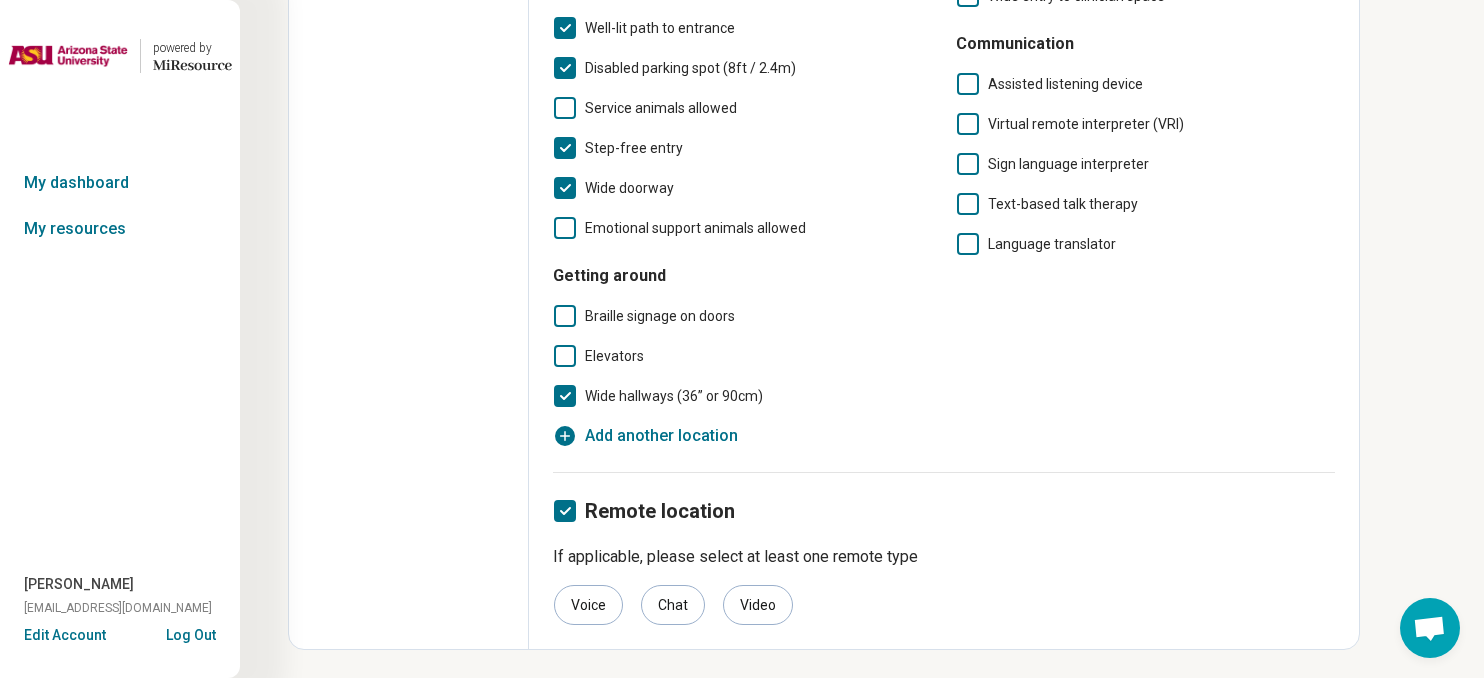click 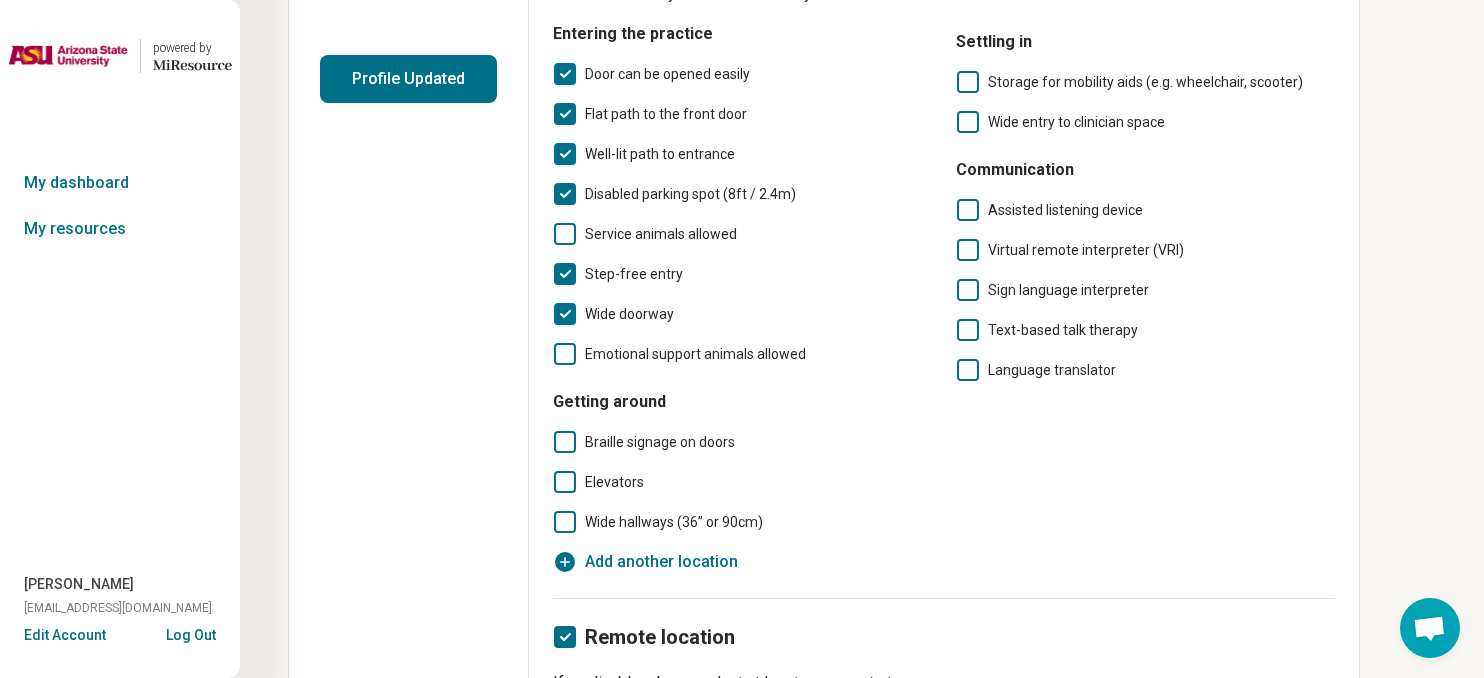 scroll, scrollTop: 446, scrollLeft: 0, axis: vertical 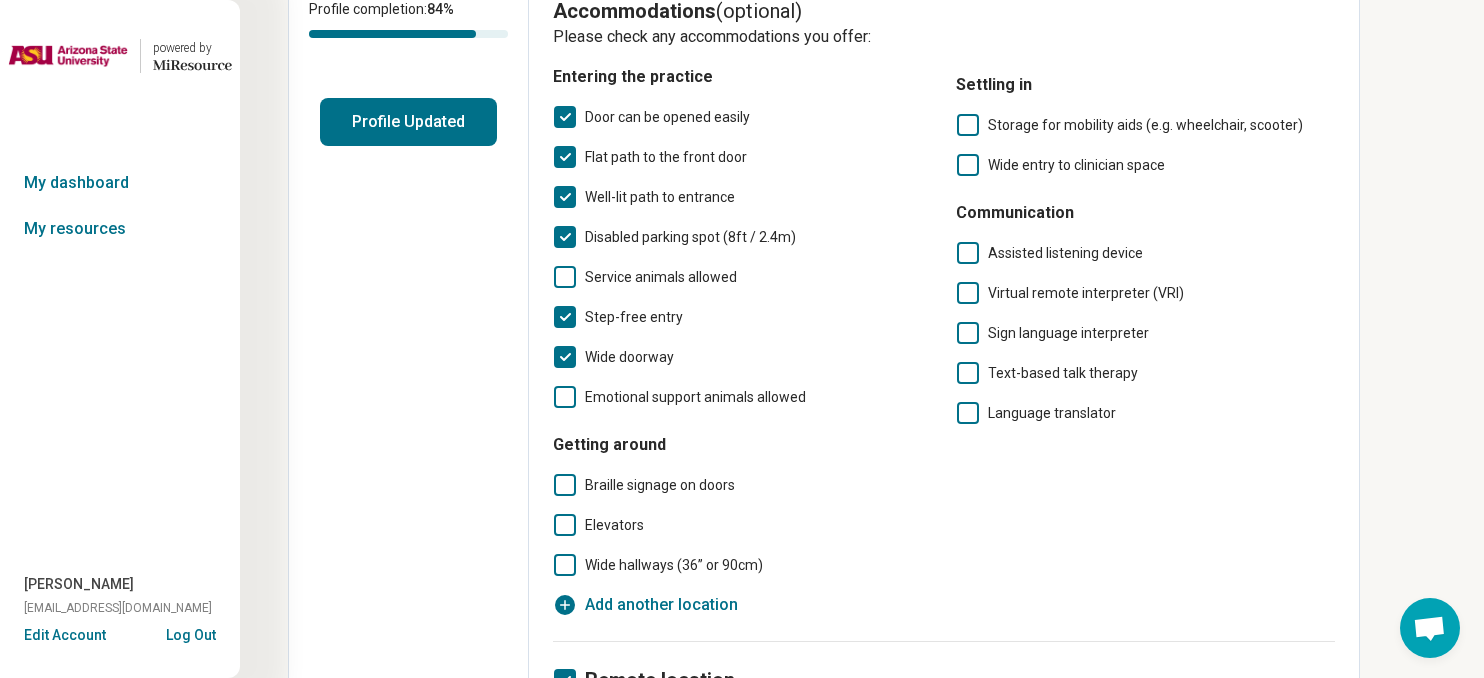 click 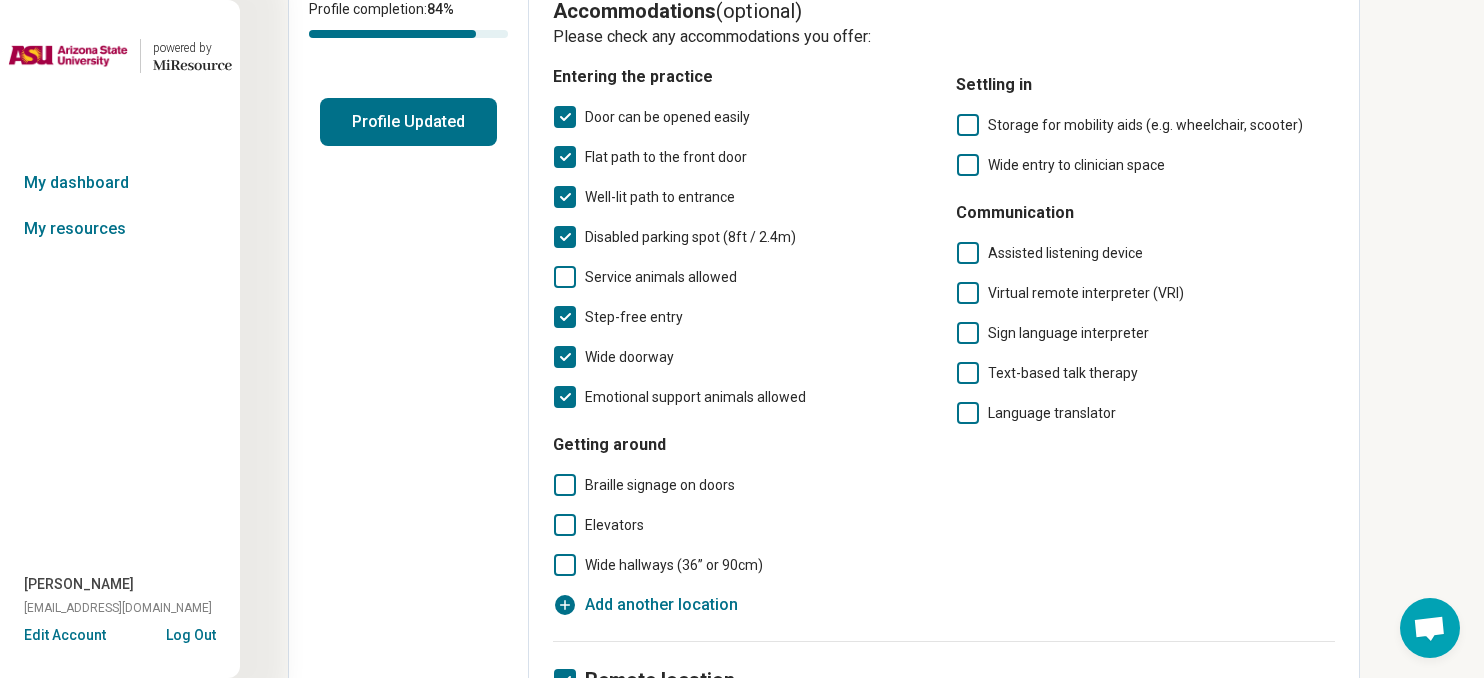 click 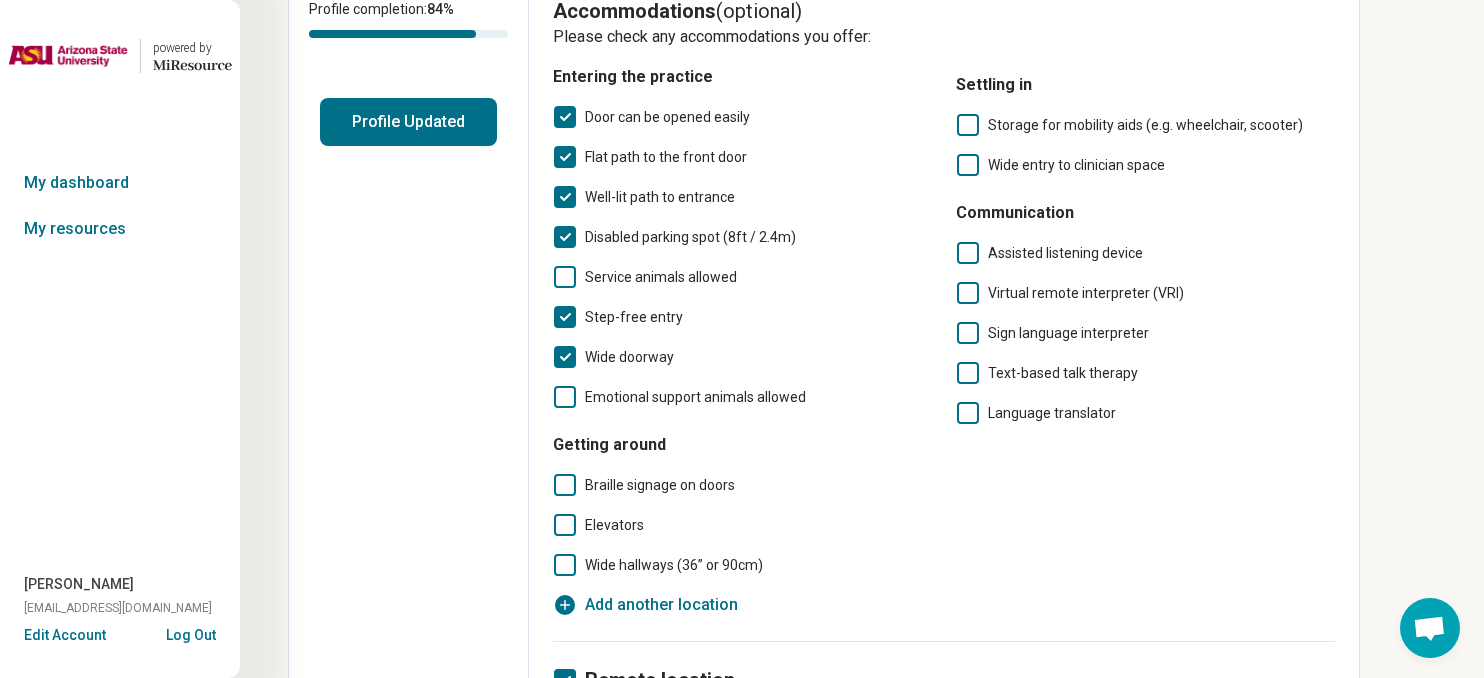 click 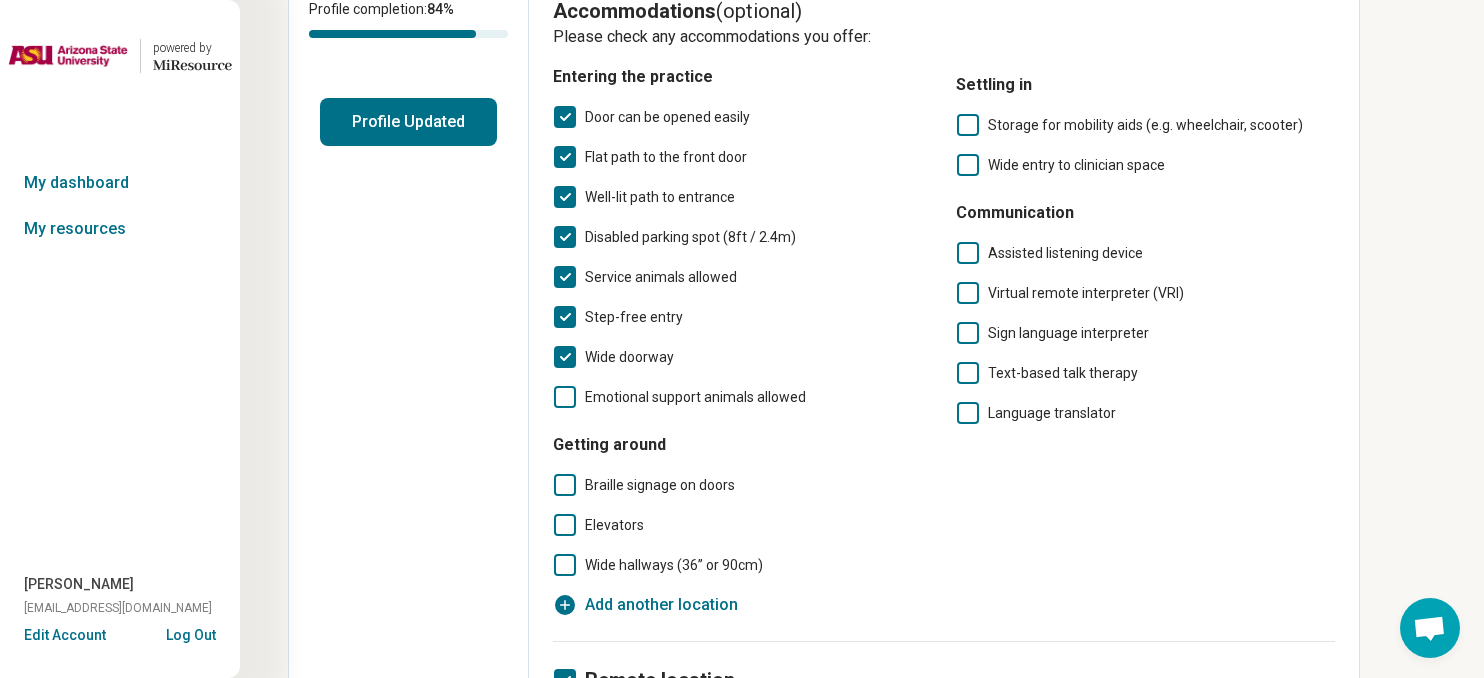 scroll, scrollTop: 13, scrollLeft: 0, axis: vertical 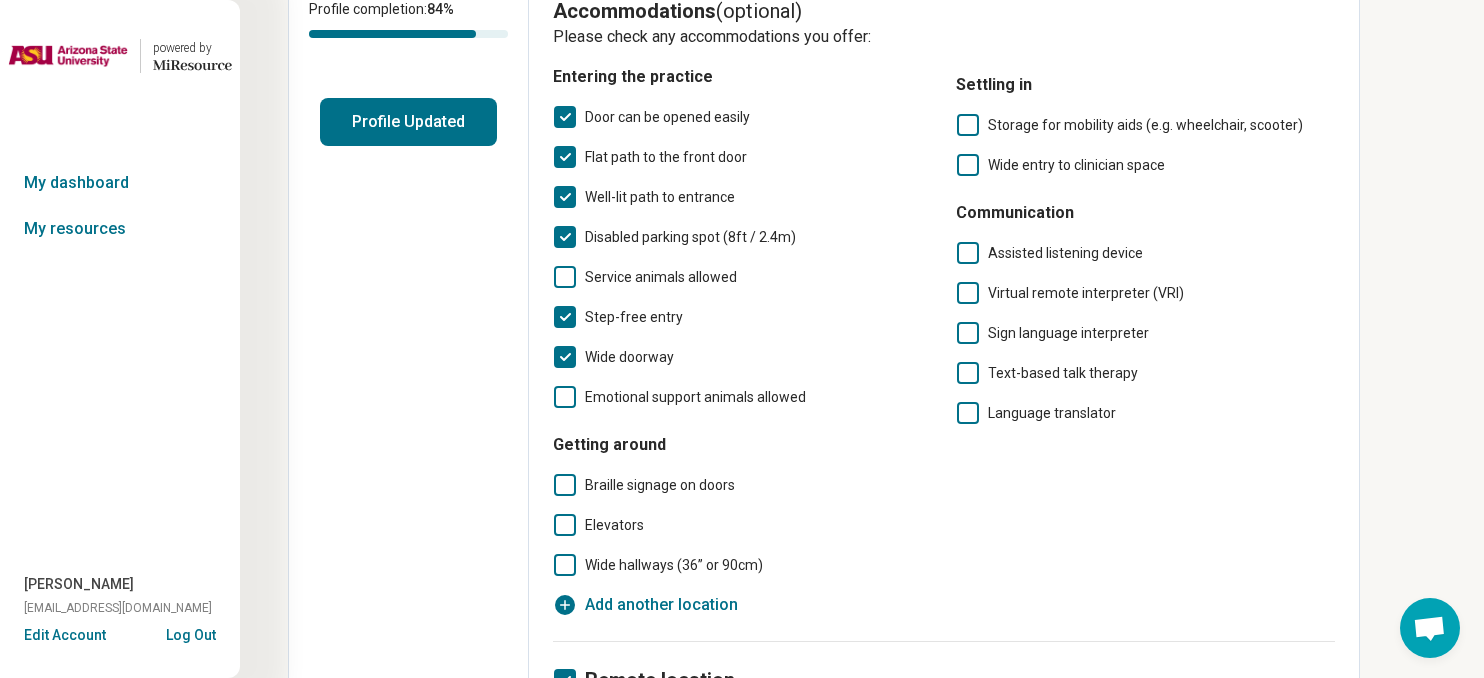 click 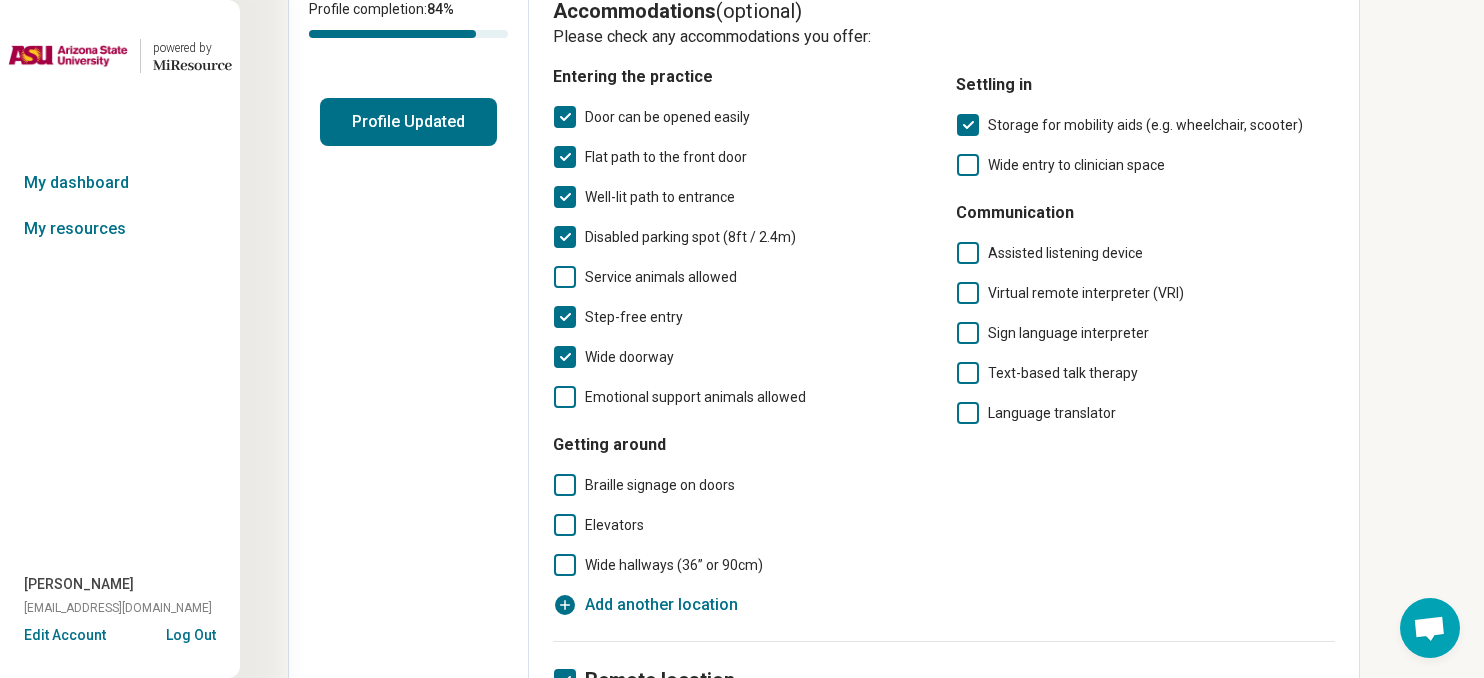 click 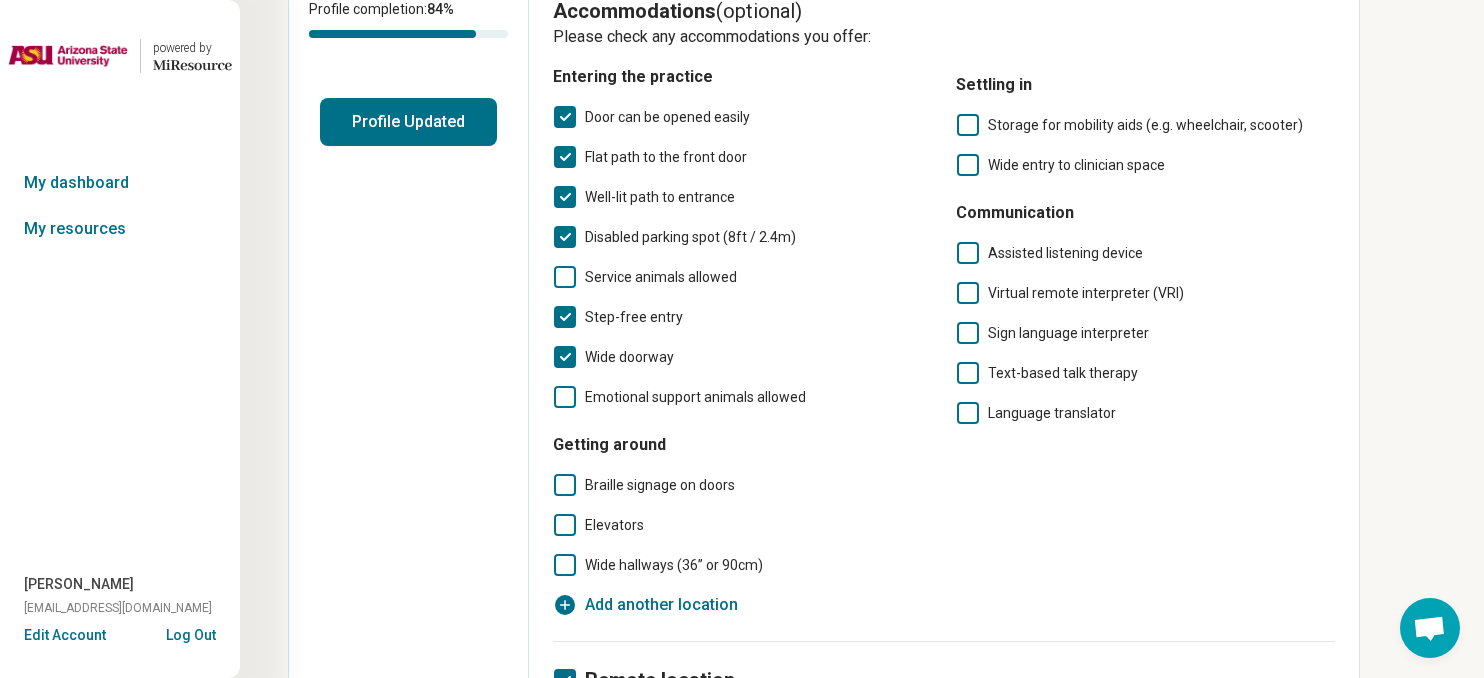 click 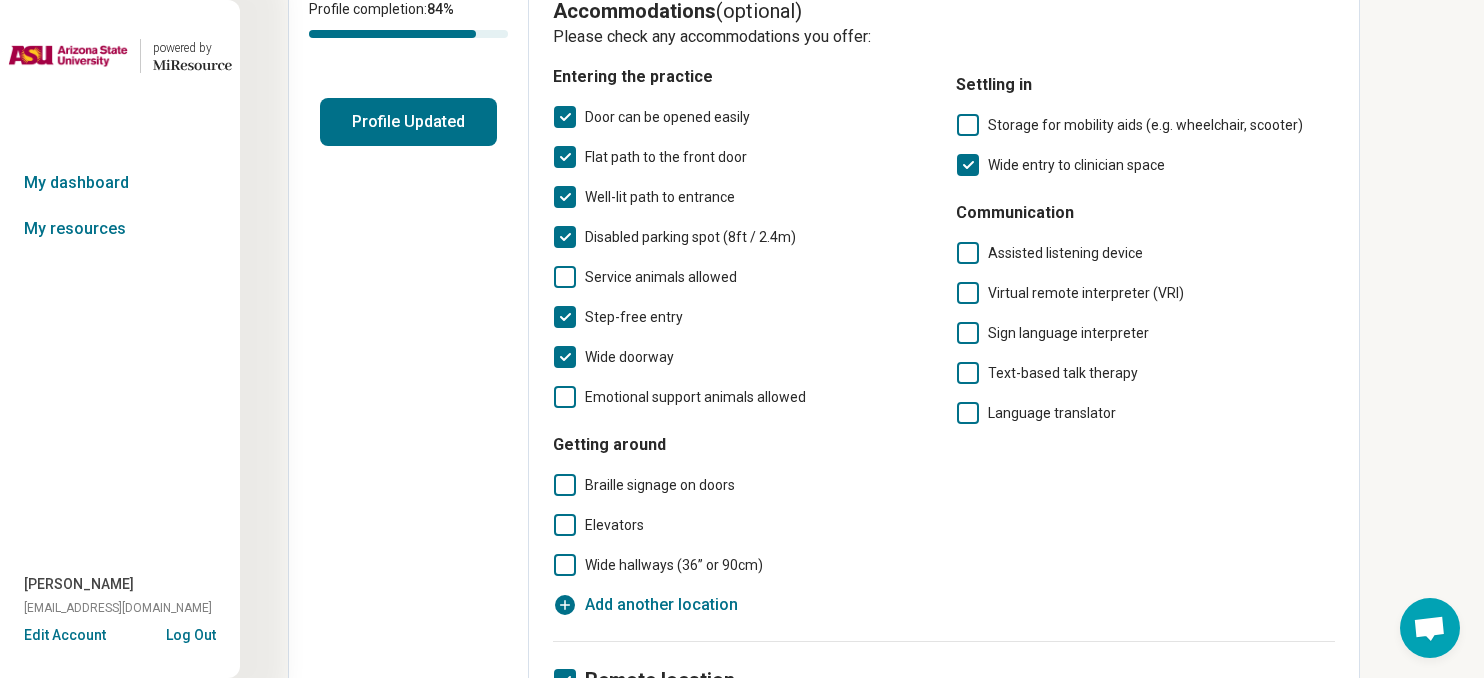 scroll, scrollTop: 13, scrollLeft: 0, axis: vertical 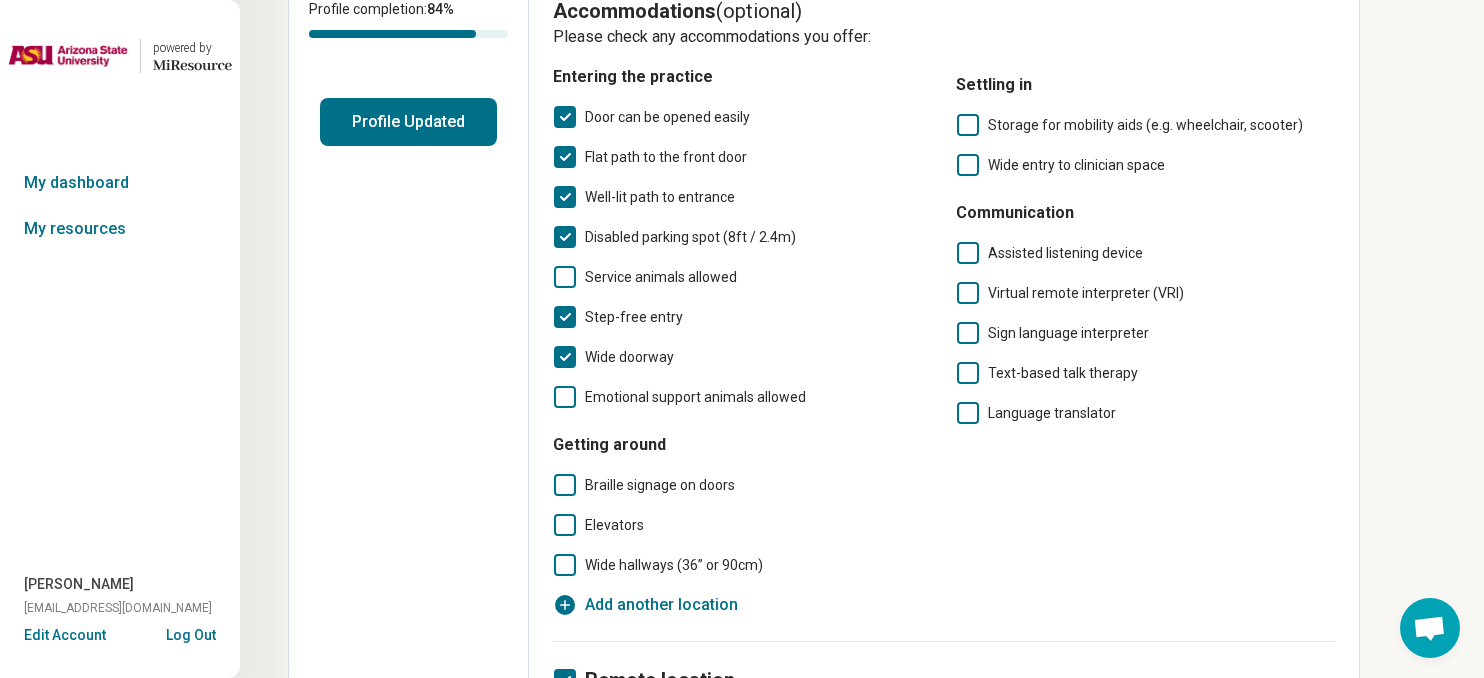 click 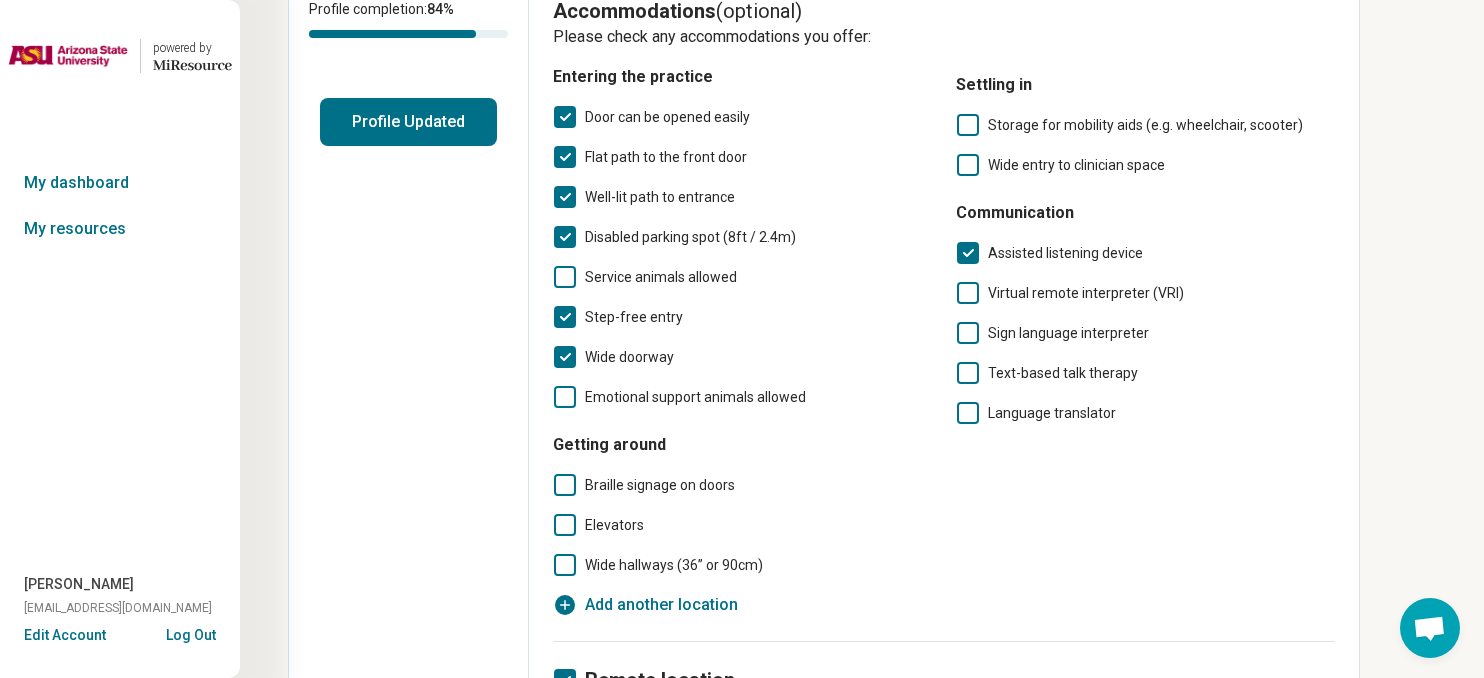 scroll, scrollTop: 13, scrollLeft: 0, axis: vertical 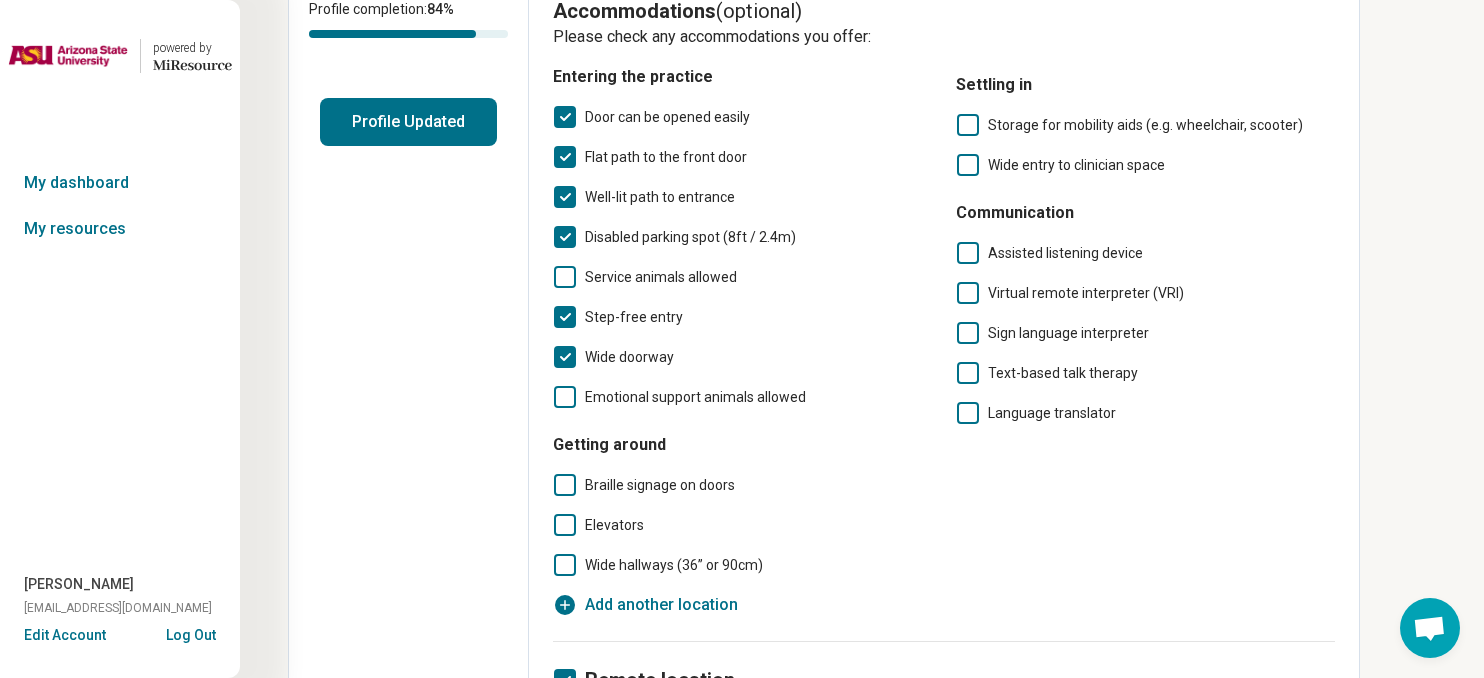 click 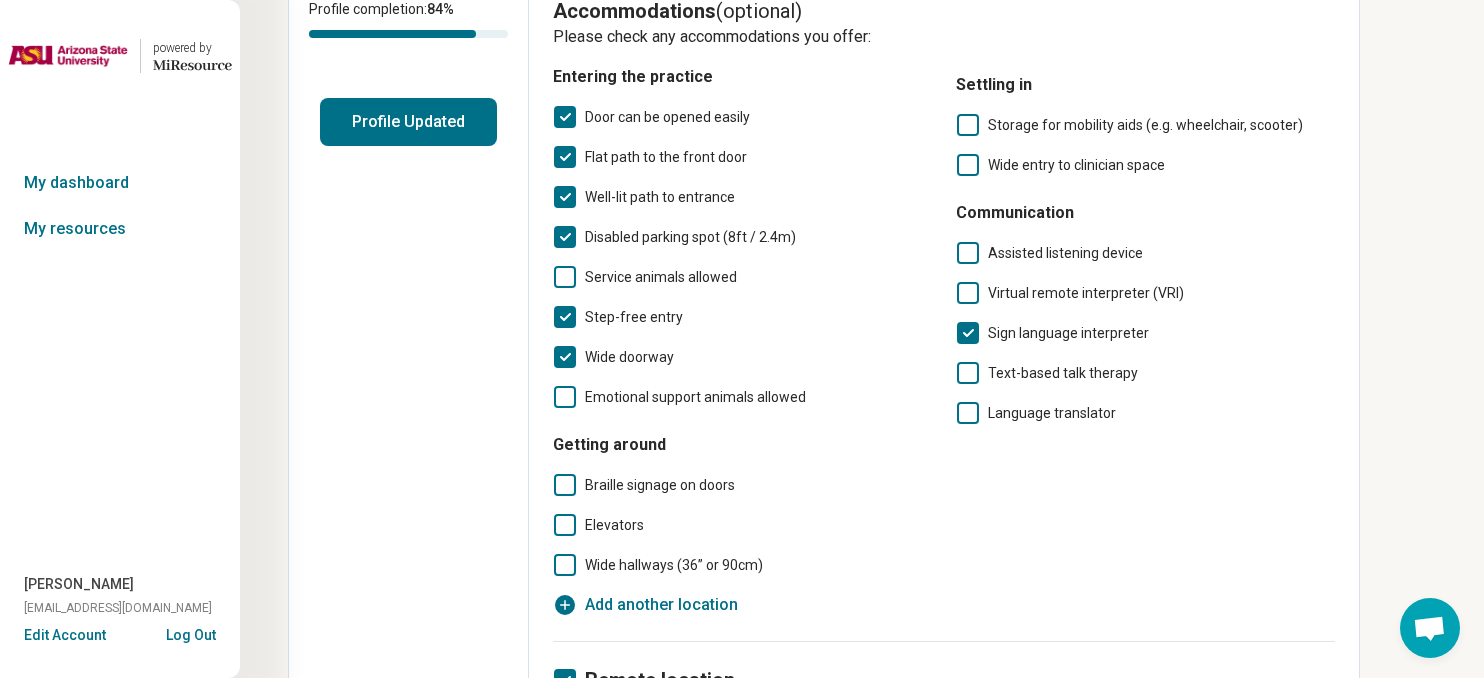 click 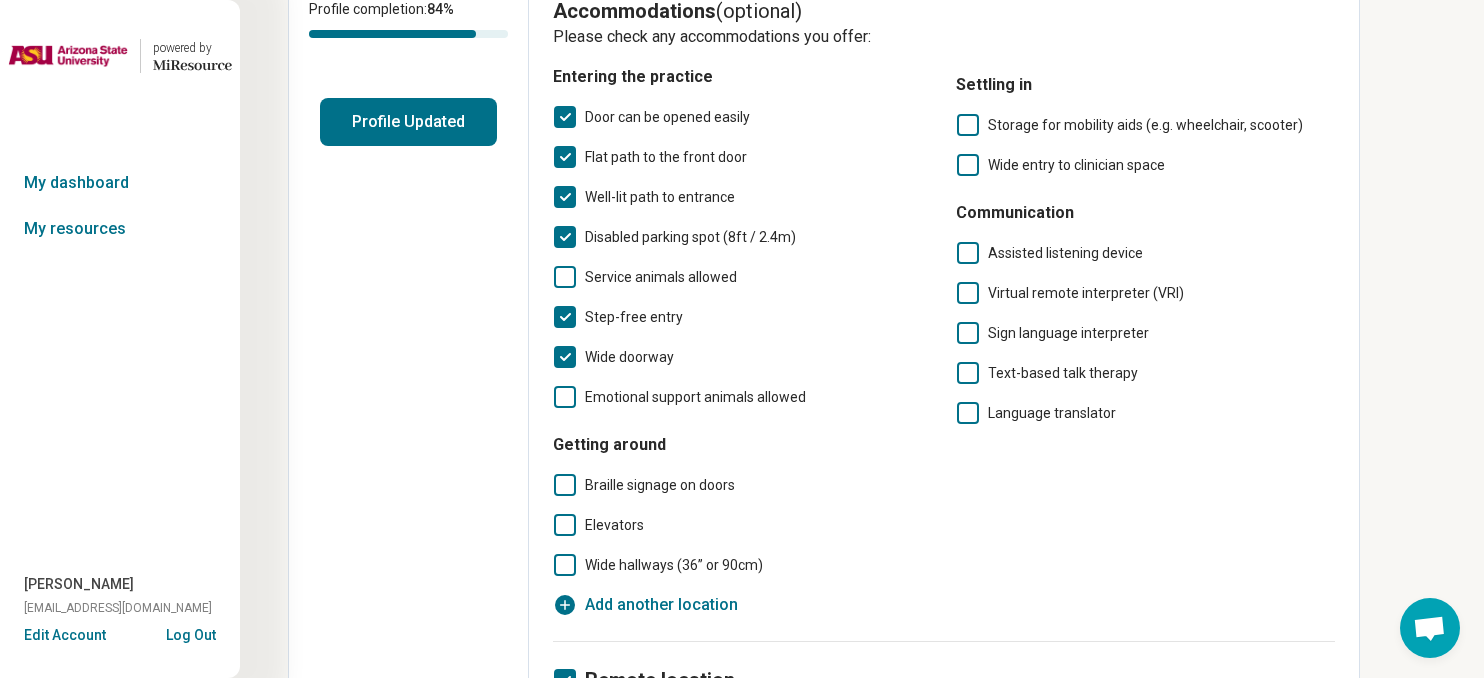 click 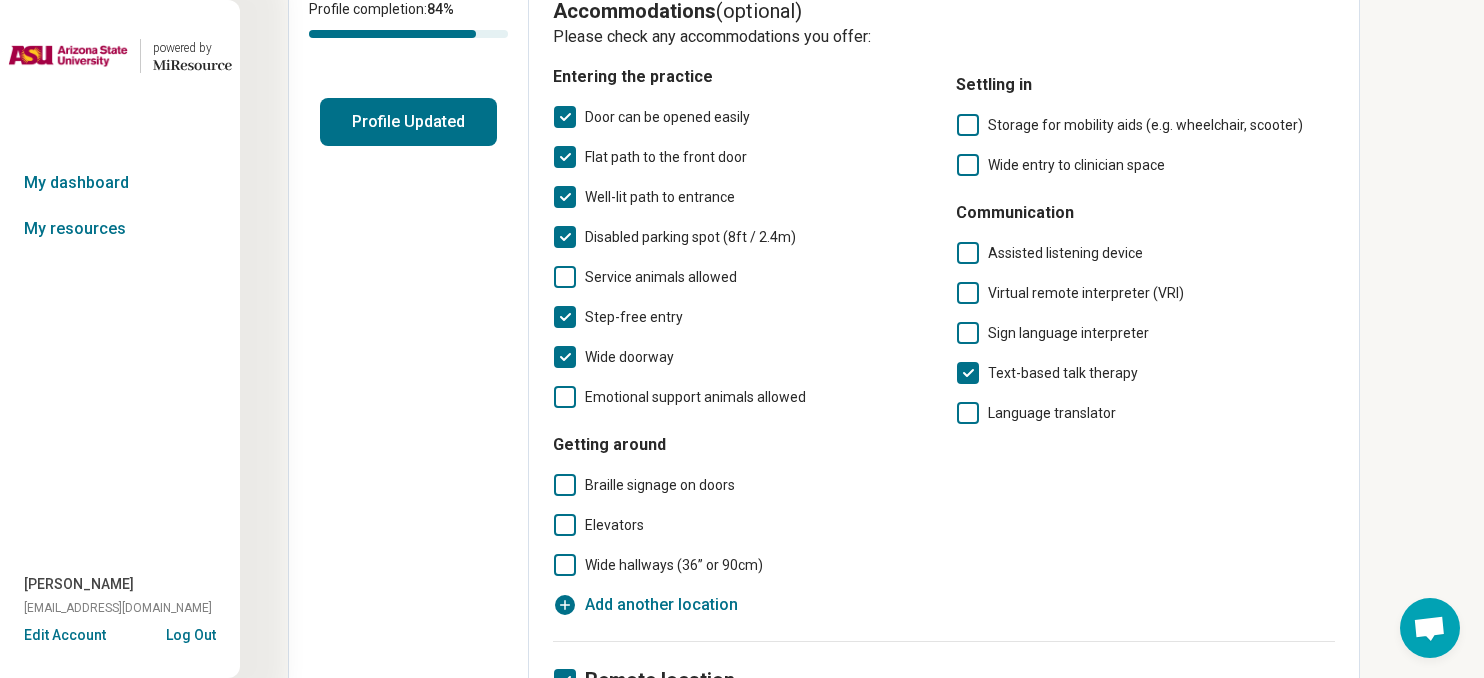 scroll, scrollTop: 13, scrollLeft: 0, axis: vertical 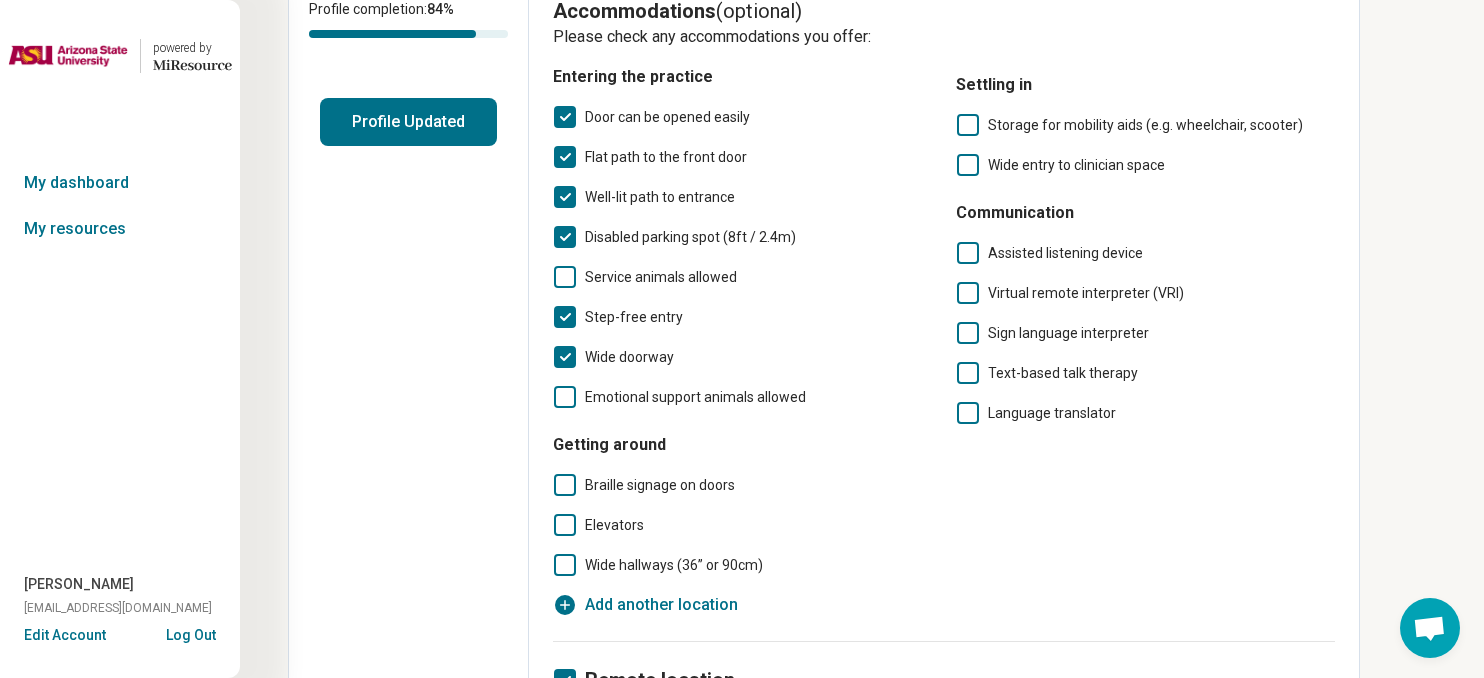 click 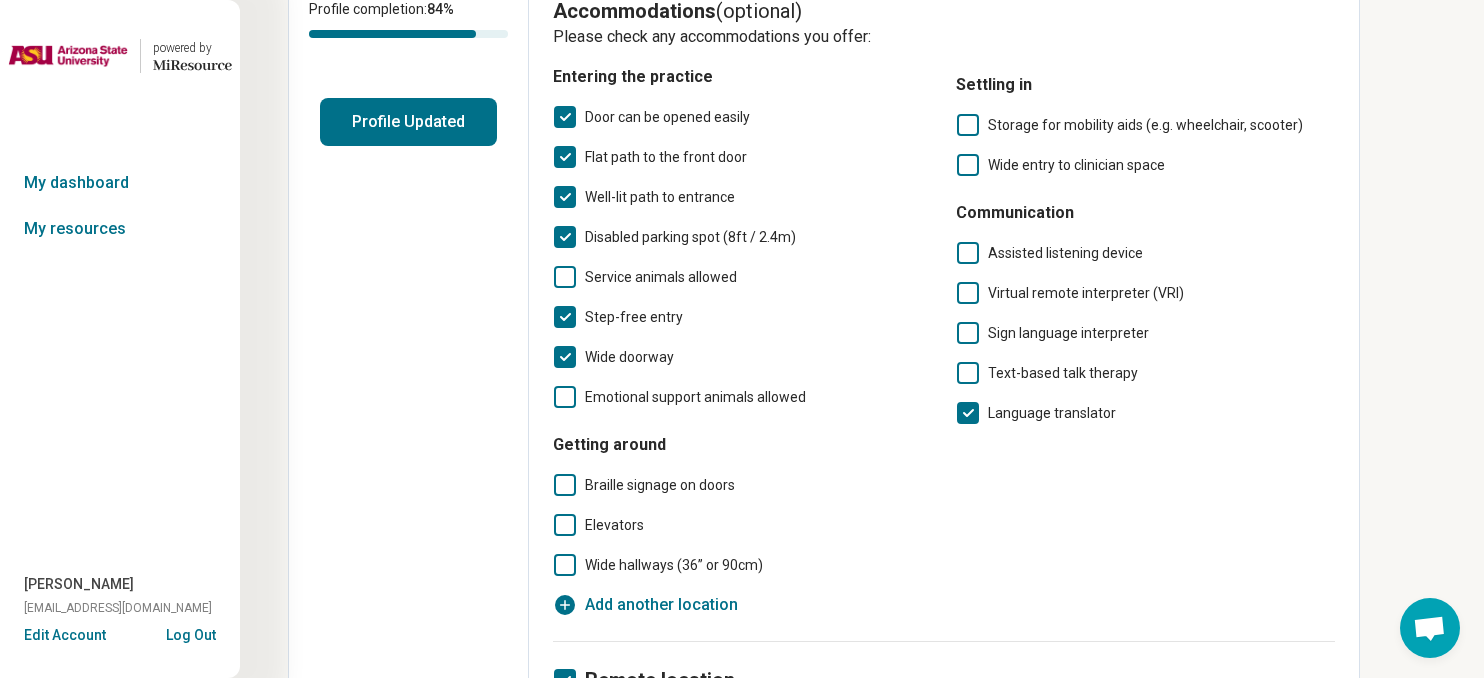 click 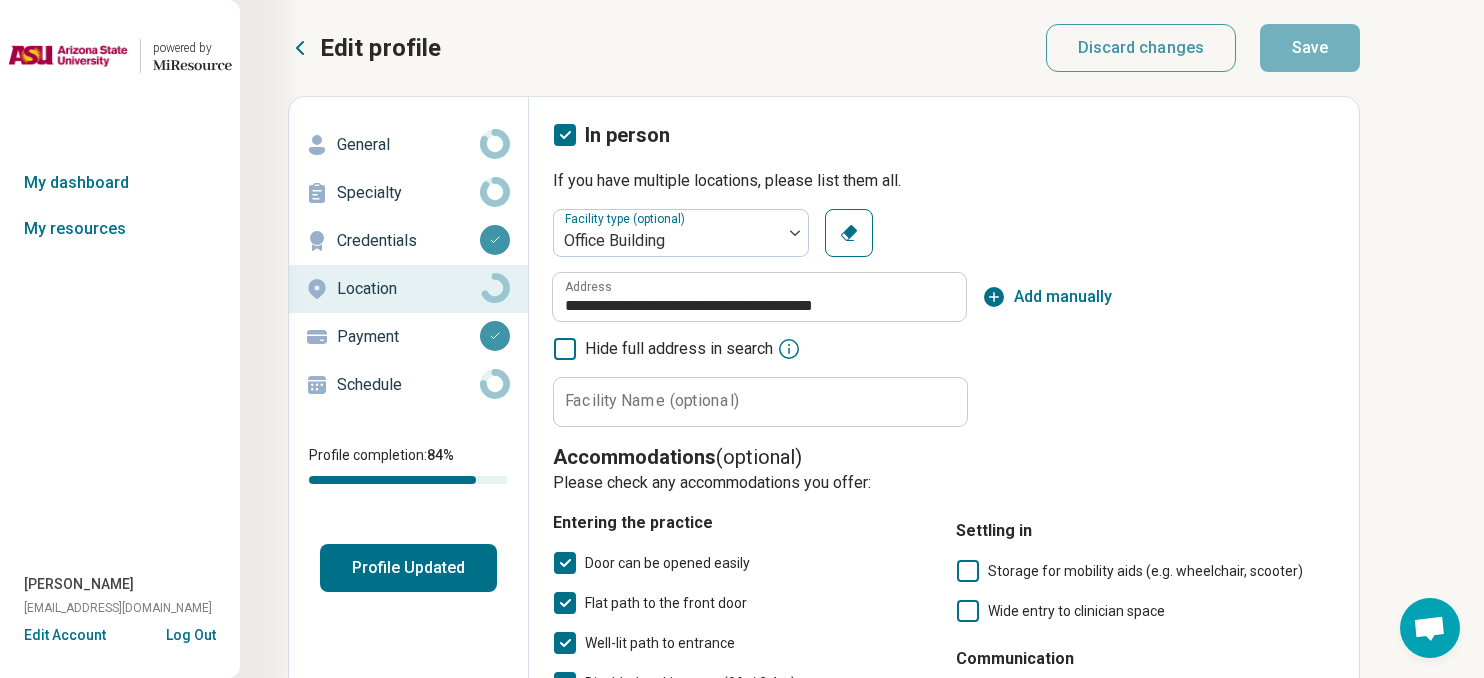 scroll, scrollTop: -1, scrollLeft: 0, axis: vertical 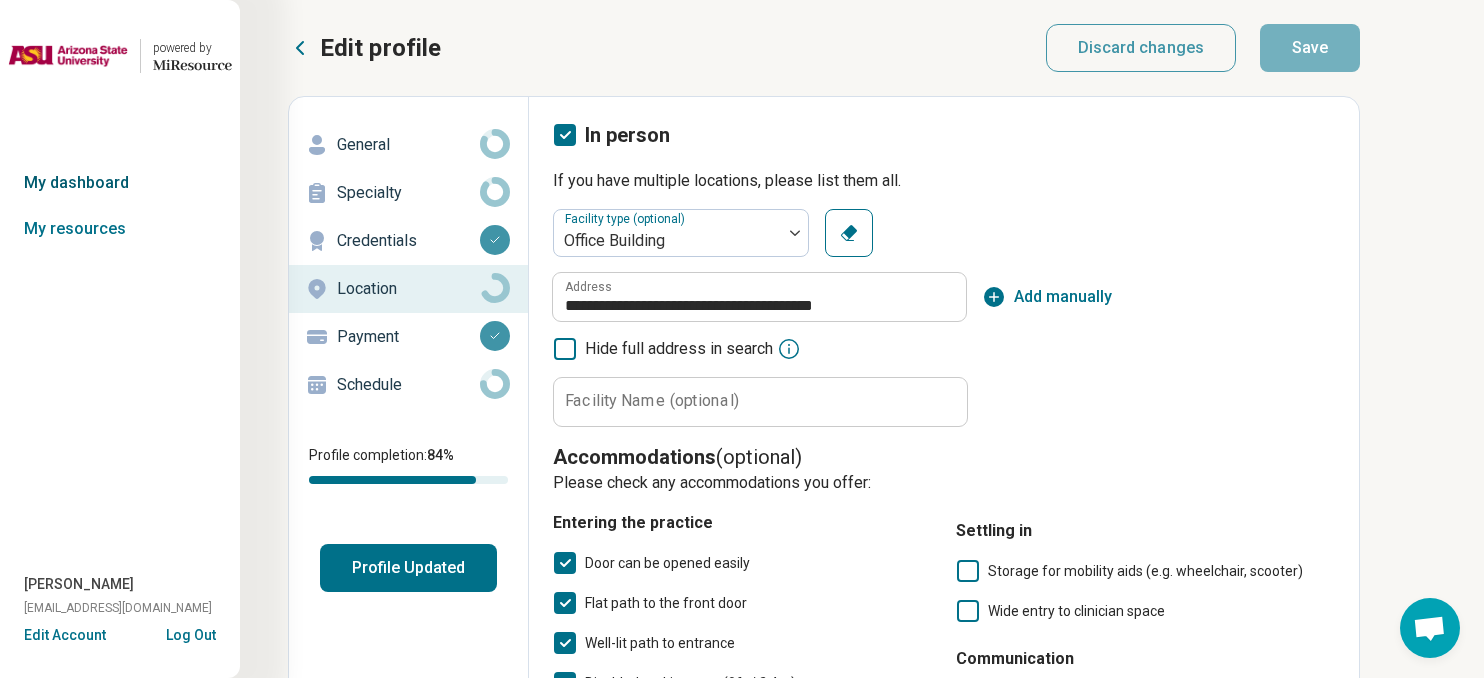 click on "My dashboard" at bounding box center [120, 183] 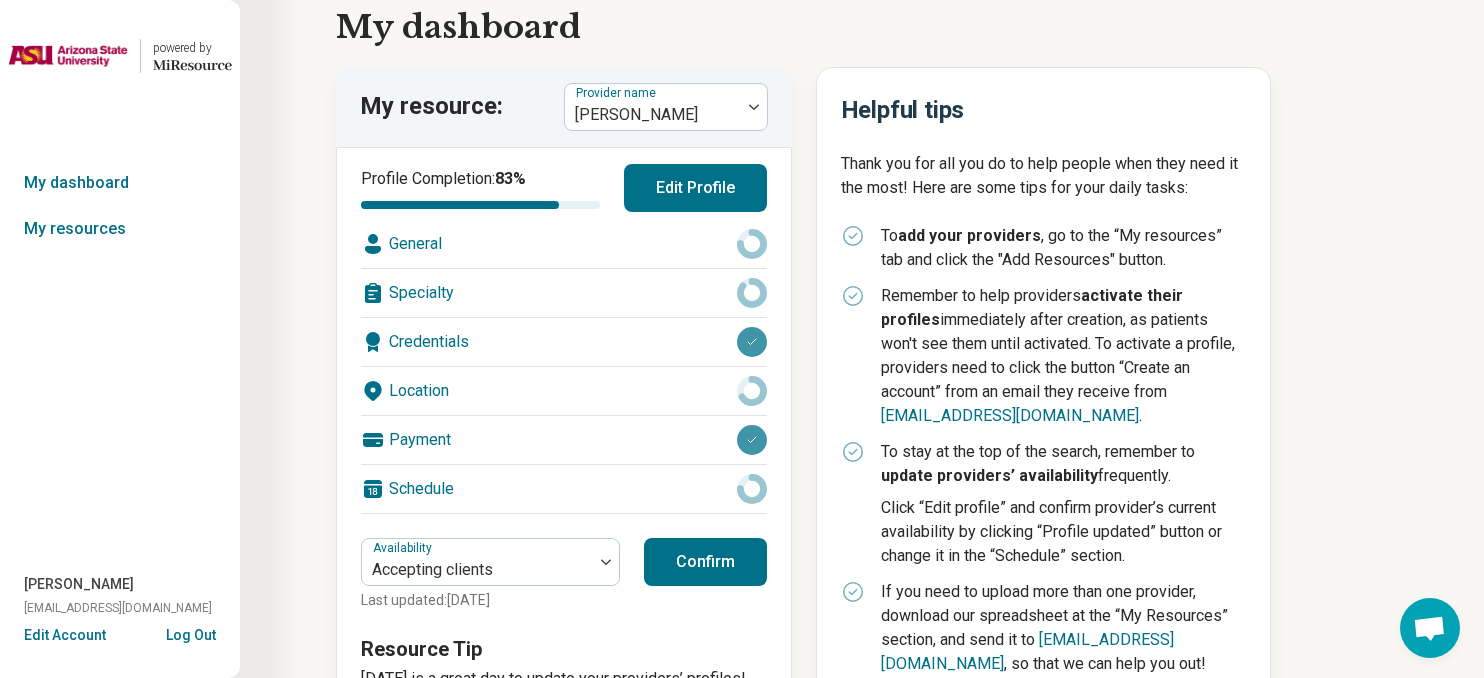 scroll, scrollTop: 0, scrollLeft: 0, axis: both 